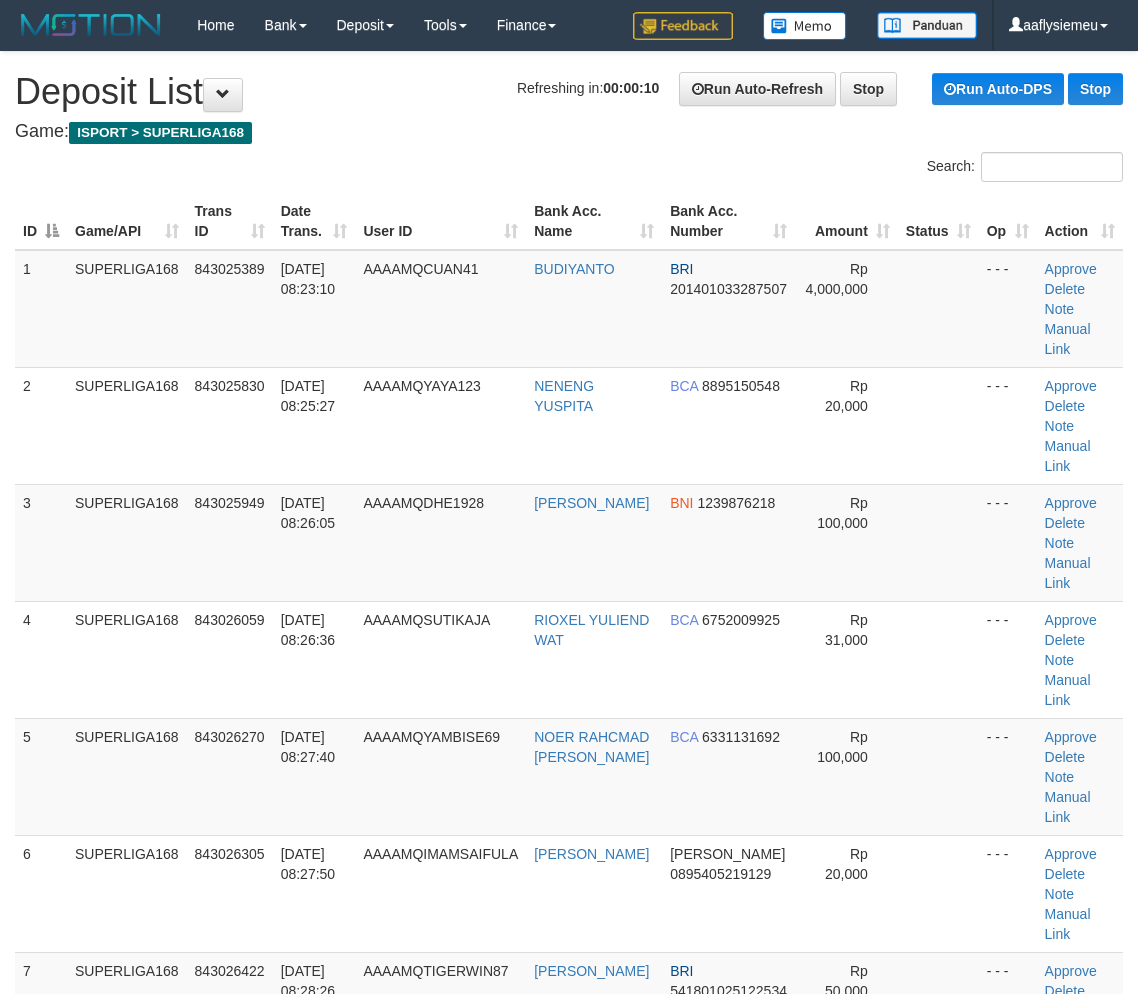 scroll, scrollTop: 0, scrollLeft: 0, axis: both 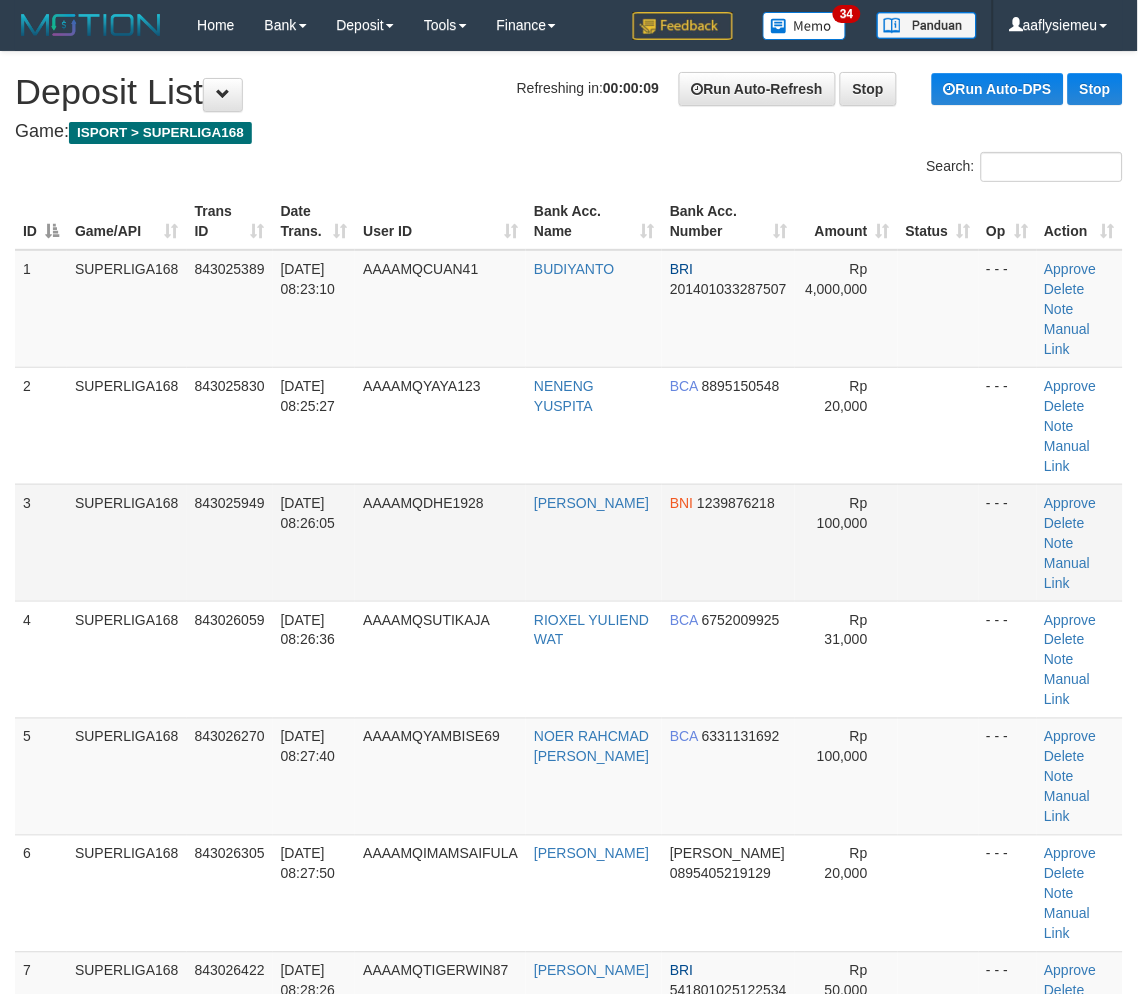 click on "[DATE] 08:26:05" at bounding box center [314, 542] 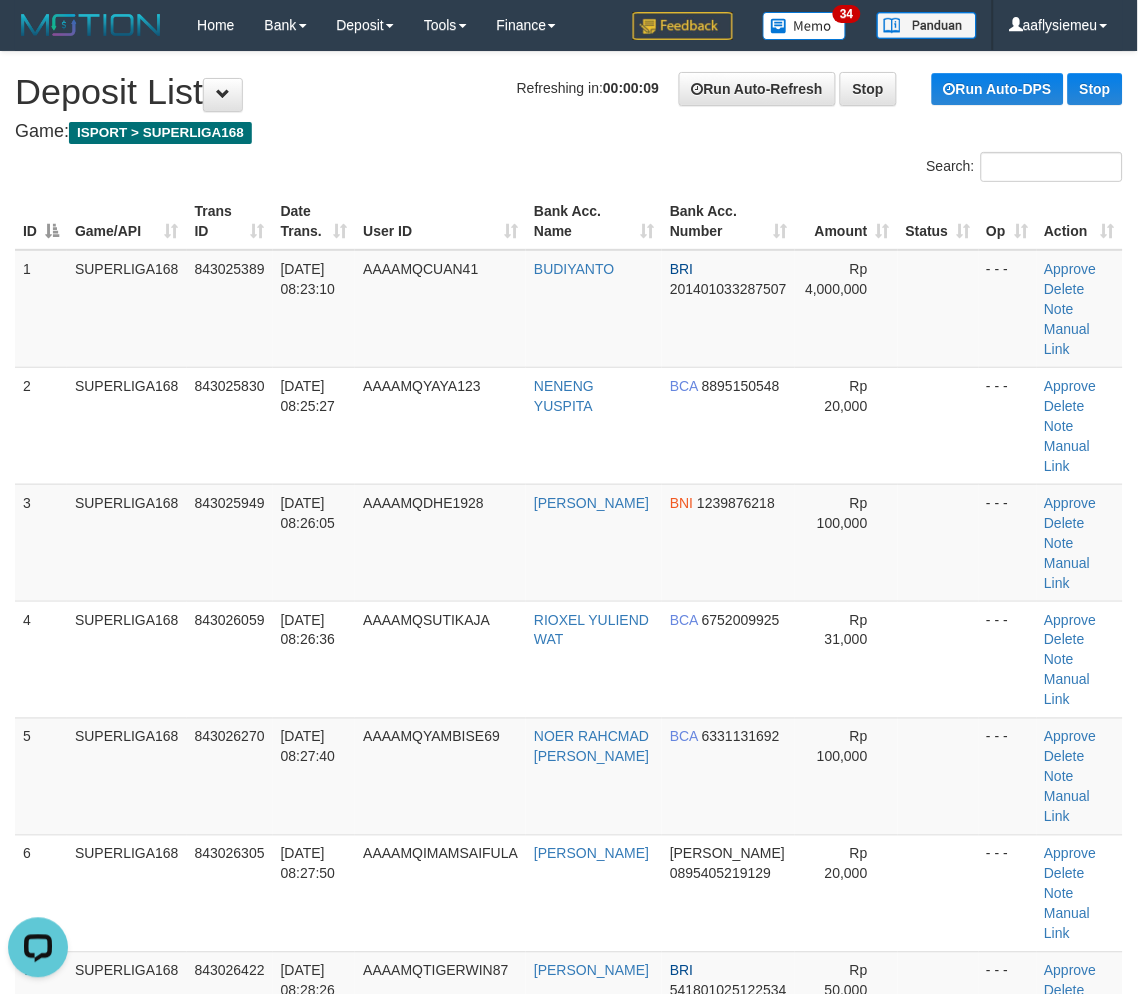 scroll, scrollTop: 0, scrollLeft: 0, axis: both 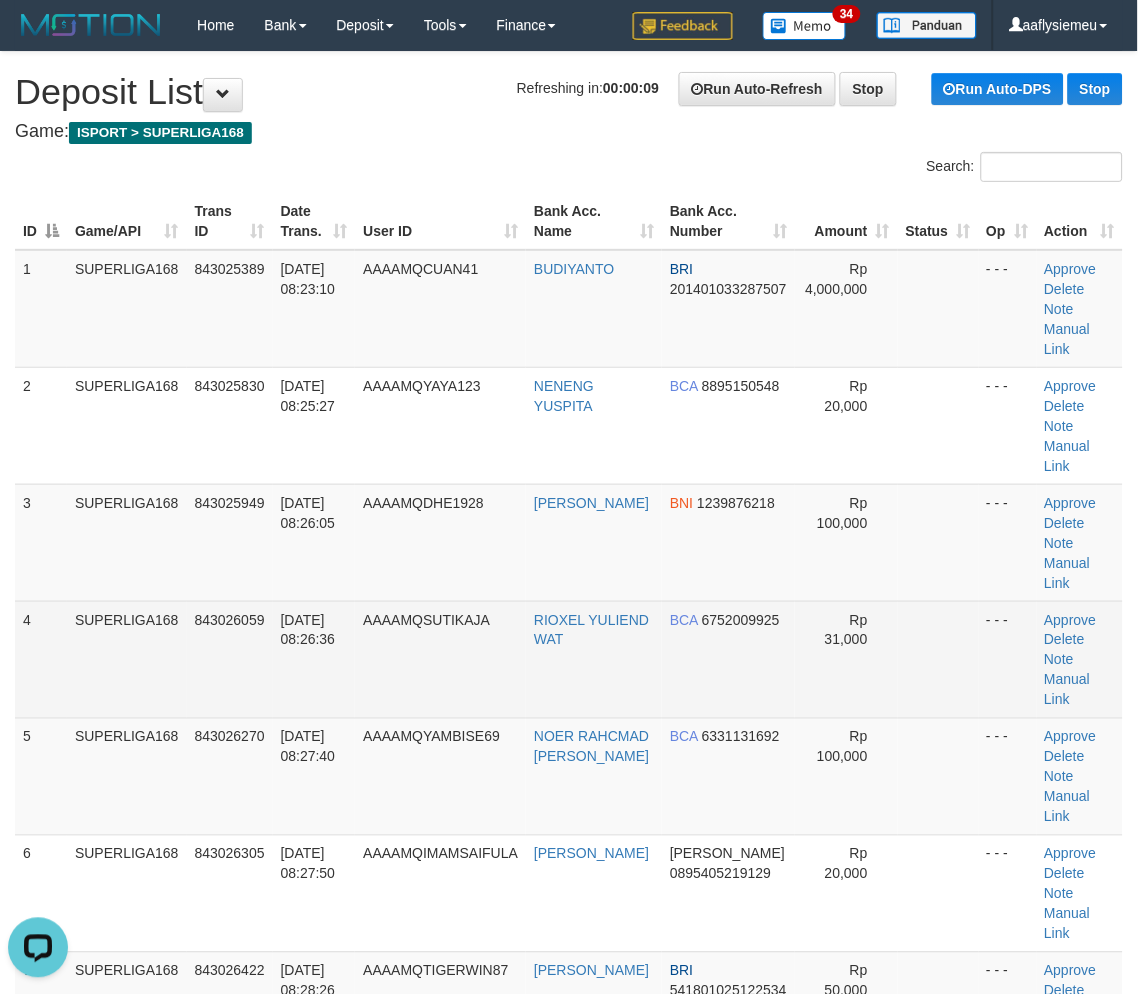 click on "843026059" at bounding box center (230, 659) 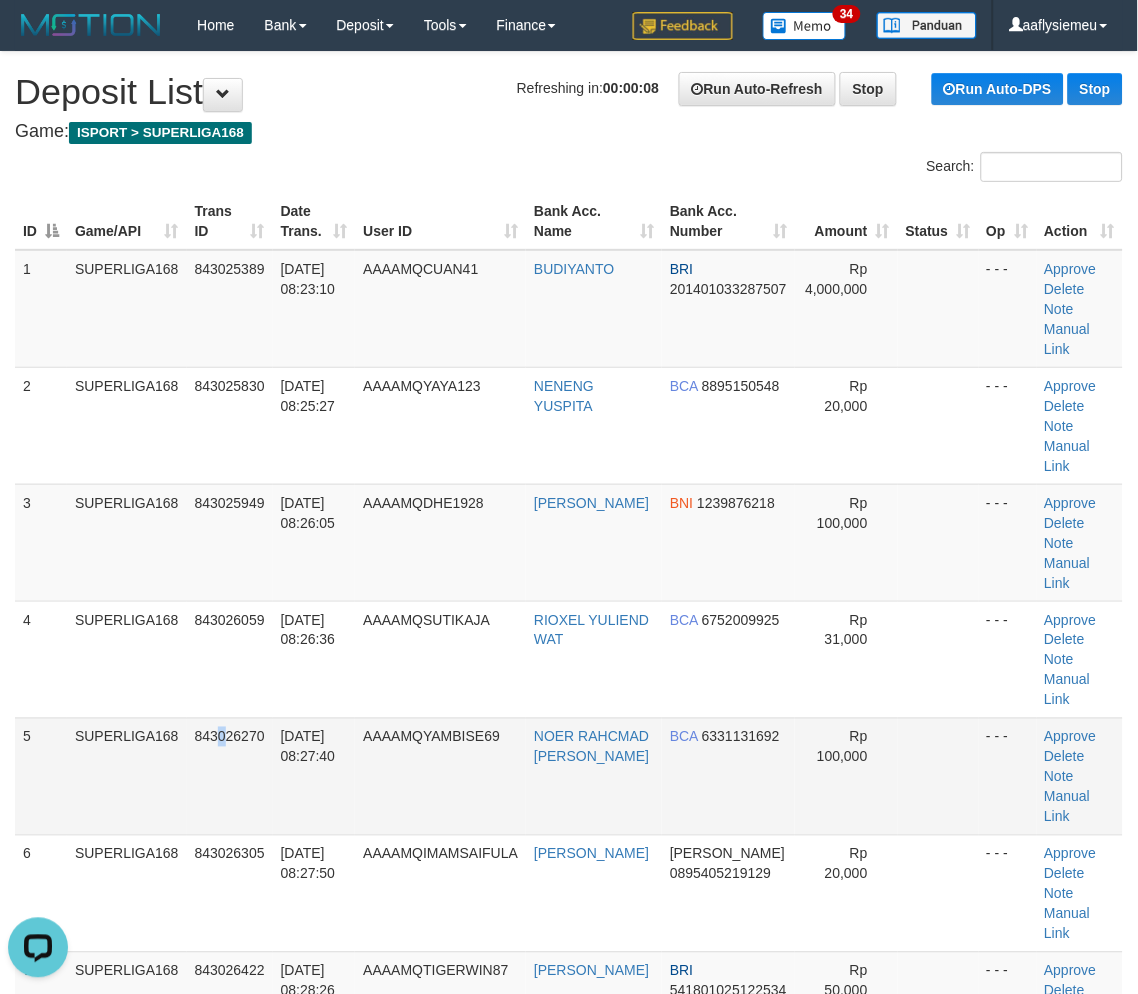 click on "843026270" at bounding box center [230, 776] 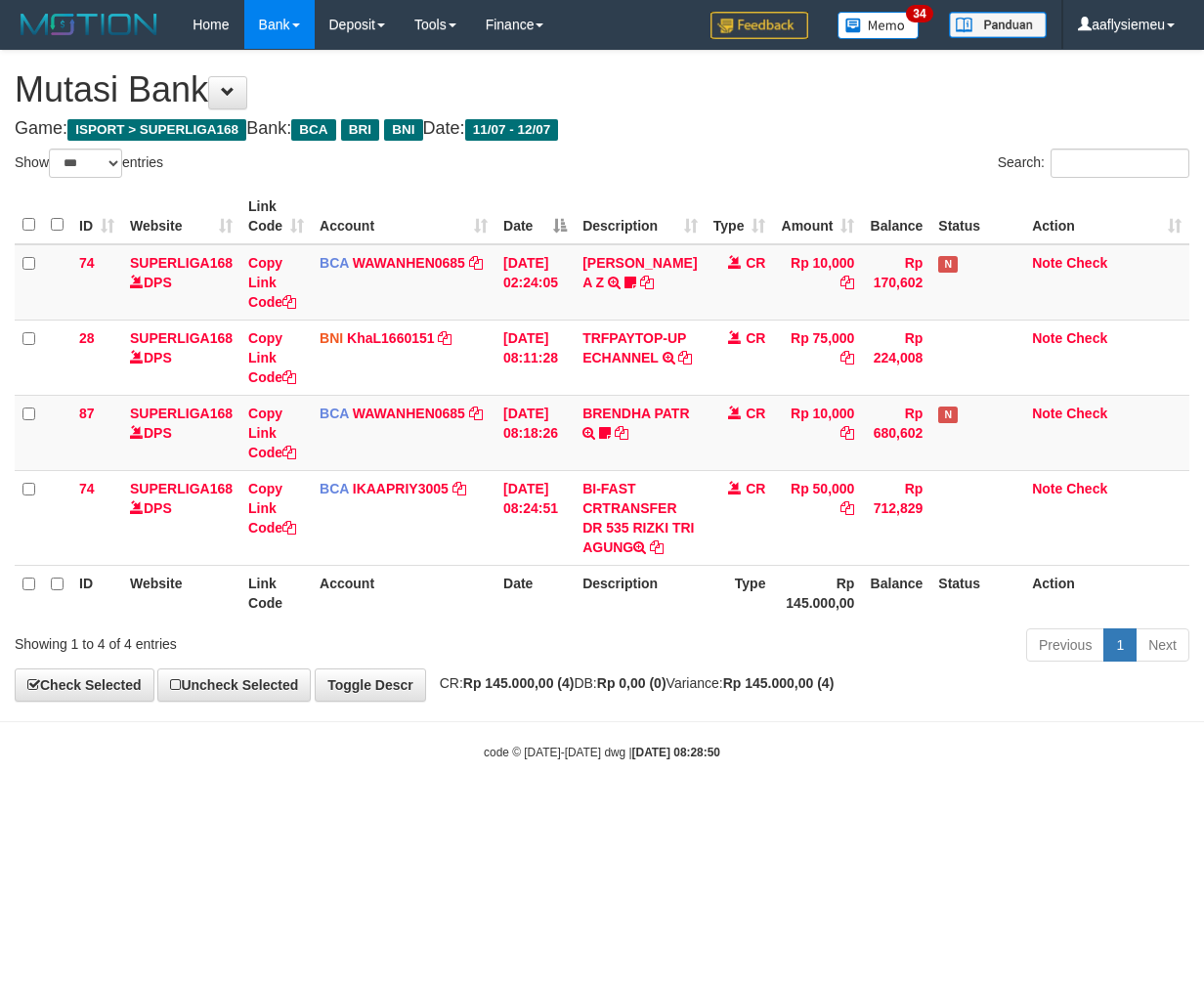 select on "***" 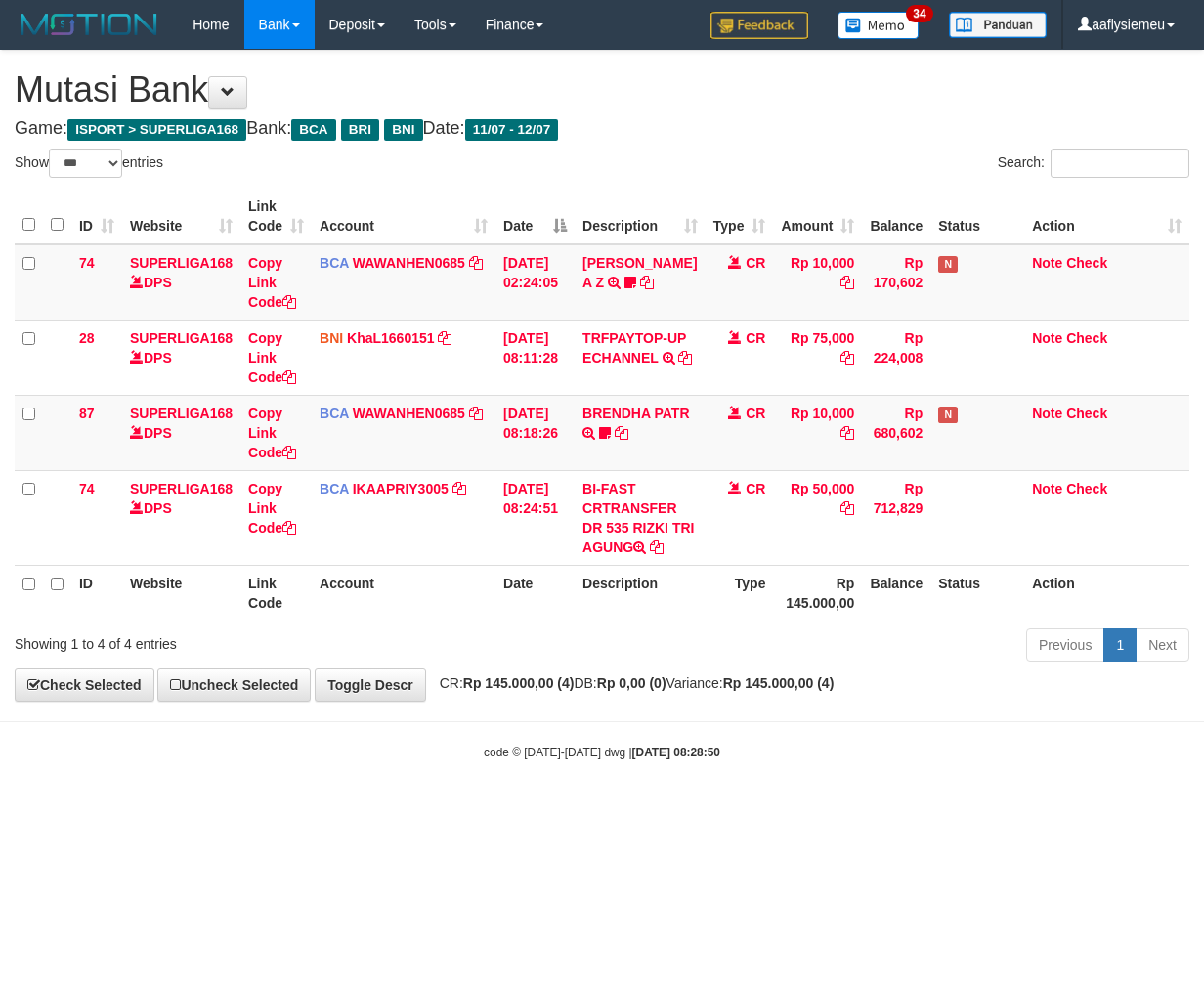 scroll, scrollTop: 0, scrollLeft: 0, axis: both 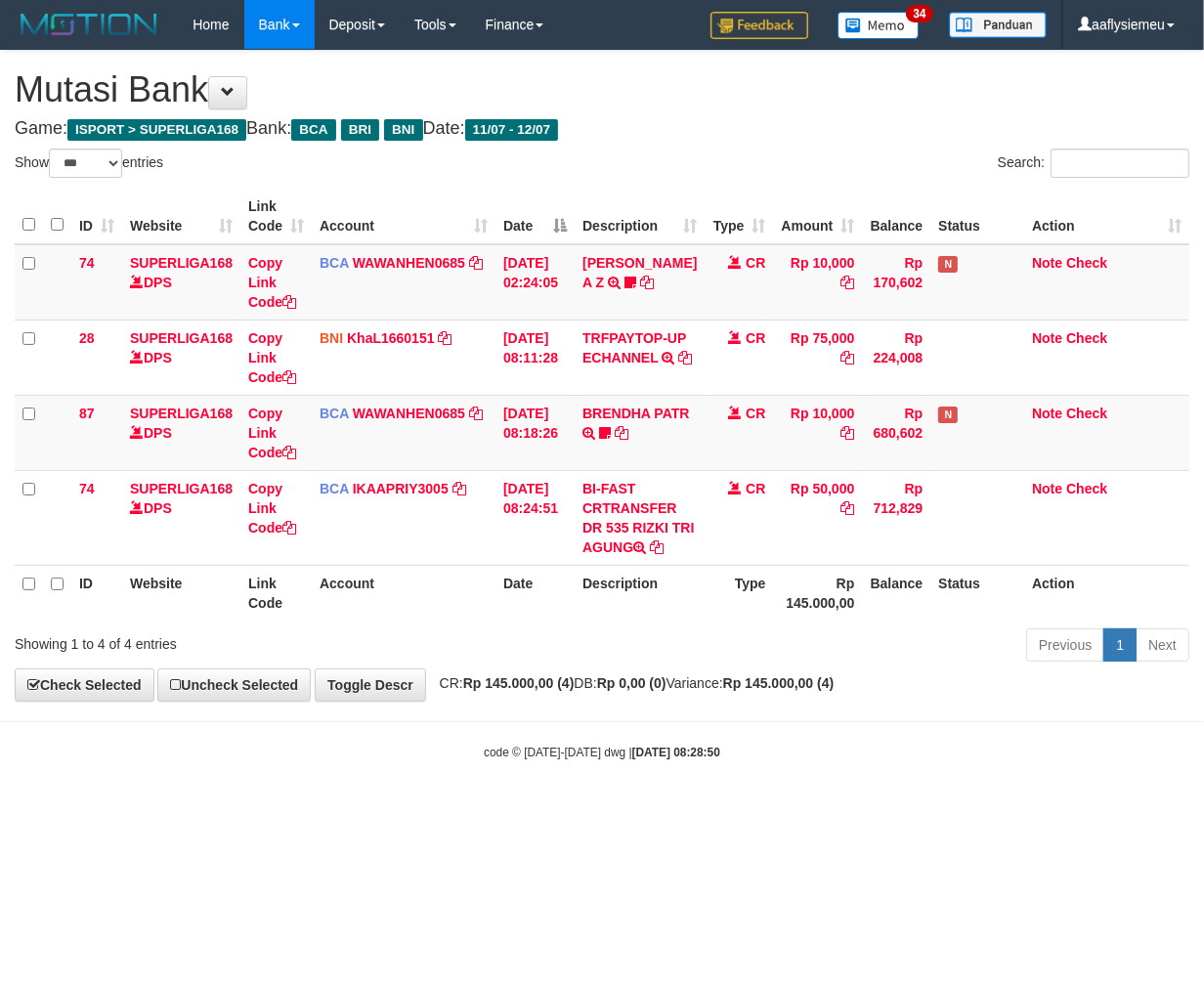 drag, startPoint x: 575, startPoint y: 759, endPoint x: 1097, endPoint y: 694, distance: 526.031 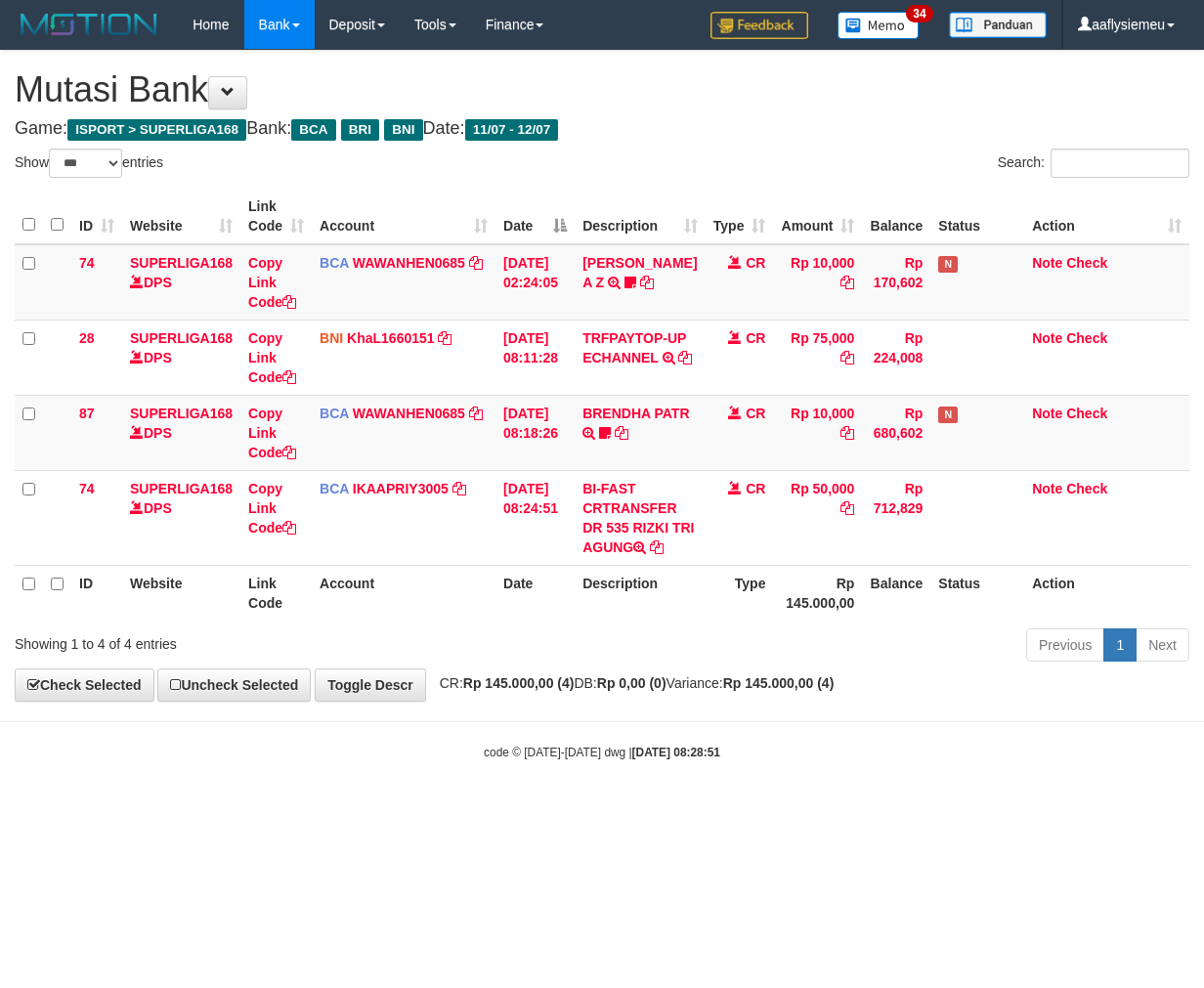 select on "***" 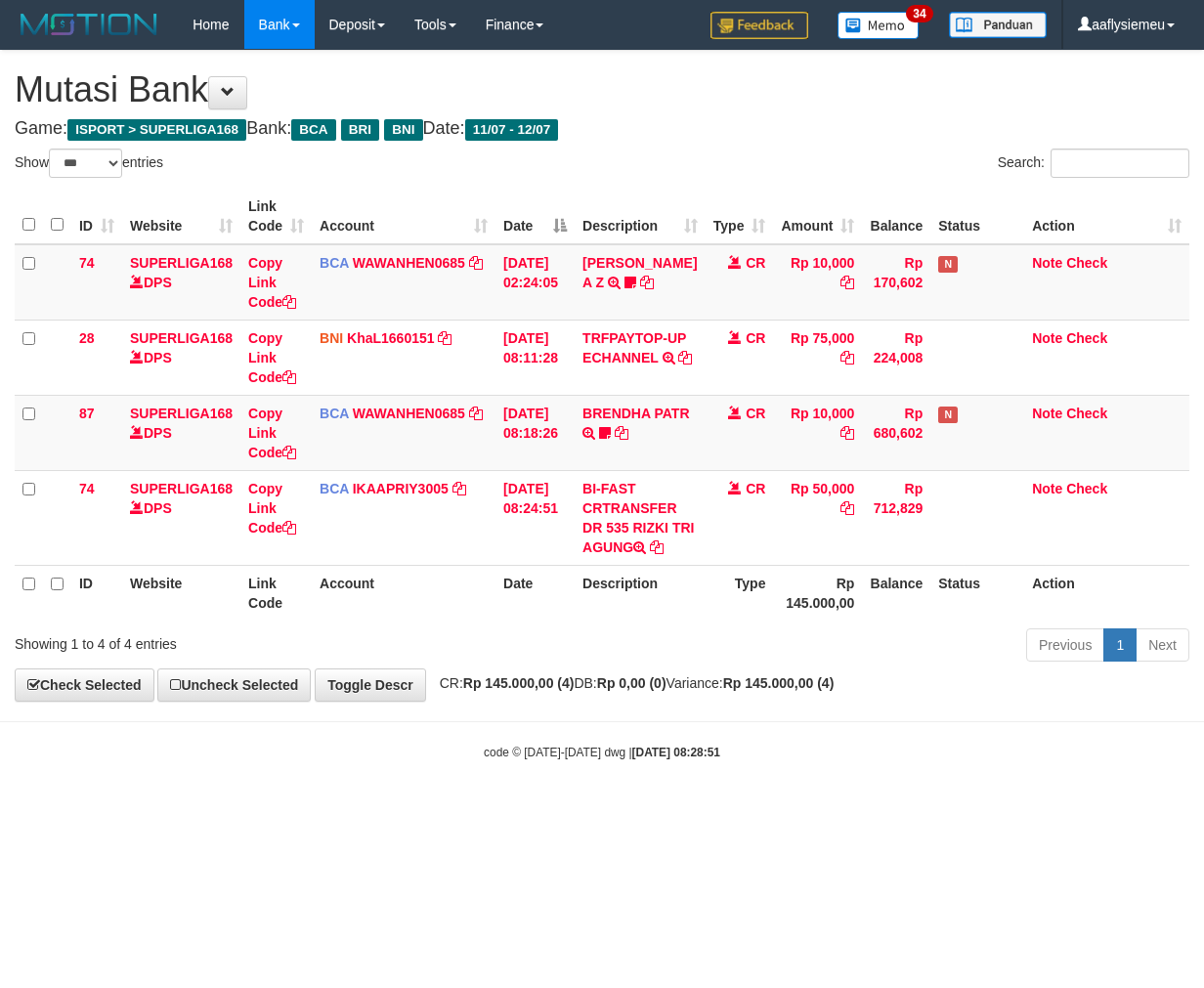 scroll, scrollTop: 0, scrollLeft: 0, axis: both 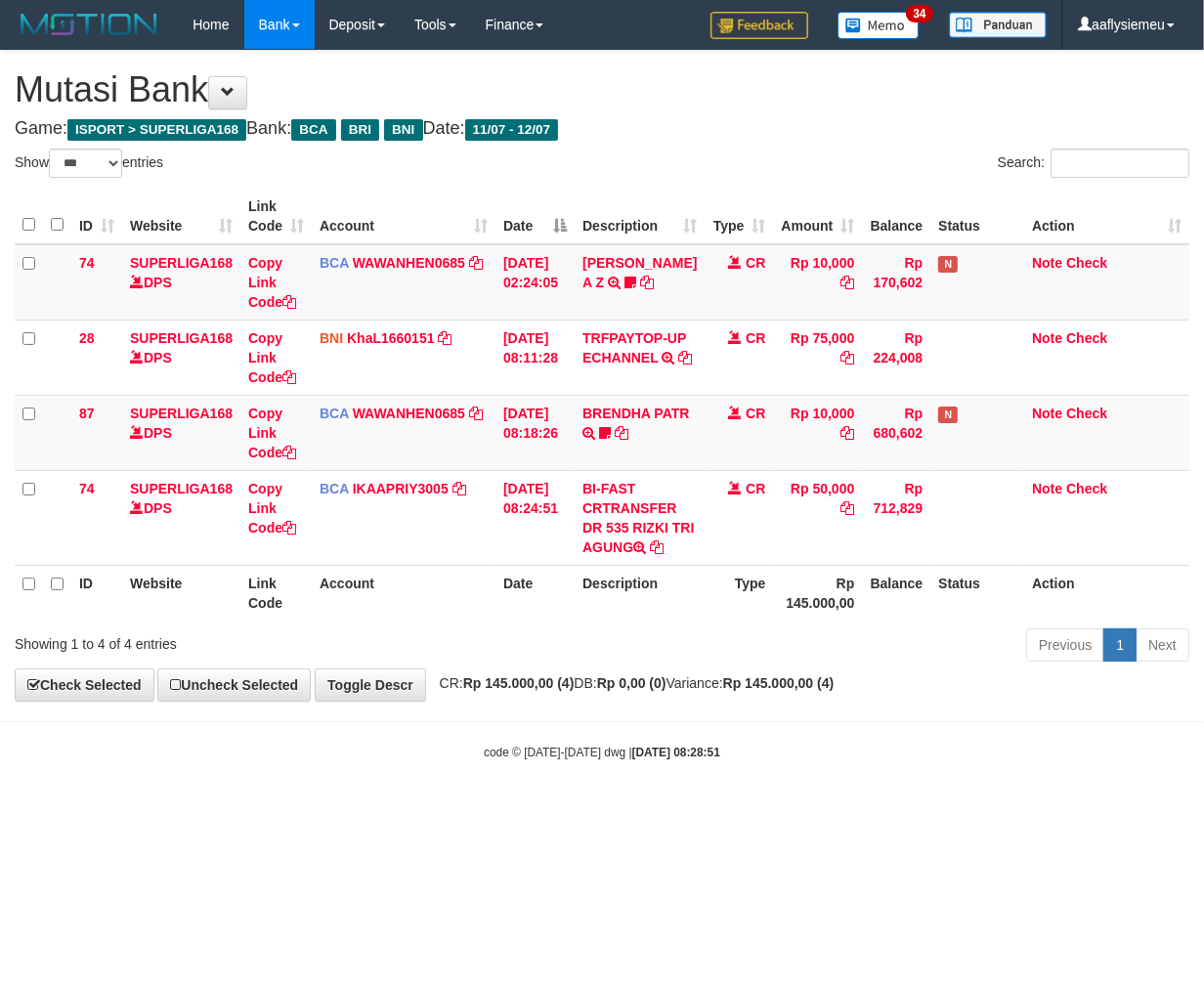 click on "Toggle navigation
Home
Bank
Account List
Load
By Website
Group
[ISPORT]													SUPERLIGA168
By Load Group (DPS)" at bounding box center [602, 405] 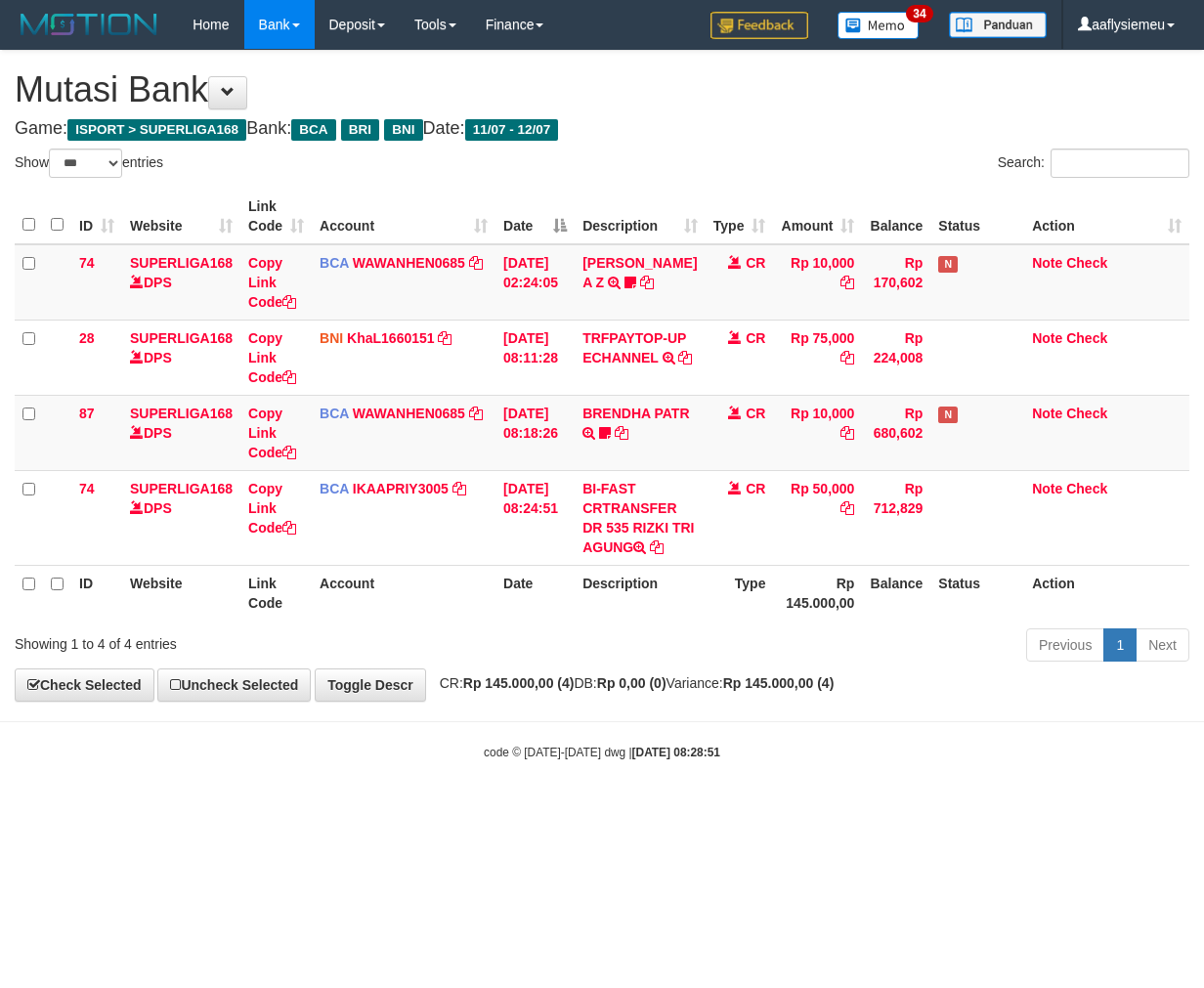 select on "***" 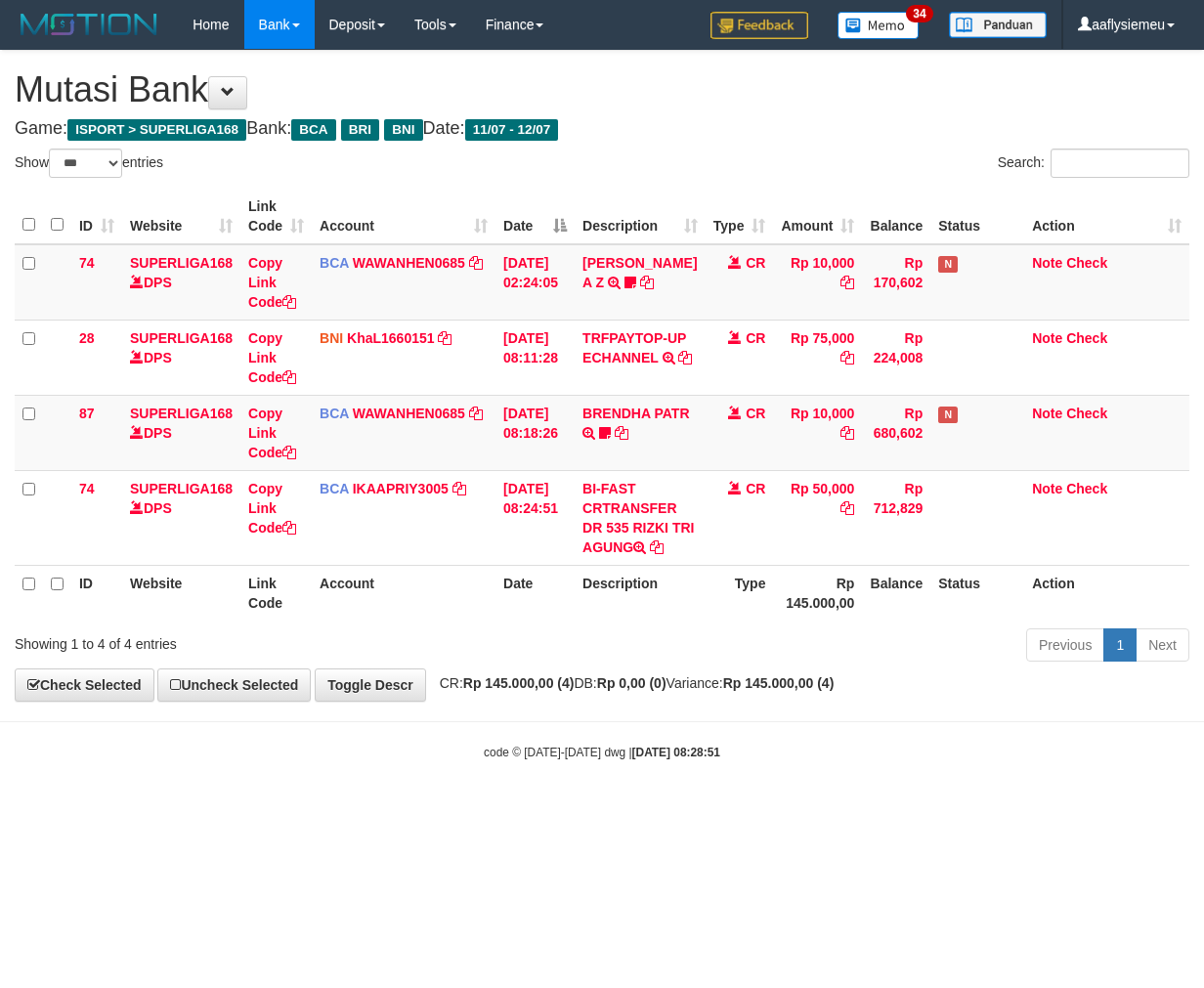 scroll, scrollTop: 0, scrollLeft: 0, axis: both 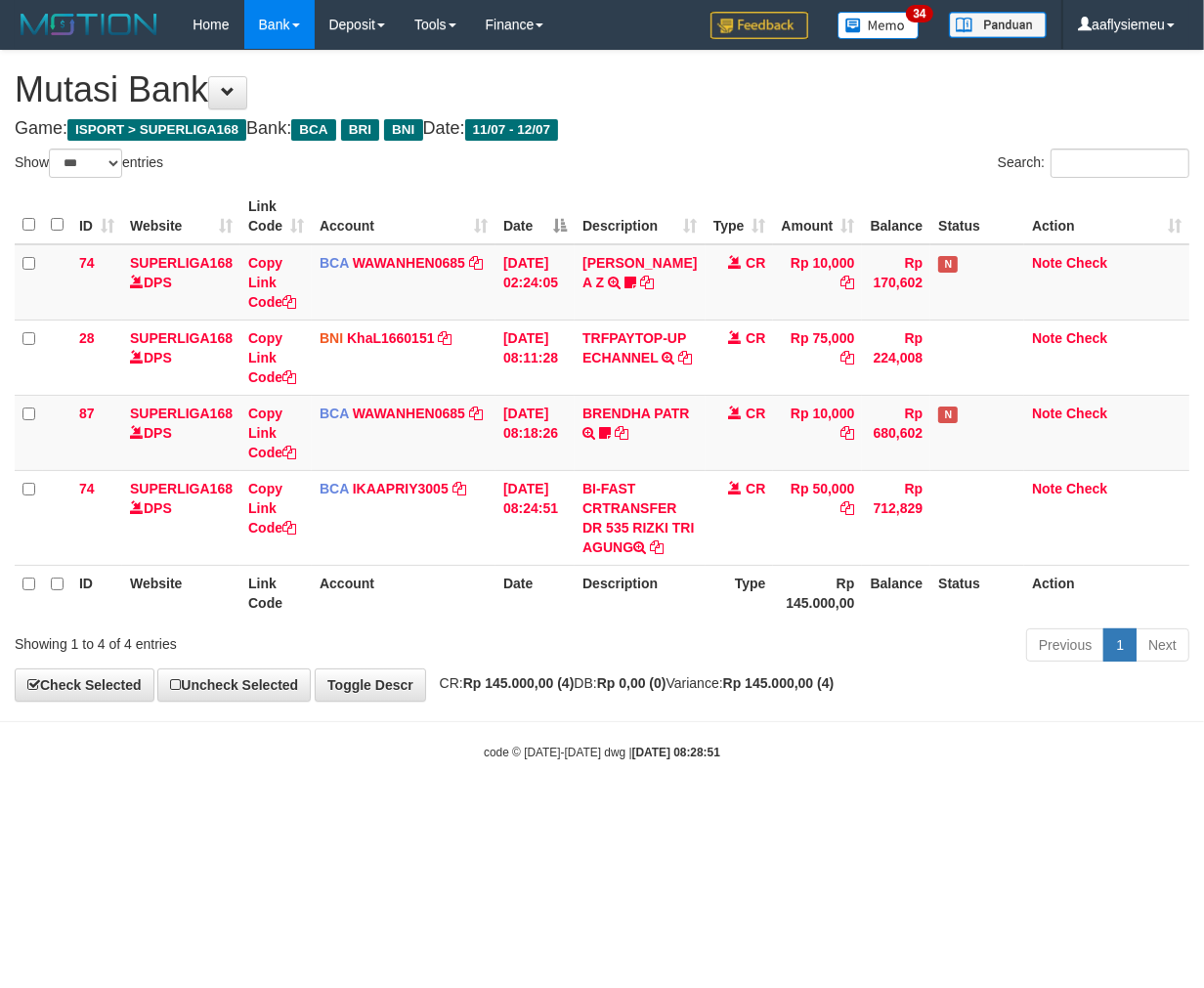 click on "Toggle navigation
Home
Bank
Account List
Load
By Website
Group
[ISPORT]													SUPERLIGA168
By Load Group (DPS)" at bounding box center [602, 405] 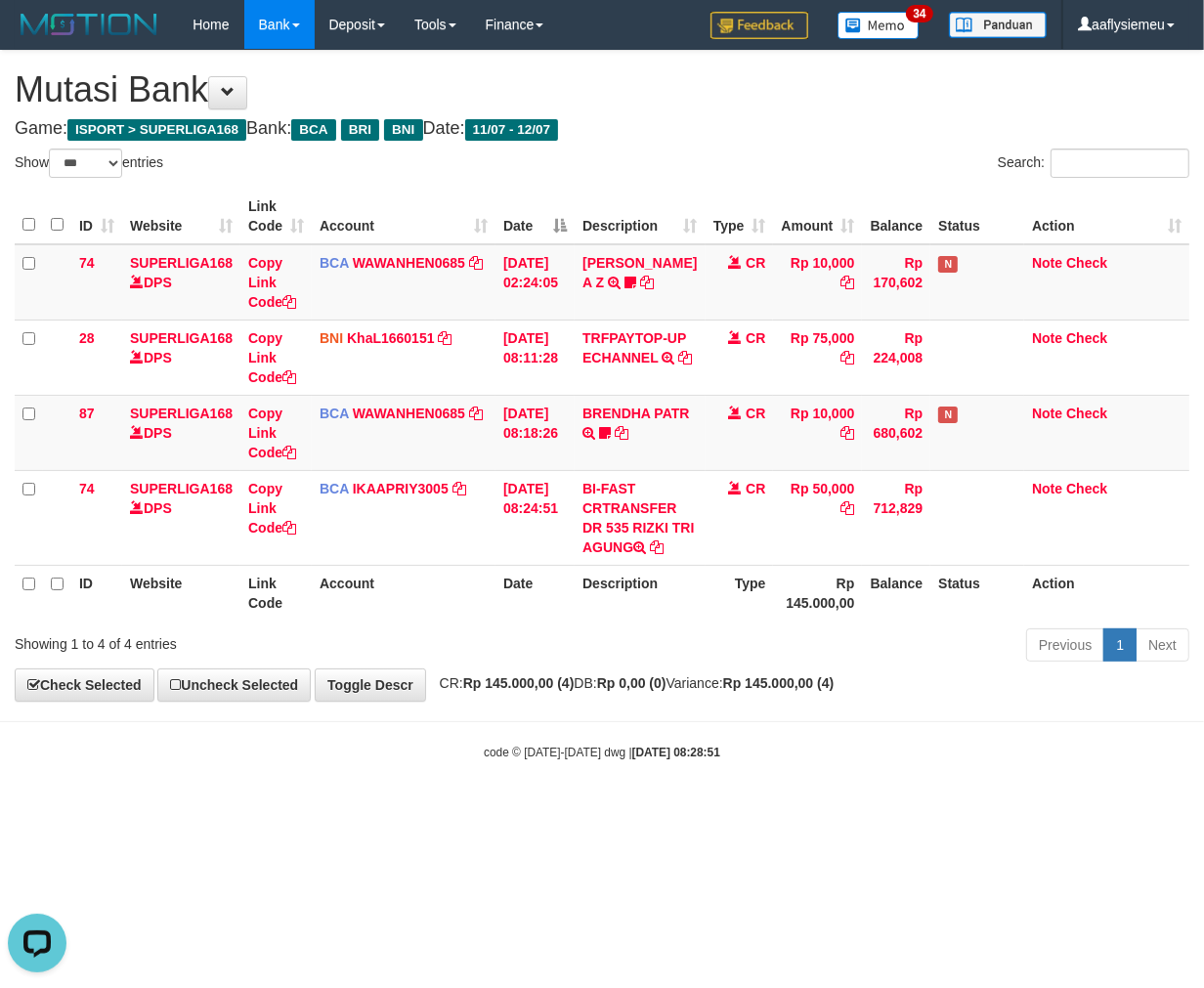 scroll, scrollTop: 0, scrollLeft: 0, axis: both 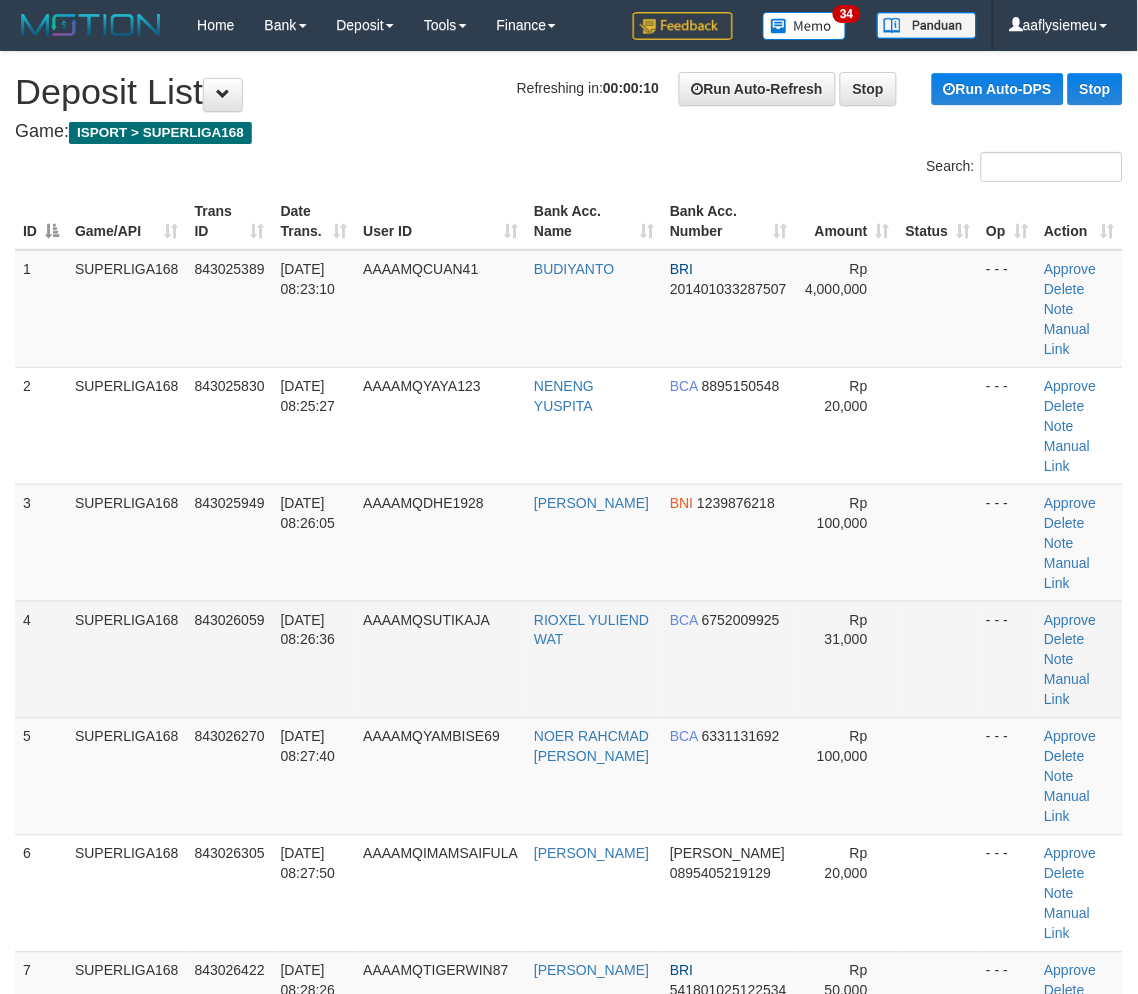 click on "SUPERLIGA168" at bounding box center (127, 659) 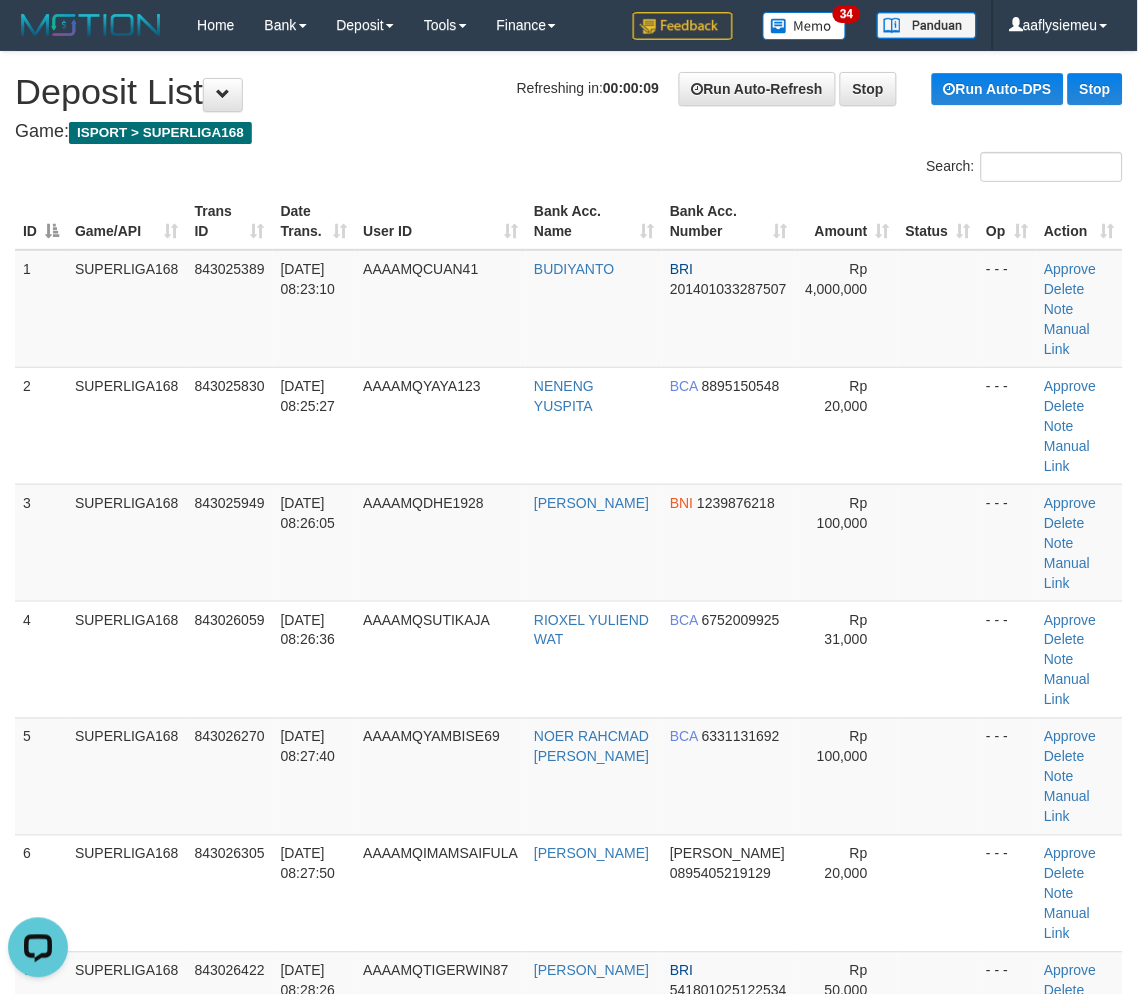 scroll, scrollTop: 0, scrollLeft: 0, axis: both 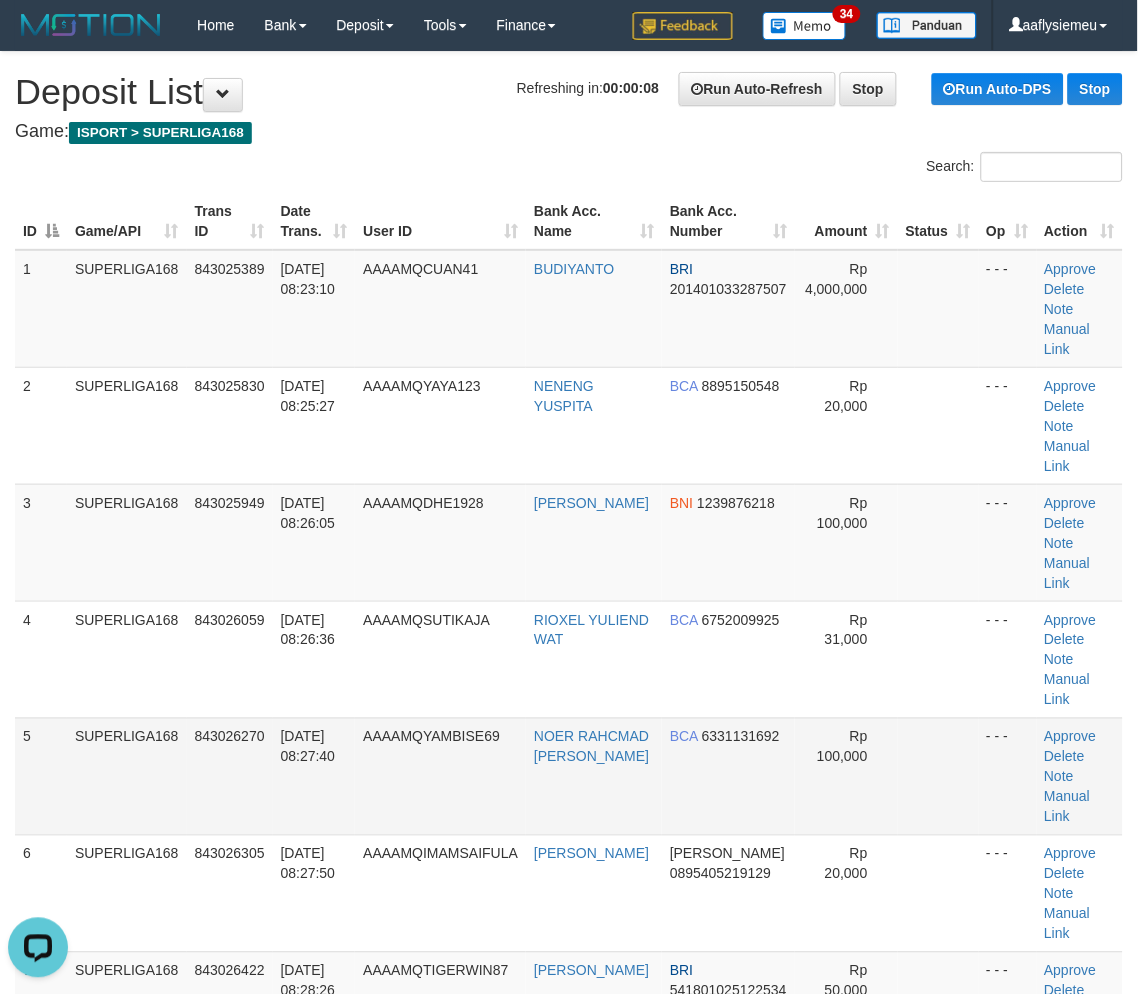 click on "SUPERLIGA168" at bounding box center (127, 776) 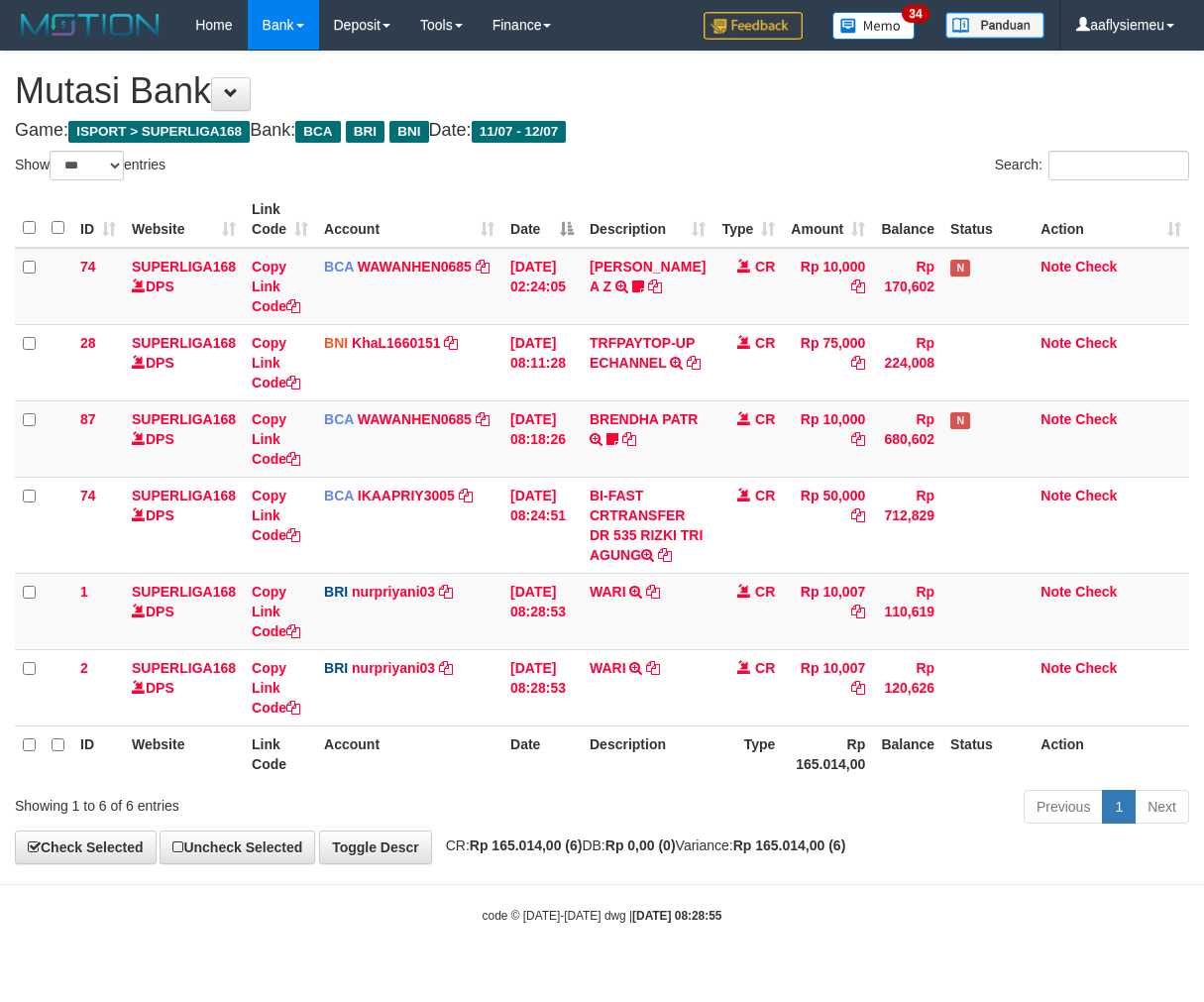 select on "***" 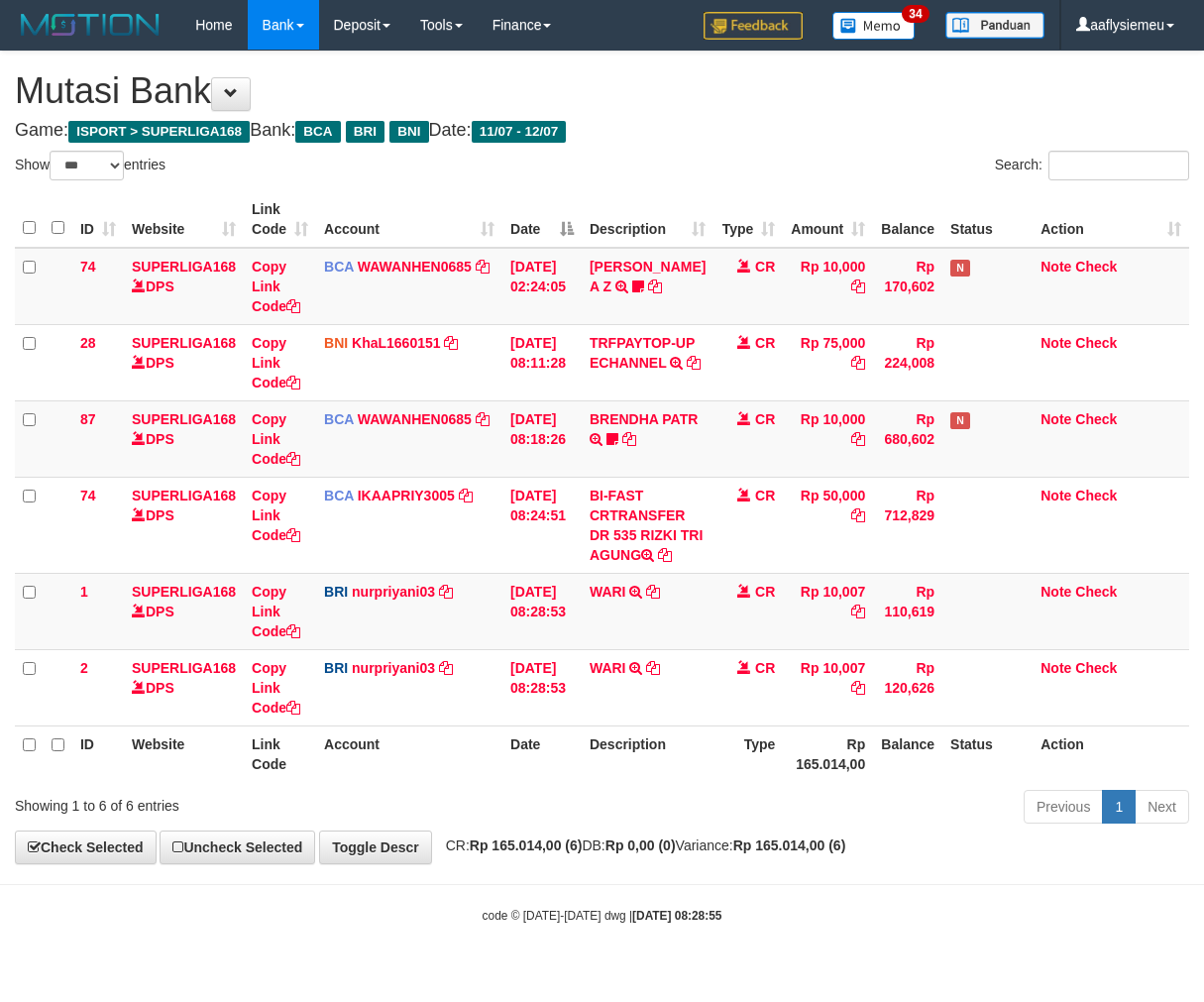 scroll, scrollTop: 0, scrollLeft: 0, axis: both 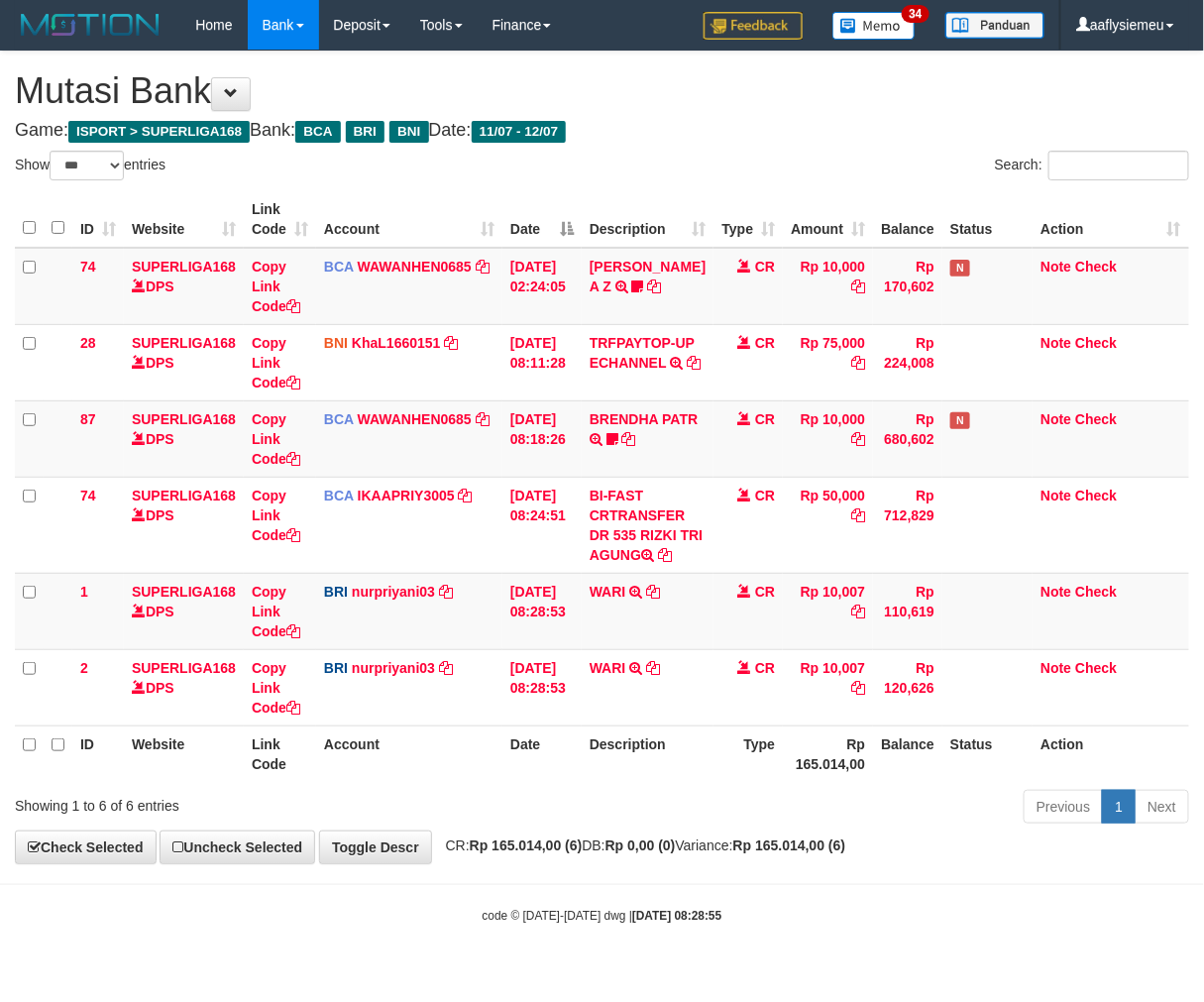 click on "Previous 1 Next" at bounding box center [852, 809] 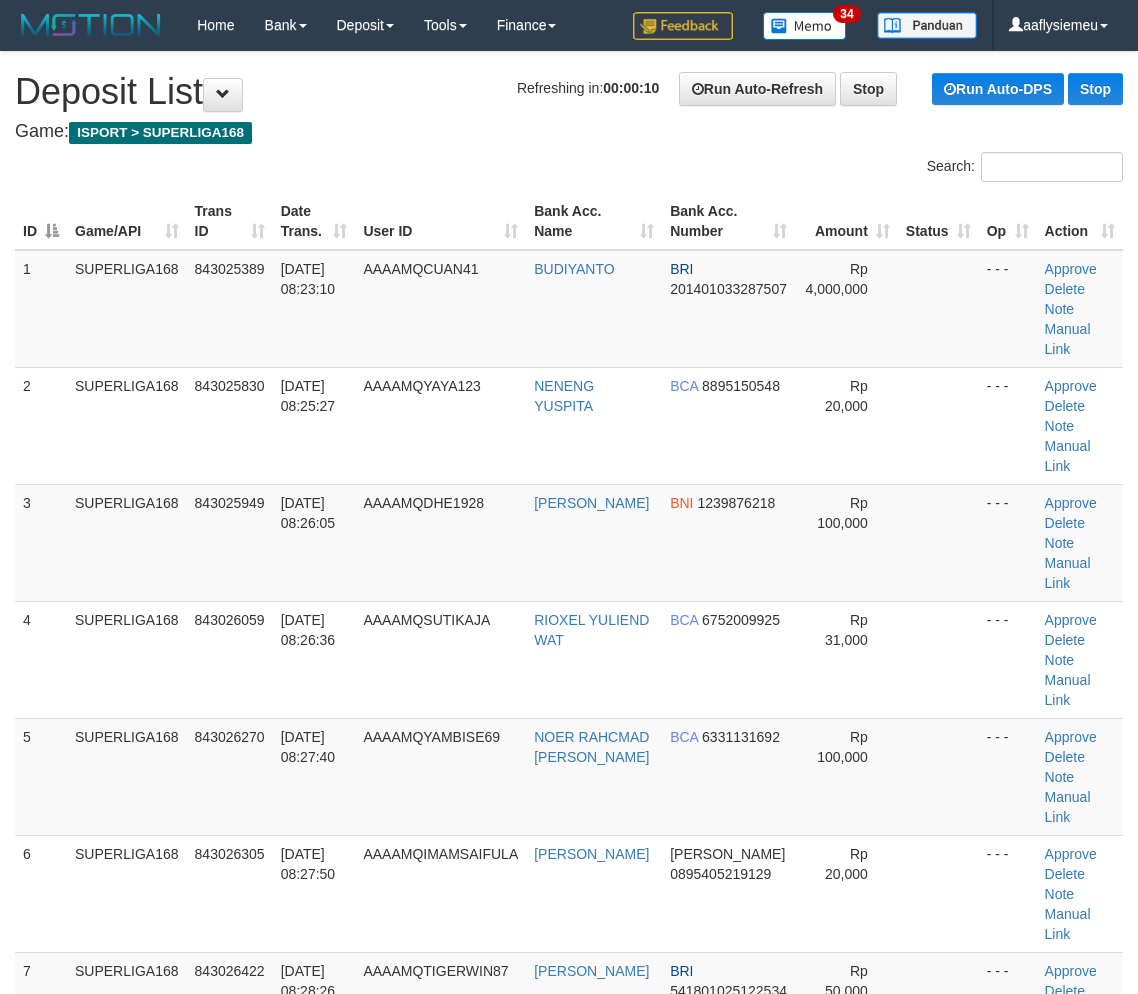scroll, scrollTop: 0, scrollLeft: 0, axis: both 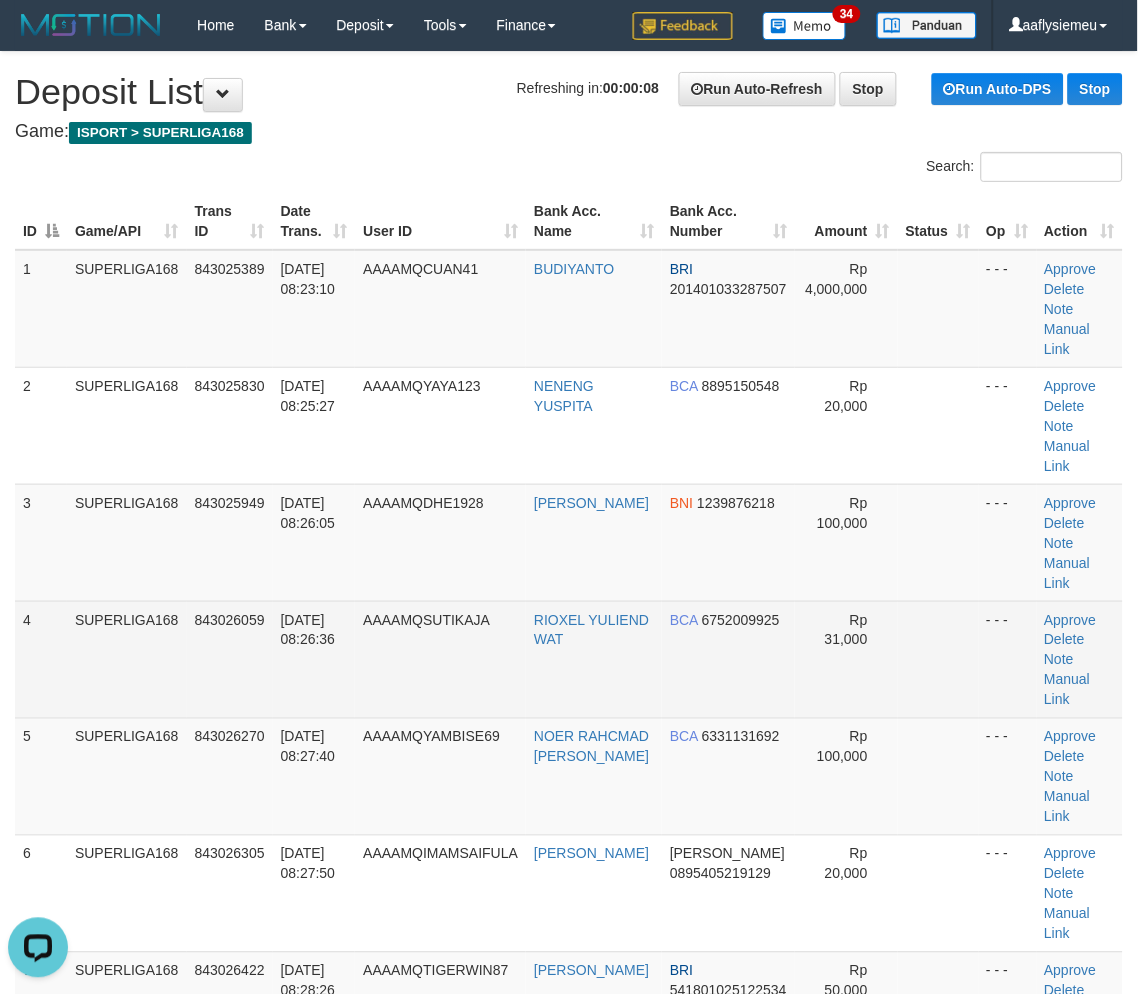 drag, startPoint x: 51, startPoint y: 624, endPoint x: 0, endPoint y: 641, distance: 53.75872 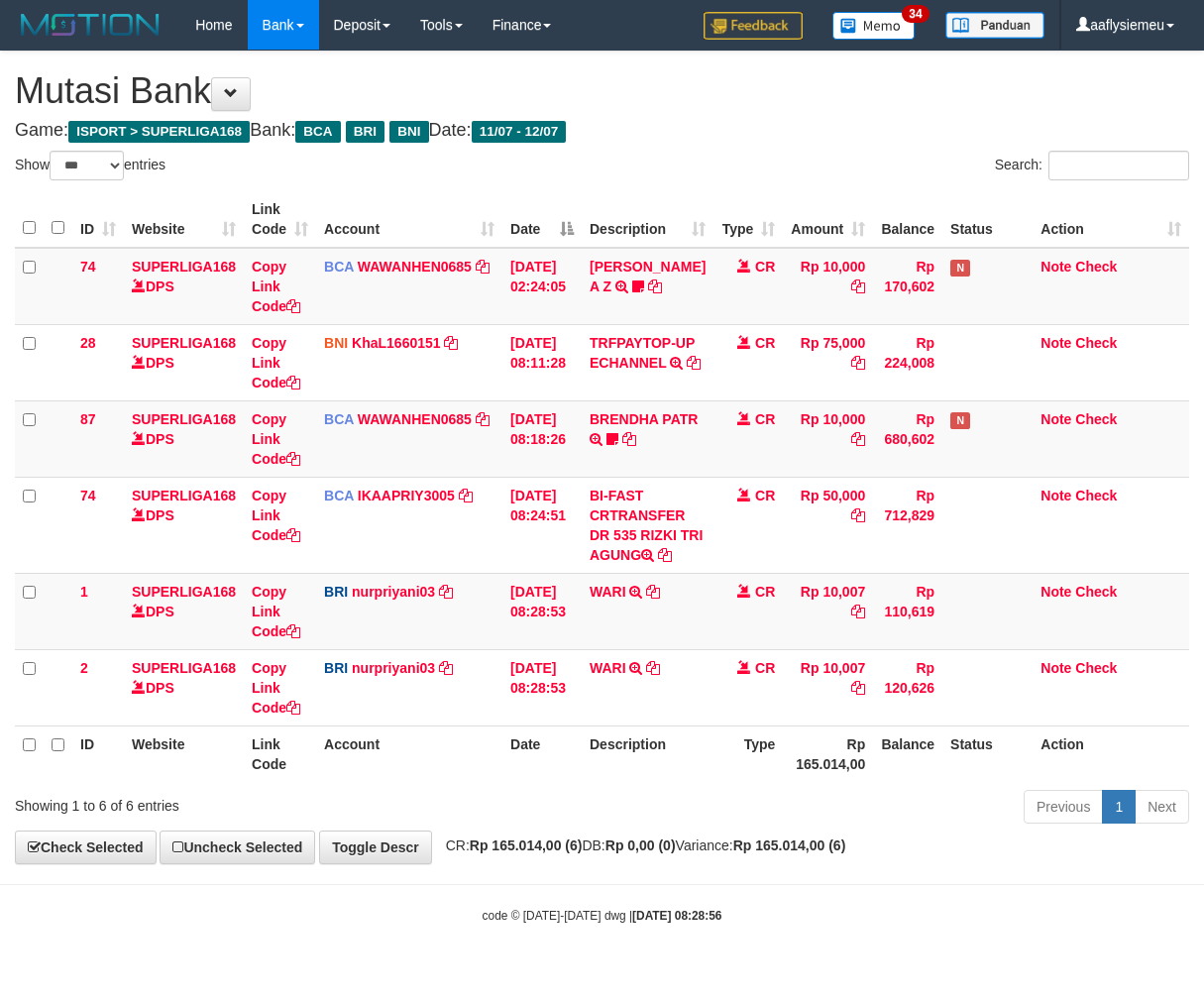 select on "***" 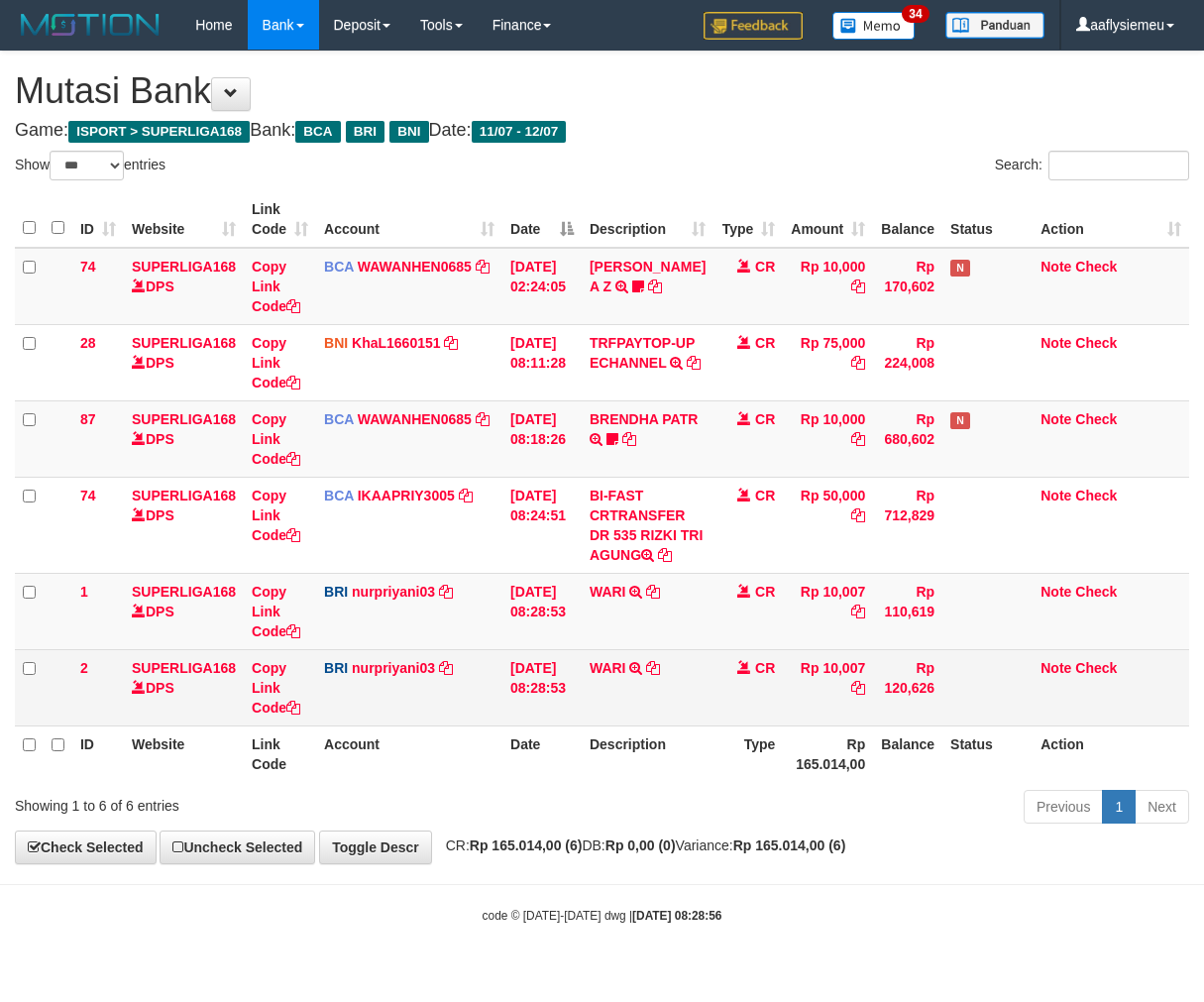 scroll, scrollTop: 0, scrollLeft: 0, axis: both 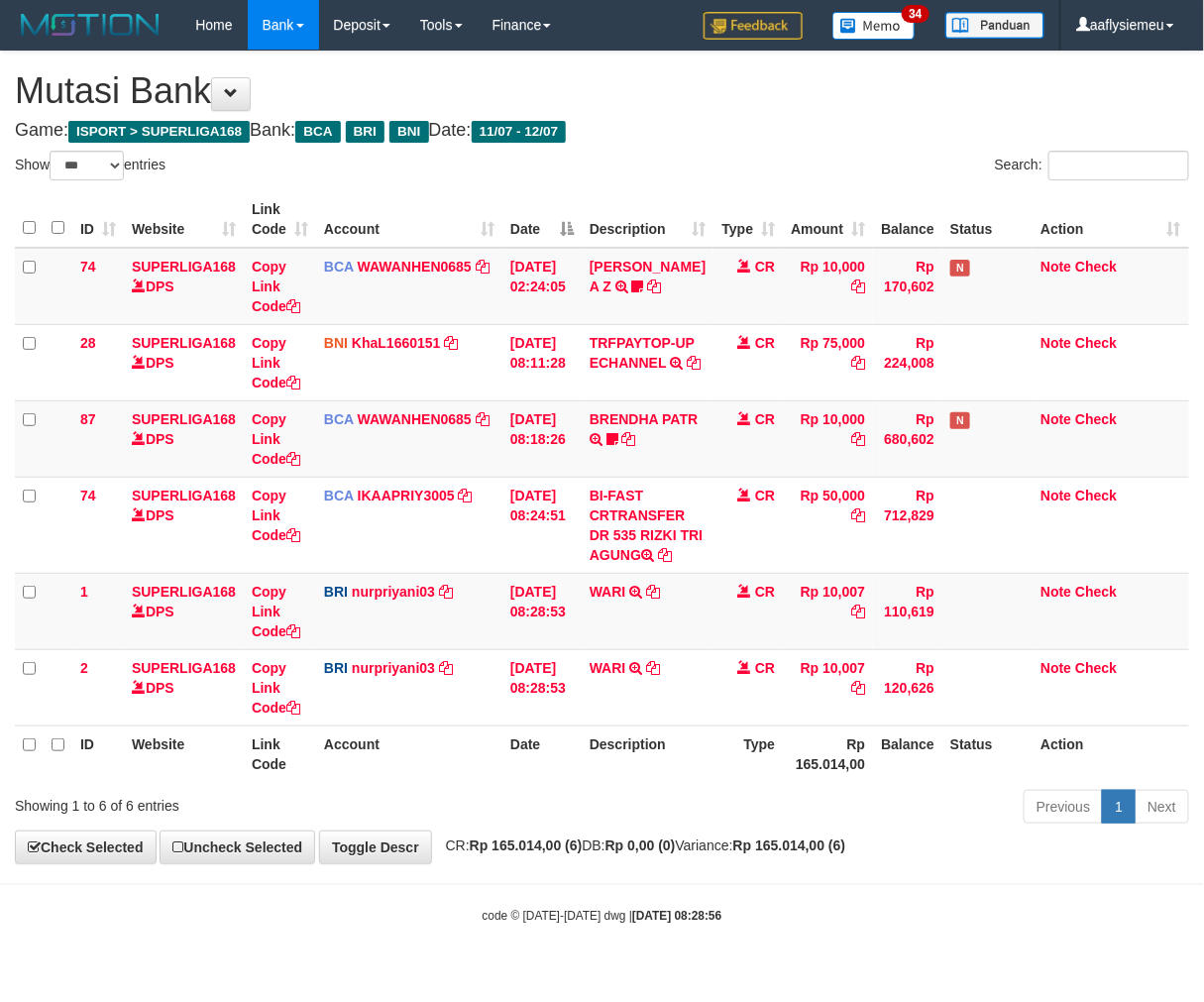 click on "Description" at bounding box center [647, 753] 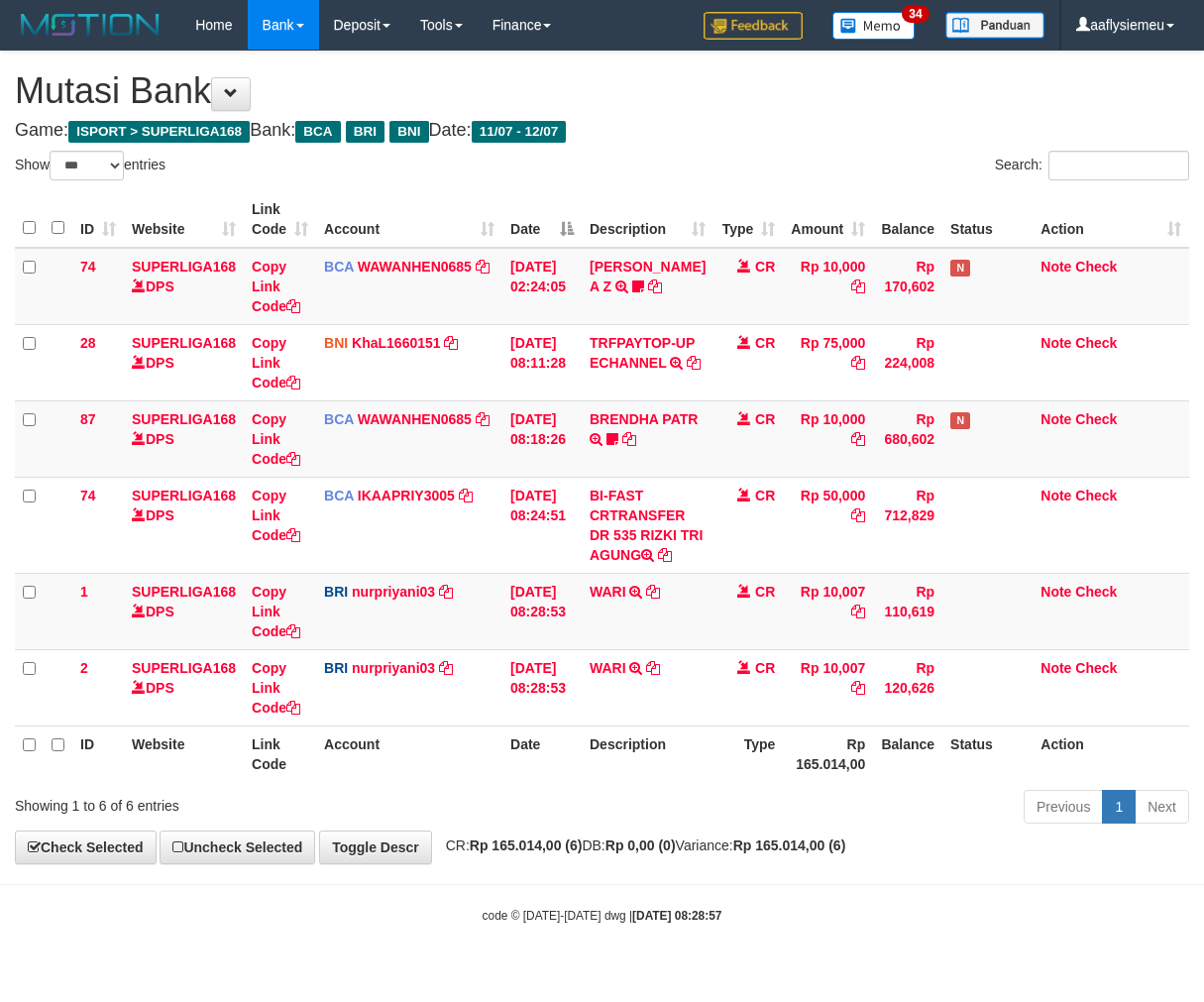select on "***" 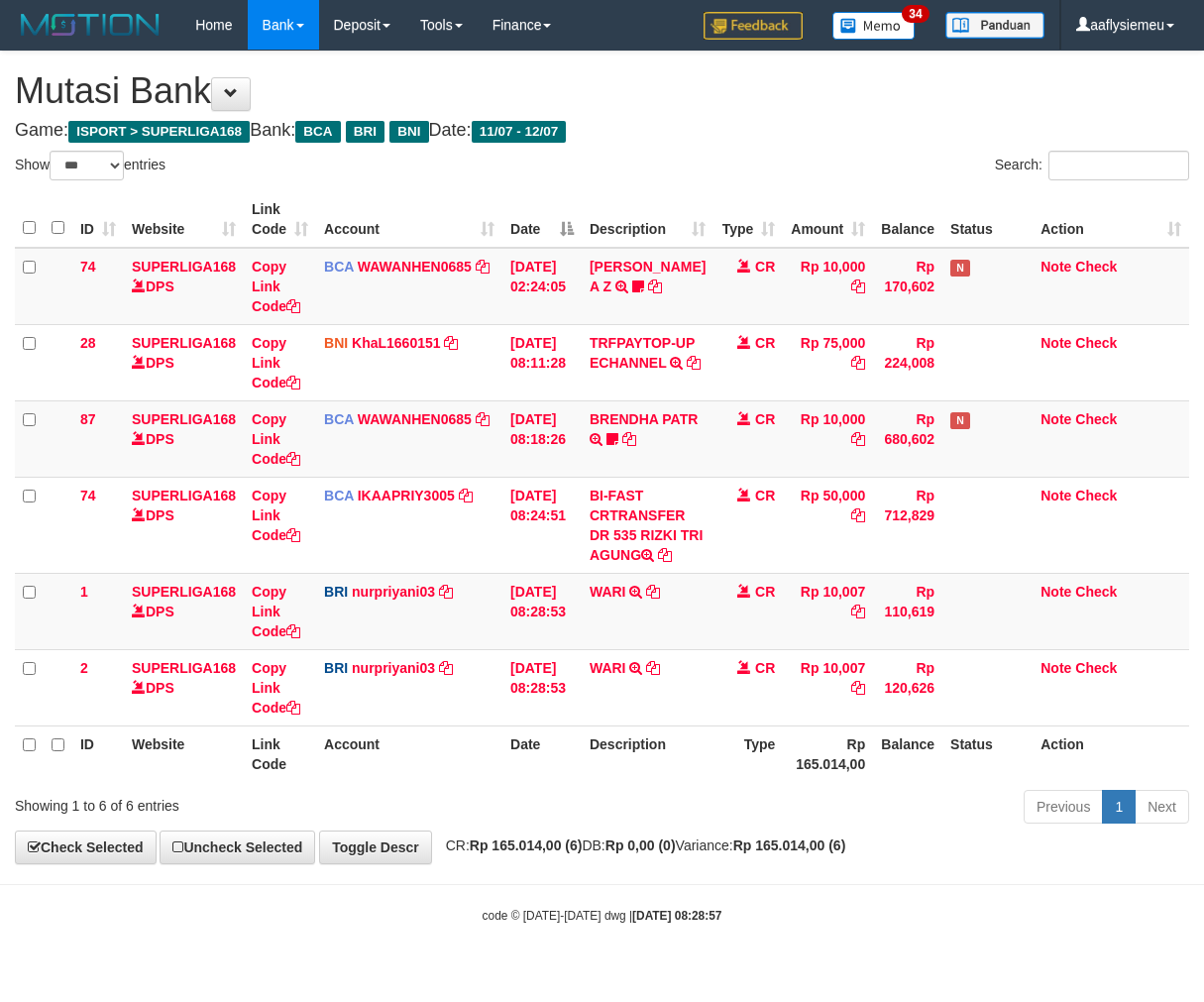 scroll, scrollTop: 0, scrollLeft: 0, axis: both 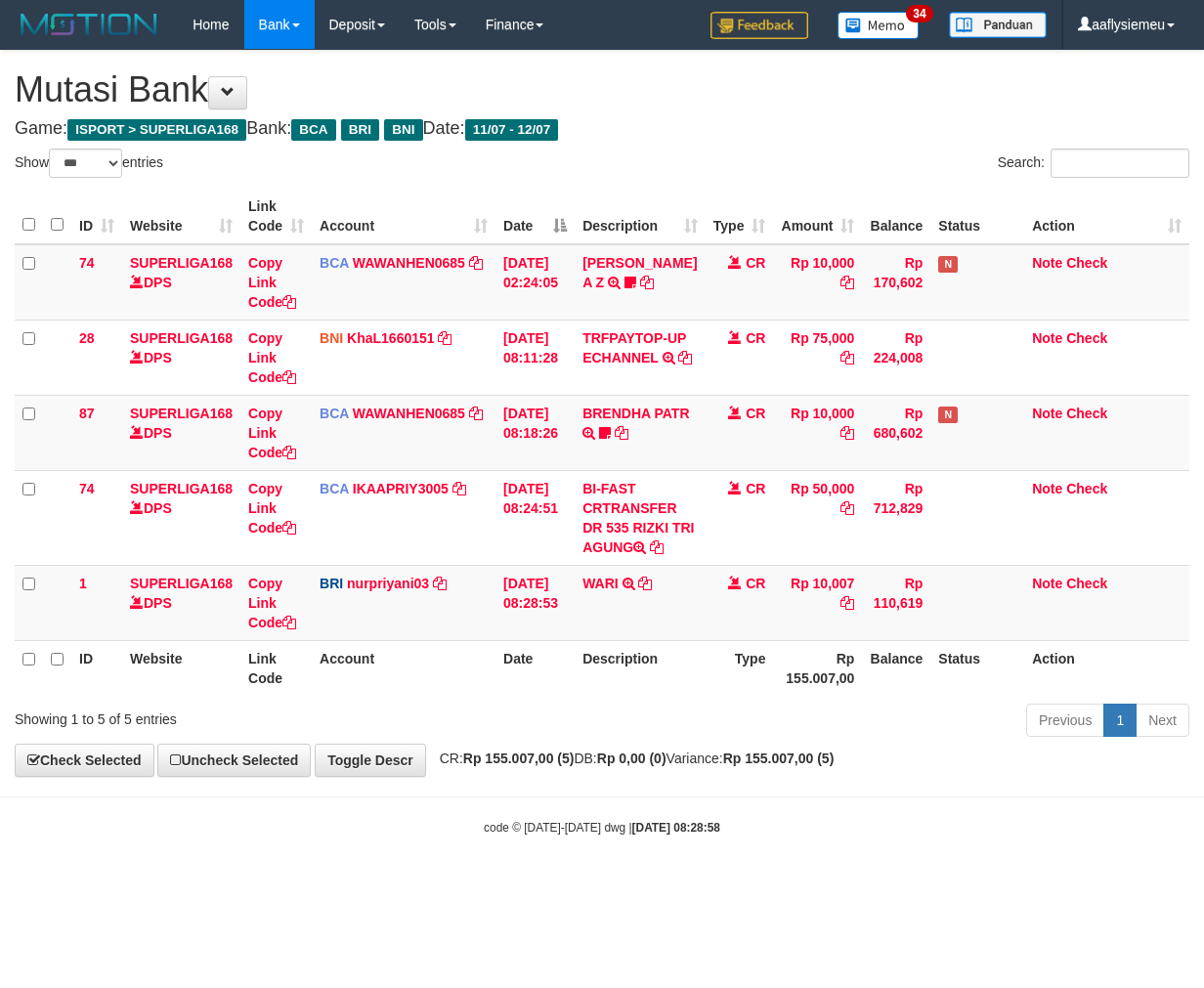select on "***" 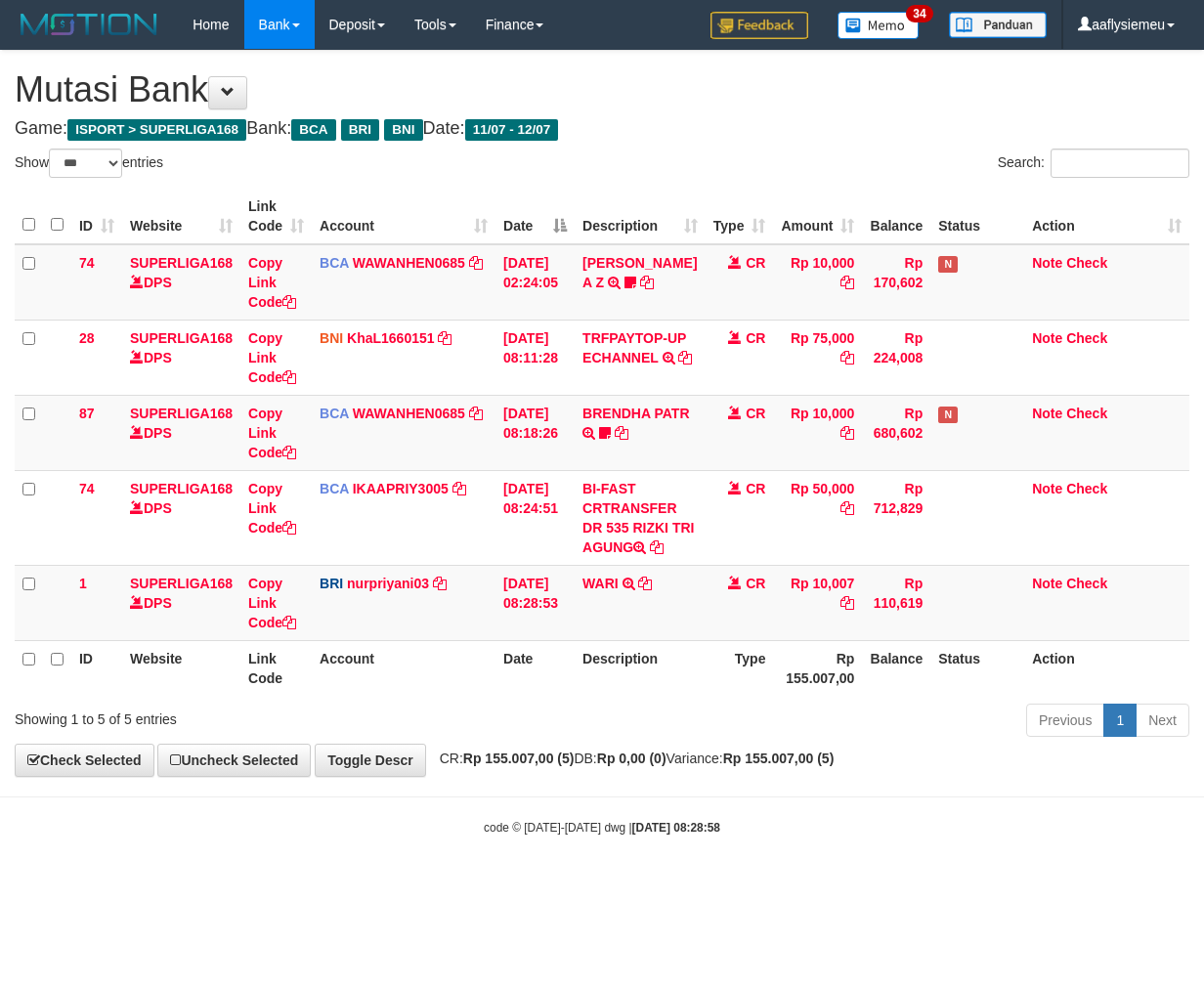scroll, scrollTop: 0, scrollLeft: 0, axis: both 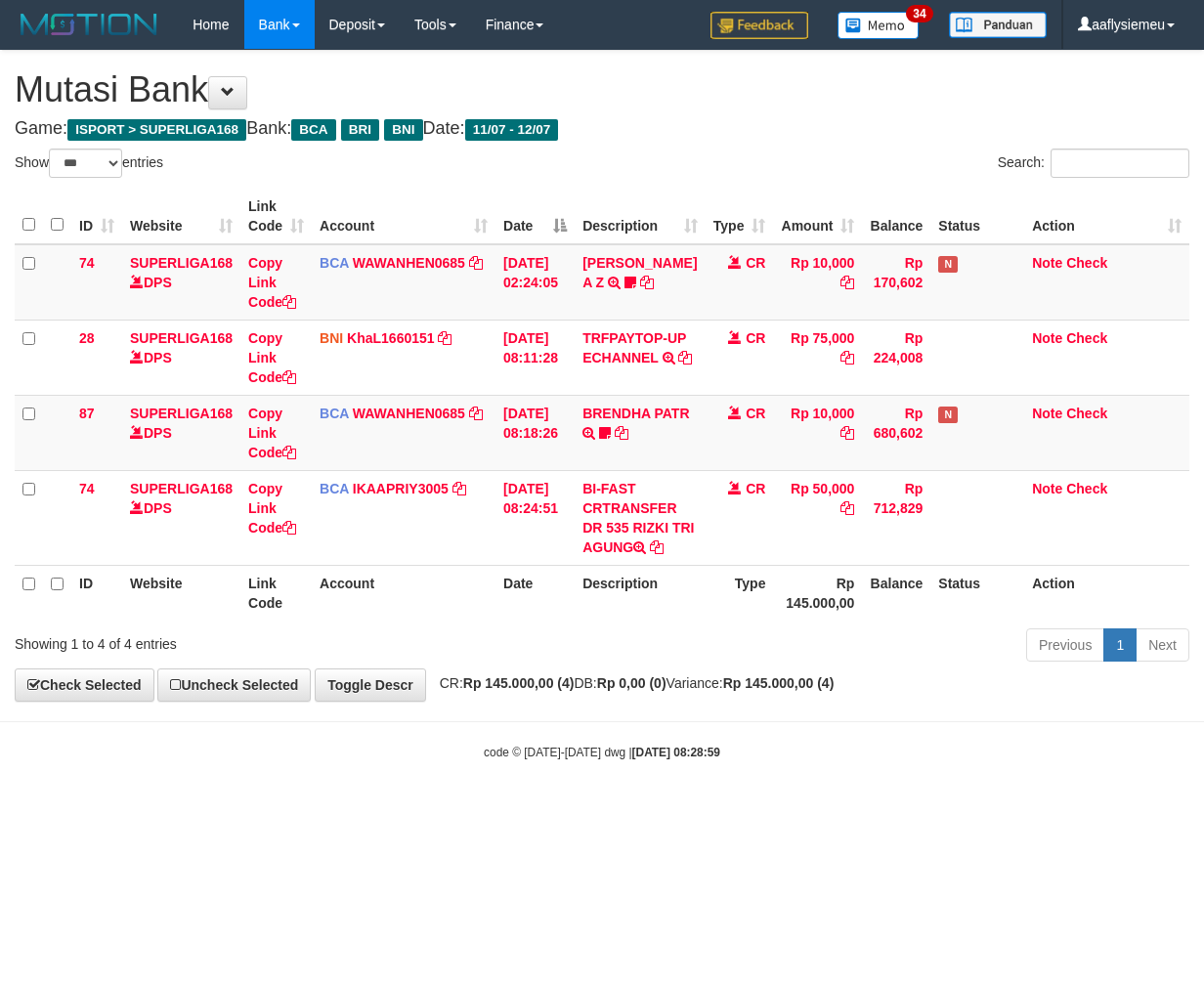 select on "***" 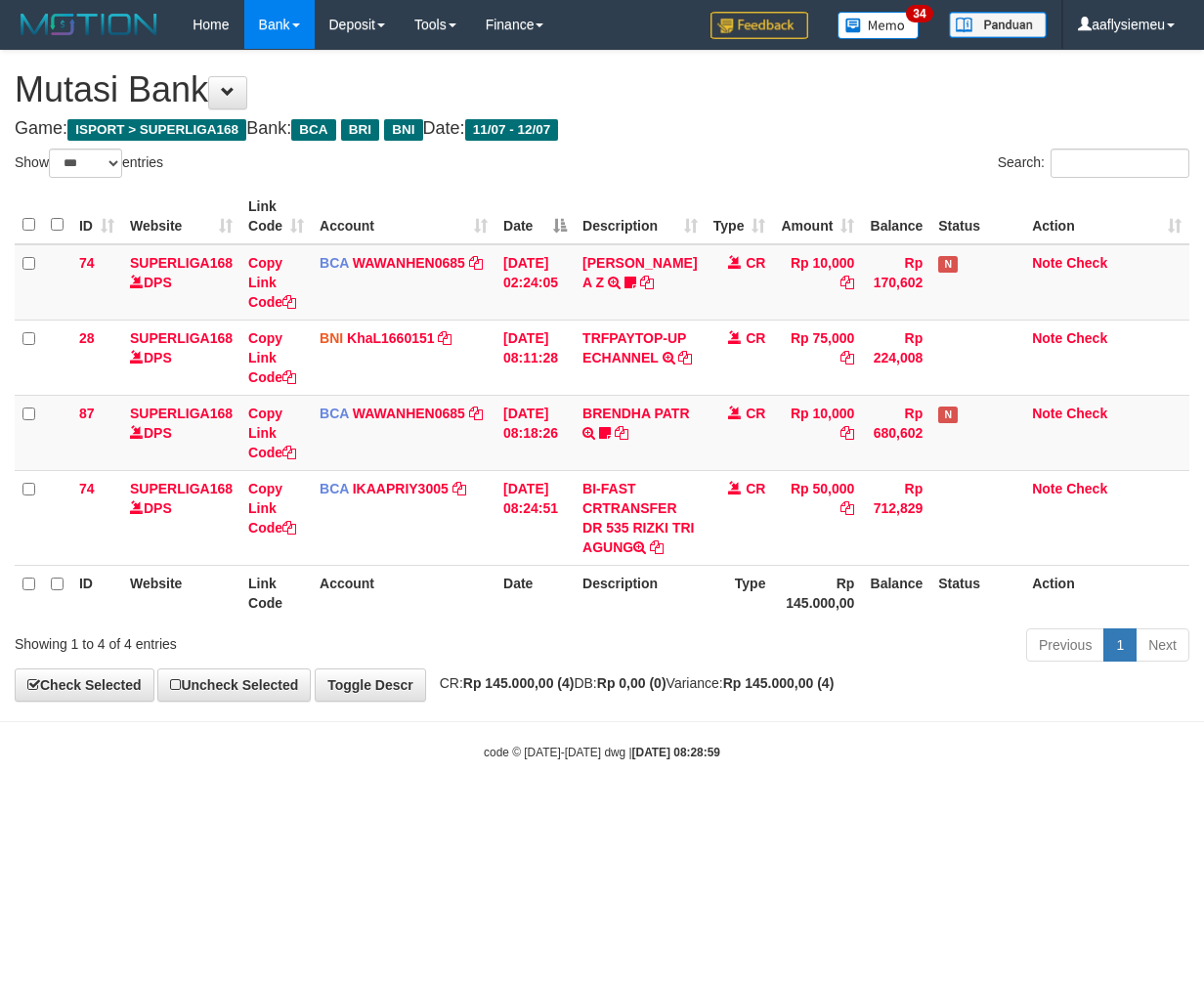 scroll, scrollTop: 0, scrollLeft: 0, axis: both 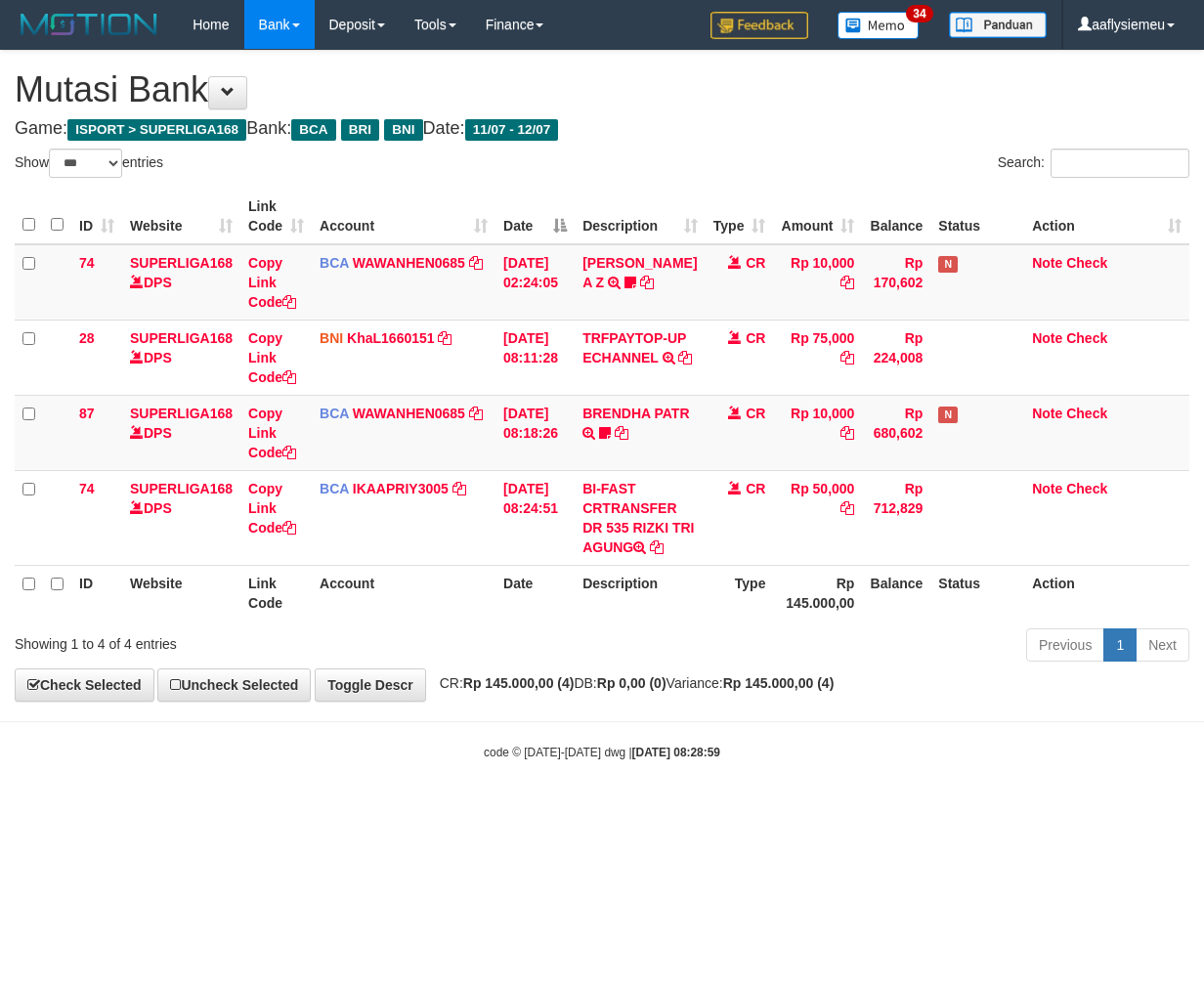 select on "***" 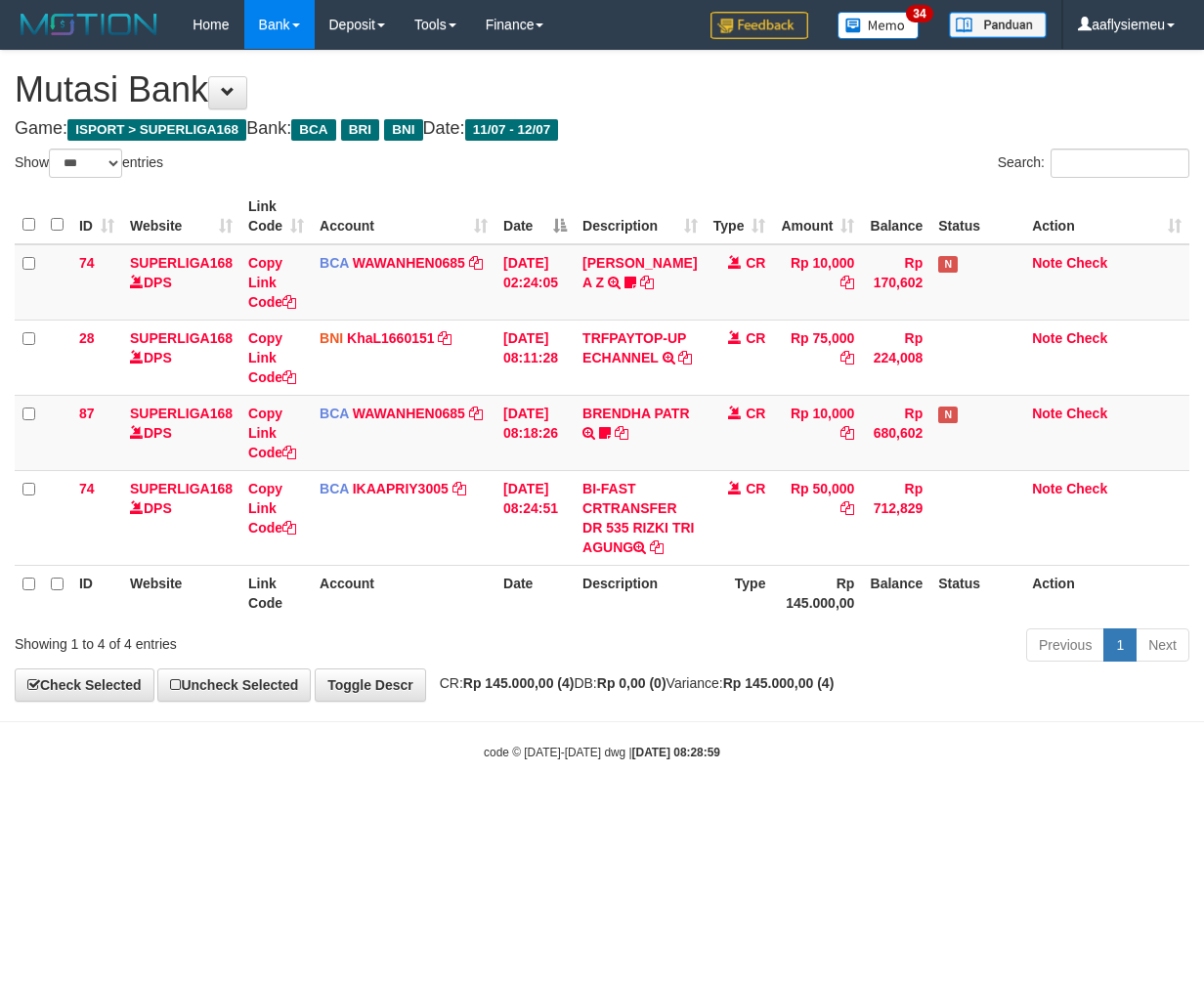 scroll, scrollTop: 0, scrollLeft: 0, axis: both 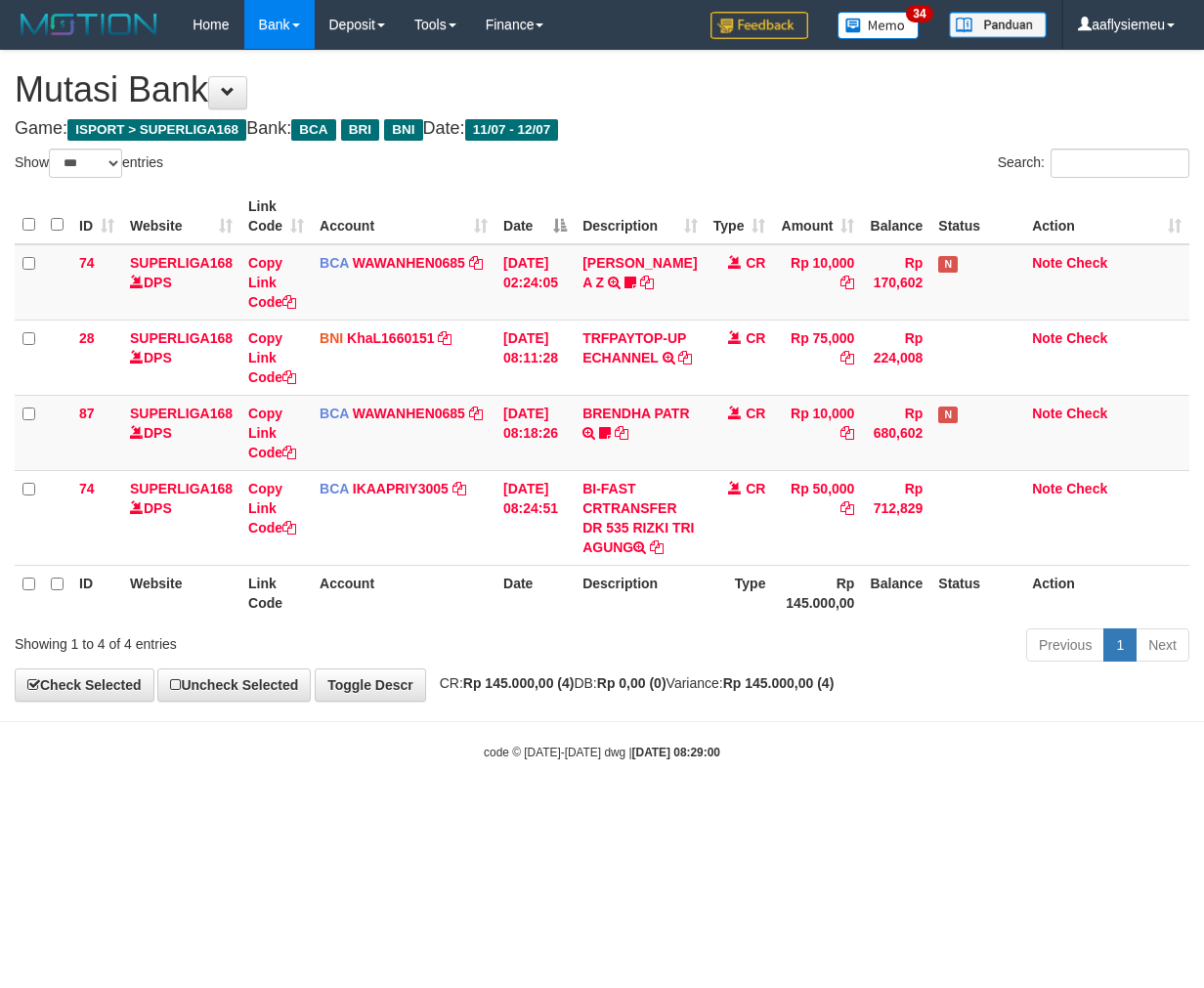 select on "***" 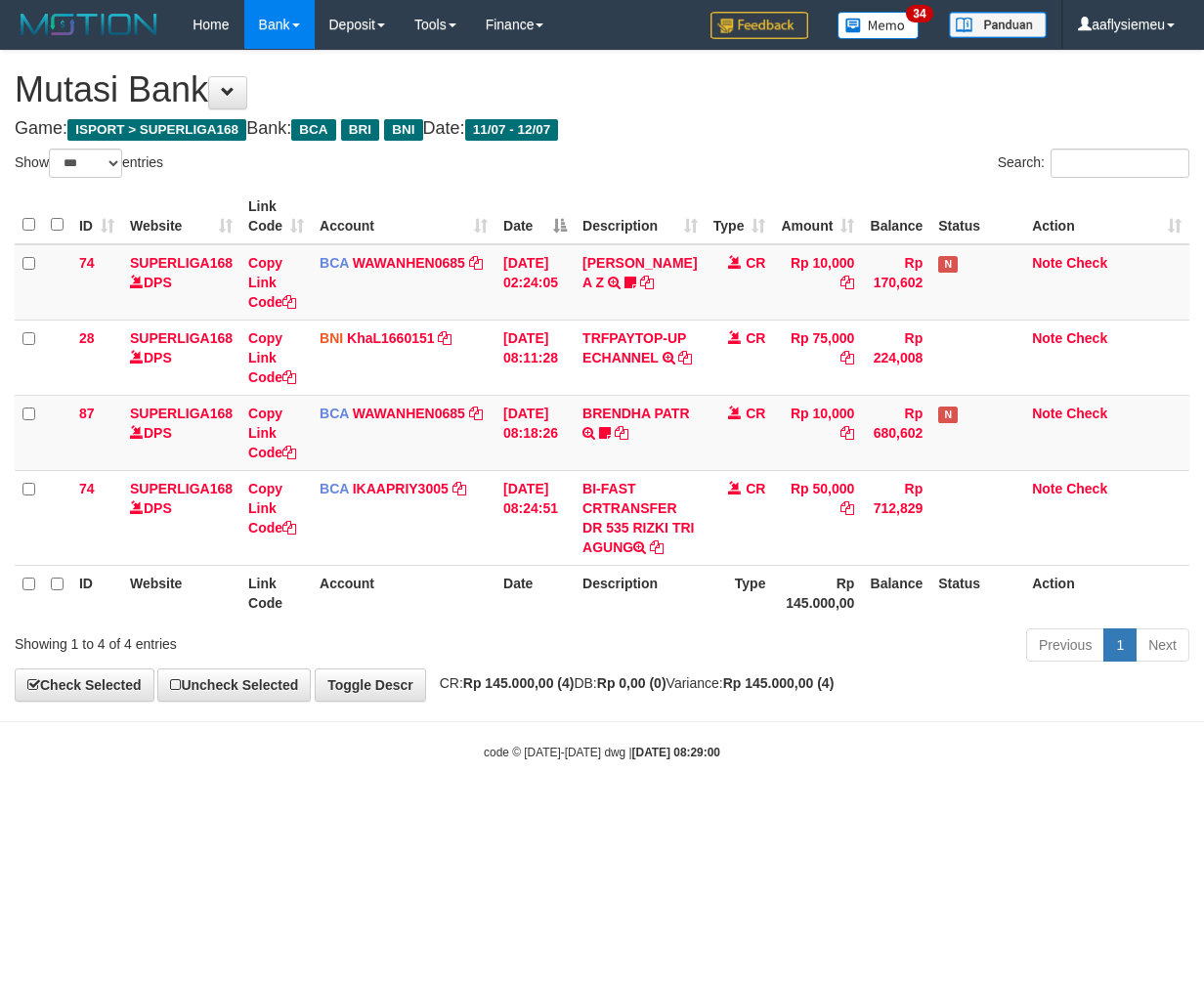 scroll, scrollTop: 0, scrollLeft: 0, axis: both 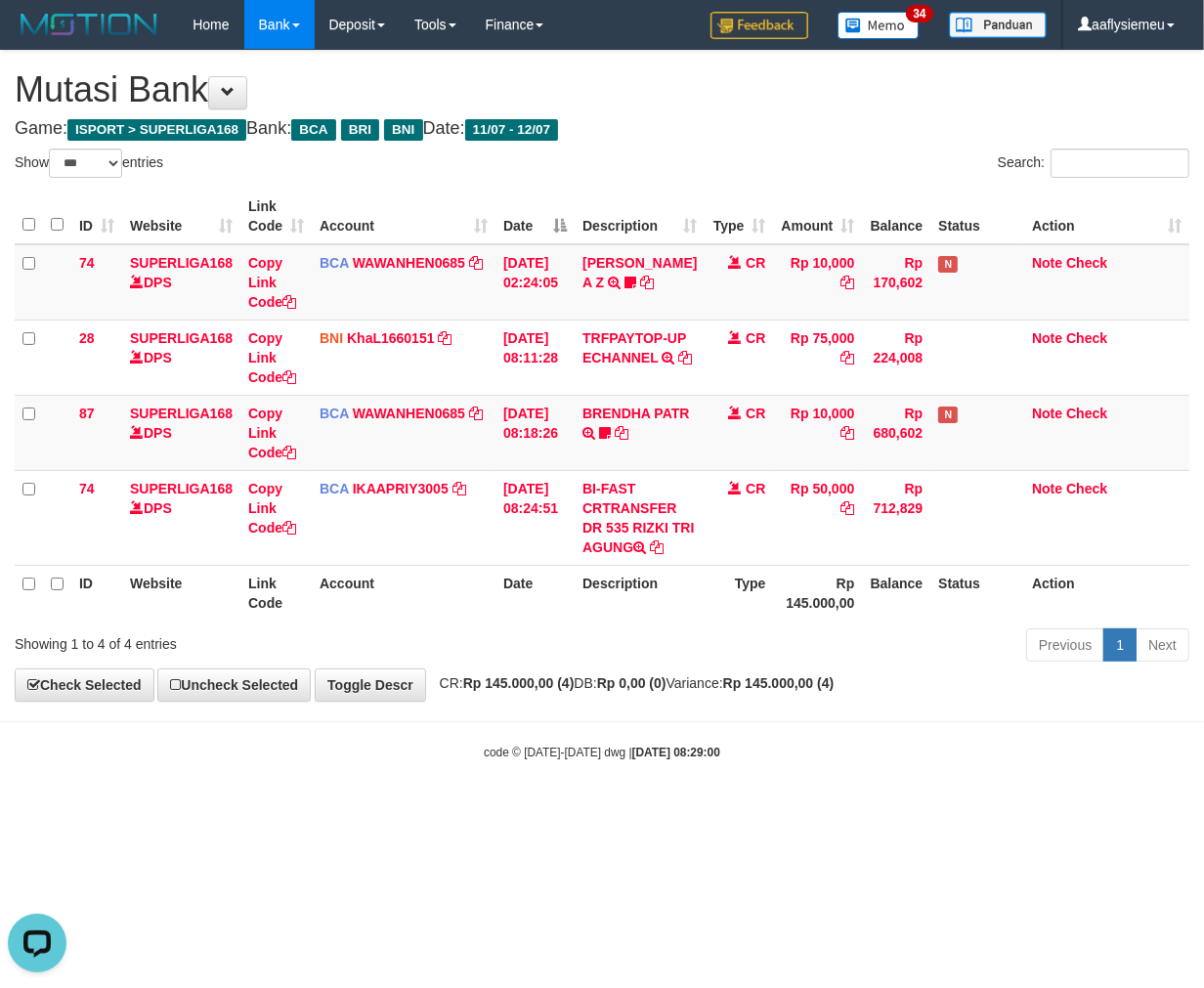 click on "Toggle navigation
Home
Bank
Account List
Load
By Website
Group
[ISPORT]													SUPERLIGA168
By Load Group (DPS)
34" at bounding box center [602, 405] 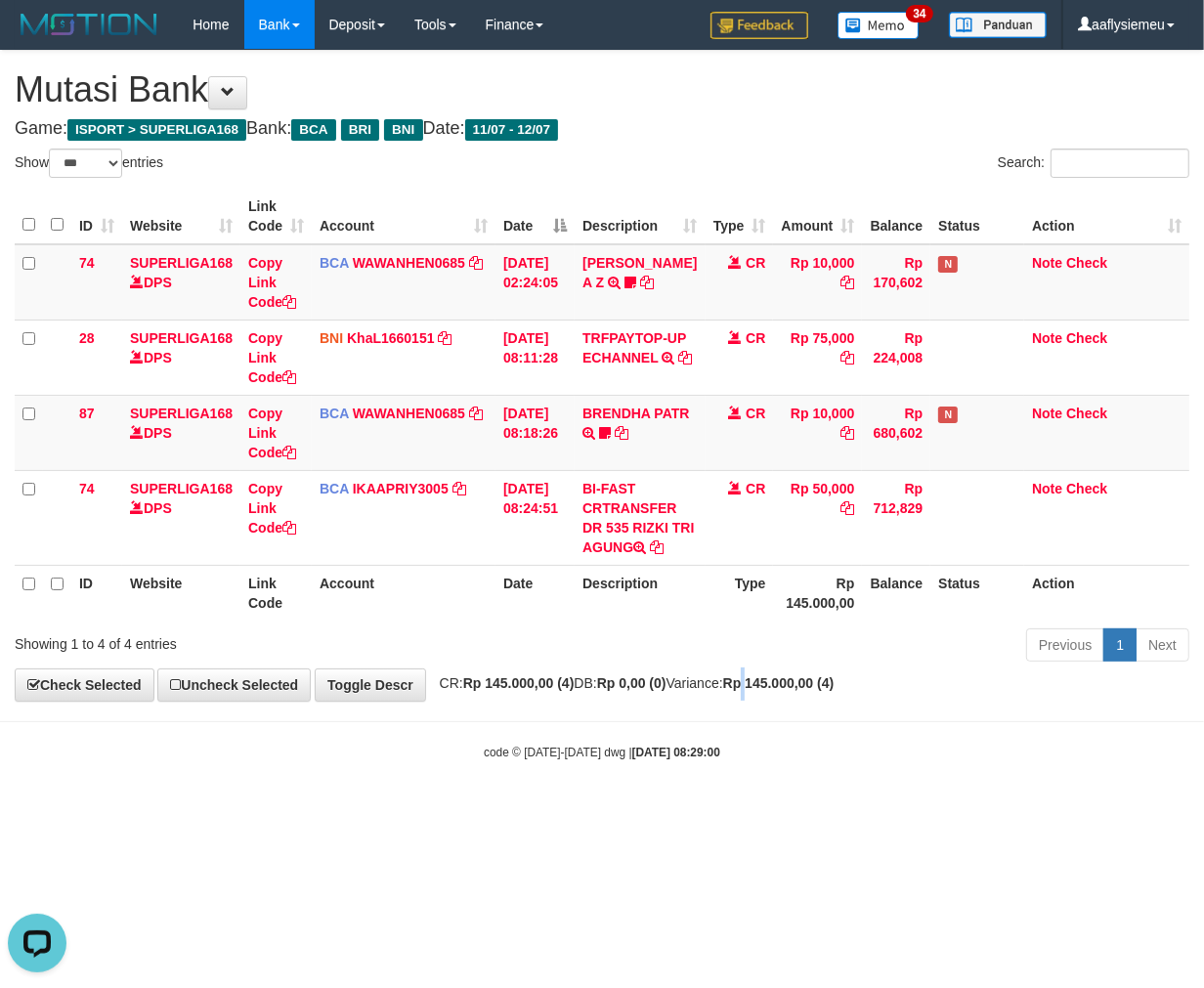 drag, startPoint x: 799, startPoint y: 727, endPoint x: 1200, endPoint y: 685, distance: 403.1935 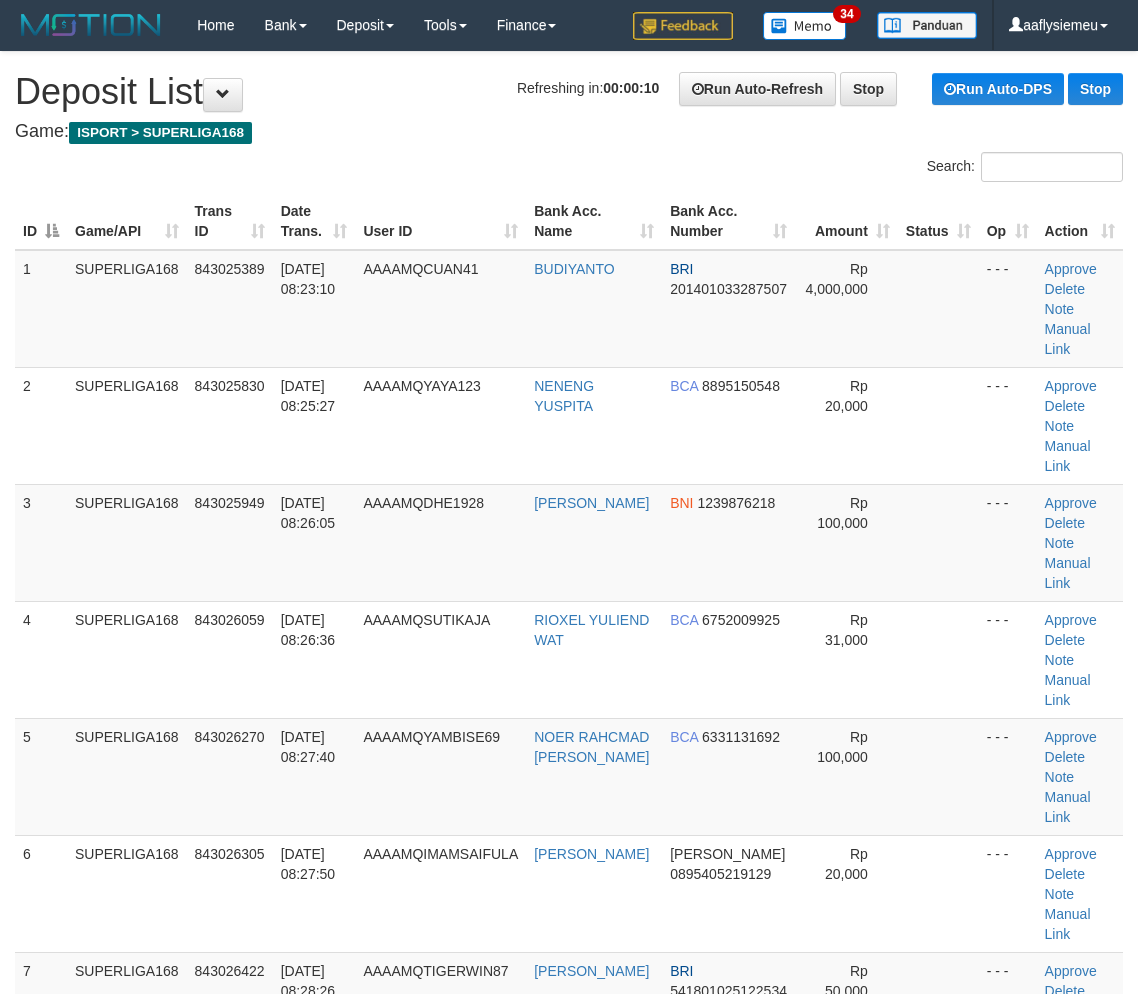 scroll, scrollTop: 0, scrollLeft: 0, axis: both 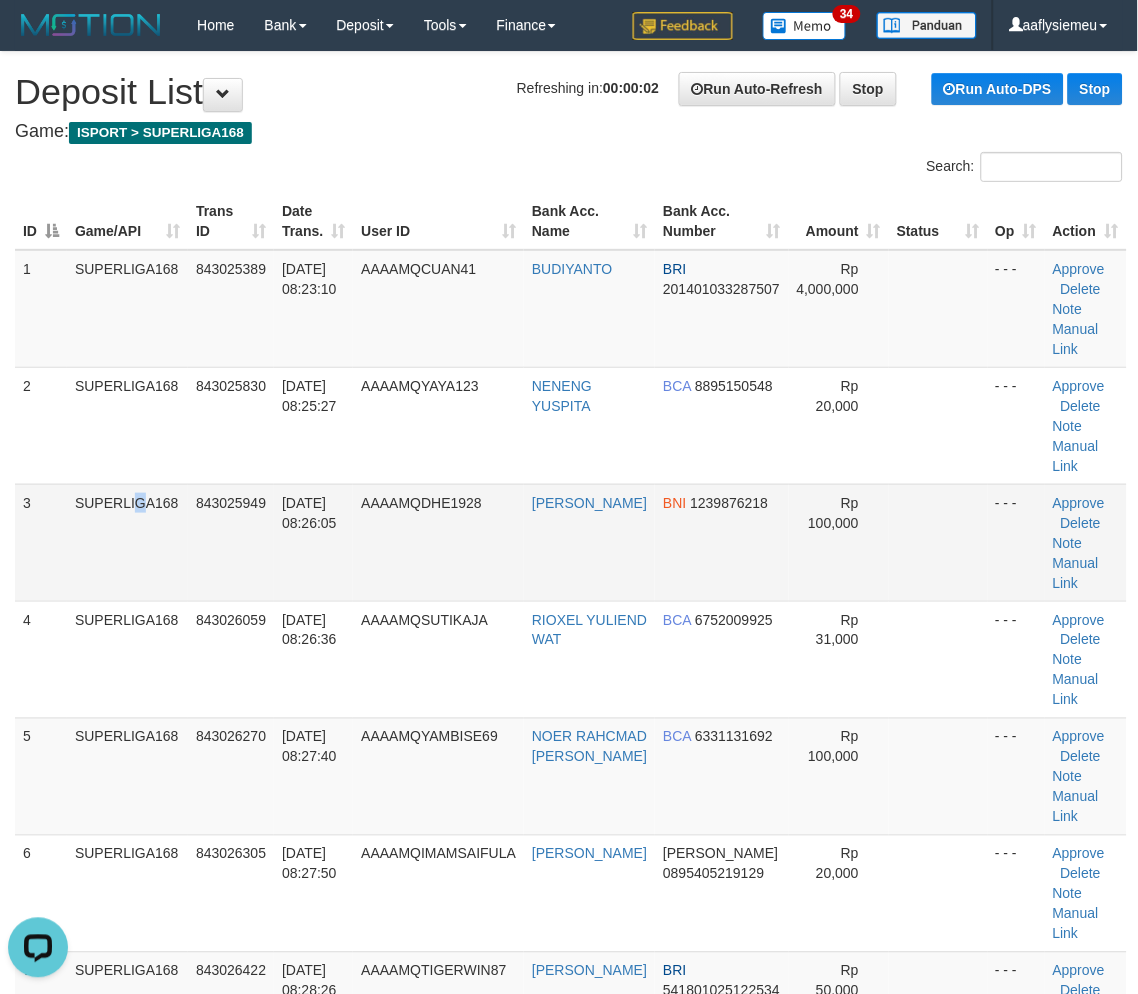 click on "SUPERLIGA168" at bounding box center (127, 542) 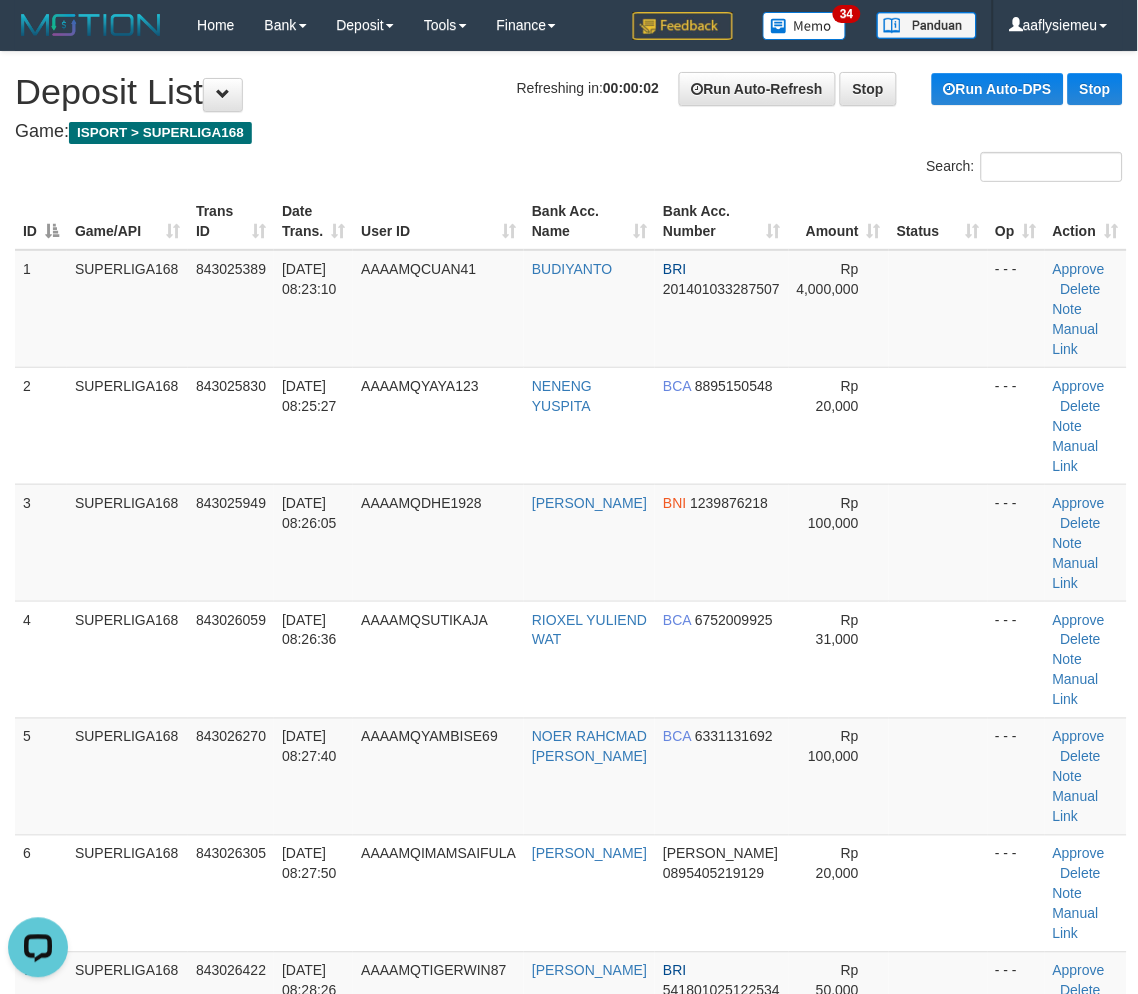 drag, startPoint x: 183, startPoint y: 623, endPoint x: 8, endPoint y: 662, distance: 179.29306 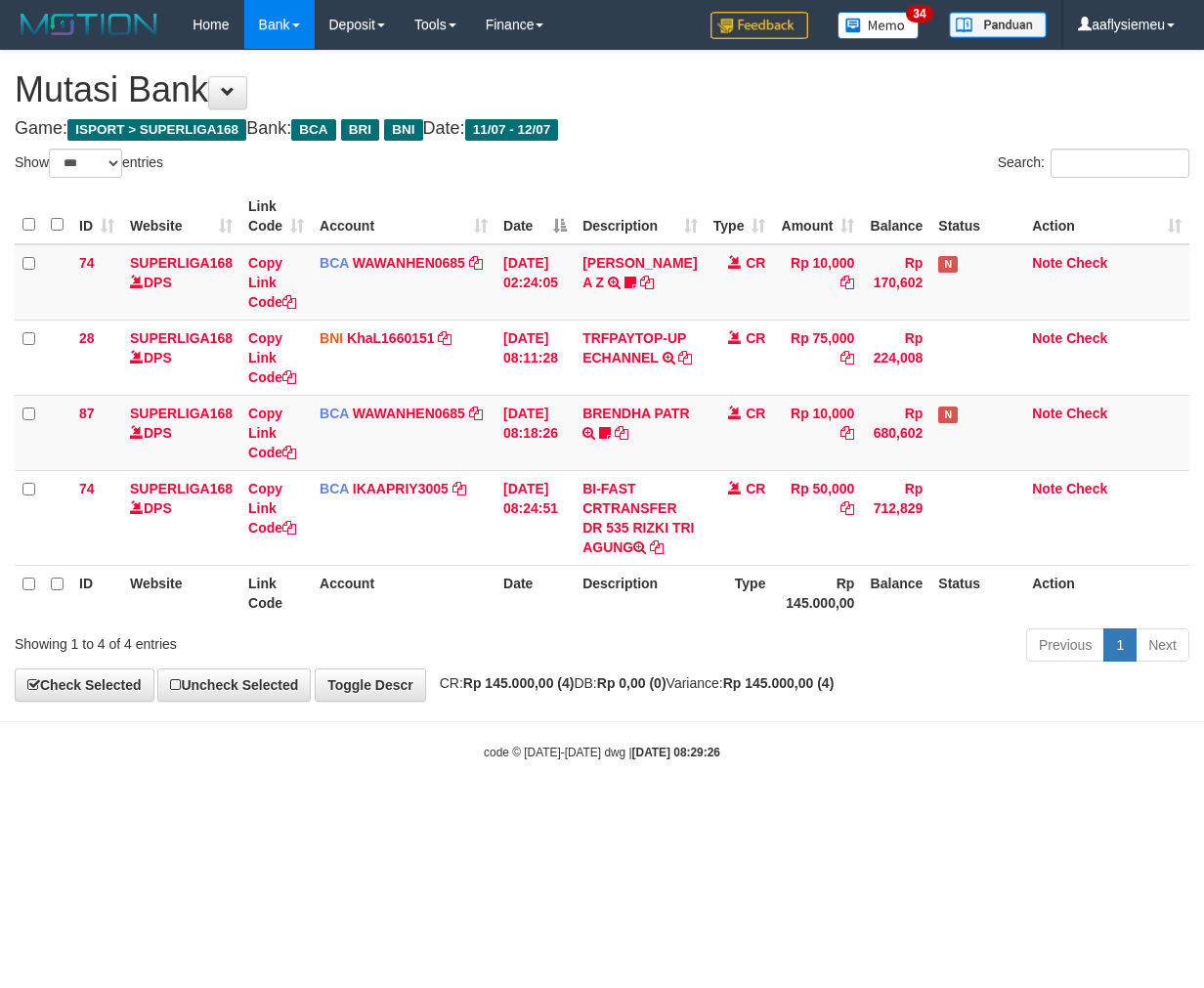 select on "***" 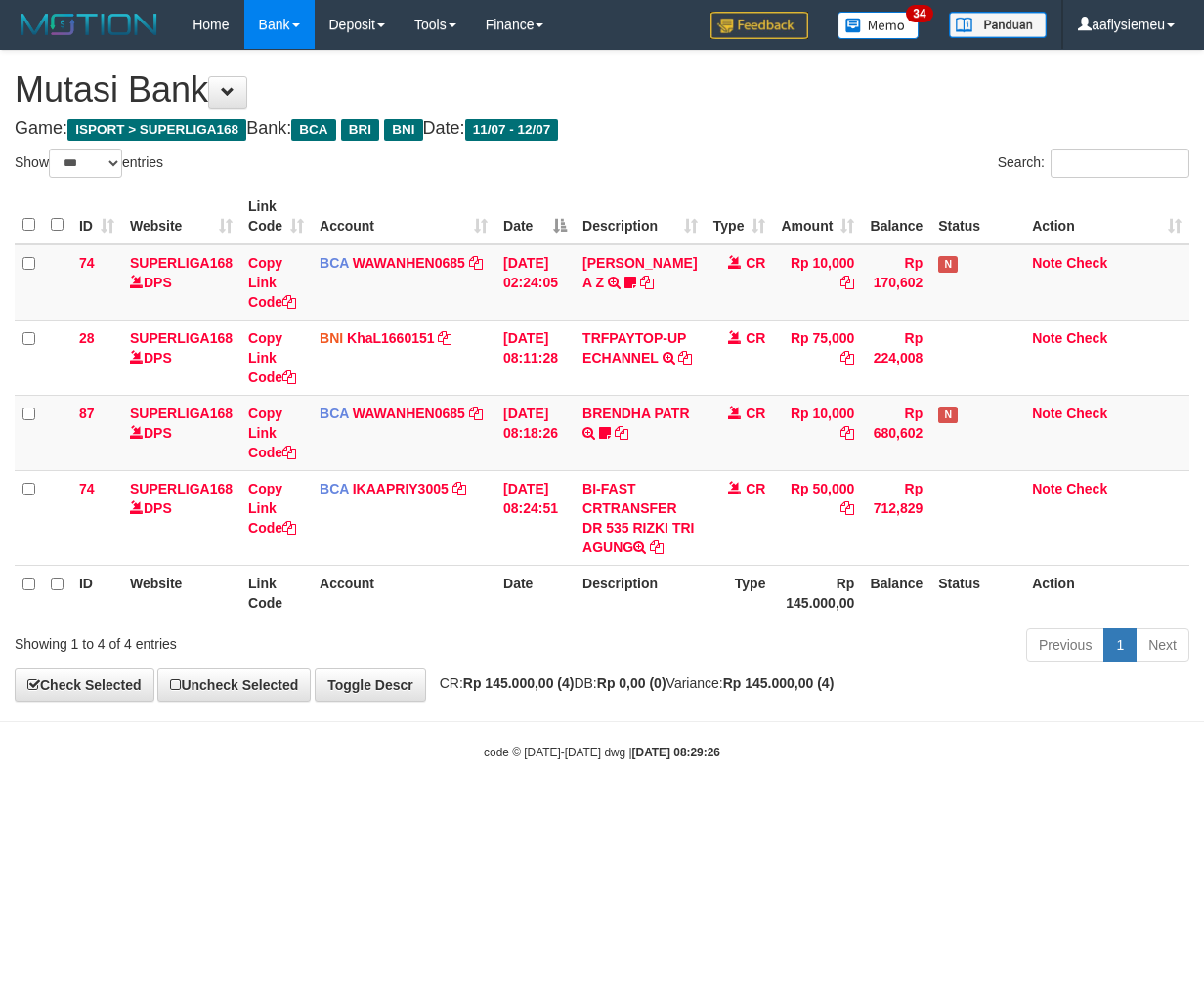scroll, scrollTop: 0, scrollLeft: 0, axis: both 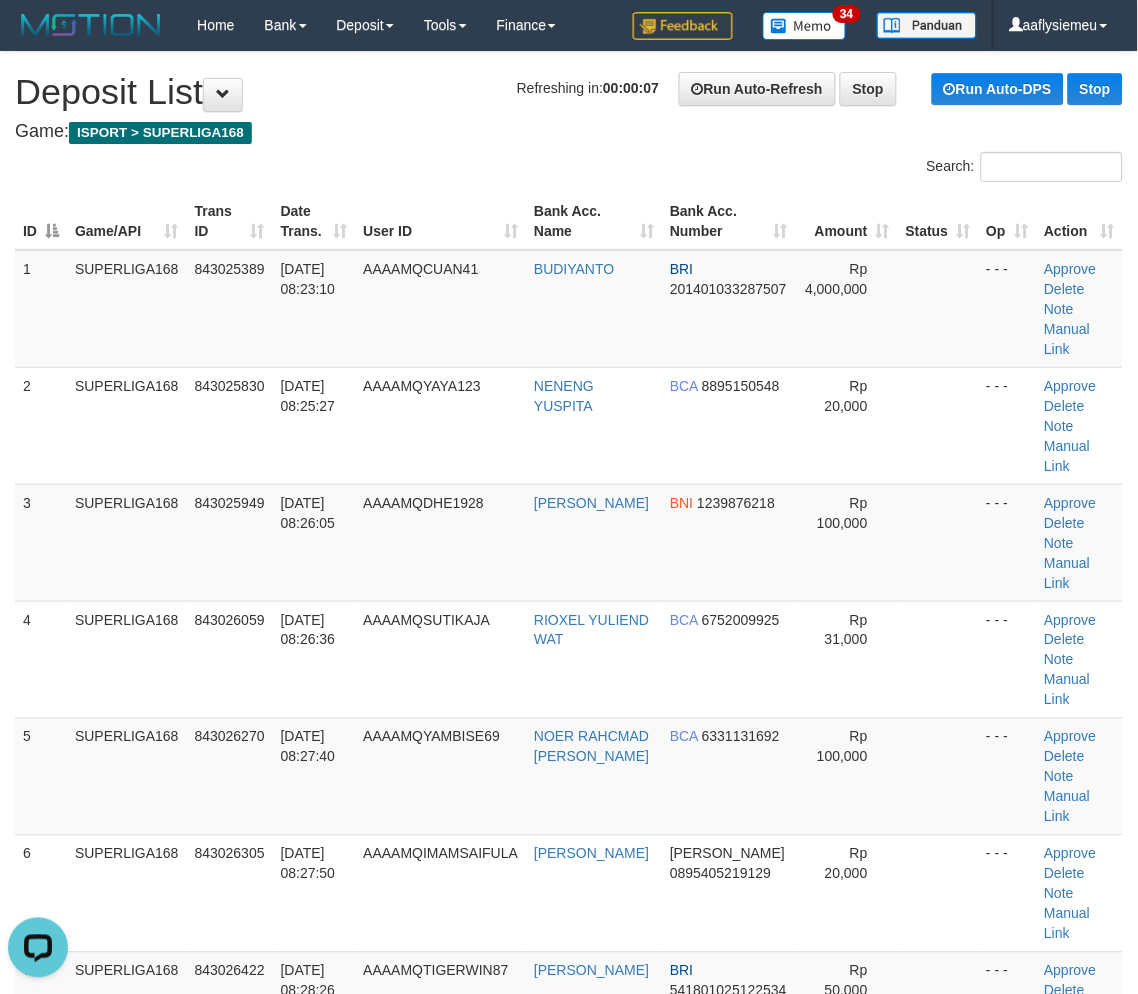 drag, startPoint x: 124, startPoint y: 571, endPoint x: 12, endPoint y: 606, distance: 117.341385 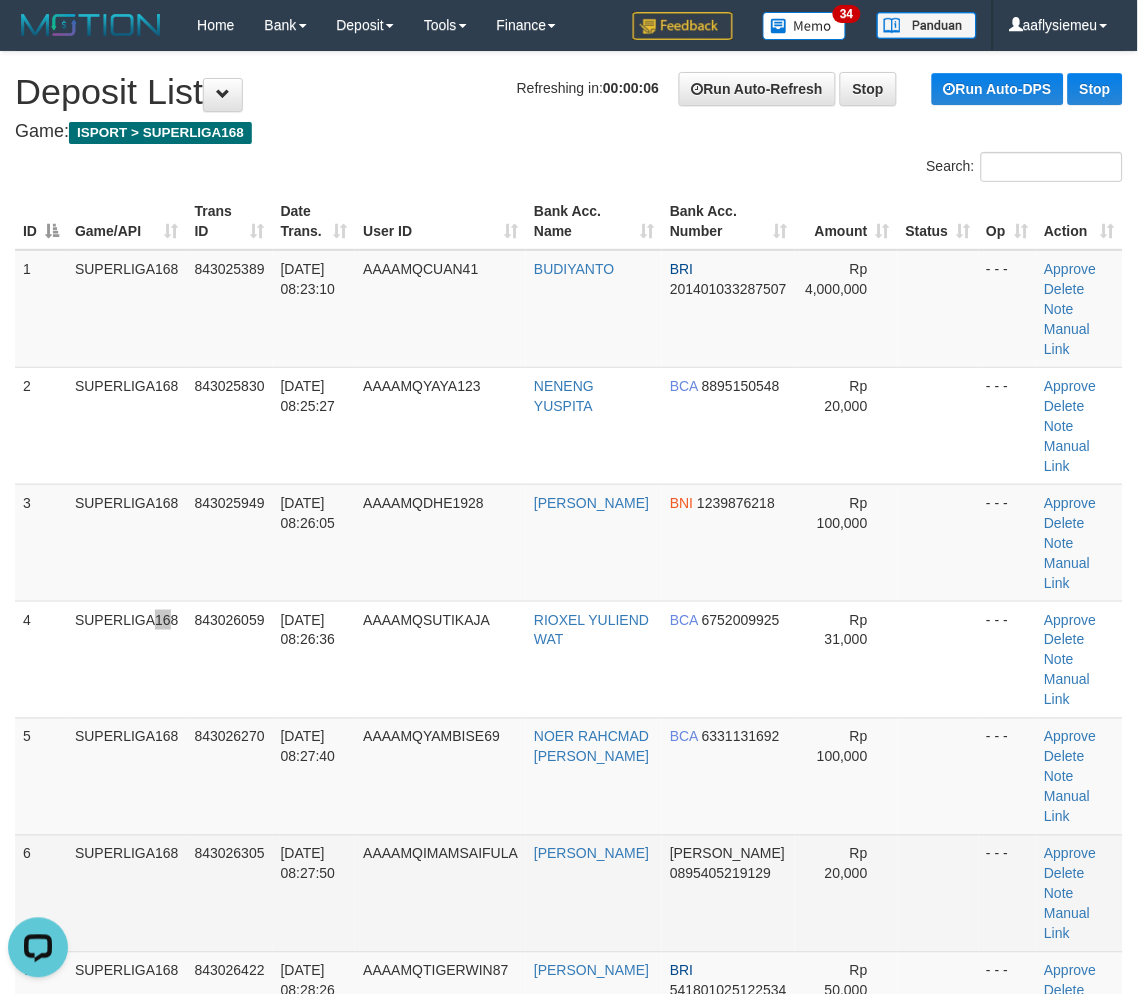 scroll, scrollTop: 121, scrollLeft: 0, axis: vertical 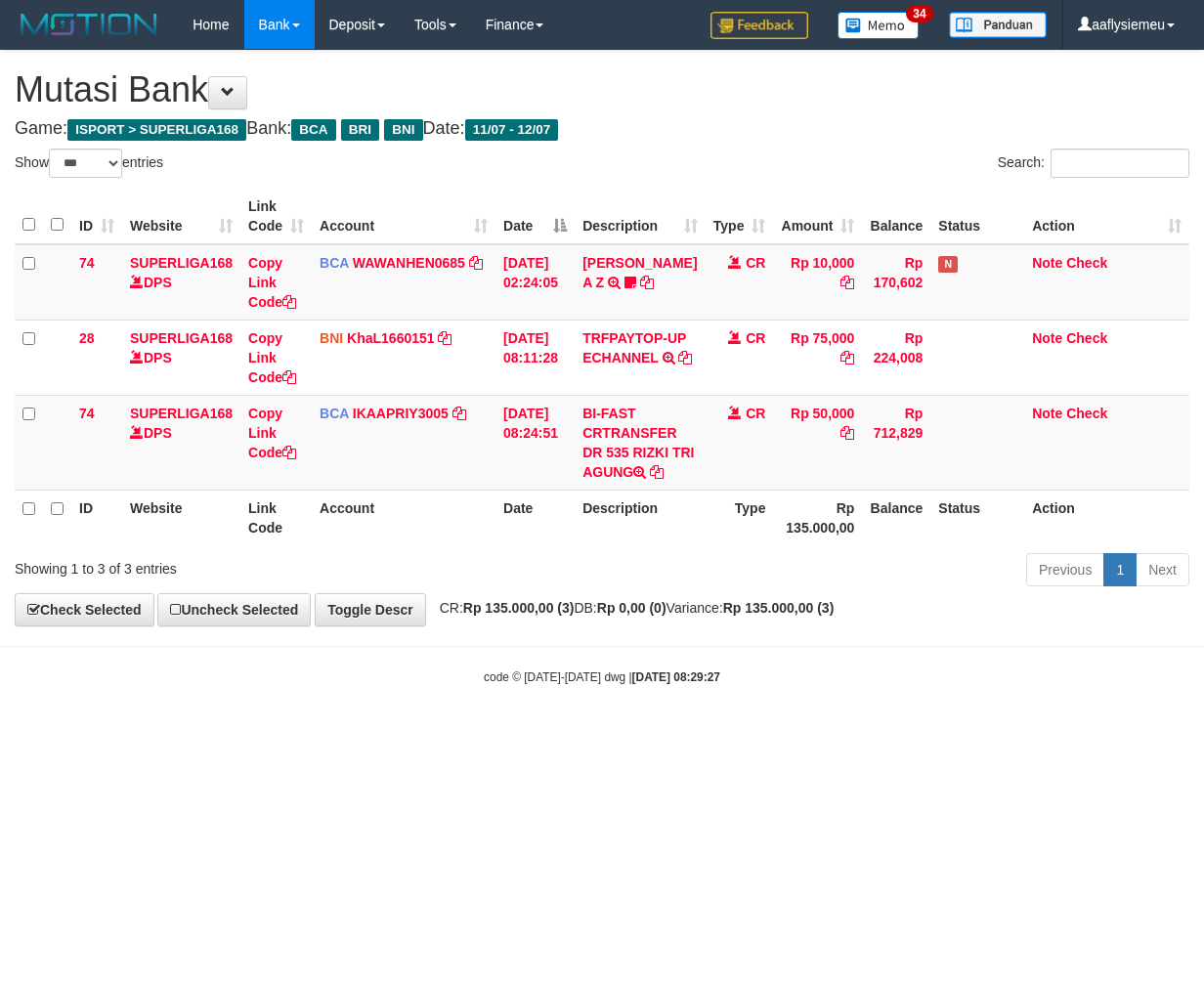 select on "***" 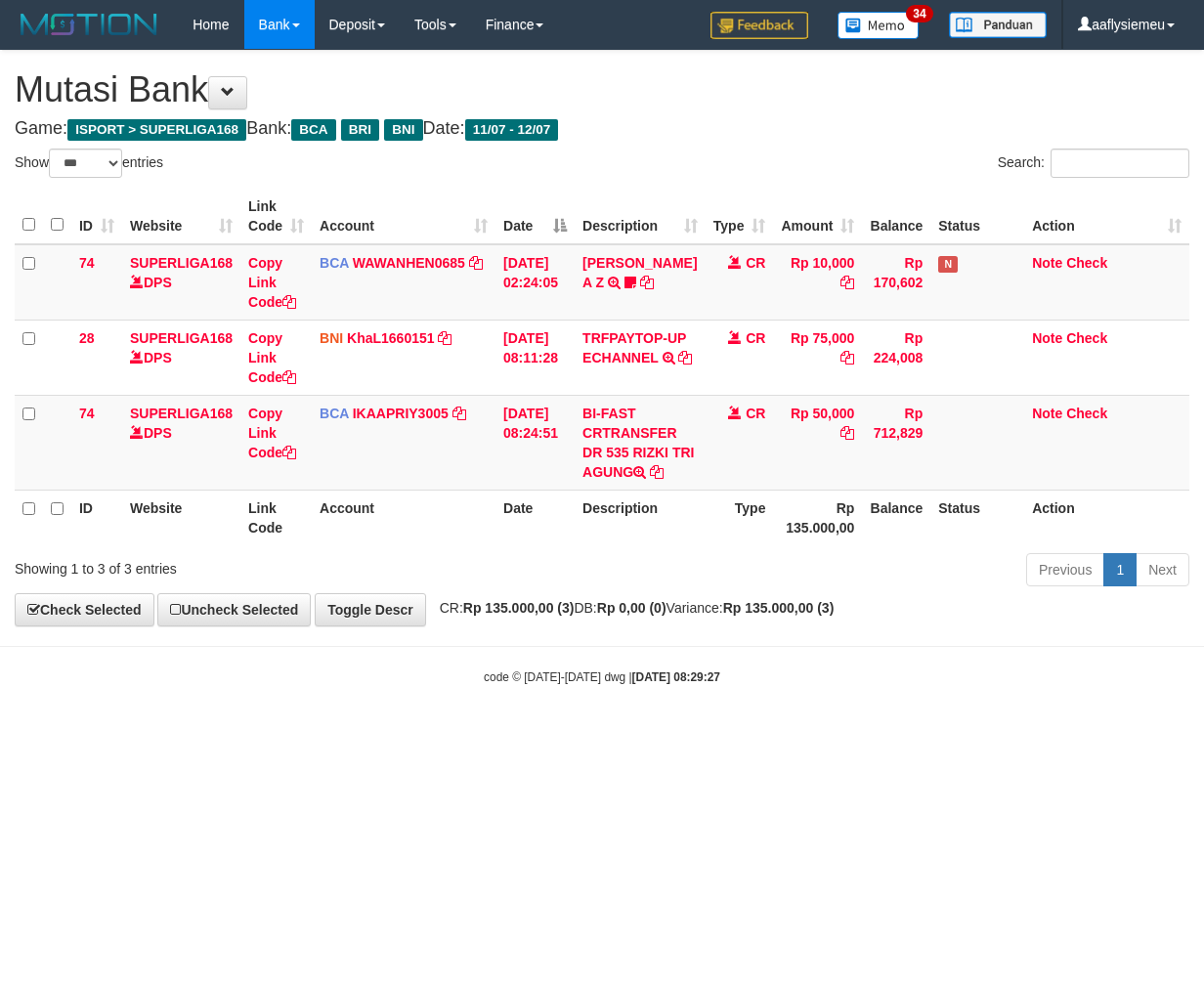 scroll, scrollTop: 0, scrollLeft: 0, axis: both 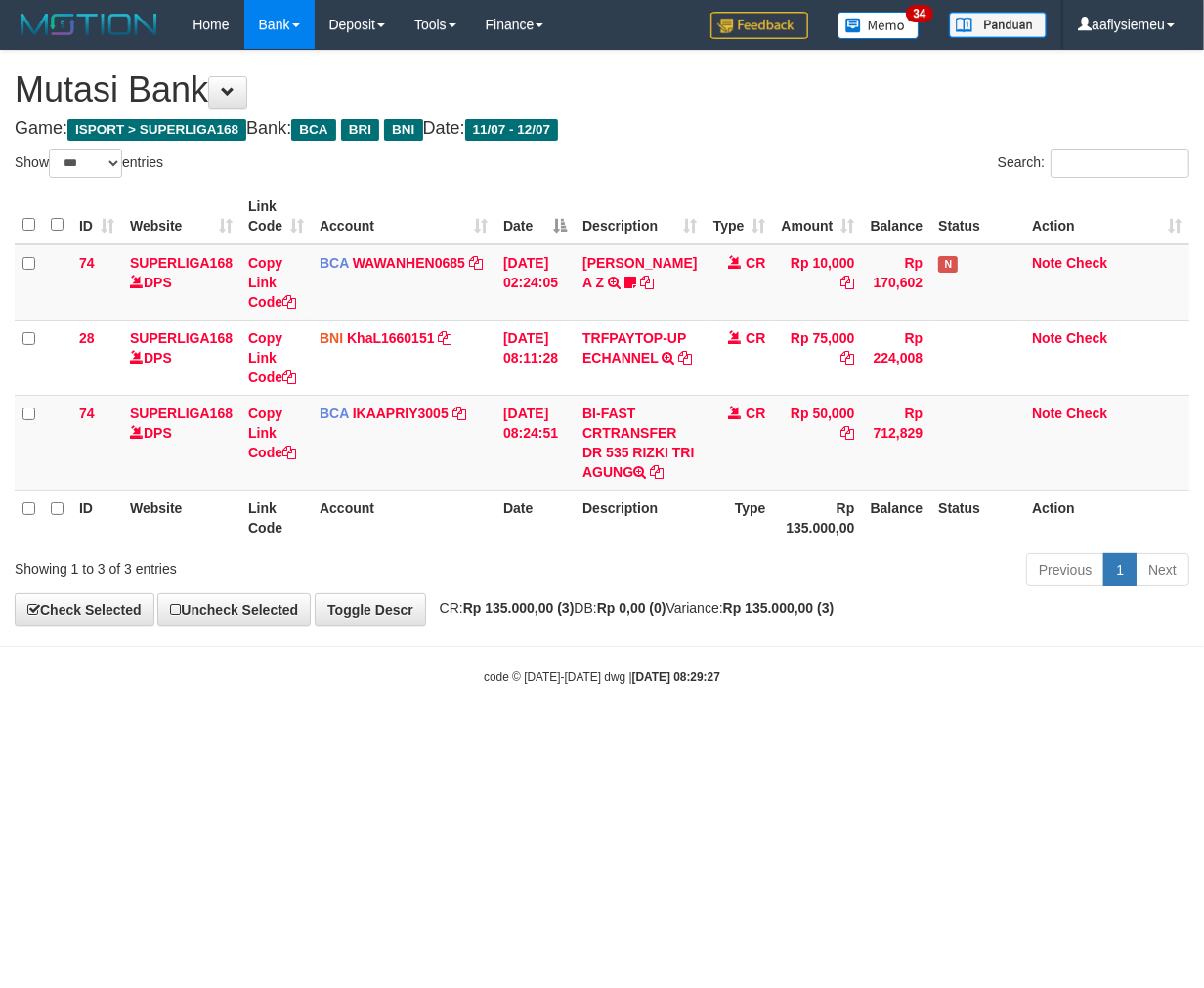 click on "Toggle navigation
Home
Bank
Account List
Load
By Website
Group
[ISPORT]													SUPERLIGA168
By Load Group (DPS)
34" at bounding box center (602, 367) 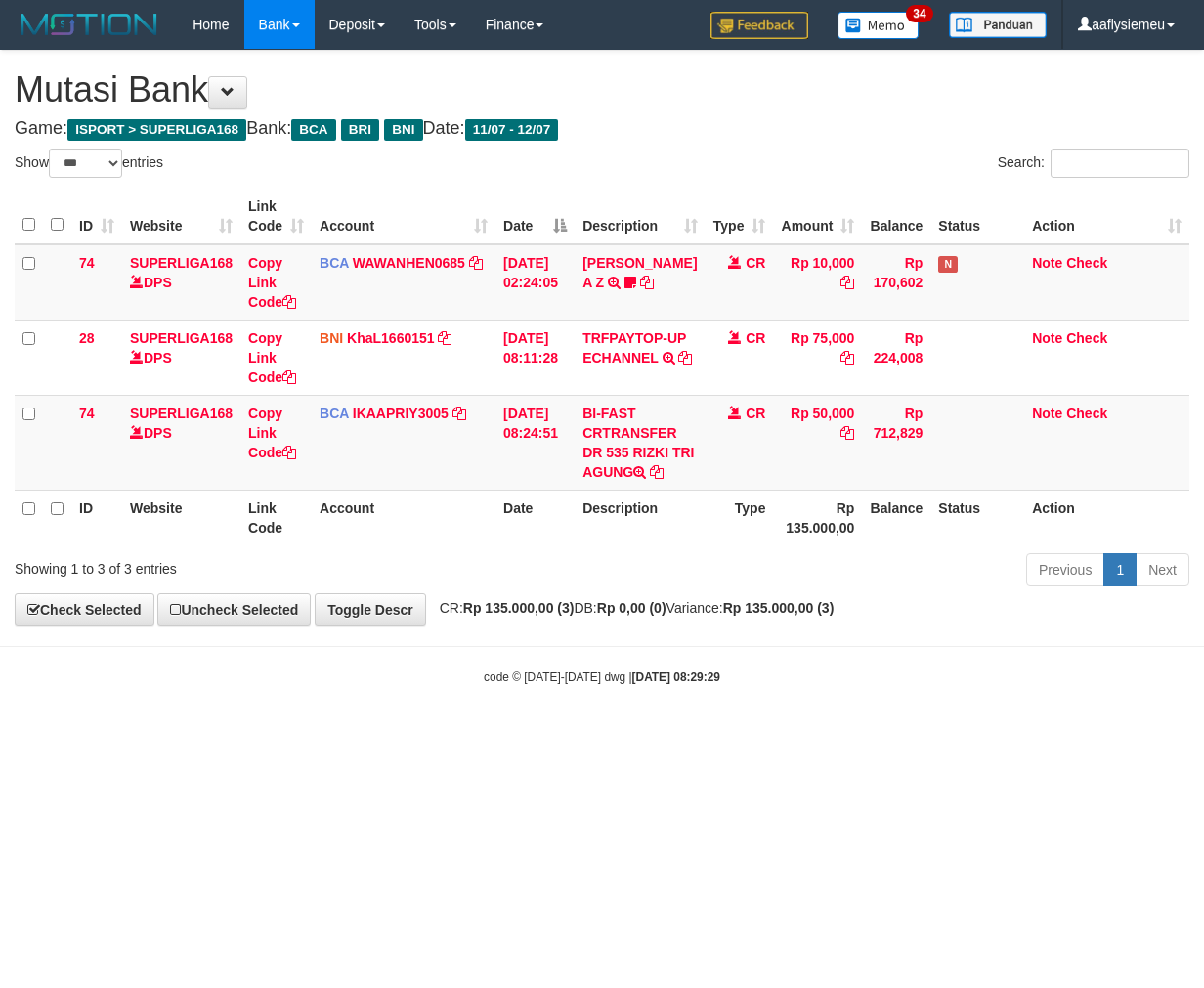 select on "***" 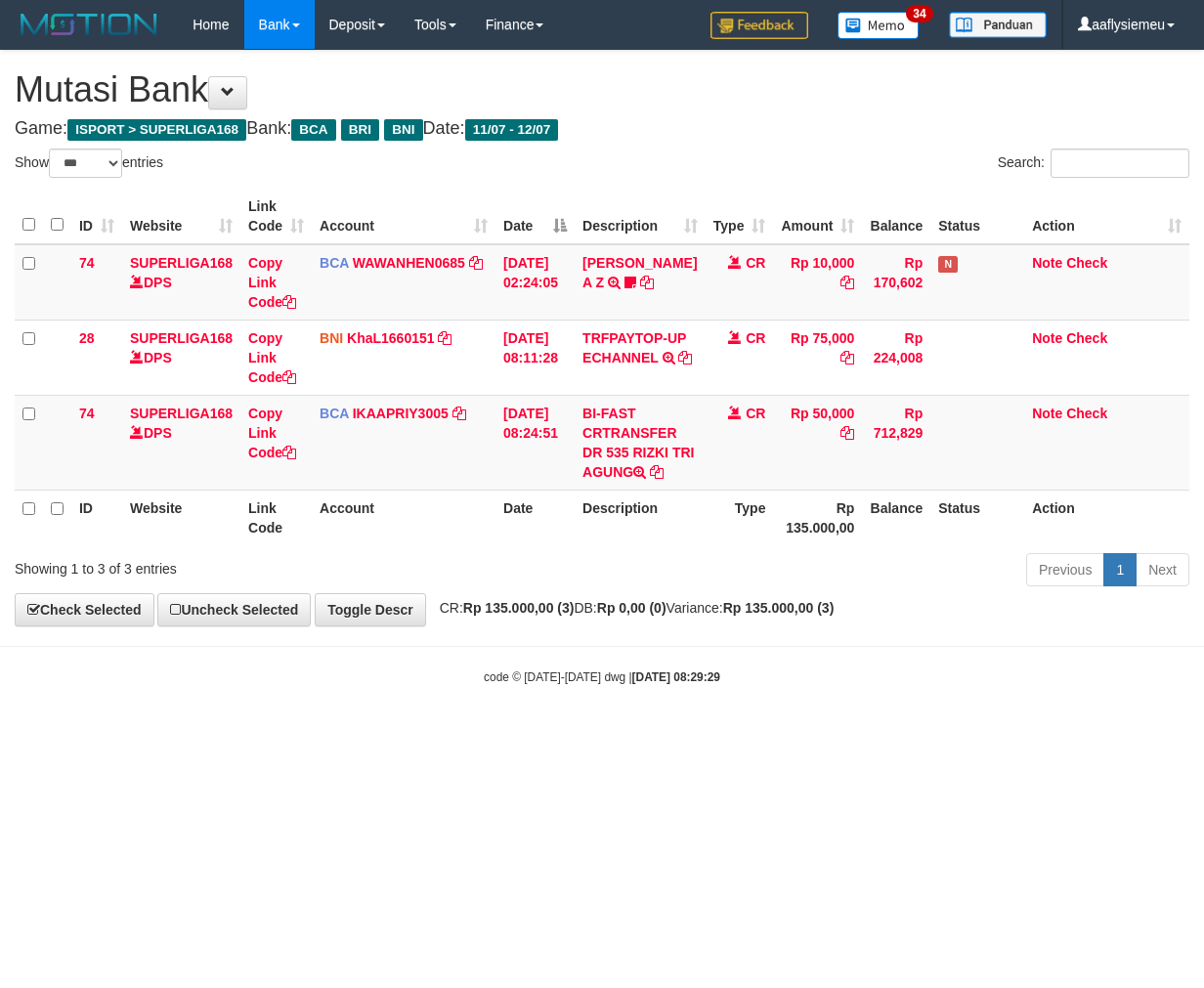 scroll, scrollTop: 0, scrollLeft: 0, axis: both 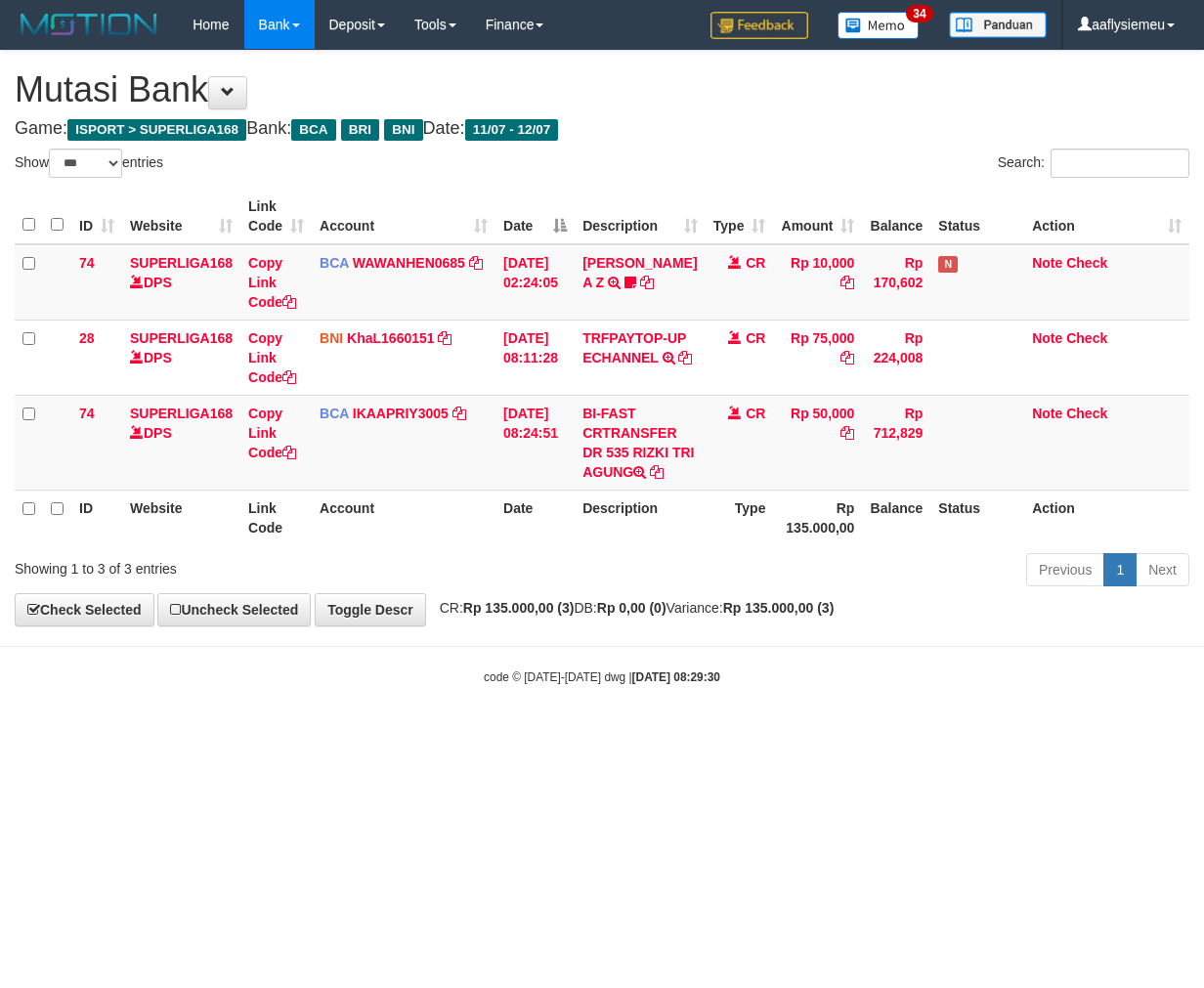 select on "***" 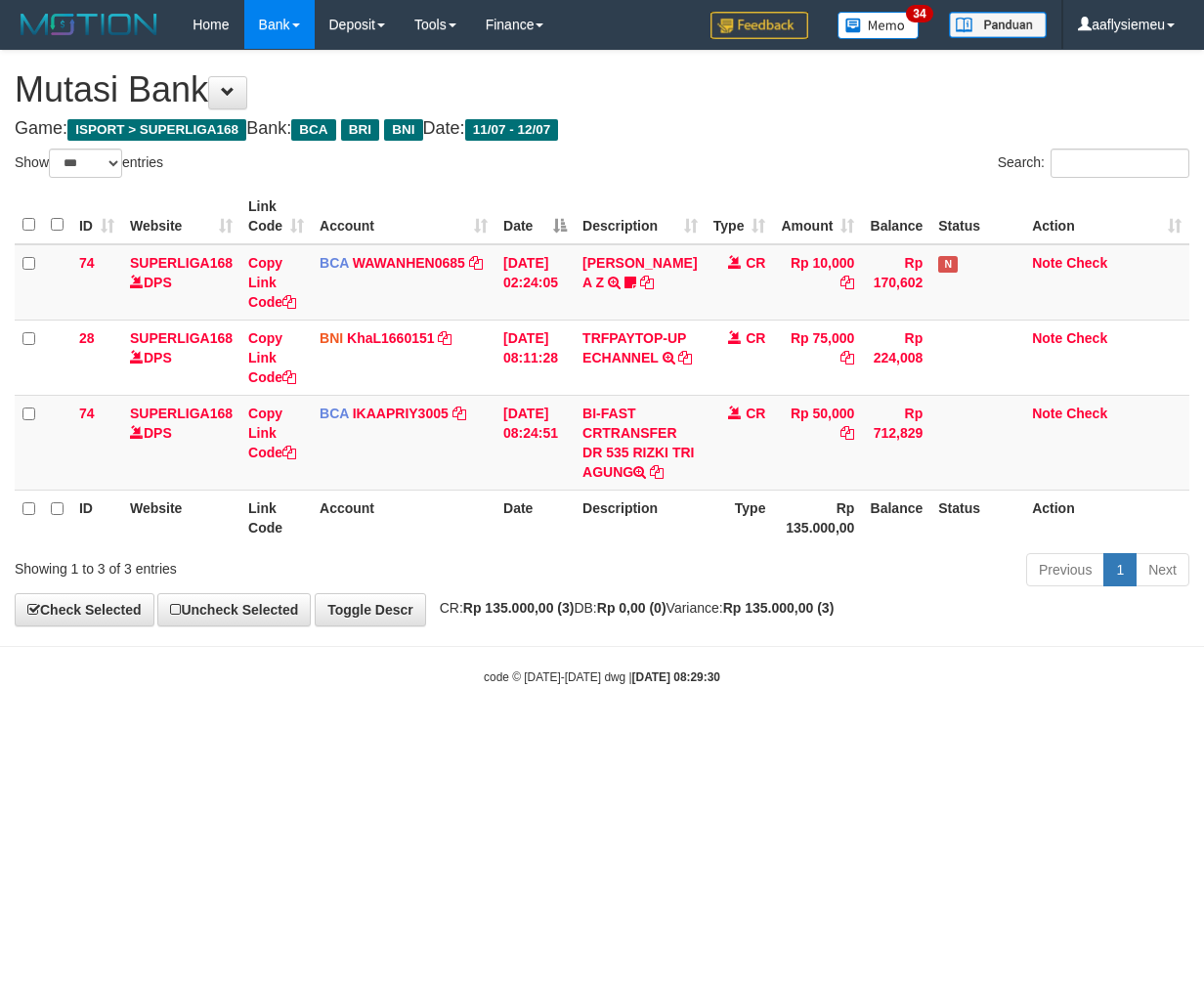 scroll, scrollTop: 0, scrollLeft: 0, axis: both 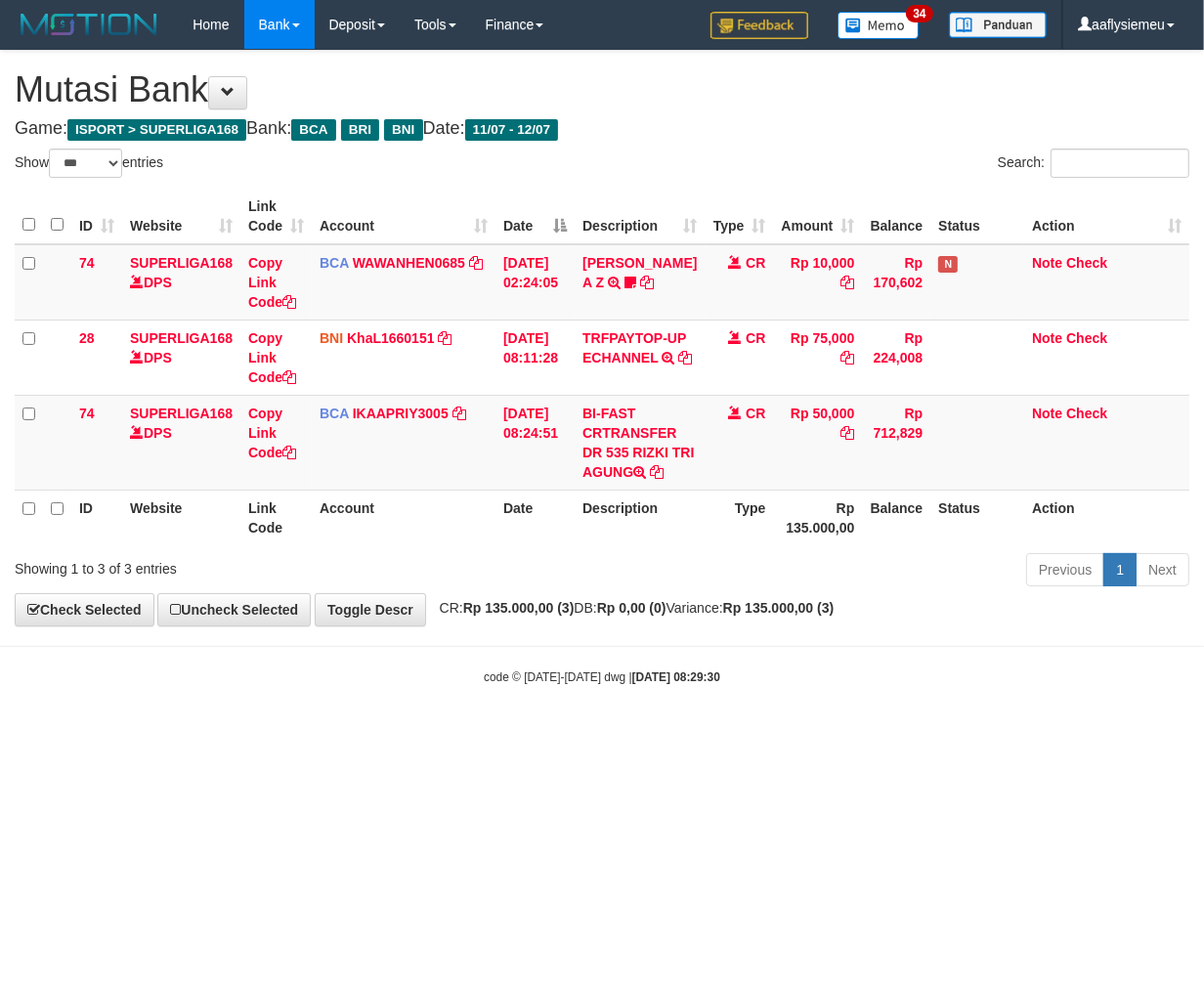 click on "Toggle navigation
Home
Bank
Account List
Load
By Website
Group
[ISPORT]													SUPERLIGA168
By Load Group (DPS)
34" at bounding box center (602, 367) 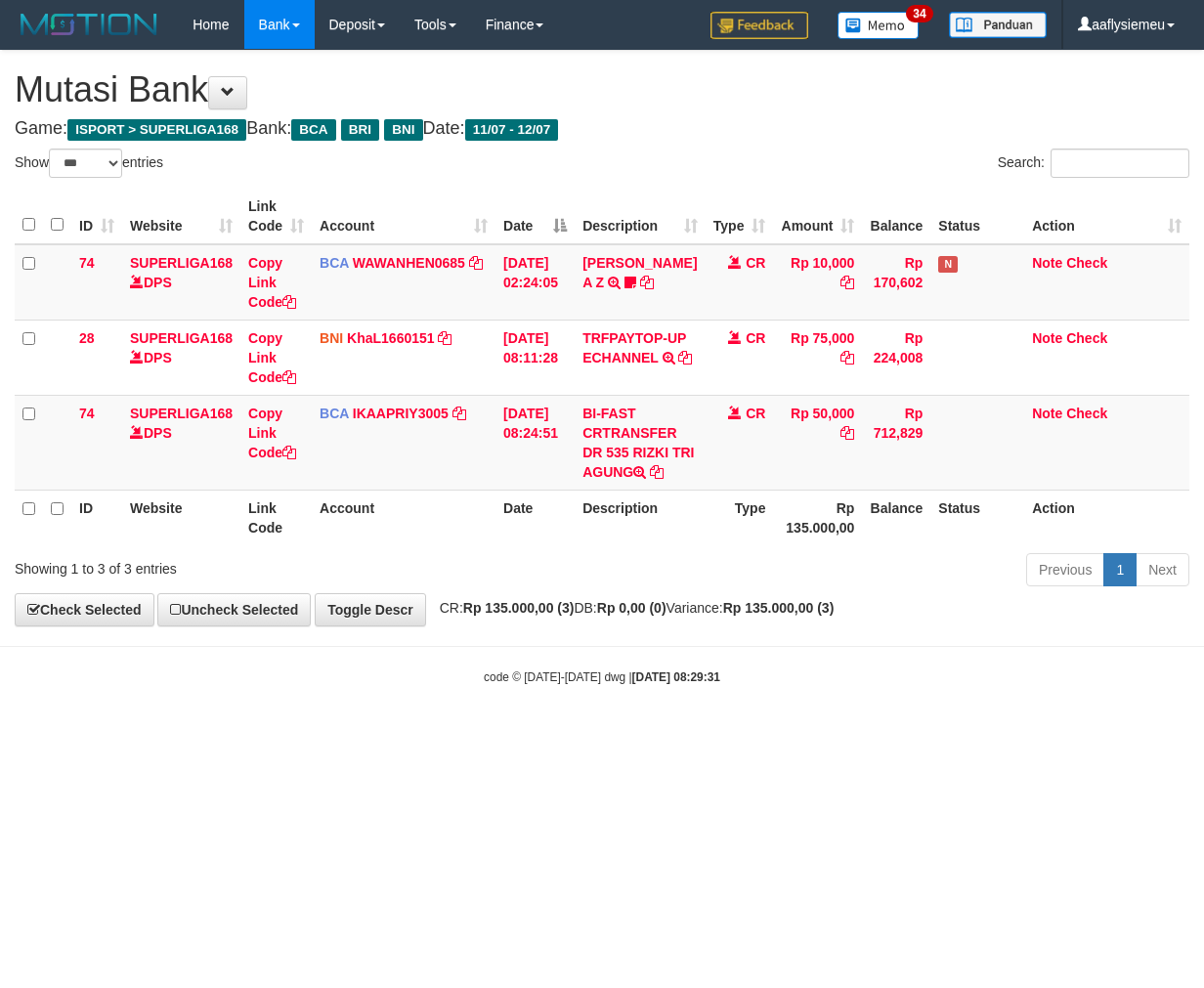 select on "***" 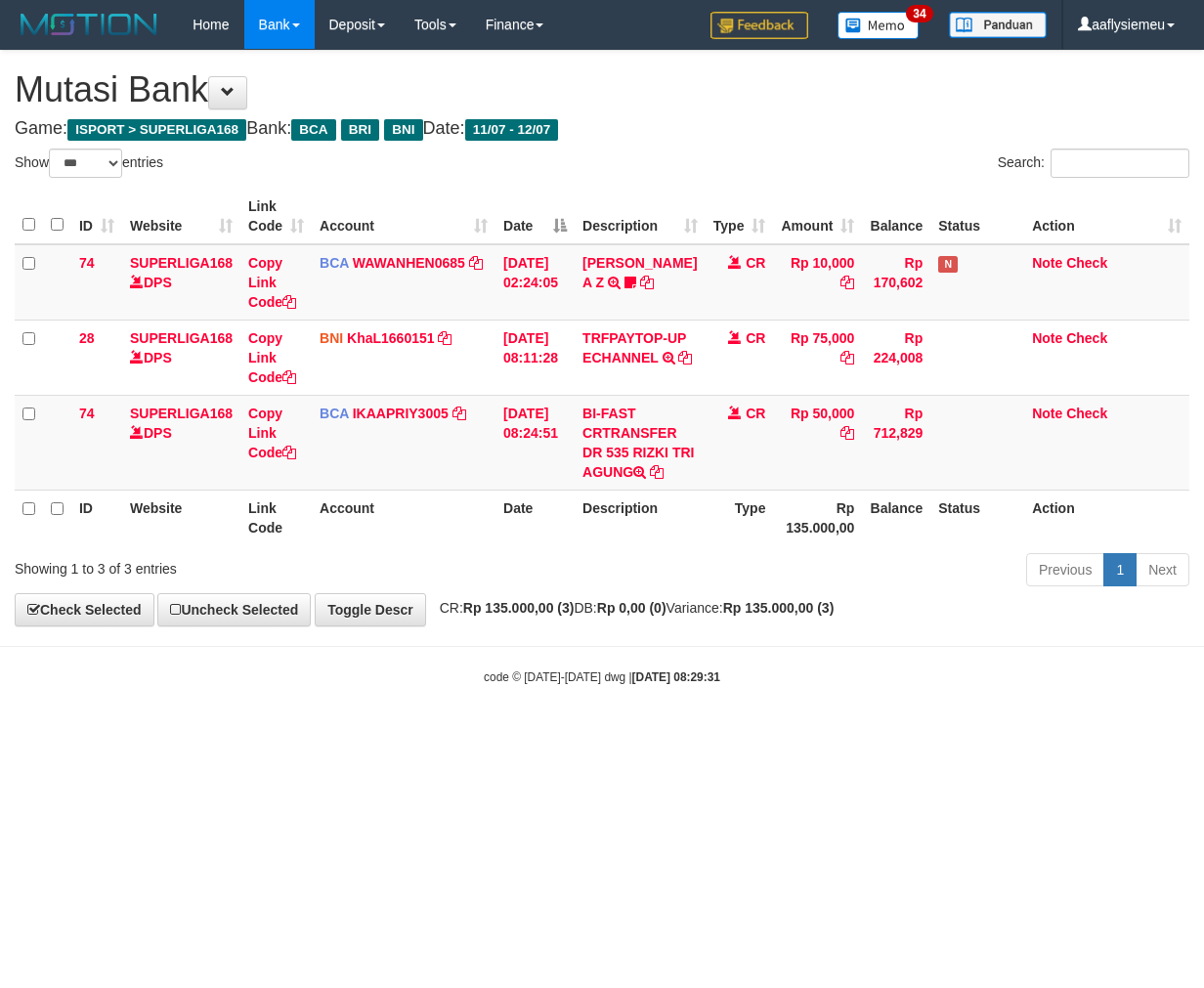 scroll, scrollTop: 0, scrollLeft: 0, axis: both 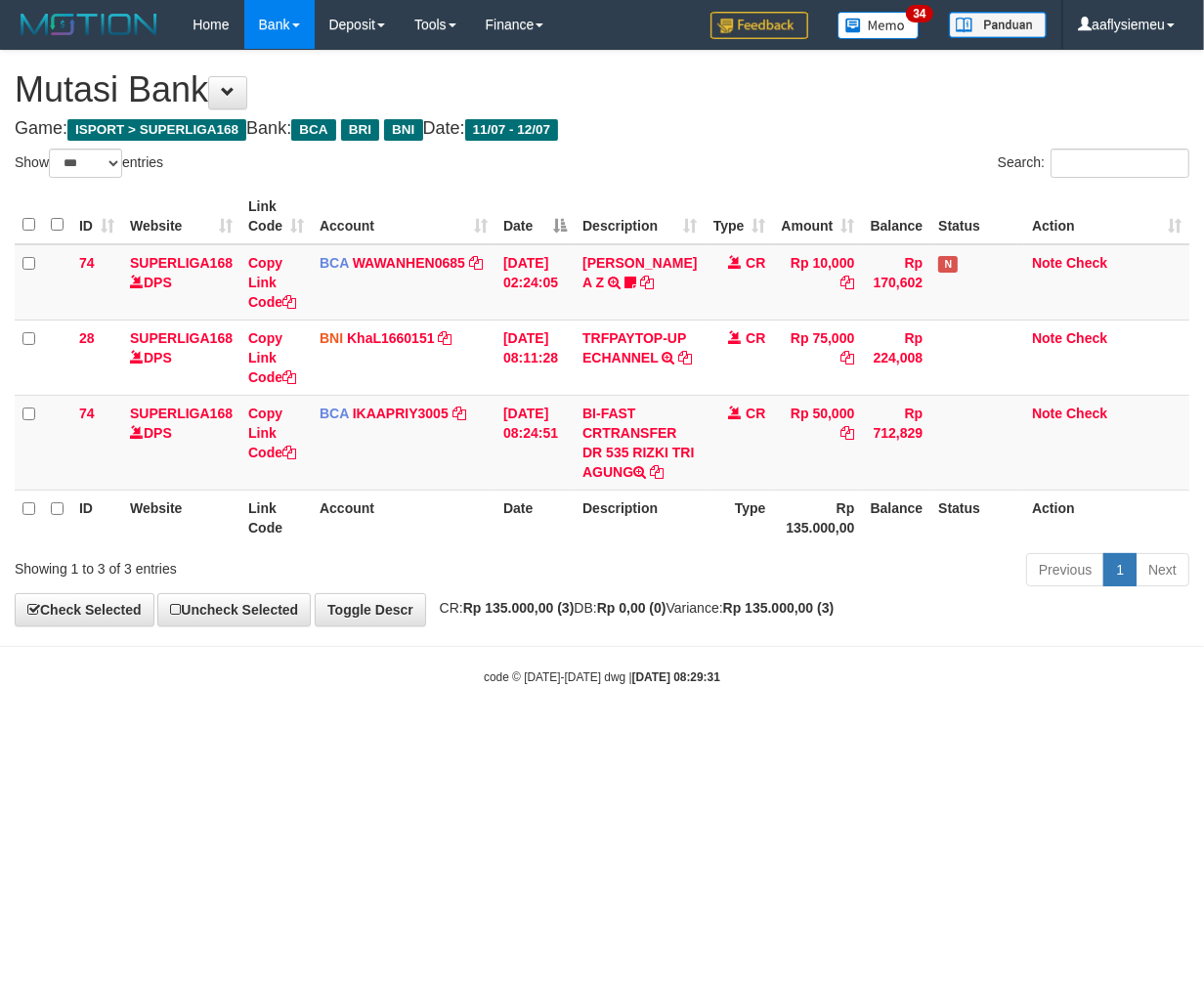 click on "Toggle navigation
Home
Bank
Account List
Load
By Website
Group
[ISPORT]													SUPERLIGA168
By Load Group (DPS)
34" at bounding box center (602, 367) 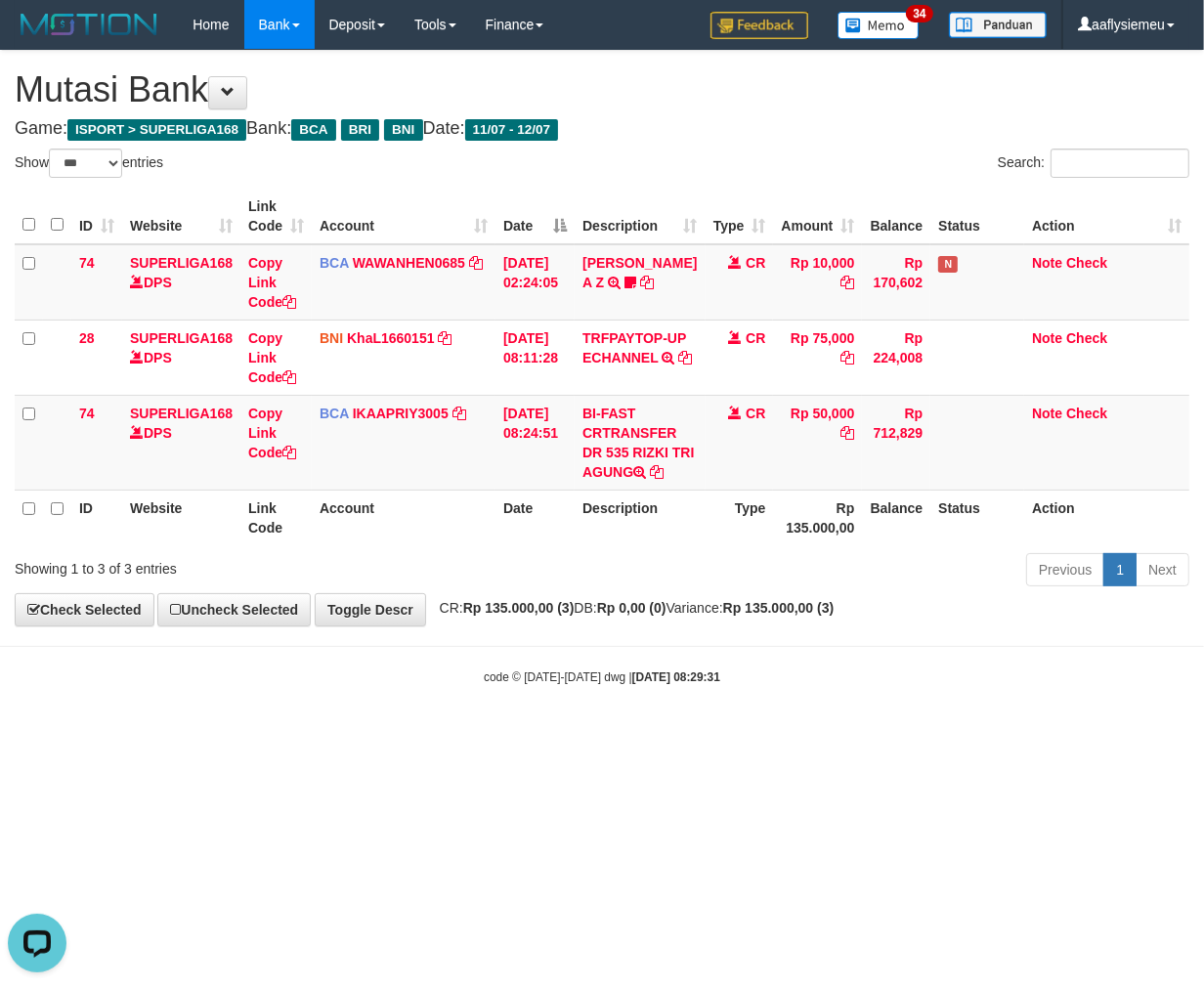 scroll, scrollTop: 0, scrollLeft: 0, axis: both 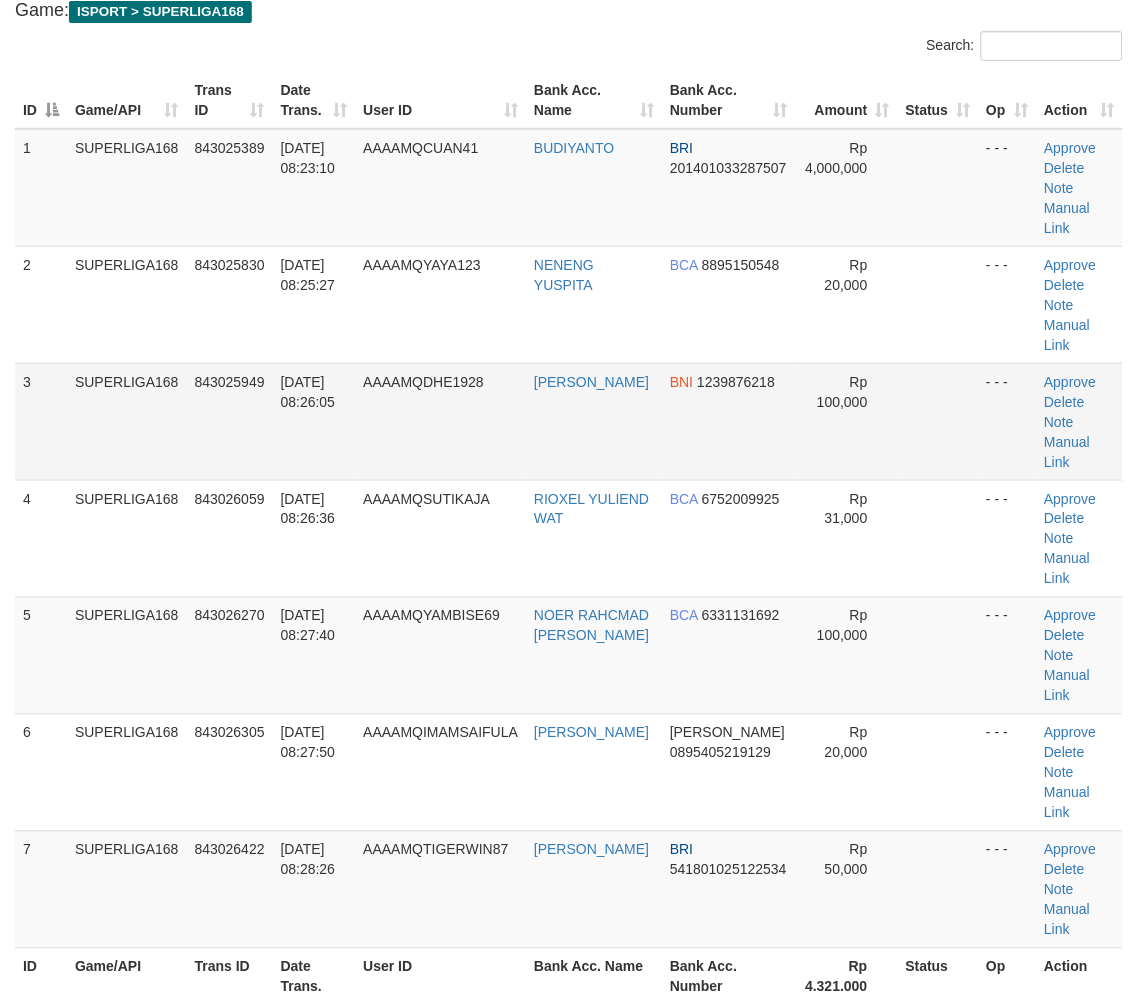 click on "12/07/2025 08:26:05" at bounding box center [314, 421] 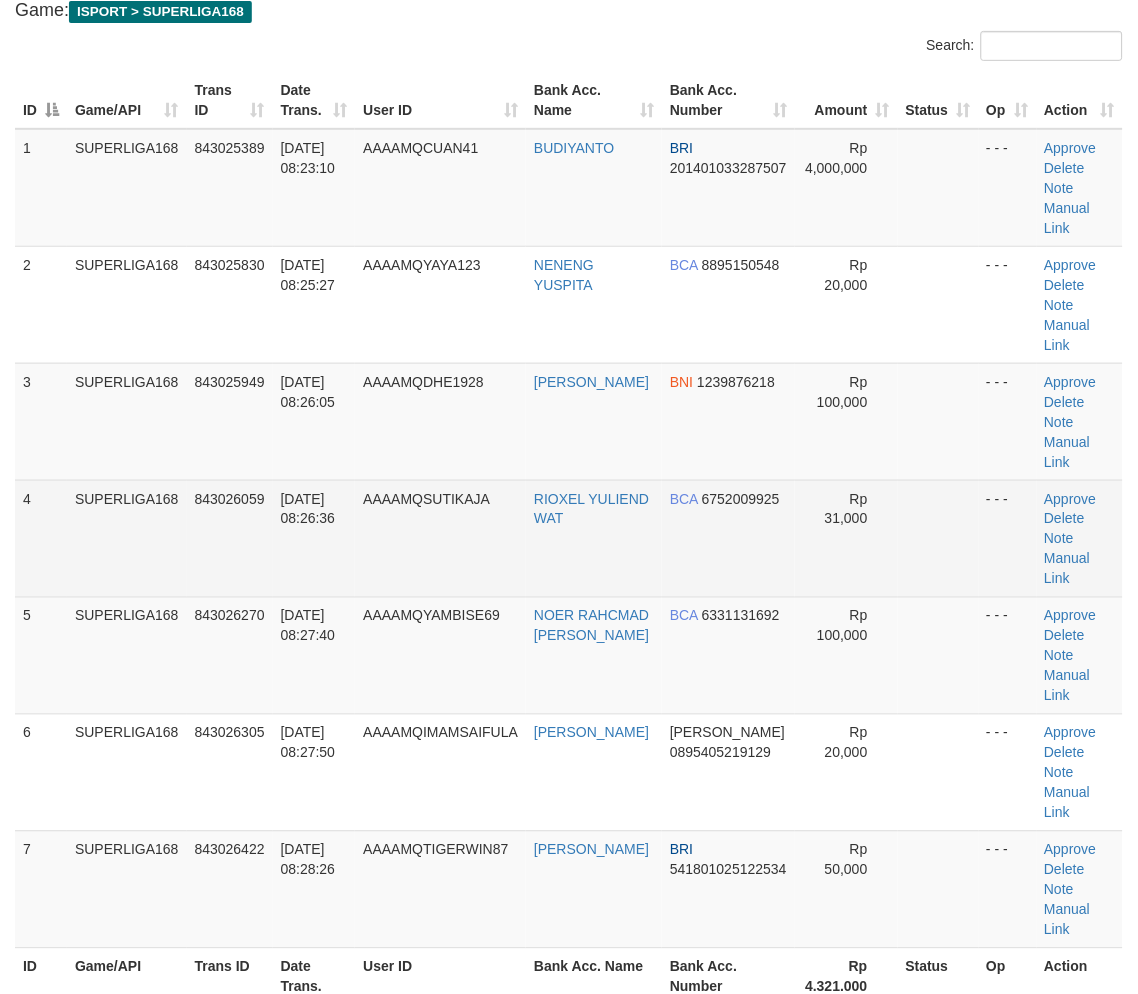 click on "AAAAMQSUTIKAJA" at bounding box center (426, 499) 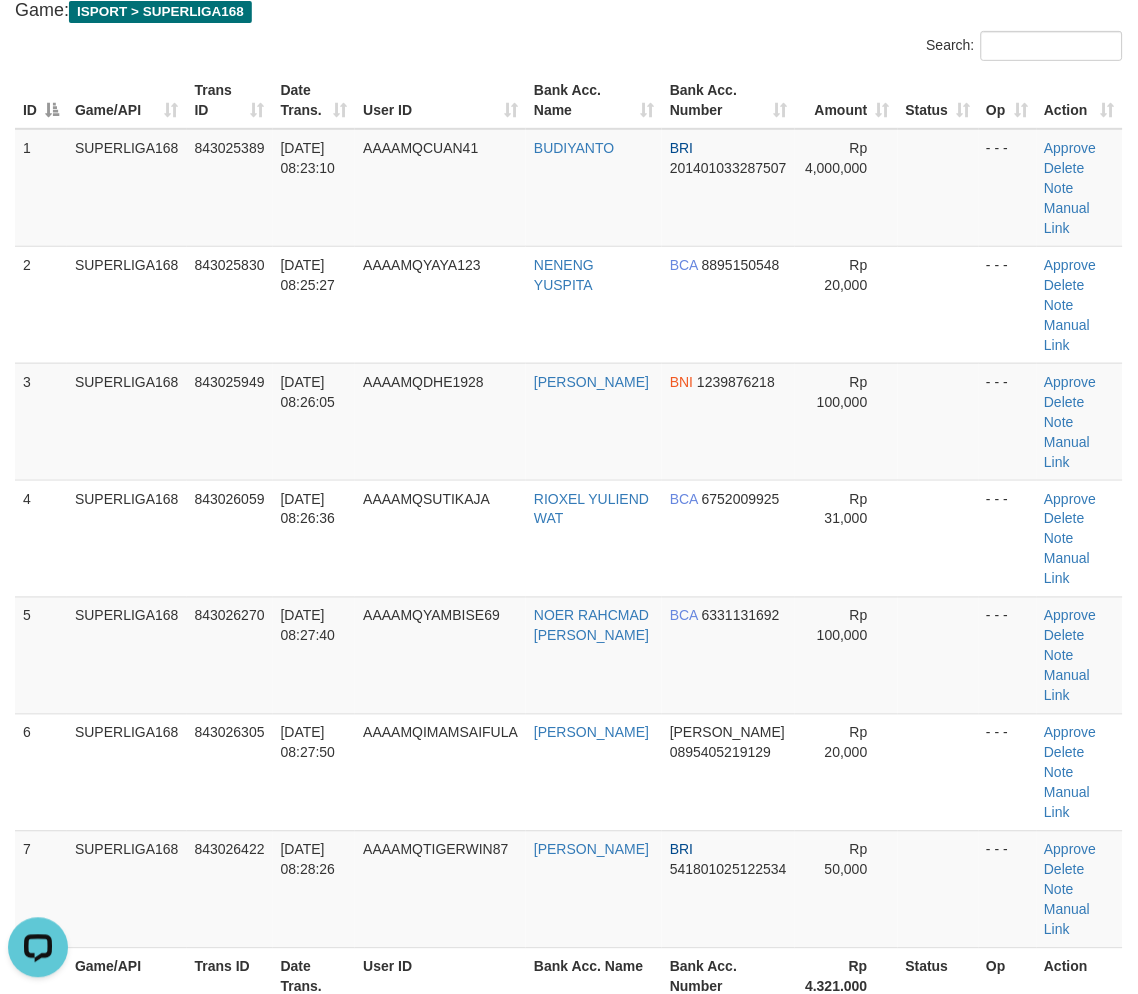 scroll, scrollTop: 0, scrollLeft: 0, axis: both 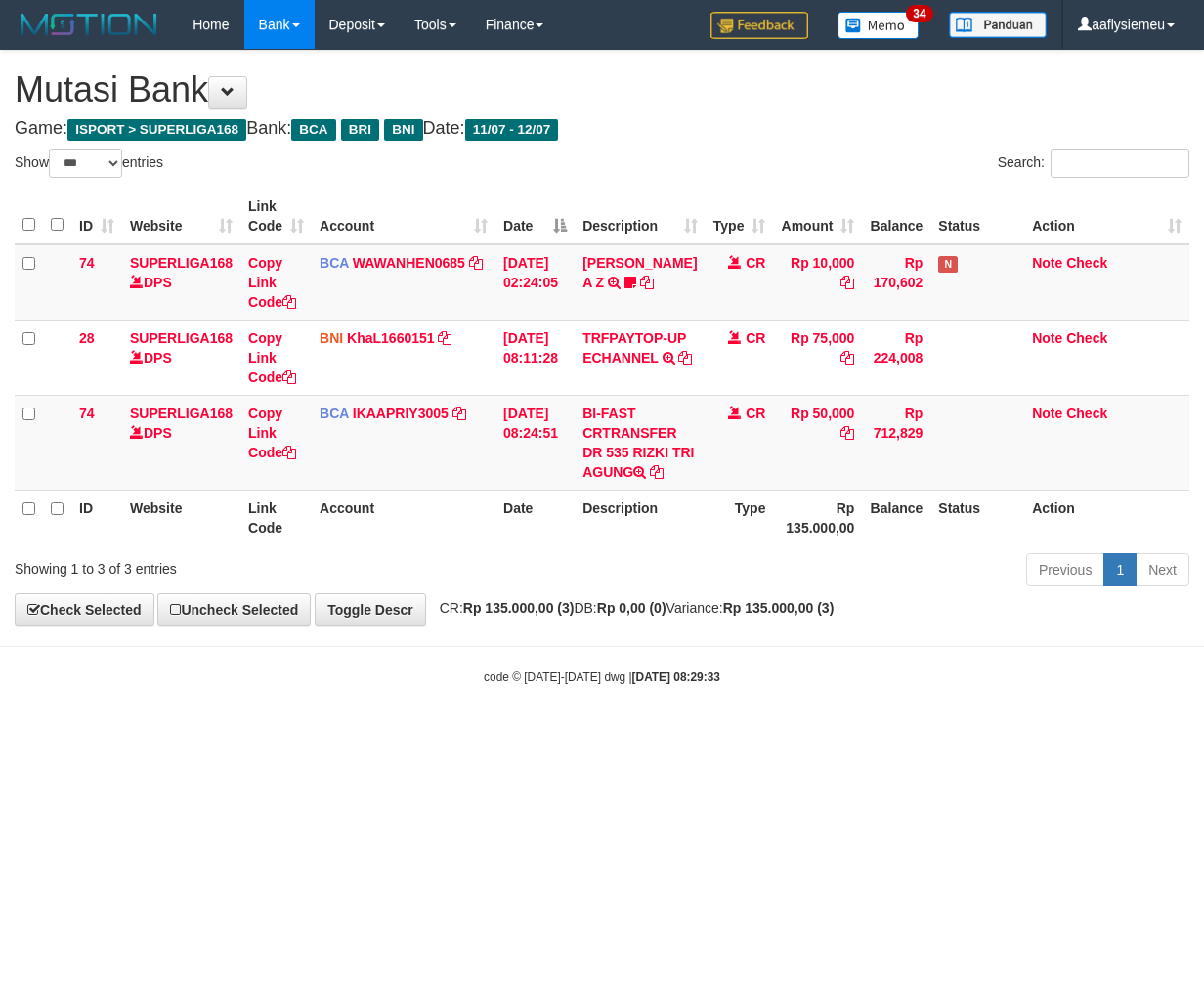 select on "***" 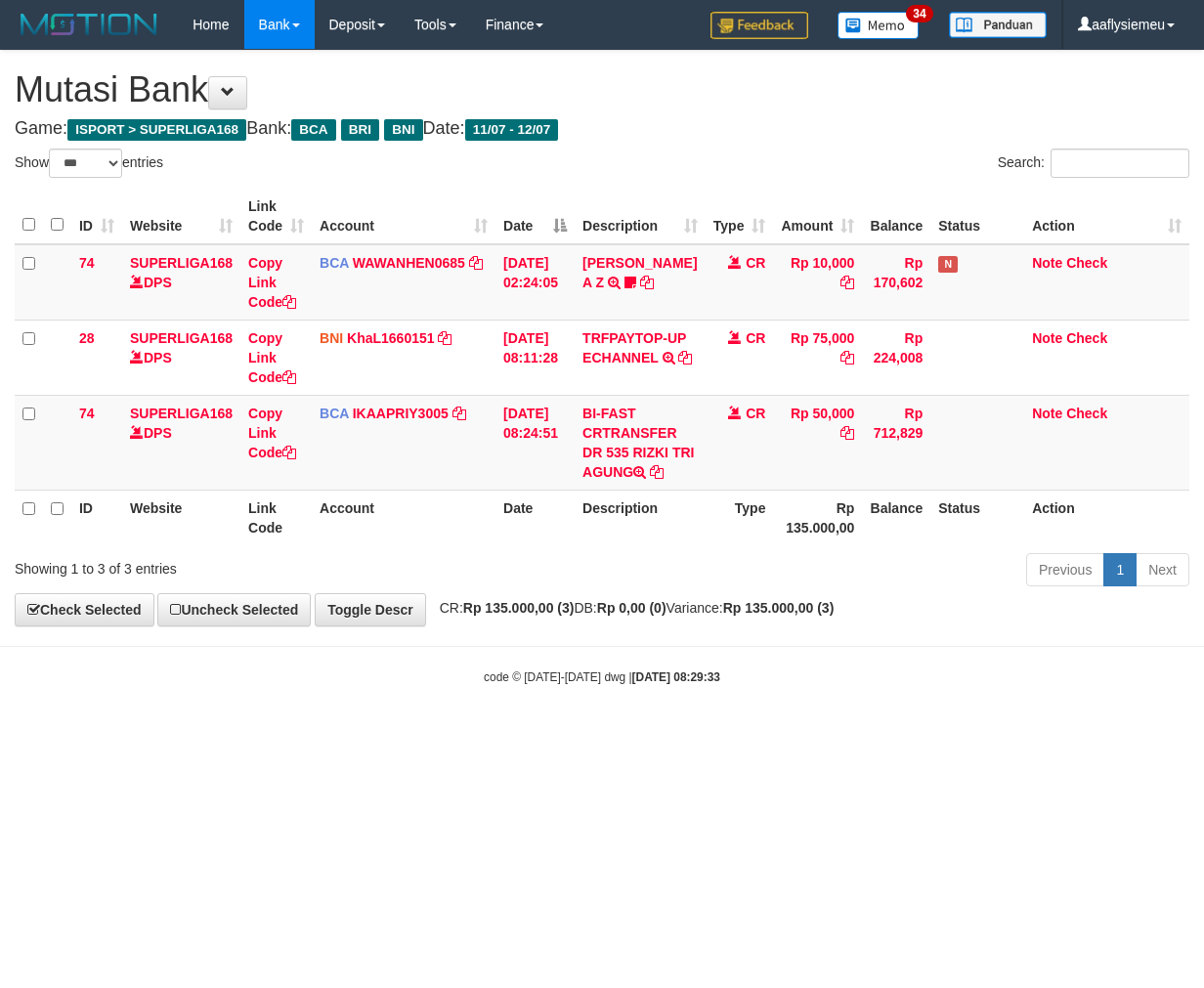 scroll, scrollTop: 0, scrollLeft: 0, axis: both 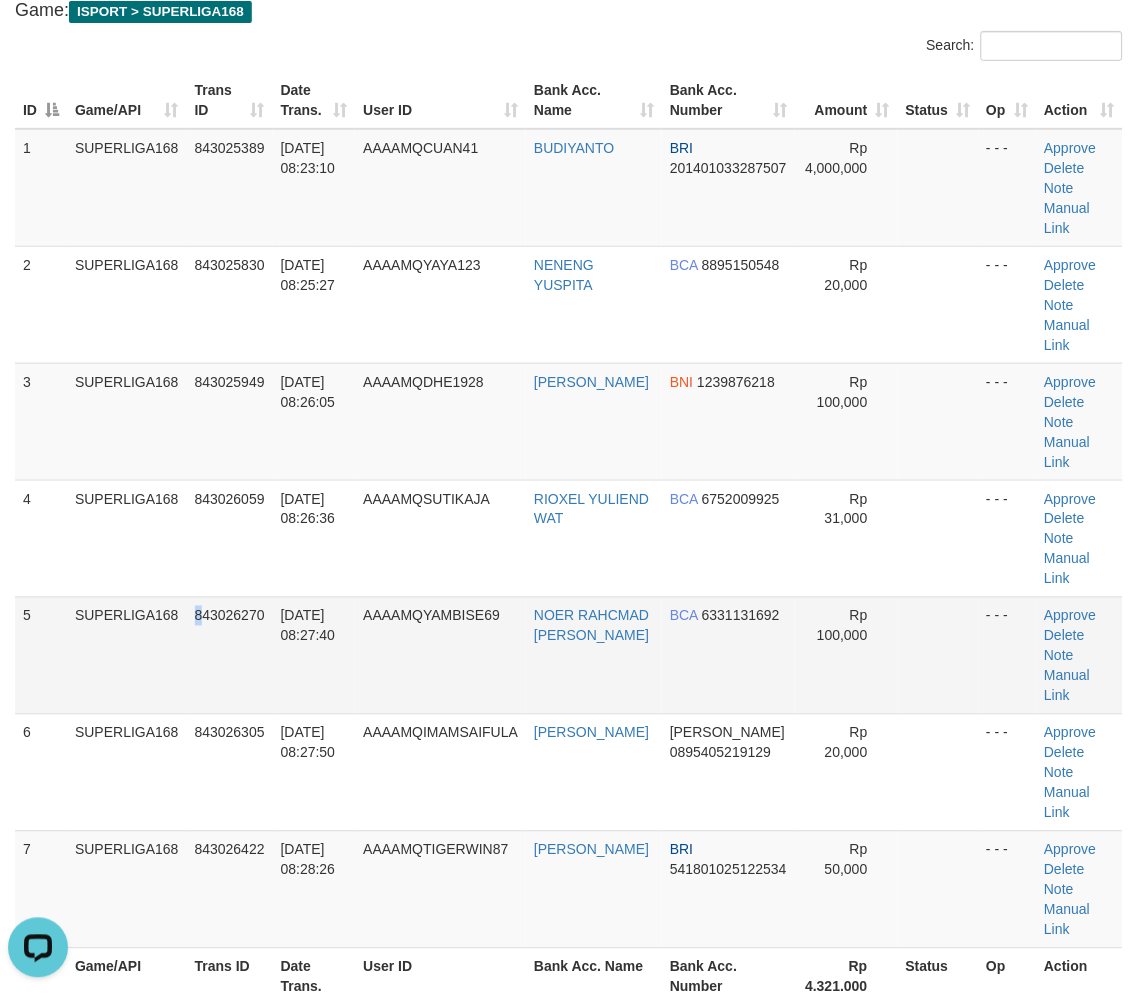click on "5
SUPERLIGA168
843026270
12/07/2025 08:27:40
AAAAMQYAMBISE69
NOER RAHCMAD ARMIN
BCA
6331131692
Rp 100,000
- - -
Approve
Delete
Note
Manual Link" at bounding box center [569, 655] 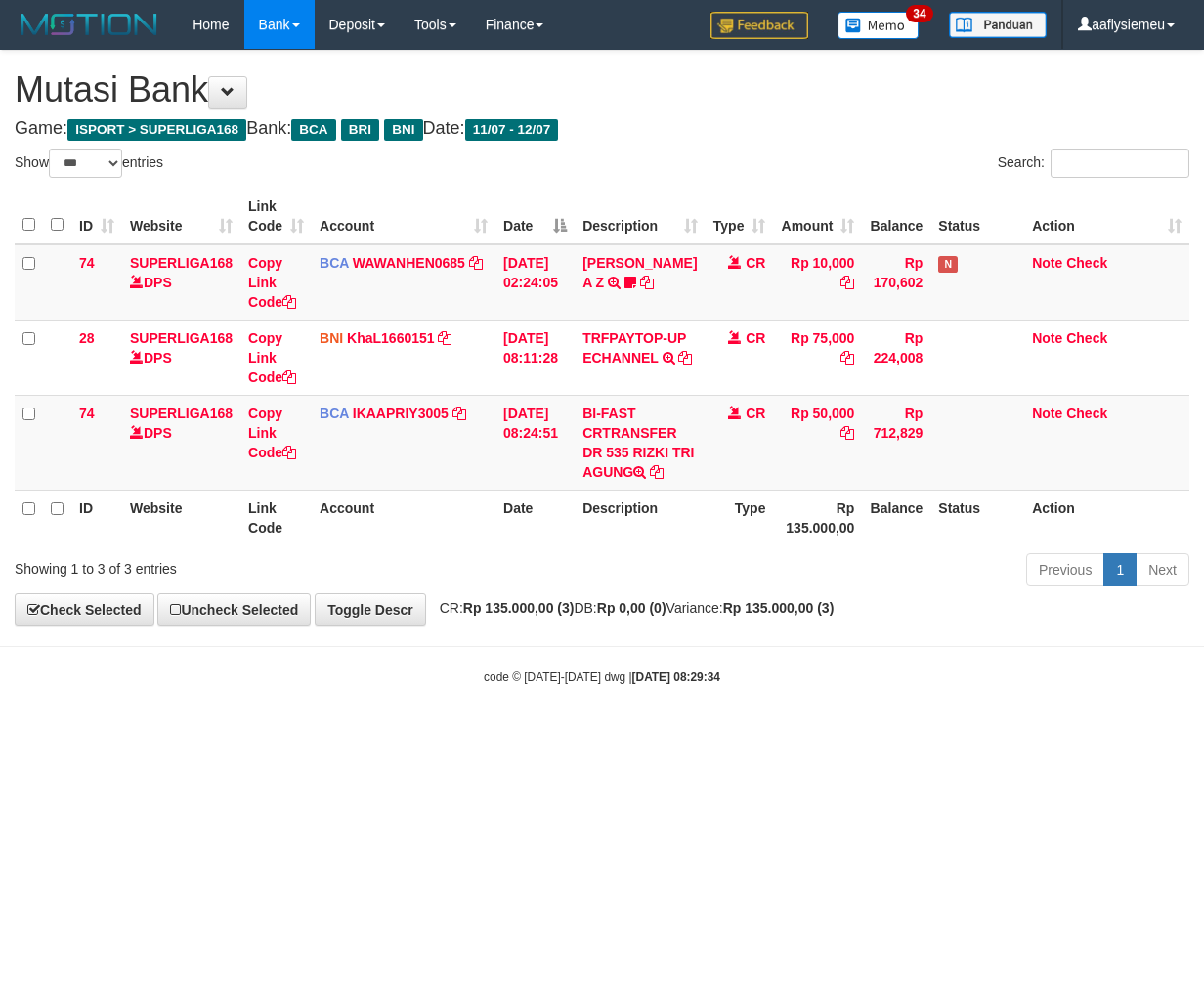 select on "***" 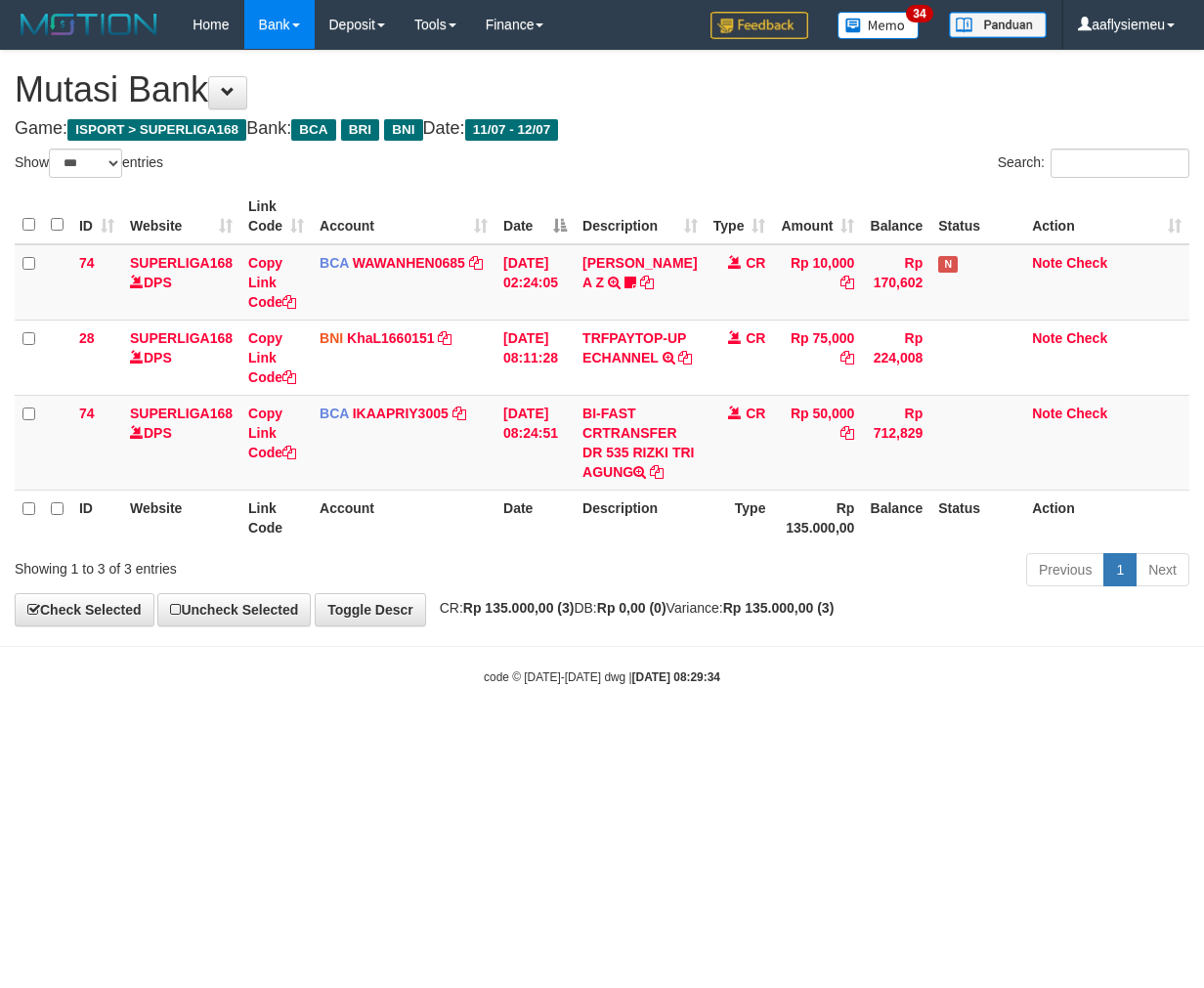 scroll, scrollTop: 0, scrollLeft: 0, axis: both 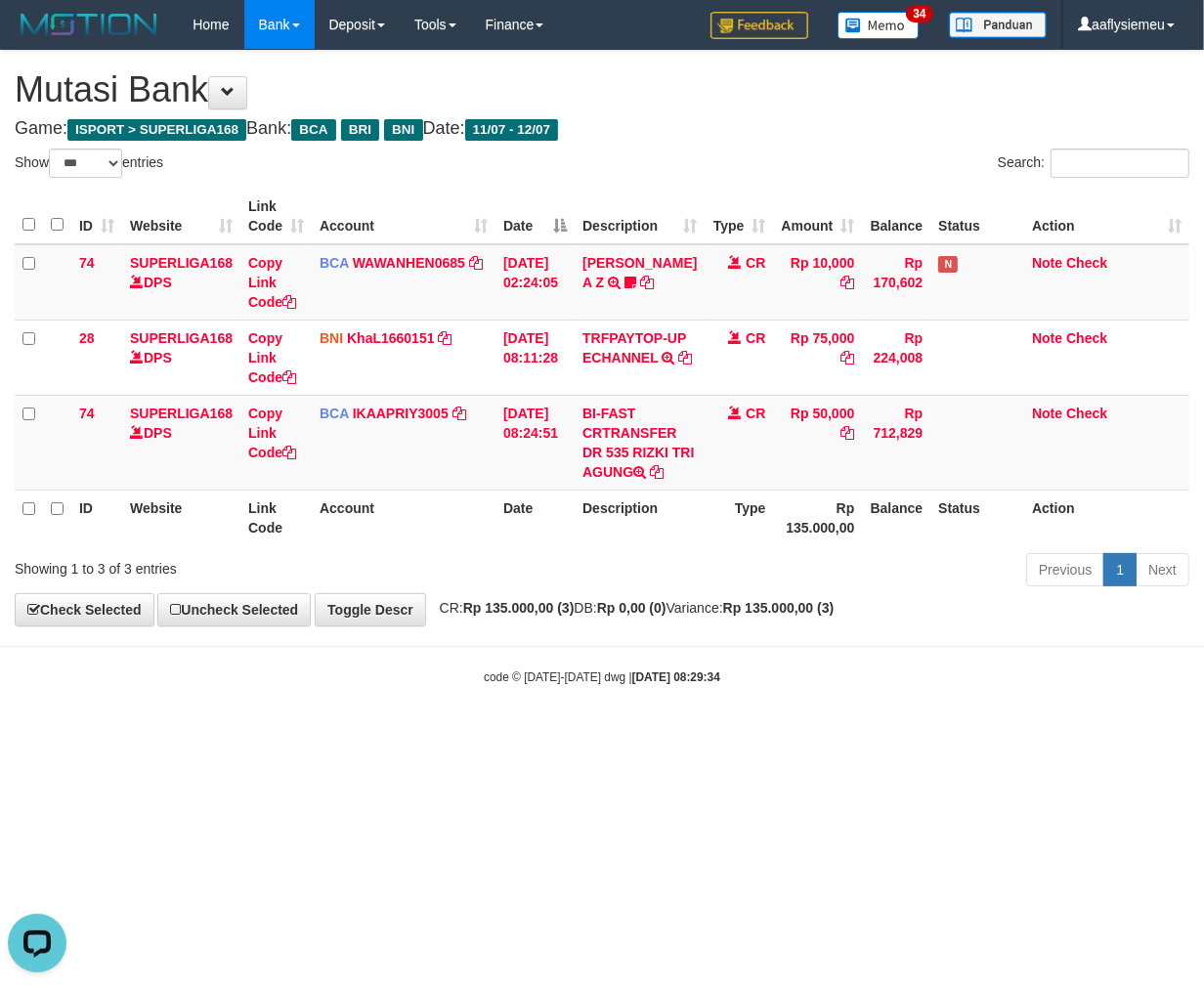 drag, startPoint x: 842, startPoint y: 734, endPoint x: 891, endPoint y: 731, distance: 49.09175 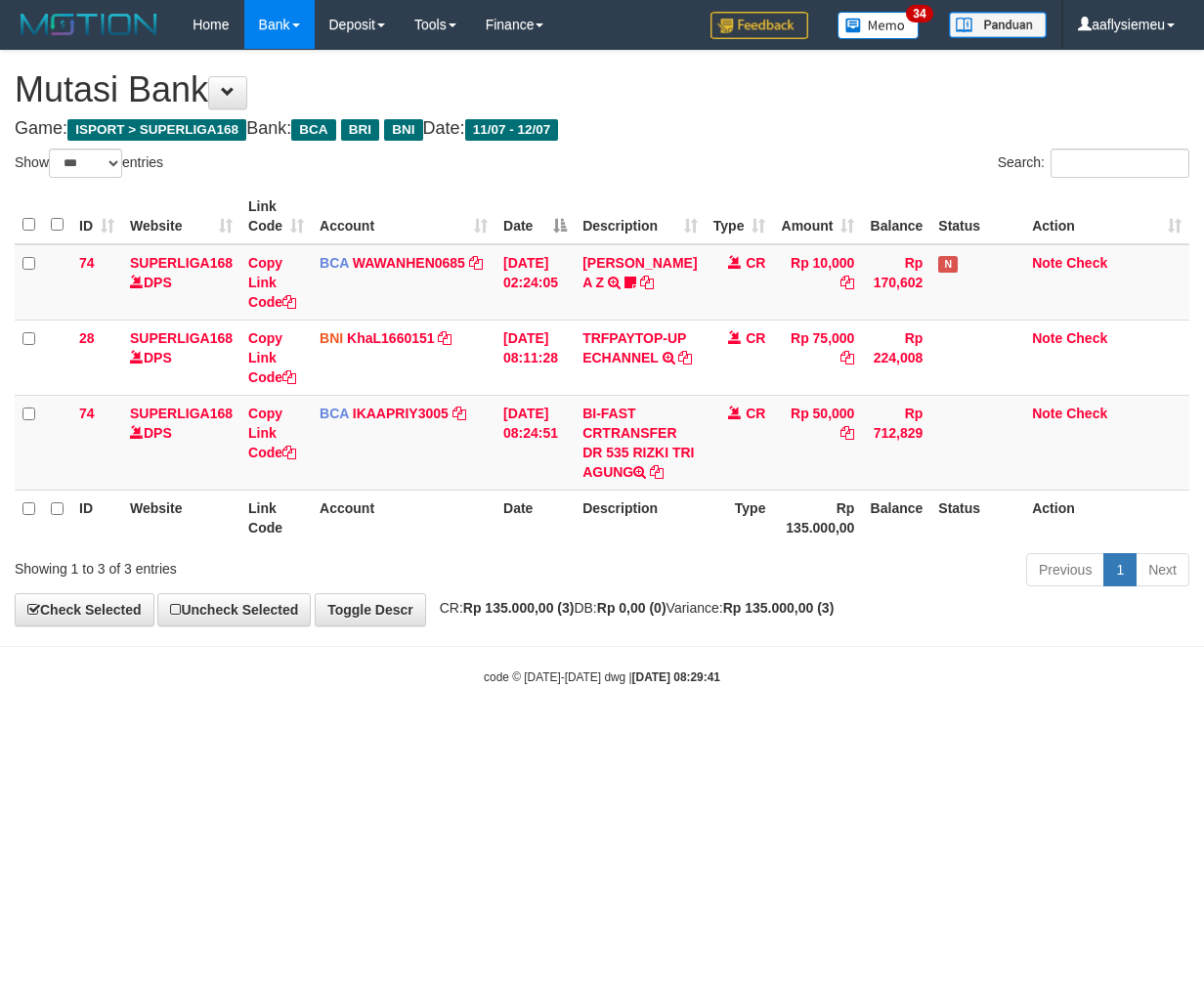 select on "***" 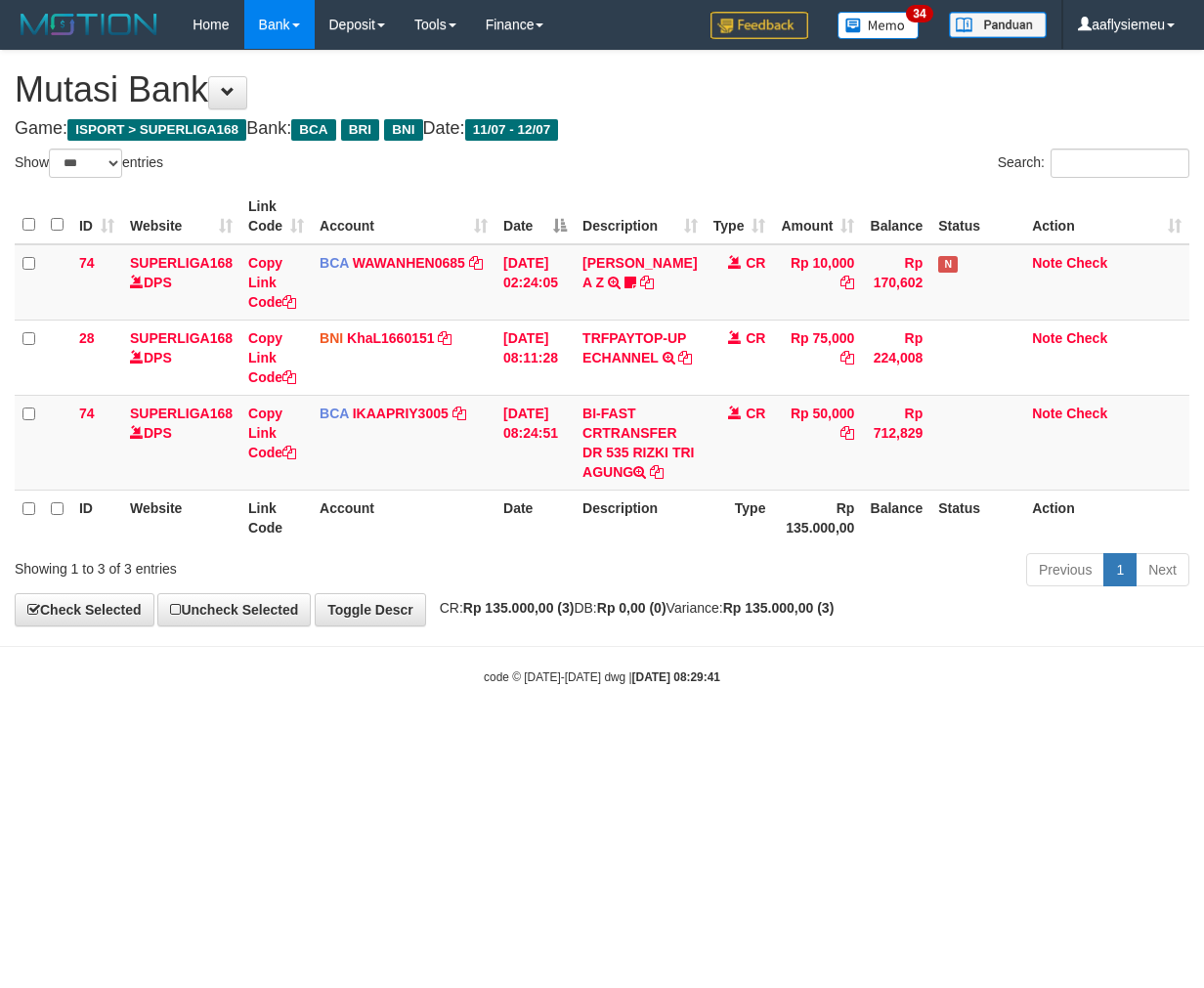 scroll, scrollTop: 0, scrollLeft: 0, axis: both 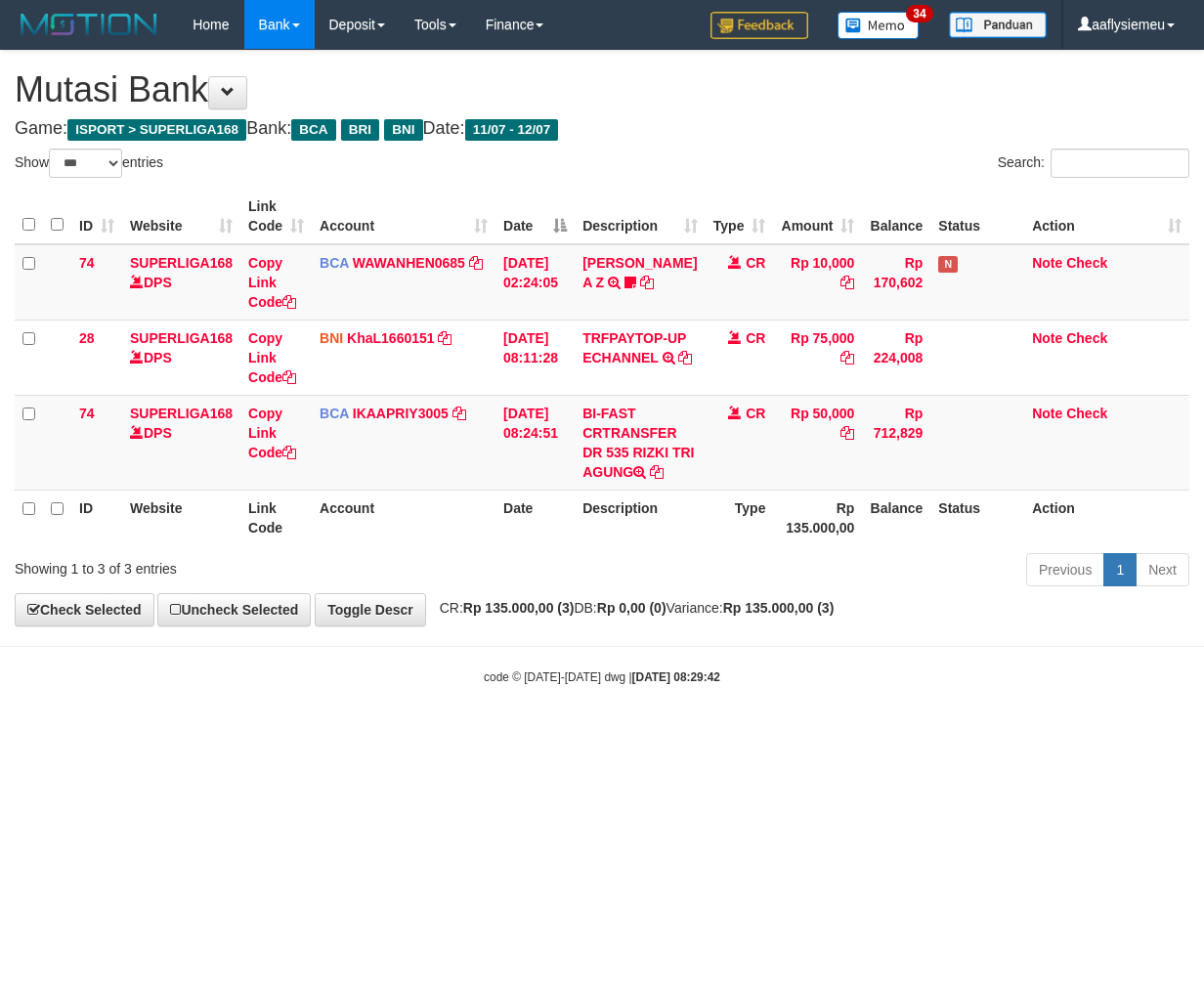 select on "***" 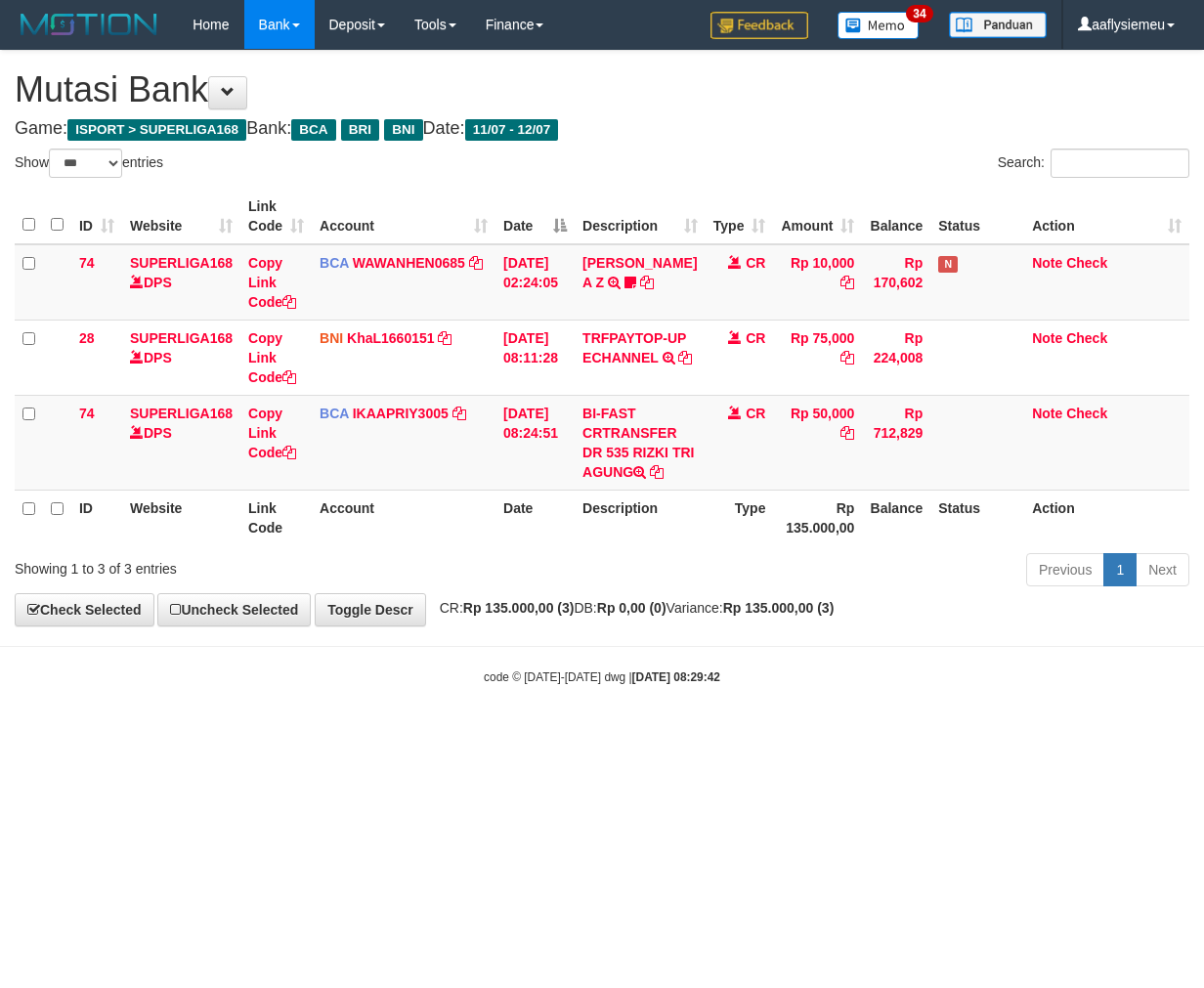 scroll, scrollTop: 0, scrollLeft: 0, axis: both 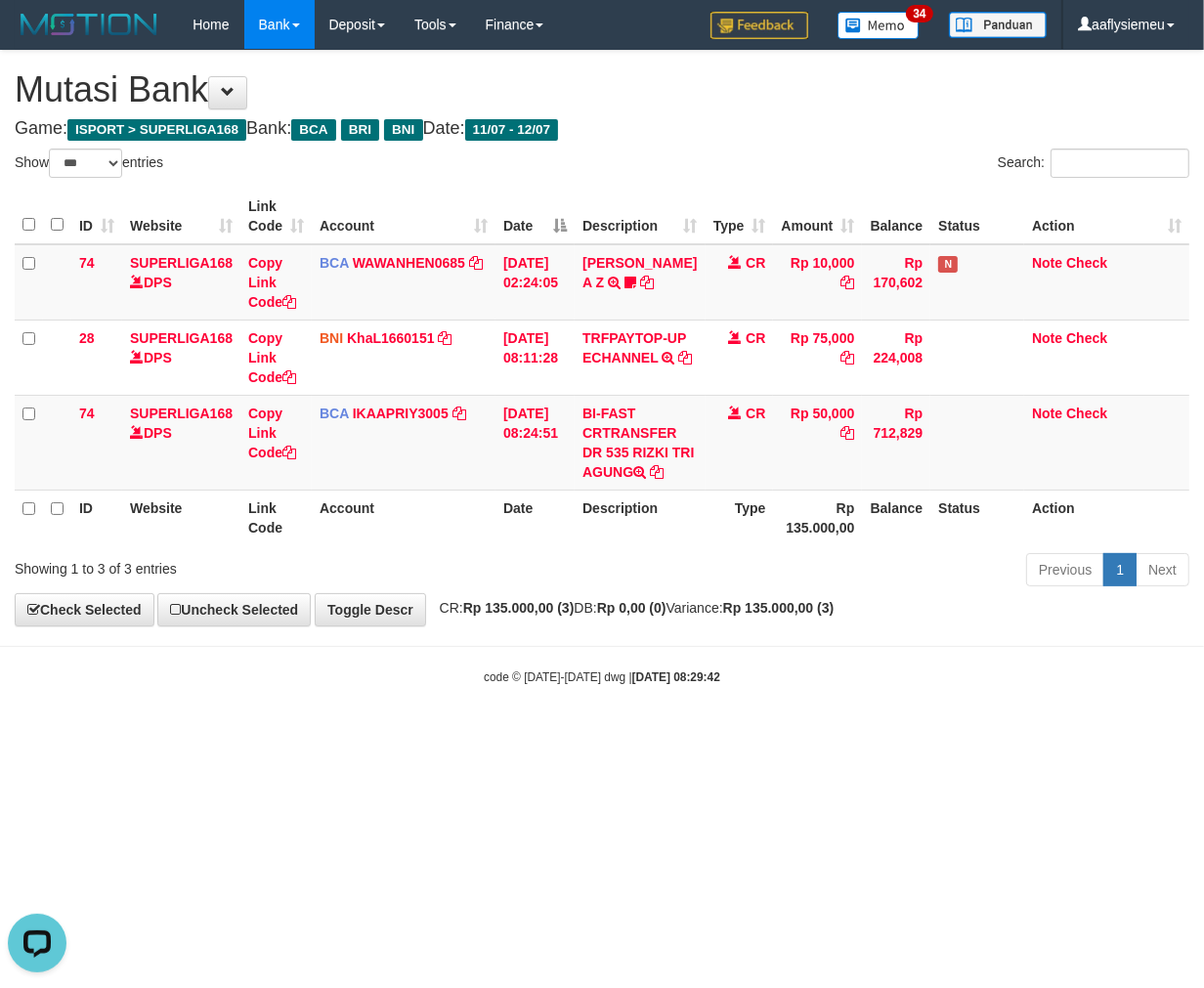click on "Toggle navigation
Home
Bank
Account List
Load
By Website
Group
[ISPORT]													SUPERLIGA168
By Load Group (DPS)
34" at bounding box center [602, 367] 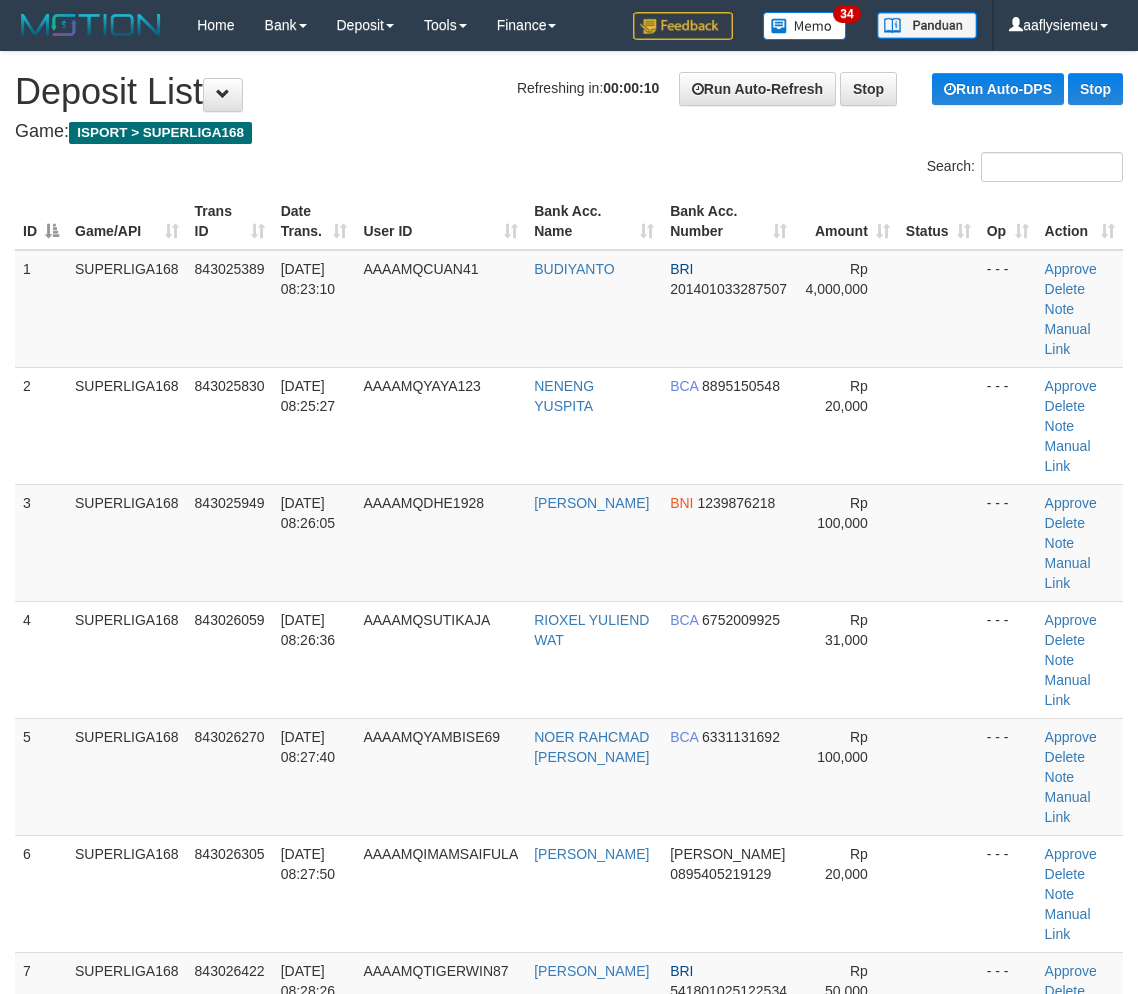 scroll, scrollTop: 121, scrollLeft: 0, axis: vertical 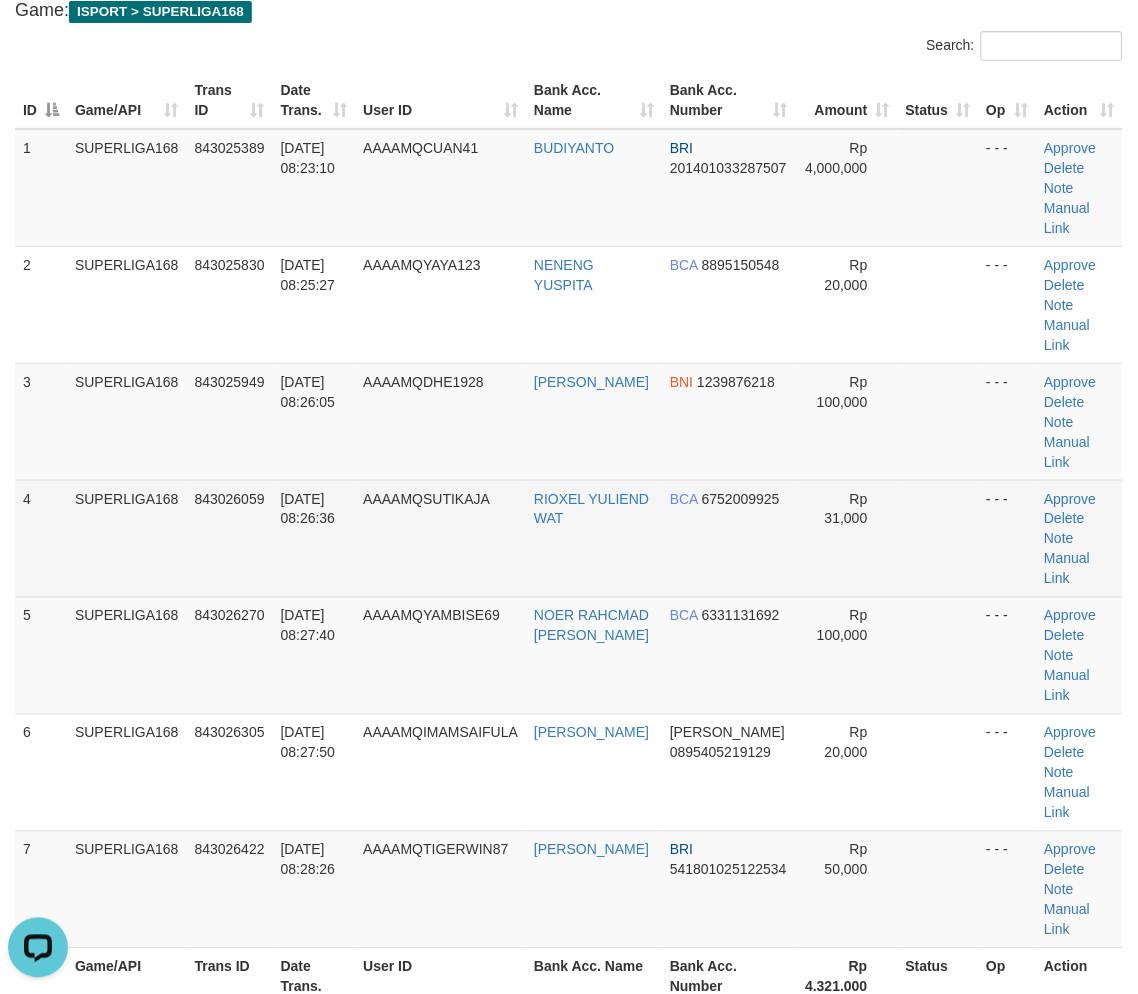 drag, startPoint x: 280, startPoint y: 455, endPoint x: 270, endPoint y: 467, distance: 15.6205 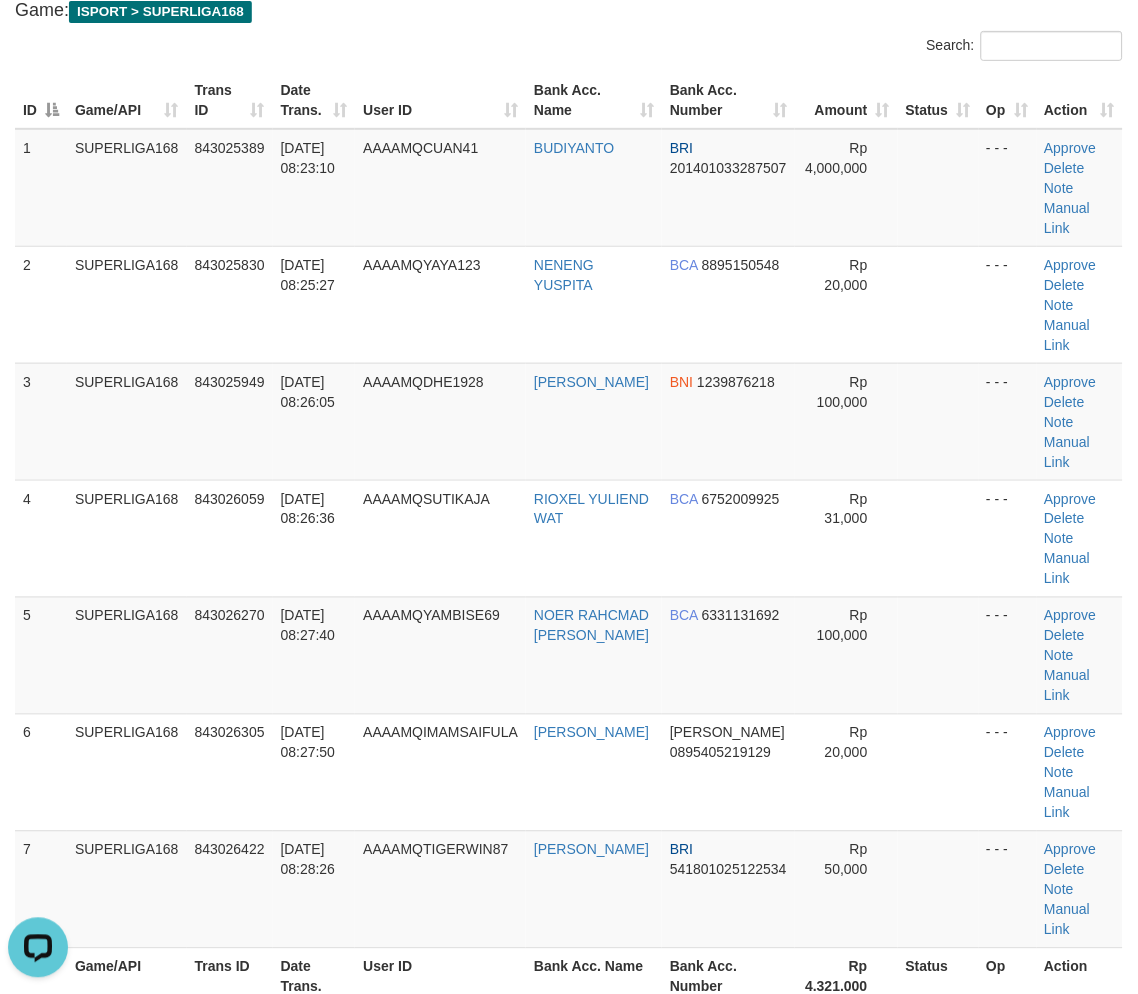drag, startPoint x: 235, startPoint y: 514, endPoint x: 2, endPoint y: 595, distance: 246.67793 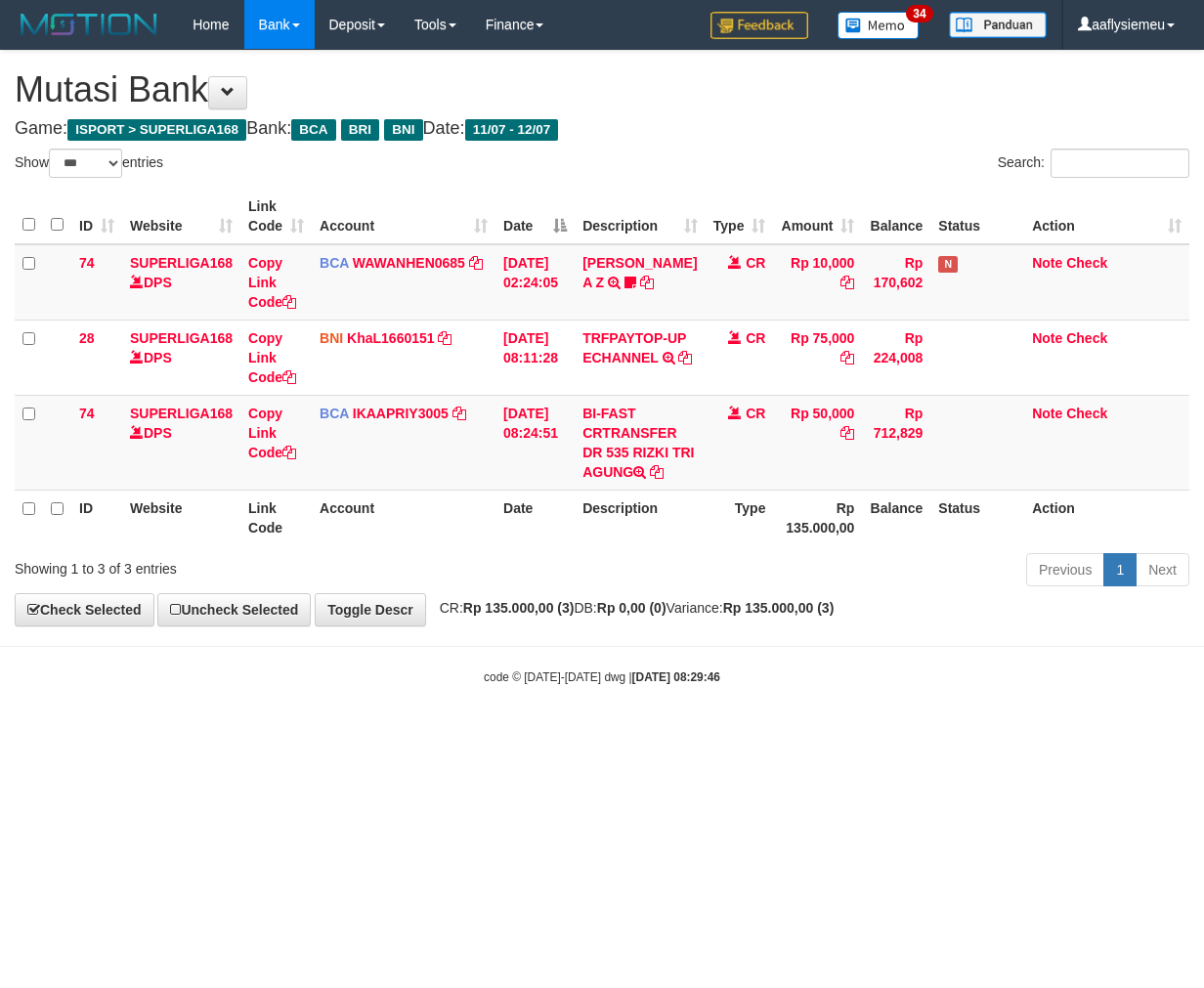 select on "***" 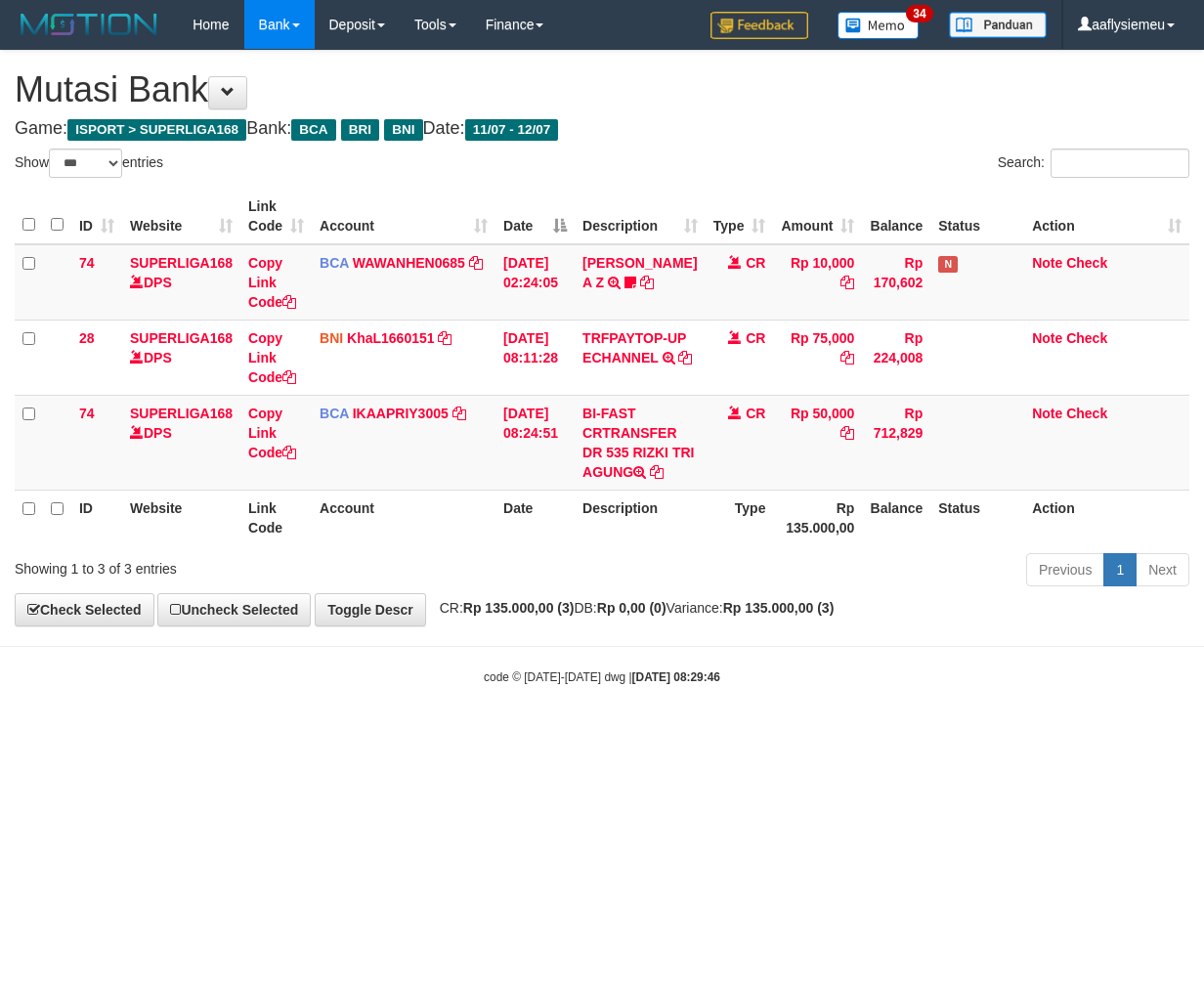 scroll, scrollTop: 0, scrollLeft: 0, axis: both 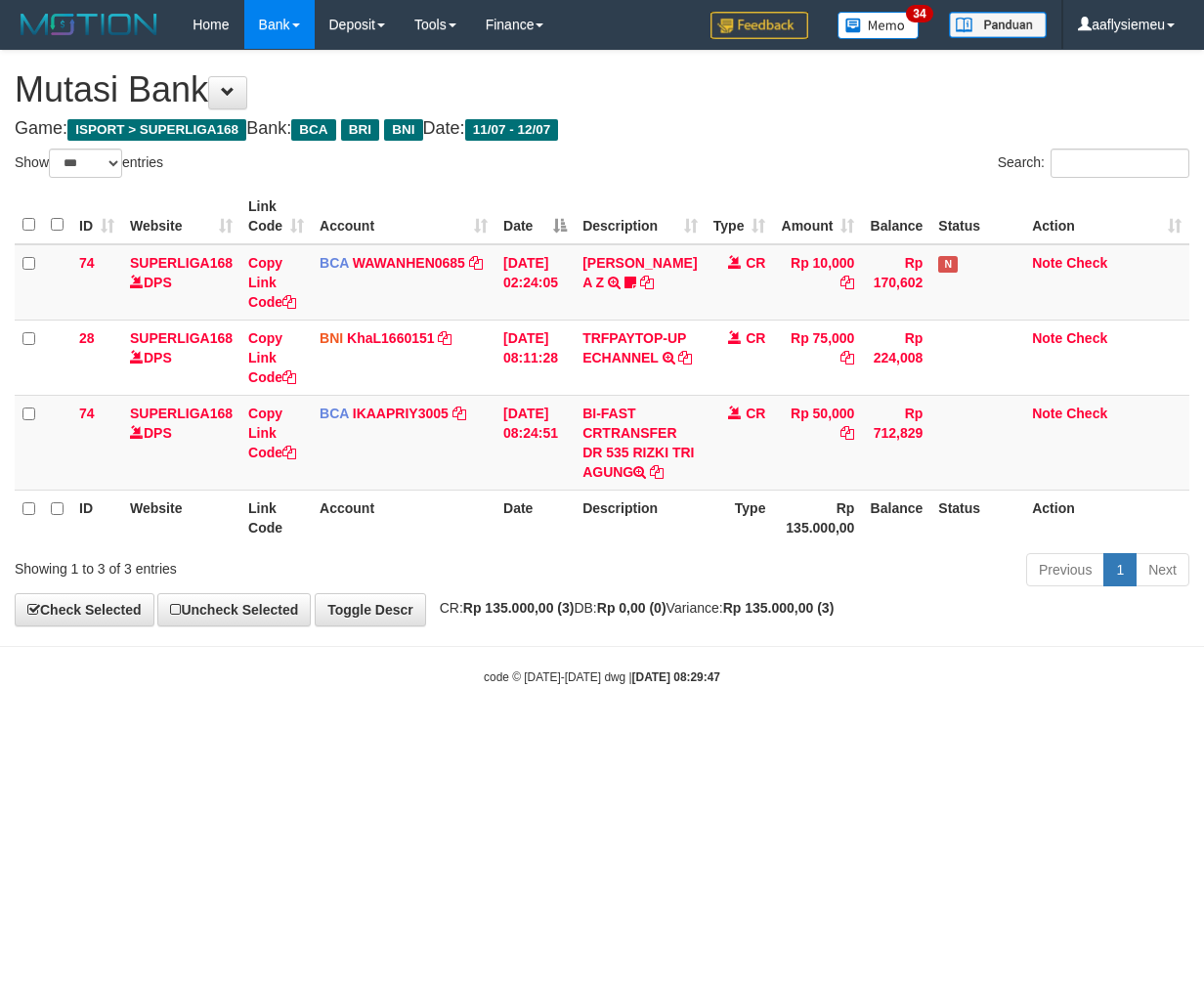 select on "***" 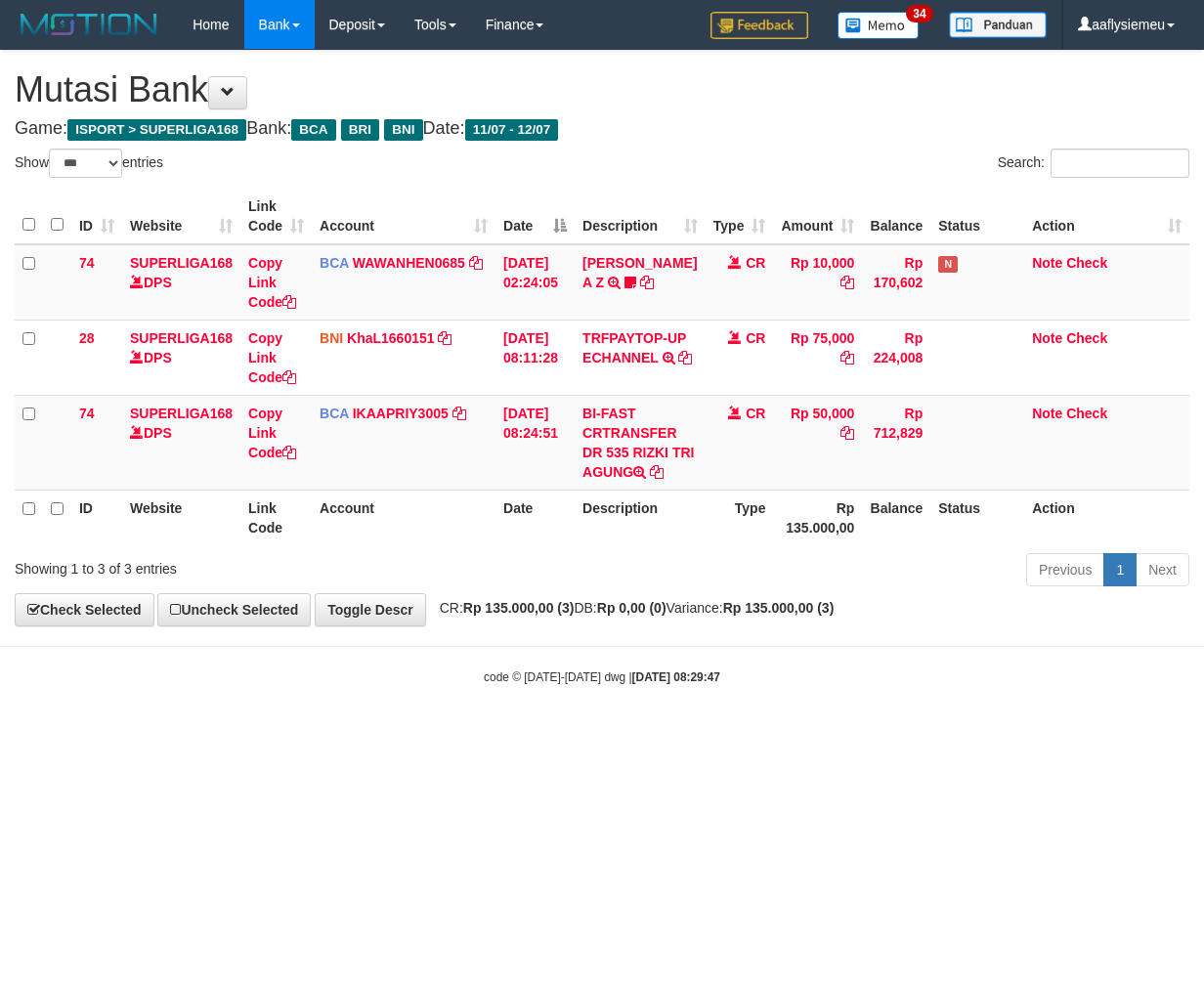 scroll, scrollTop: 0, scrollLeft: 0, axis: both 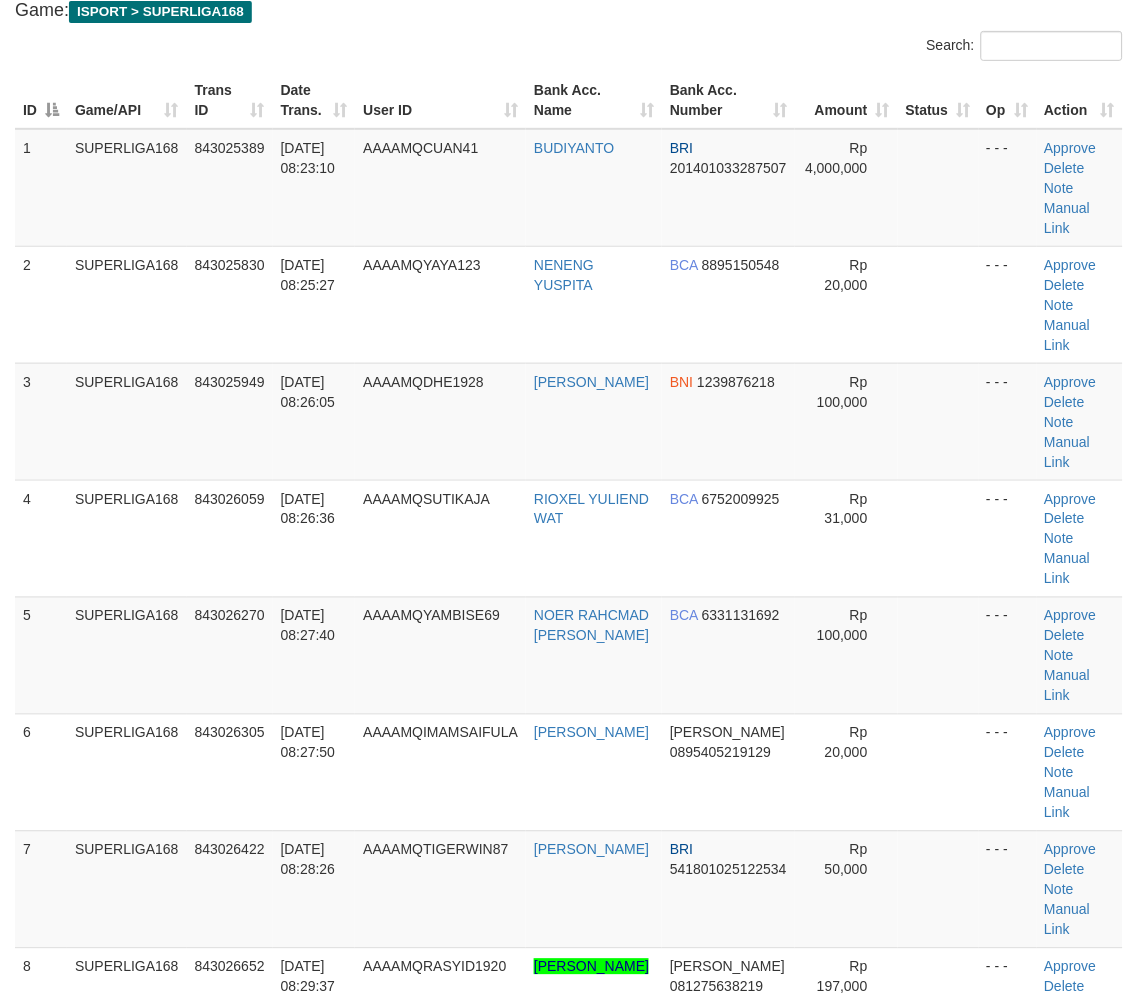 click on "SUPERLIGA168" at bounding box center [127, 538] 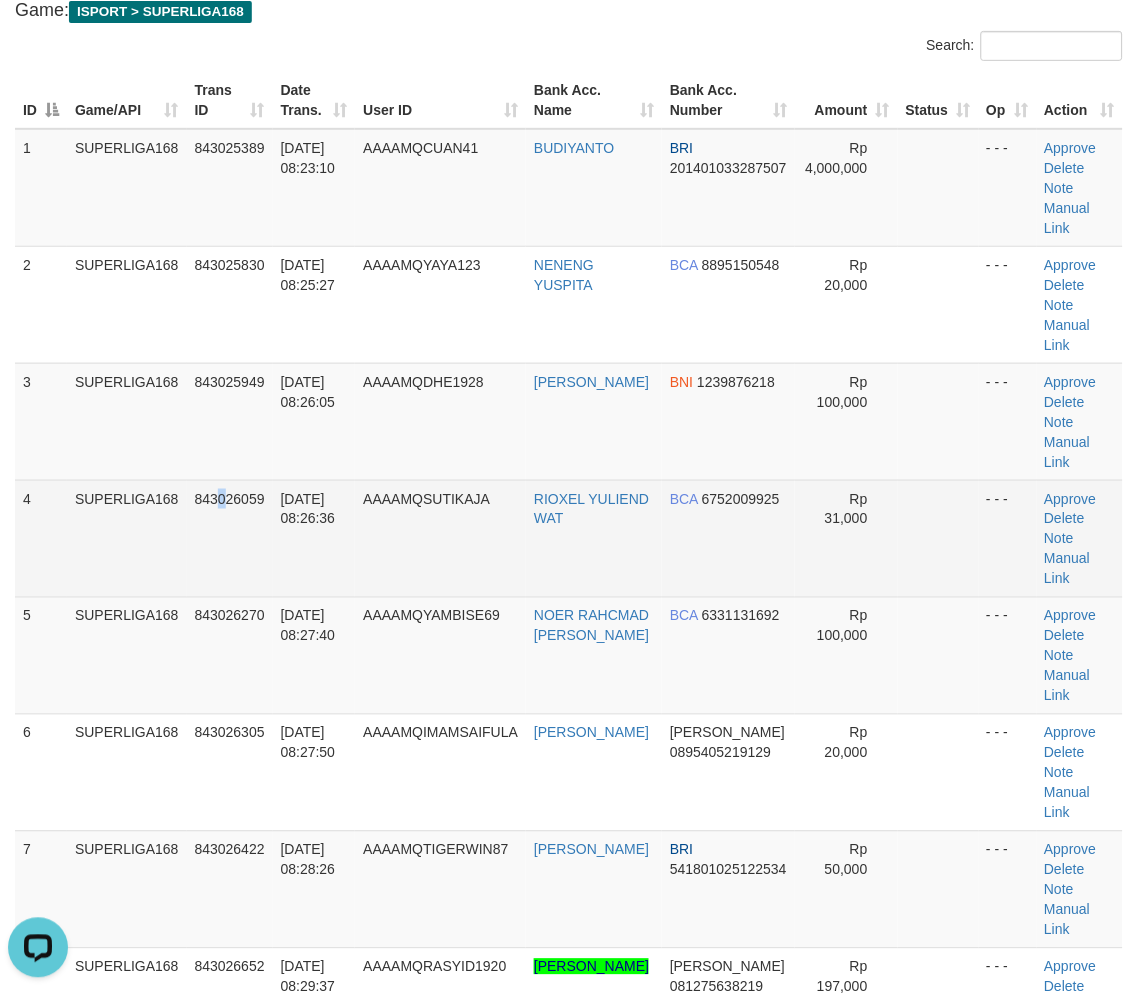 scroll, scrollTop: 0, scrollLeft: 0, axis: both 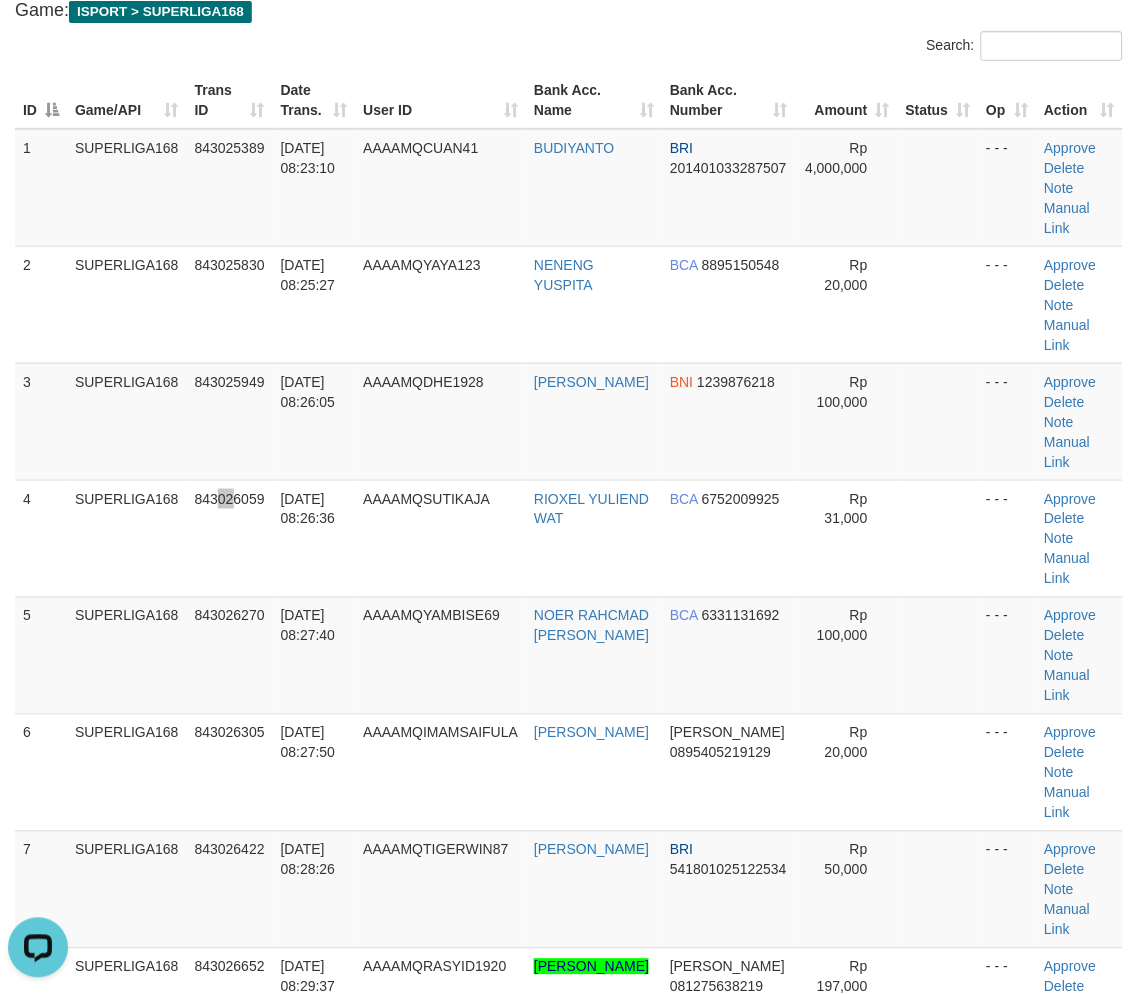 drag, startPoint x: 227, startPoint y: 466, endPoint x: 2, endPoint y: 695, distance: 321.03894 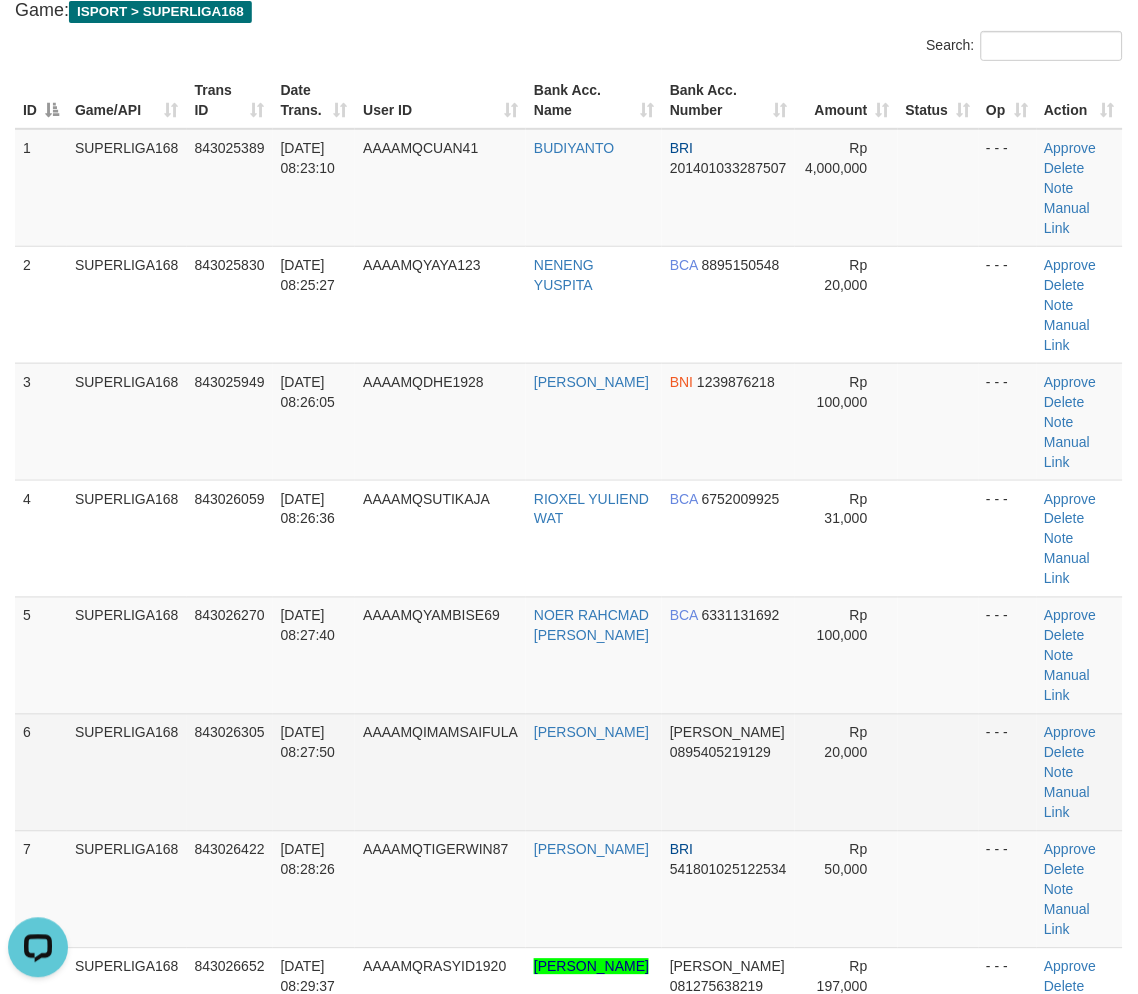 drag, startPoint x: 176, startPoint y: 623, endPoint x: 0, endPoint y: 647, distance: 177.62883 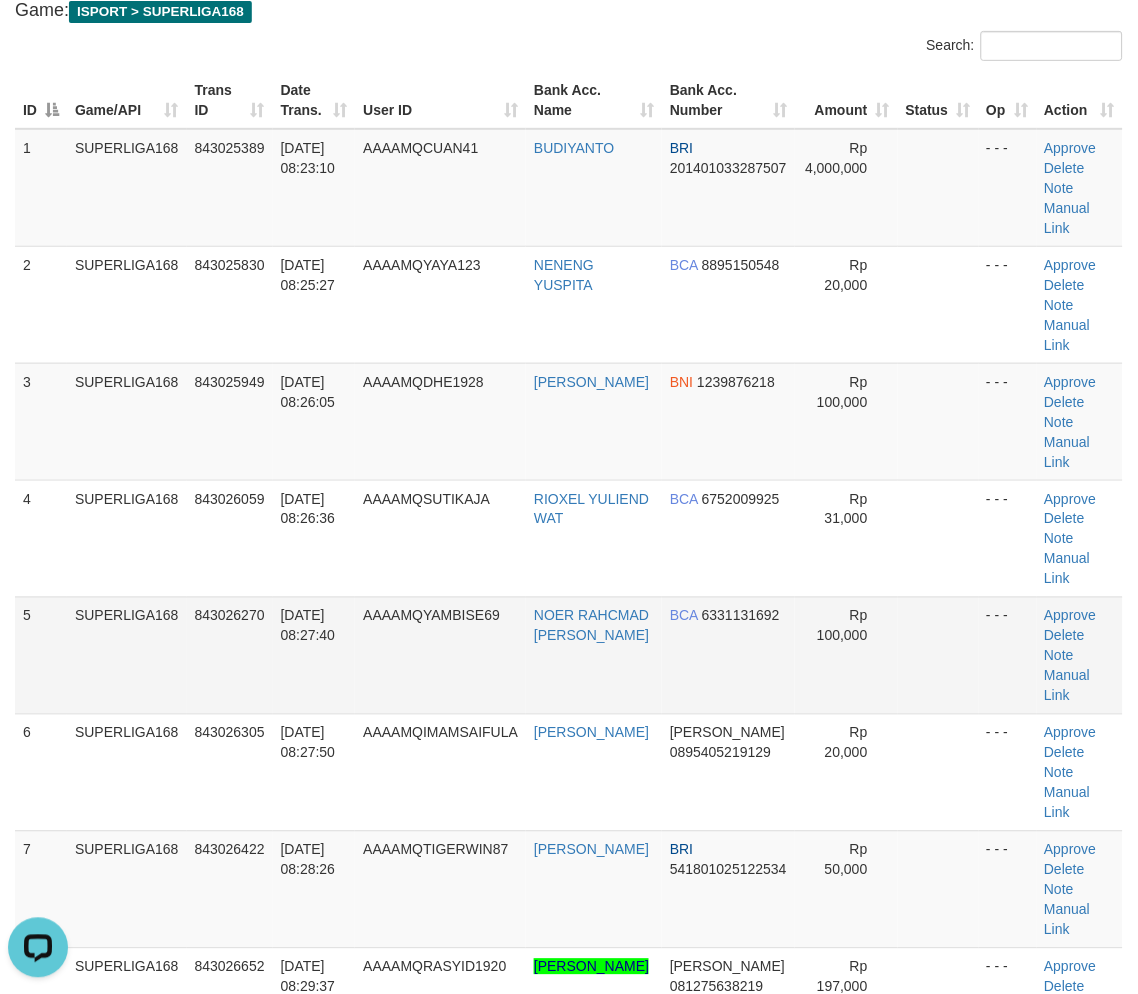 click on "5
SUPERLIGA168
843026270
12/07/2025 08:27:40
AAAAMQYAMBISE69
NOER RAHCMAD ARMIN
BCA
6331131692
Rp 100,000
- - -
Approve
Delete
Note
Manual Link" at bounding box center (569, 655) 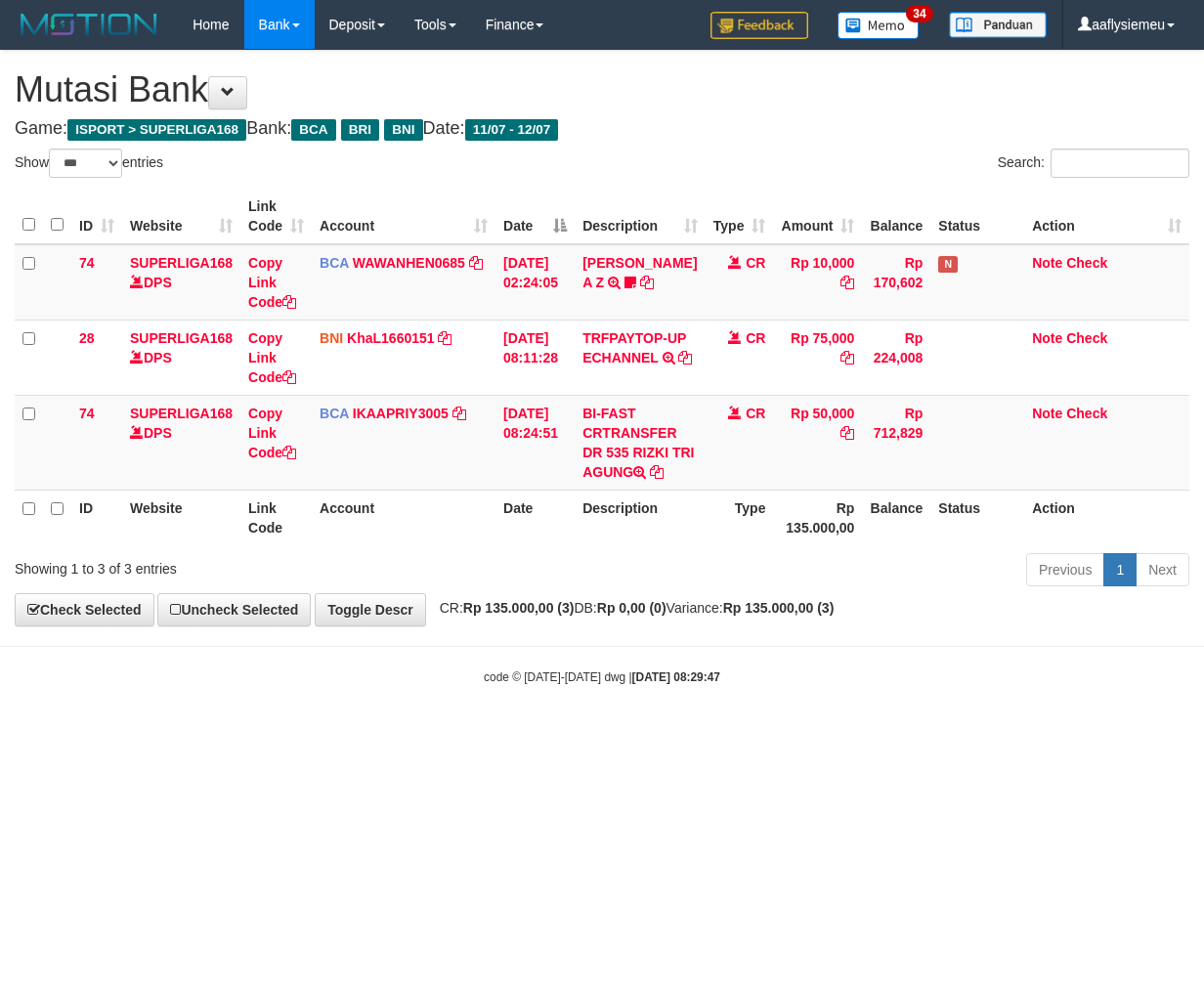 select on "***" 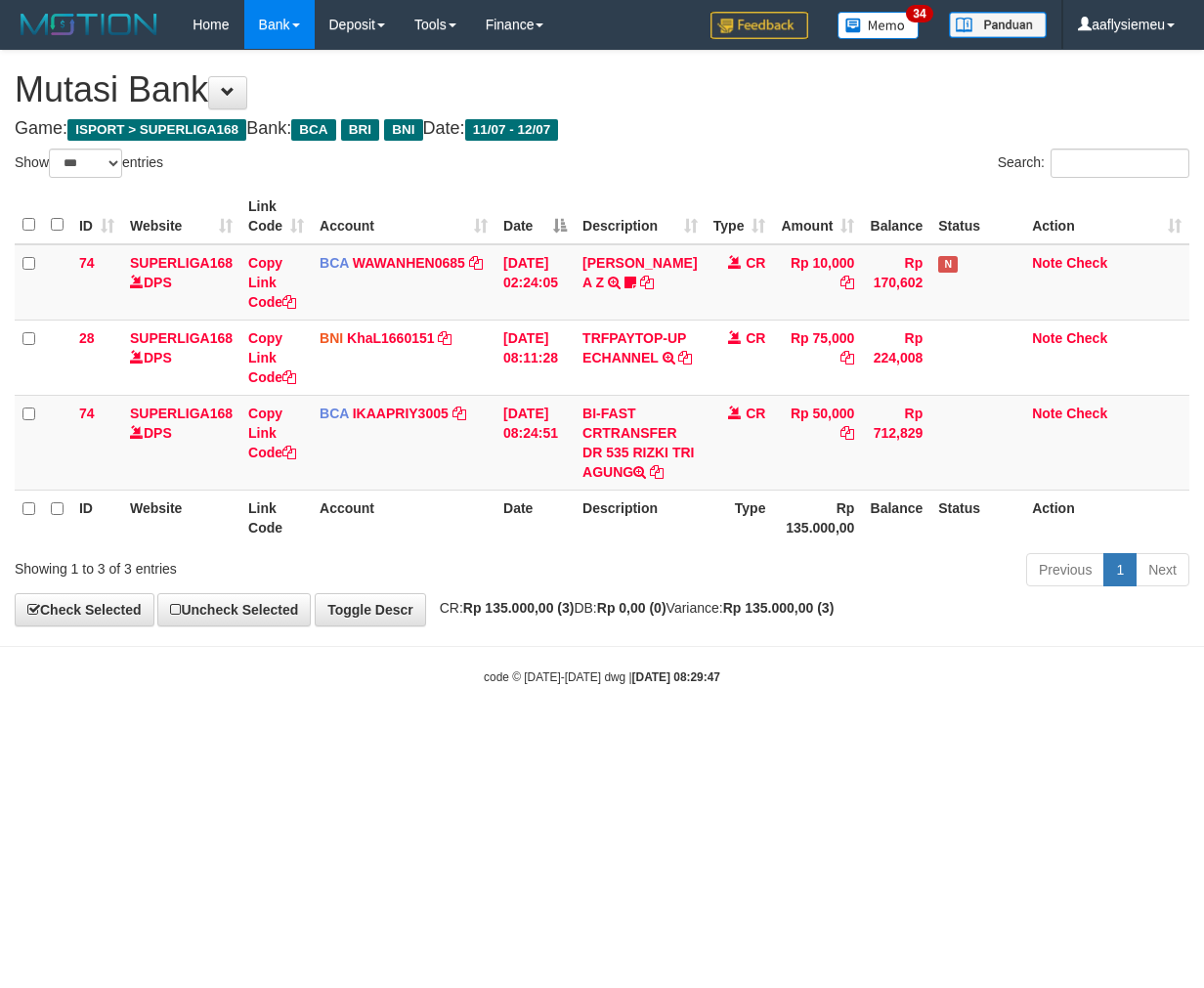 scroll, scrollTop: 0, scrollLeft: 0, axis: both 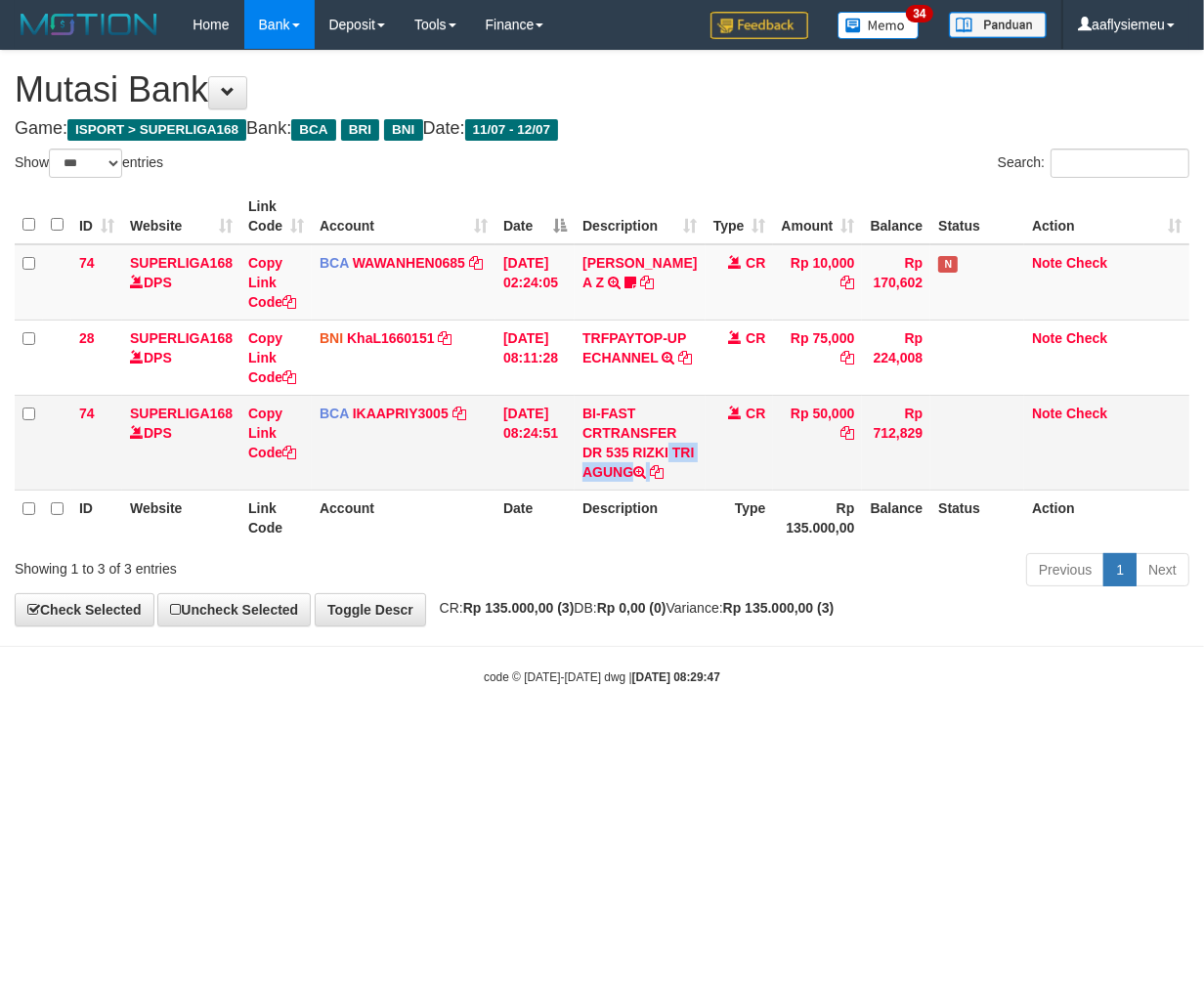 copy on "RIZKI TRI AGUNG" 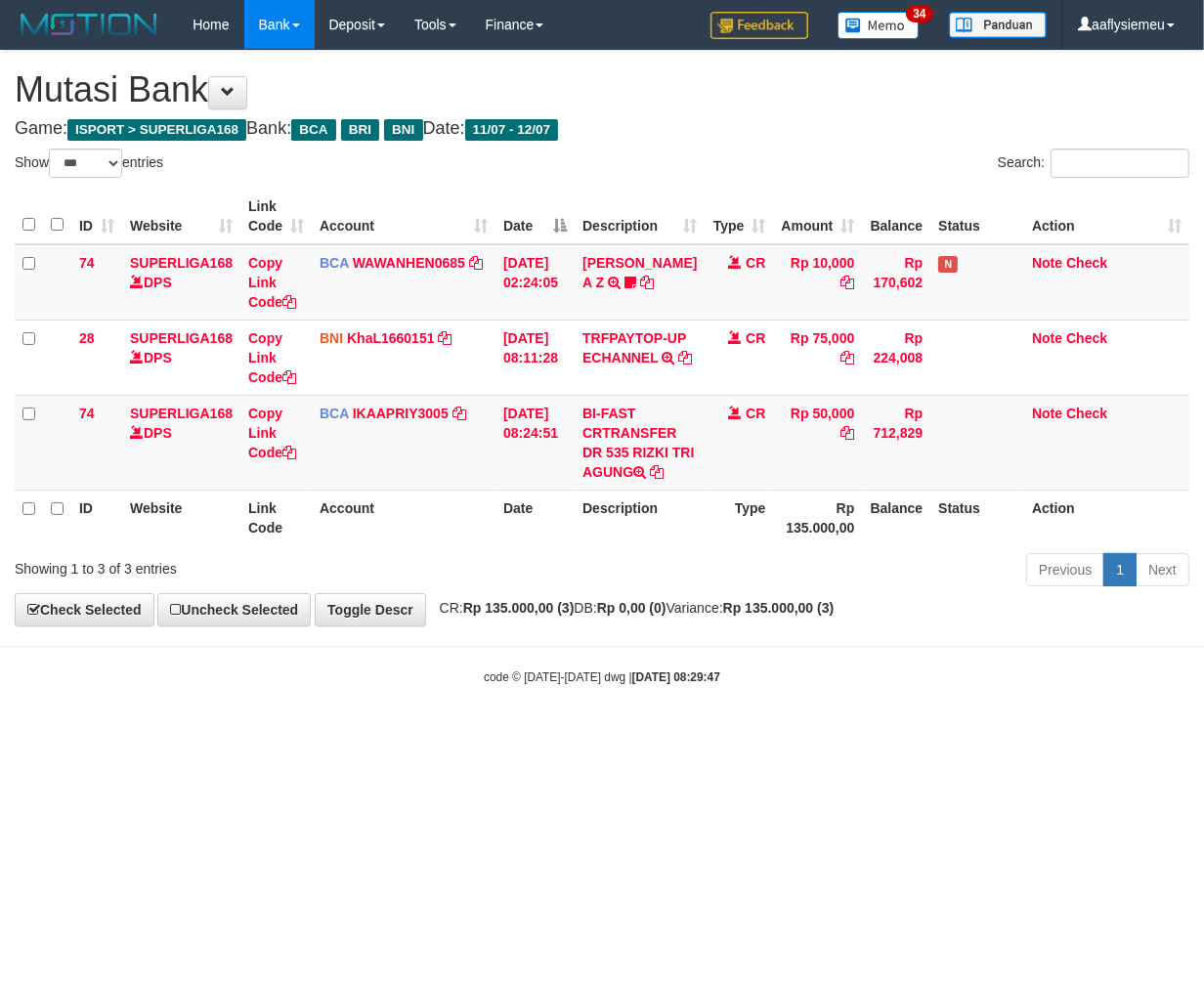 drag, startPoint x: 1004, startPoint y: 837, endPoint x: 1200, endPoint y: 751, distance: 214.0374 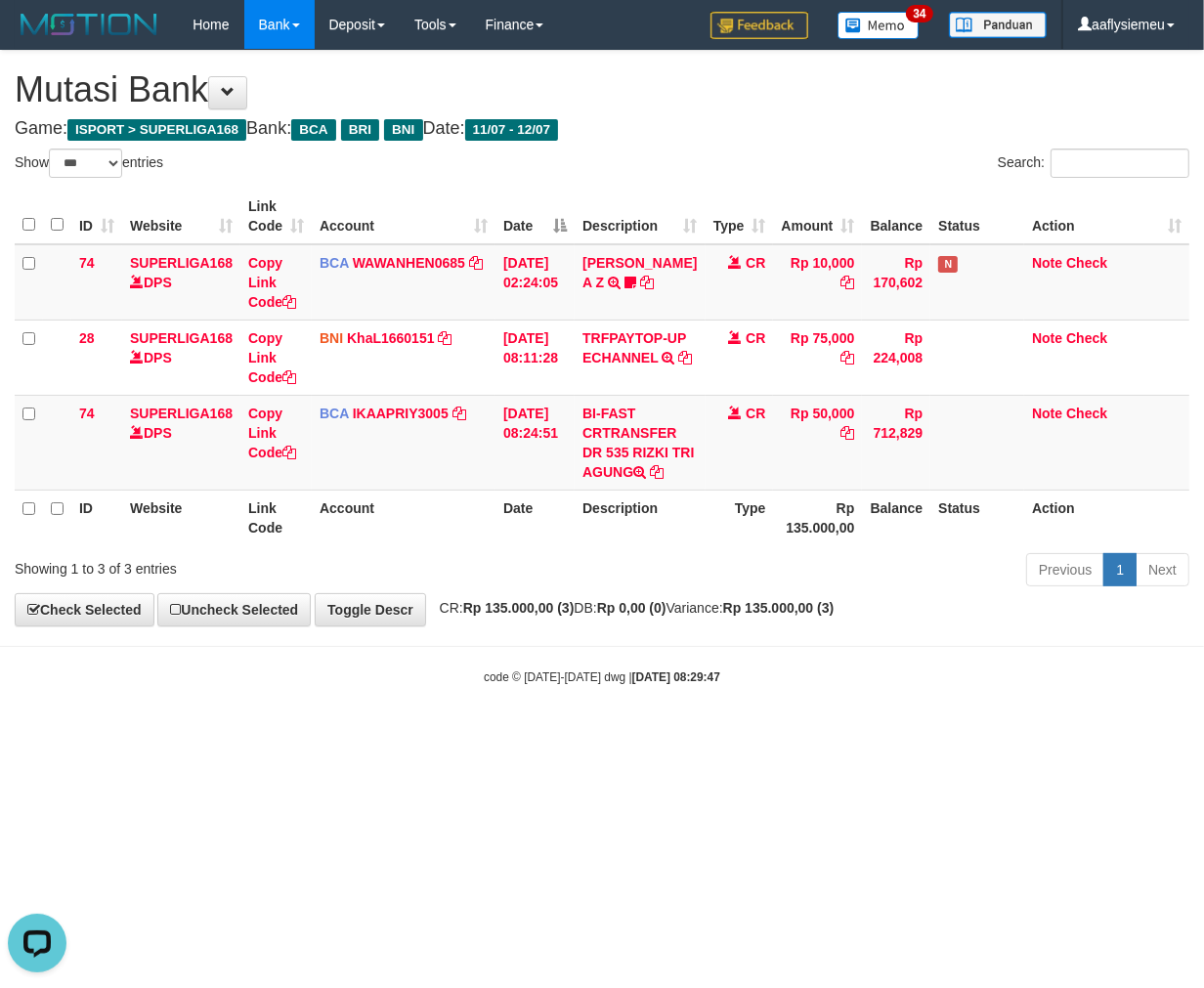 scroll, scrollTop: 0, scrollLeft: 0, axis: both 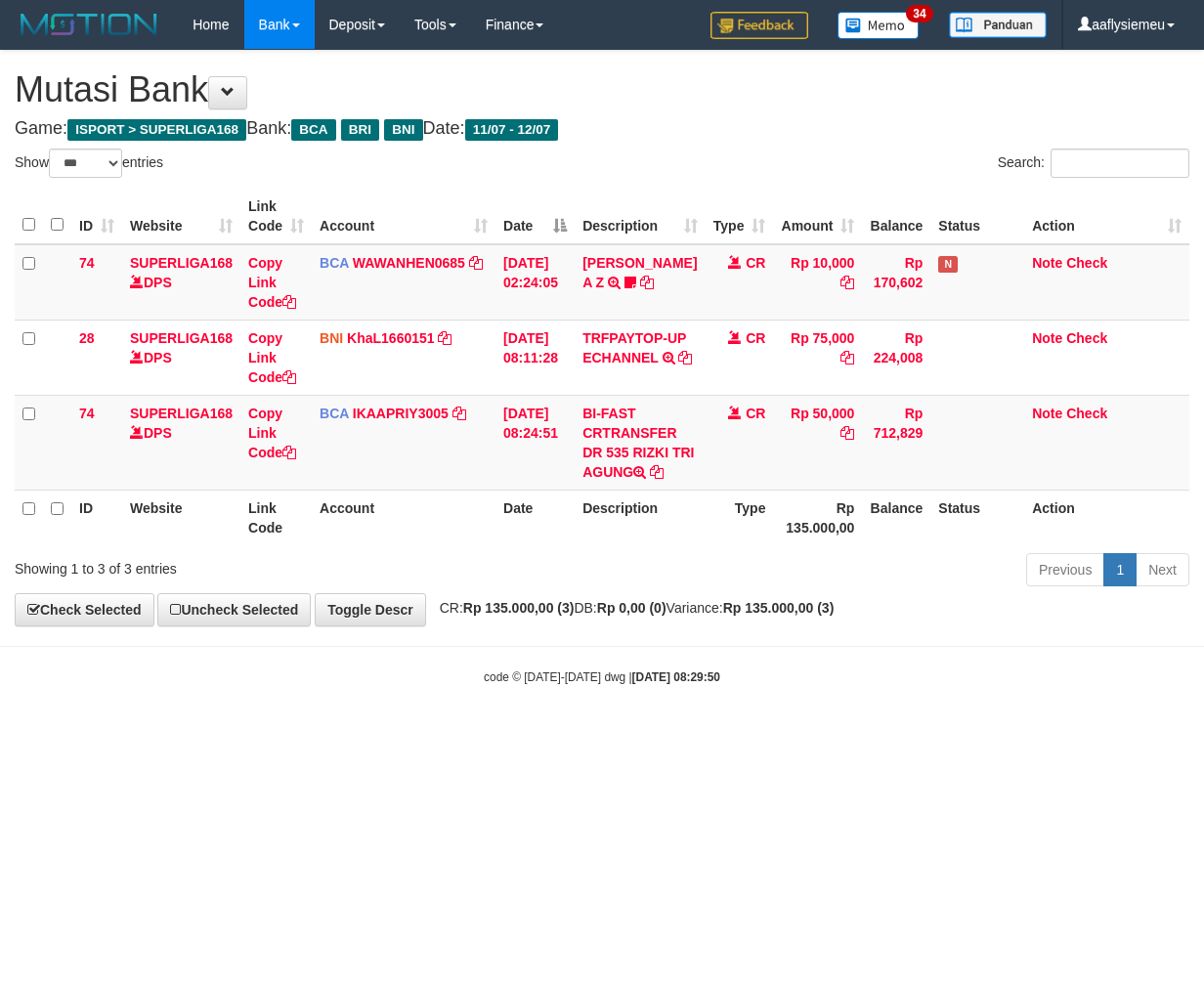 select on "***" 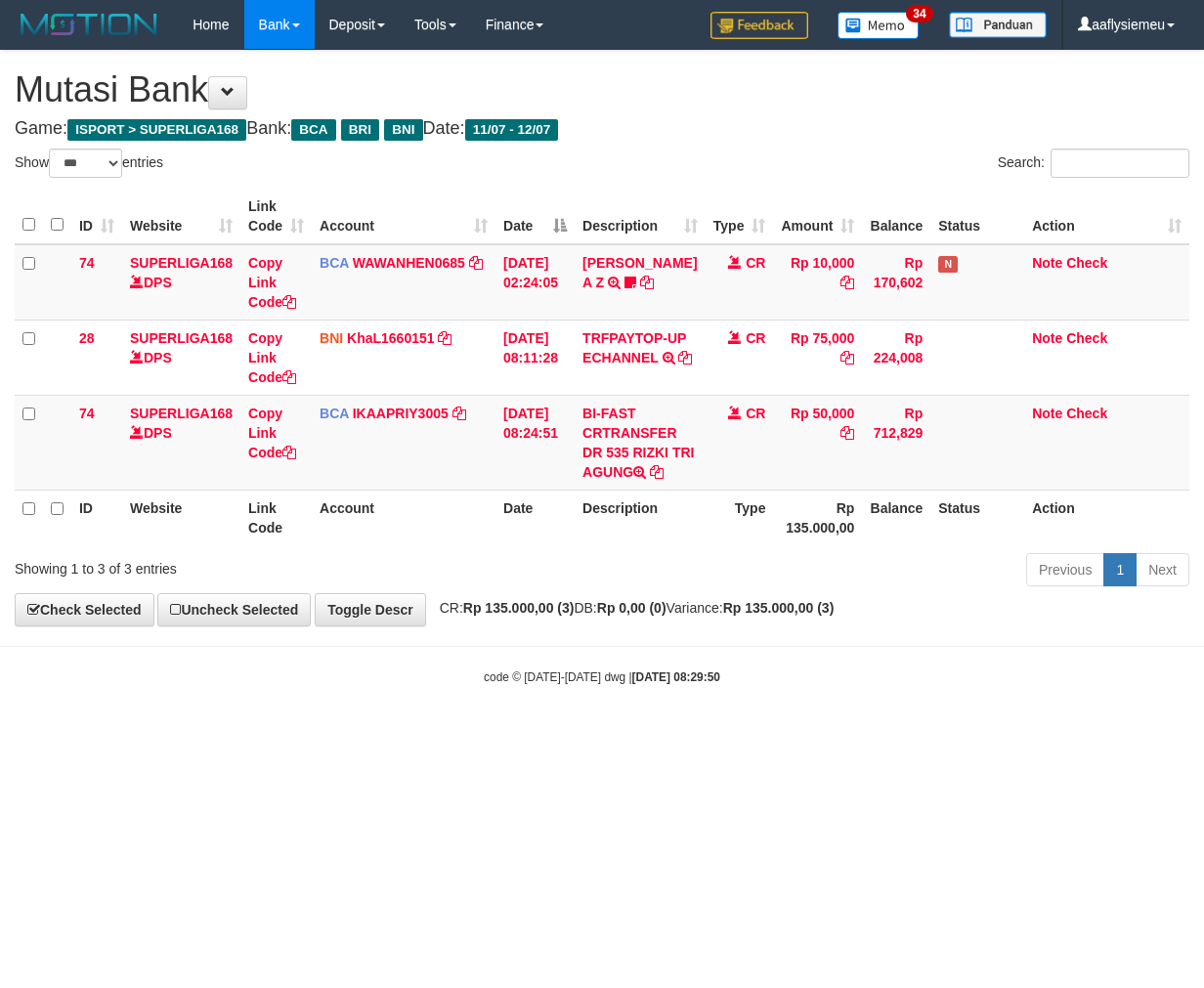 scroll, scrollTop: 0, scrollLeft: 0, axis: both 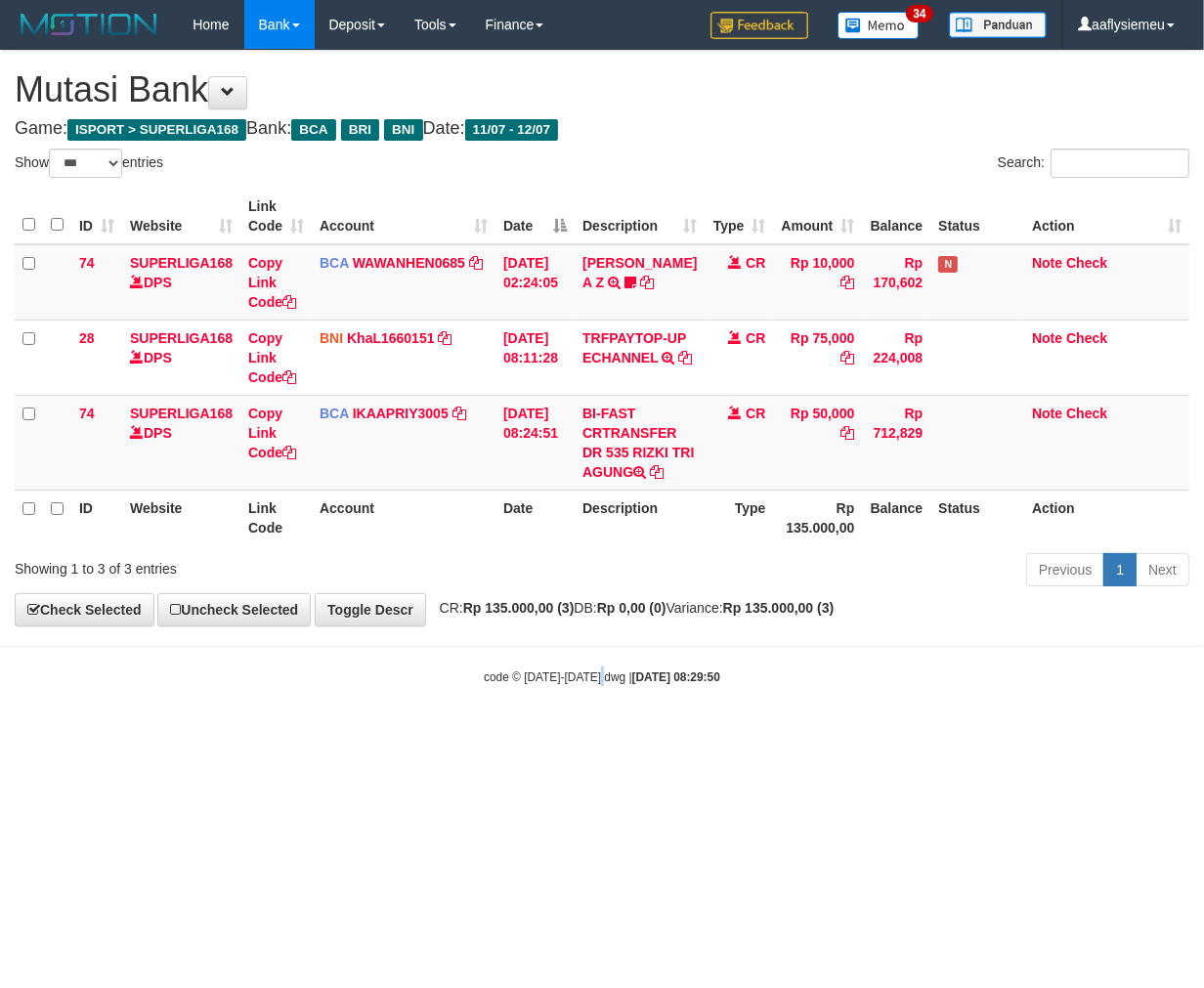 click on "Toggle navigation
Home
Bank
Account List
Load
By Website
Group
[ISPORT]													SUPERLIGA168
By Load Group (DPS)" at bounding box center [602, 367] 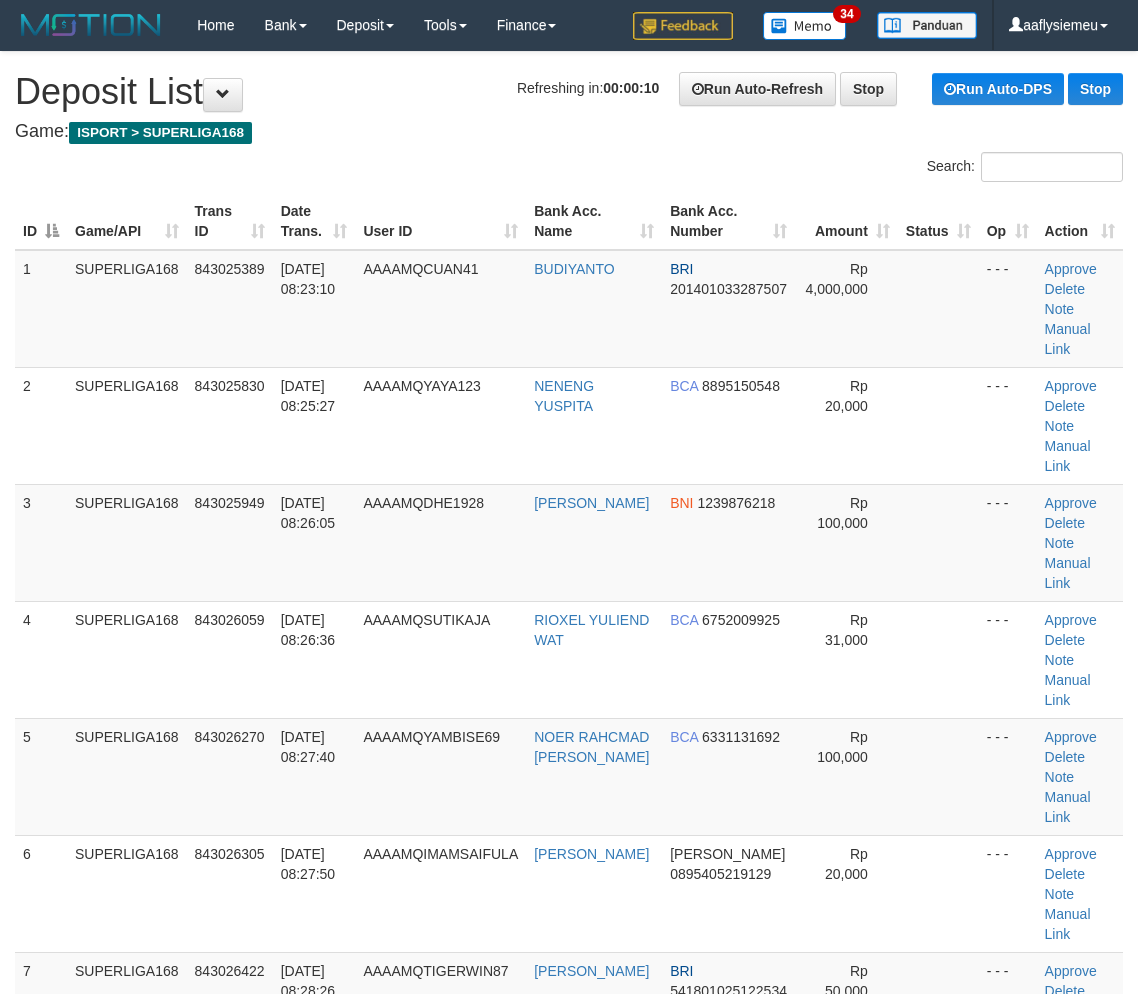 scroll, scrollTop: 121, scrollLeft: 0, axis: vertical 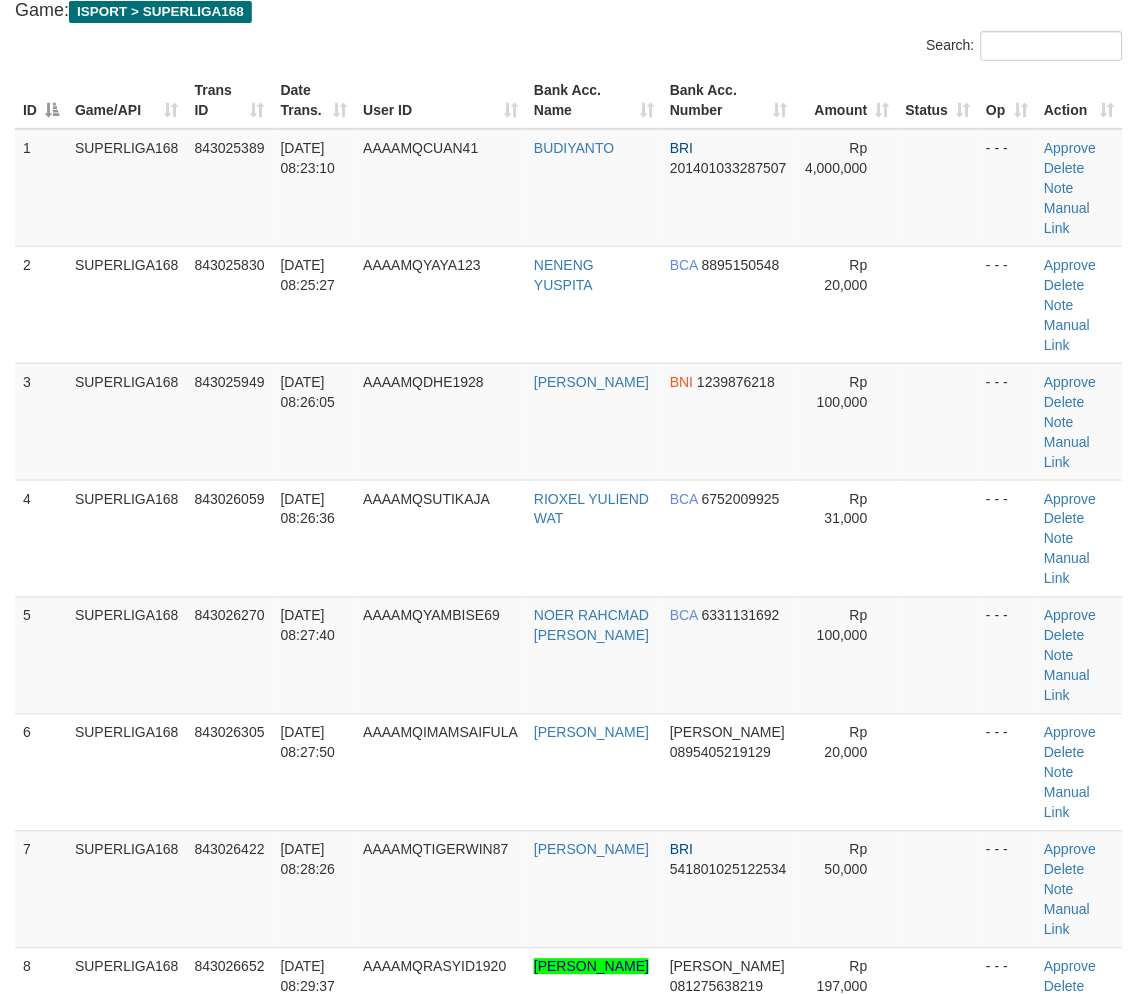 drag, startPoint x: 326, startPoint y: 545, endPoint x: 7, endPoint y: 632, distance: 330.65088 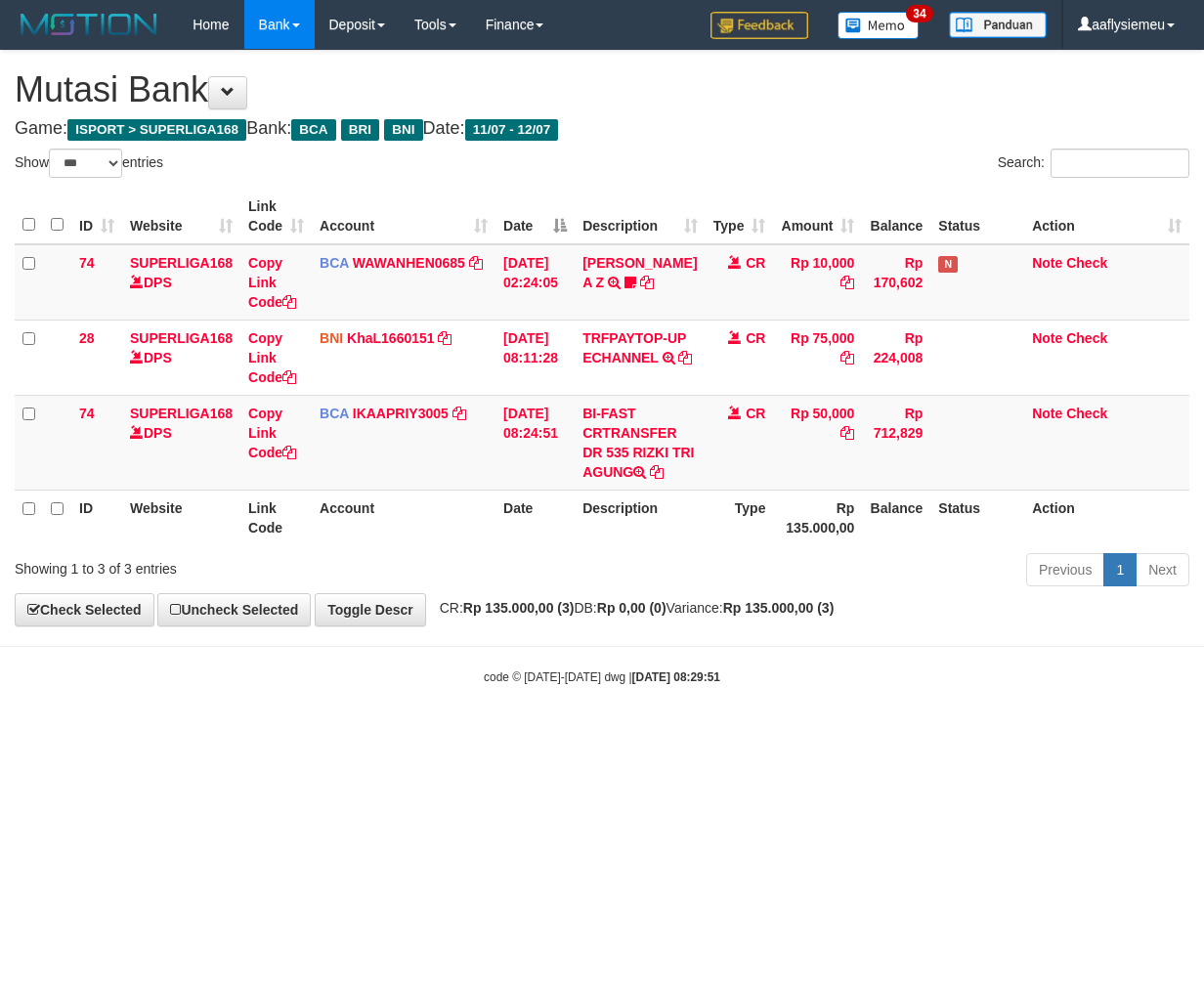 select on "***" 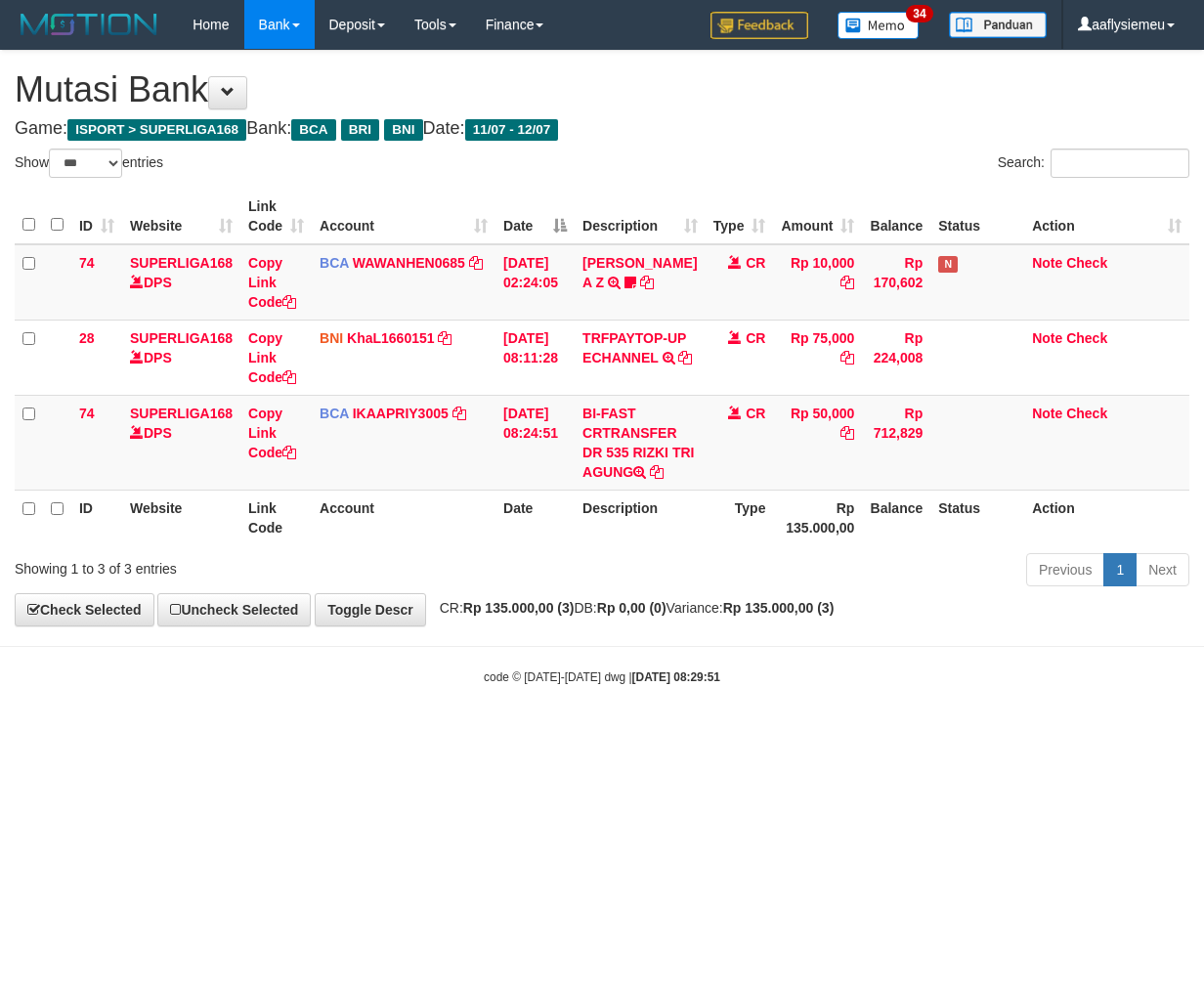scroll, scrollTop: 0, scrollLeft: 0, axis: both 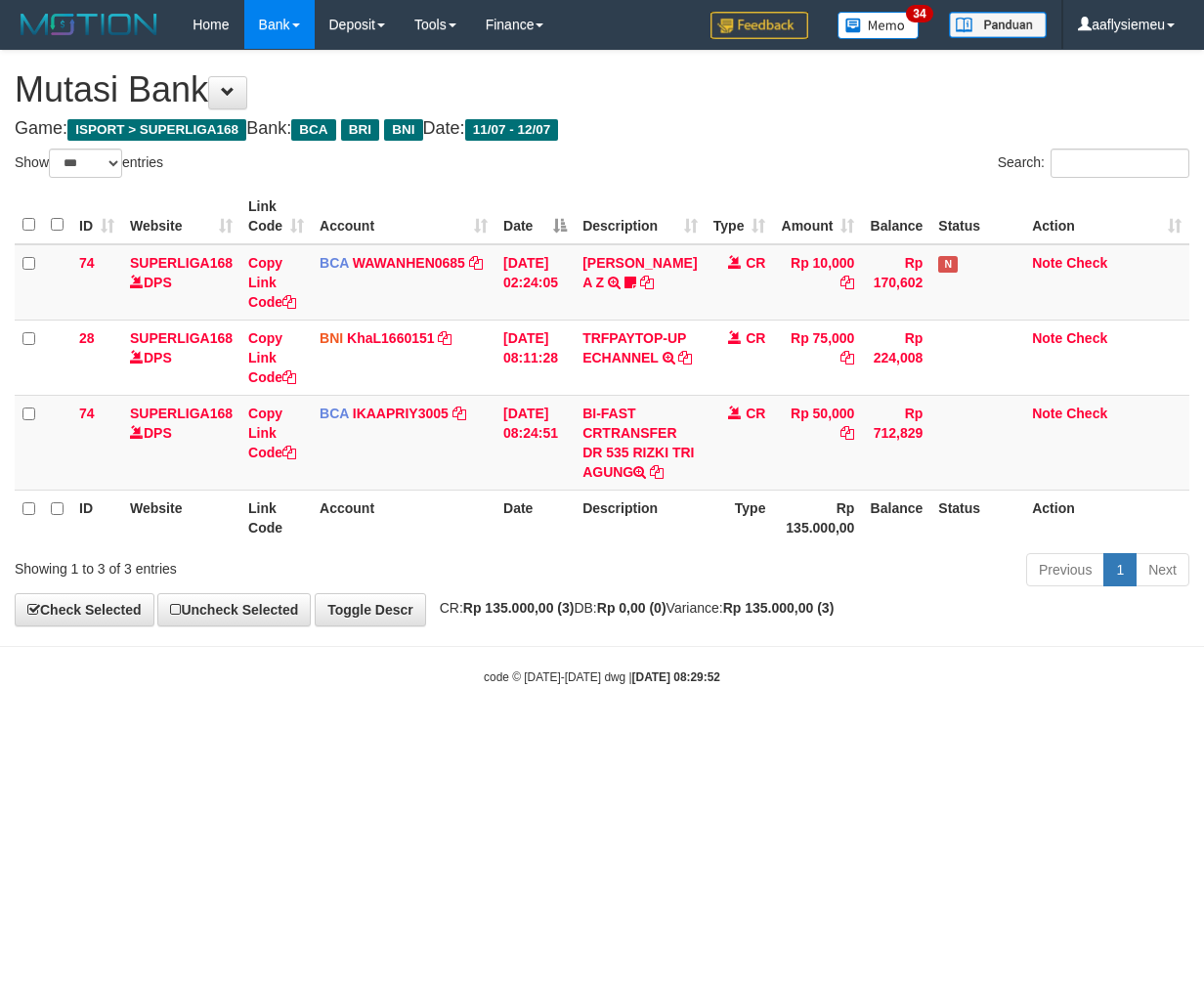 select on "***" 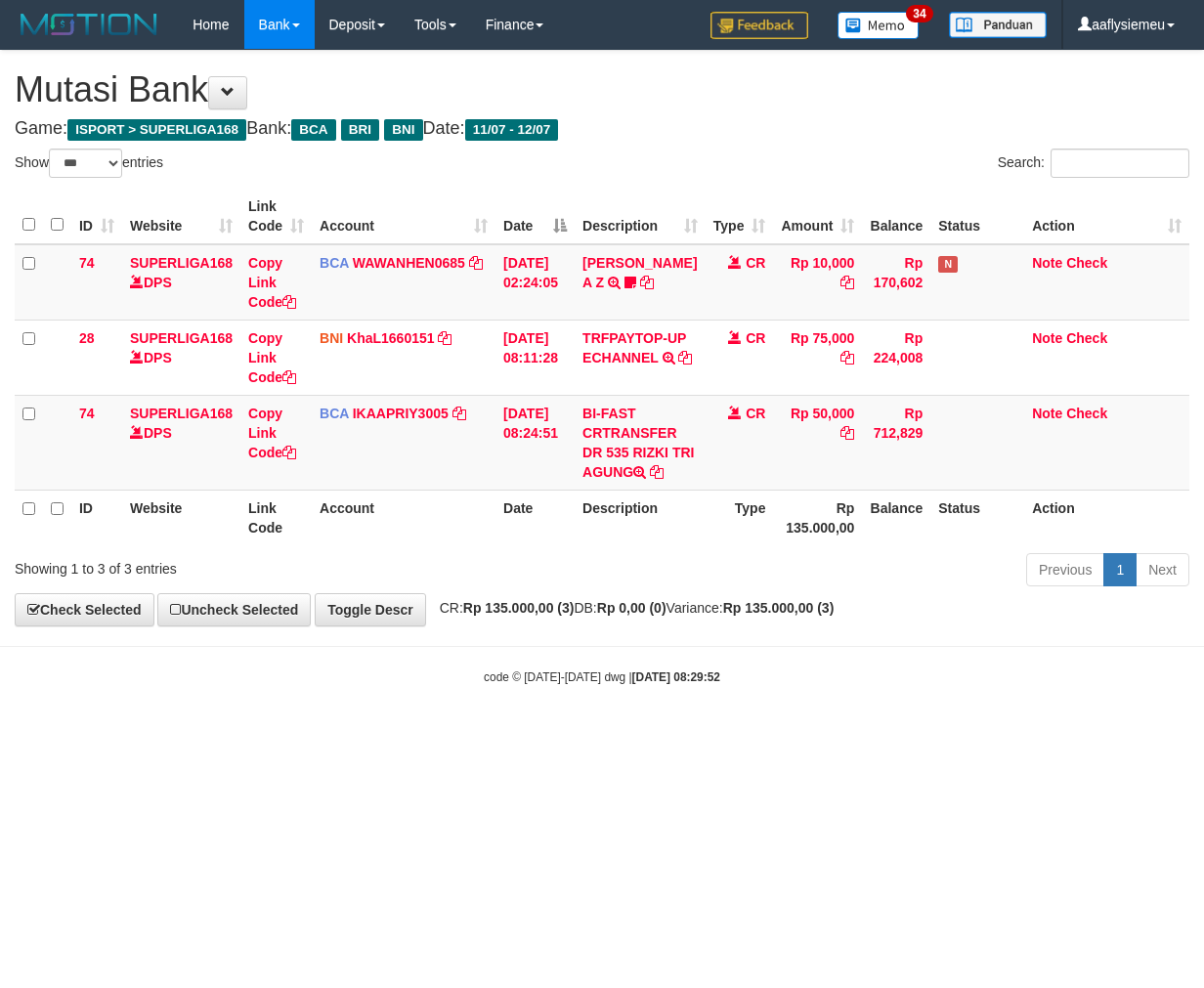 scroll, scrollTop: 0, scrollLeft: 0, axis: both 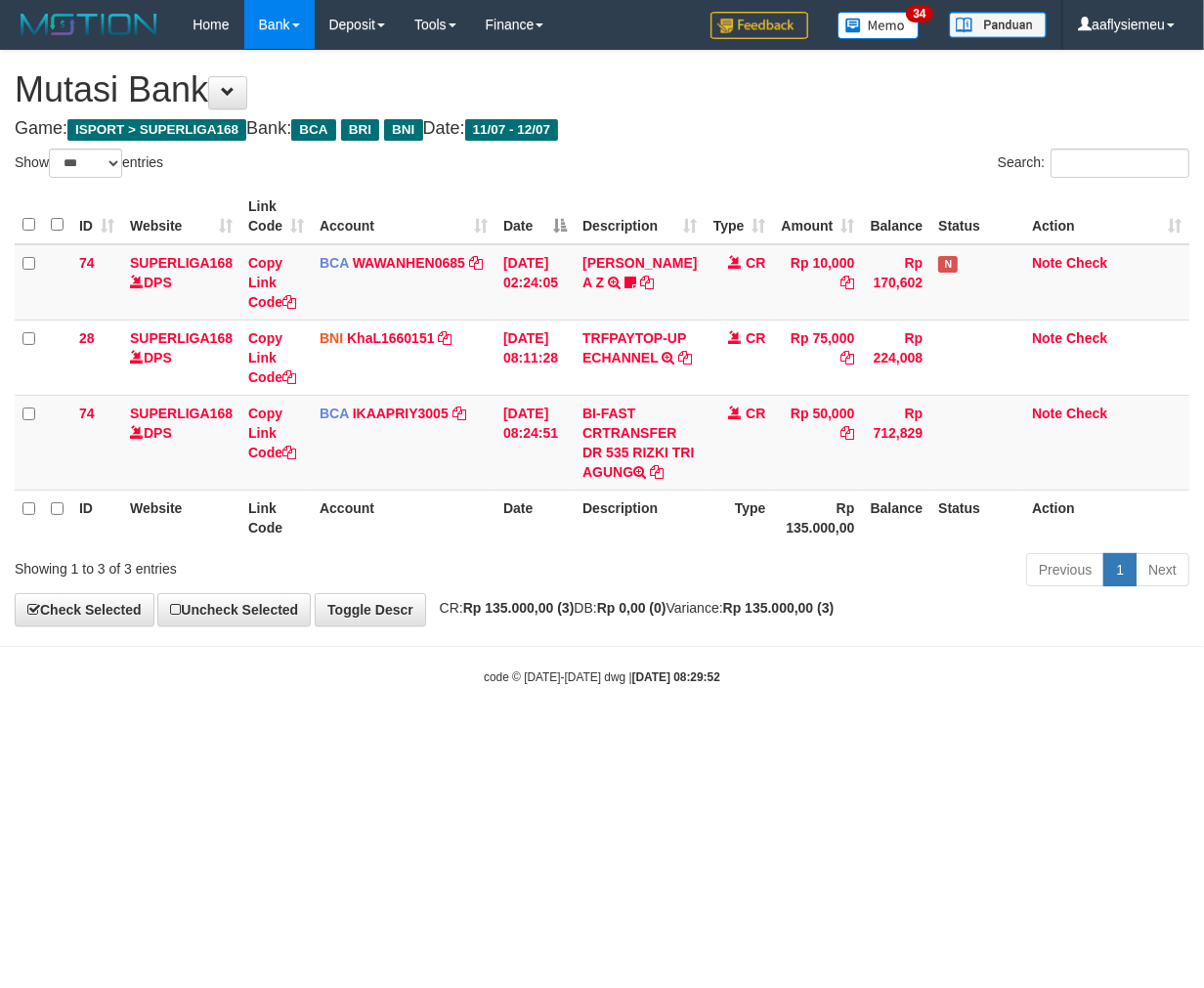 click on "Toggle navigation
Home
Bank
Account List
Load
By Website
Group
[ISPORT]													SUPERLIGA168
By Load Group (DPS)
34" at bounding box center [602, 367] 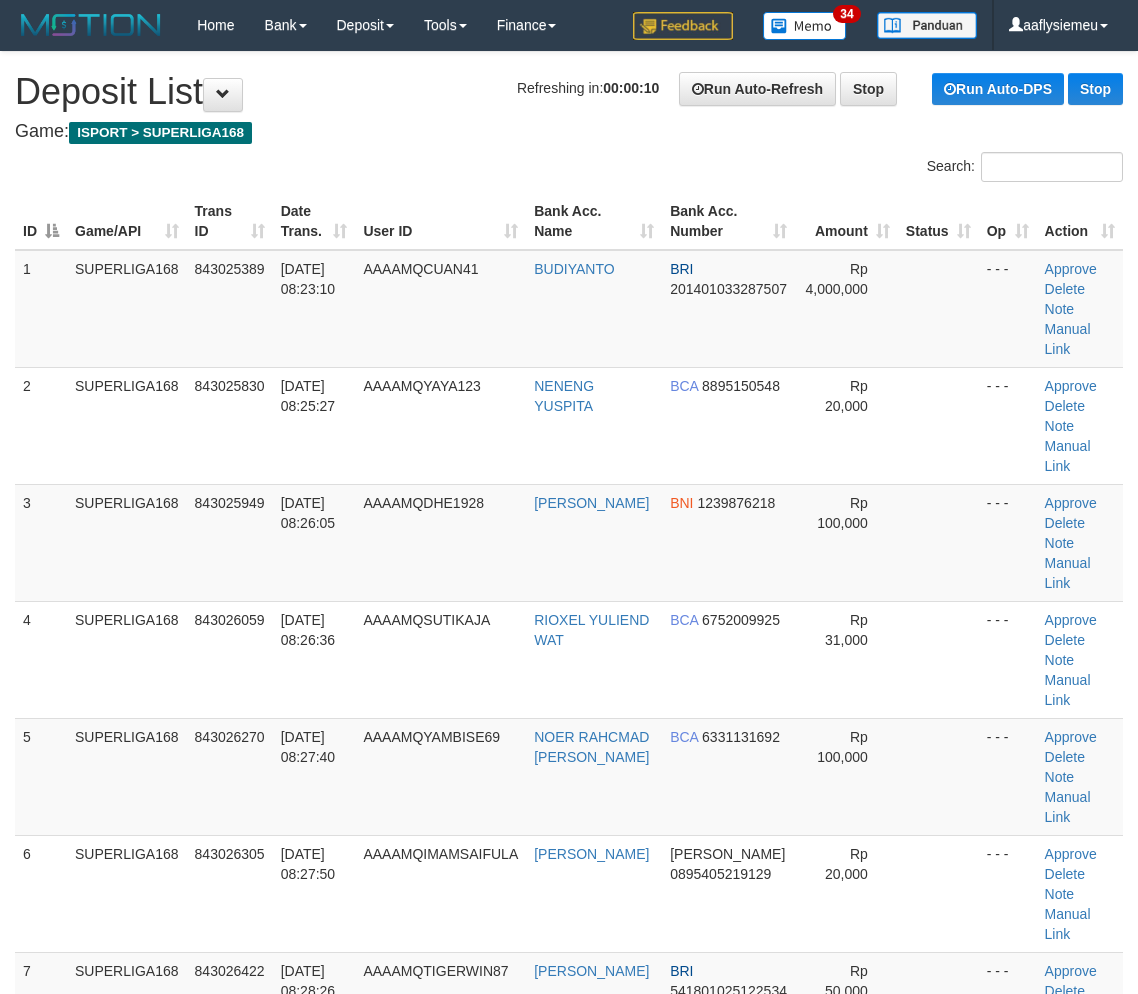 scroll, scrollTop: 121, scrollLeft: 0, axis: vertical 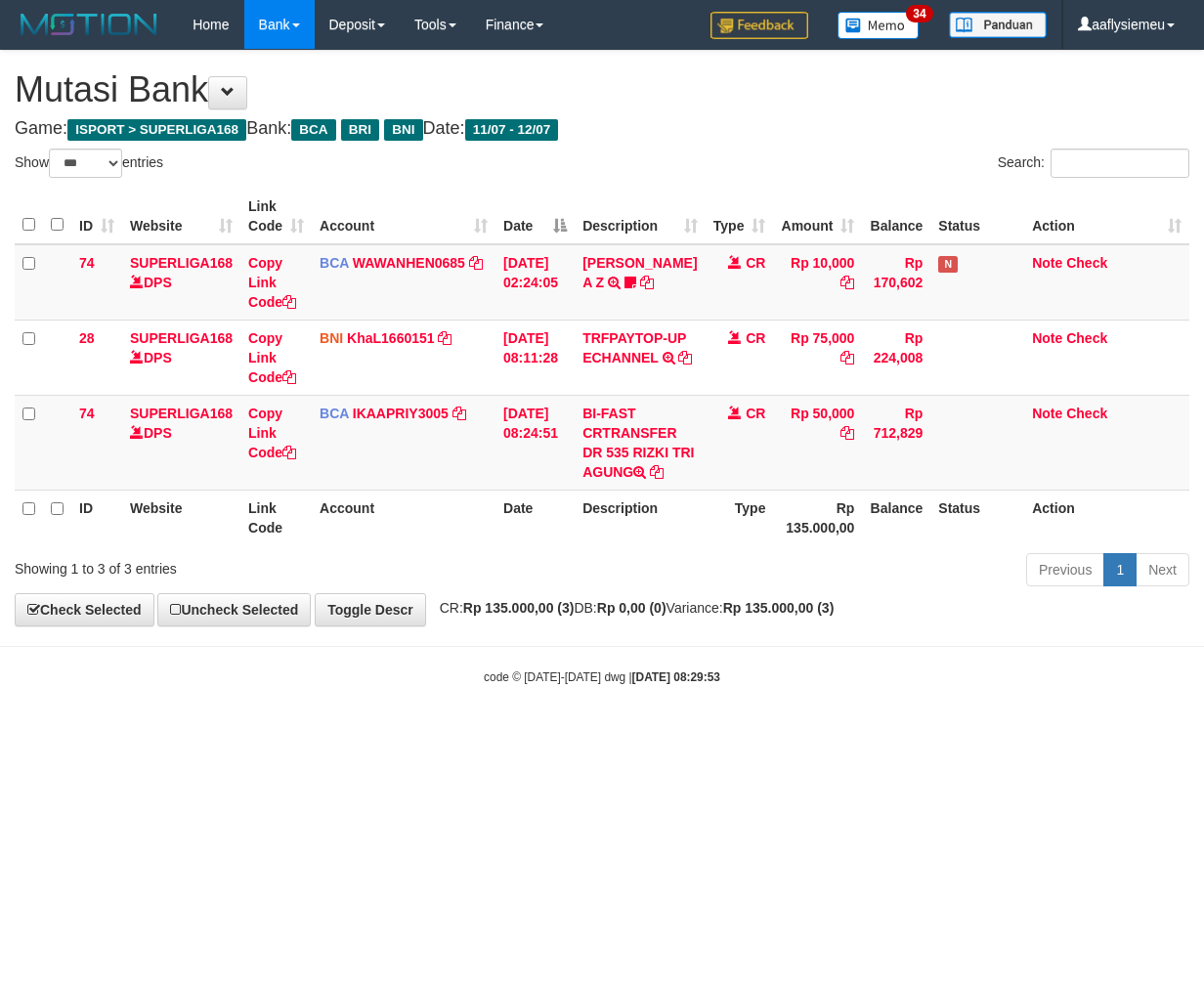 select on "***" 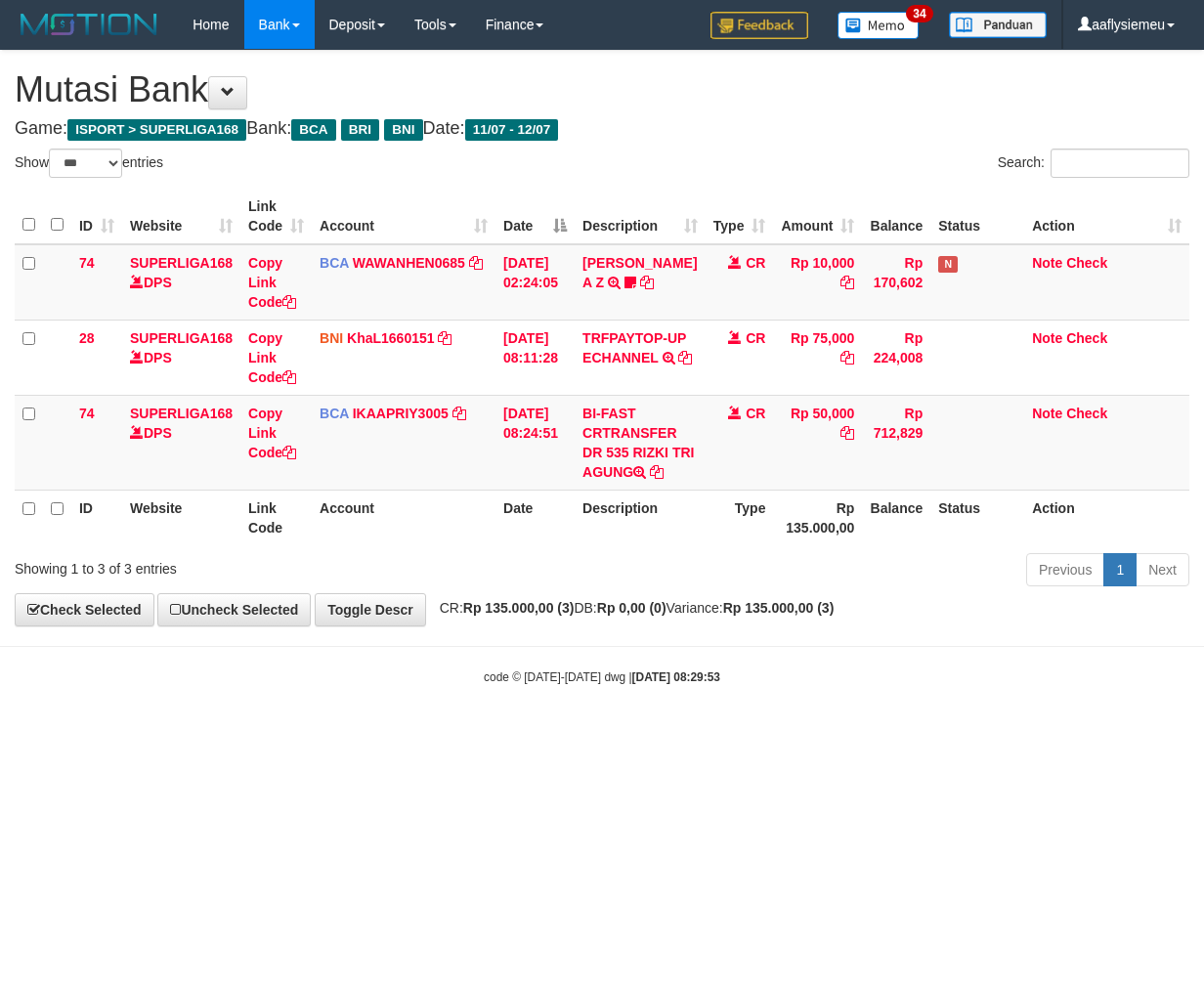 scroll, scrollTop: 0, scrollLeft: 0, axis: both 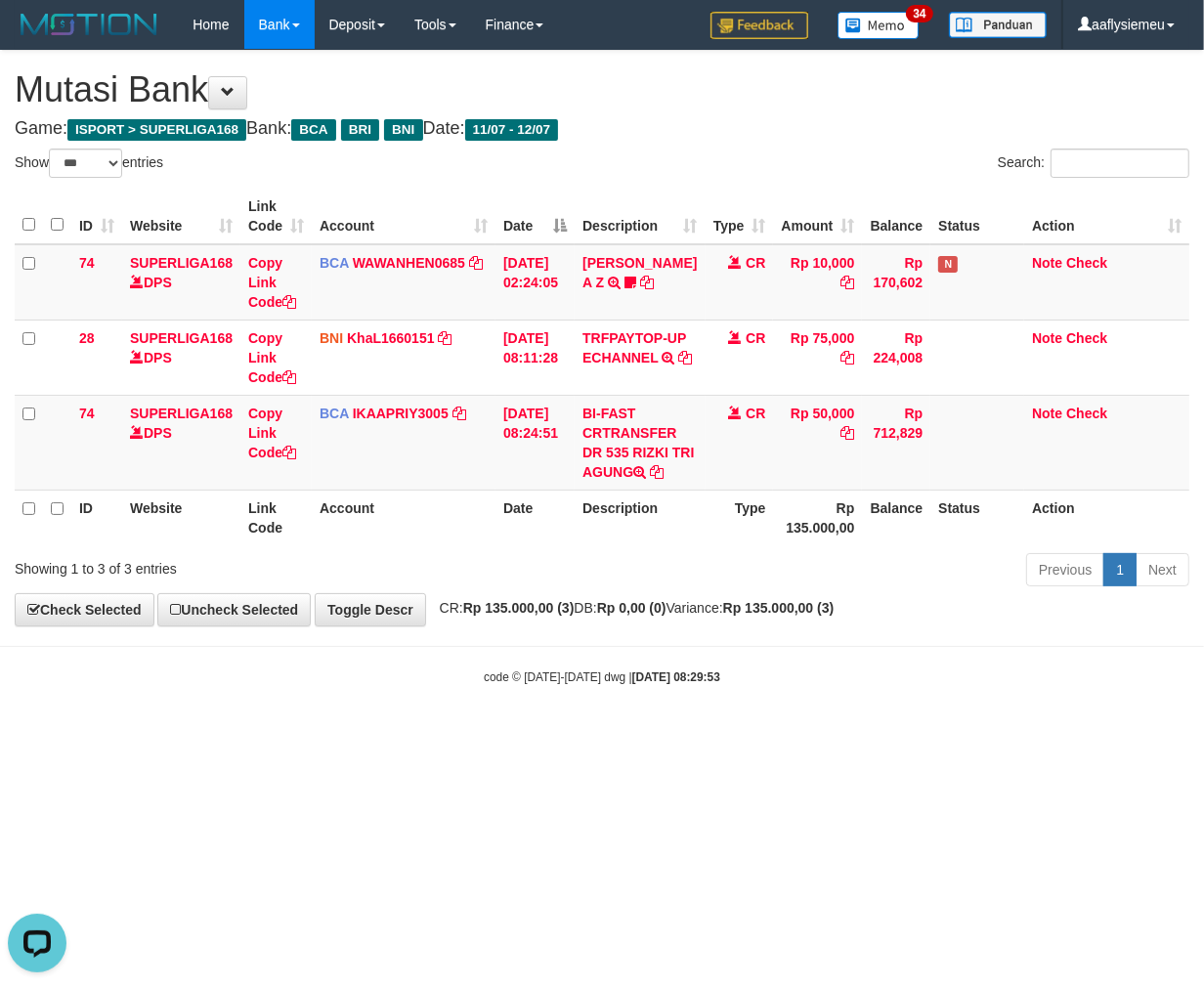 click on "Game:   ISPORT > SUPERLIGA168    		Bank:   BCA   BRI   BNI    		Date:  11/07 - 12/07" at bounding box center (602, 129) 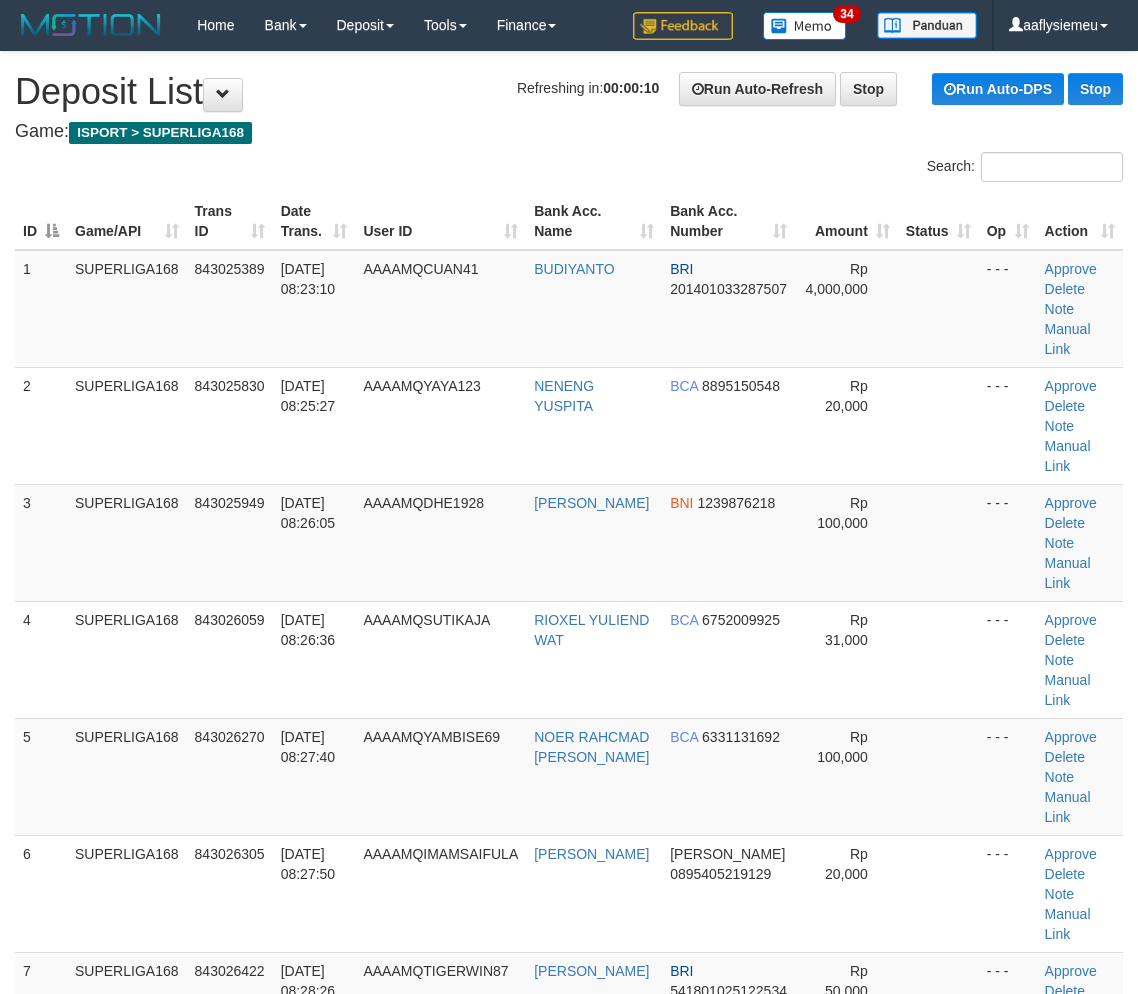 scroll, scrollTop: 0, scrollLeft: 0, axis: both 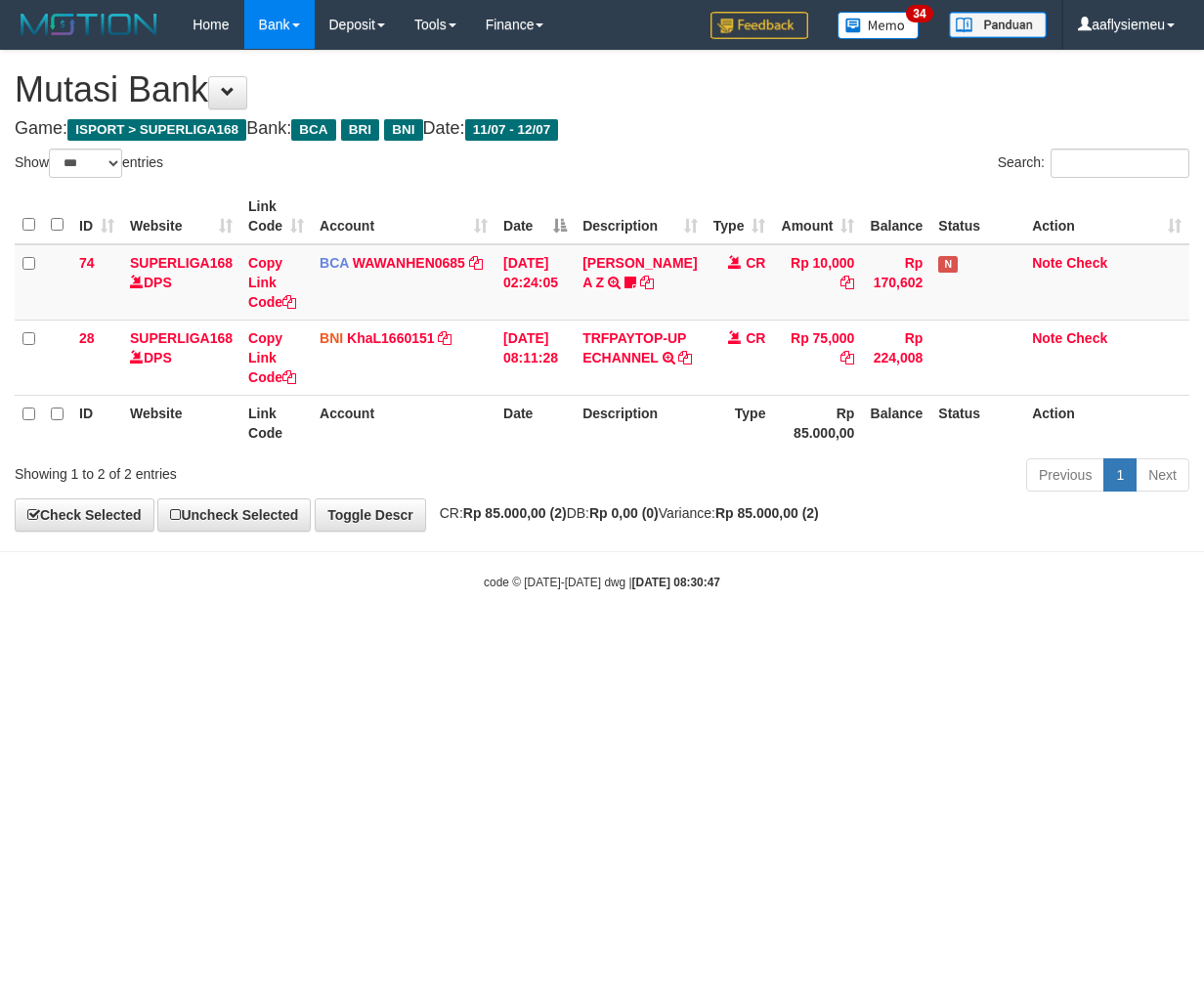select on "***" 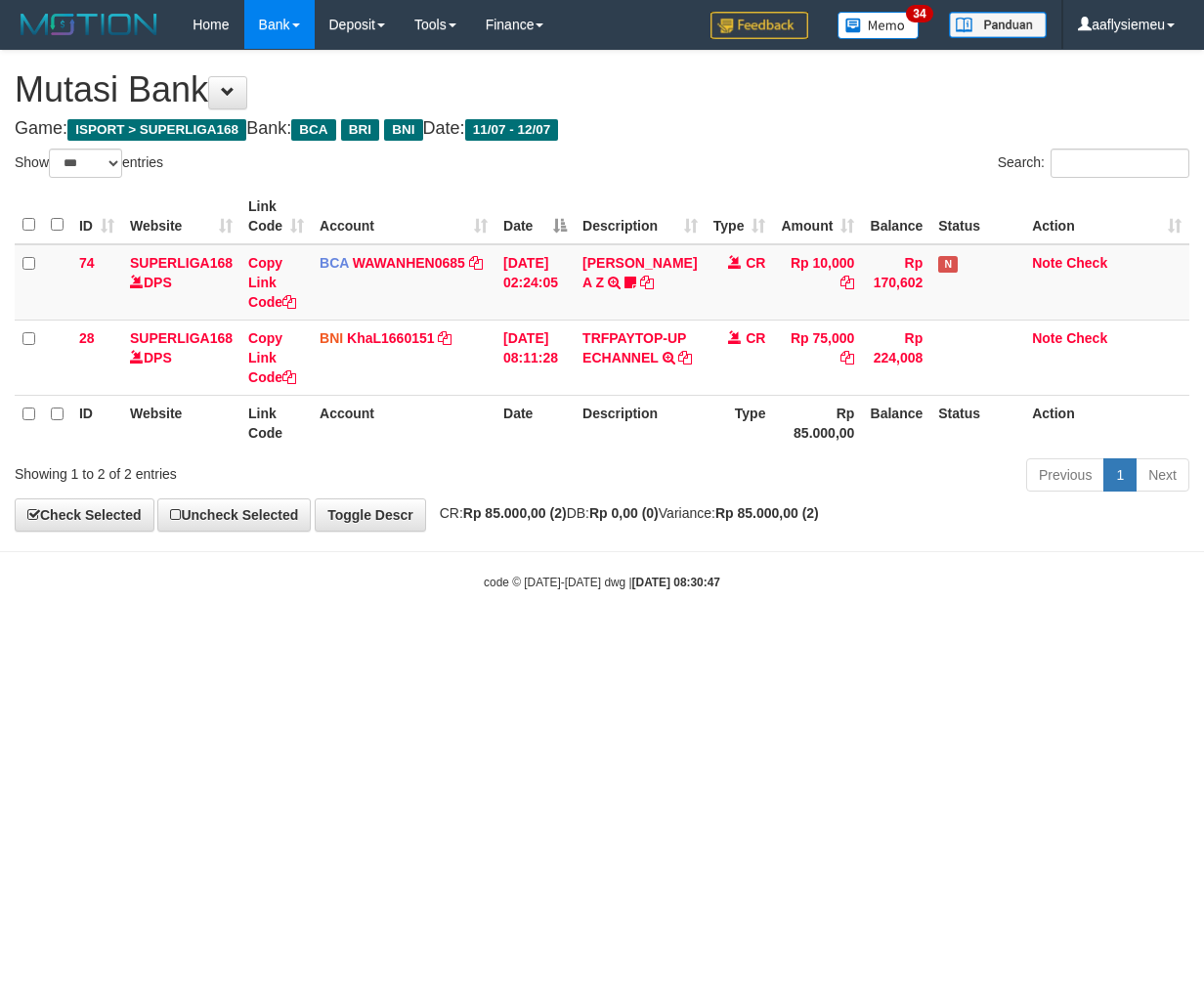 scroll, scrollTop: 0, scrollLeft: 0, axis: both 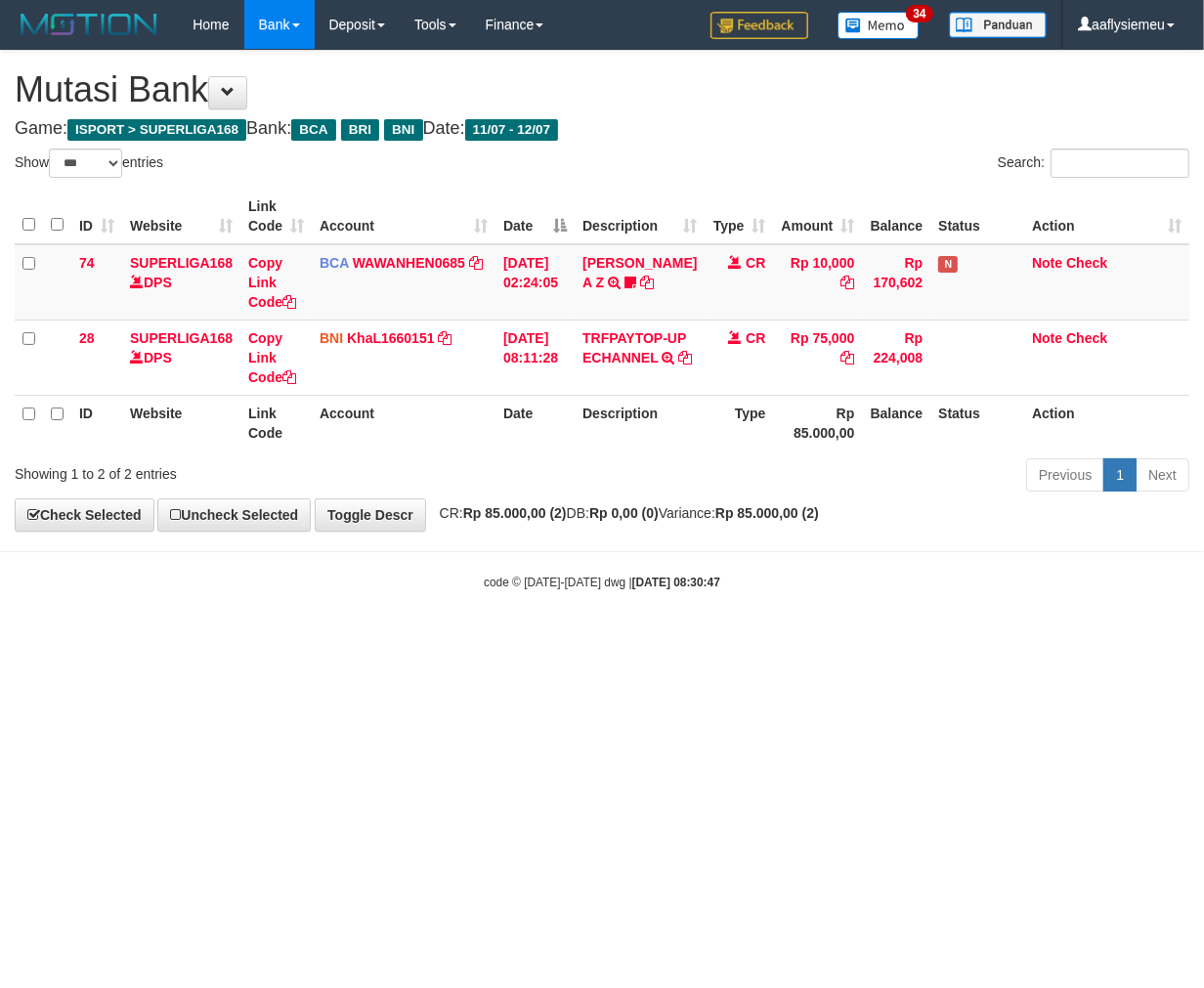click on "Toggle navigation
Home
Bank
Account List
Load
By Website
Group
[ISPORT]													SUPERLIGA168
By Load Group (DPS)" at bounding box center (602, 320) 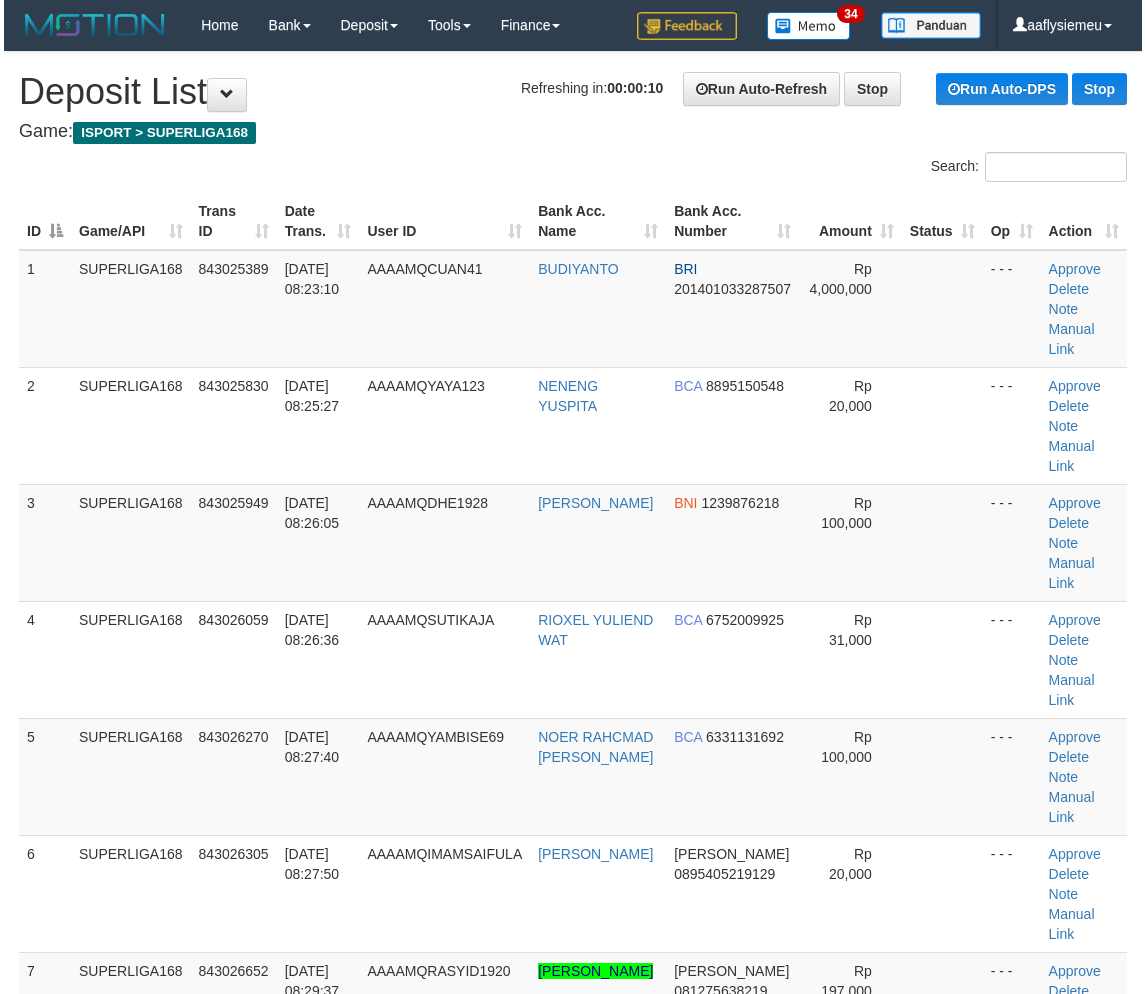 scroll, scrollTop: 0, scrollLeft: 0, axis: both 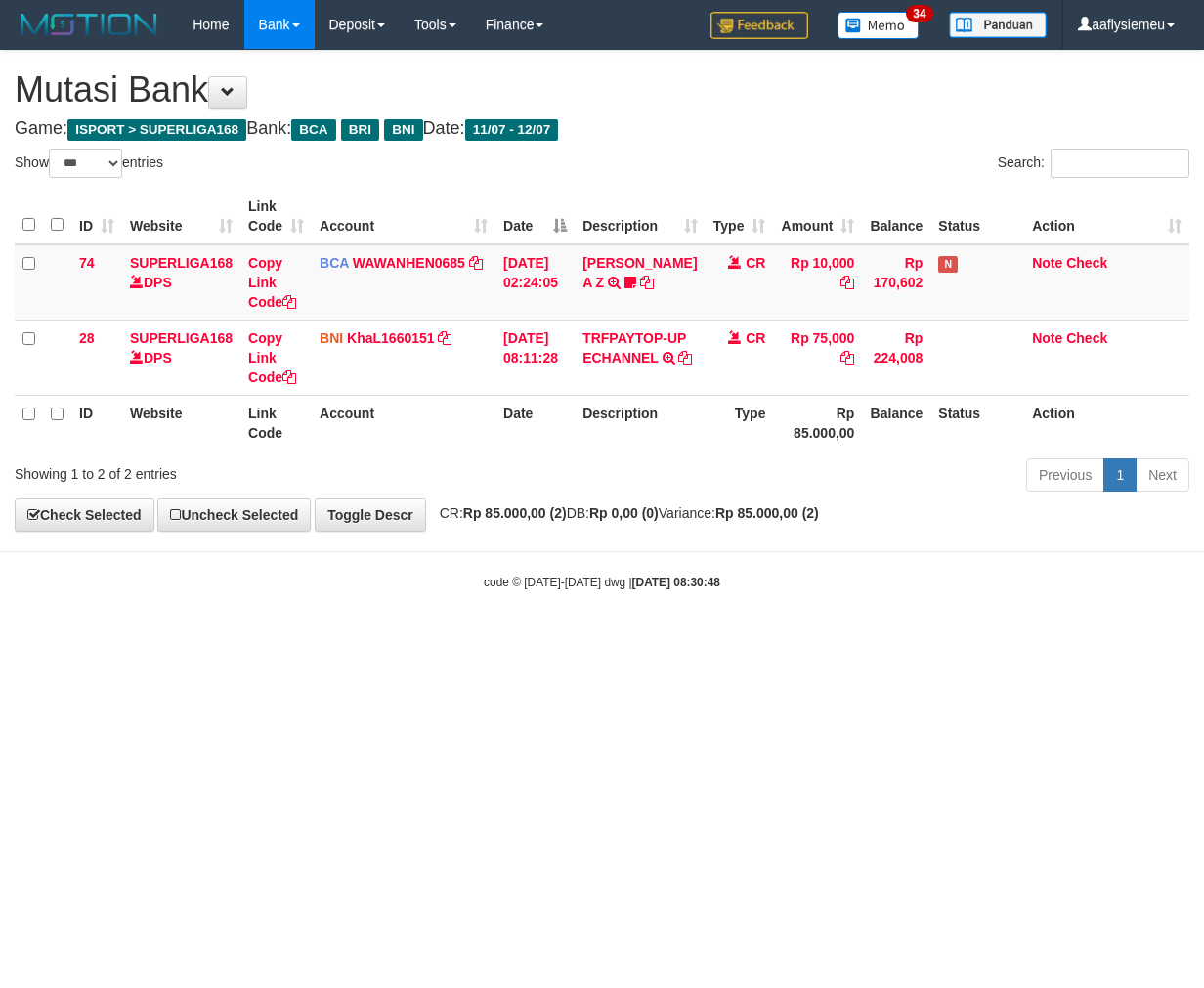select on "***" 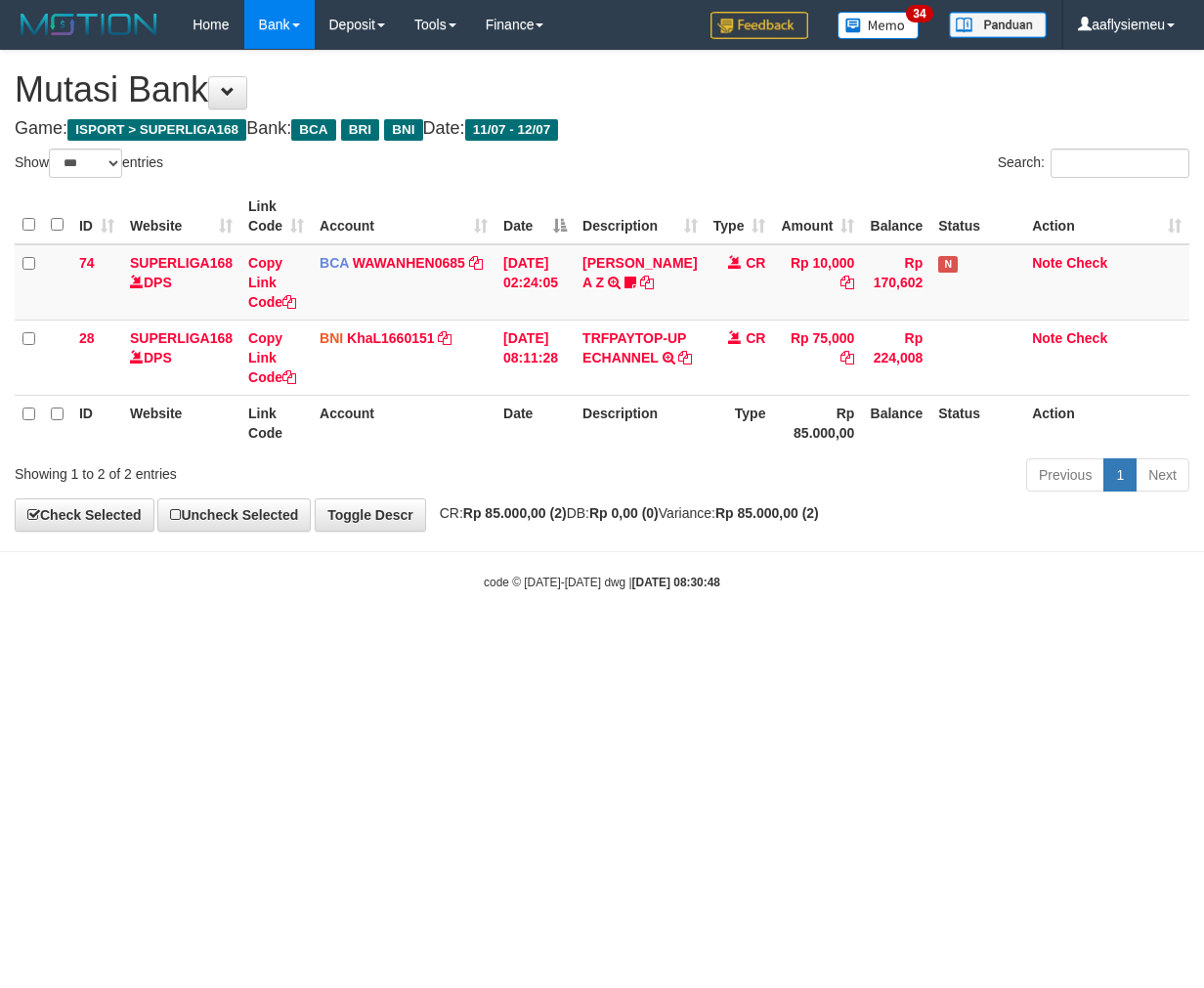scroll, scrollTop: 0, scrollLeft: 0, axis: both 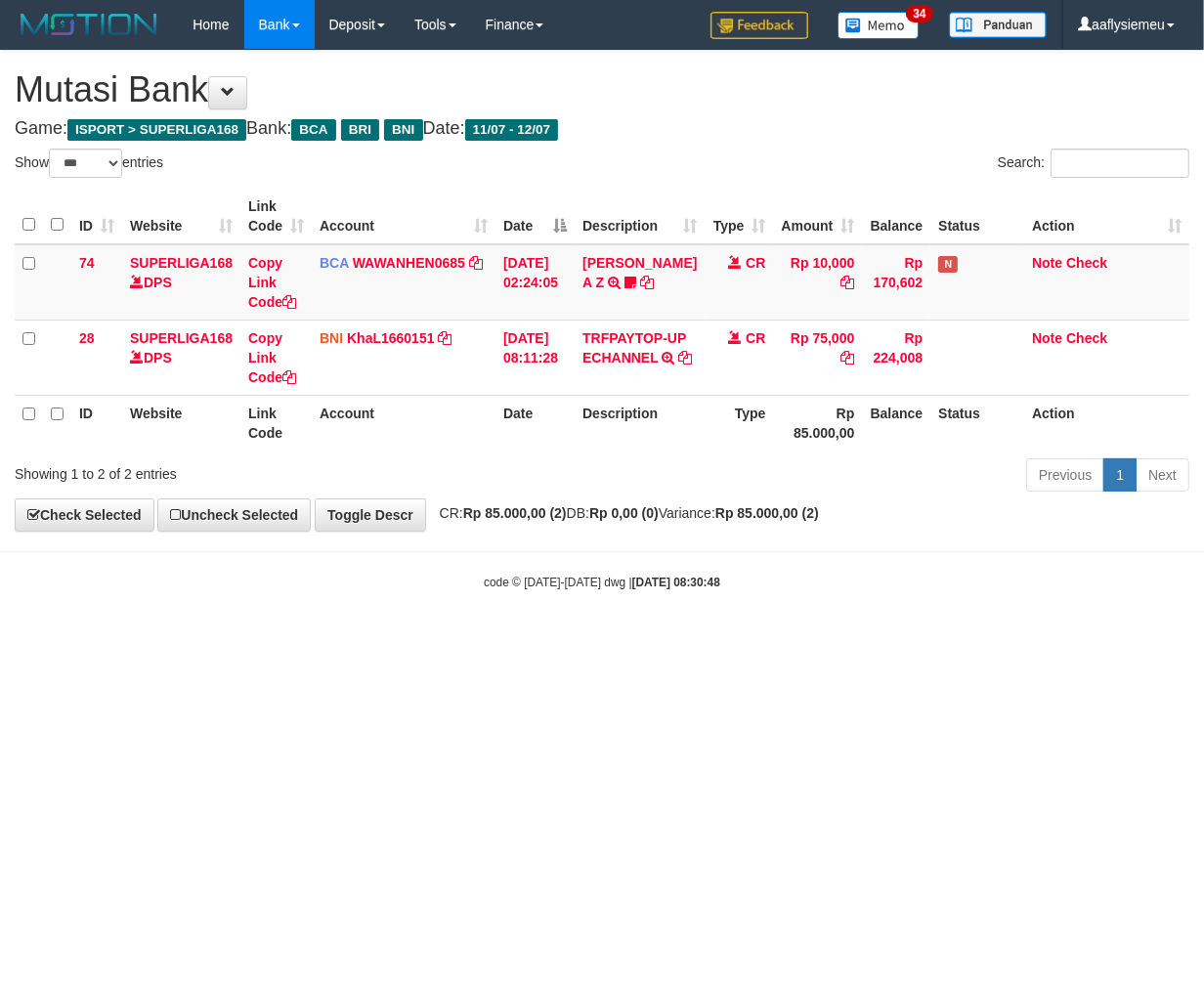 click on "Toggle navigation
Home
Bank
Account List
Load
By Website
Group
[ISPORT]													SUPERLIGA168
By Load Group (DPS)" at bounding box center [602, 320] 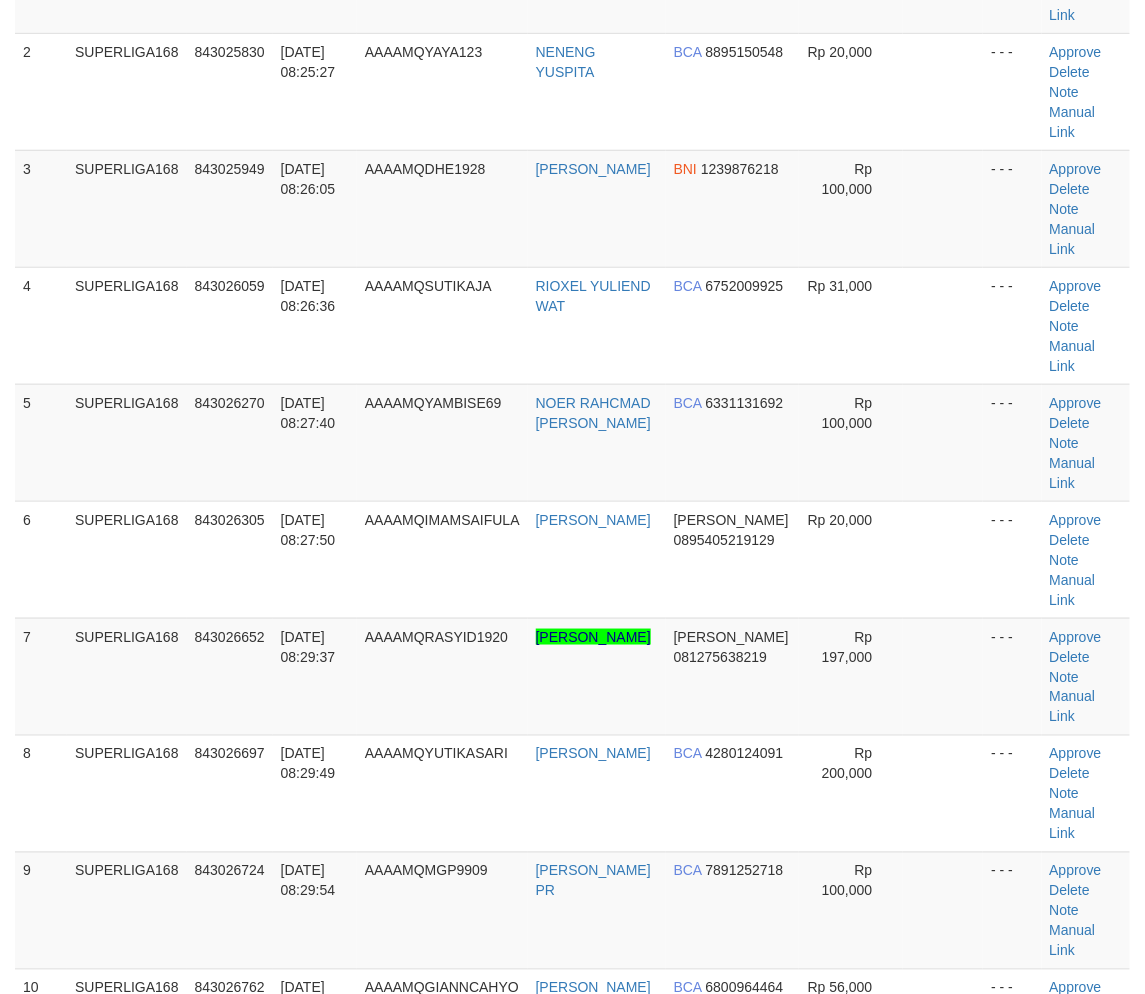 scroll, scrollTop: 444, scrollLeft: 0, axis: vertical 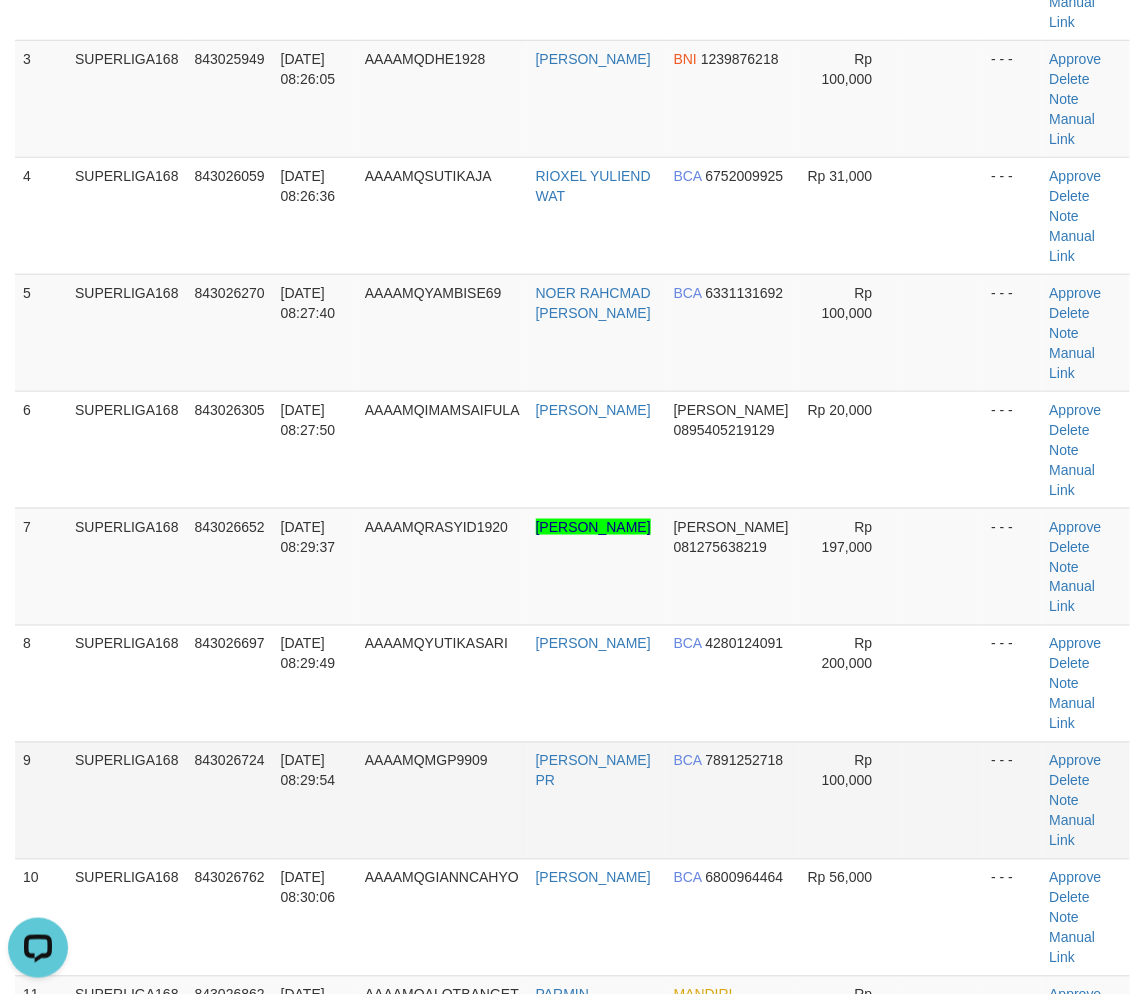 click on "SUPERLIGA168" at bounding box center [127, 800] 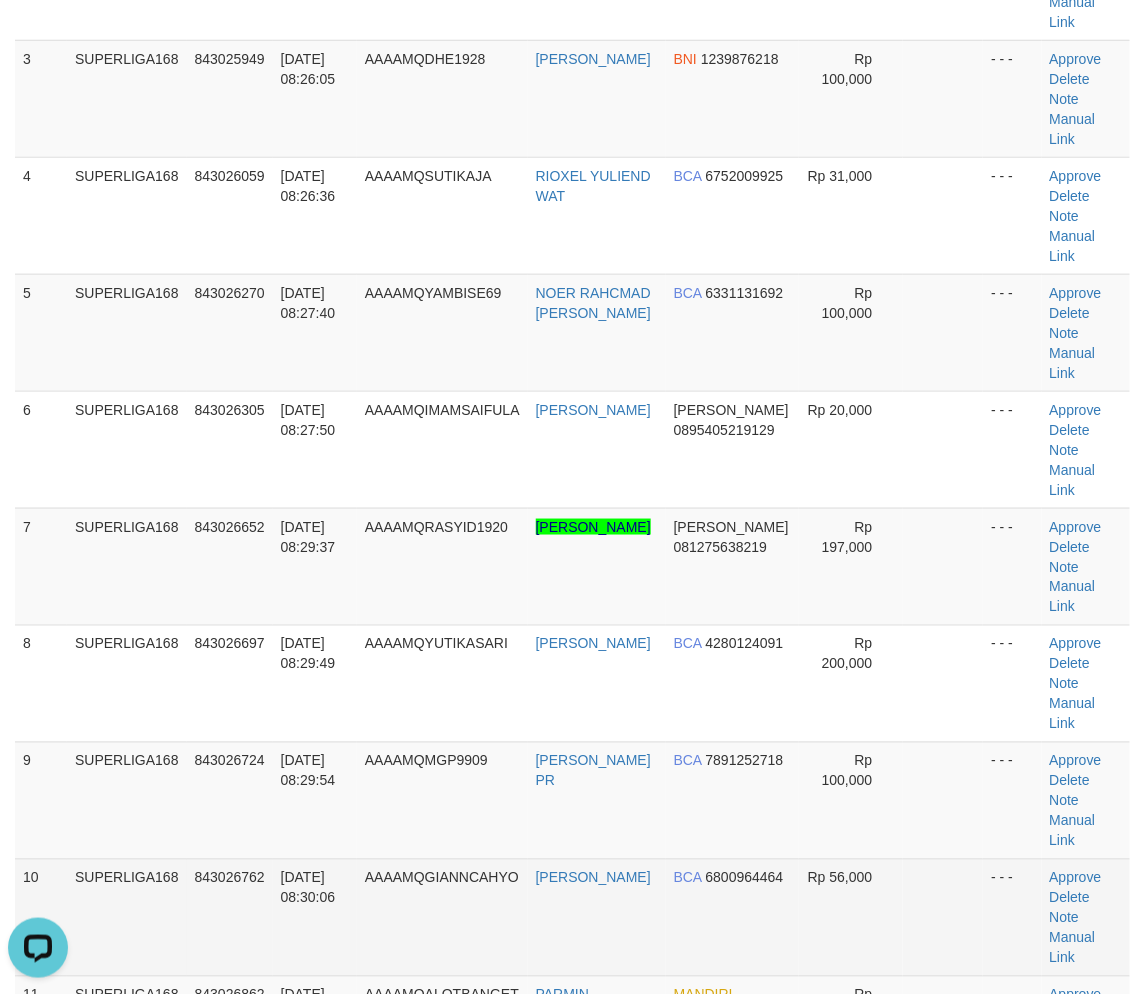 click on "SUPERLIGA168" at bounding box center [127, 917] 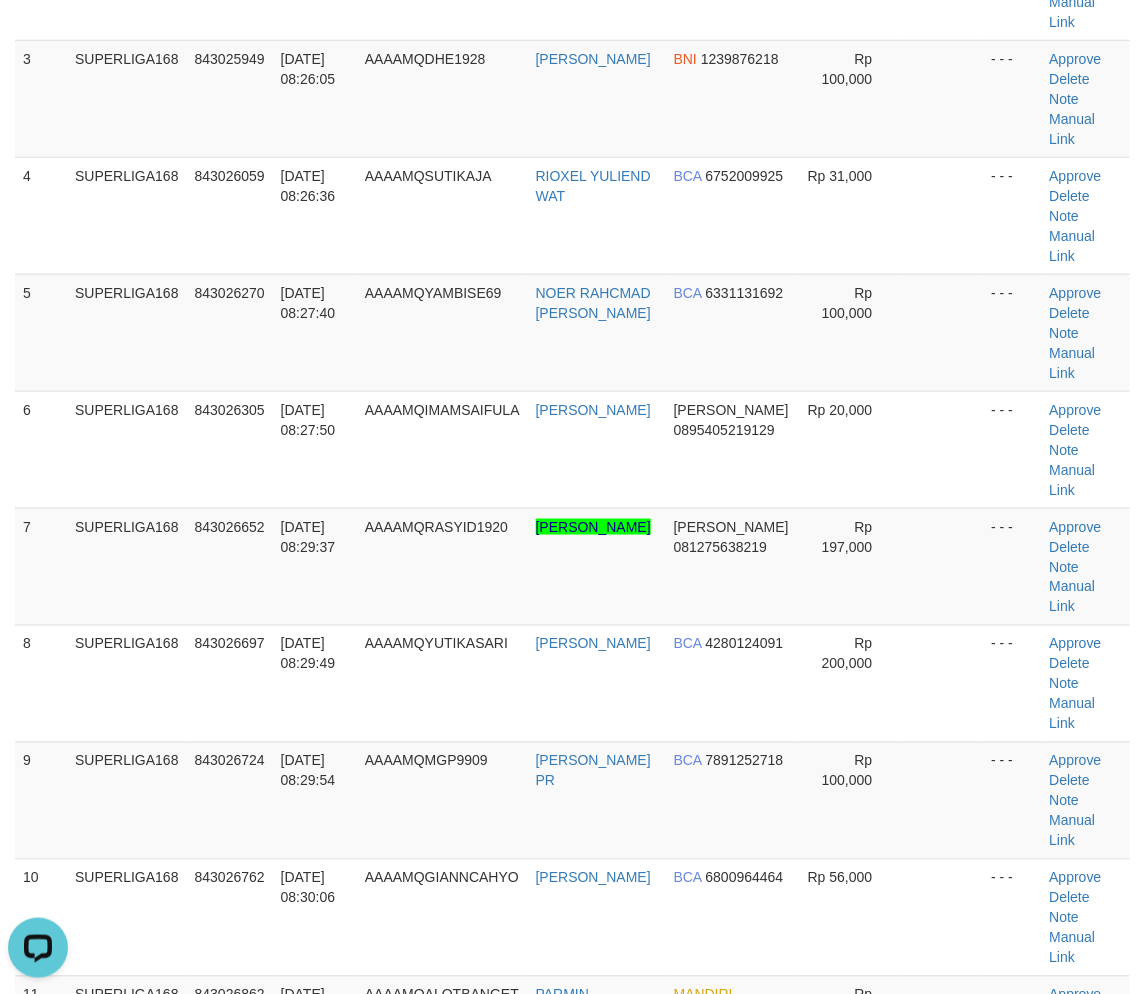 scroll, scrollTop: 616, scrollLeft: 0, axis: vertical 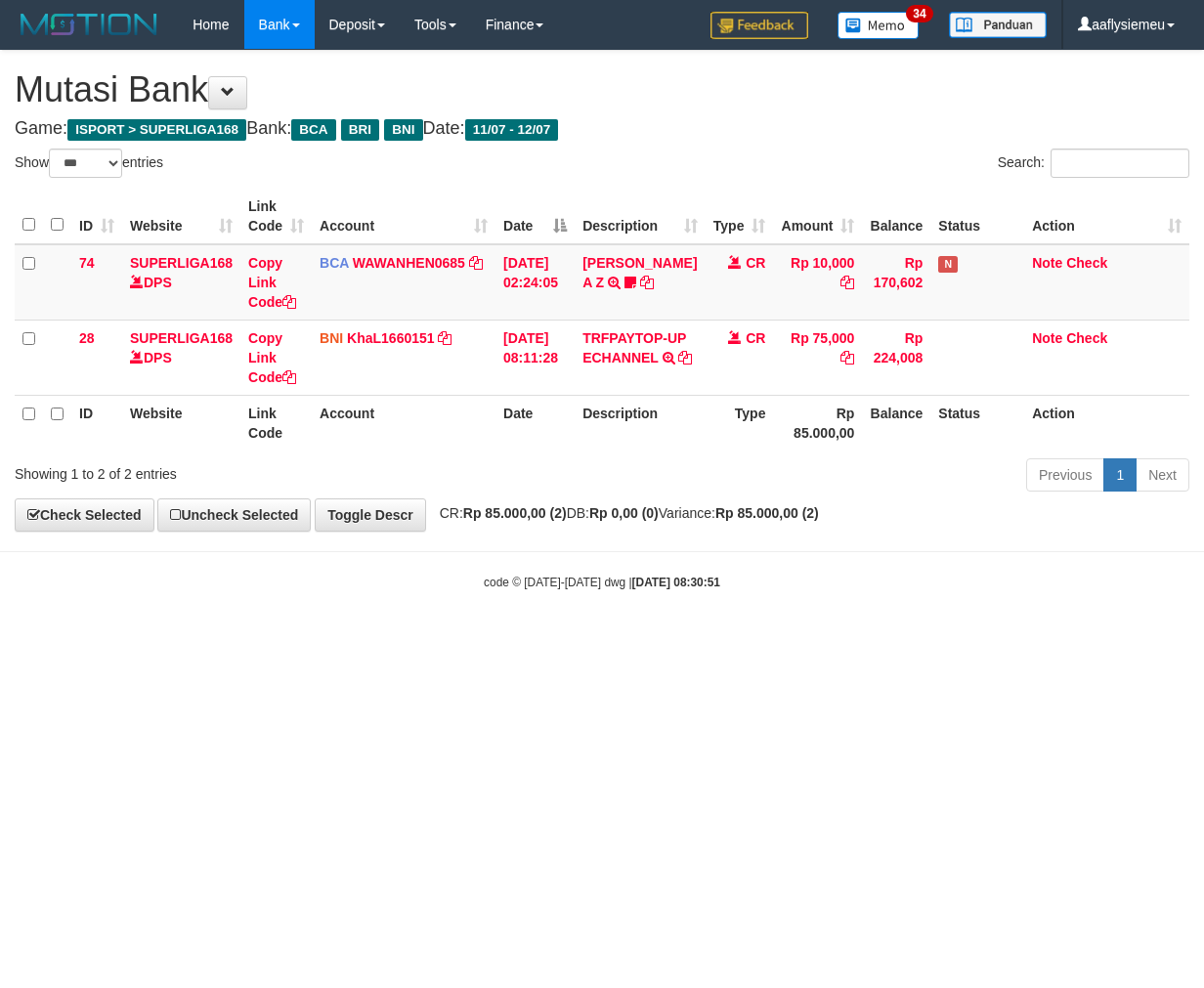 select on "***" 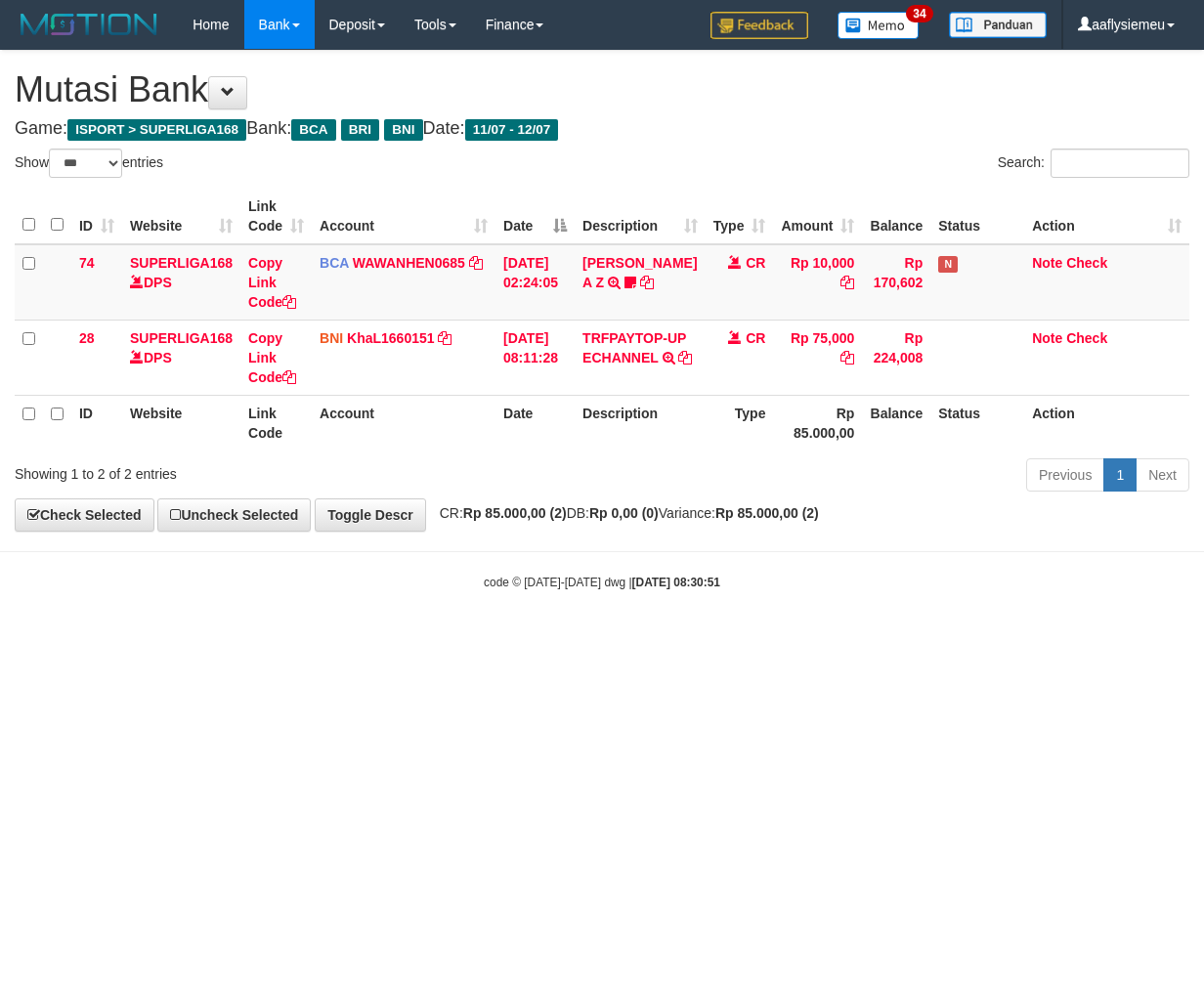 scroll, scrollTop: 0, scrollLeft: 0, axis: both 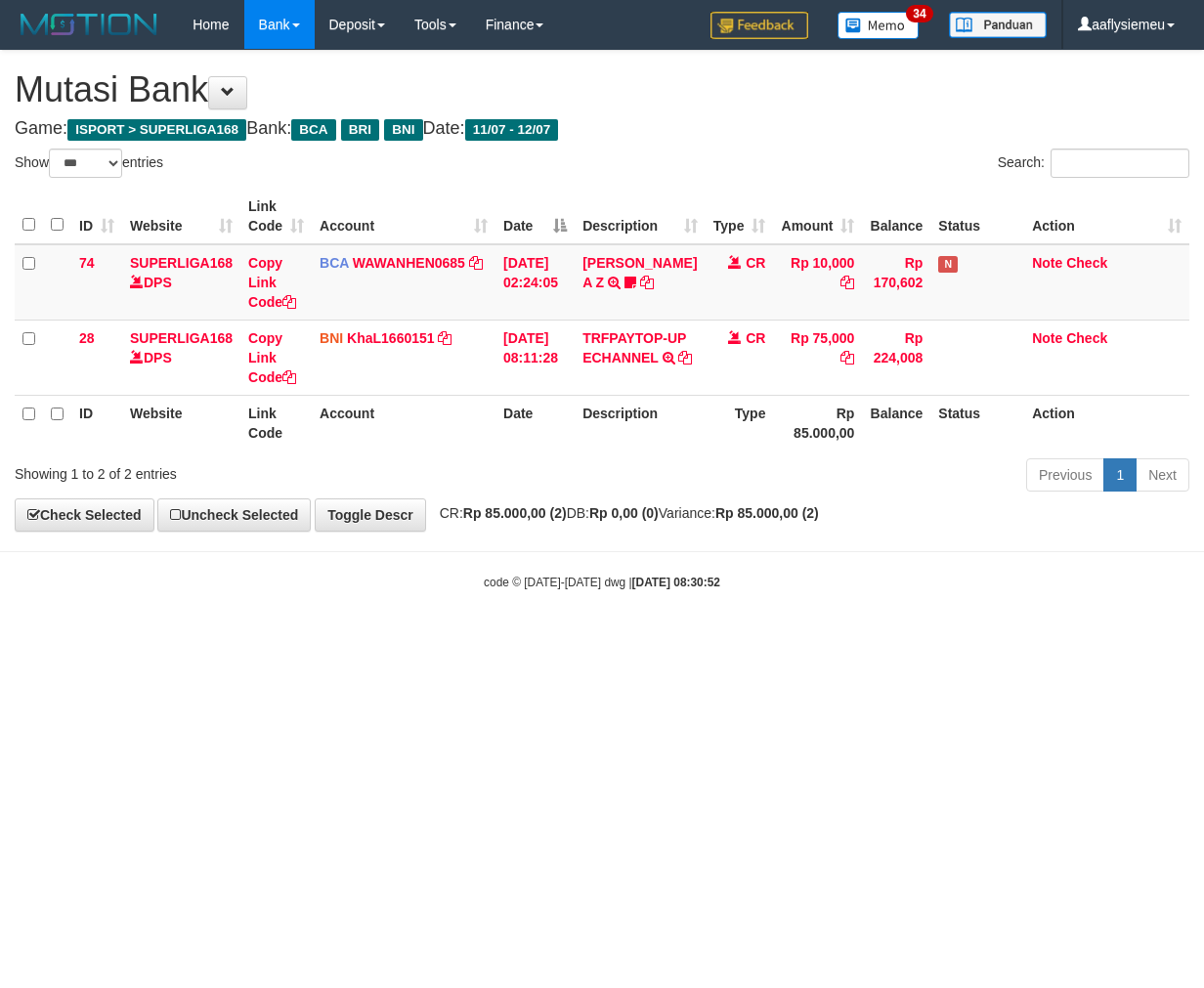 select on "***" 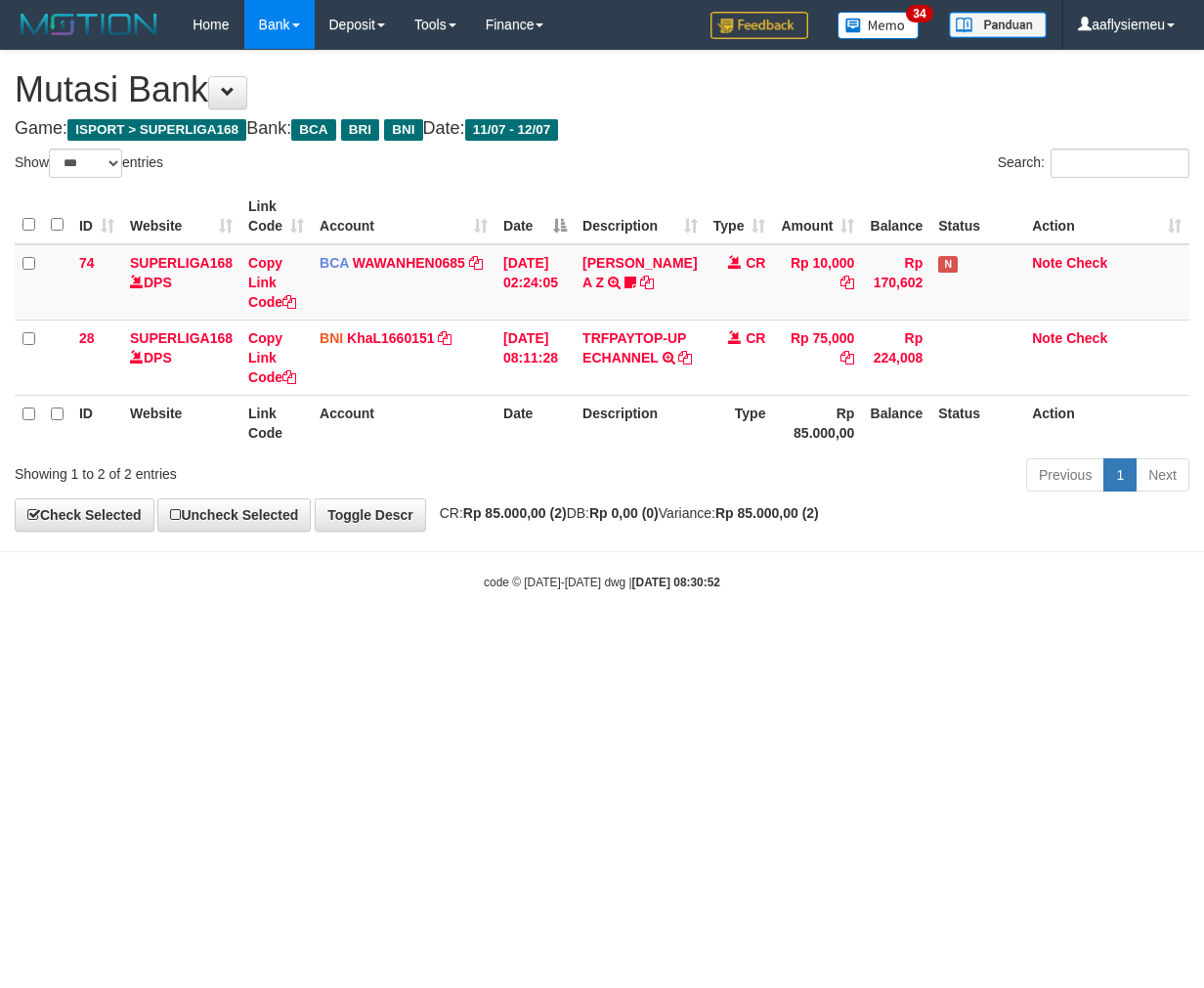 scroll, scrollTop: 0, scrollLeft: 0, axis: both 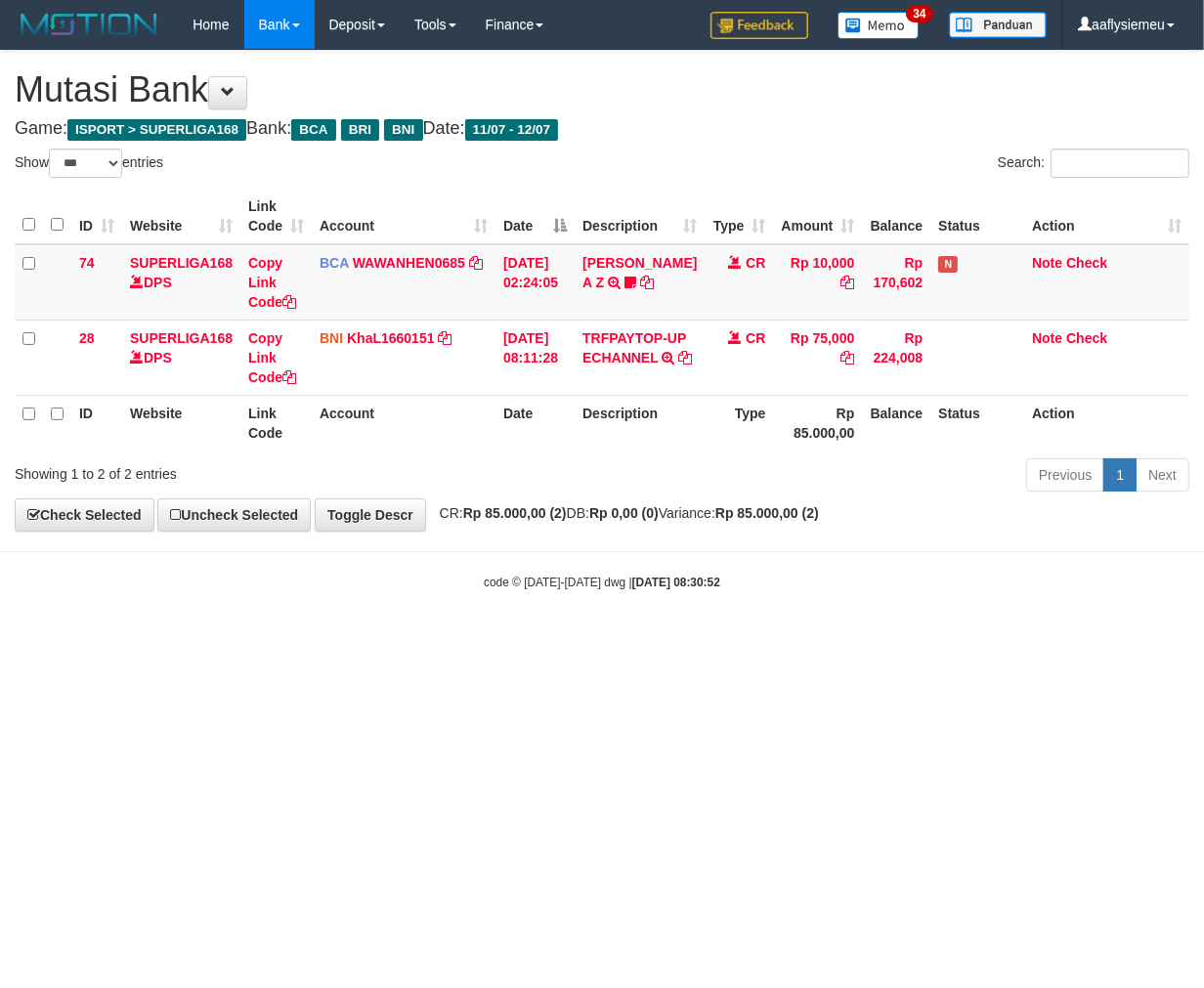 click on "Toggle navigation
Home
Bank
Account List
Load
By Website
Group
[ISPORT]													SUPERLIGA168
By Load Group (DPS)" at bounding box center (602, 320) 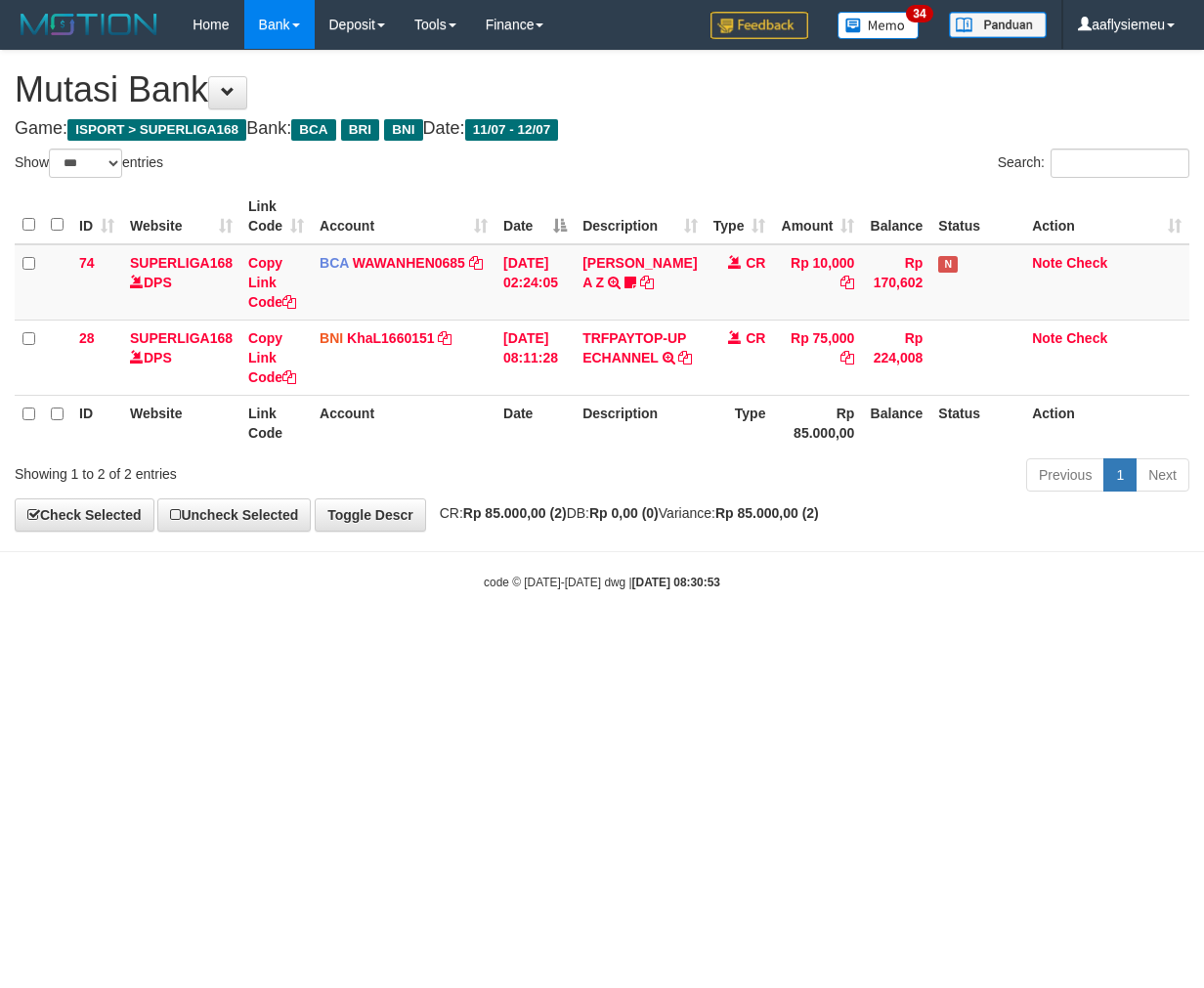 select on "***" 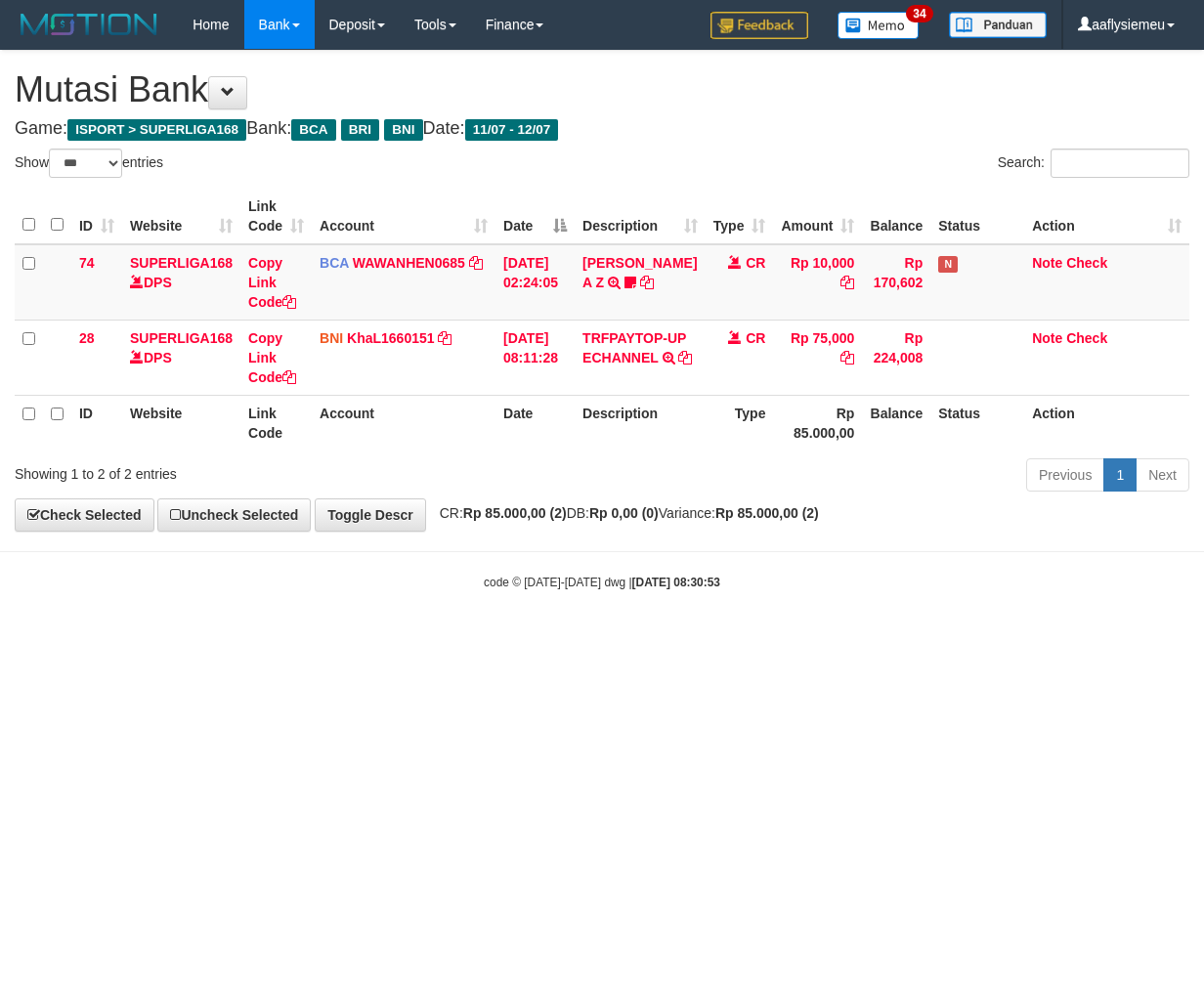 scroll, scrollTop: 0, scrollLeft: 0, axis: both 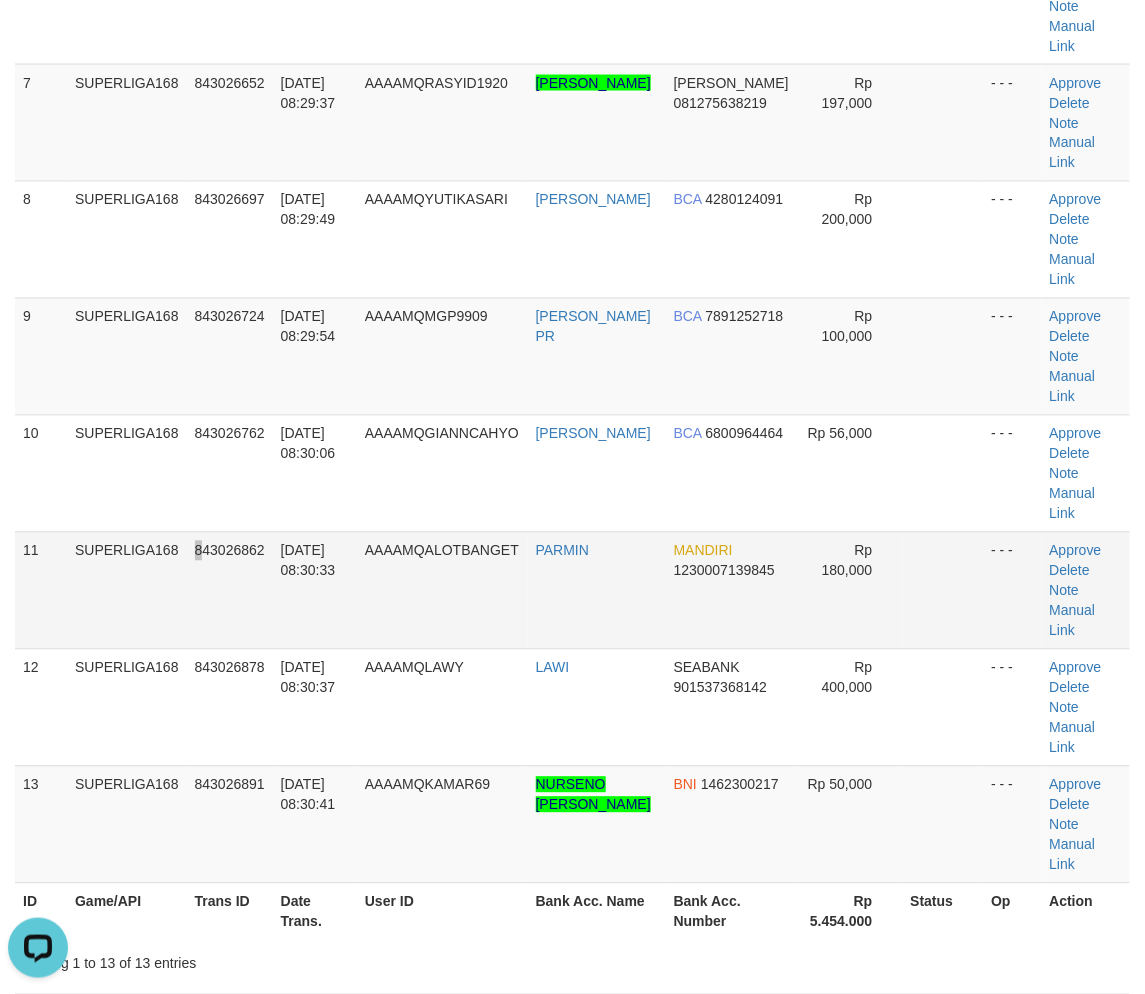 click on "11
SUPERLIGA168
843026862
12/07/2025 08:30:33
AAAAMQALOTBANGET
PARMIN
MANDIRI
1230007139845
Rp 180,000
- - -
Approve
Delete
Note
Manual Link" at bounding box center (572, 590) 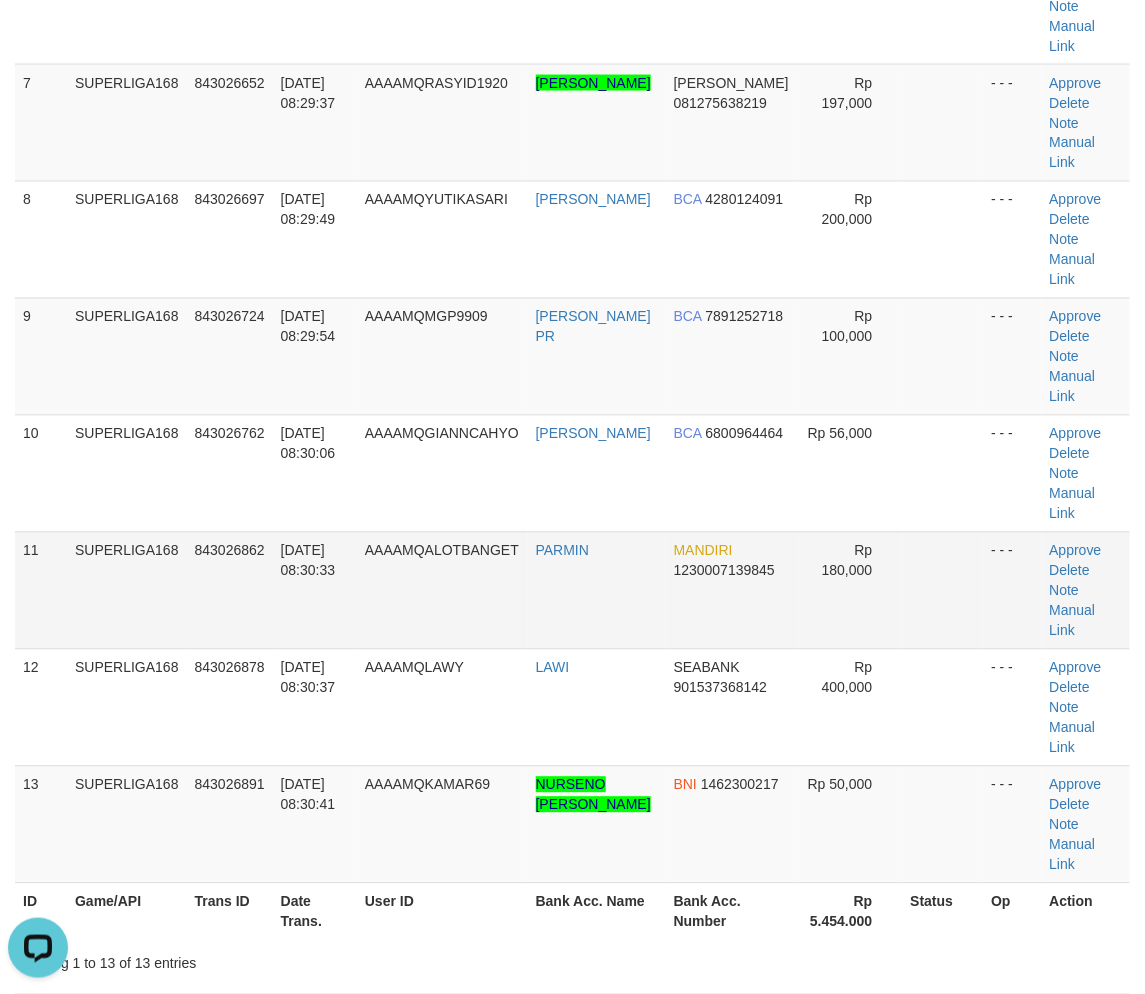 scroll, scrollTop: 0, scrollLeft: 0, axis: both 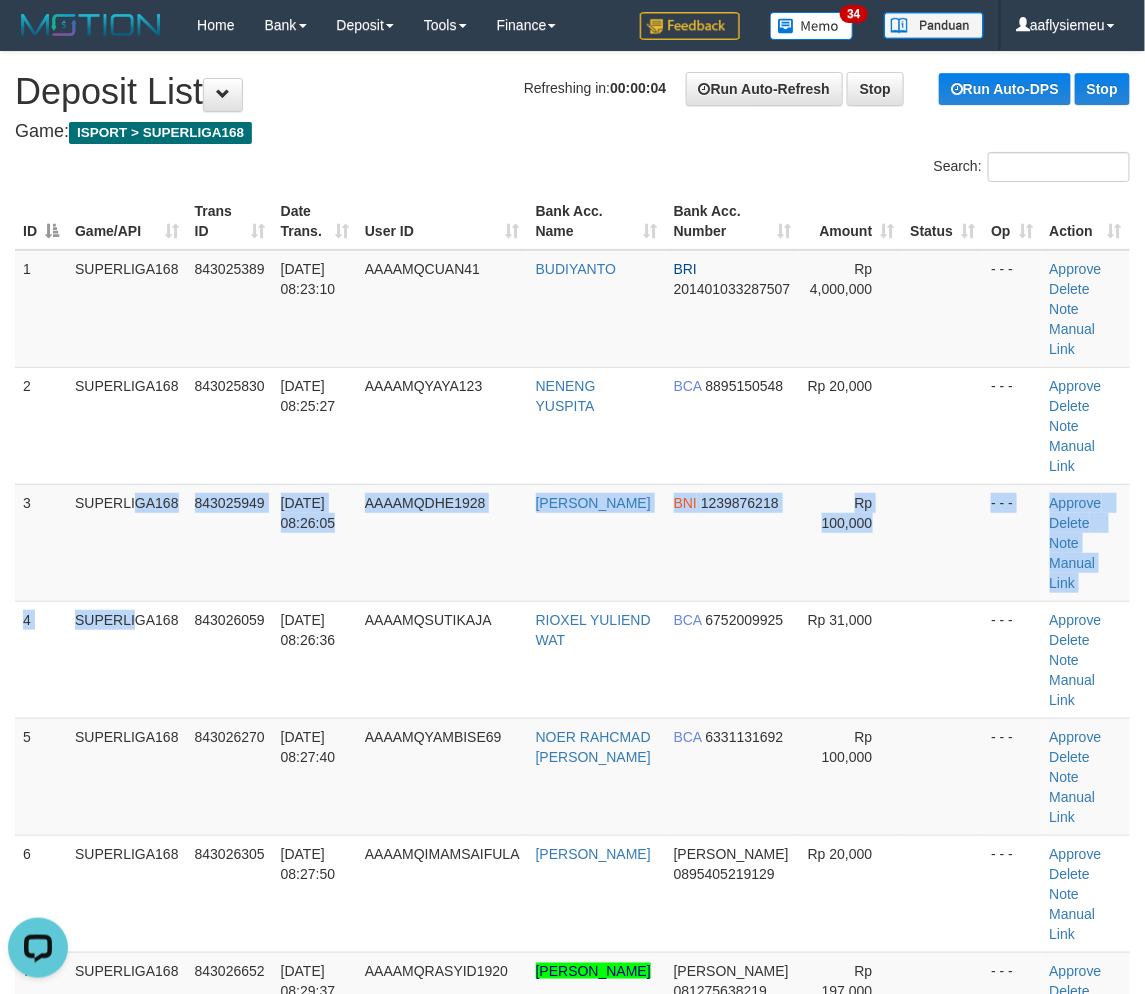 drag, startPoint x: 87, startPoint y: 538, endPoint x: 4, endPoint y: 566, distance: 87.595665 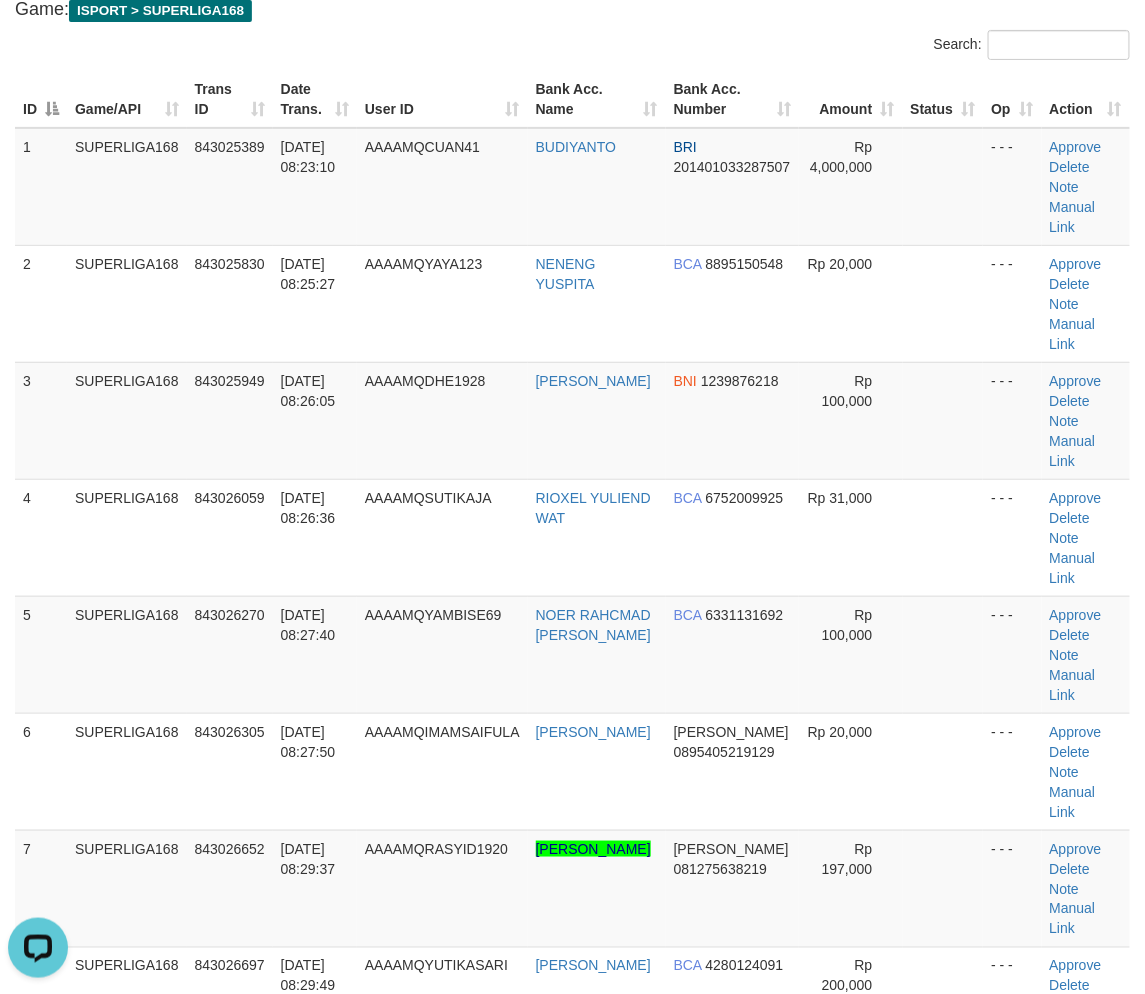 scroll, scrollTop: 333, scrollLeft: 0, axis: vertical 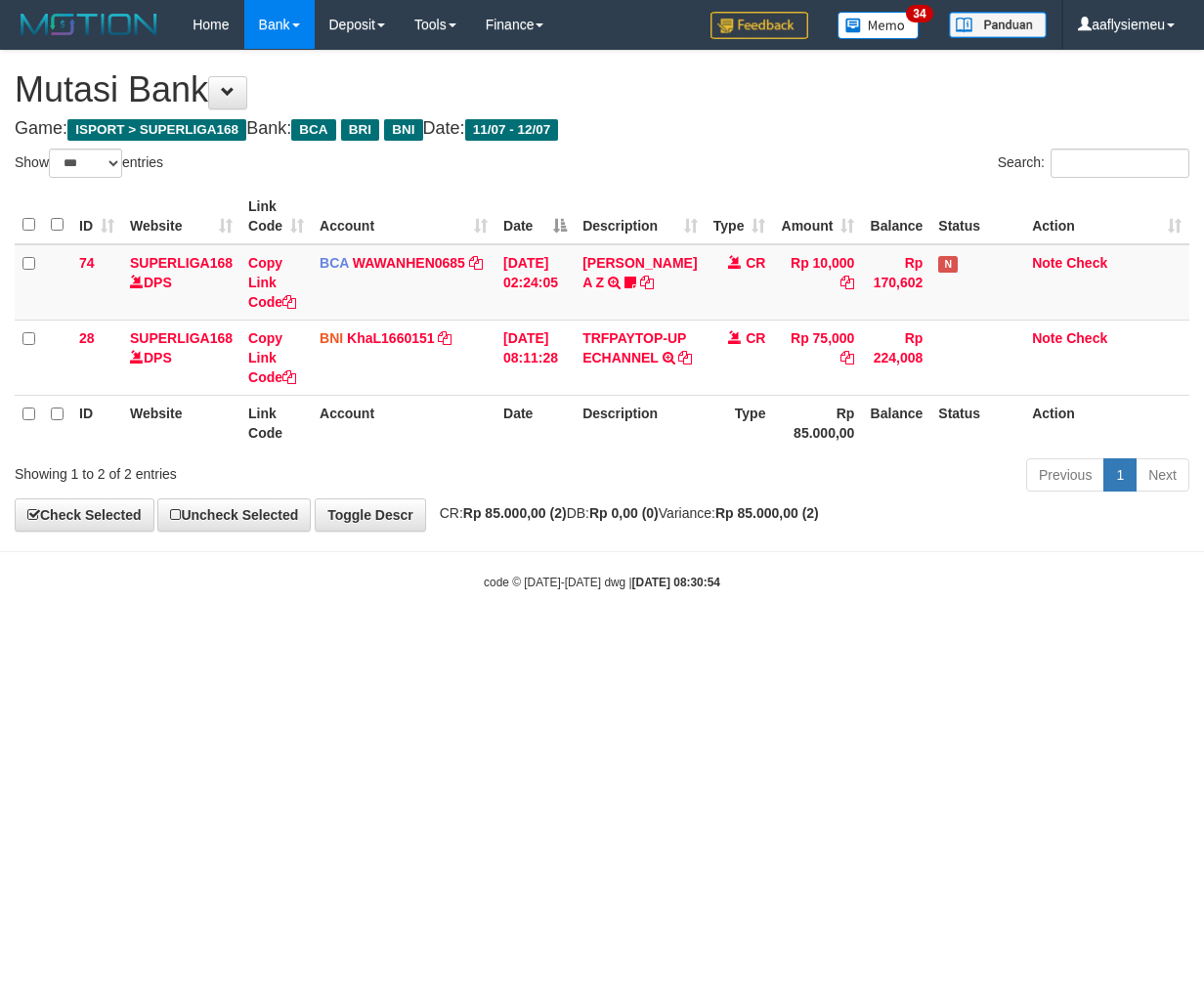 select on "***" 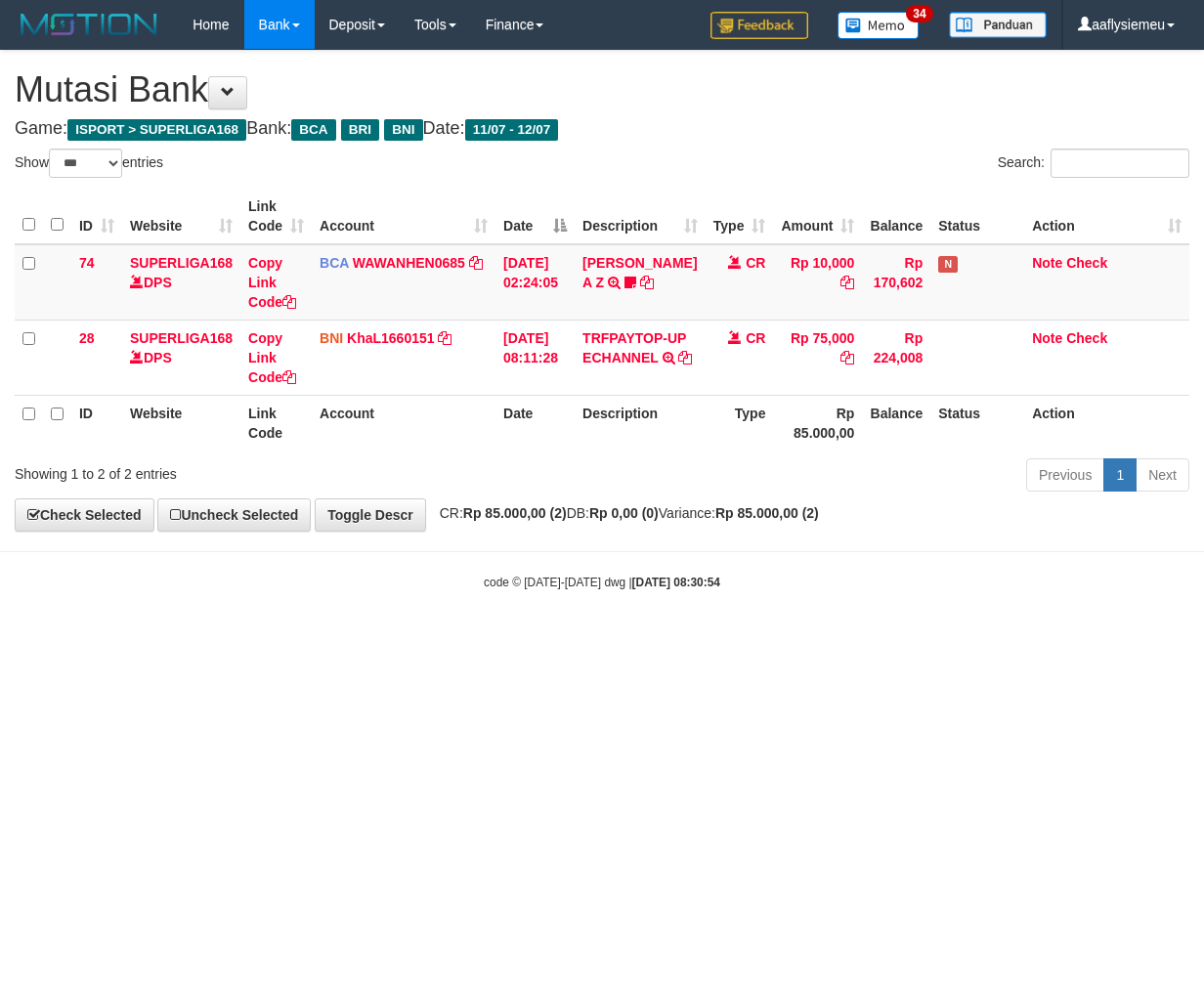 scroll, scrollTop: 0, scrollLeft: 0, axis: both 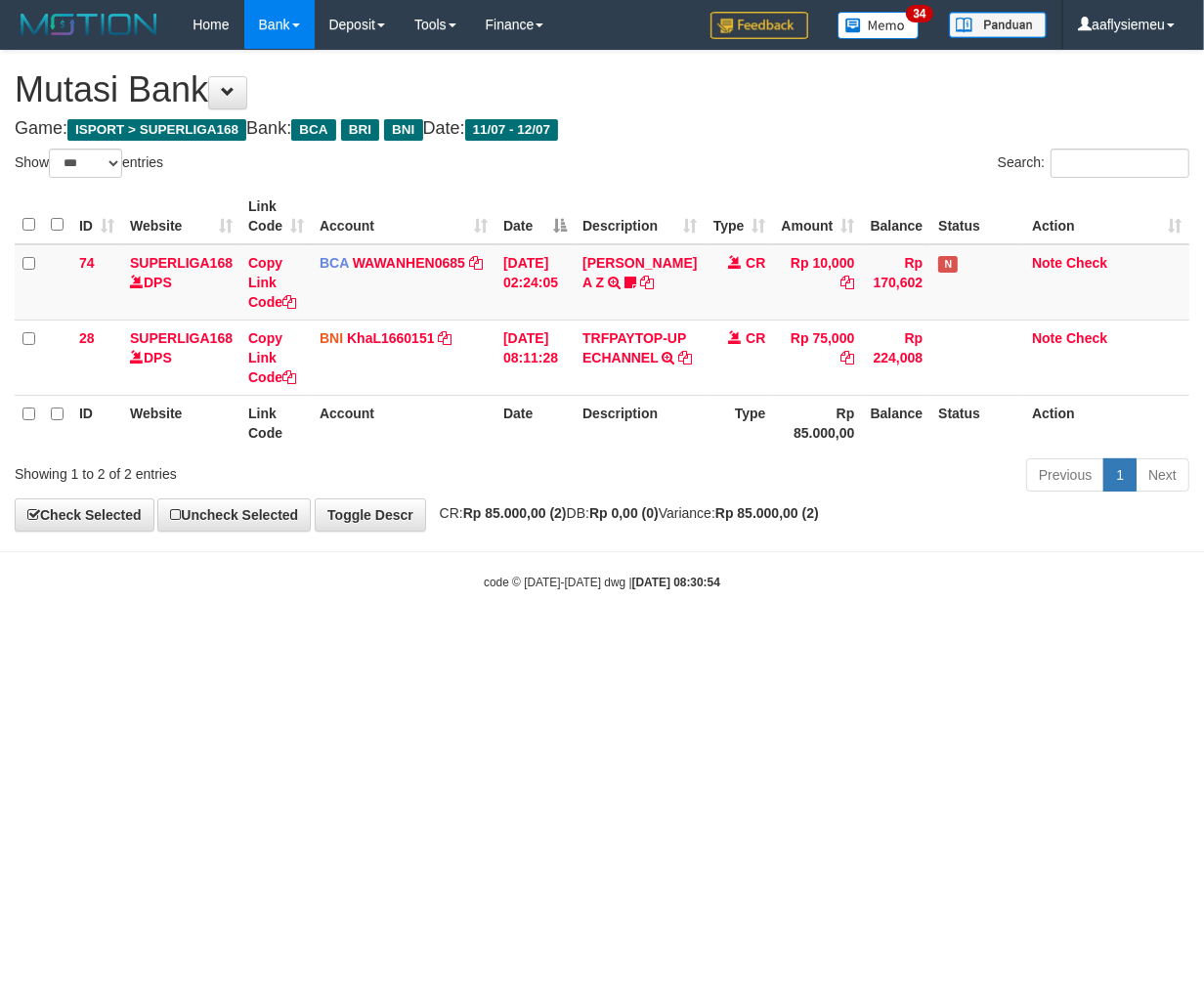 click on "Toggle navigation
Home
Bank
Account List
Load
By Website
Group
[ISPORT]													SUPERLIGA168
By Load Group (DPS)" at bounding box center (602, 320) 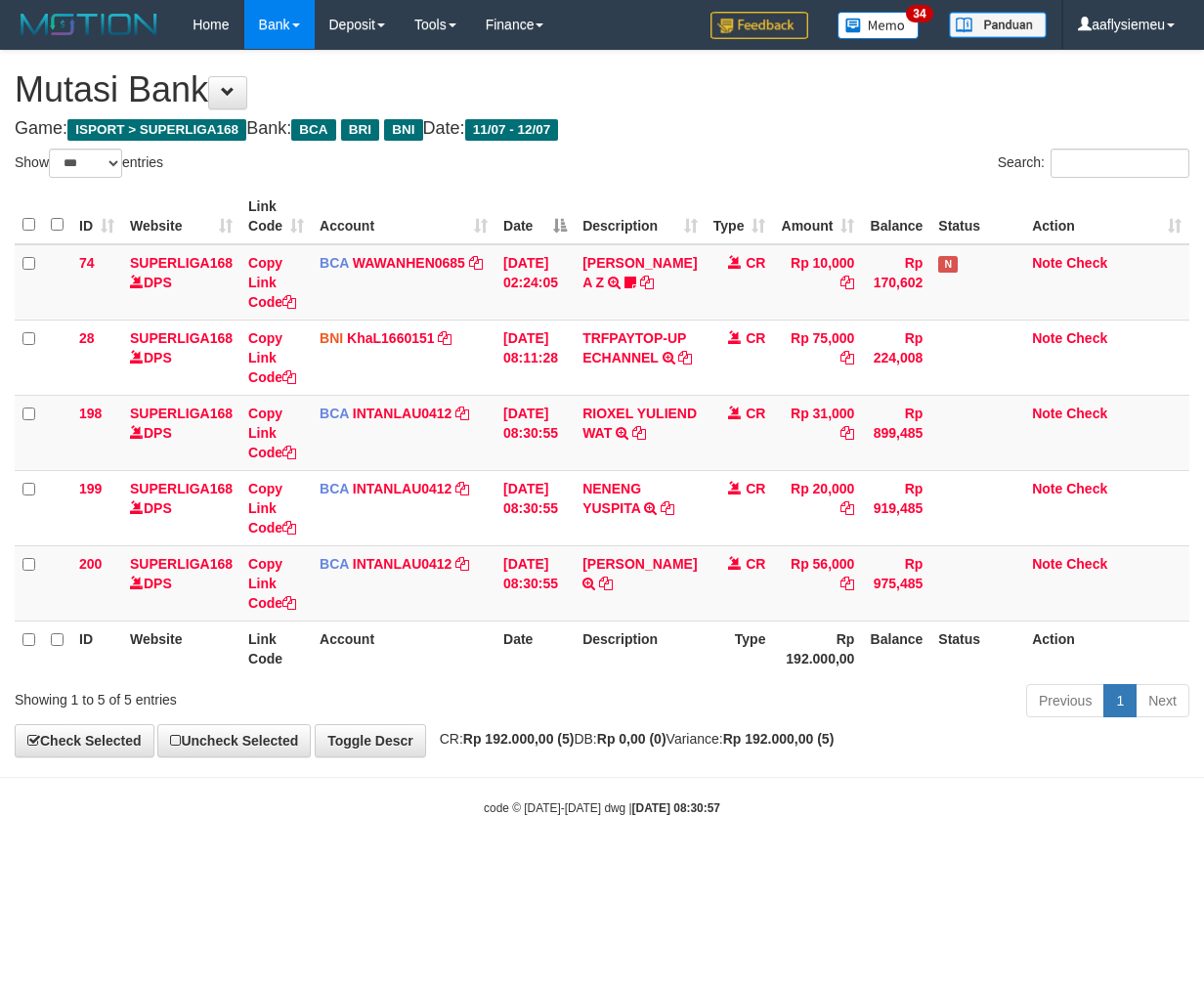 select on "***" 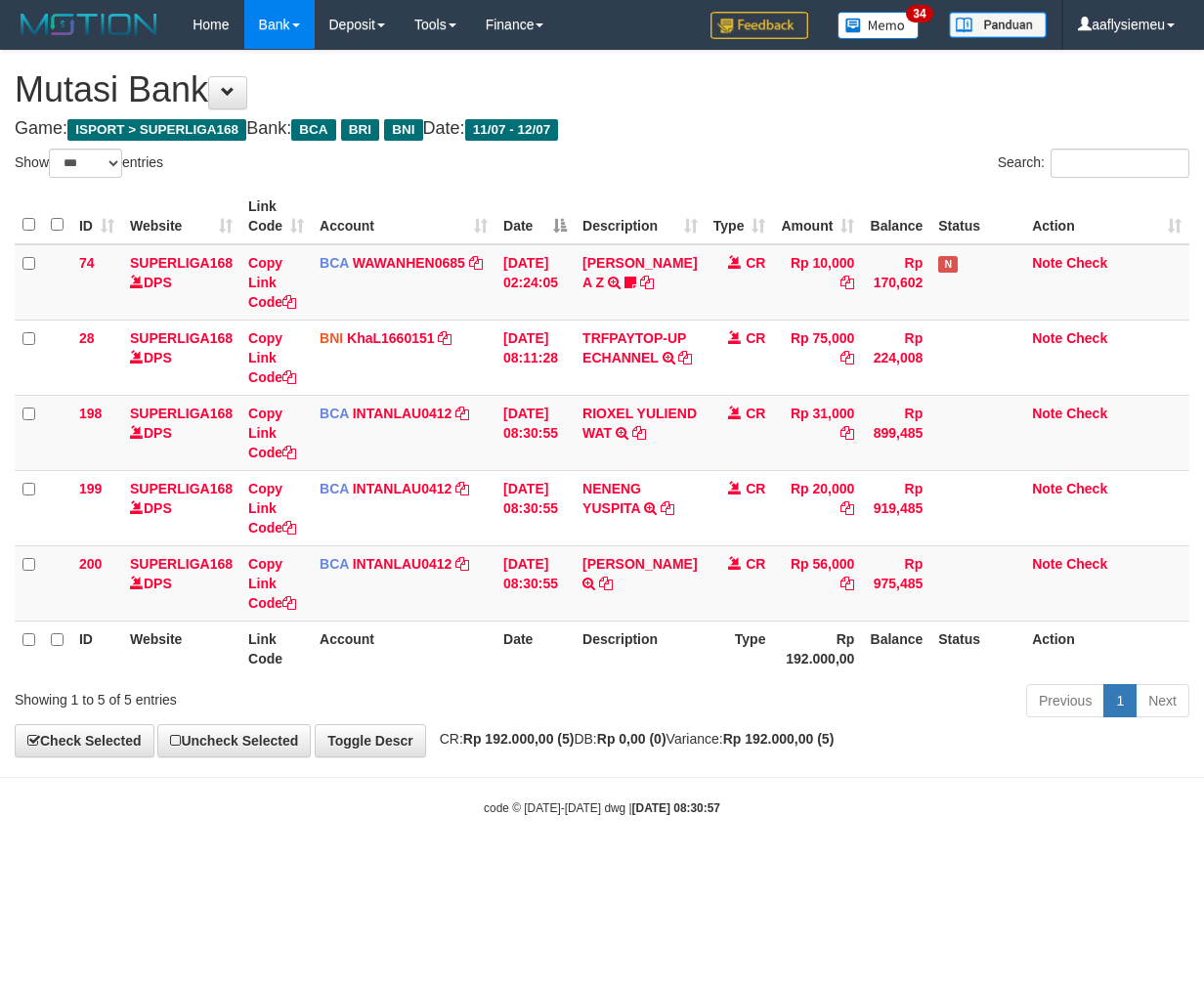 scroll, scrollTop: 0, scrollLeft: 0, axis: both 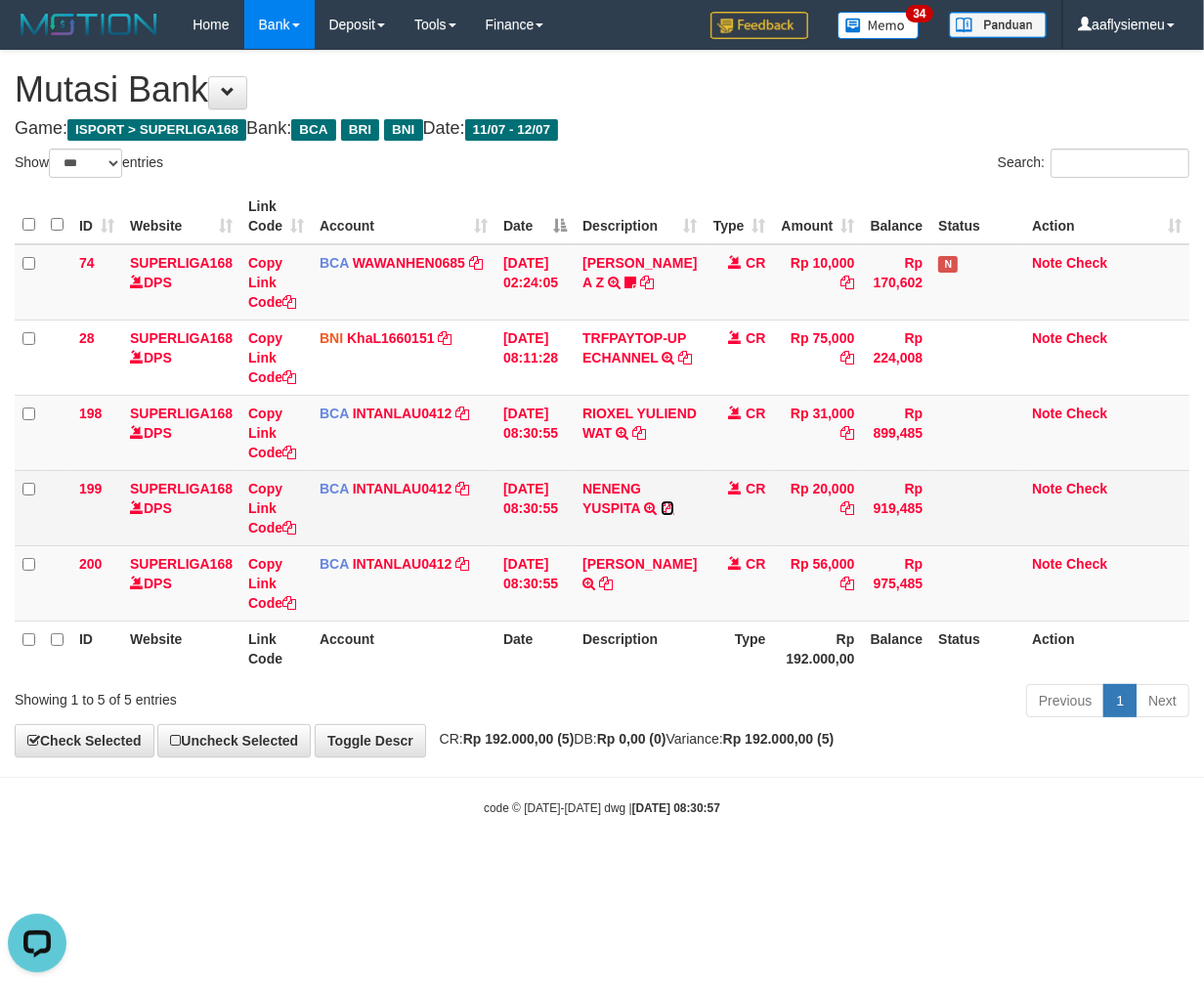 click at bounding box center (667, 508) 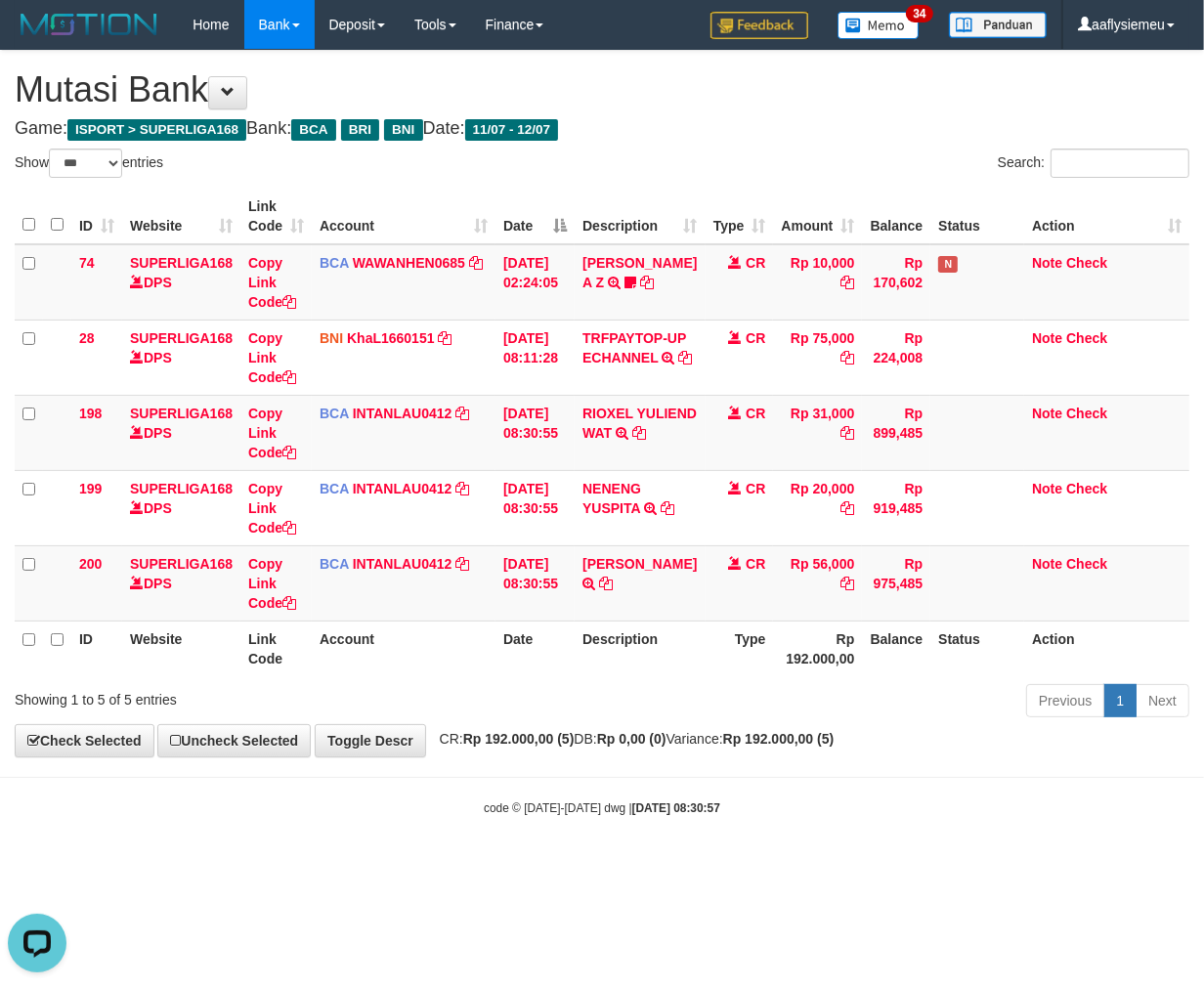 drag, startPoint x: 959, startPoint y: 730, endPoint x: 1060, endPoint y: 706, distance: 103.81233 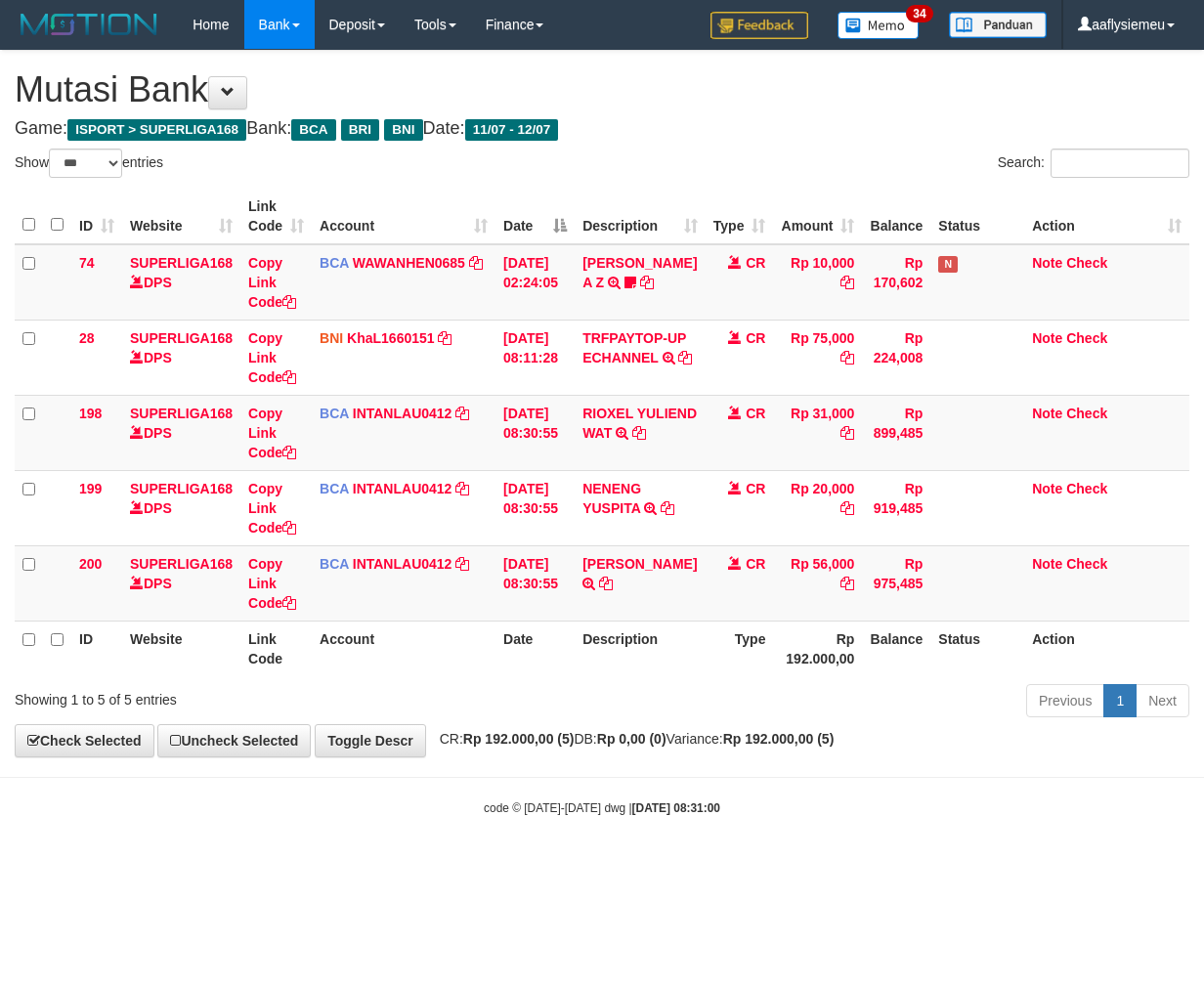 select on "***" 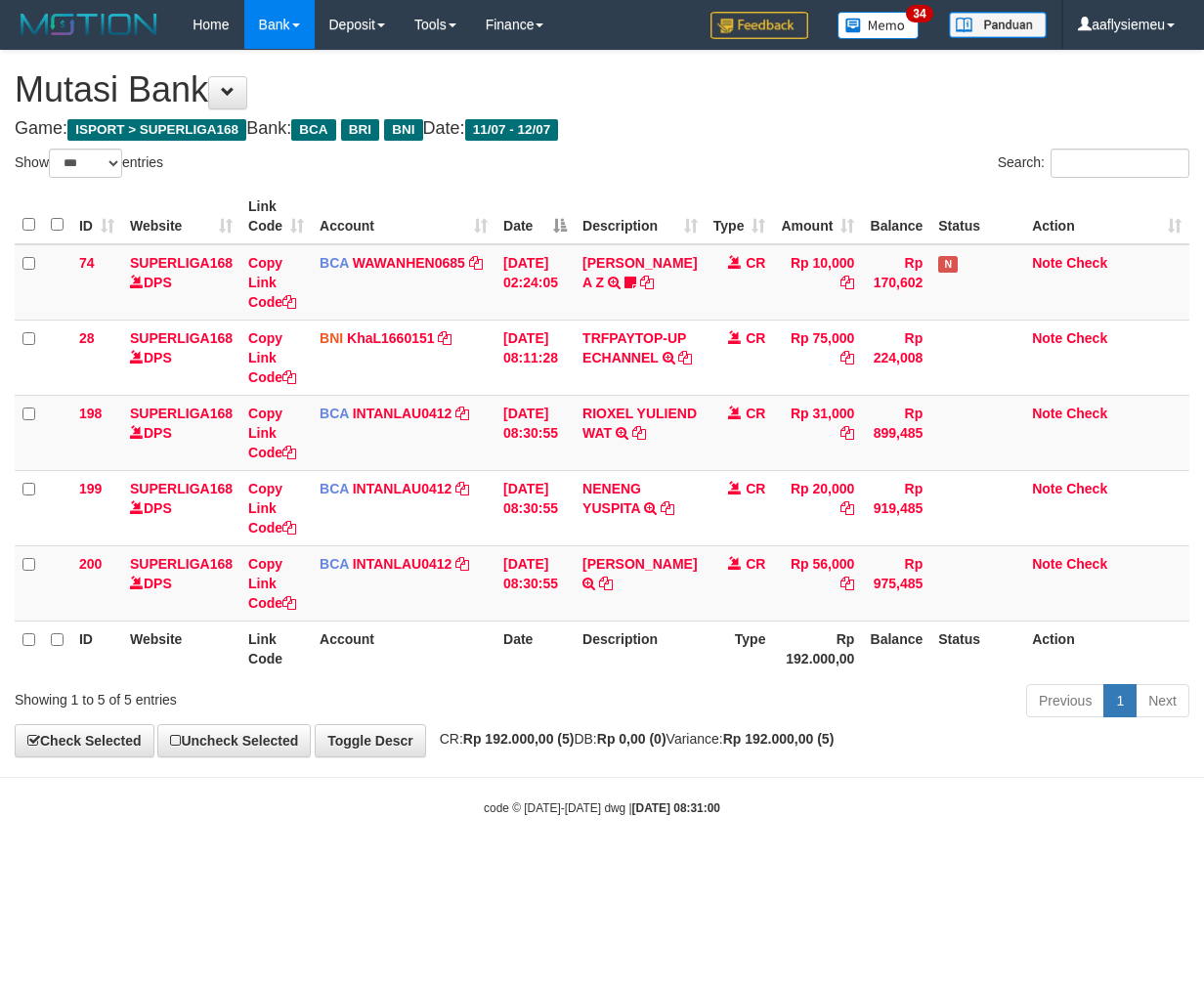 scroll, scrollTop: 0, scrollLeft: 0, axis: both 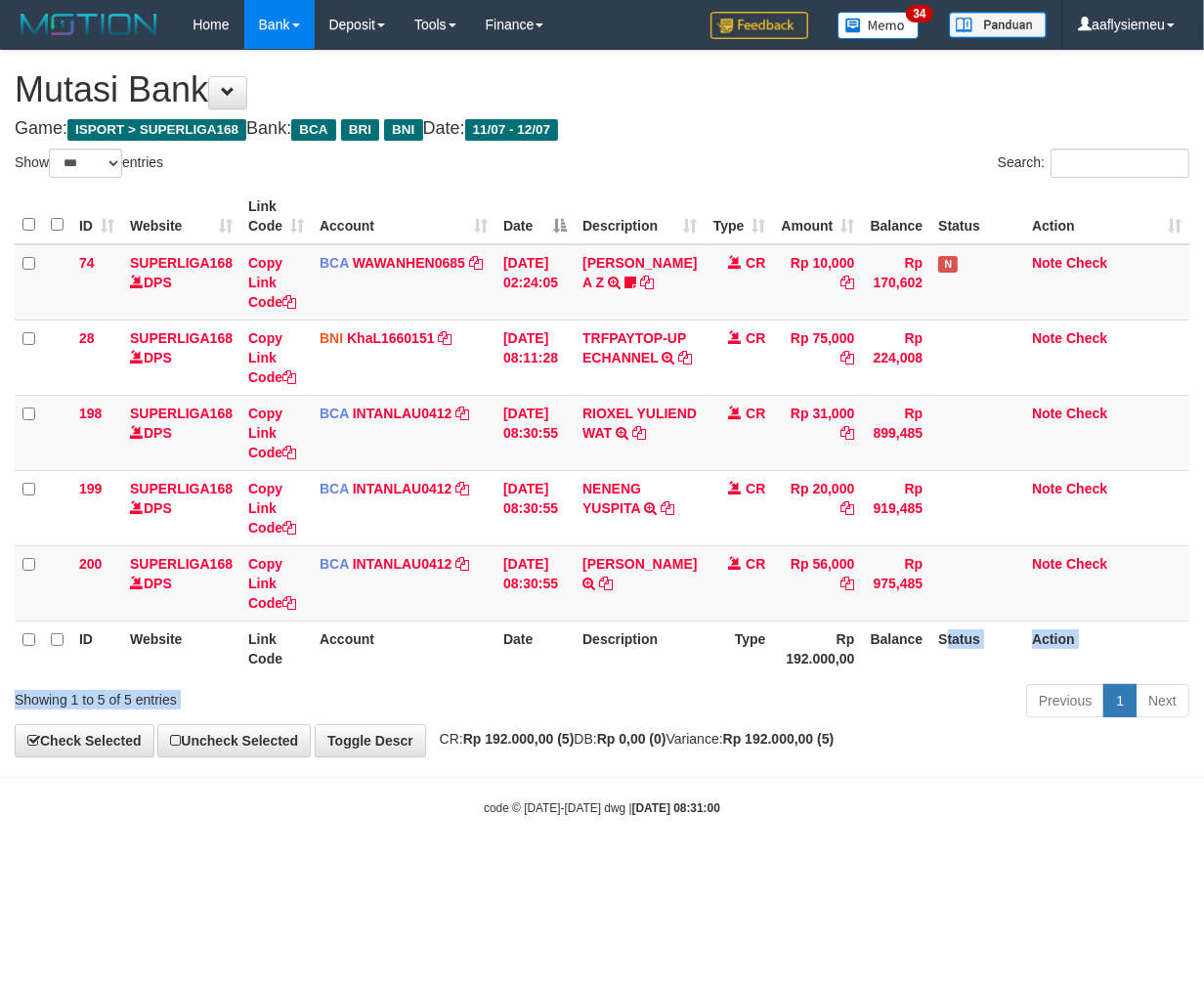 drag, startPoint x: 928, startPoint y: 700, endPoint x: 954, endPoint y: 688, distance: 28.635642 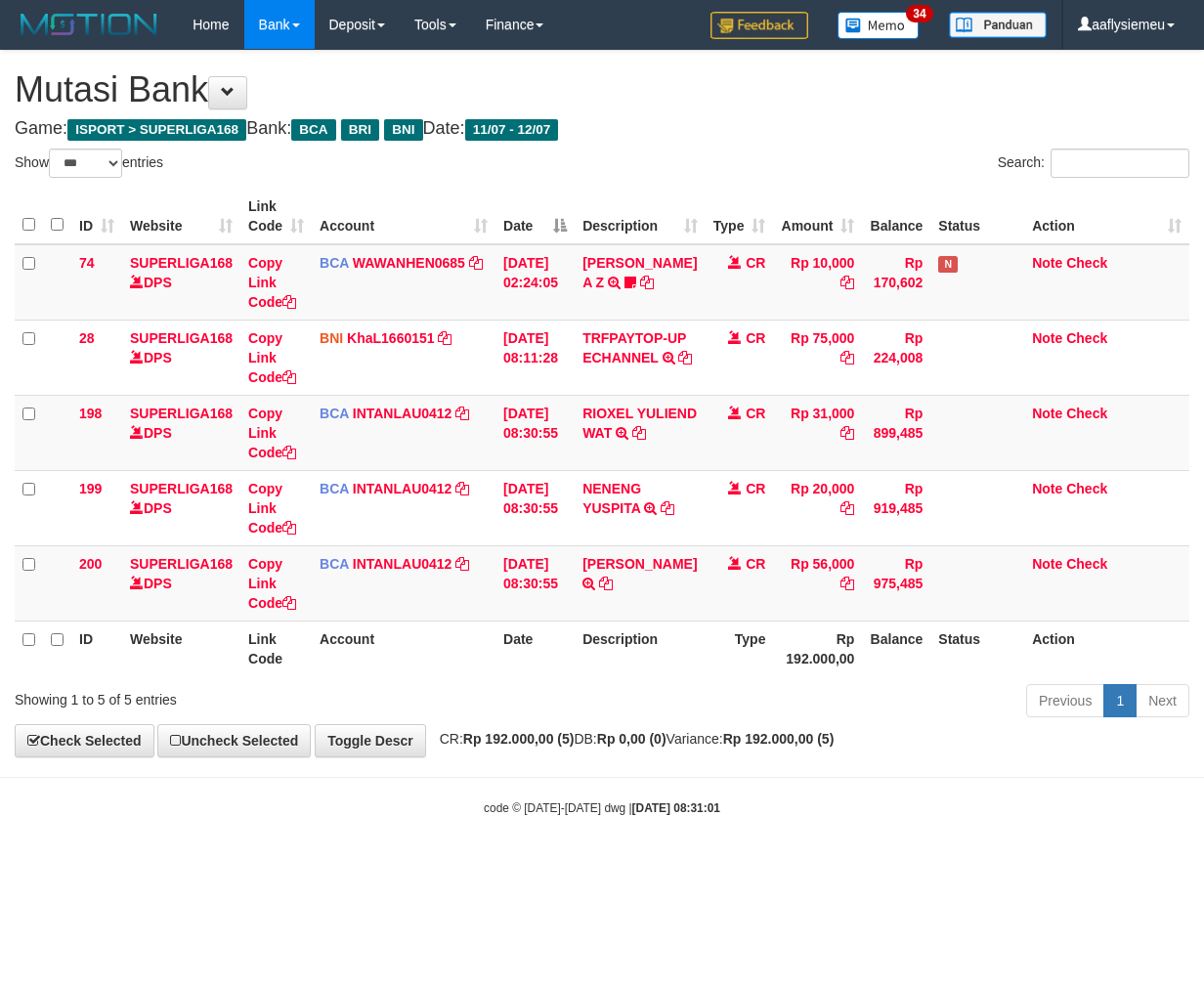 select on "***" 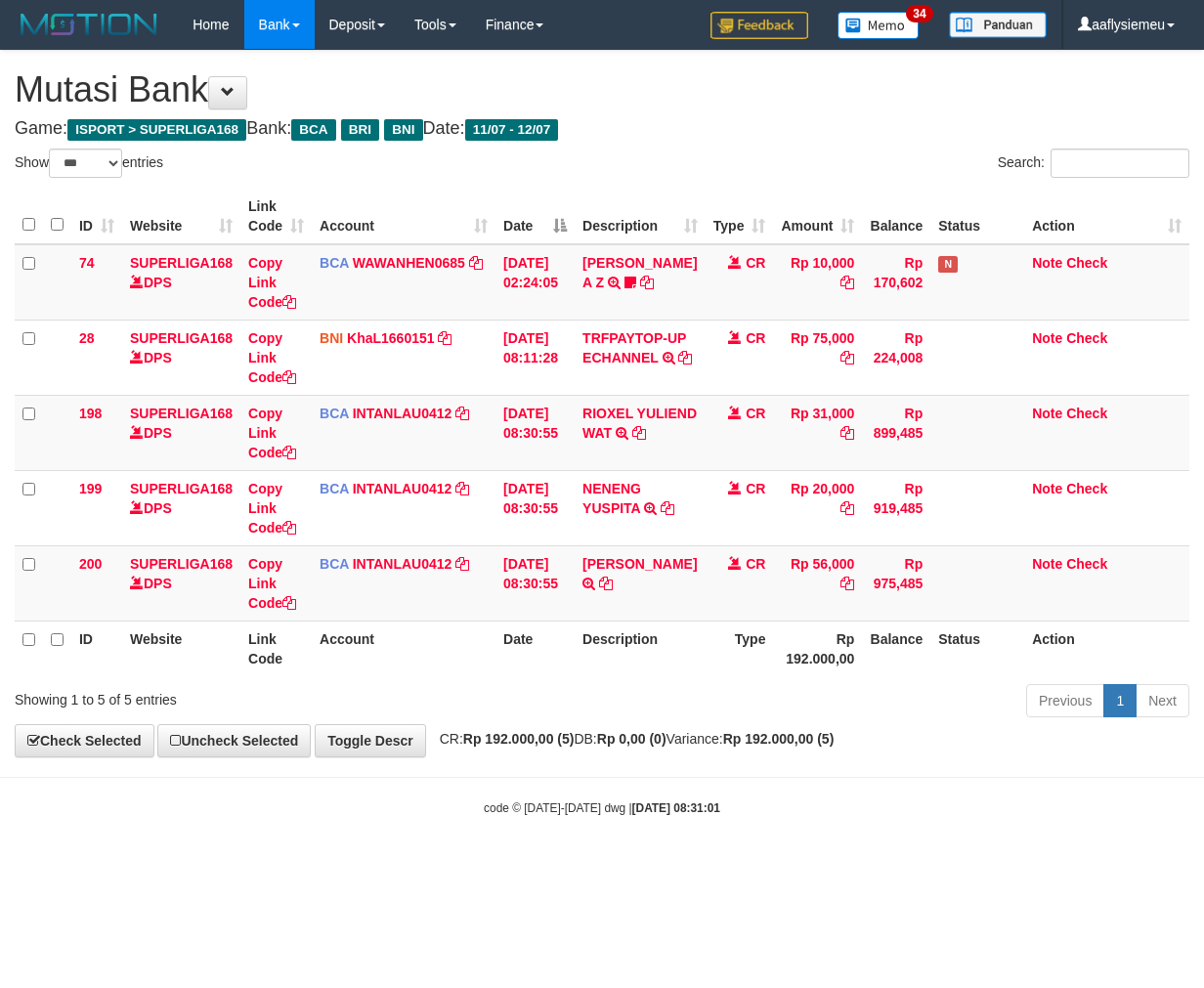 scroll, scrollTop: 0, scrollLeft: 0, axis: both 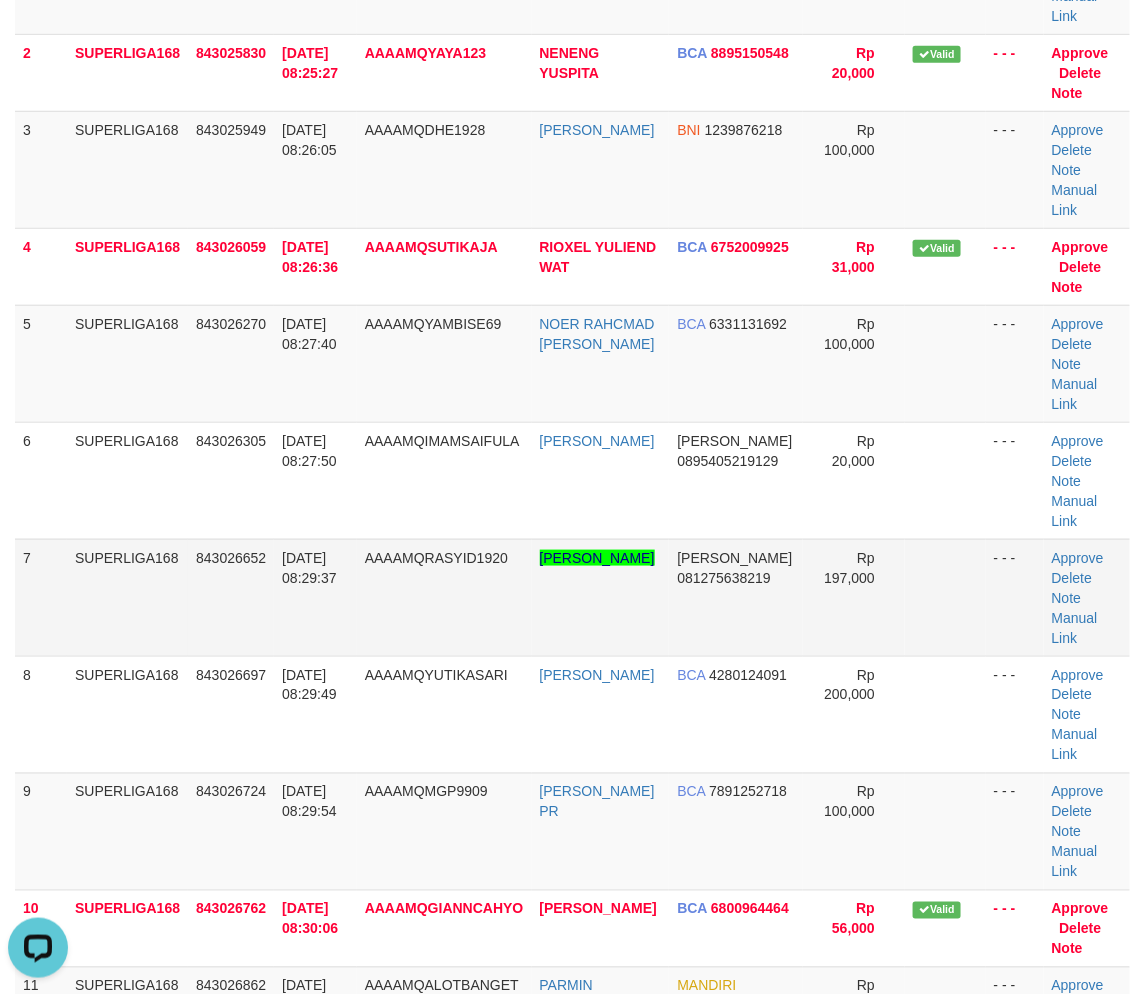 drag, startPoint x: 424, startPoint y: 482, endPoint x: 246, endPoint y: 538, distance: 186.60118 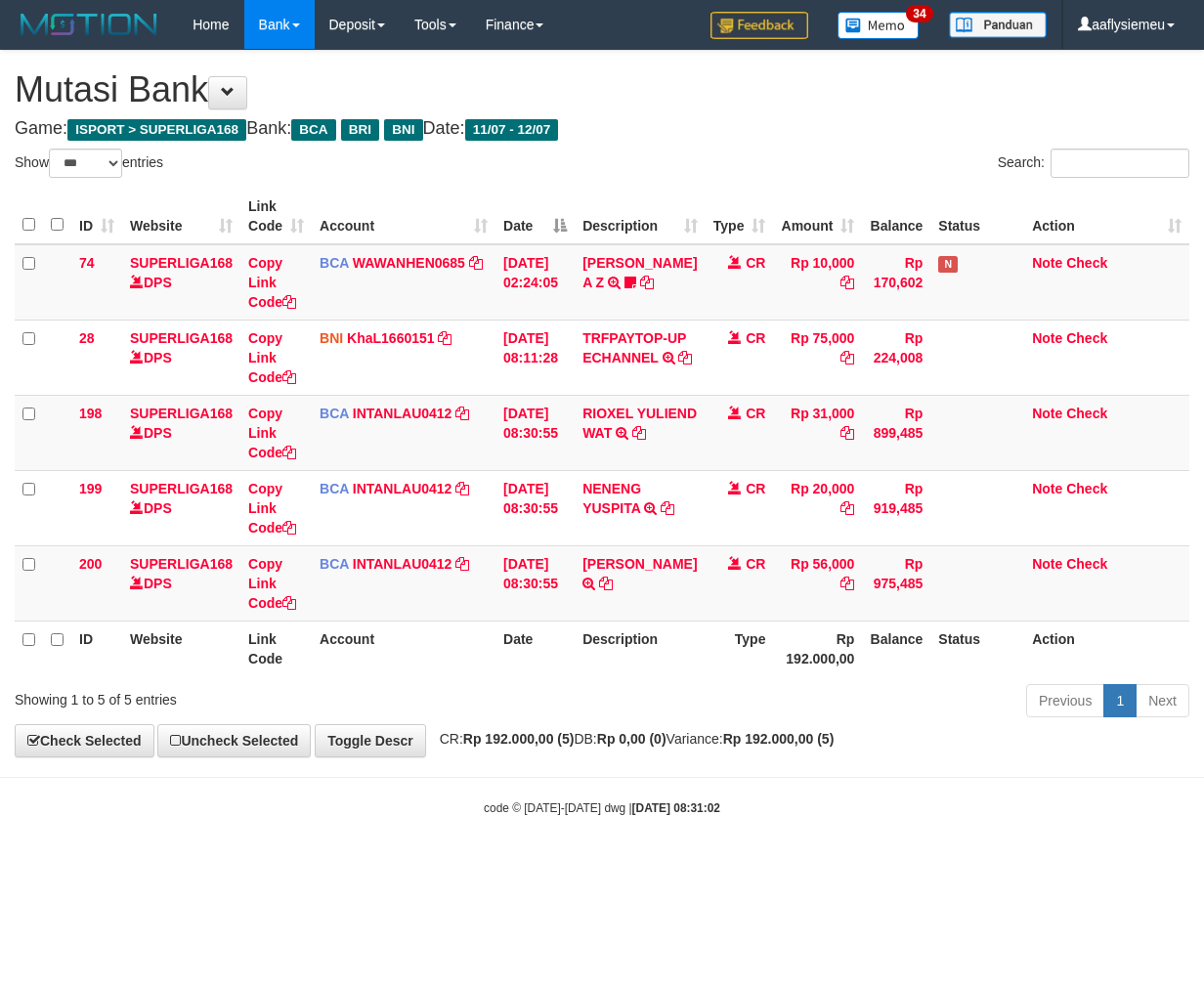 select on "***" 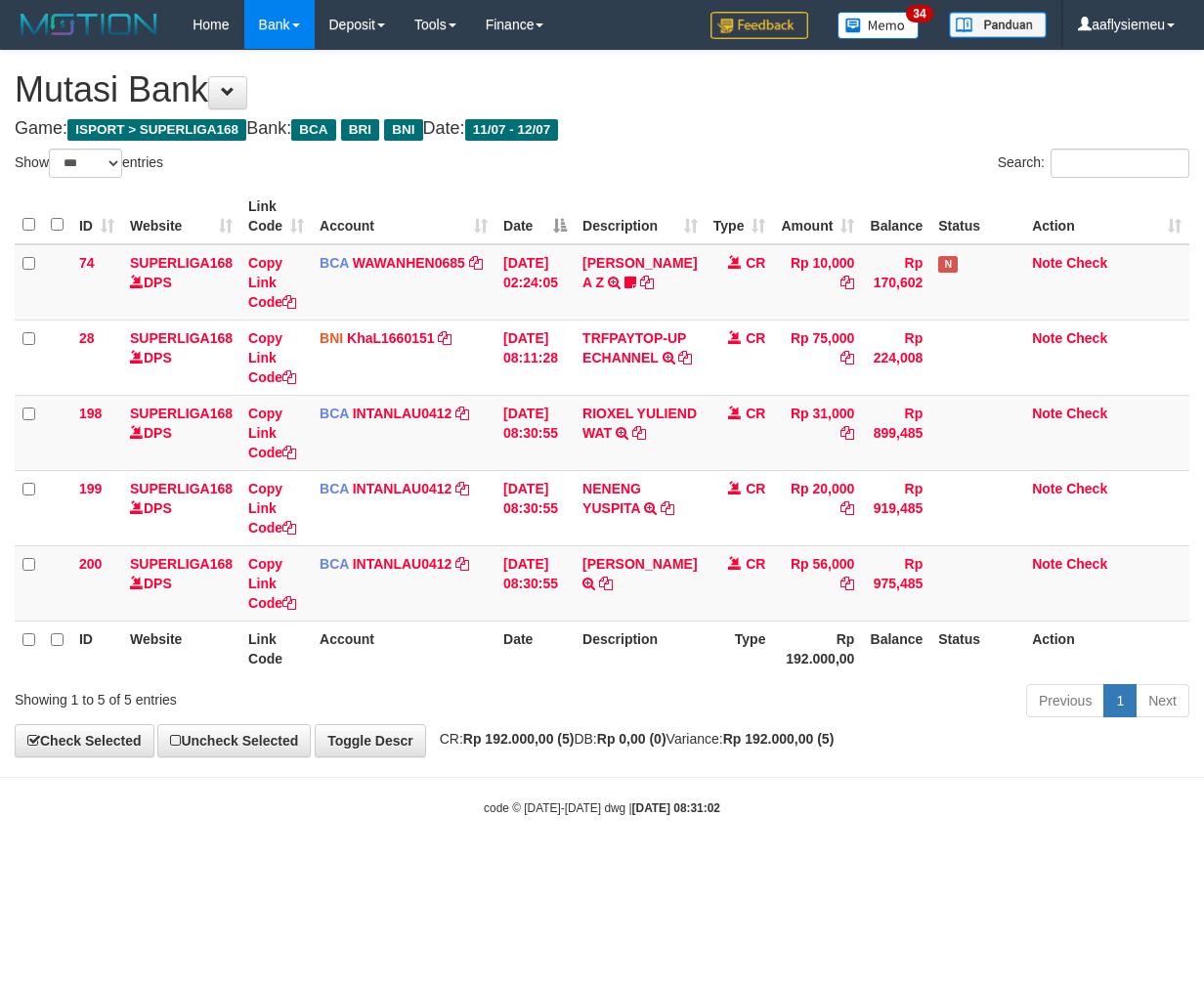 scroll, scrollTop: 0, scrollLeft: 0, axis: both 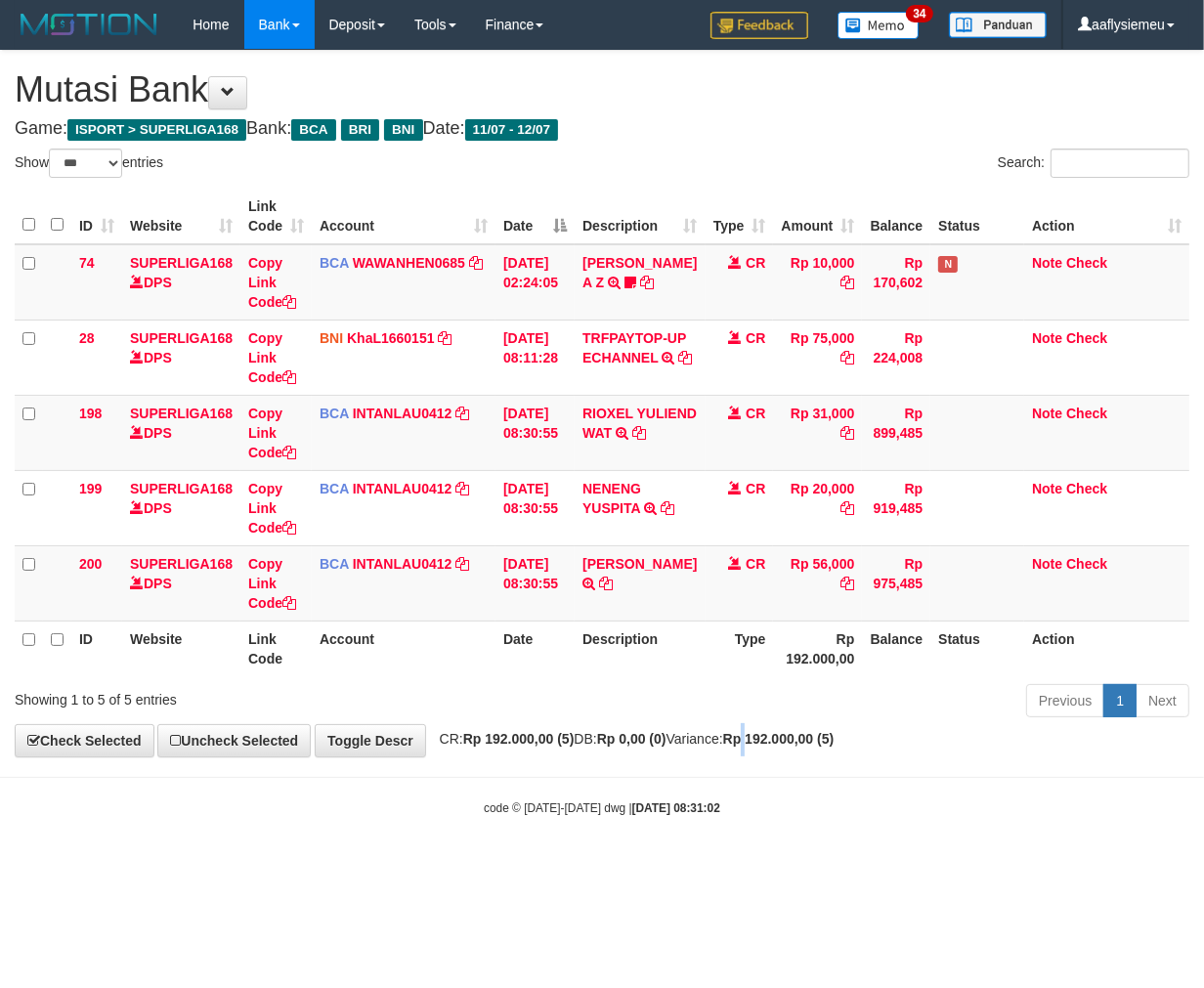 click on "Rp 192.000,00 (5)" at bounding box center (779, 739) 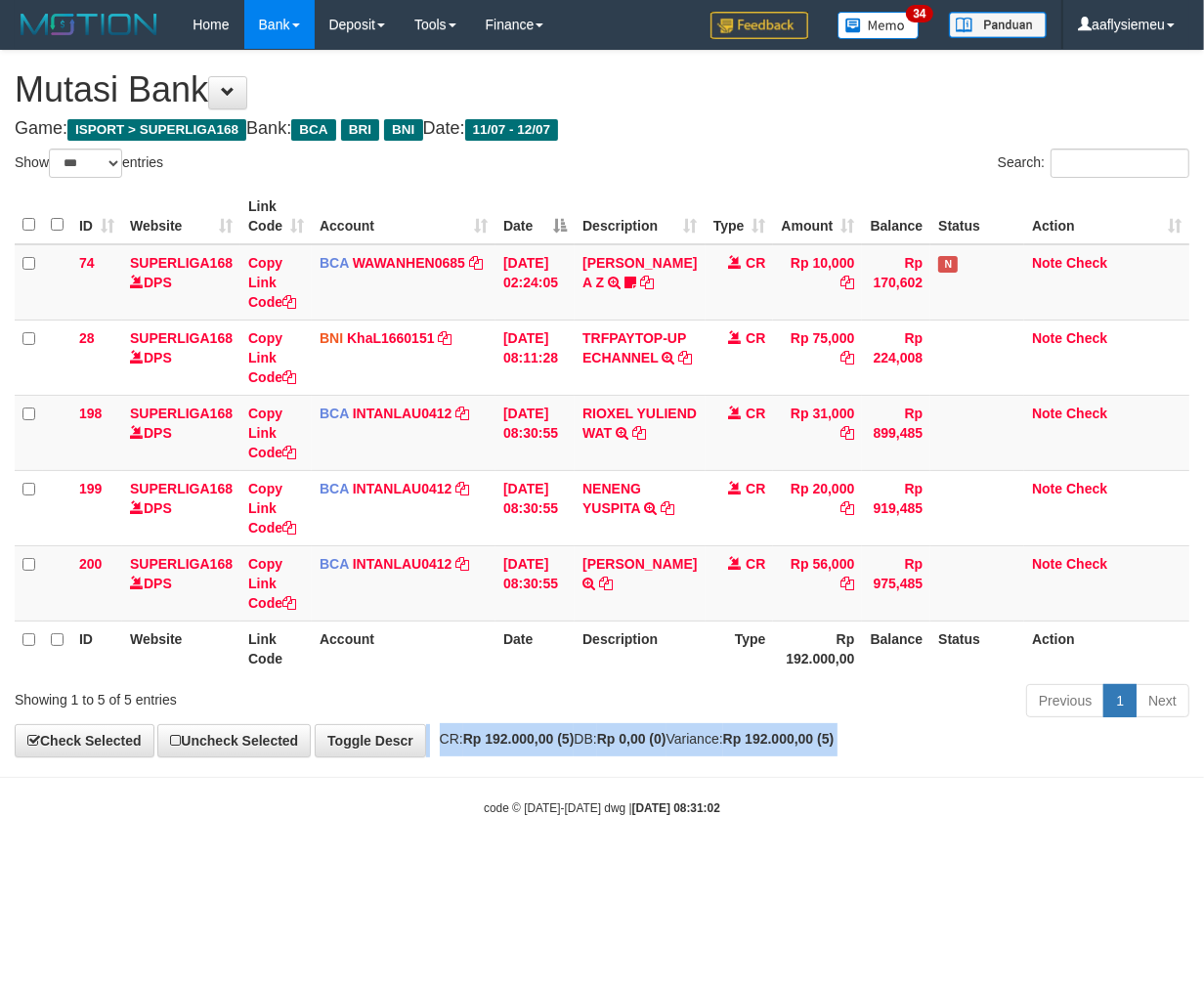 click on "Rp 192.000,00 (5)" at bounding box center (779, 739) 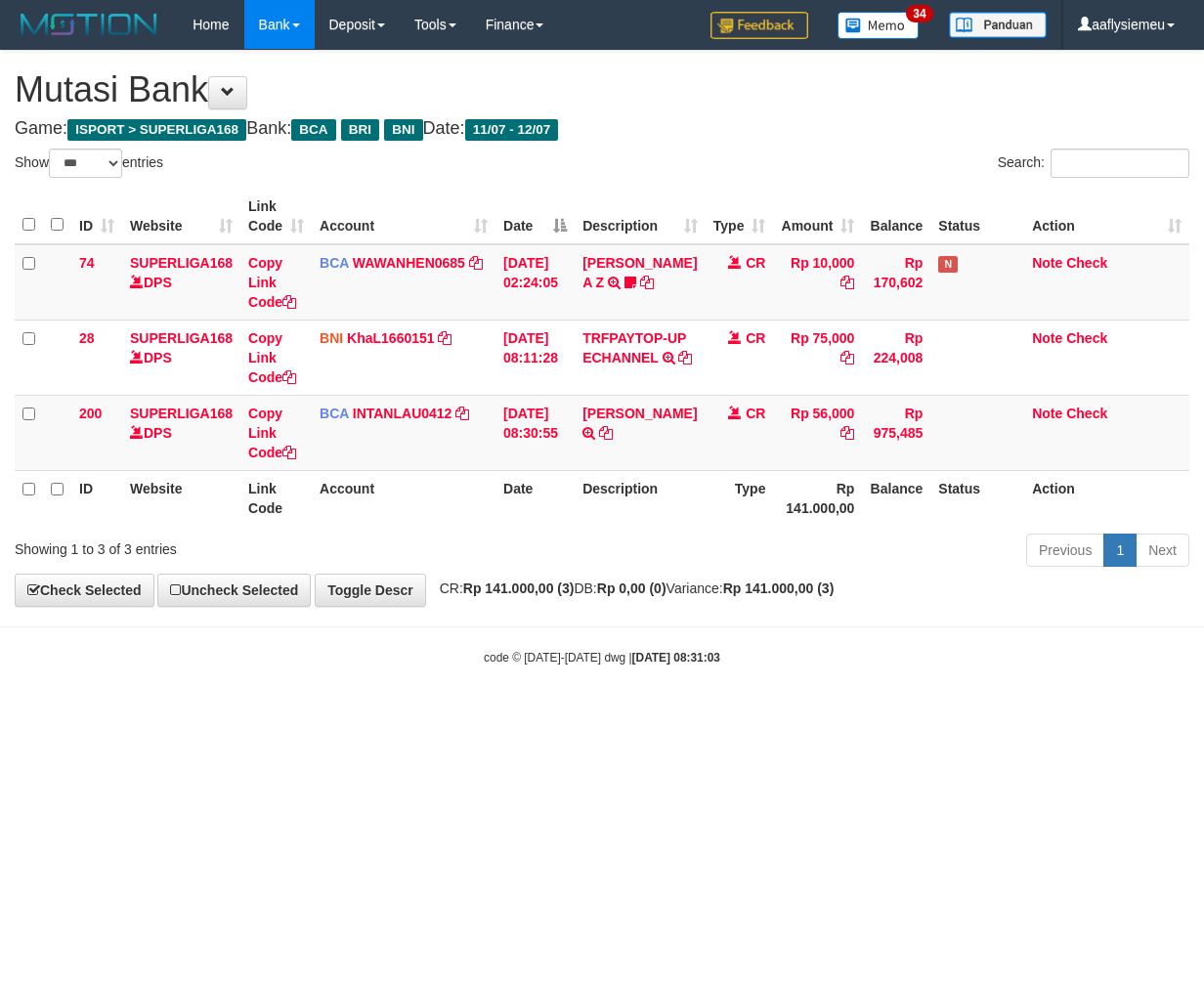 select on "***" 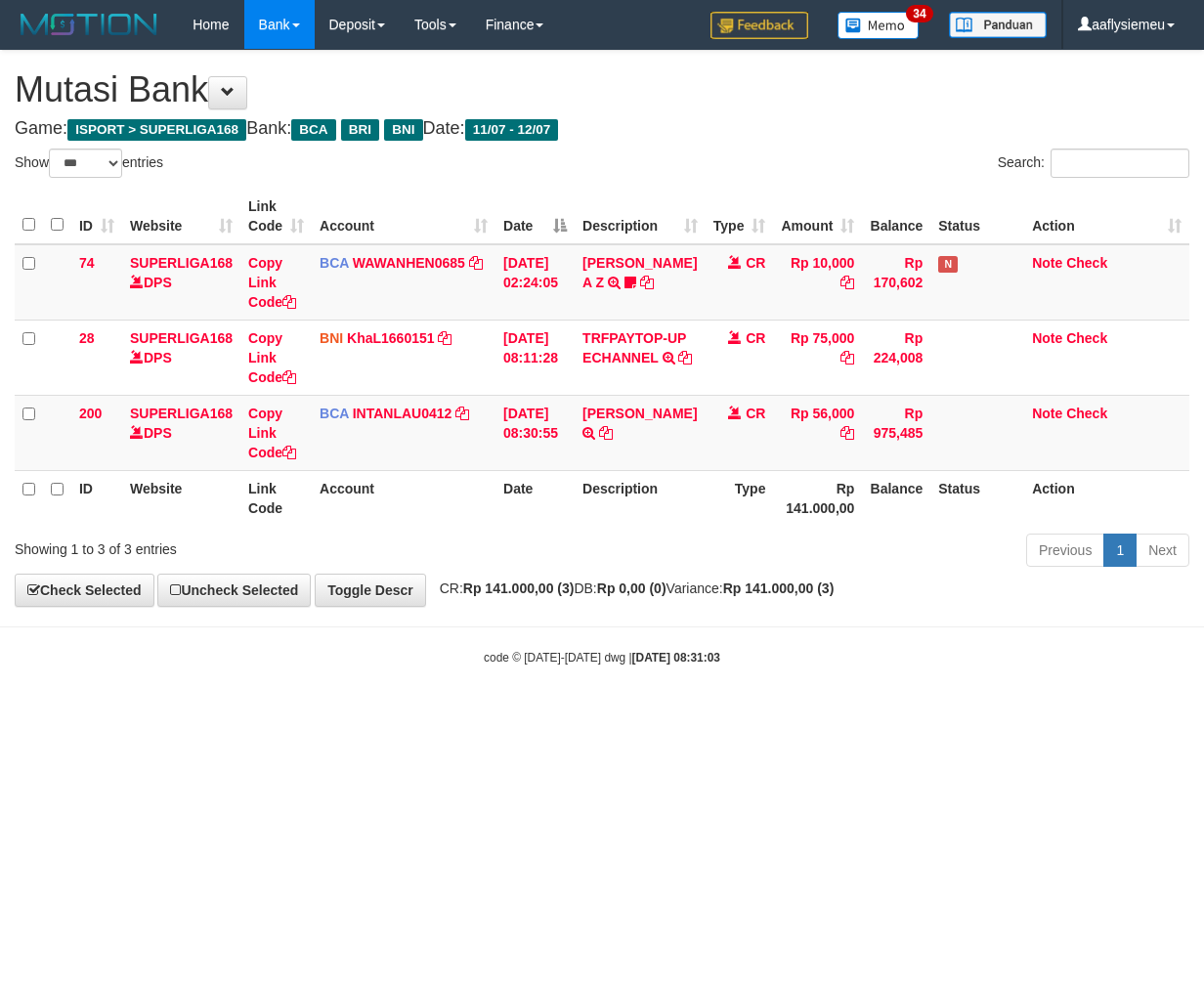 scroll, scrollTop: 0, scrollLeft: 0, axis: both 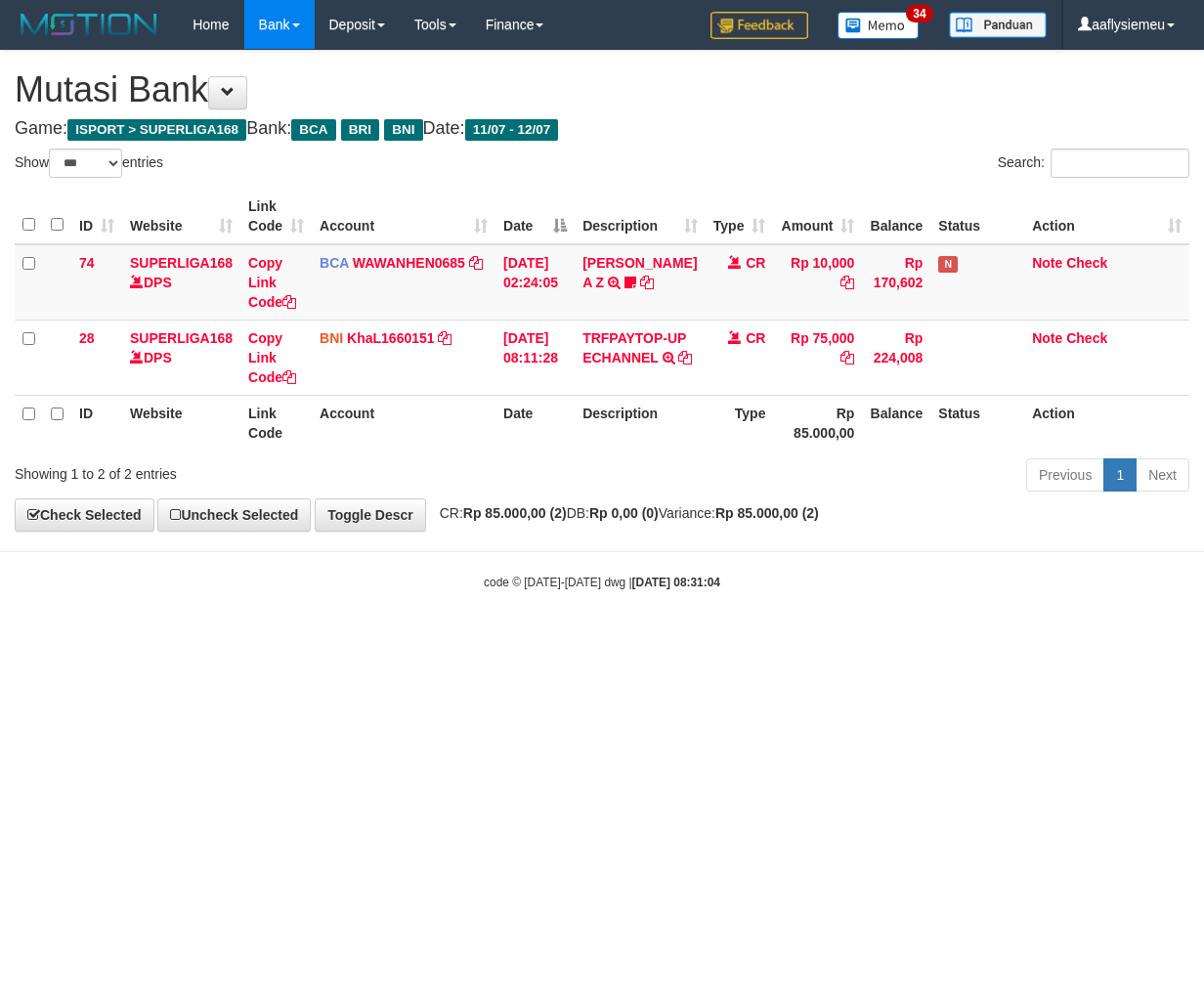 select on "***" 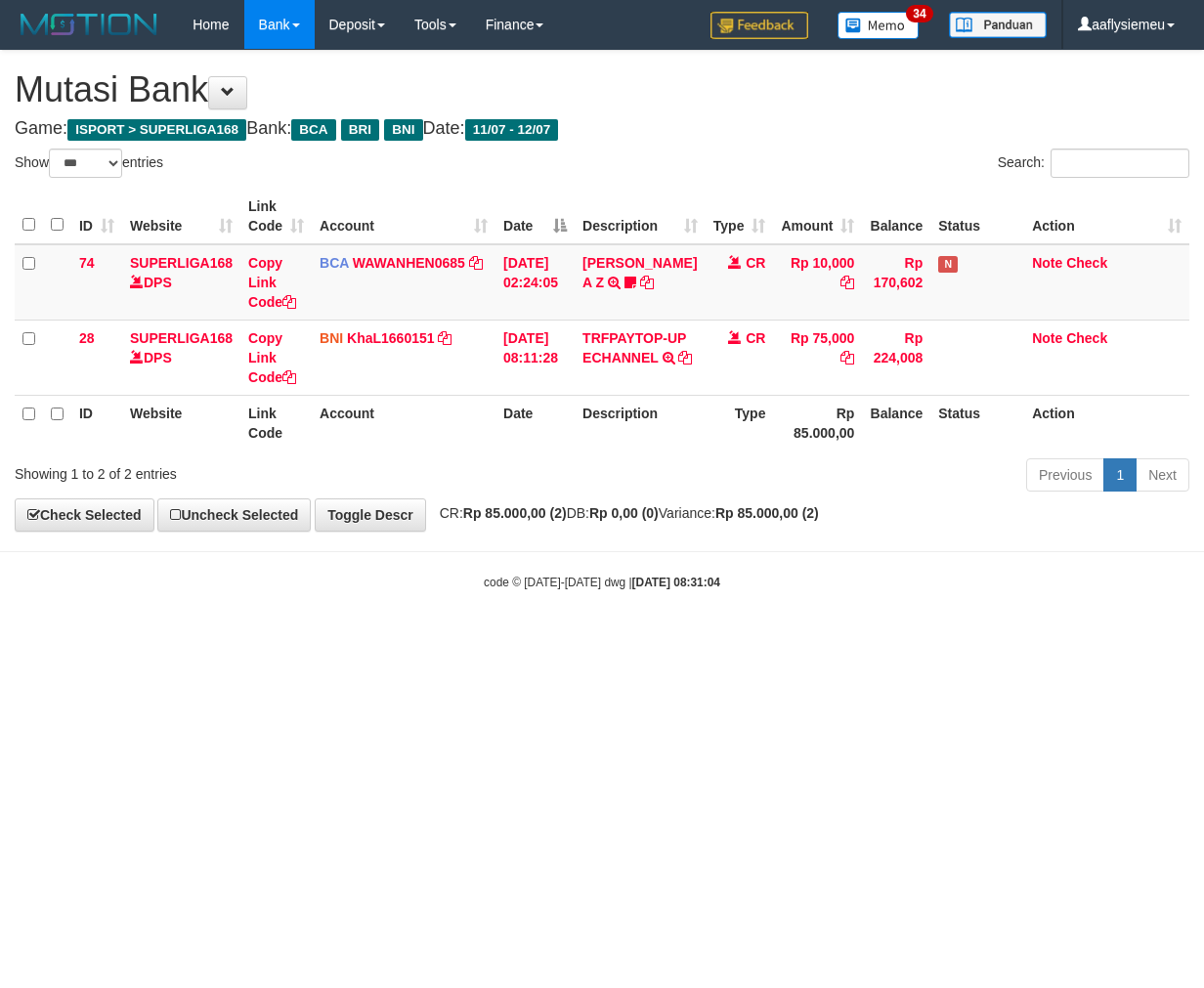 scroll, scrollTop: 0, scrollLeft: 0, axis: both 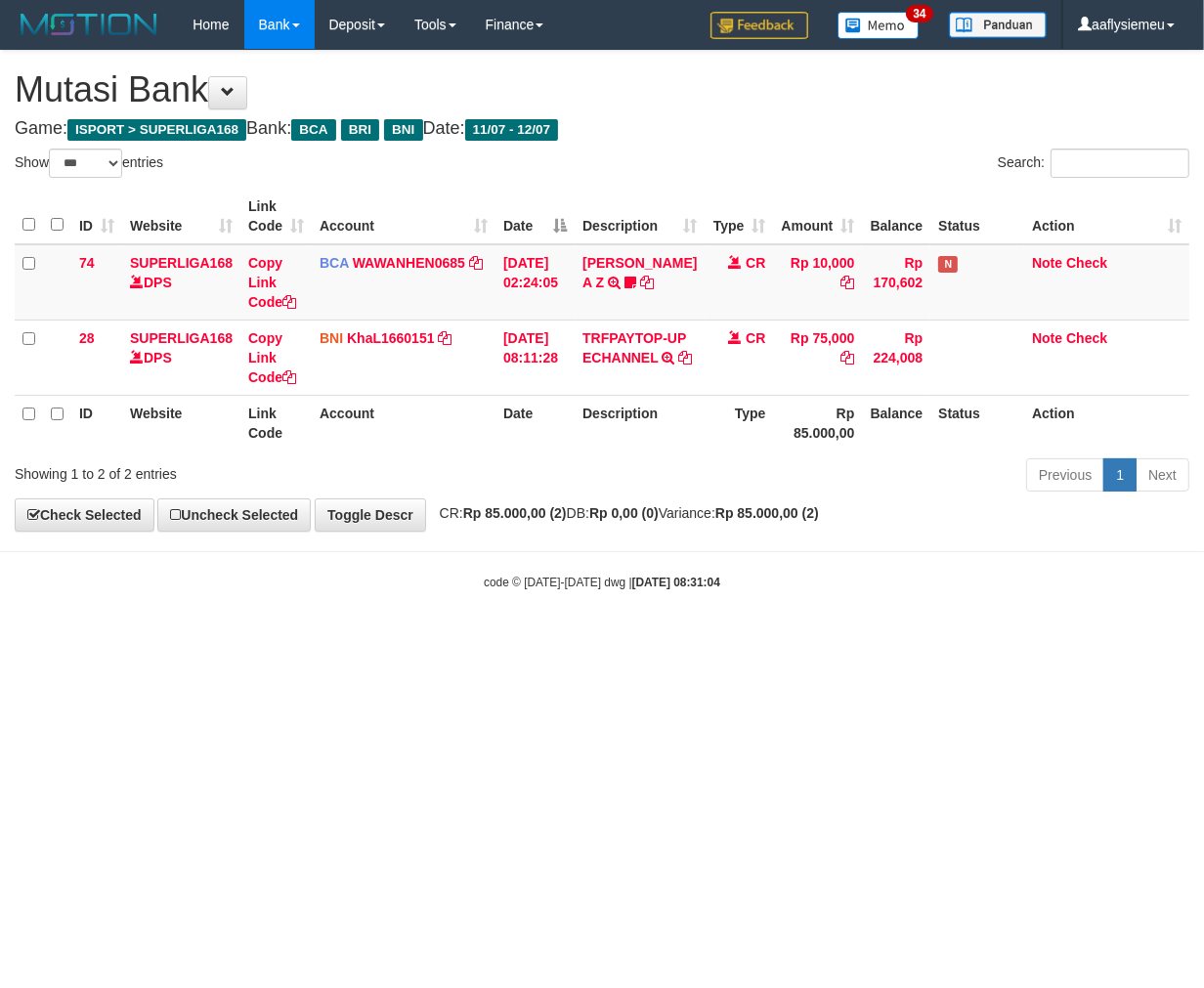 drag, startPoint x: 977, startPoint y: 731, endPoint x: 989, endPoint y: 774, distance: 44.643029 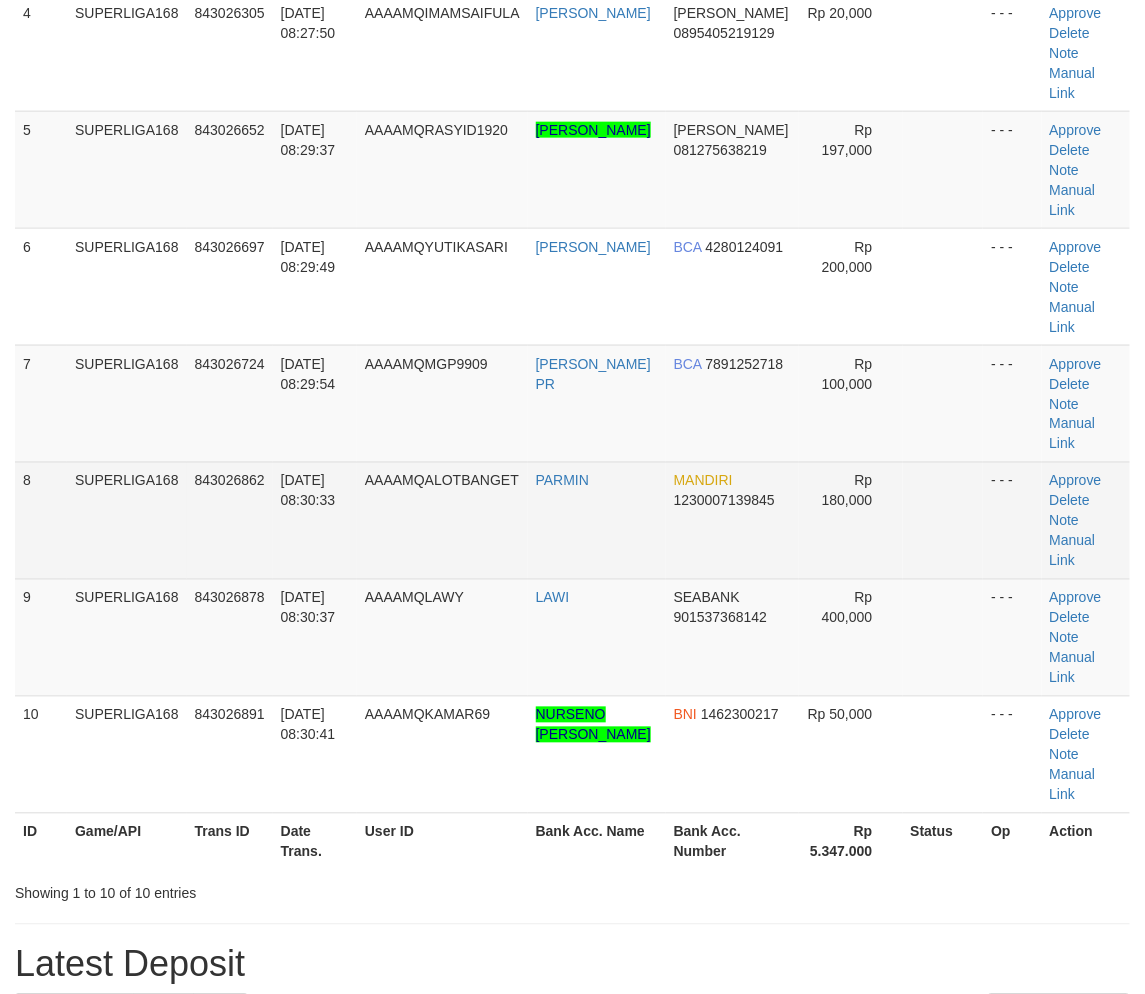 scroll, scrollTop: 333, scrollLeft: 0, axis: vertical 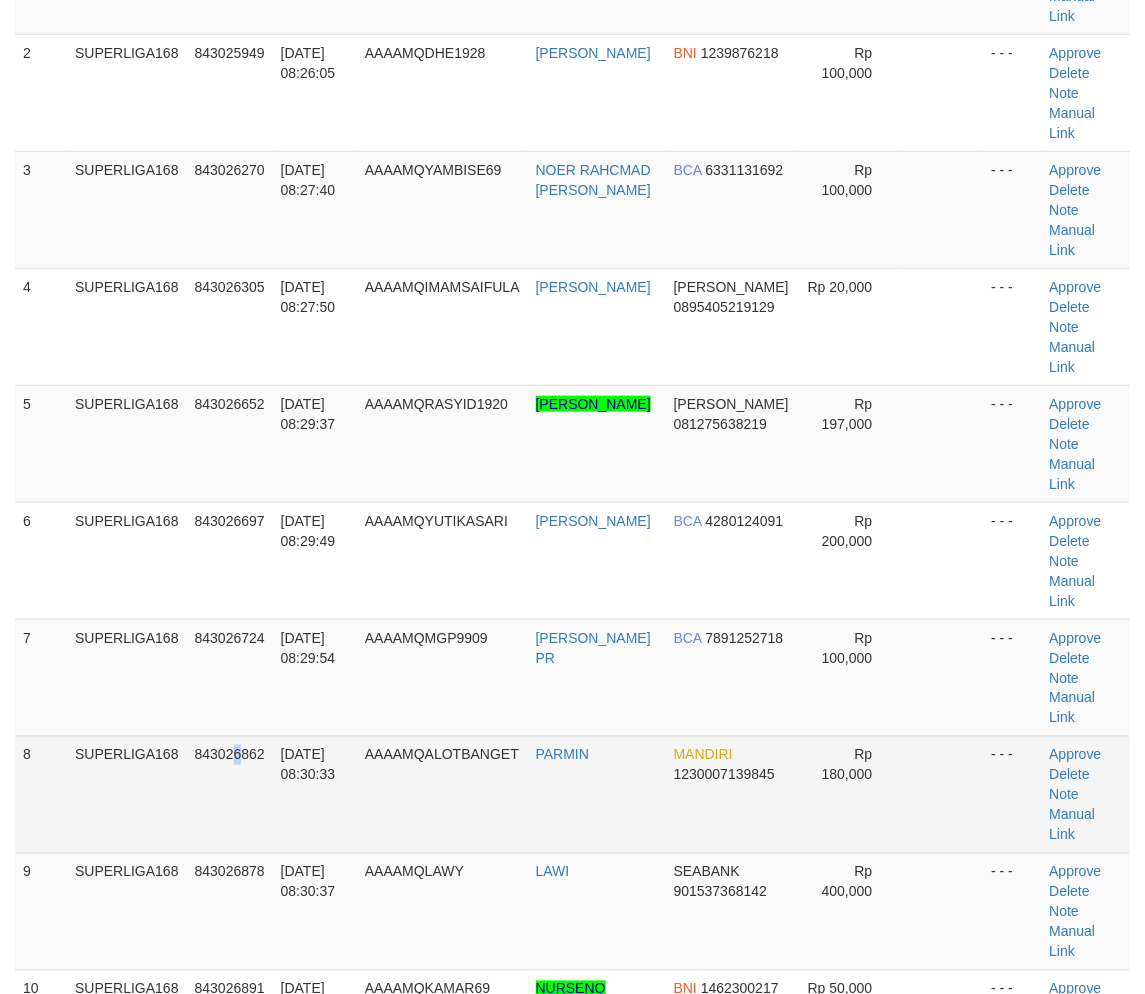 click on "843026862" at bounding box center [230, 794] 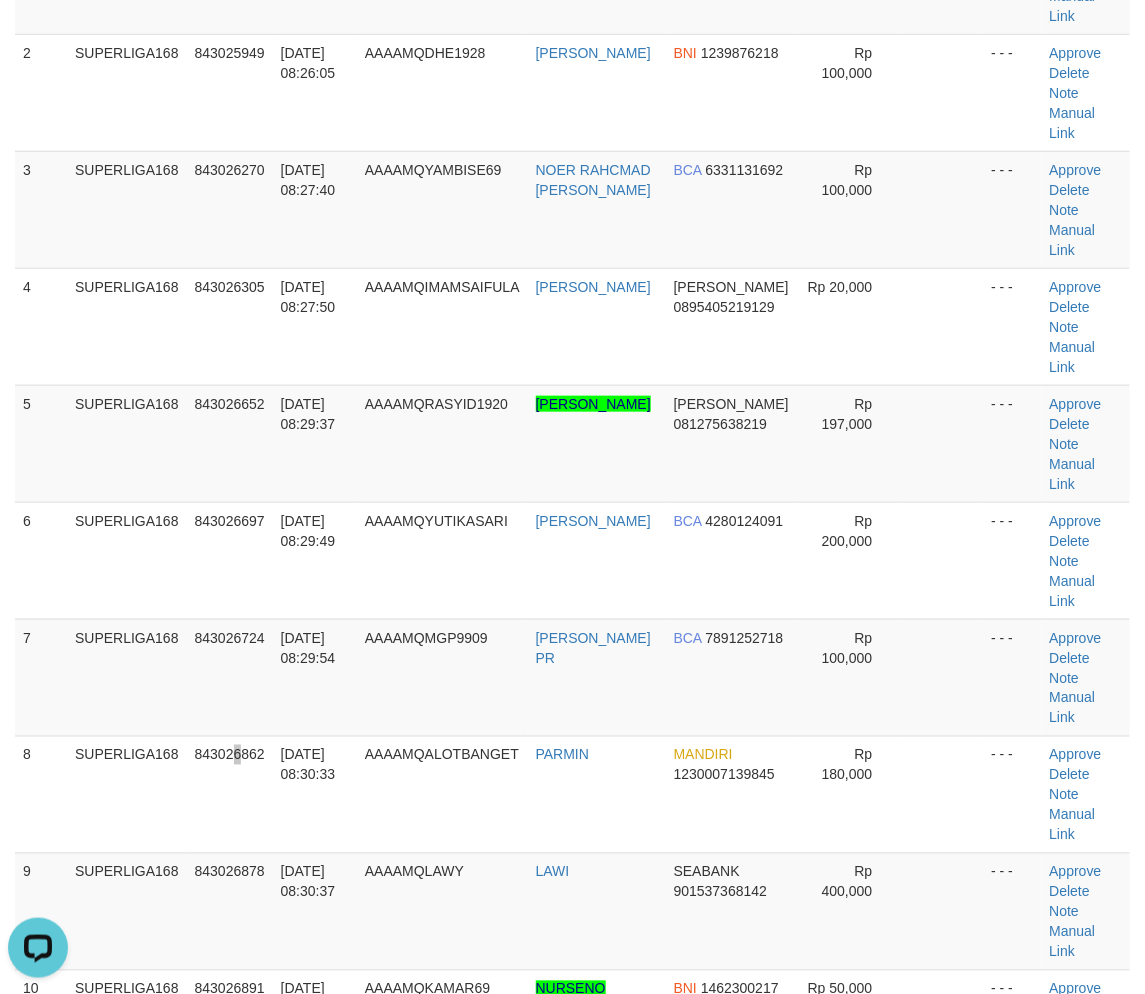 scroll, scrollTop: 0, scrollLeft: 0, axis: both 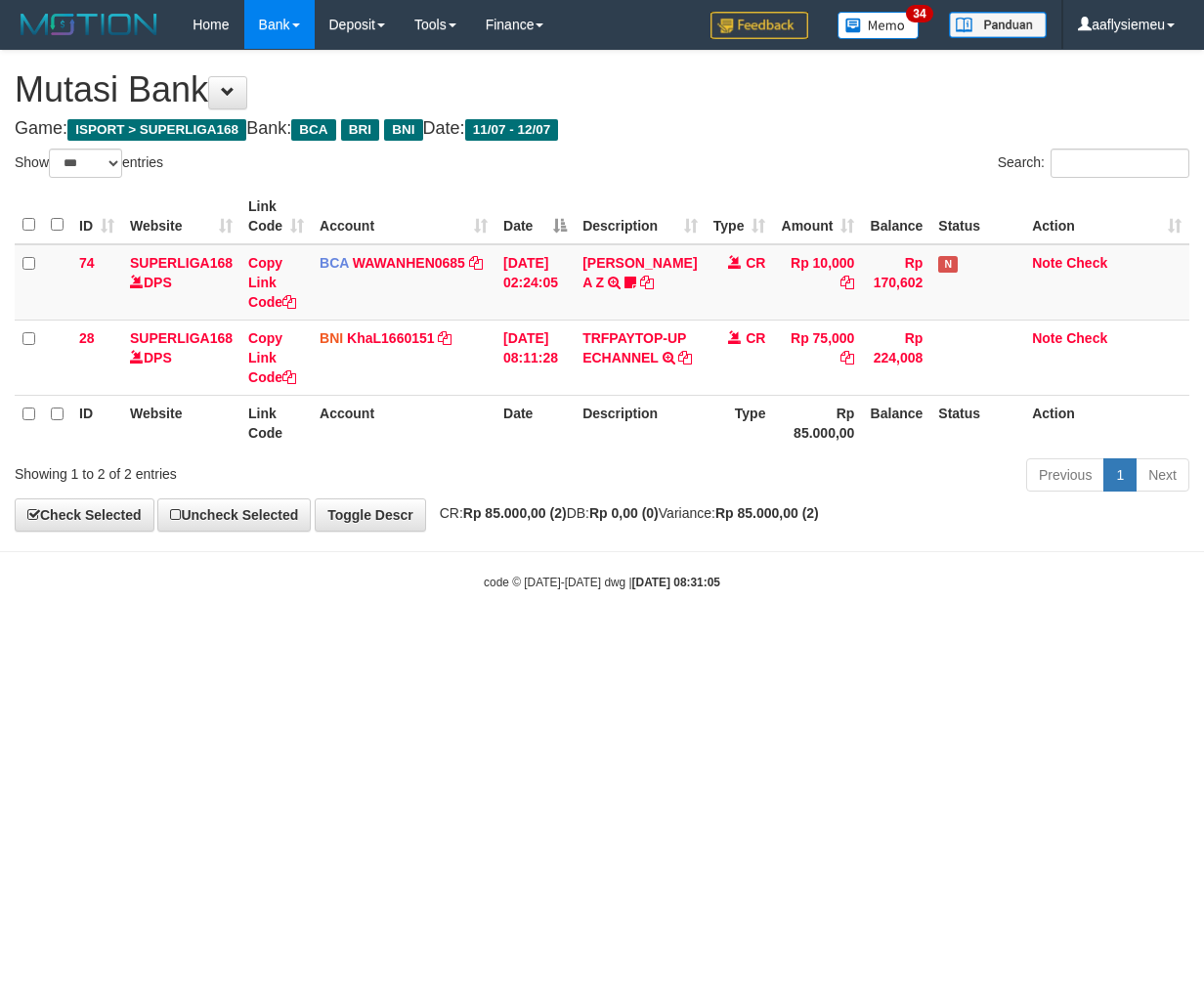select on "***" 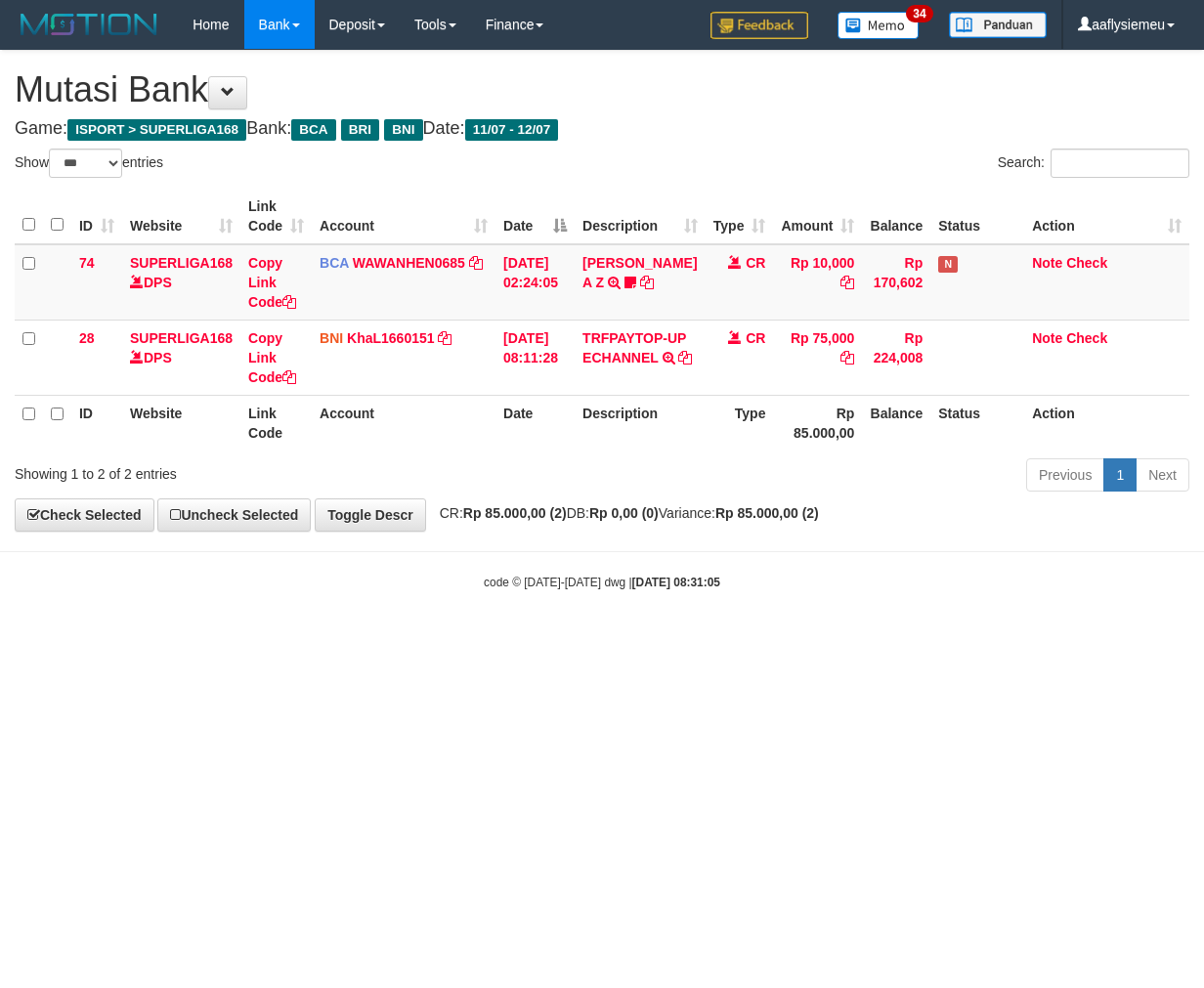 scroll, scrollTop: 0, scrollLeft: 0, axis: both 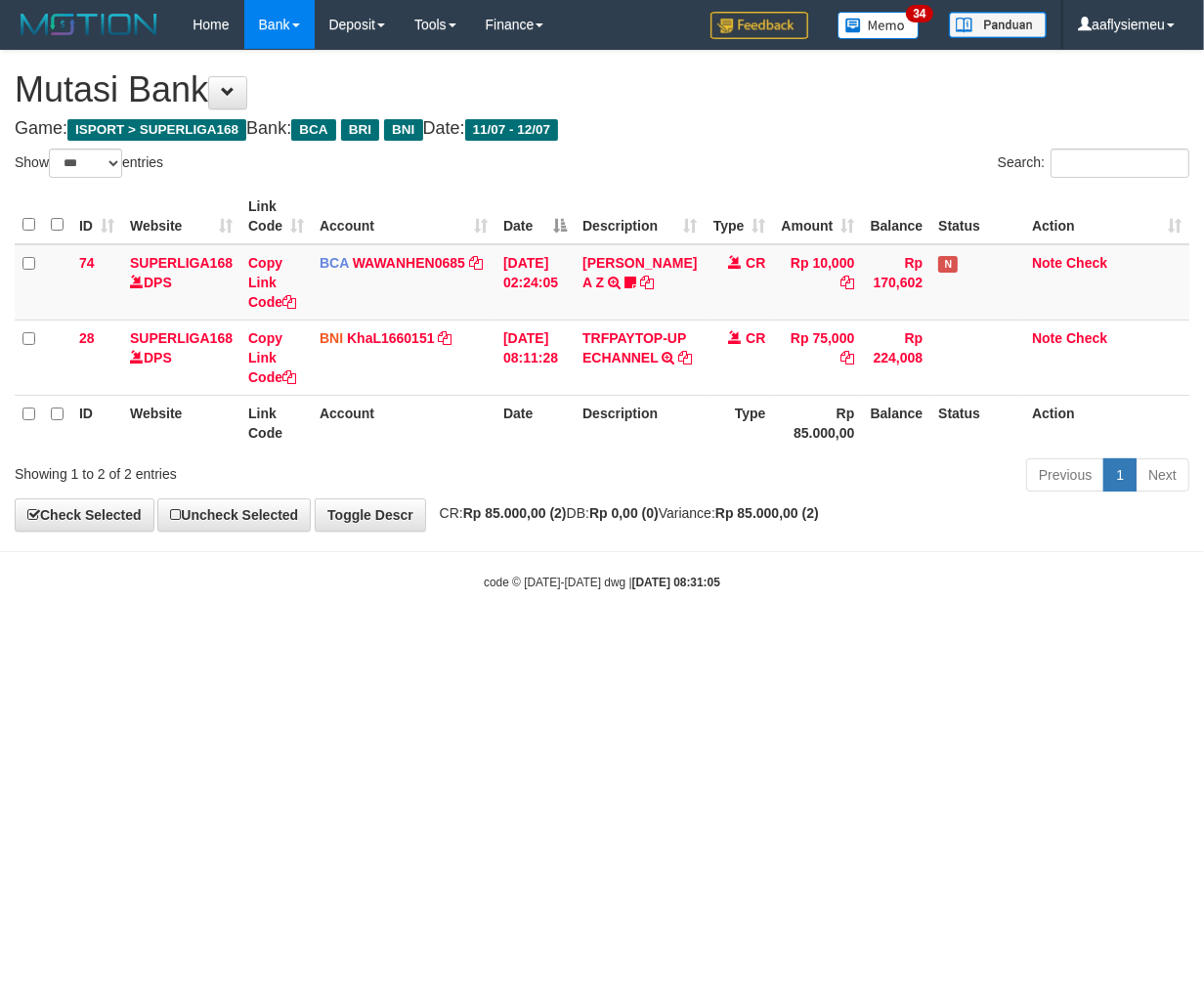 click on "Toggle navigation
Home
Bank
Account List
Load
By Website
Group
[ISPORT]													SUPERLIGA168
By Load Group (DPS)" at bounding box center [602, 320] 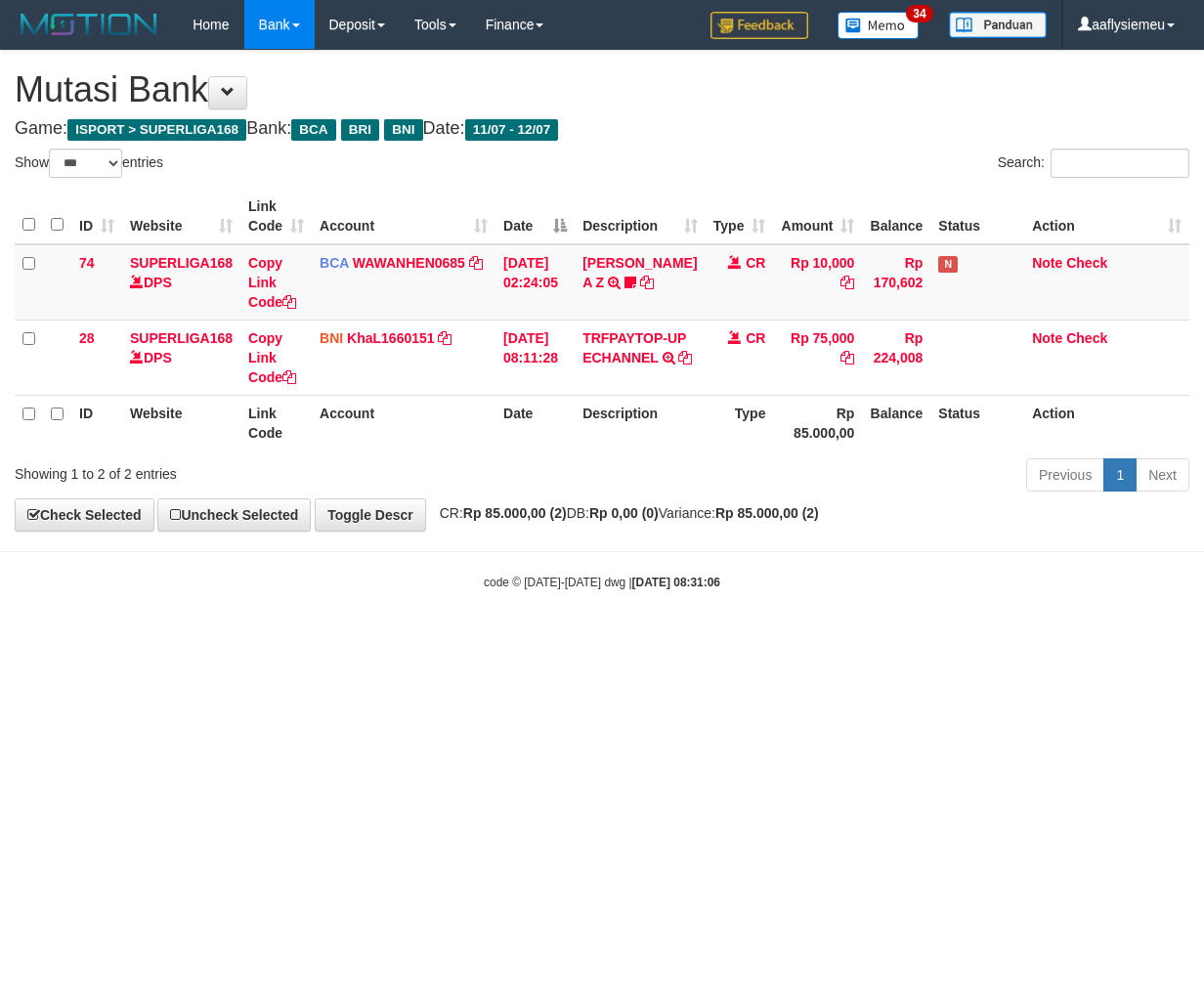 select on "***" 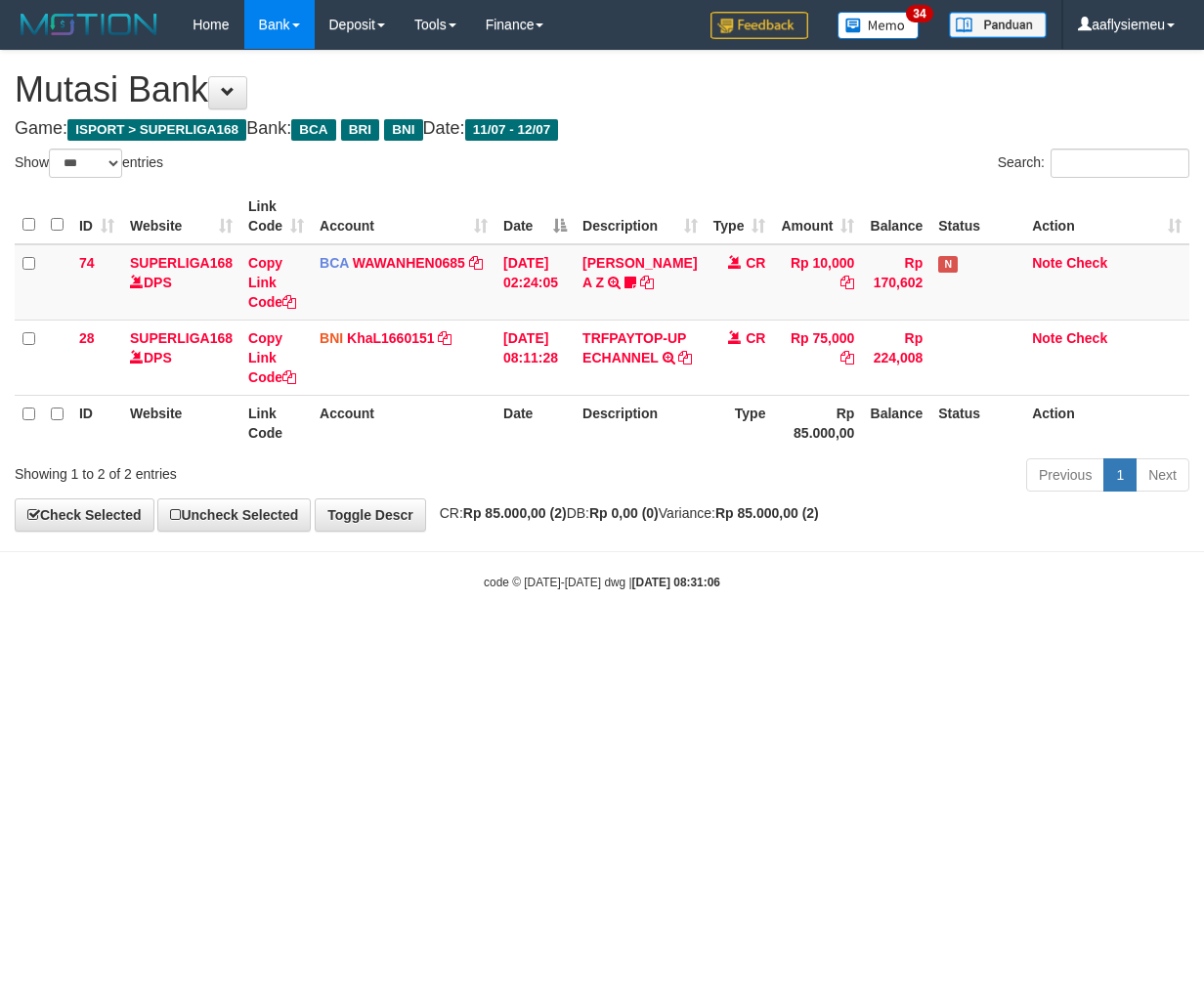 scroll, scrollTop: 0, scrollLeft: 0, axis: both 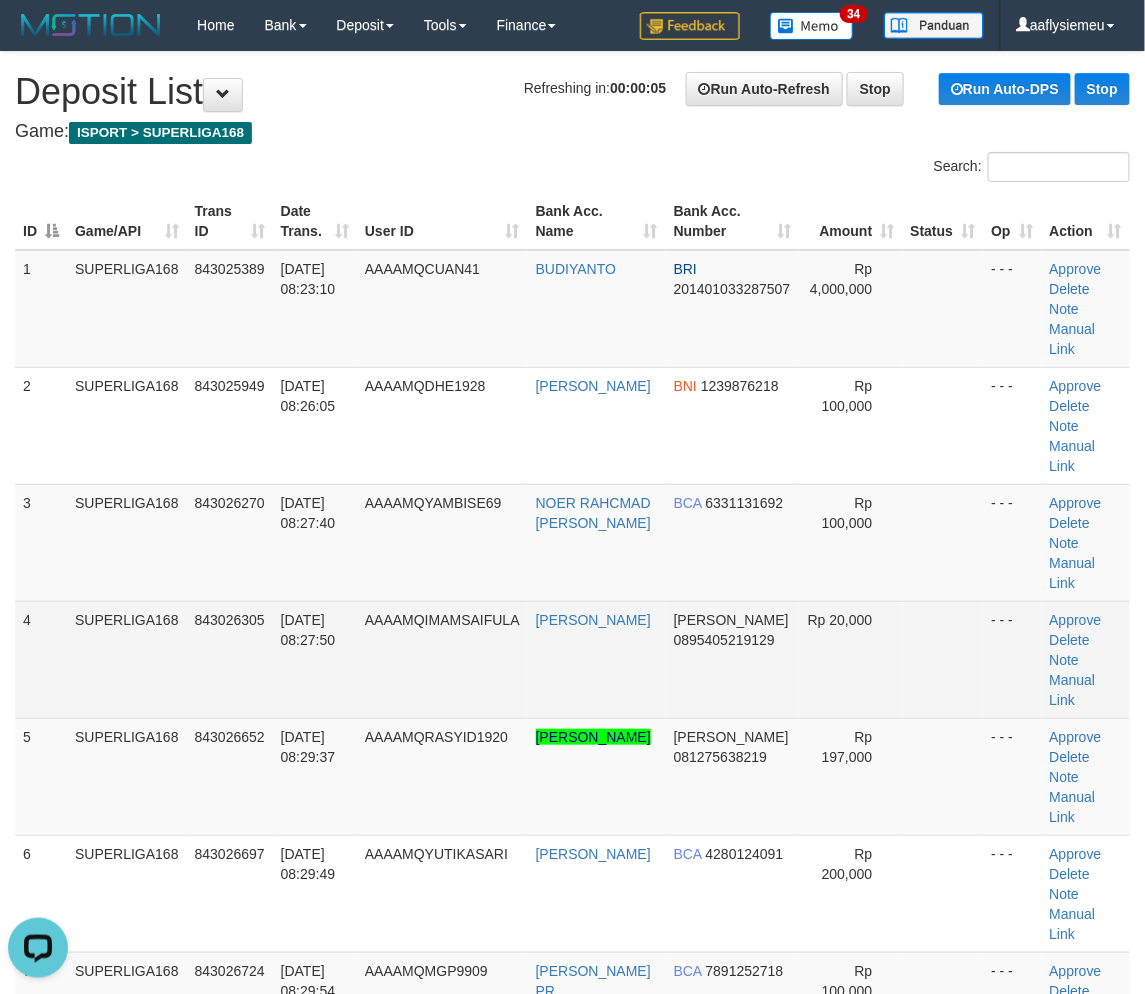 drag, startPoint x: 367, startPoint y: 533, endPoint x: 308, endPoint y: 542, distance: 59.682495 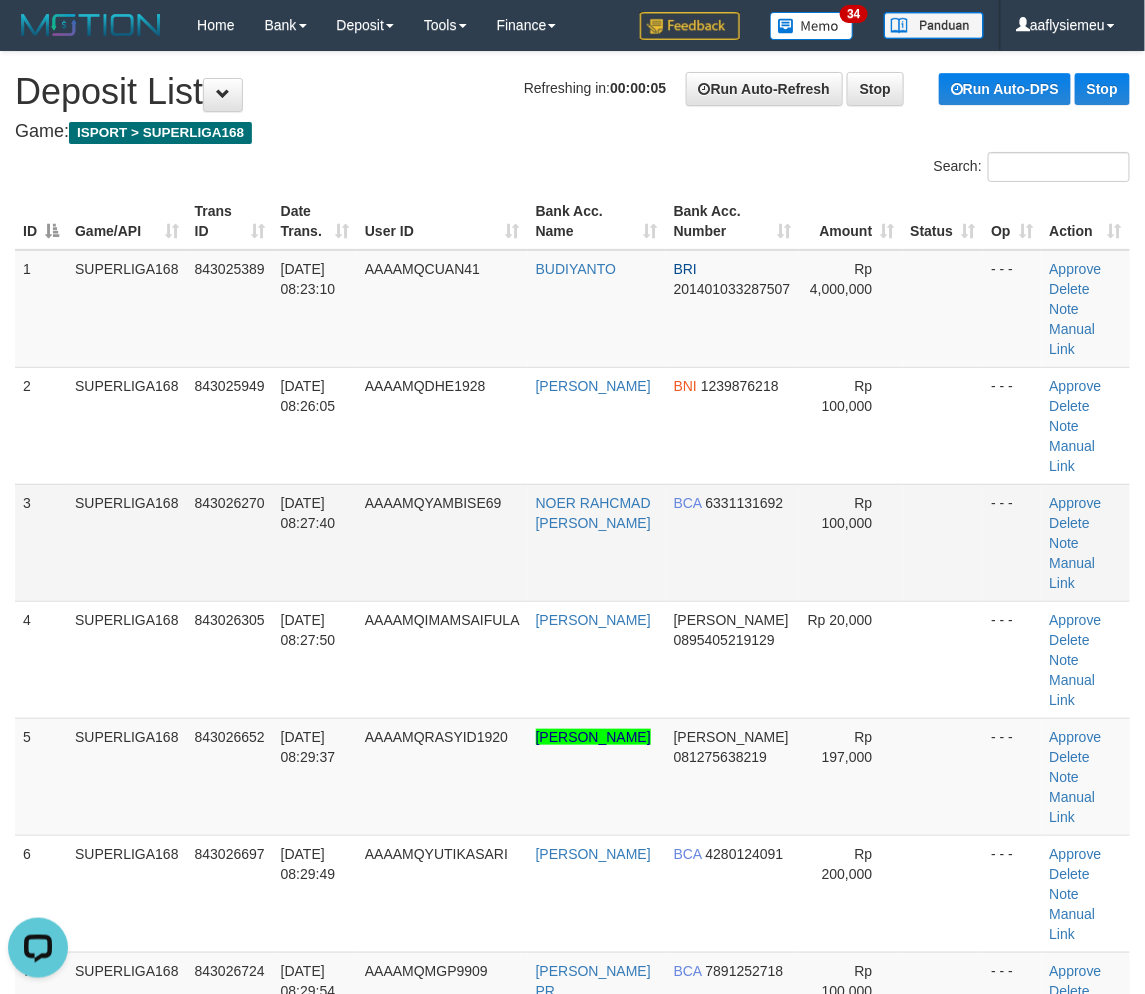click on "12/07/2025 08:27:40" at bounding box center (315, 542) 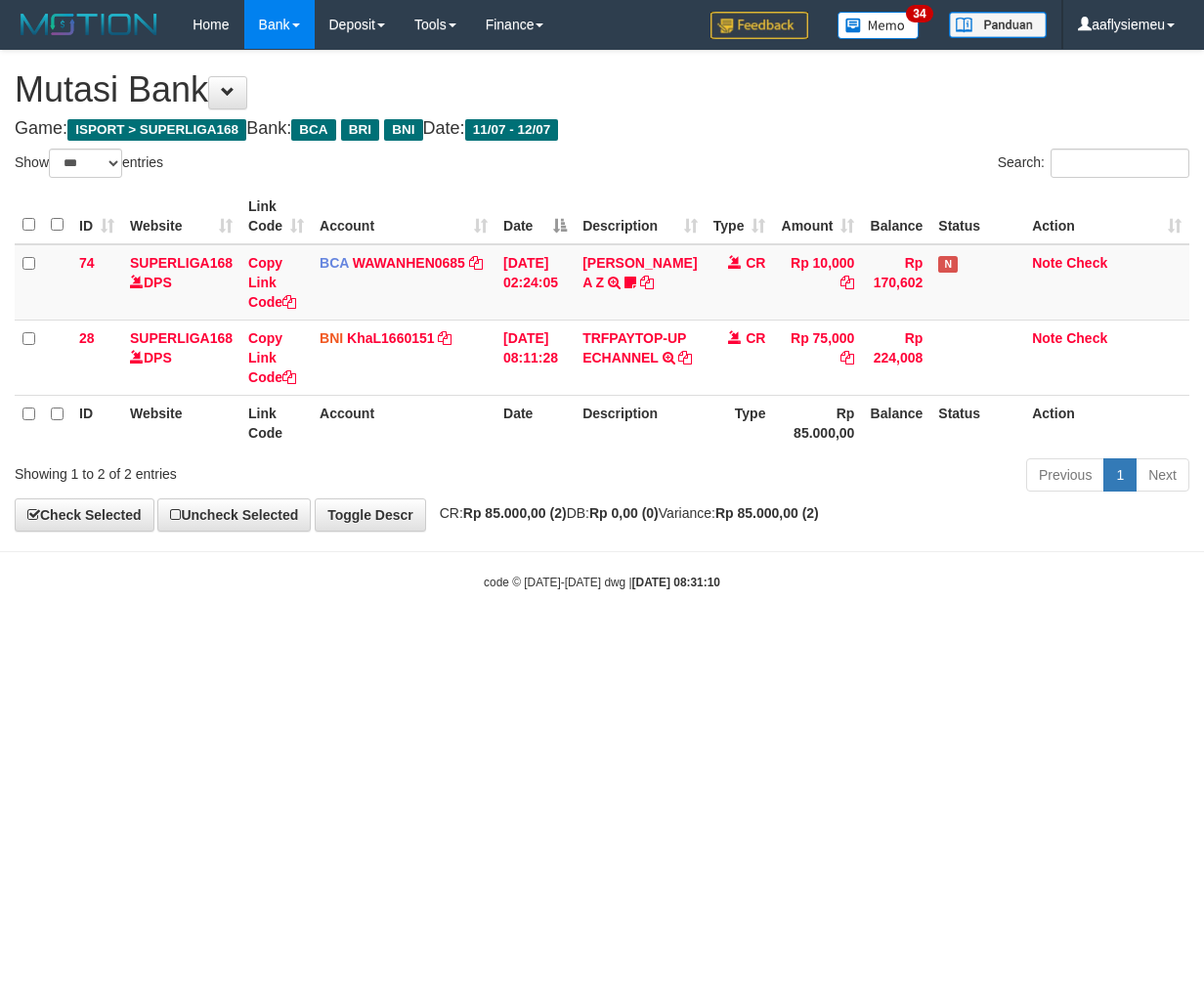select on "***" 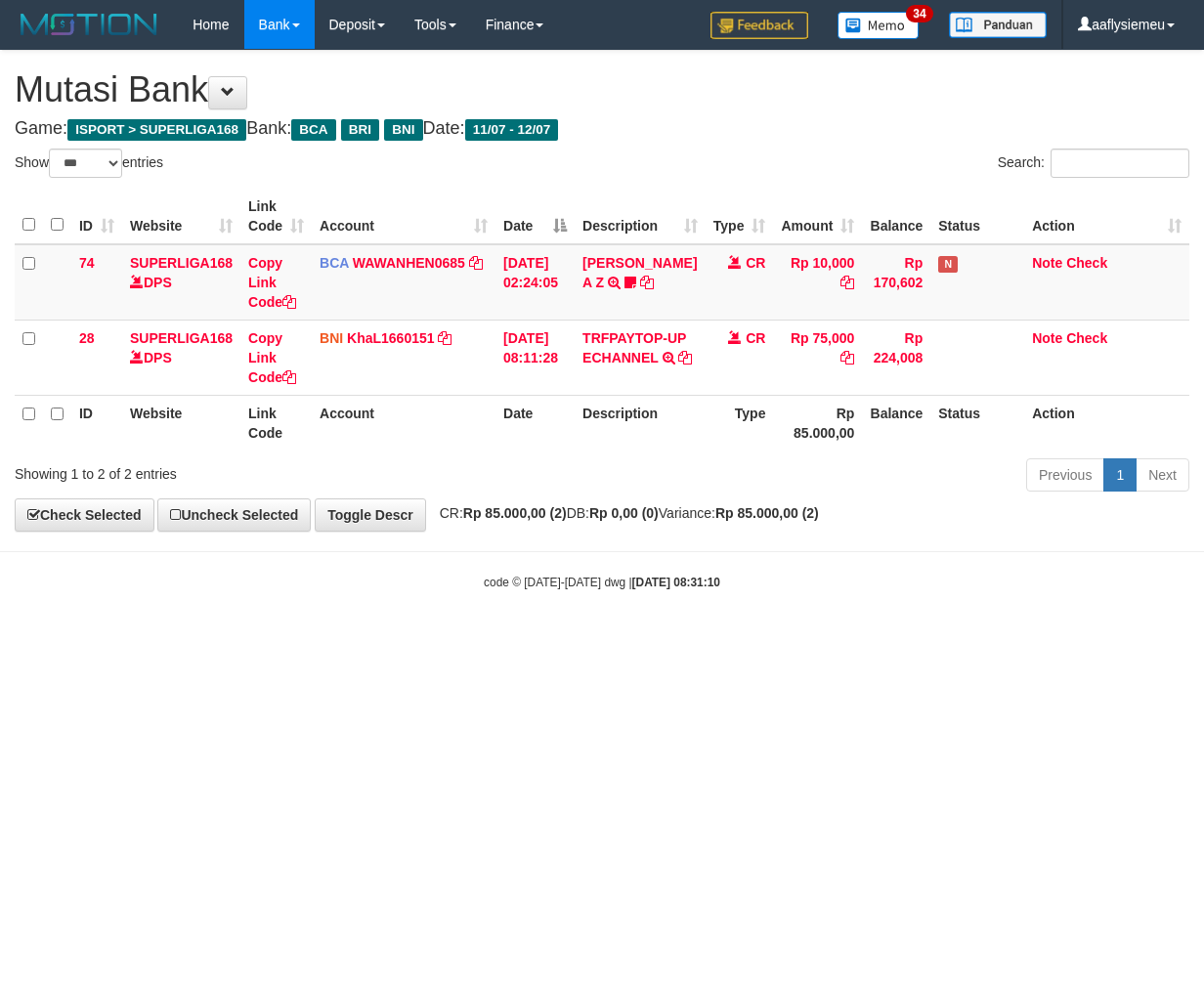scroll, scrollTop: 0, scrollLeft: 0, axis: both 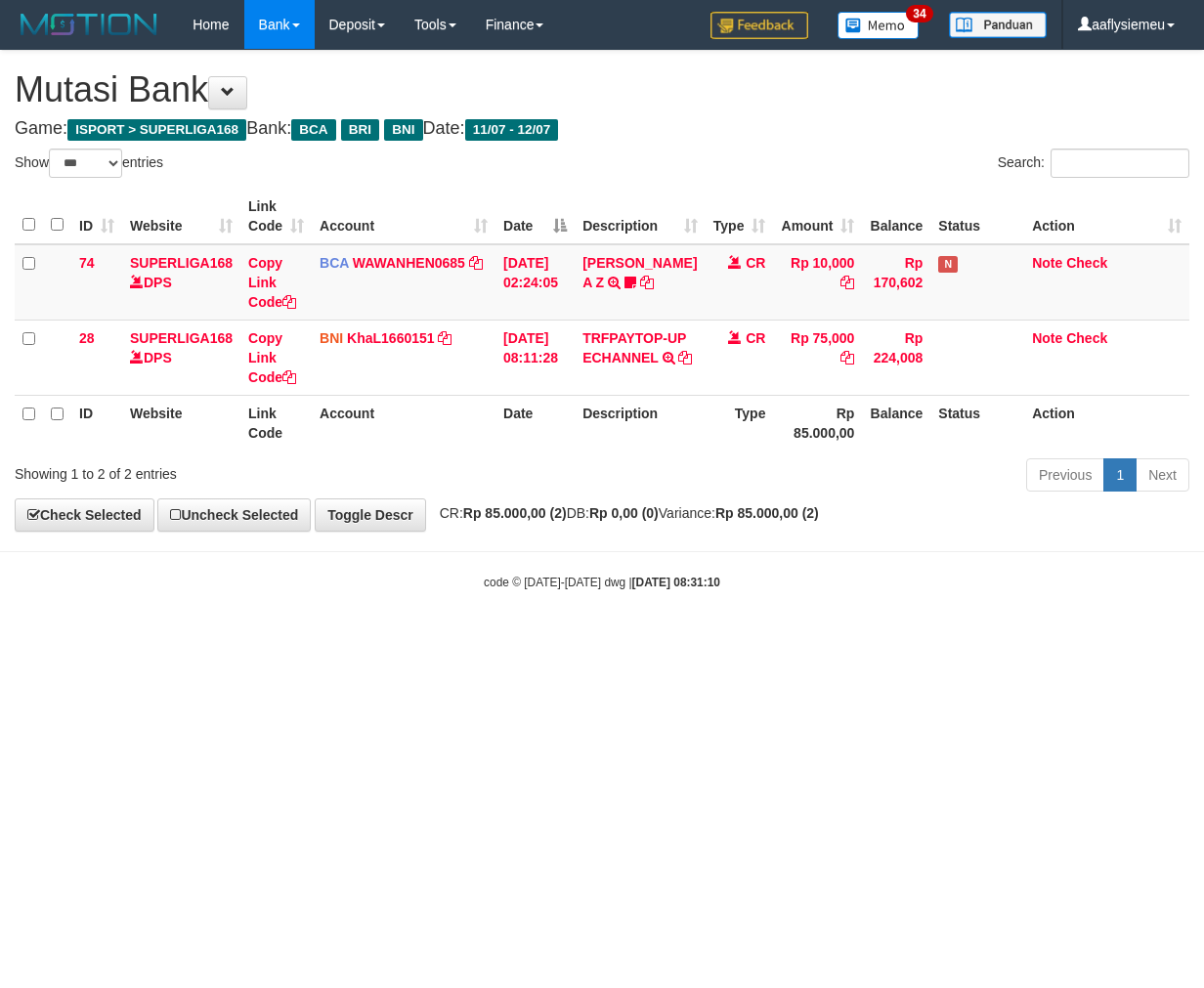 select on "***" 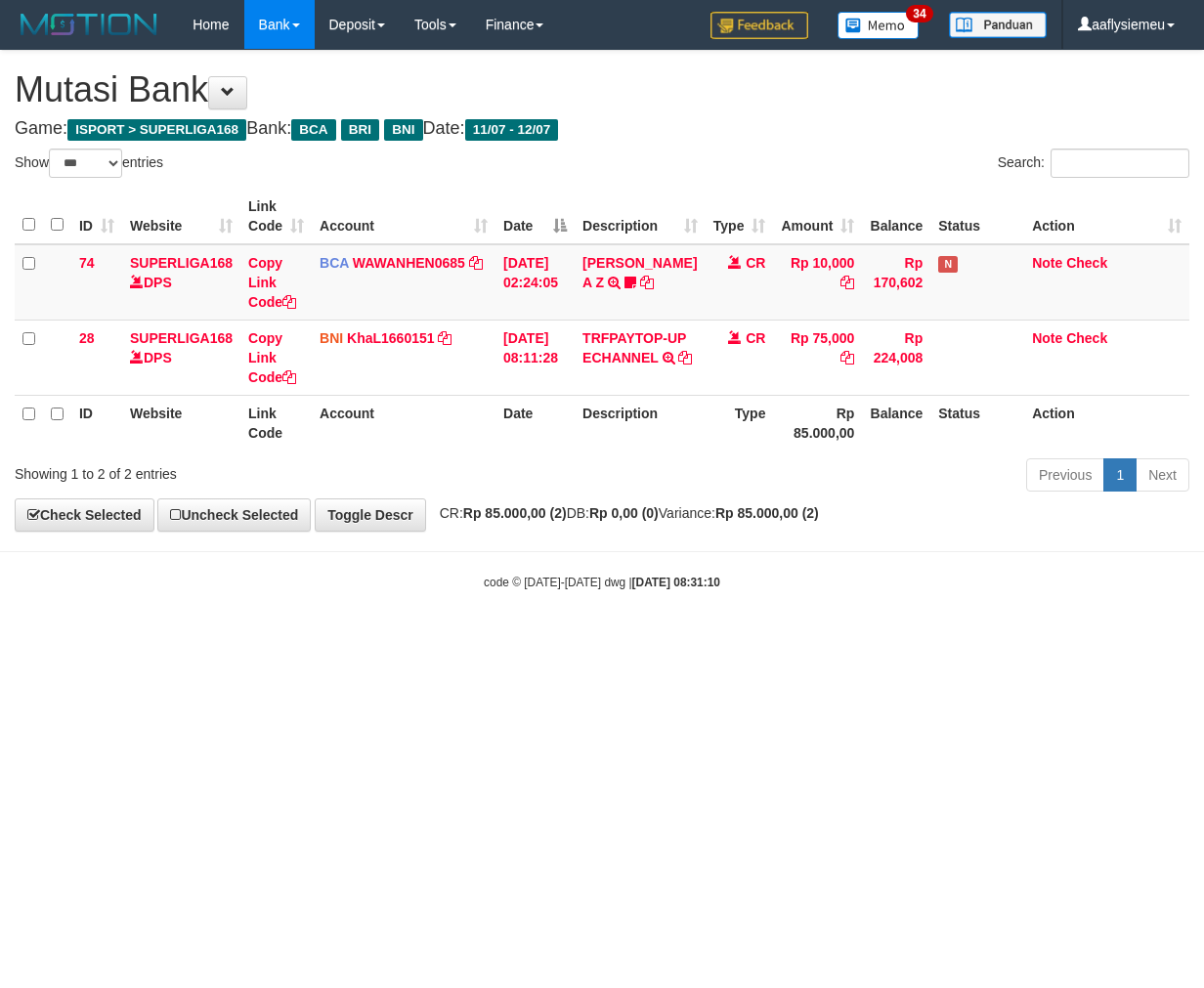 scroll, scrollTop: 0, scrollLeft: 0, axis: both 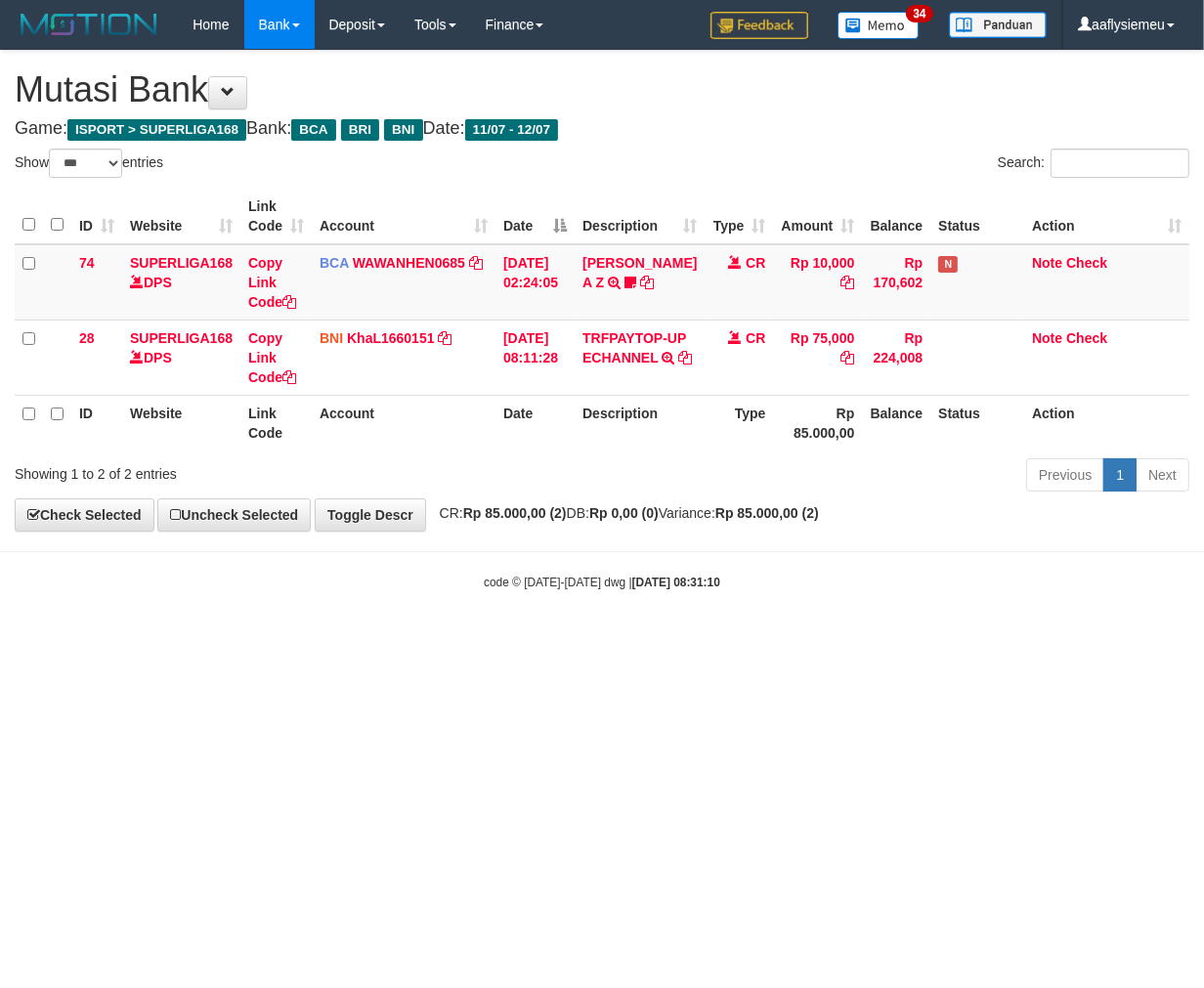 click on "Toggle navigation
Home
Bank
Account List
Load
By Website
Group
[ISPORT]													SUPERLIGA168
By Load Group (DPS)" at bounding box center (602, 320) 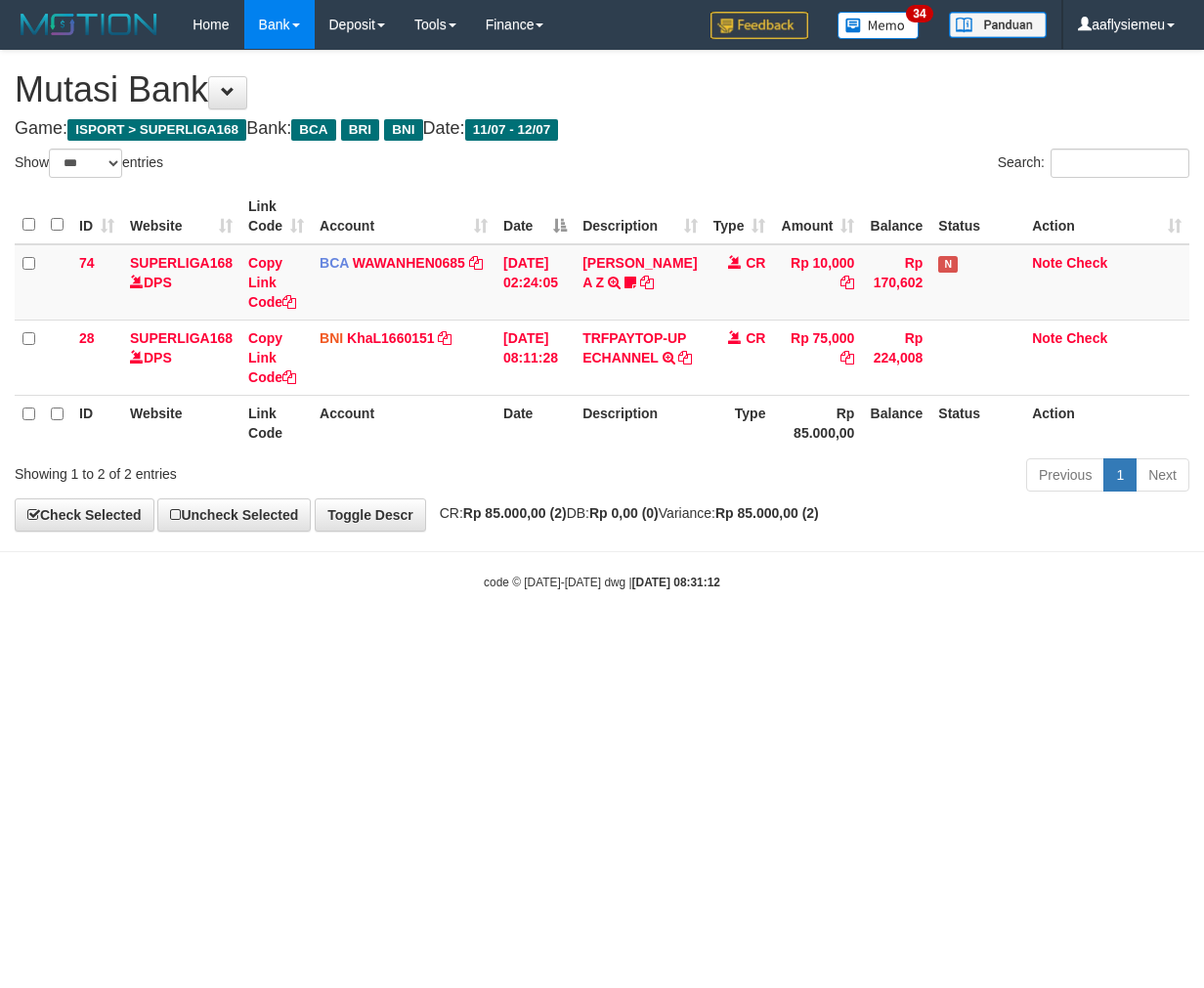 select on "***" 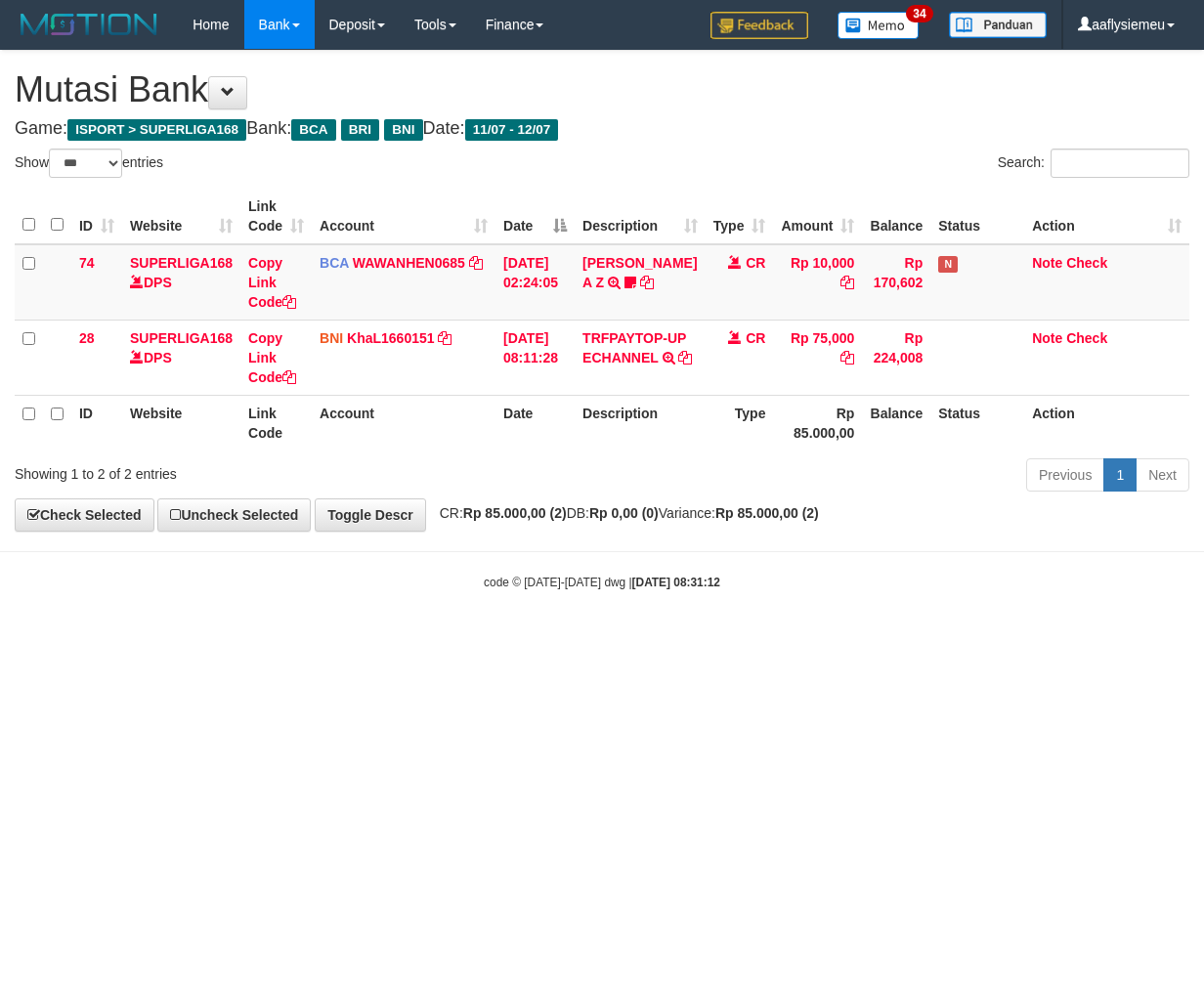 scroll, scrollTop: 0, scrollLeft: 0, axis: both 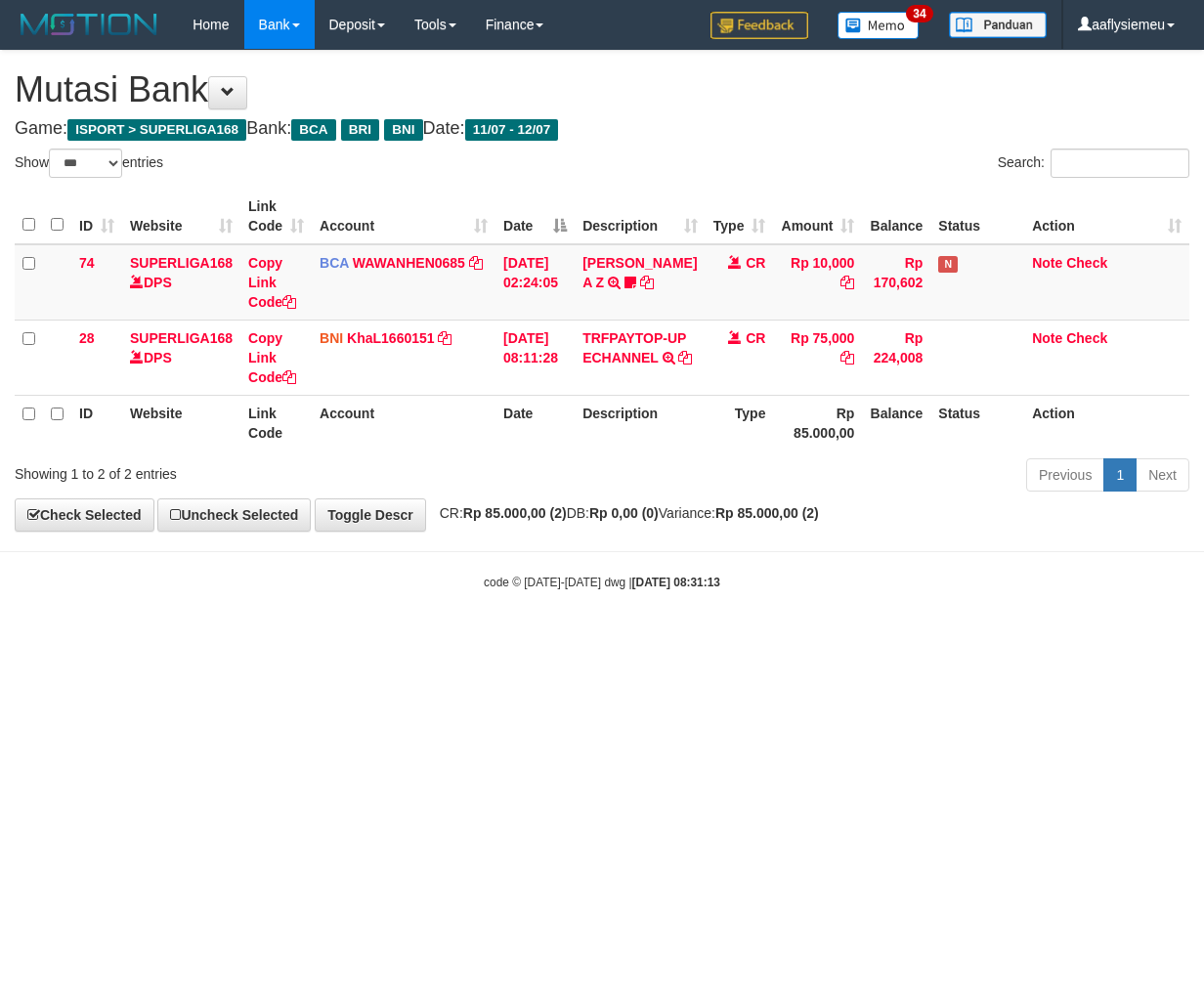 select on "***" 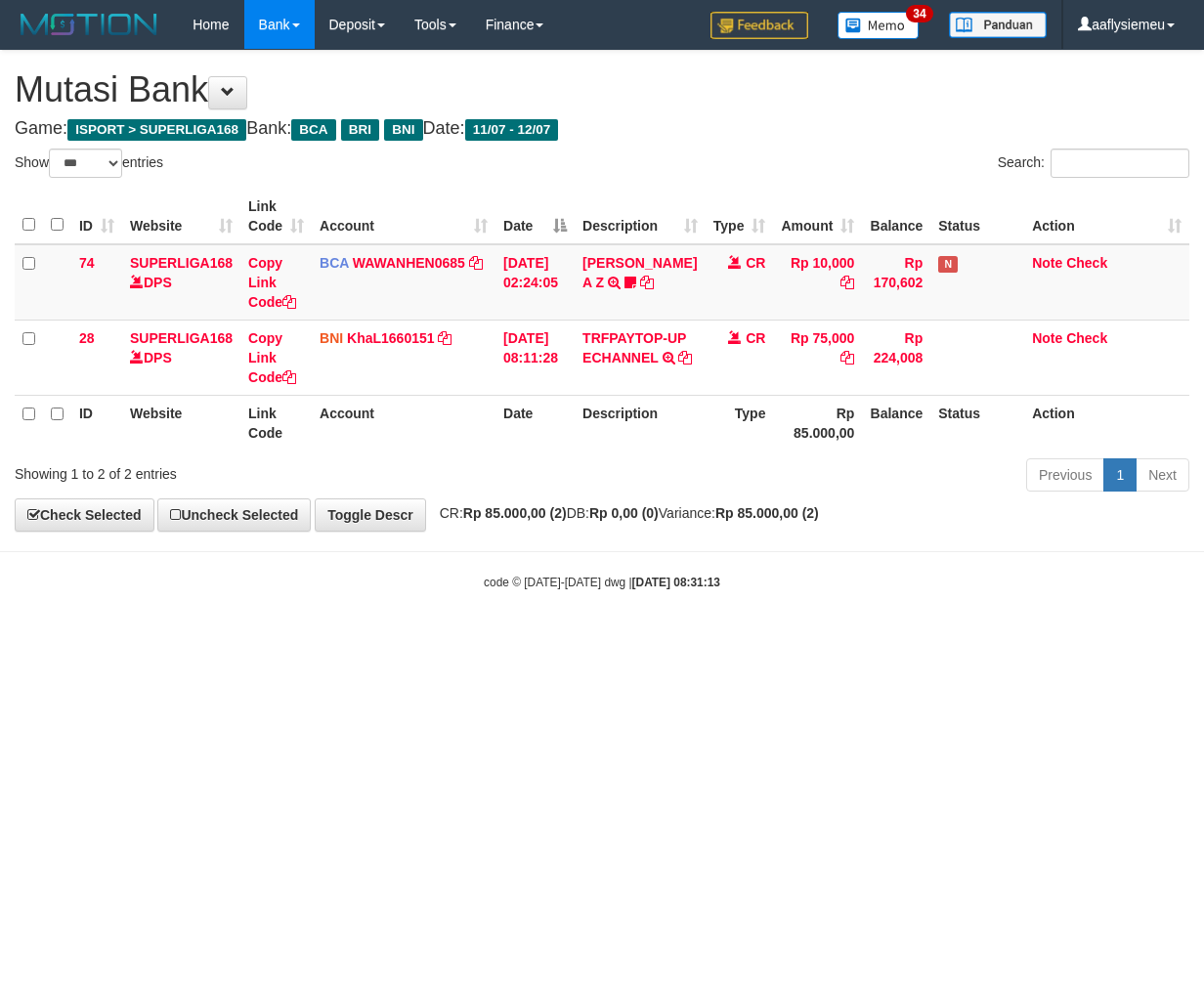 scroll, scrollTop: 0, scrollLeft: 0, axis: both 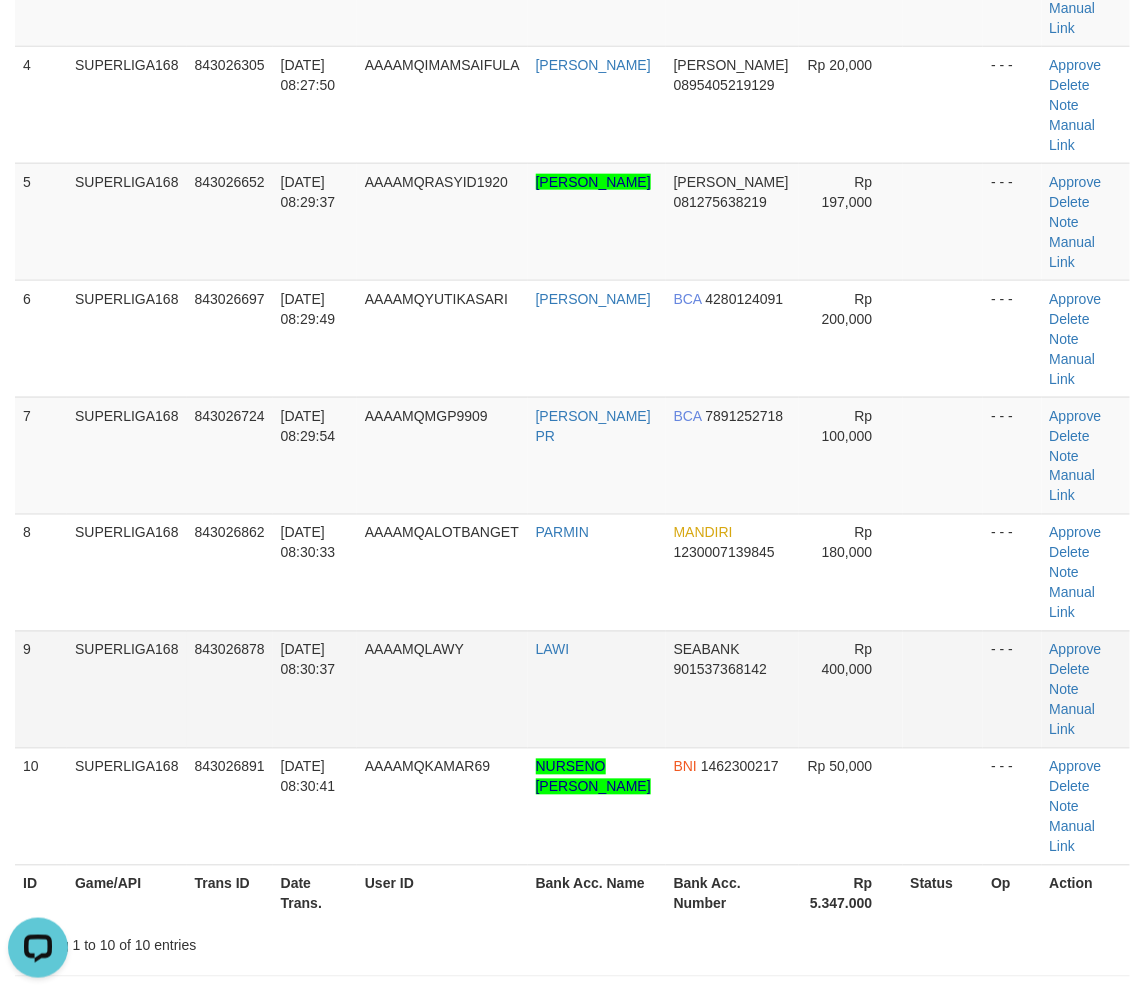 click on "9" at bounding box center (41, 689) 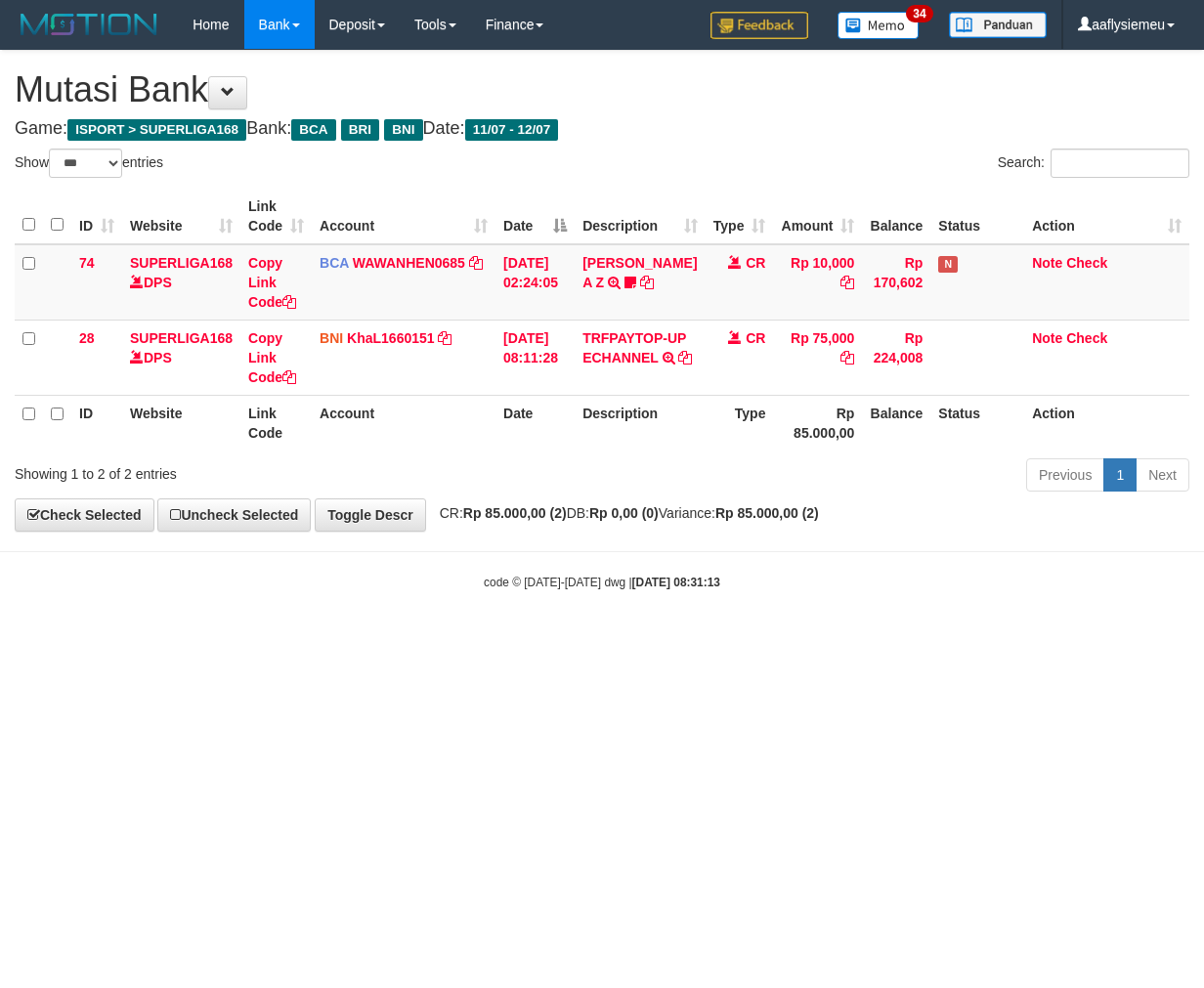select on "***" 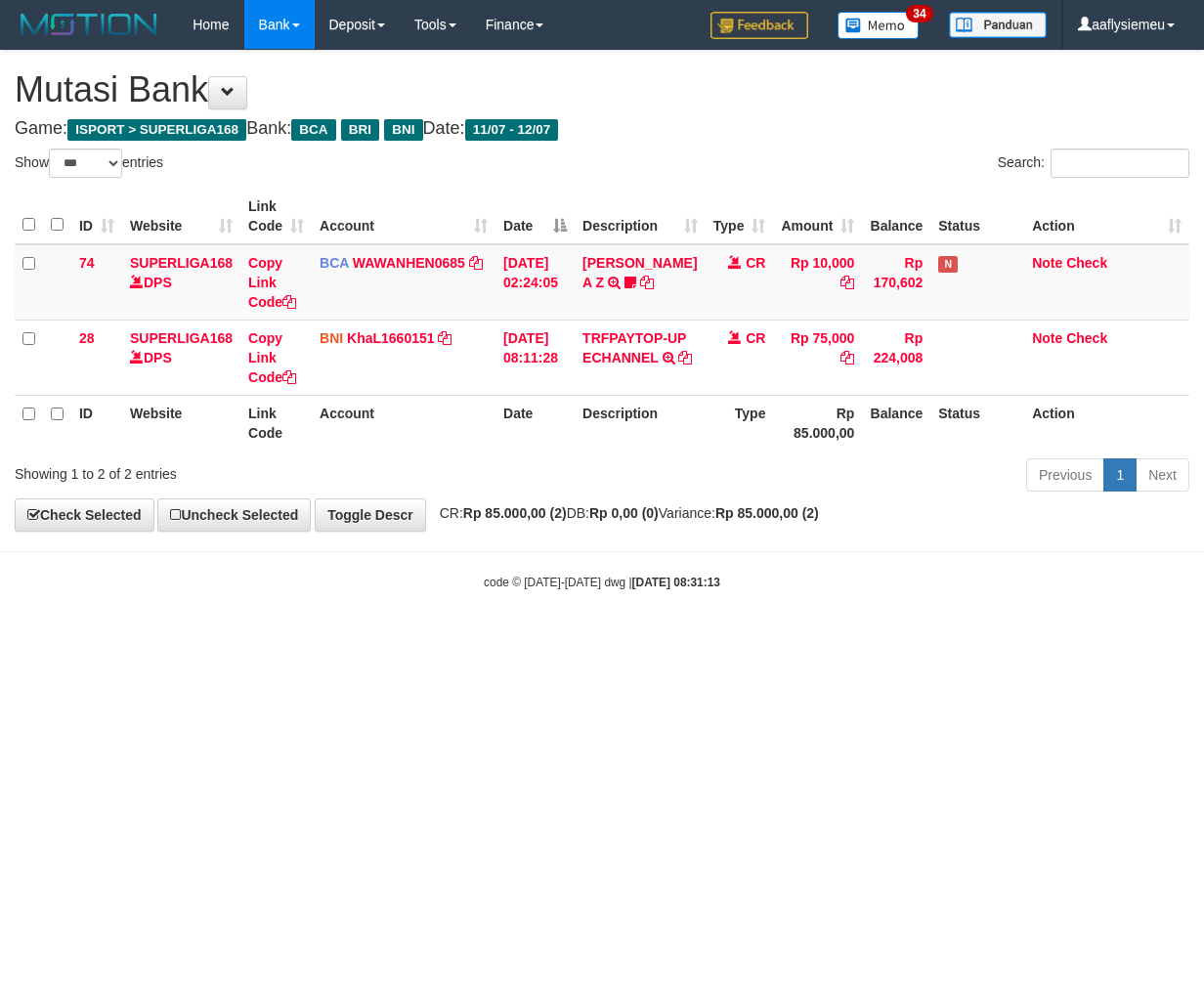 scroll, scrollTop: 0, scrollLeft: 0, axis: both 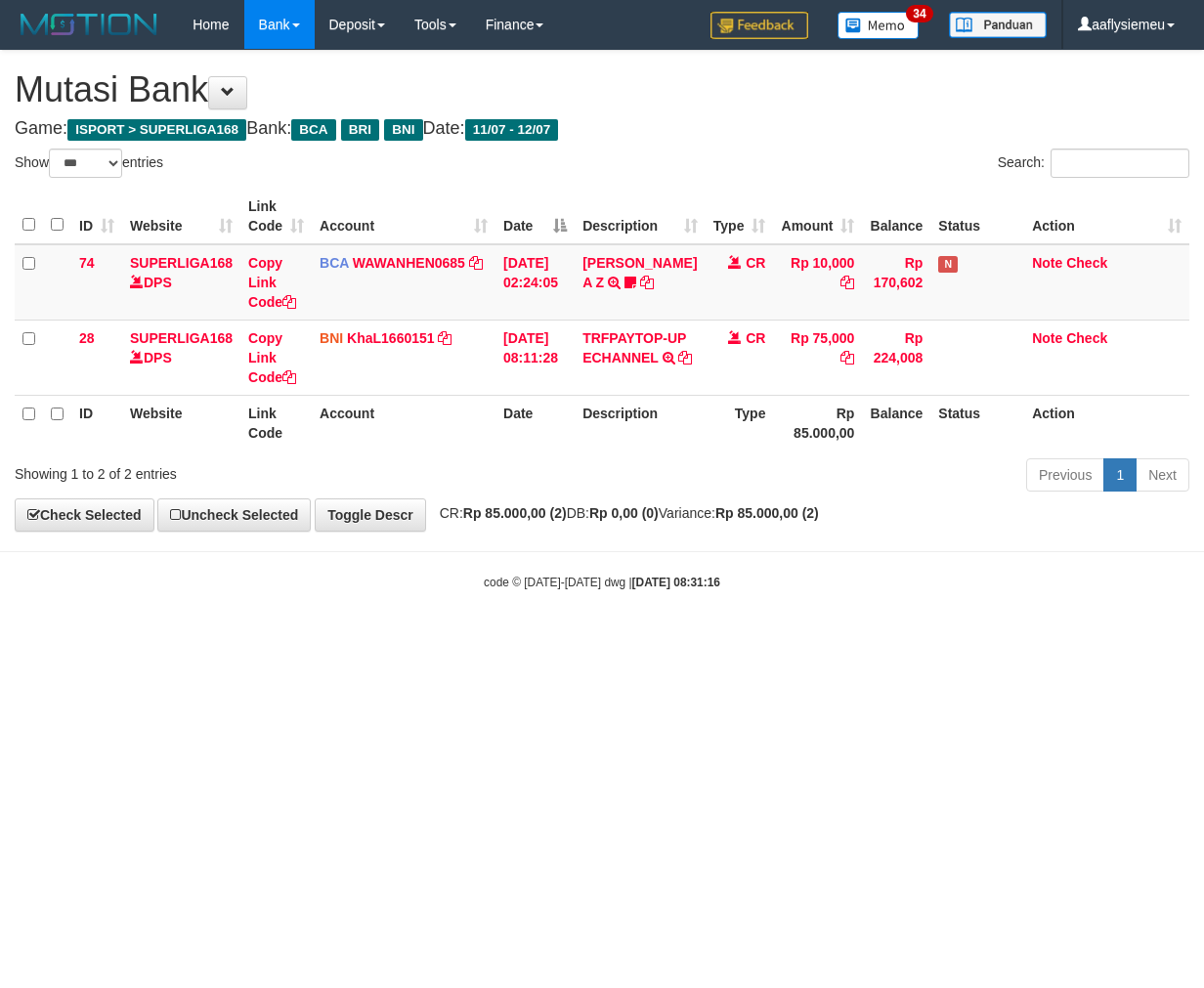 select on "***" 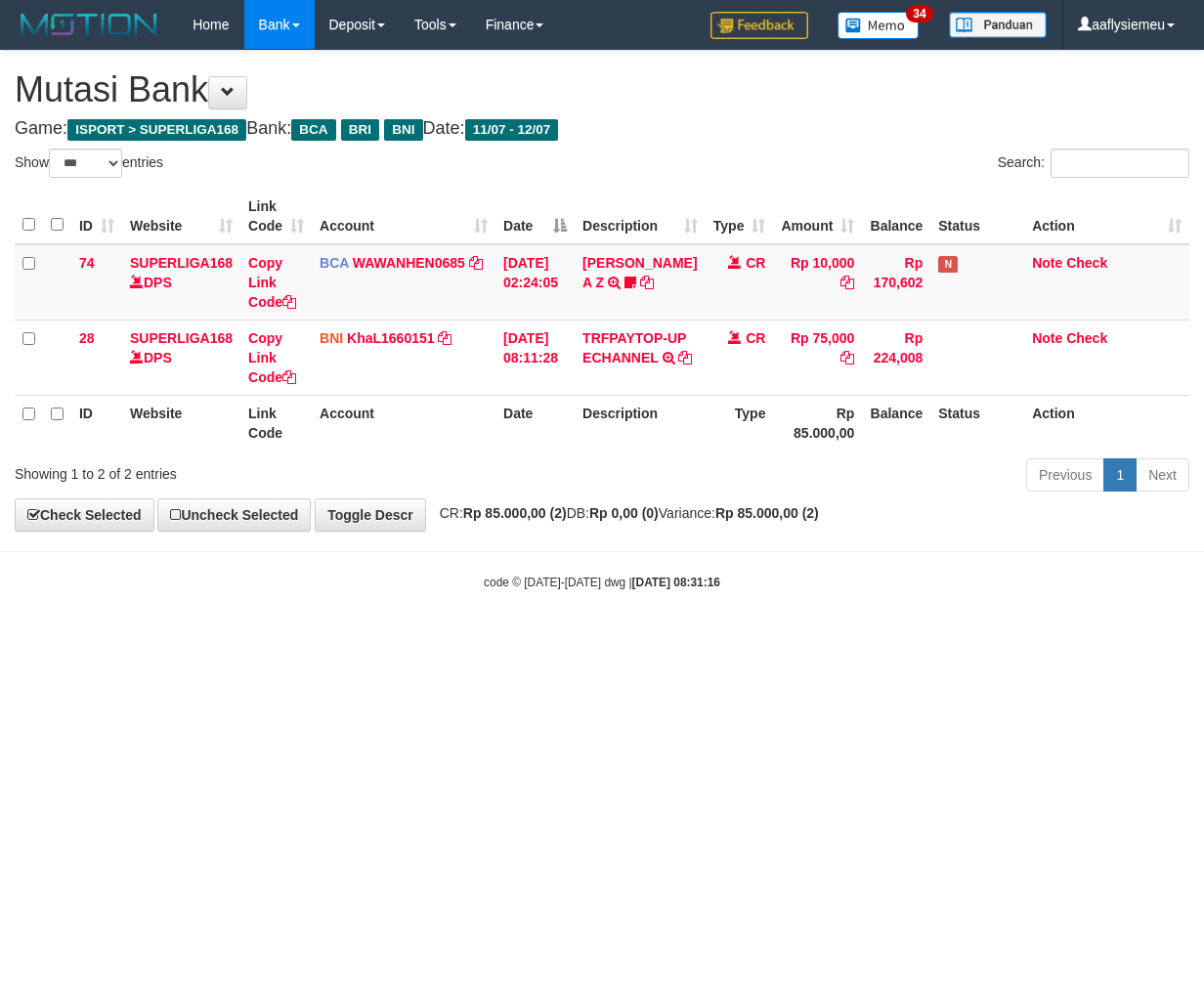 scroll, scrollTop: 0, scrollLeft: 0, axis: both 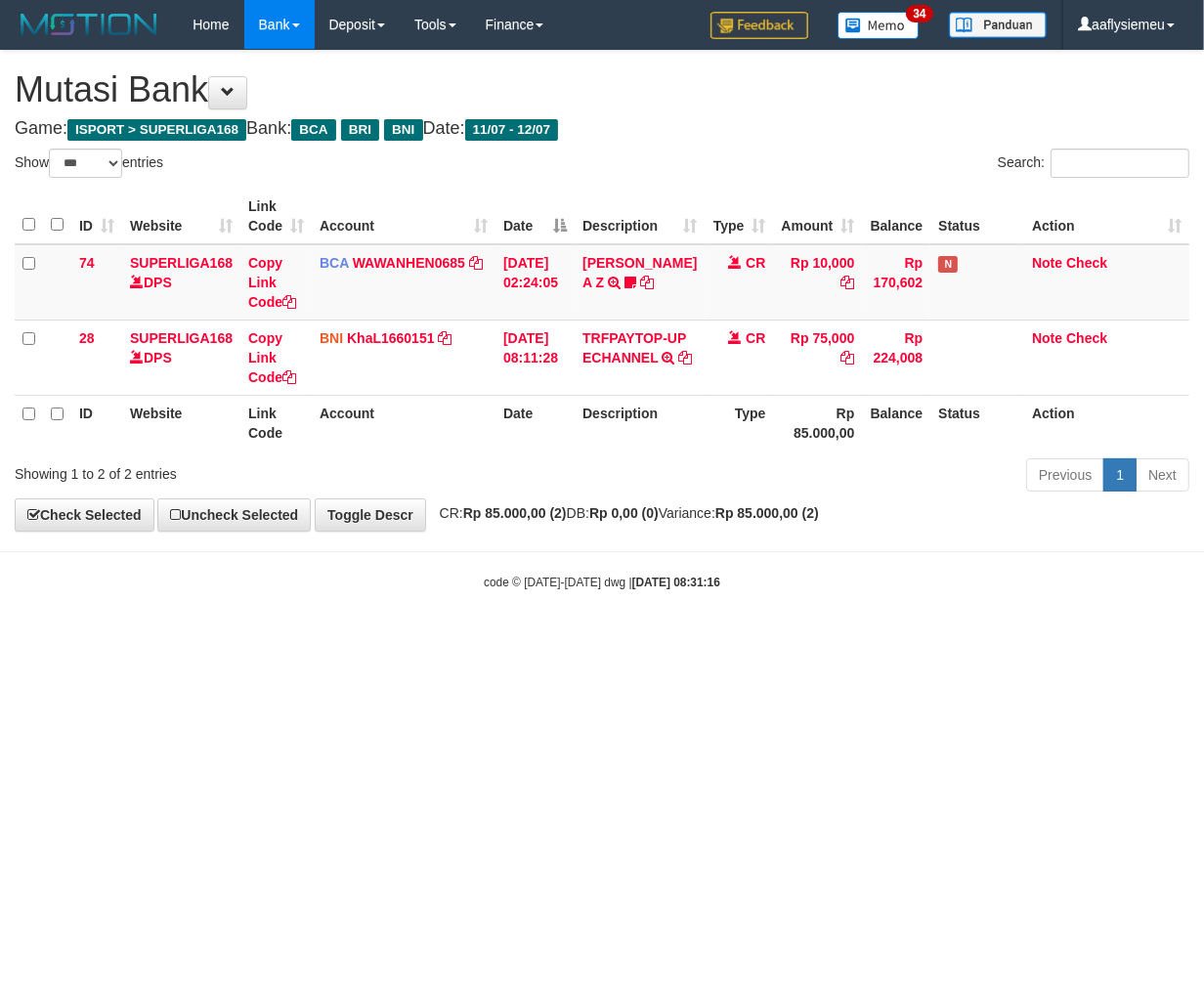 click on "Toggle navigation
Home
Bank
Account List
Load
By Website
Group
[ISPORT]													SUPERLIGA168
By Load Group (DPS)" at bounding box center (602, 320) 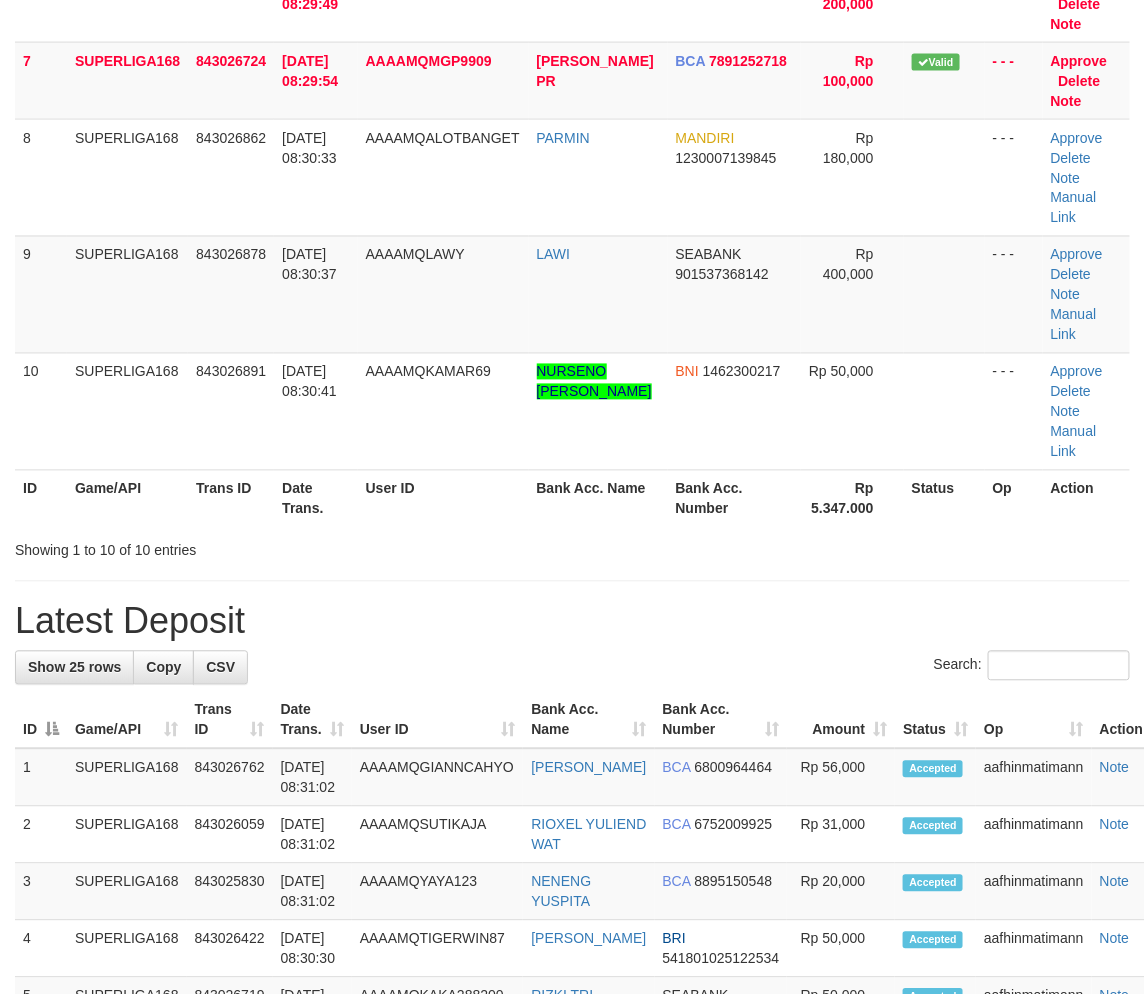 scroll, scrollTop: 555, scrollLeft: 0, axis: vertical 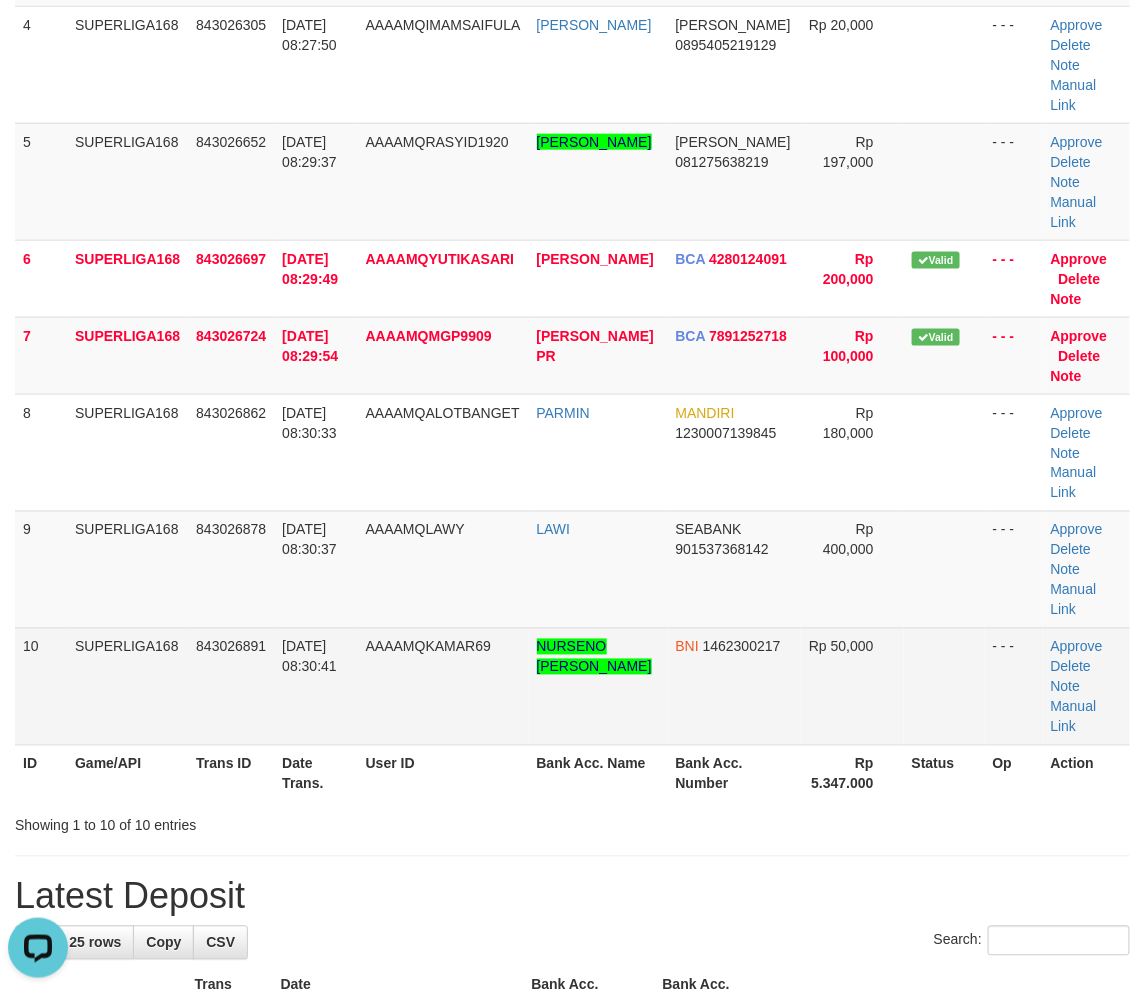 click on "SUPERLIGA168" at bounding box center (127, 686) 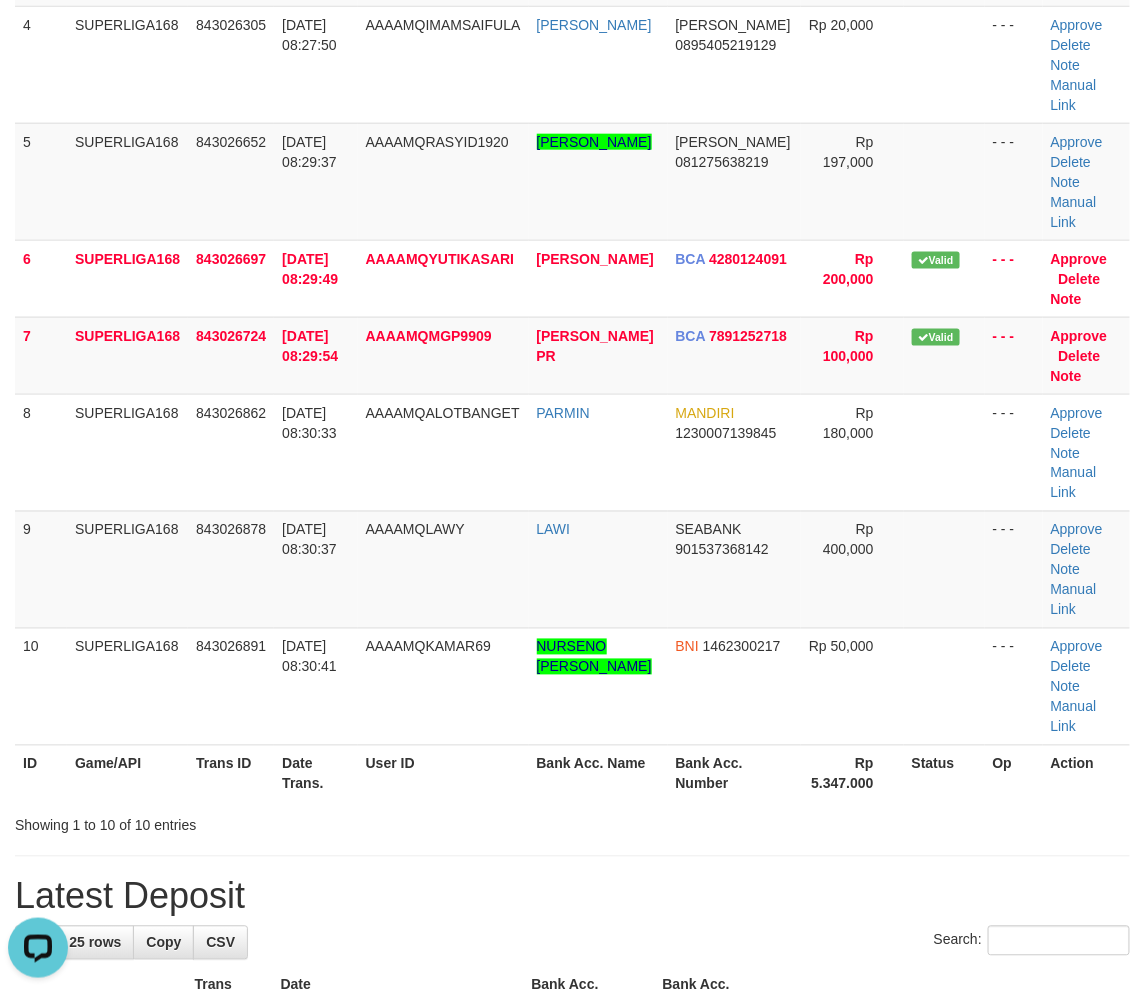 click on "1
SUPERLIGA168
843025389
12/07/2025 08:23:10
AAAAMQCUAN41
BUDIYANTO
BRI
201401033287507
Rp 4,000,000
- - -
Approve
Delete
Note
Manual Link
2
SUPERLIGA168
843025949
12/07/2025 08:26:05
AAAAMQDHE1928
ADE HARYANTO
BNI
1239876218
Rp 100,000
- - -" at bounding box center (572, 220) 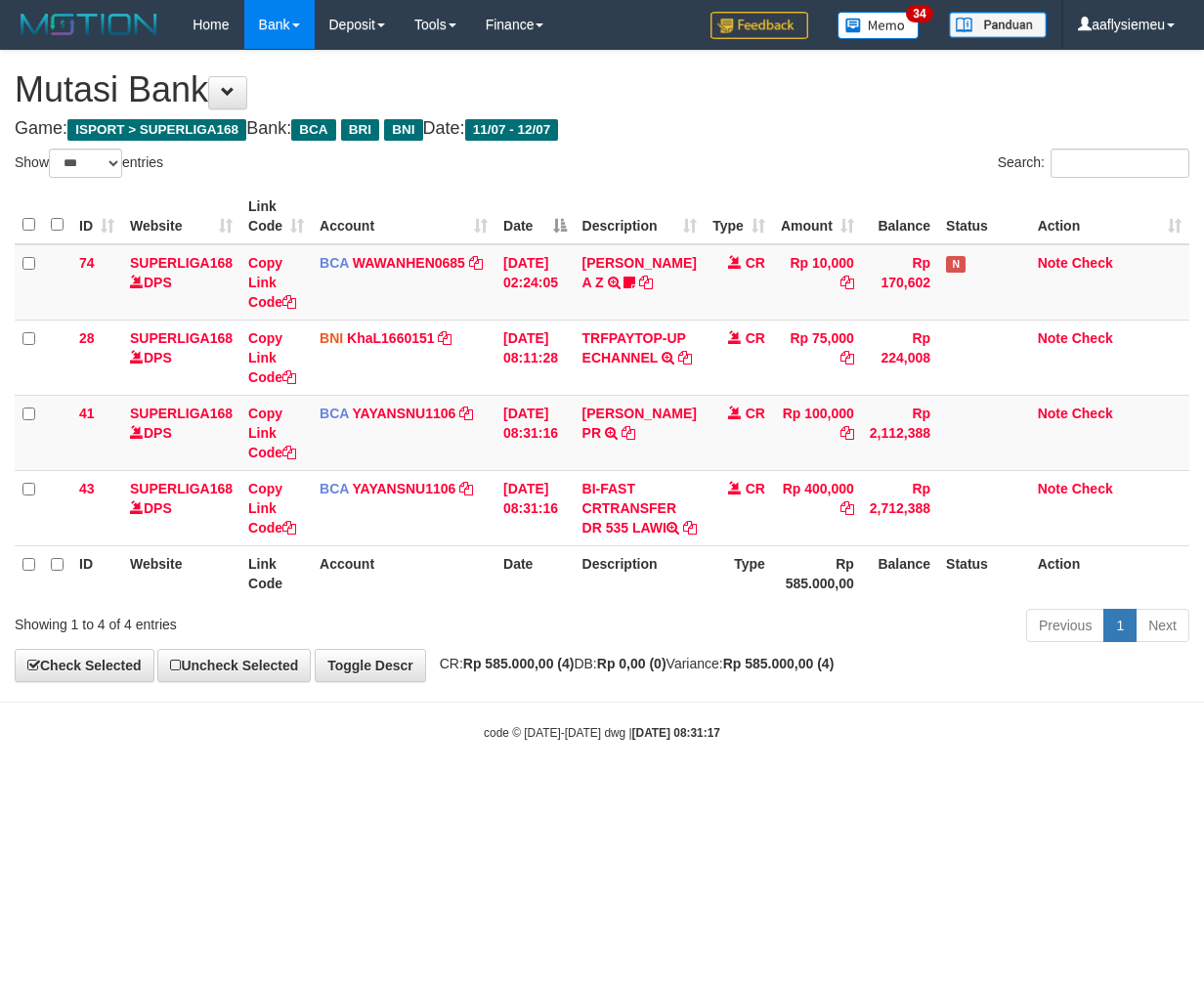 select on "***" 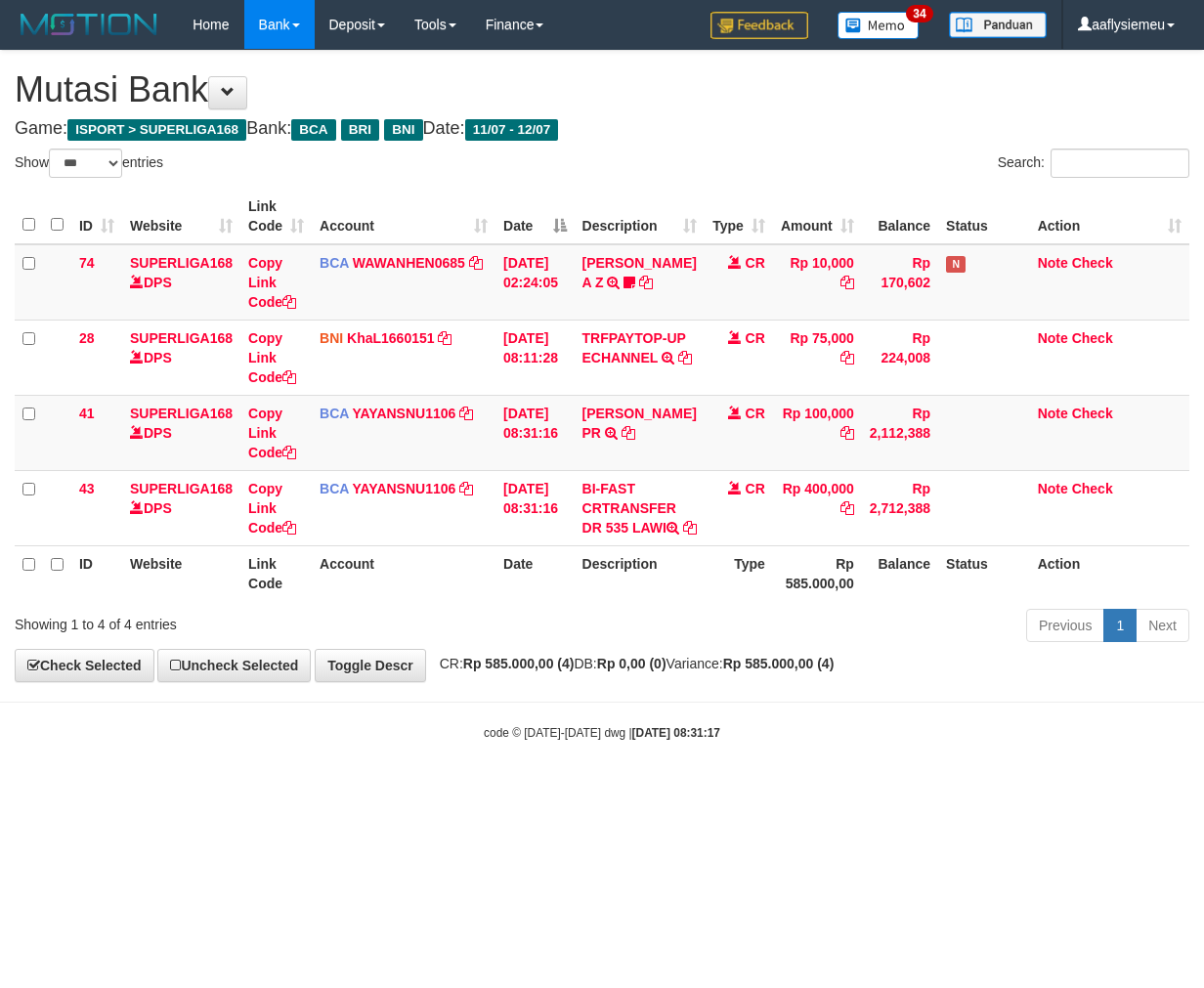scroll, scrollTop: 0, scrollLeft: 0, axis: both 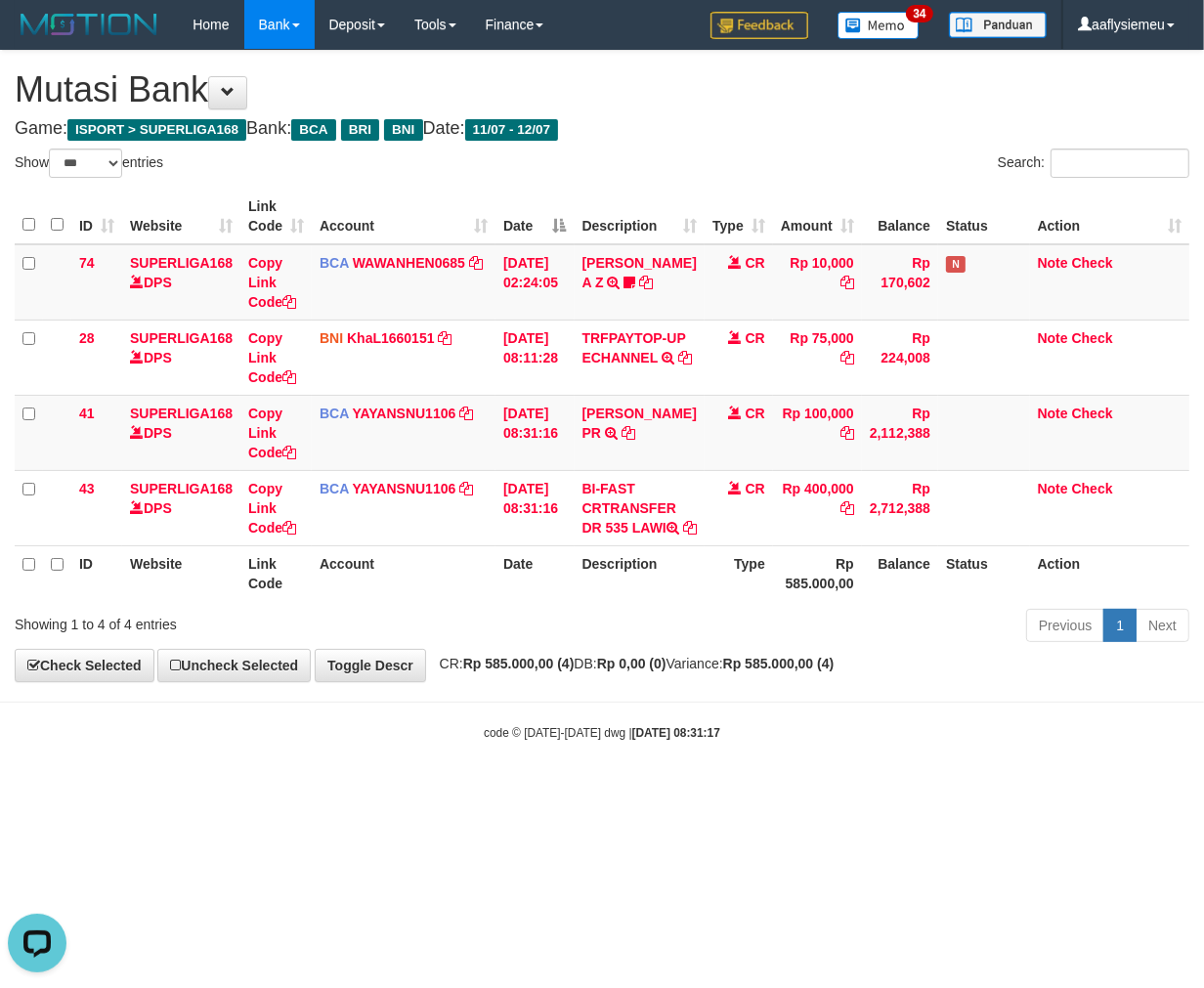click on "code © 2012-2018 dwg |  2025/07/12 08:31:17" at bounding box center [602, 732] 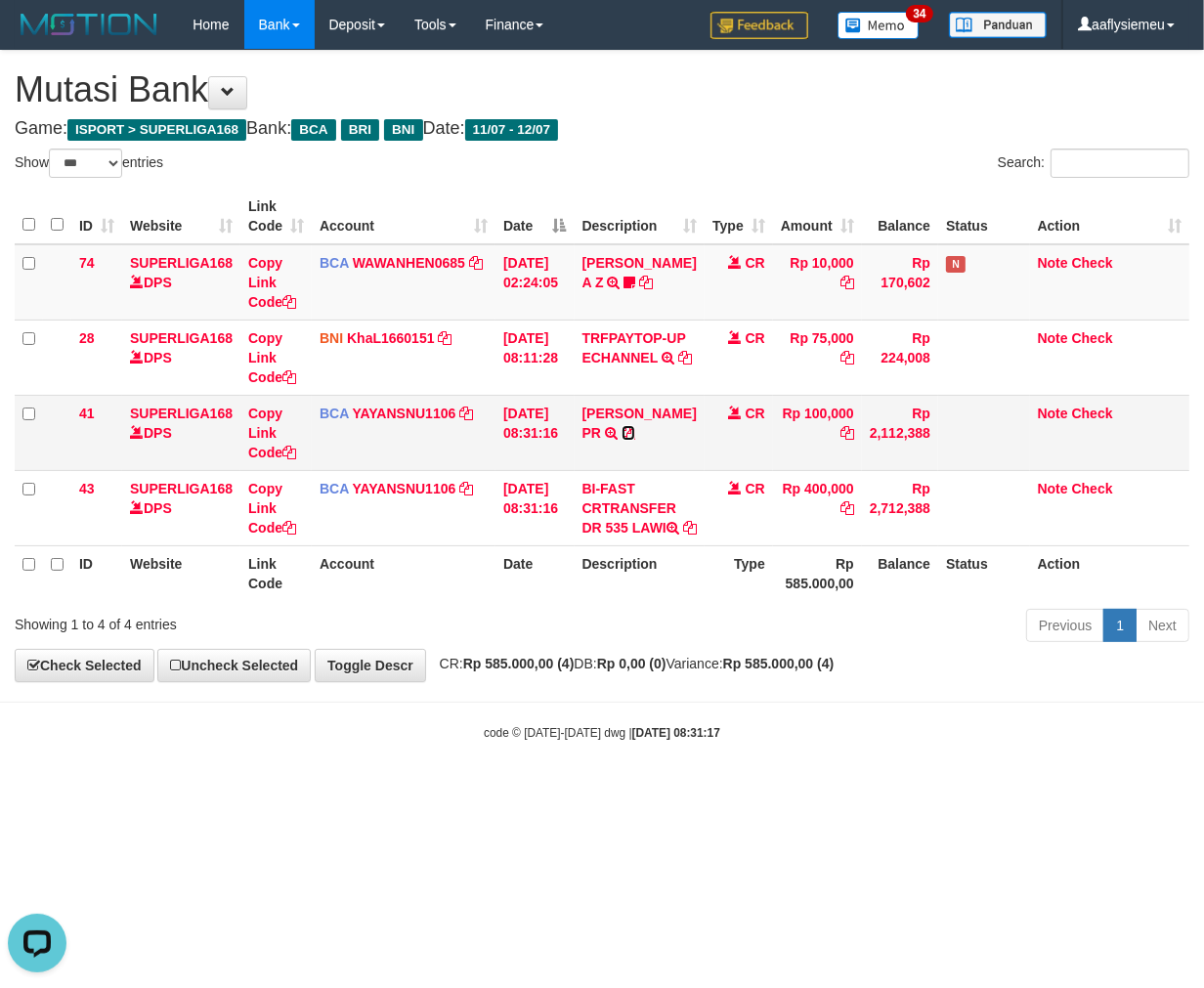 click at bounding box center [628, 433] 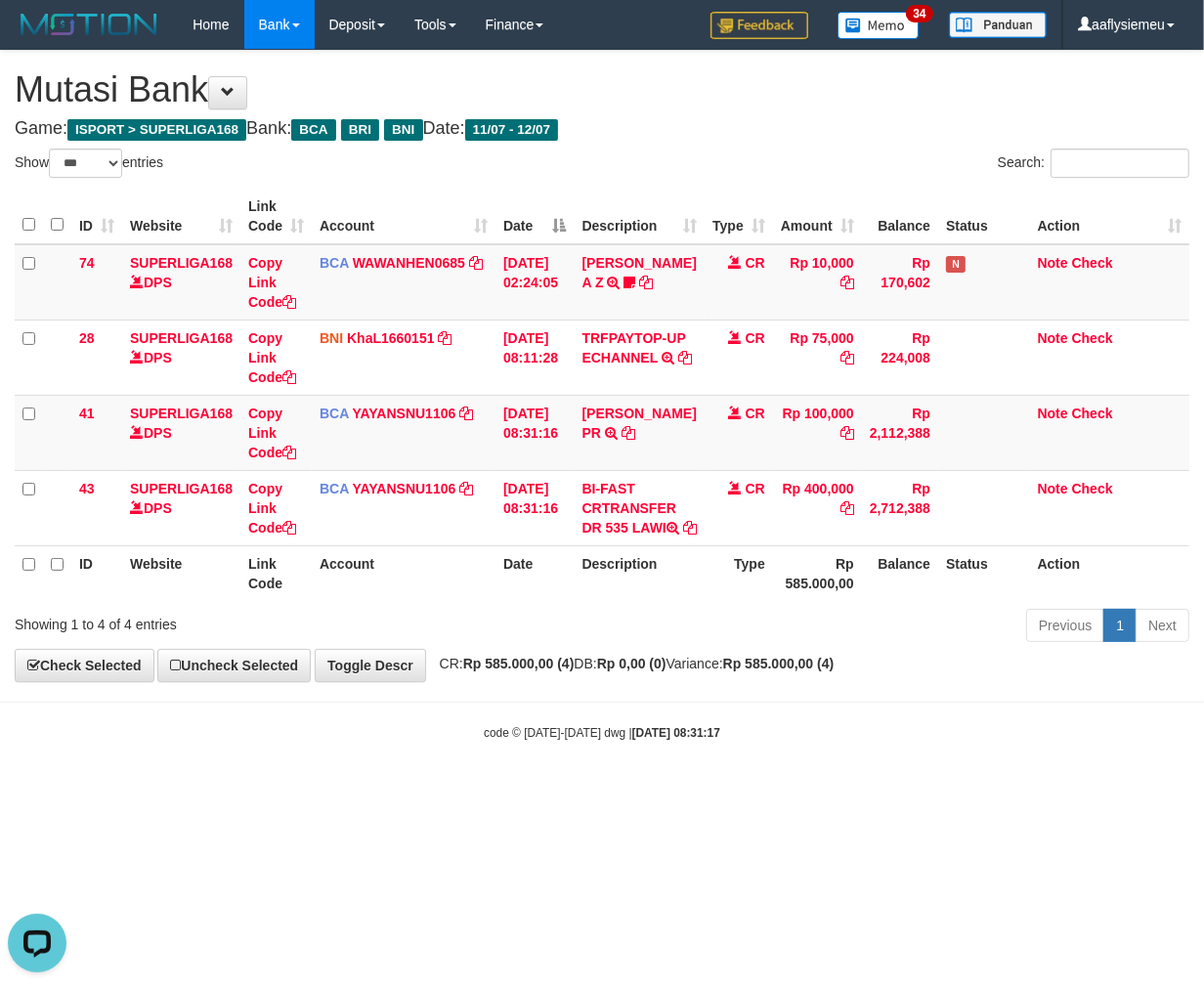 drag, startPoint x: 821, startPoint y: 729, endPoint x: 1161, endPoint y: 671, distance: 344.912 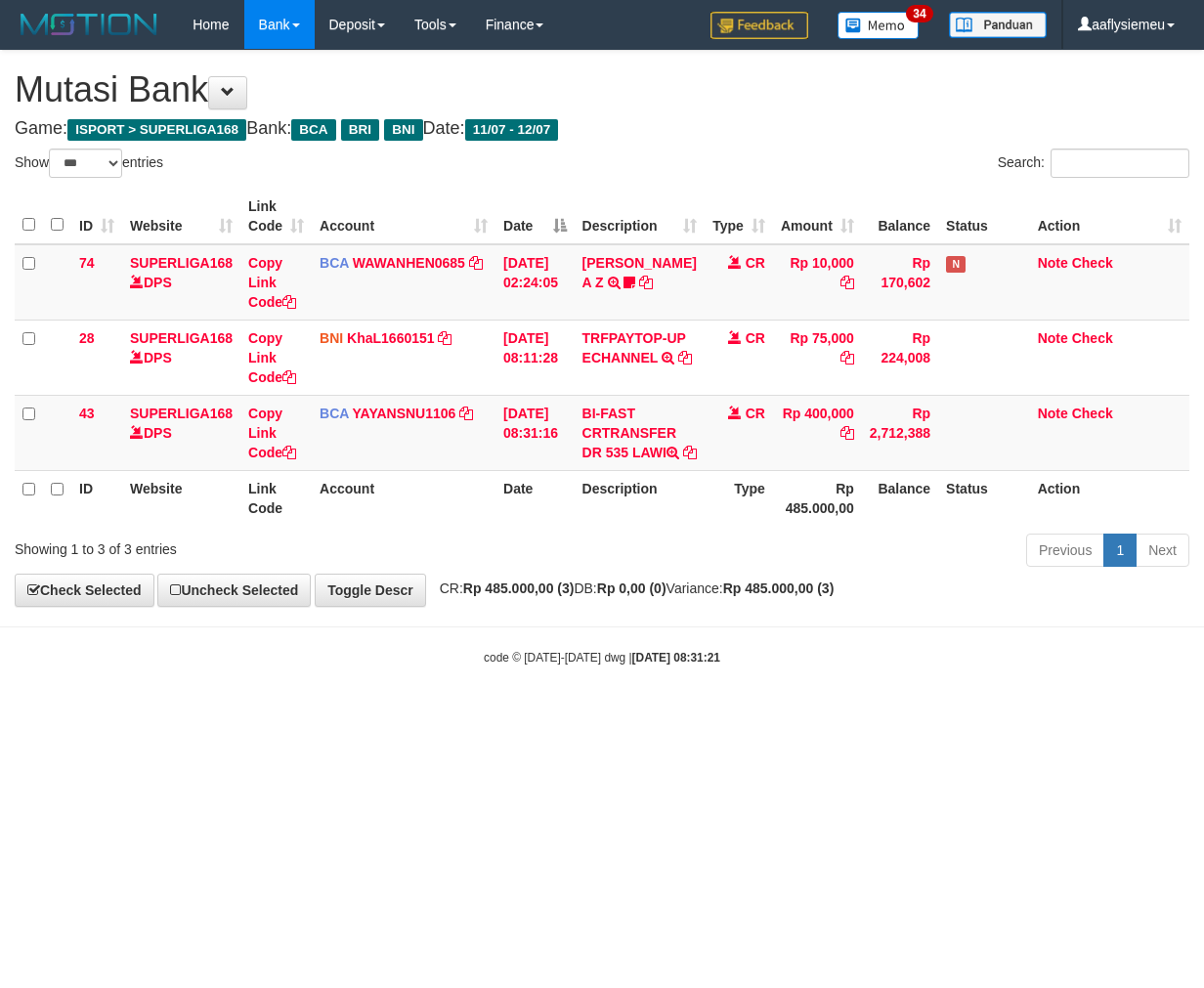 select on "***" 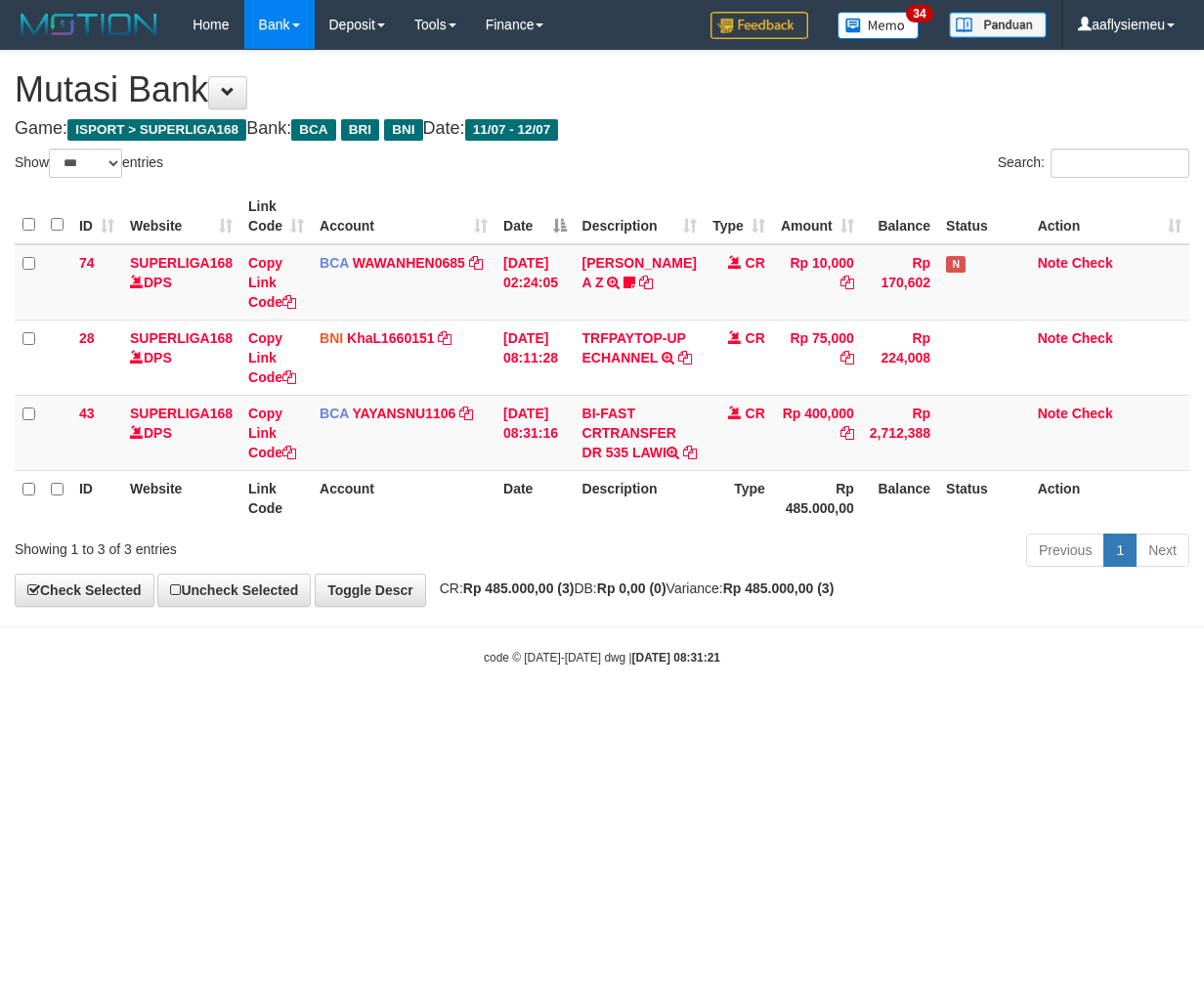 scroll, scrollTop: 0, scrollLeft: 0, axis: both 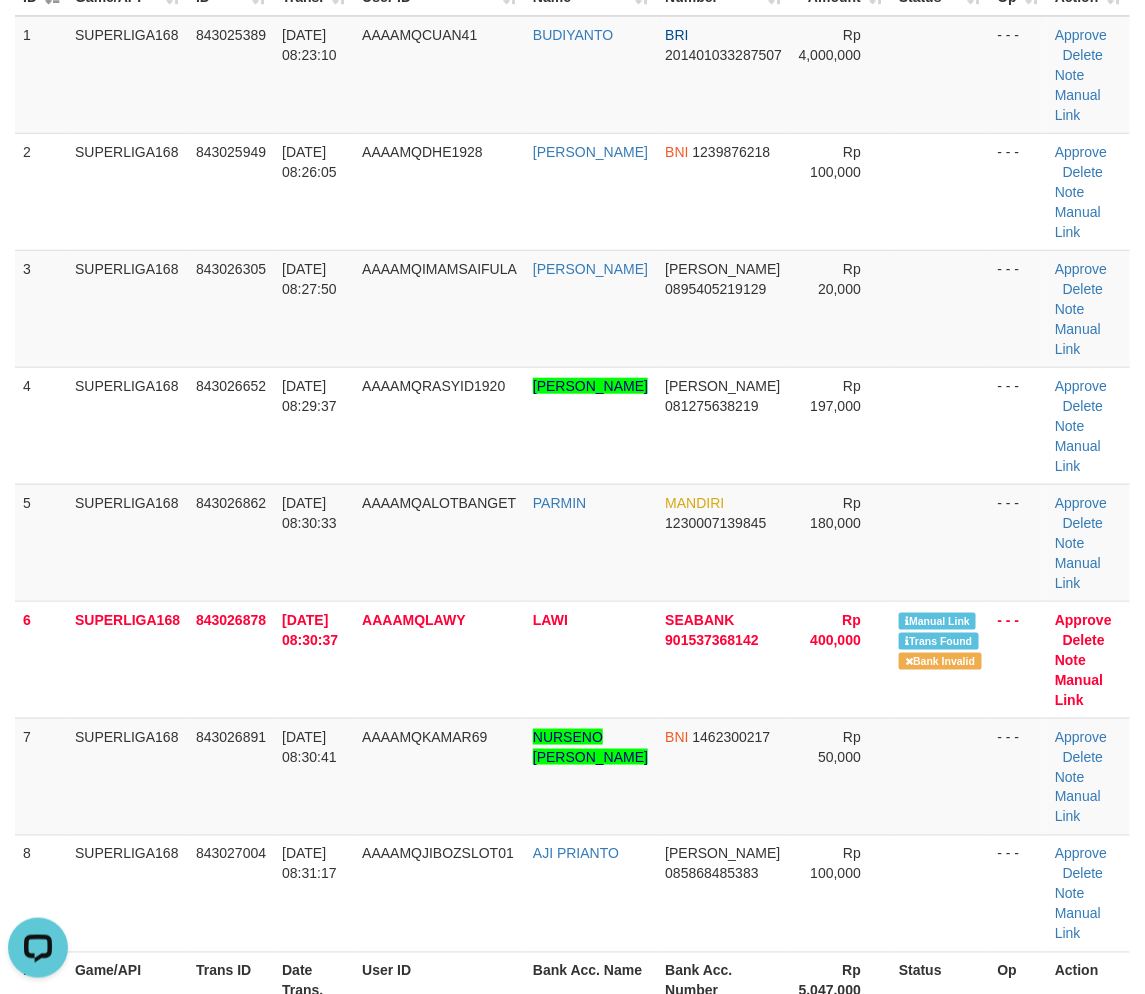 drag, startPoint x: 112, startPoint y: 576, endPoint x: 0, endPoint y: 622, distance: 121.07848 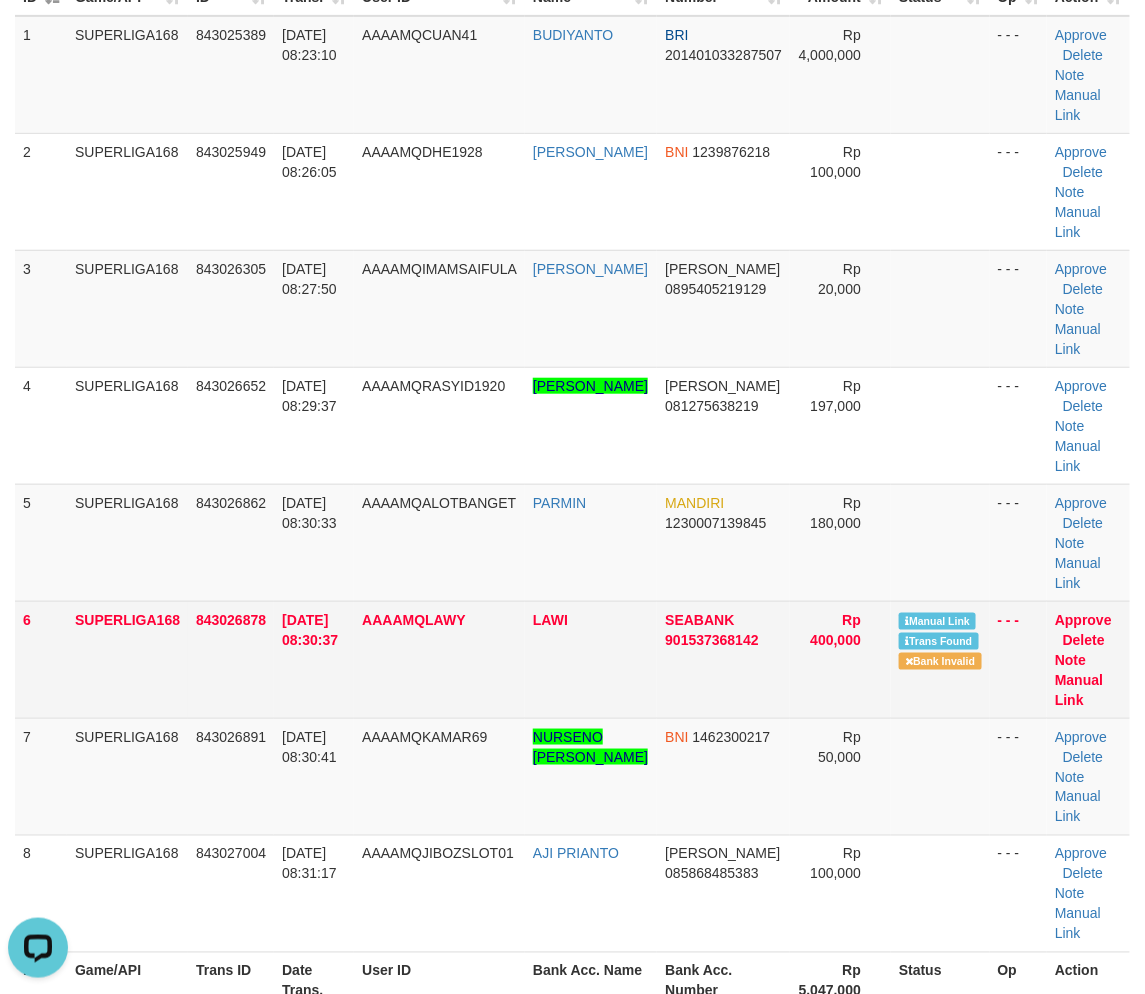 click on "SUPERLIGA168" at bounding box center (127, 659) 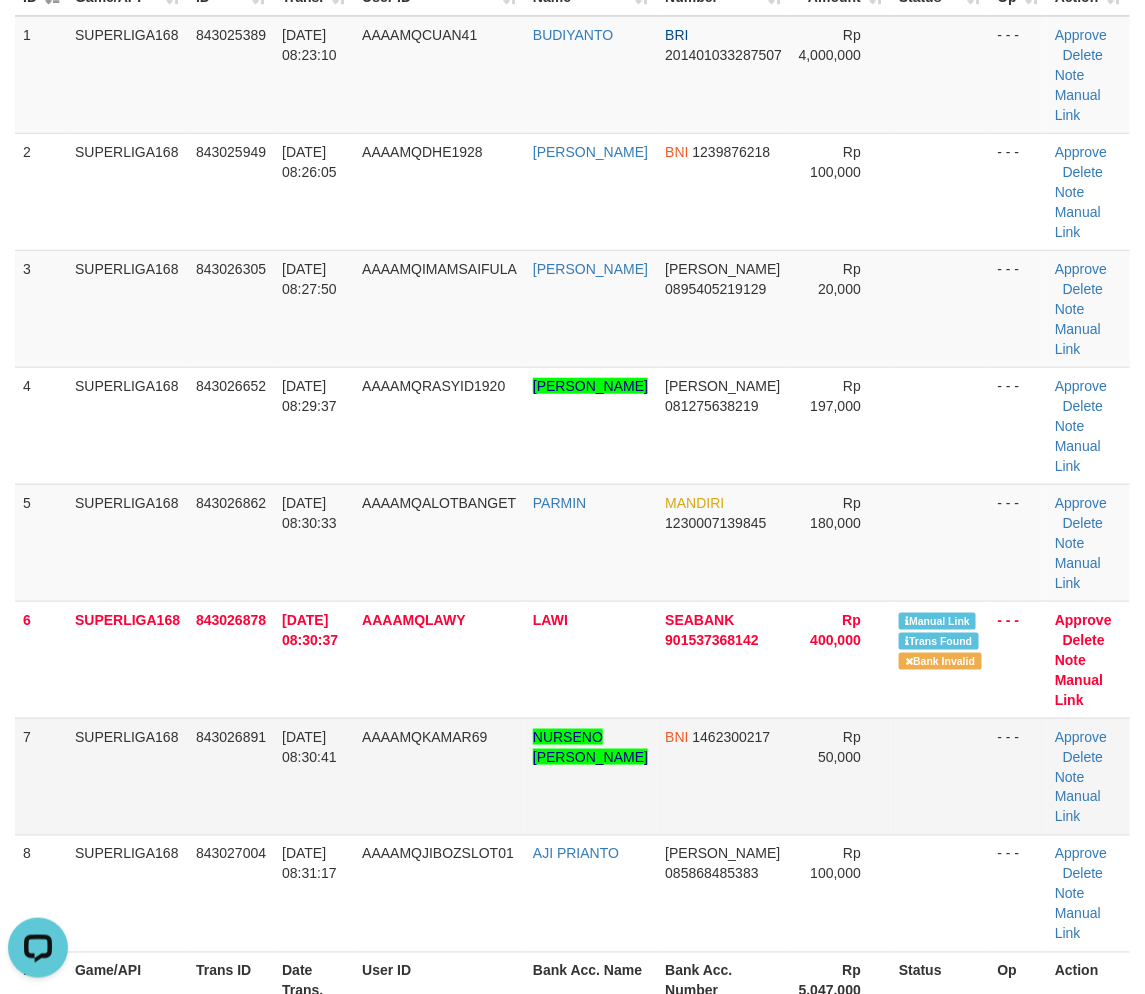 drag, startPoint x: 87, startPoint y: 708, endPoint x: 24, endPoint y: 722, distance: 64.53681 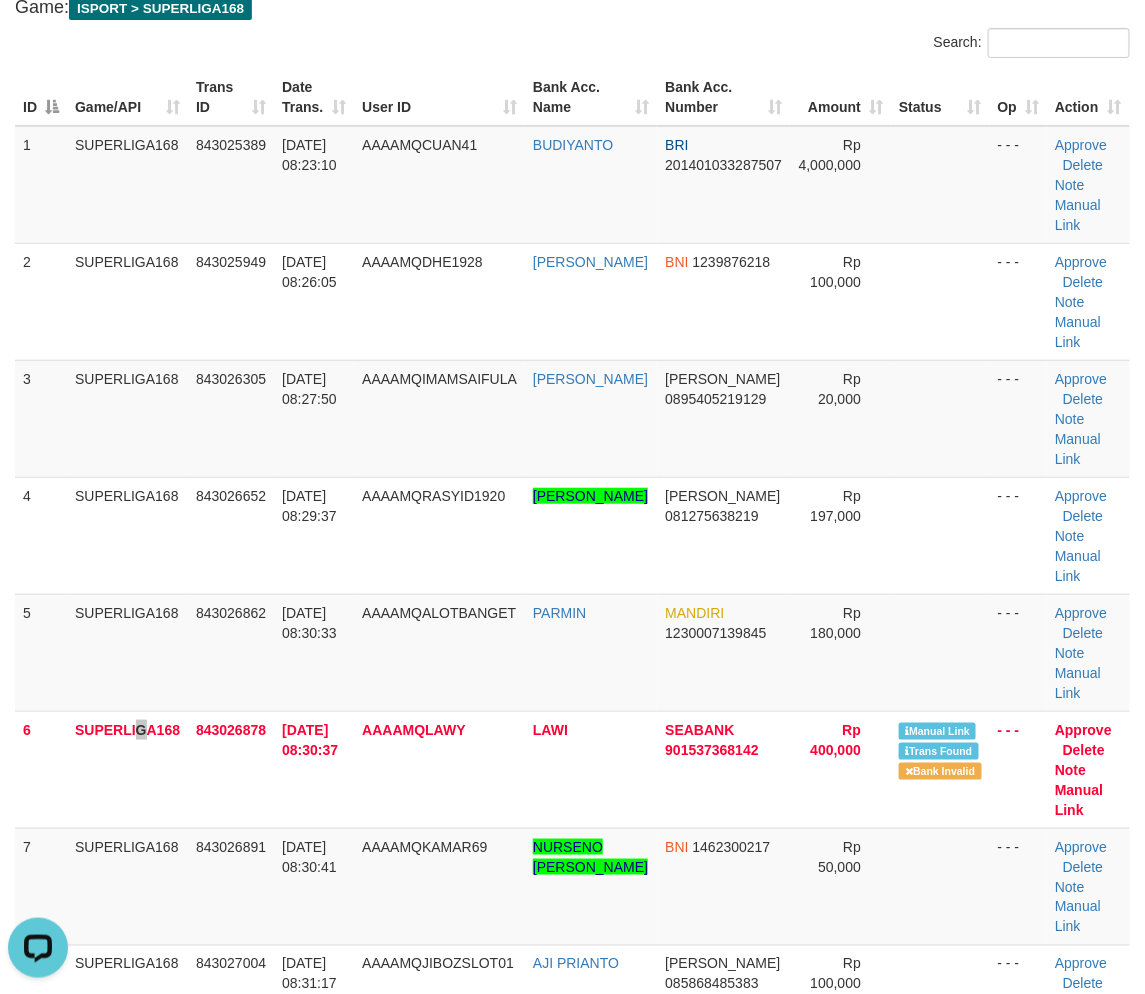 scroll, scrollTop: 123, scrollLeft: 0, axis: vertical 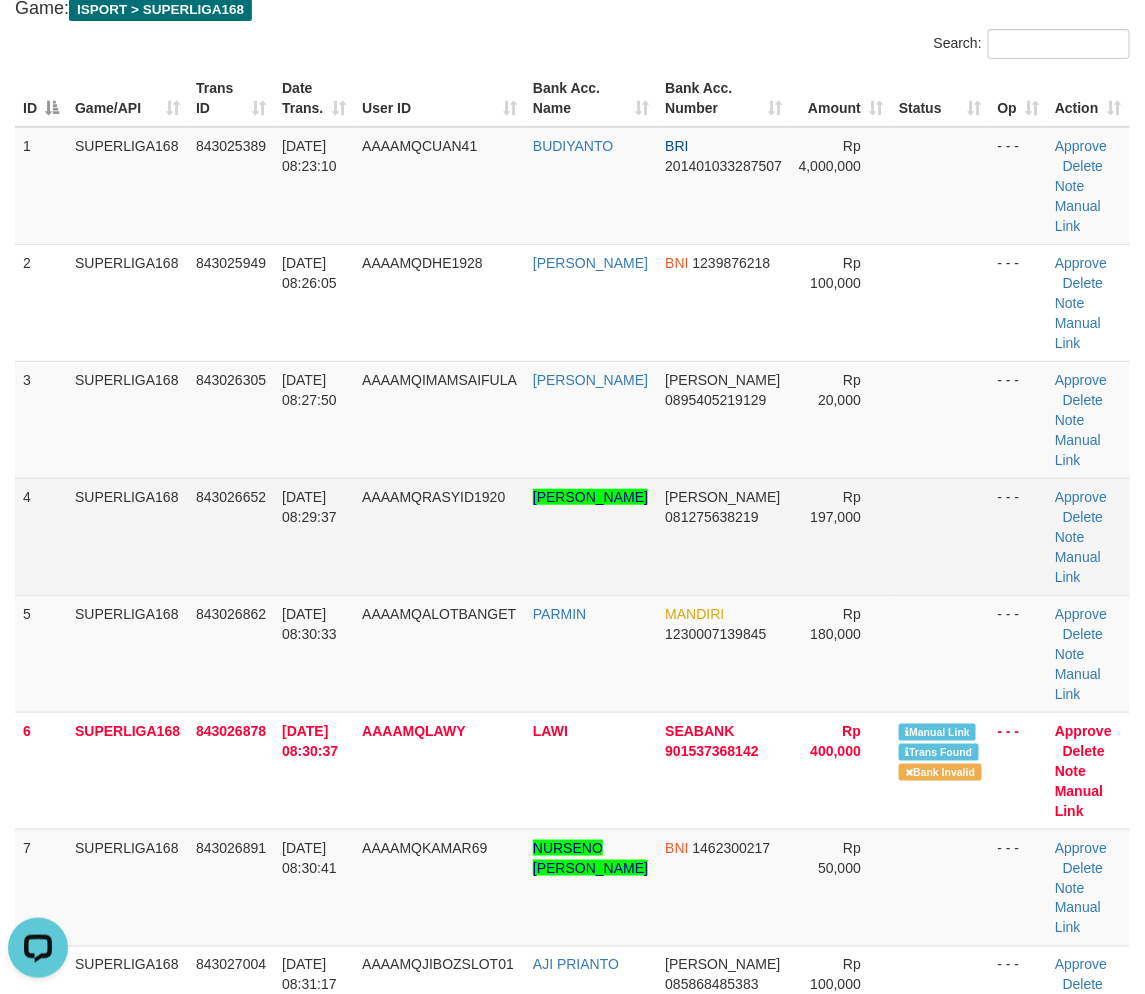 drag, startPoint x: 270, startPoint y: 498, endPoint x: 1, endPoint y: 582, distance: 281.8102 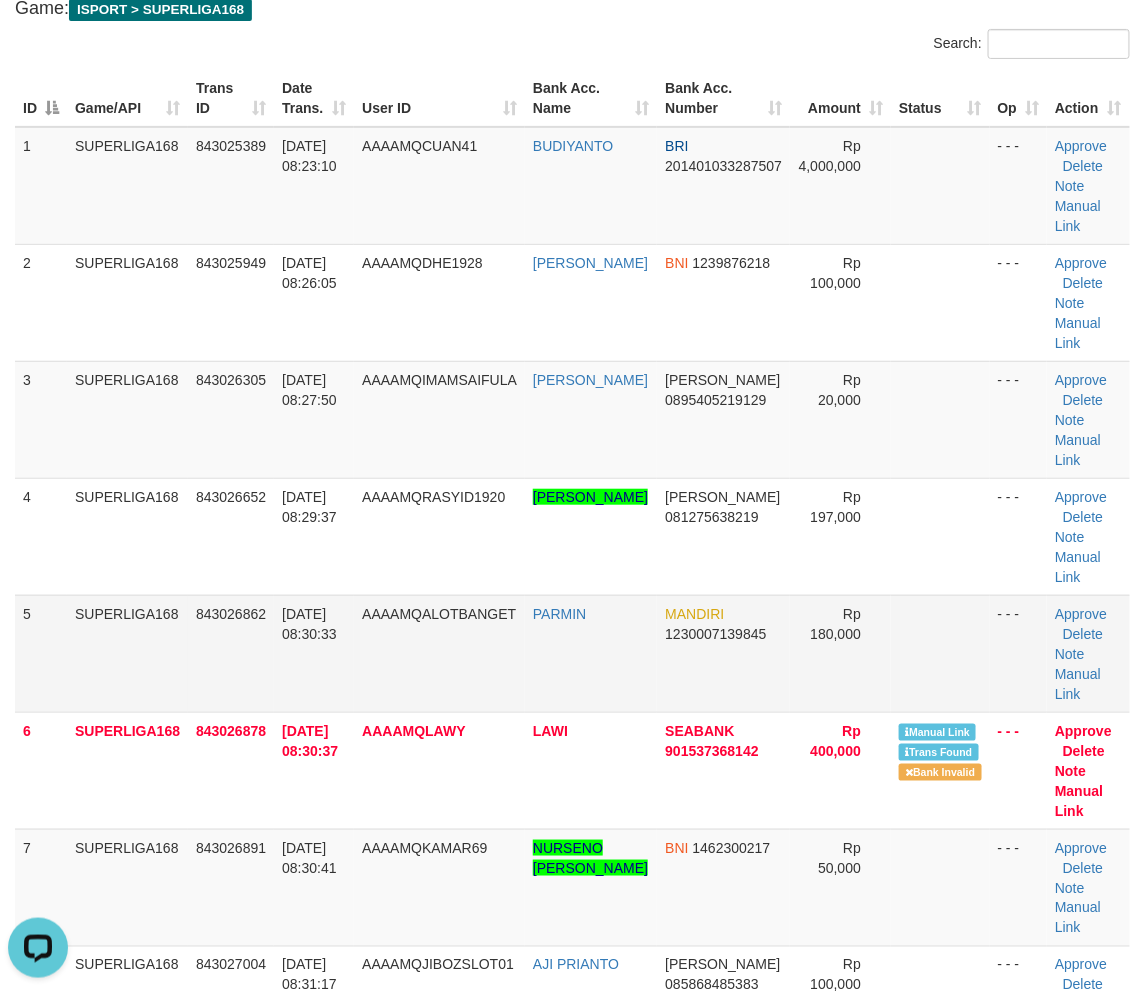 drag, startPoint x: 320, startPoint y: 591, endPoint x: 218, endPoint y: 606, distance: 103.09704 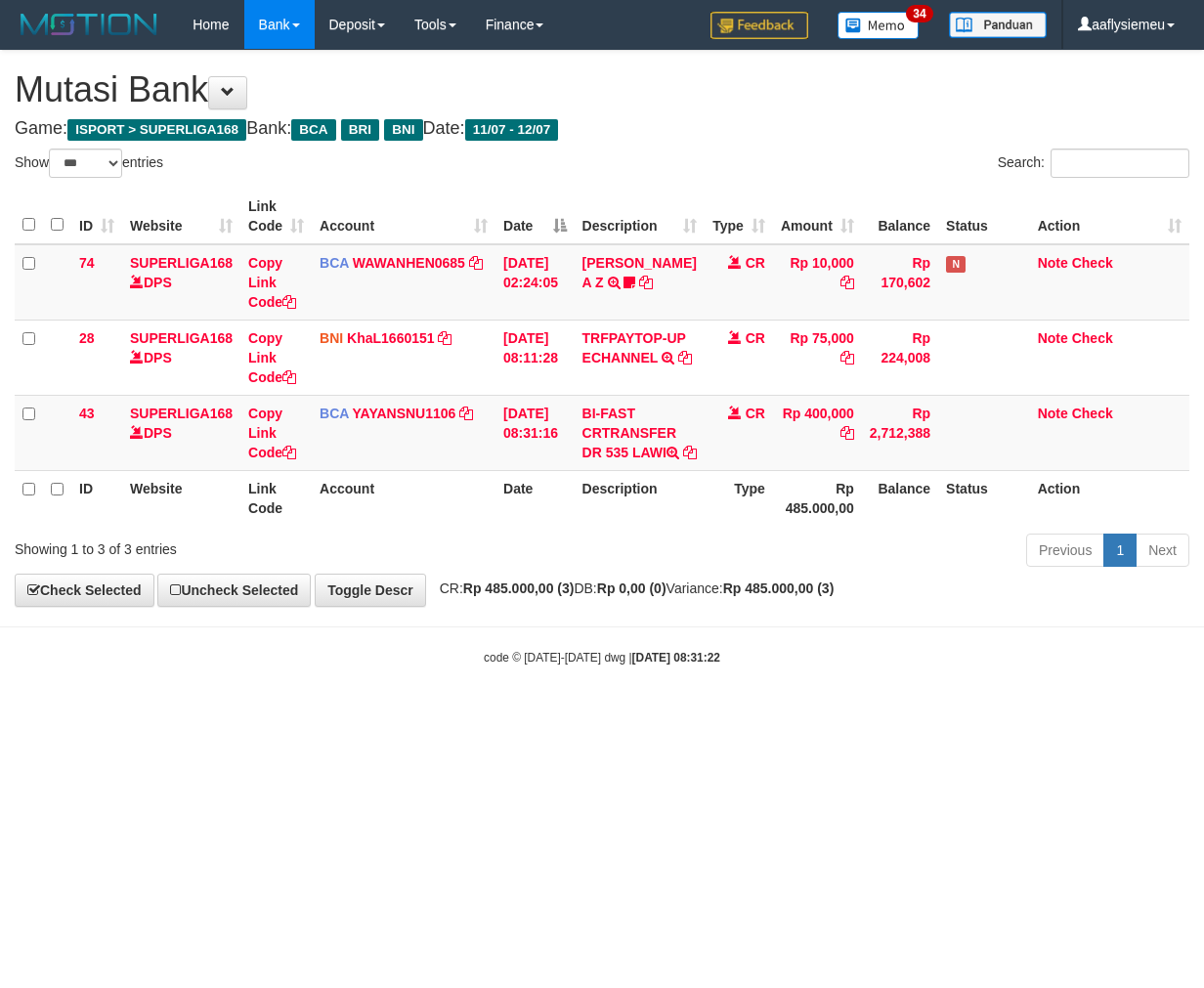 select on "***" 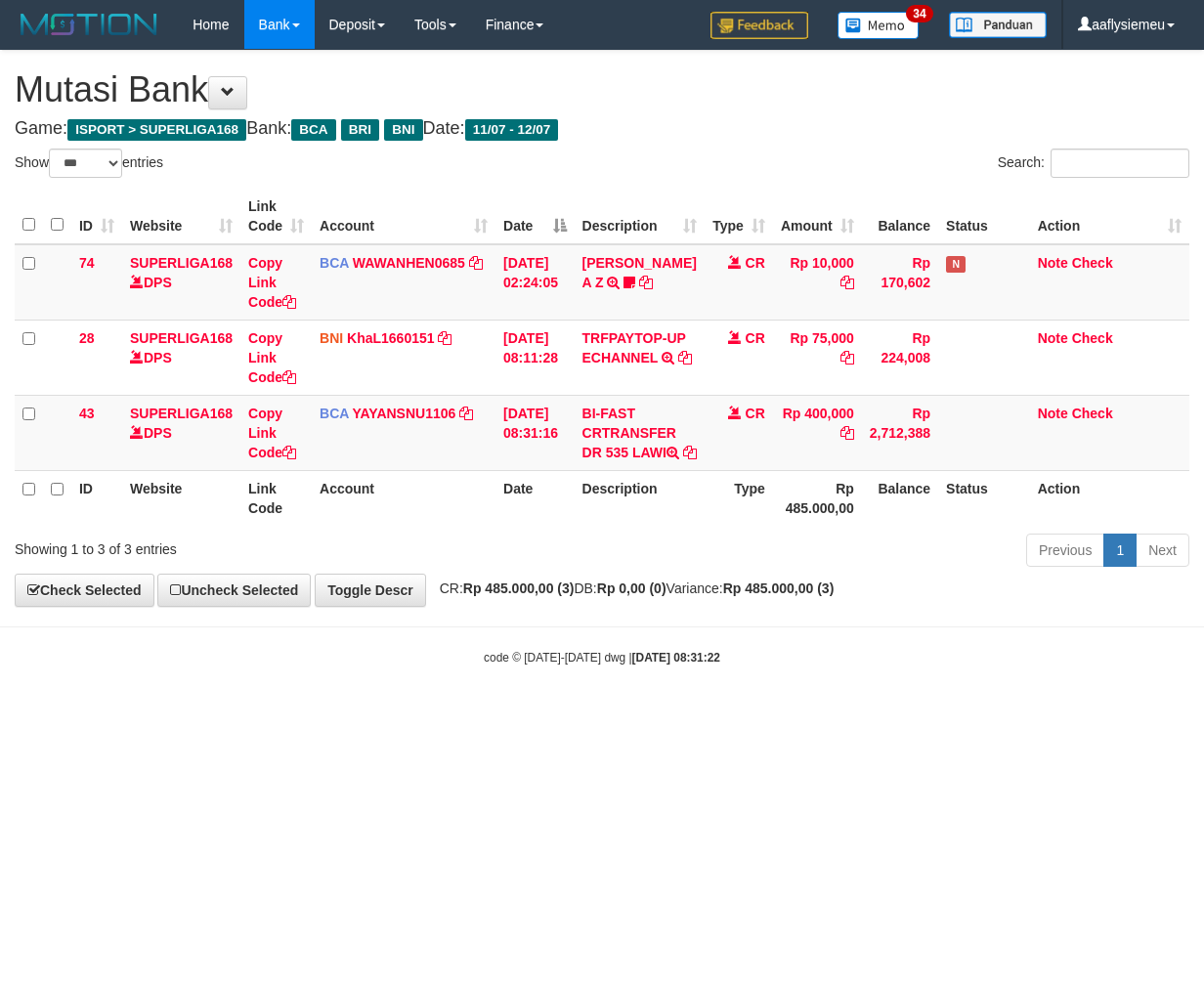 scroll, scrollTop: 0, scrollLeft: 0, axis: both 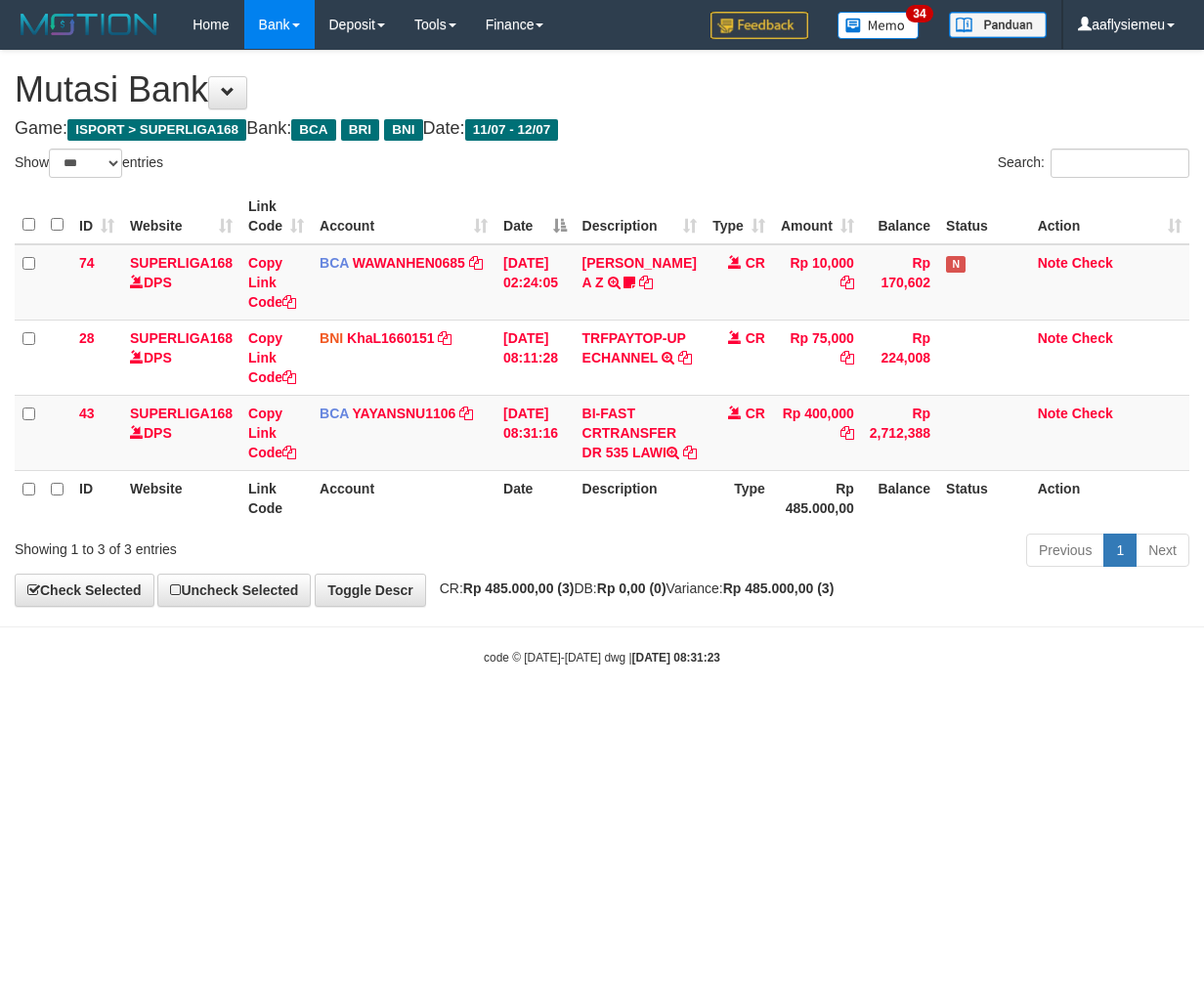 select on "***" 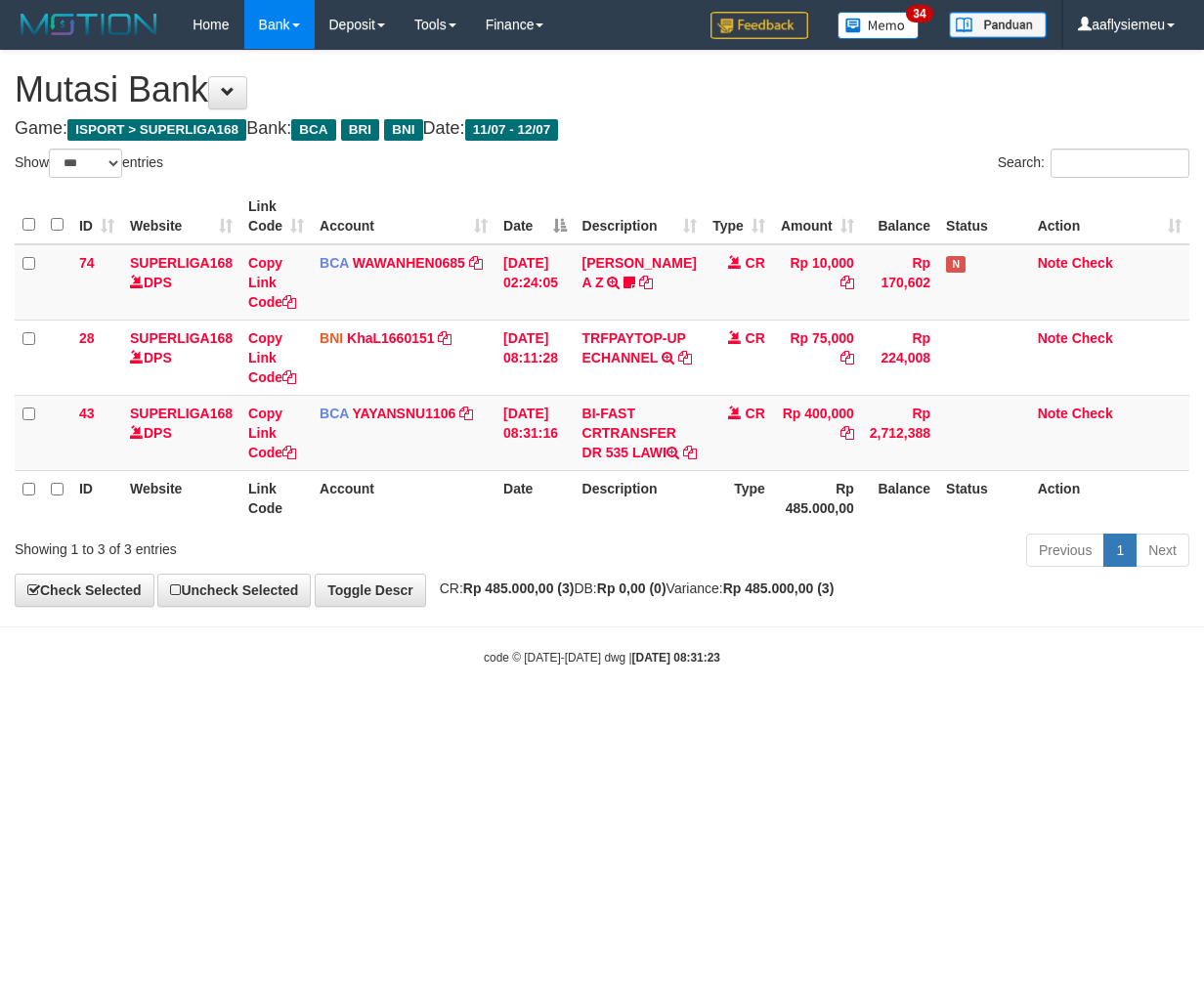 scroll, scrollTop: 0, scrollLeft: 0, axis: both 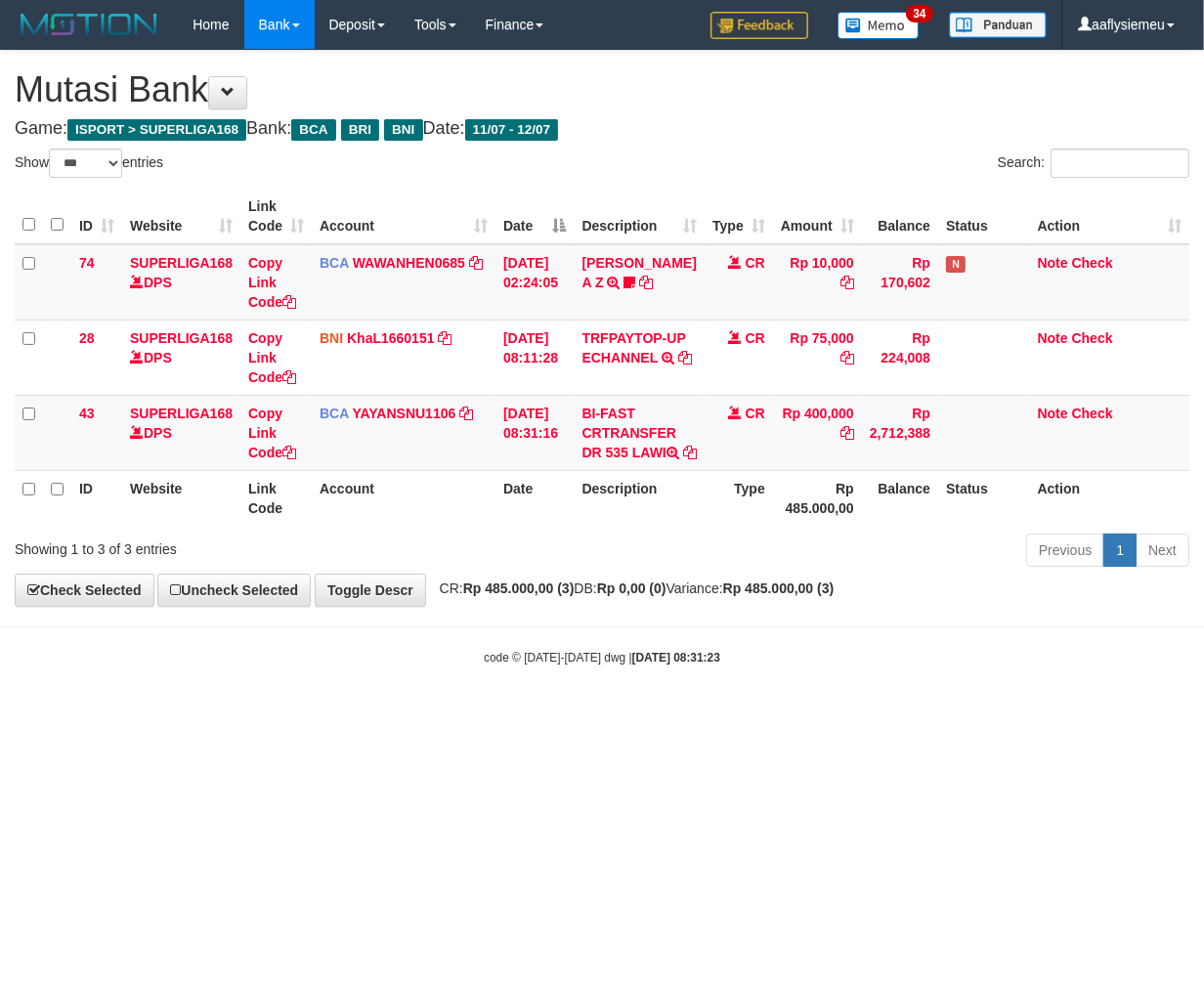 click on "Toggle navigation
Home
Bank
Account List
Load
By Website
Group
[ISPORT]													SUPERLIGA168
By Load Group (DPS)" at bounding box center [602, 358] 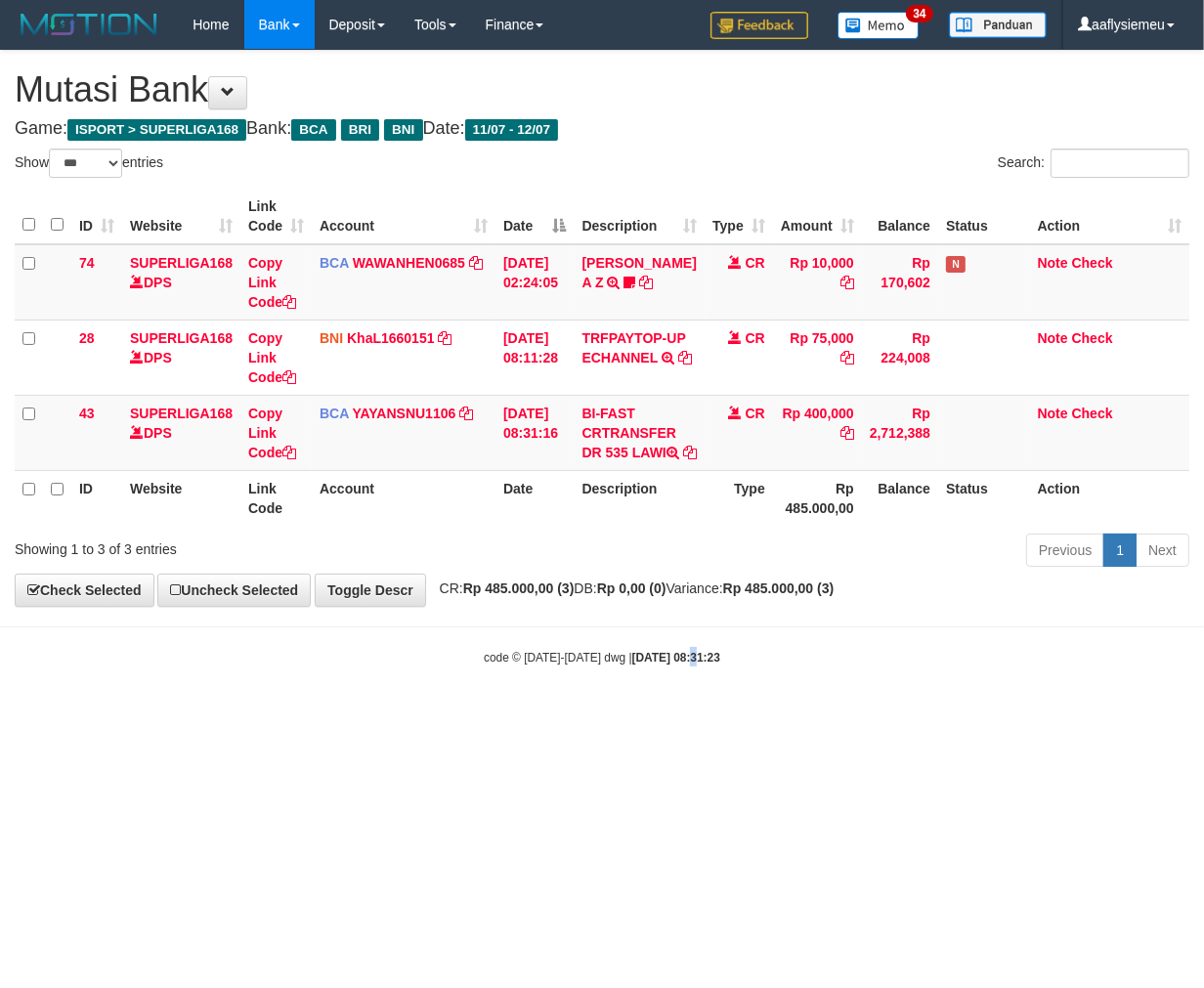 click on "Toggle navigation
Home
Bank
Account List
Load
By Website
Group
[ISPORT]													SUPERLIGA168
By Load Group (DPS)" at bounding box center (602, 358) 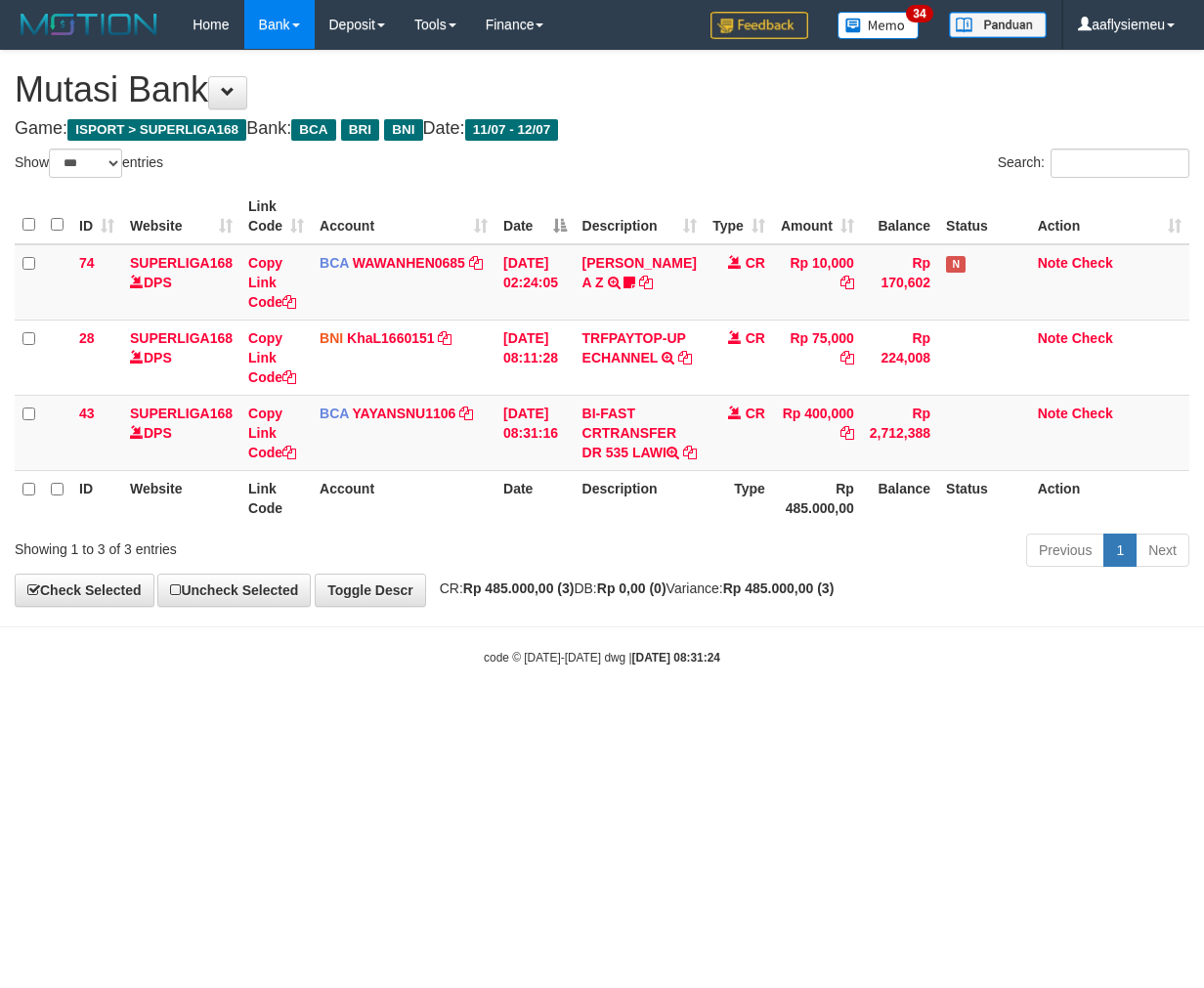 select on "***" 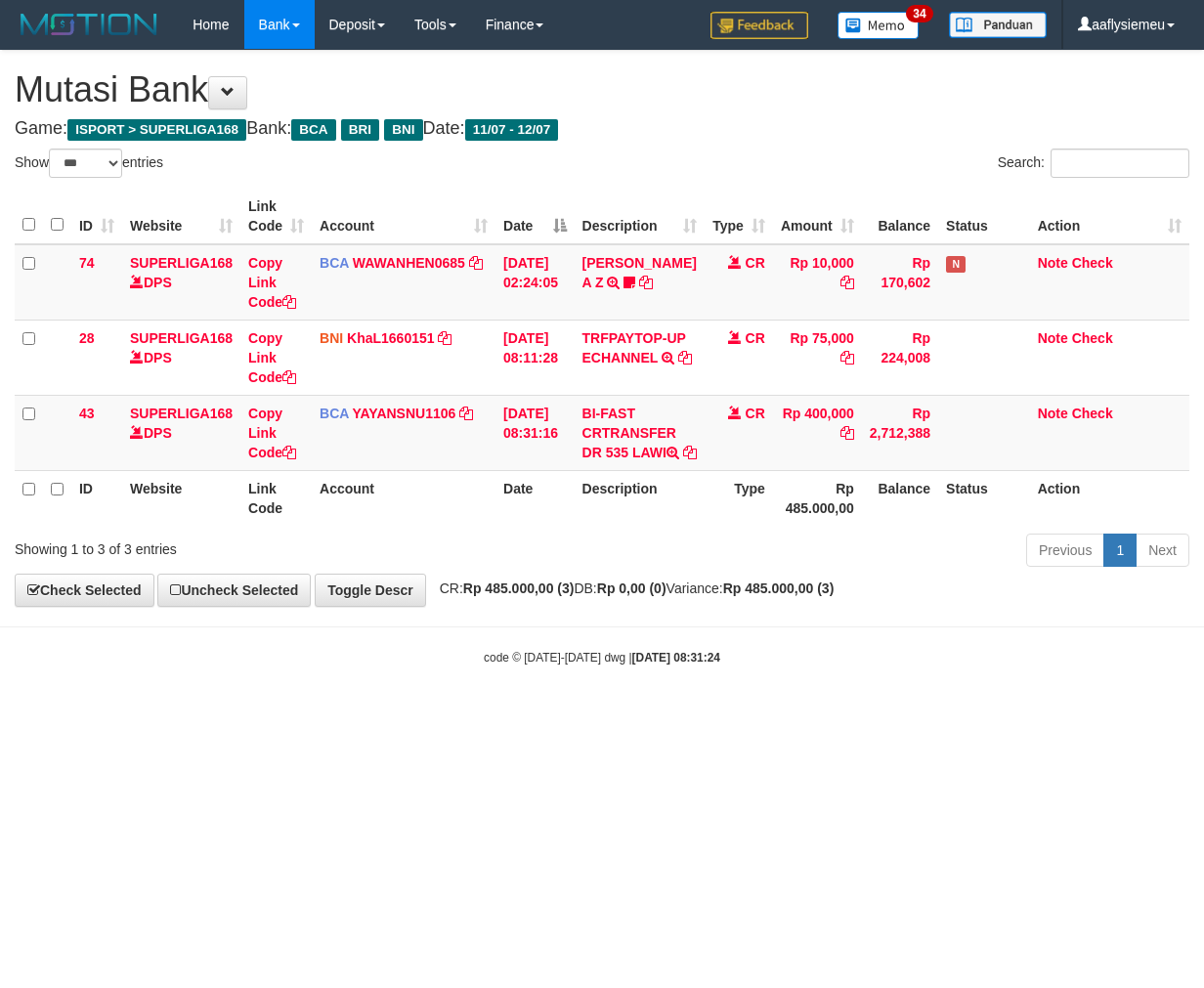 scroll, scrollTop: 0, scrollLeft: 0, axis: both 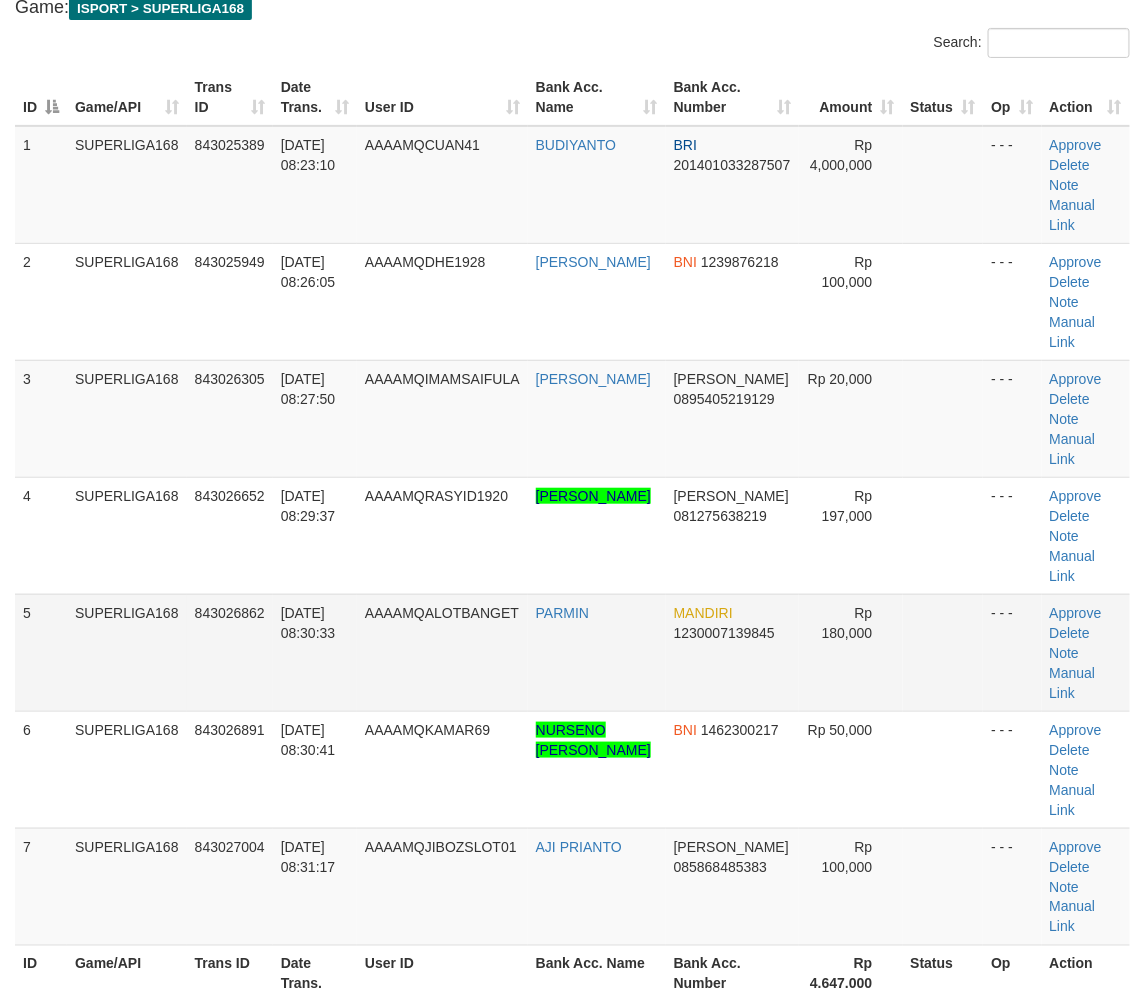 click on "[DATE] 08:30:33" at bounding box center [315, 652] 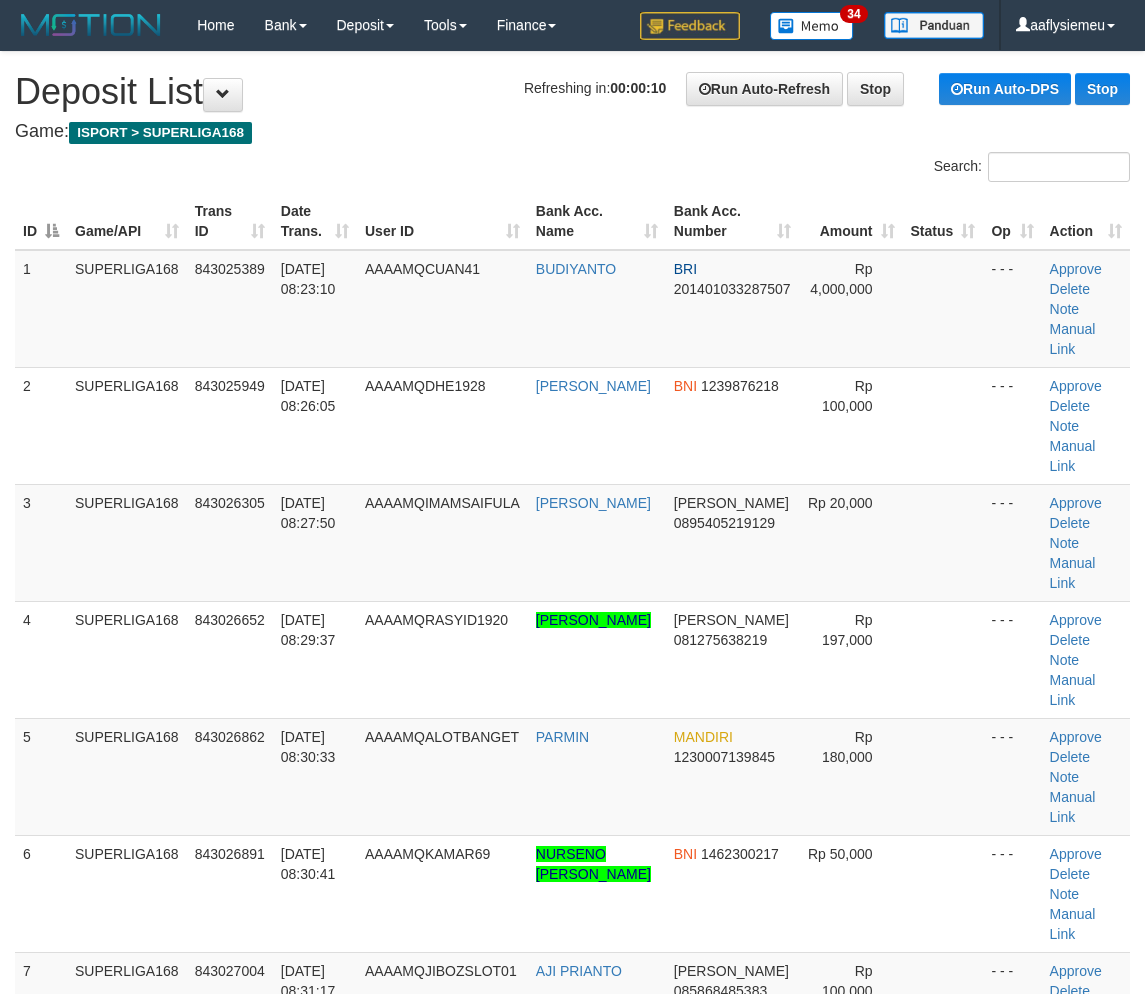 scroll, scrollTop: 125, scrollLeft: 0, axis: vertical 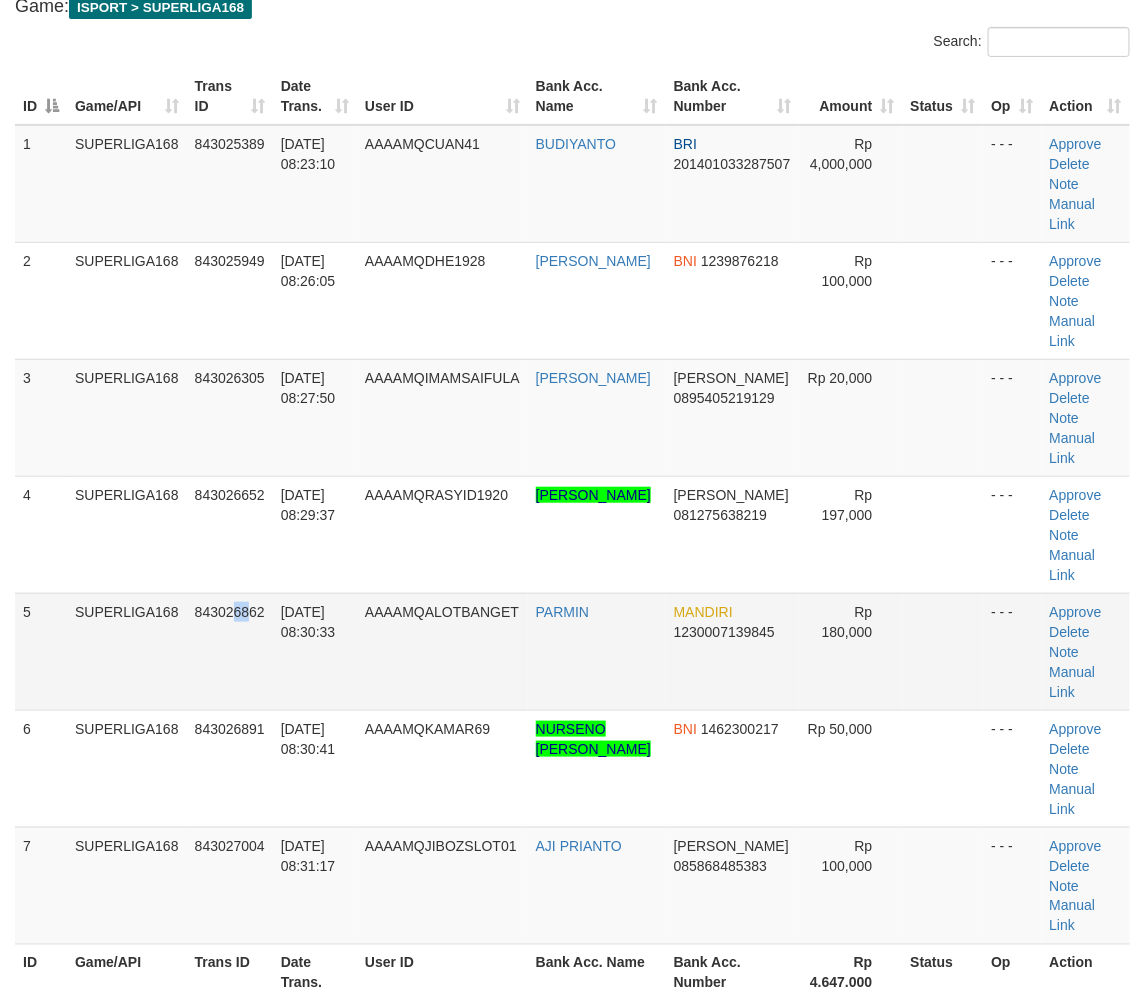 click on "843026862" at bounding box center [230, 651] 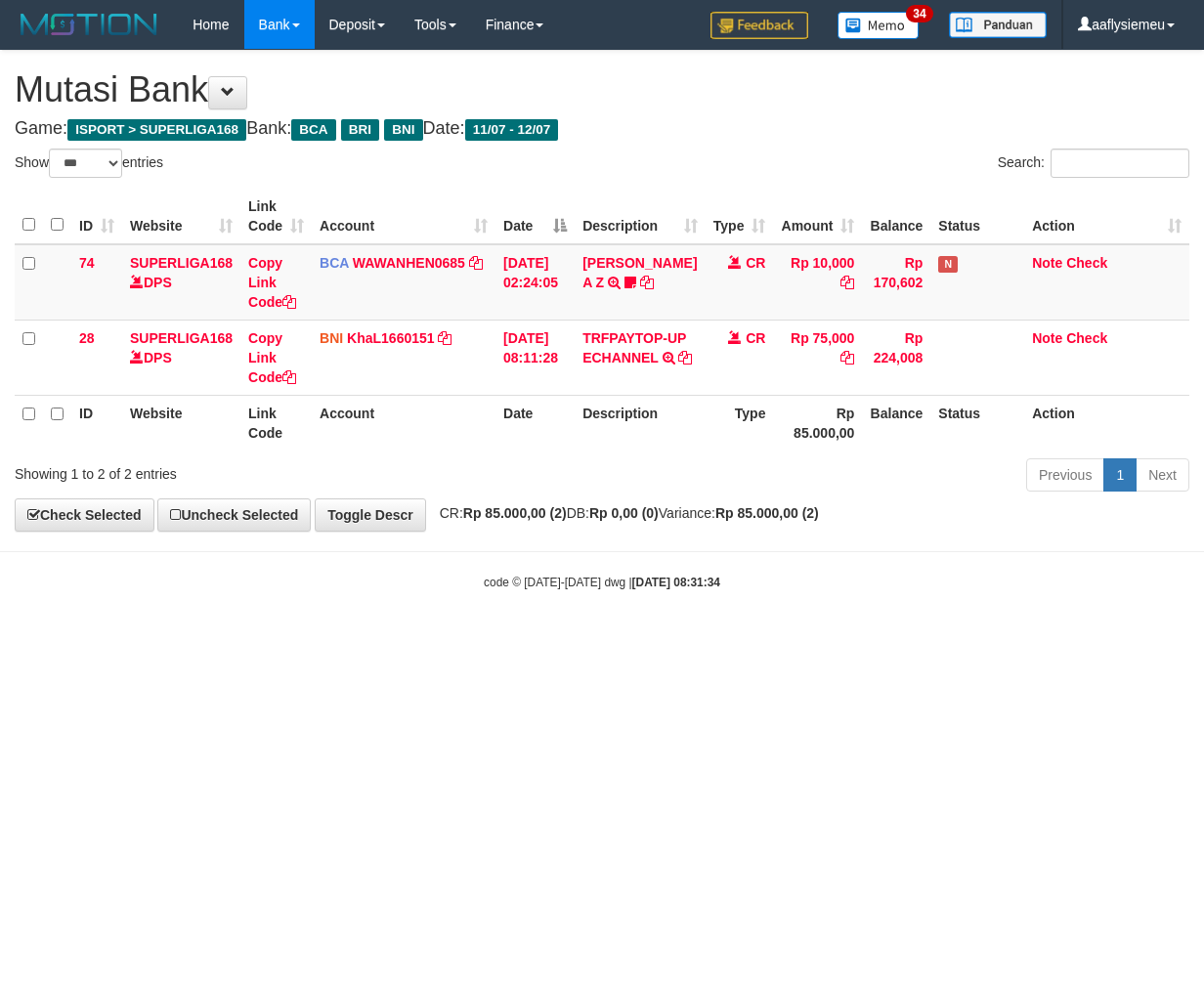 select on "***" 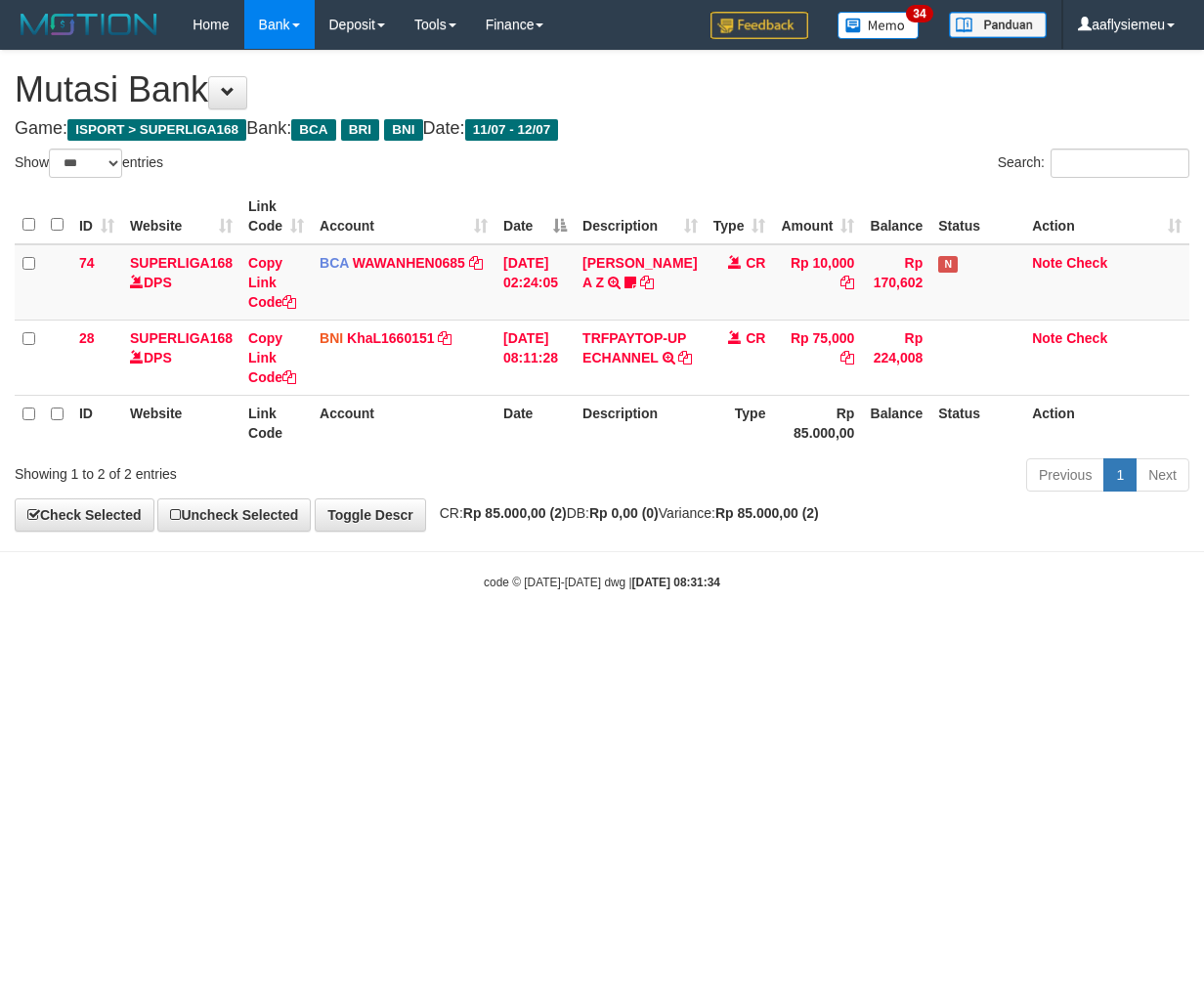 scroll, scrollTop: 0, scrollLeft: 0, axis: both 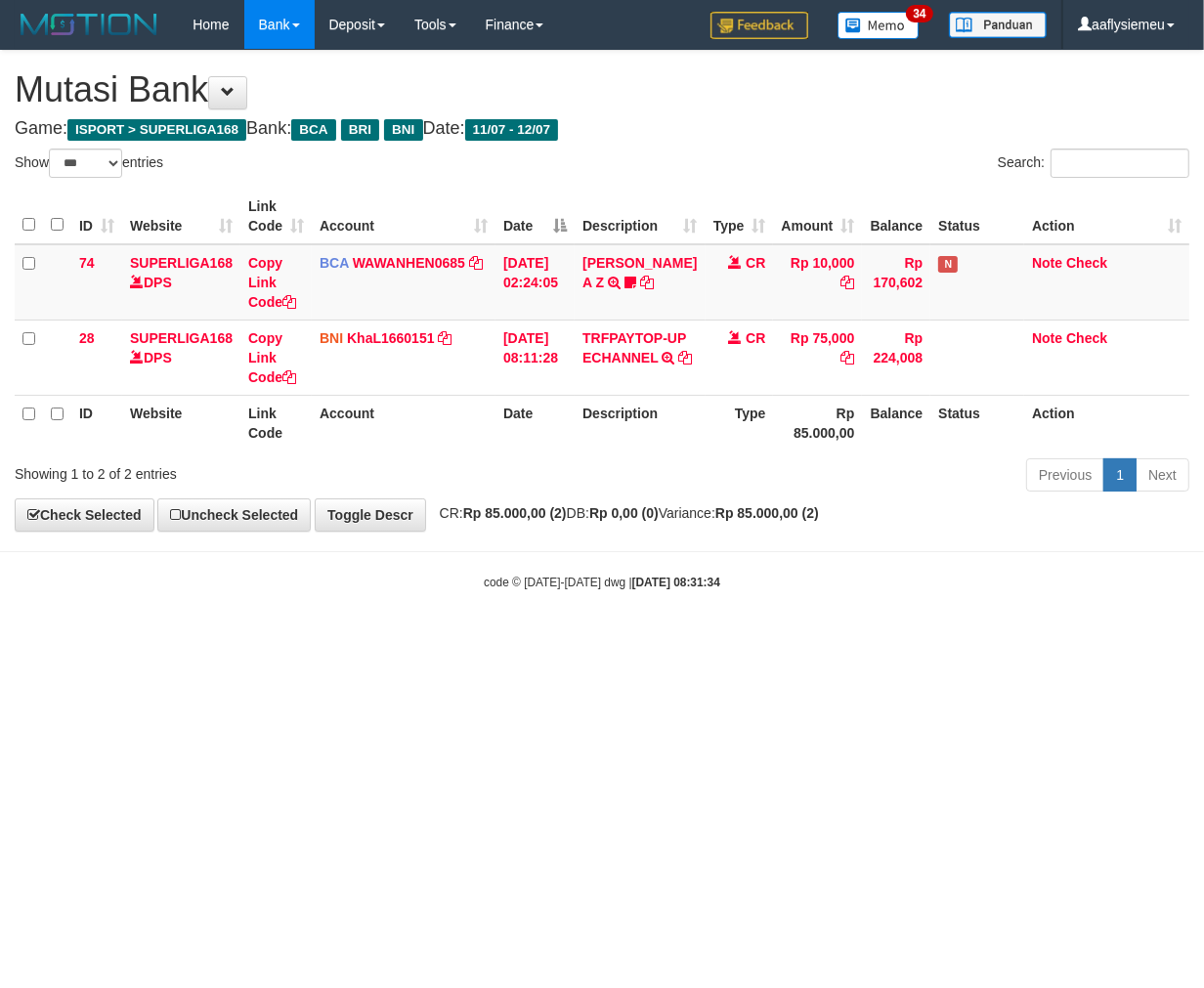 click on "Toggle navigation
Home
Bank
Account List
Load
By Website
Group
[ISPORT]													SUPERLIGA168
By Load Group (DPS)" at bounding box center (602, 320) 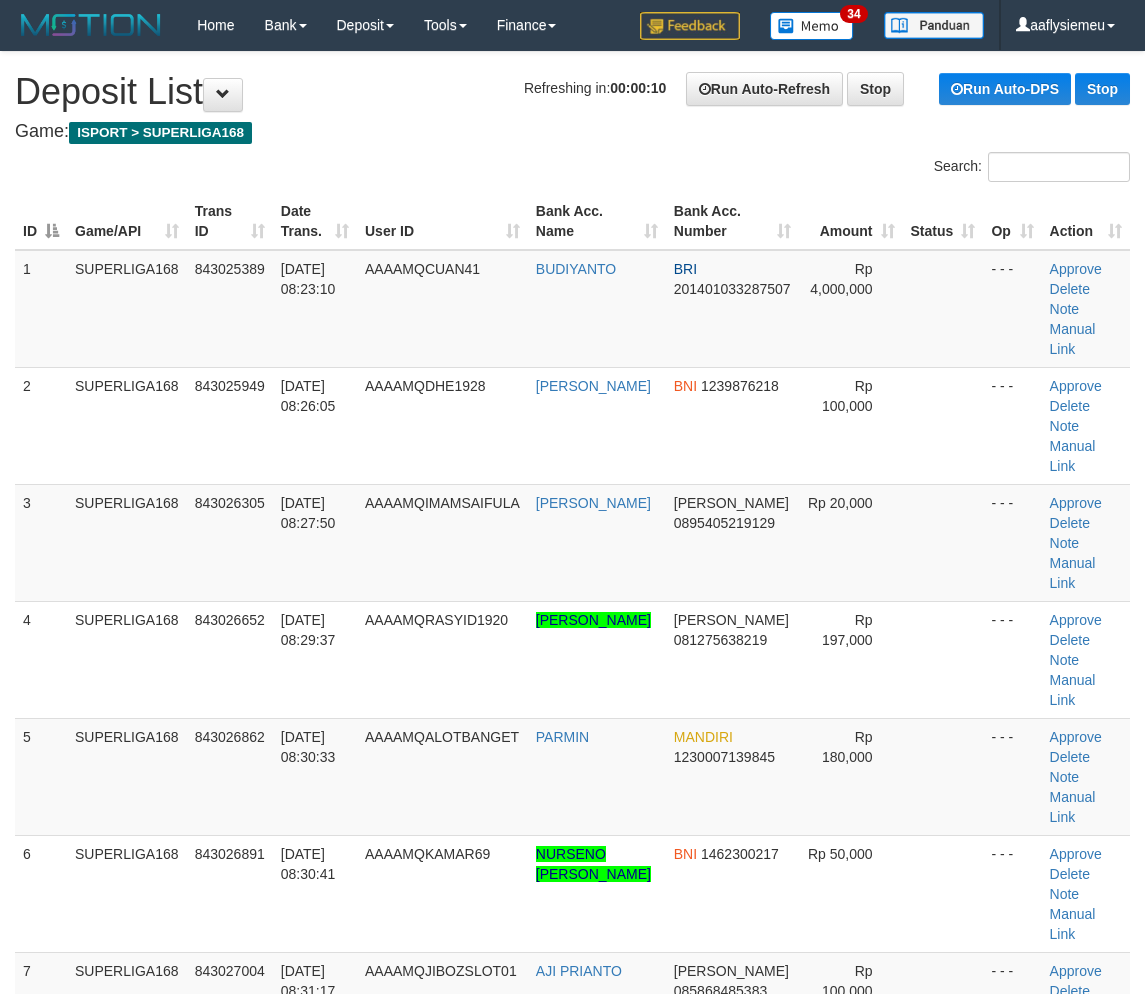scroll, scrollTop: 125, scrollLeft: 0, axis: vertical 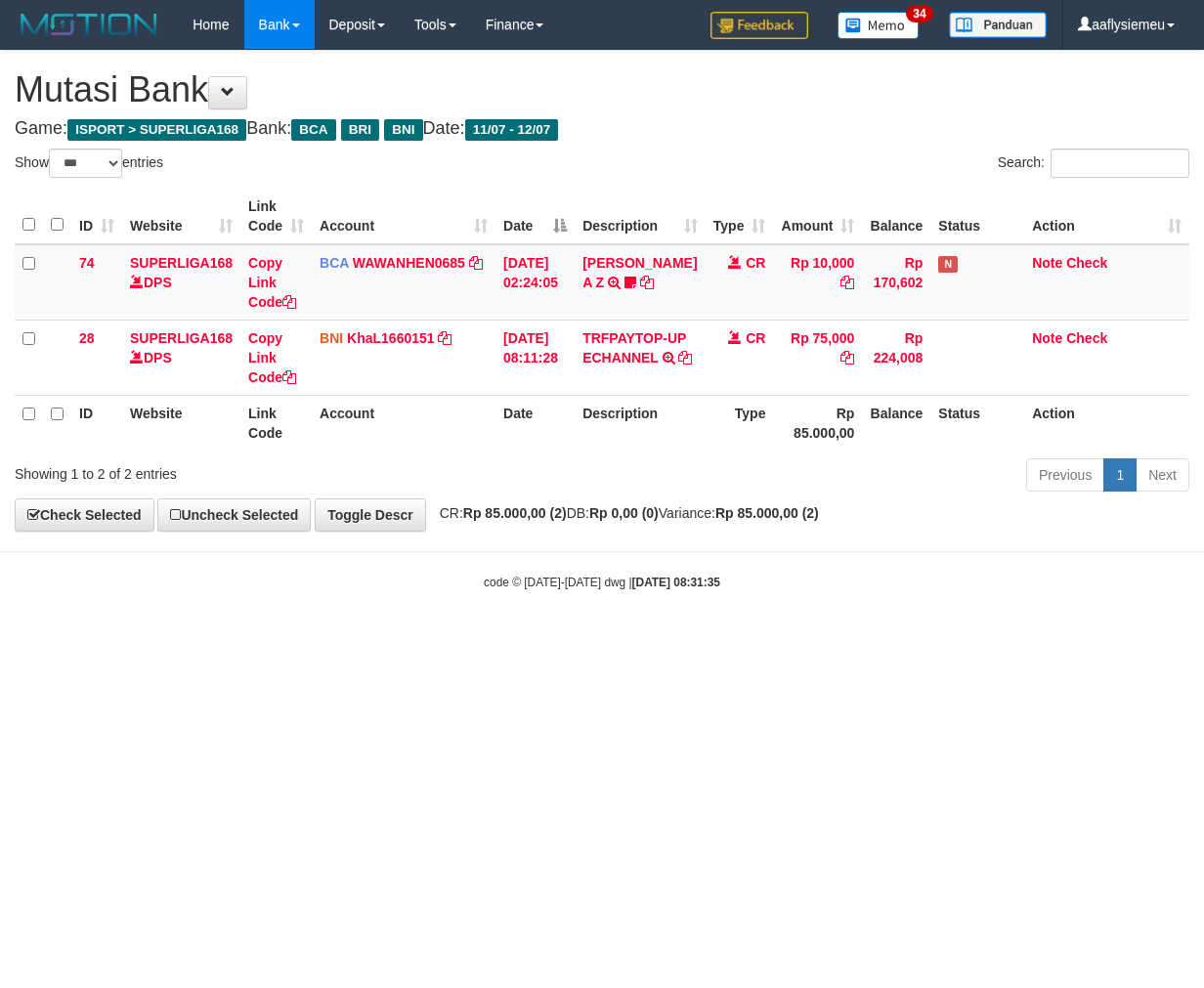 select on "***" 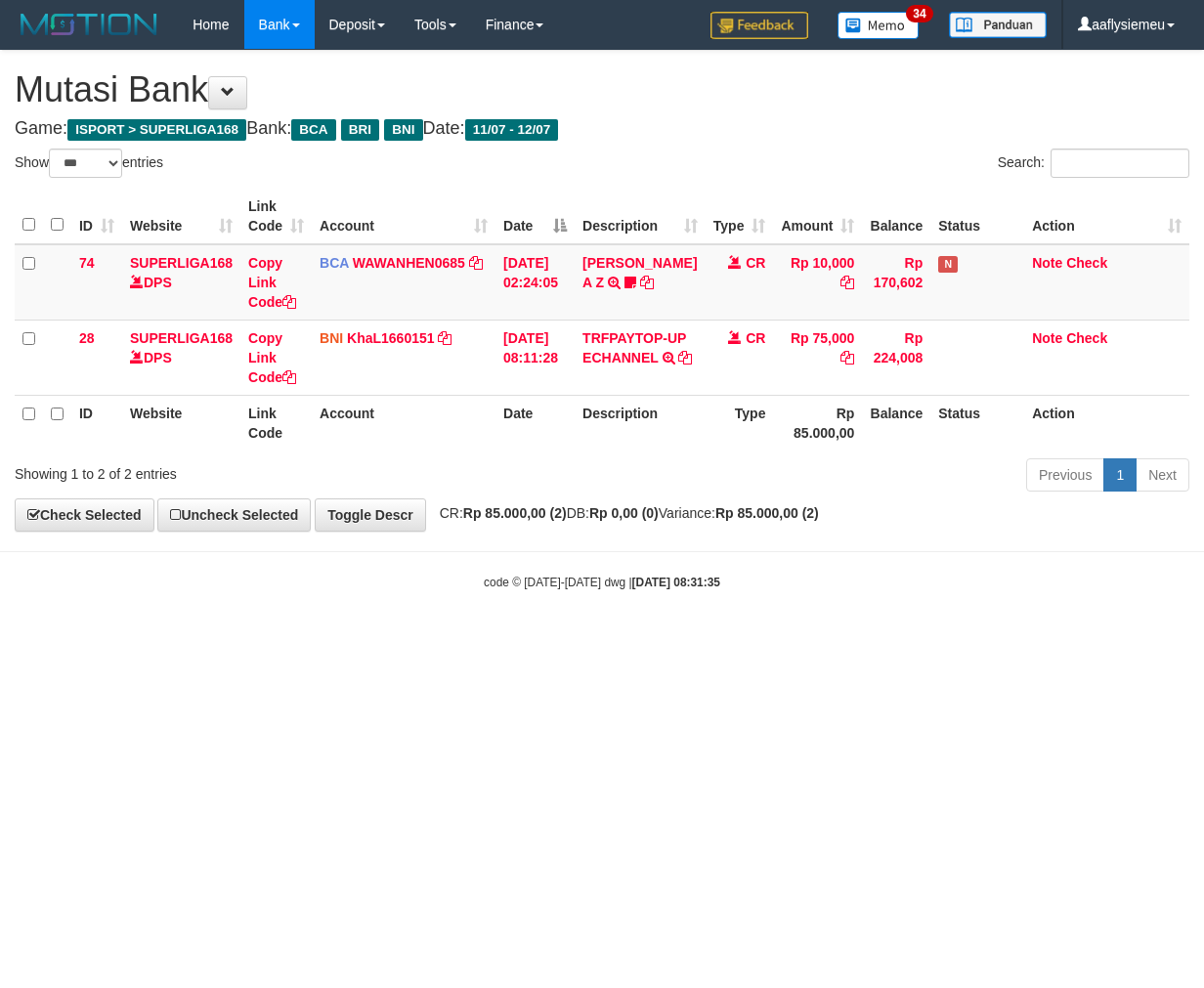 scroll, scrollTop: 0, scrollLeft: 0, axis: both 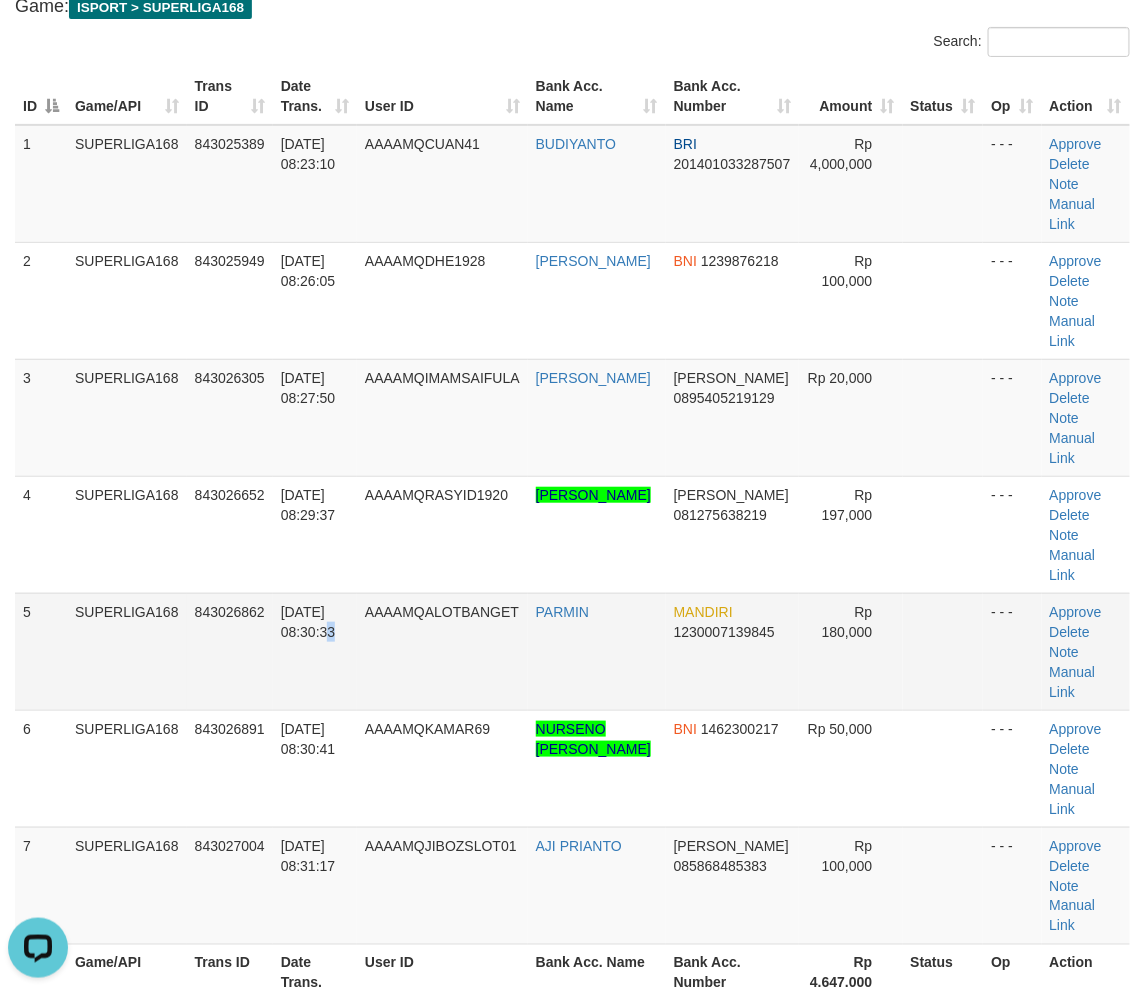 drag, startPoint x: 304, startPoint y: 550, endPoint x: 202, endPoint y: 584, distance: 107.51744 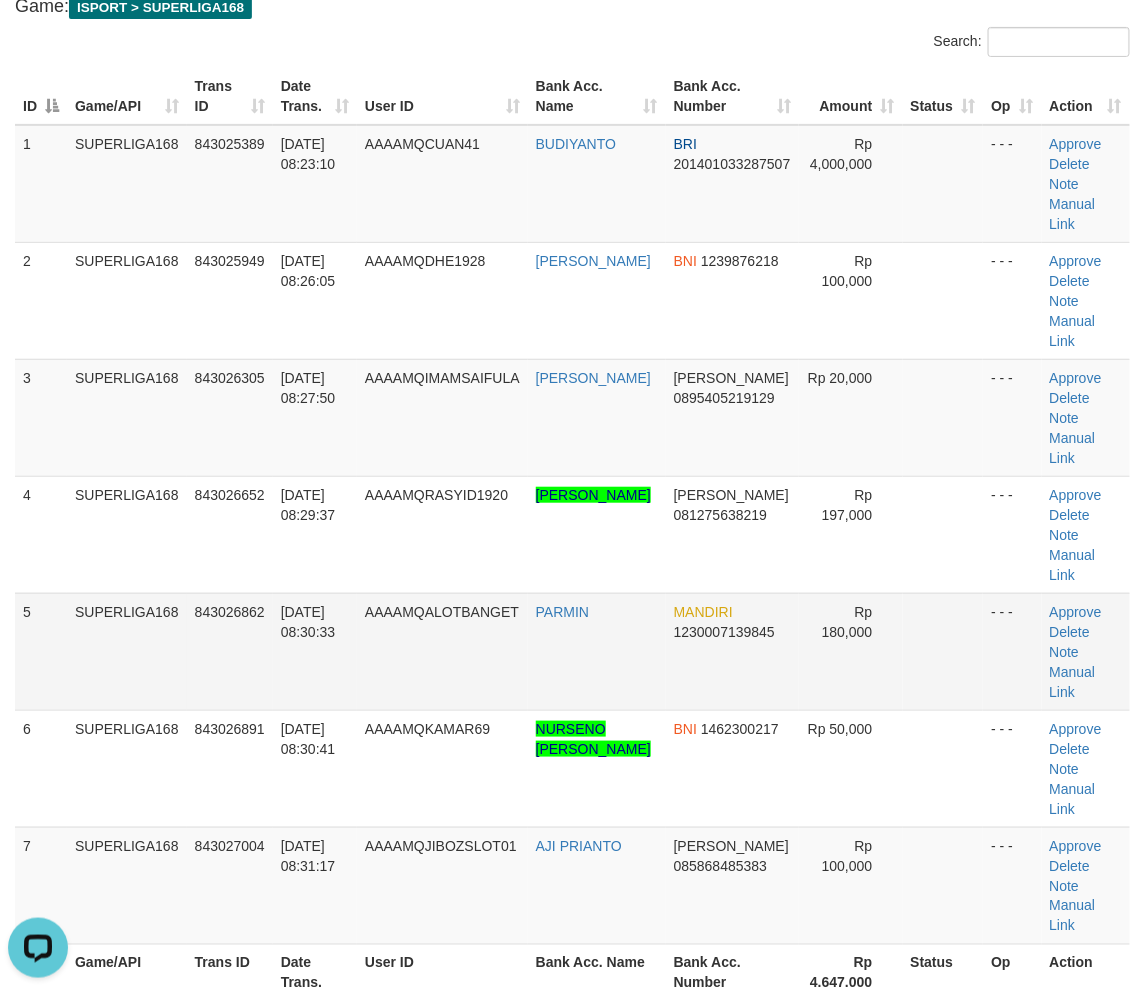 click on "SUPERLIGA168" at bounding box center (127, 651) 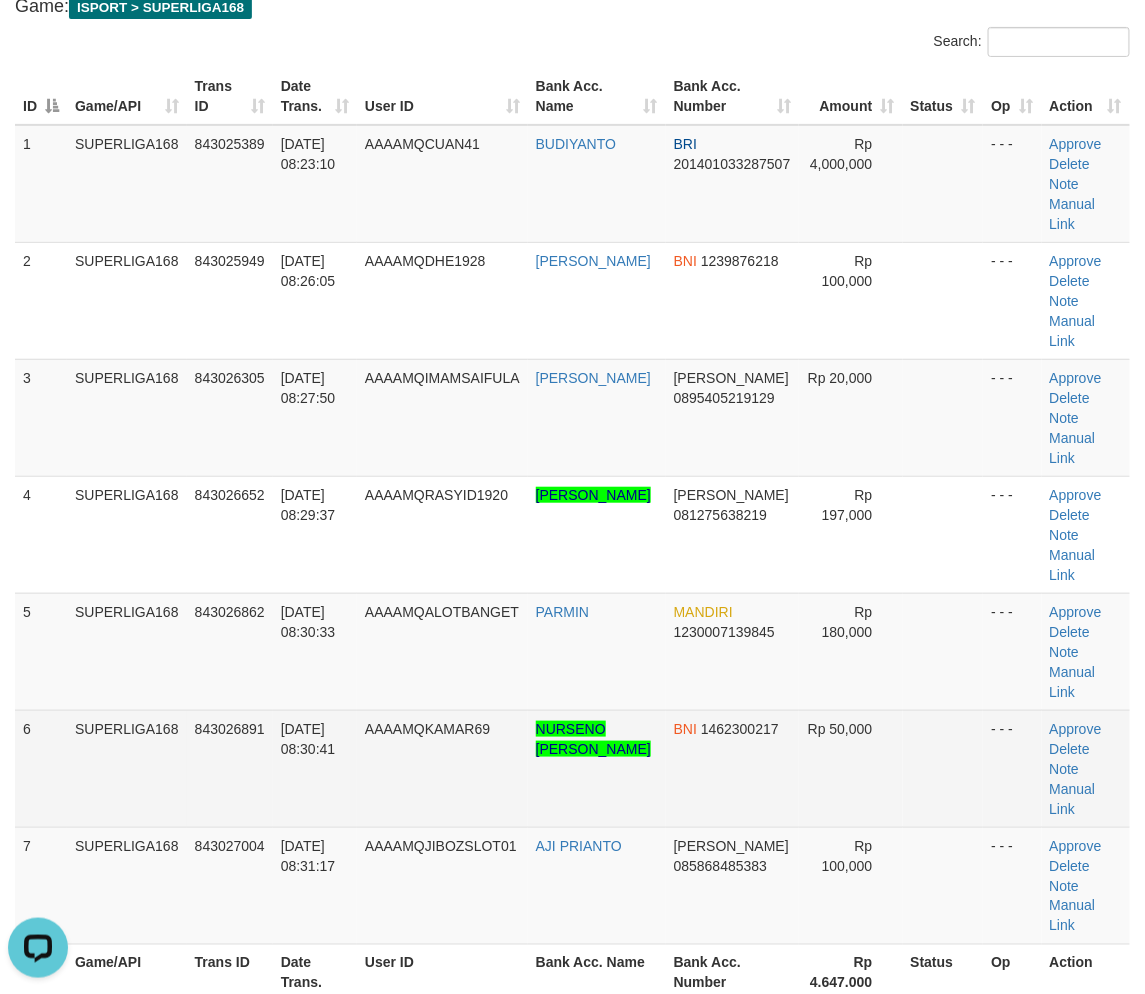 click on "SUPERLIGA168" at bounding box center (127, 651) 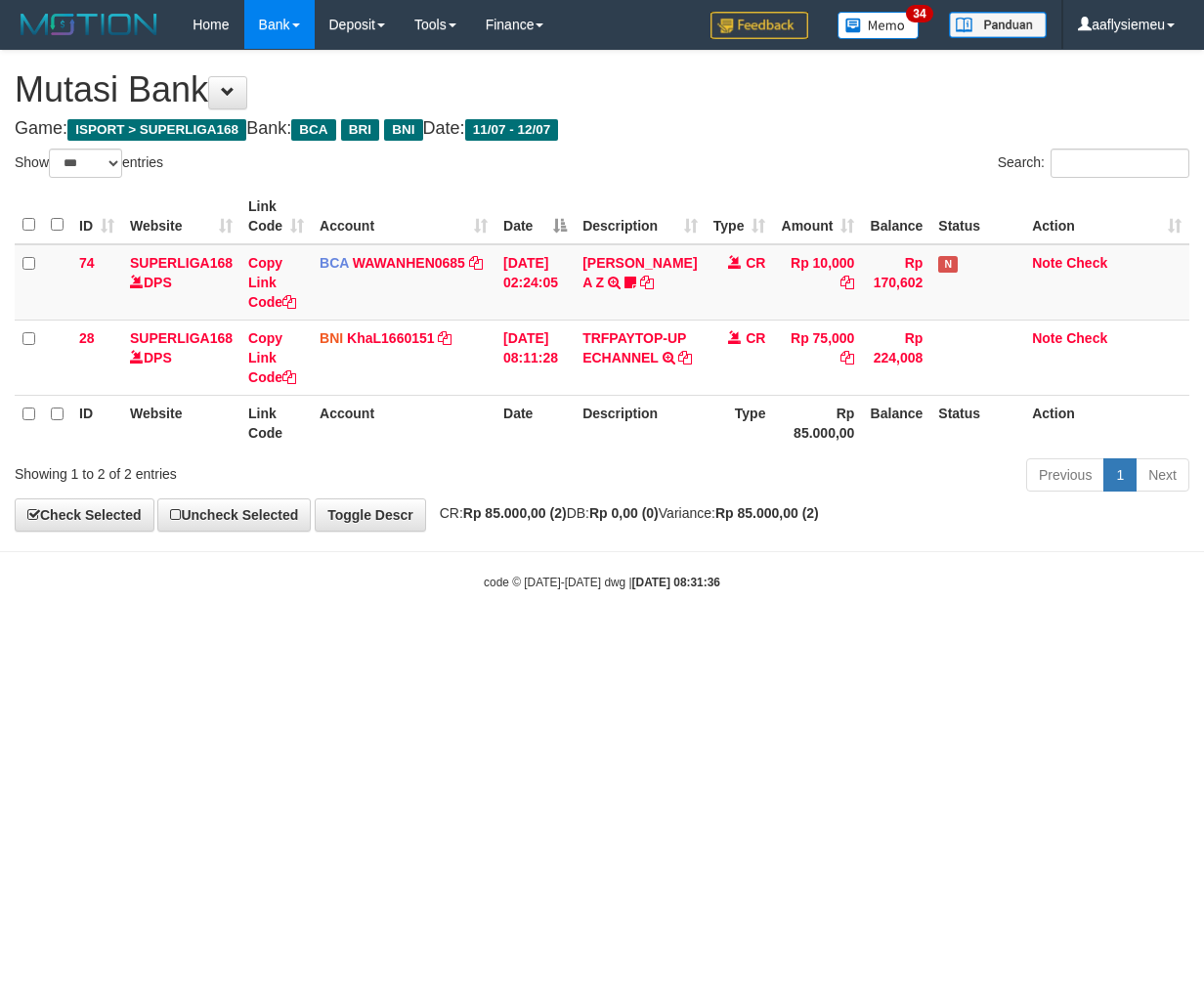select on "***" 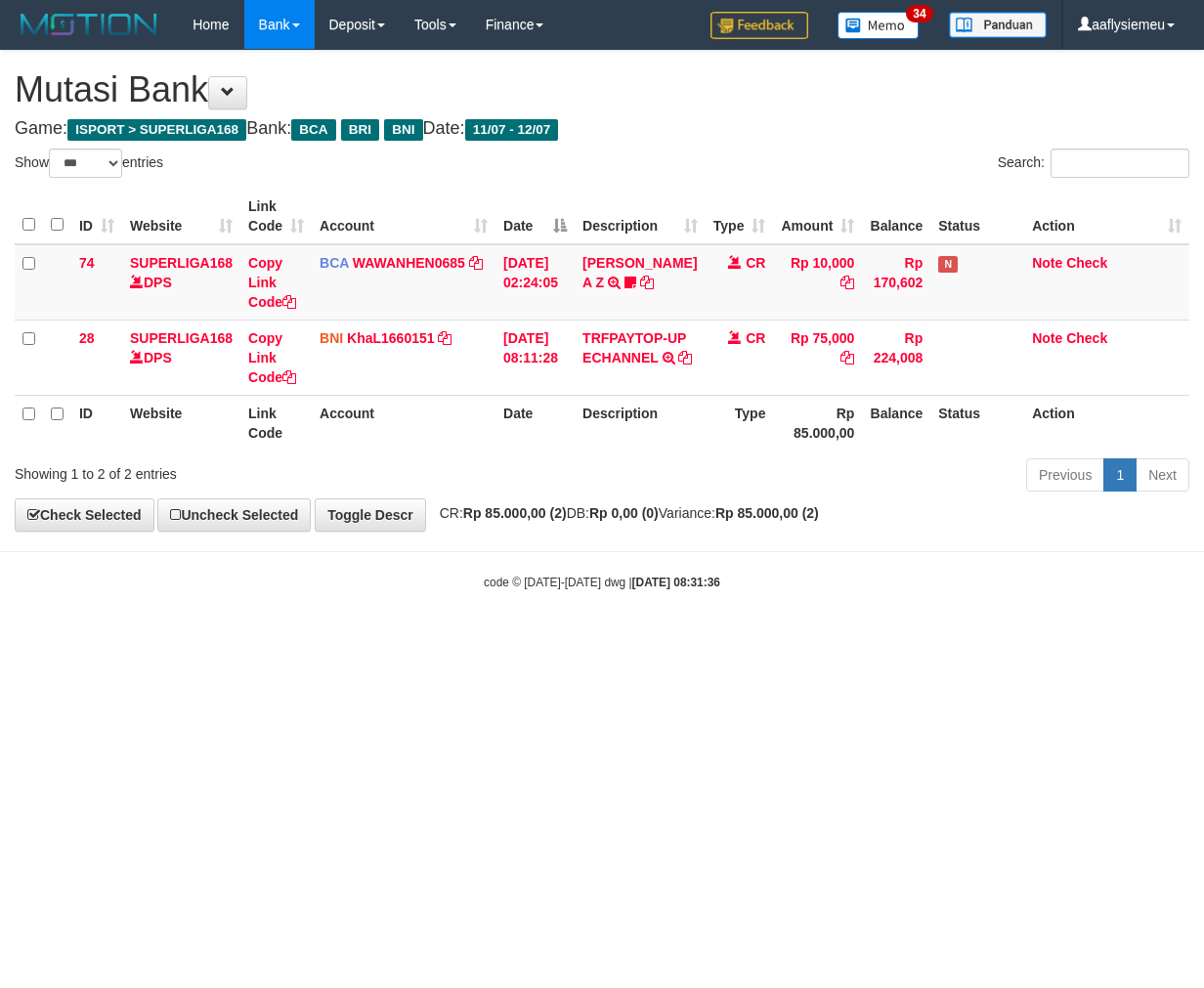 scroll, scrollTop: 0, scrollLeft: 0, axis: both 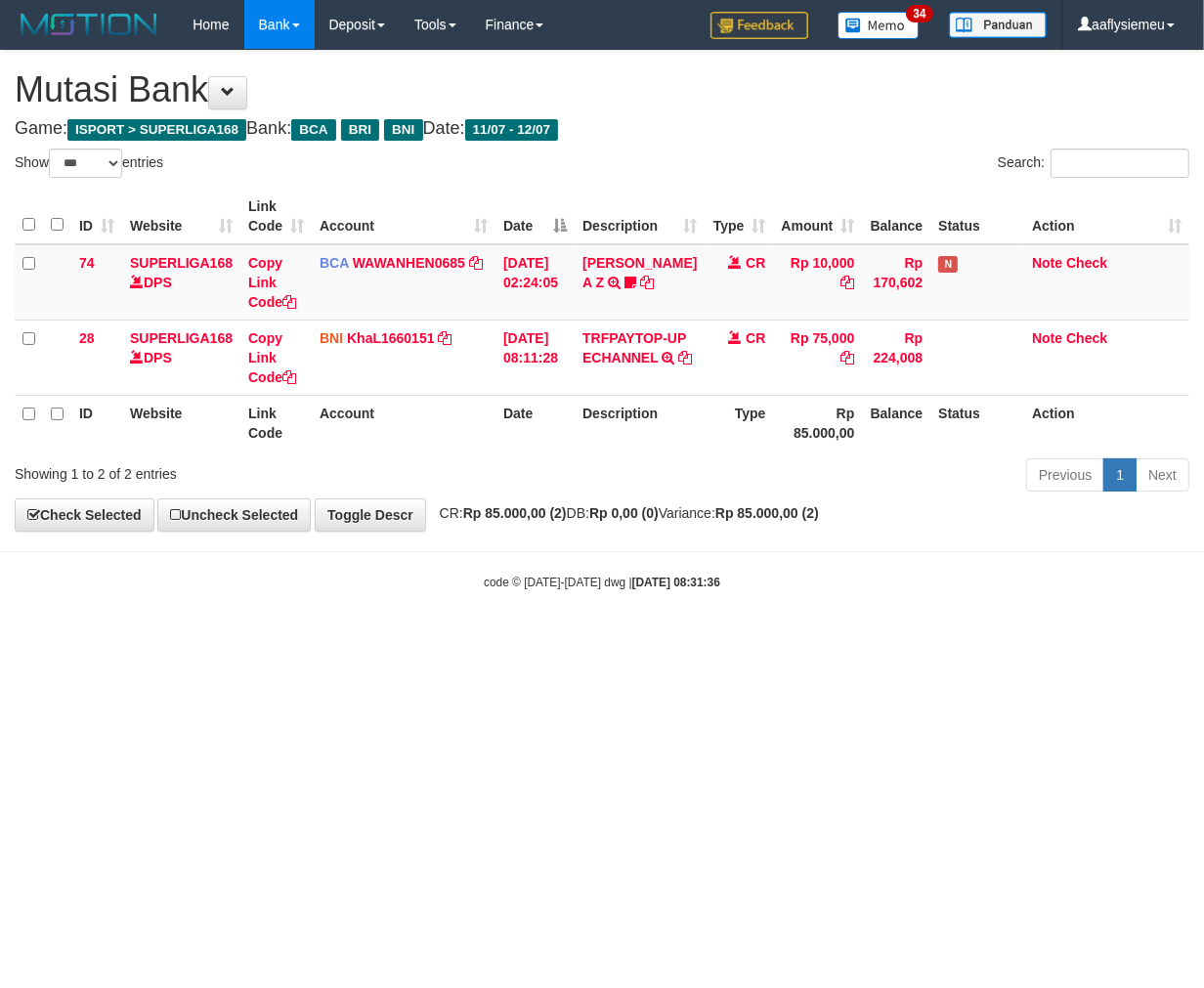 click on "Toggle navigation
Home
Bank
Account List
Load
By Website
Group
[ISPORT]													SUPERLIGA168
By Load Group (DPS)" at bounding box center (602, 320) 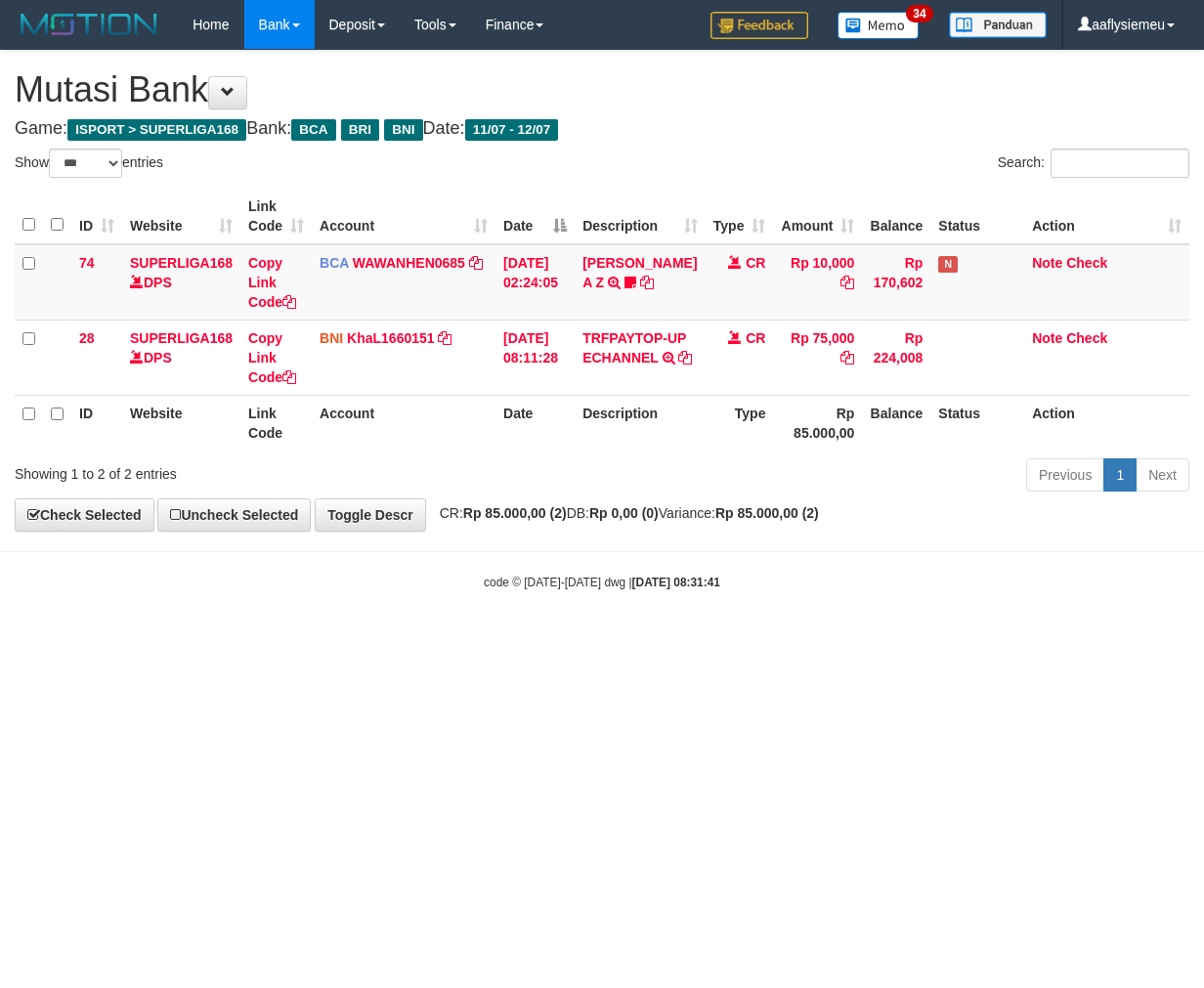 select on "***" 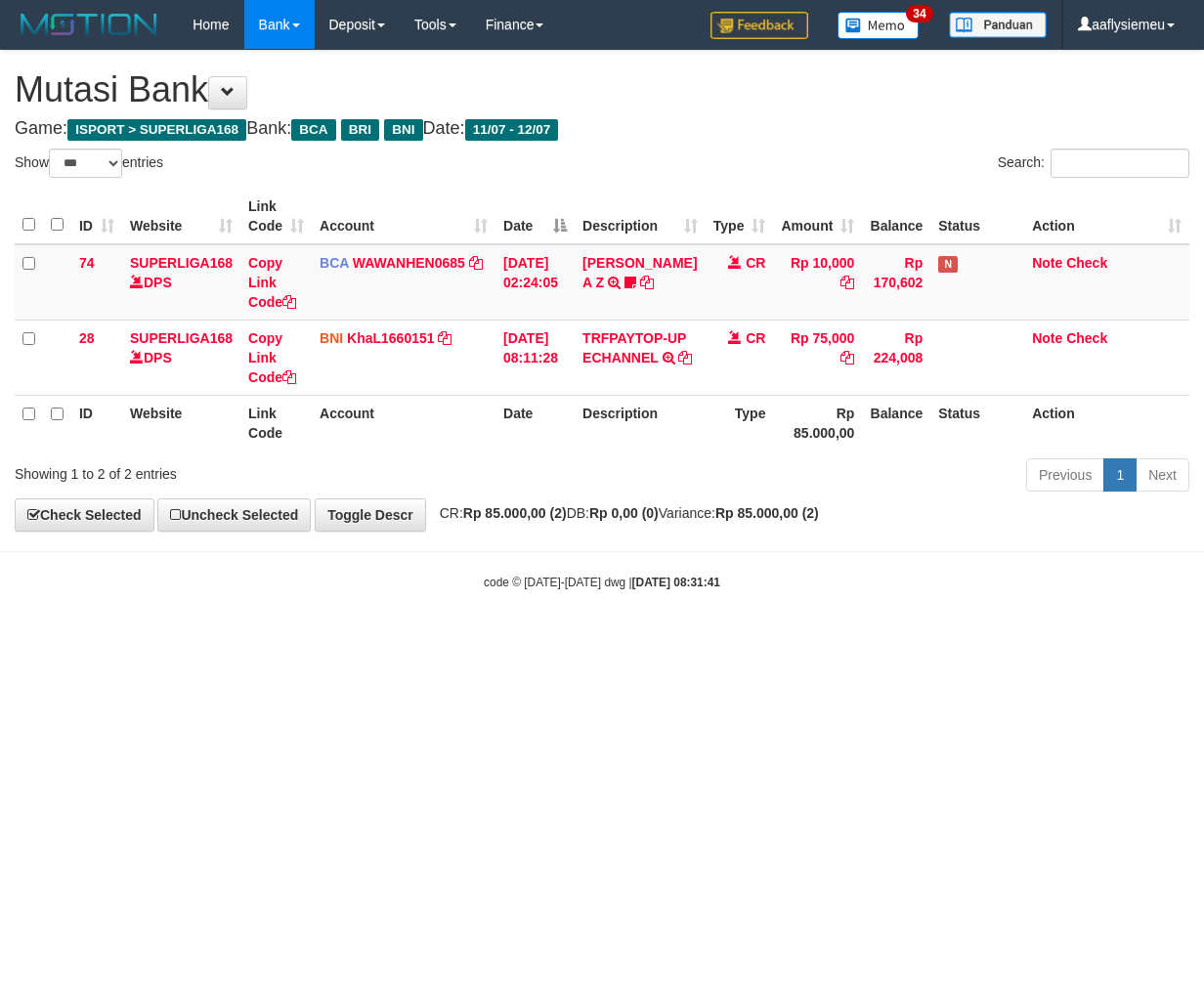 scroll, scrollTop: 0, scrollLeft: 0, axis: both 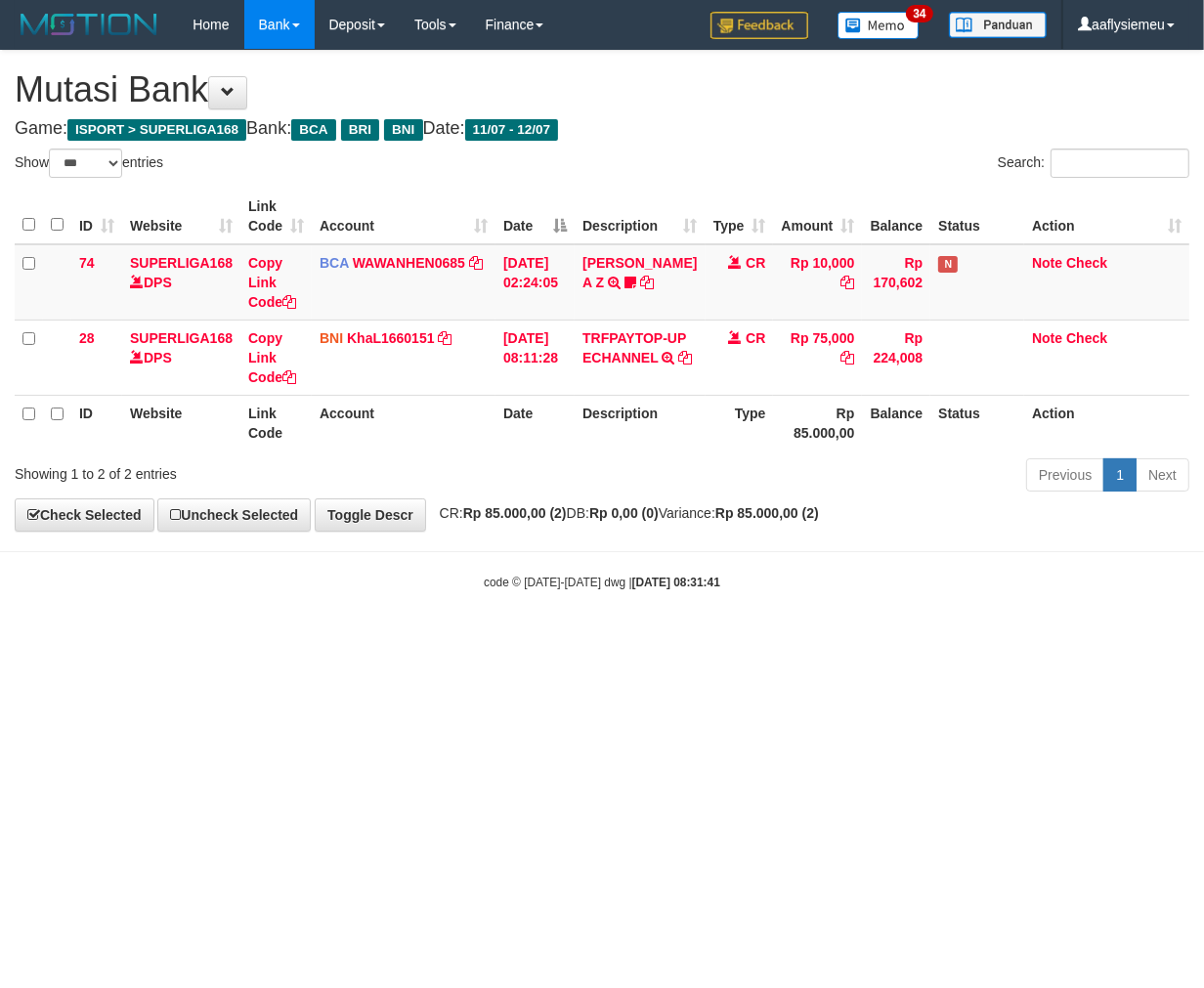 click on "Toggle navigation
Home
Bank
Account List
Load
By Website
Group
[ISPORT]													SUPERLIGA168
By Load Group (DPS)" at bounding box center [602, 320] 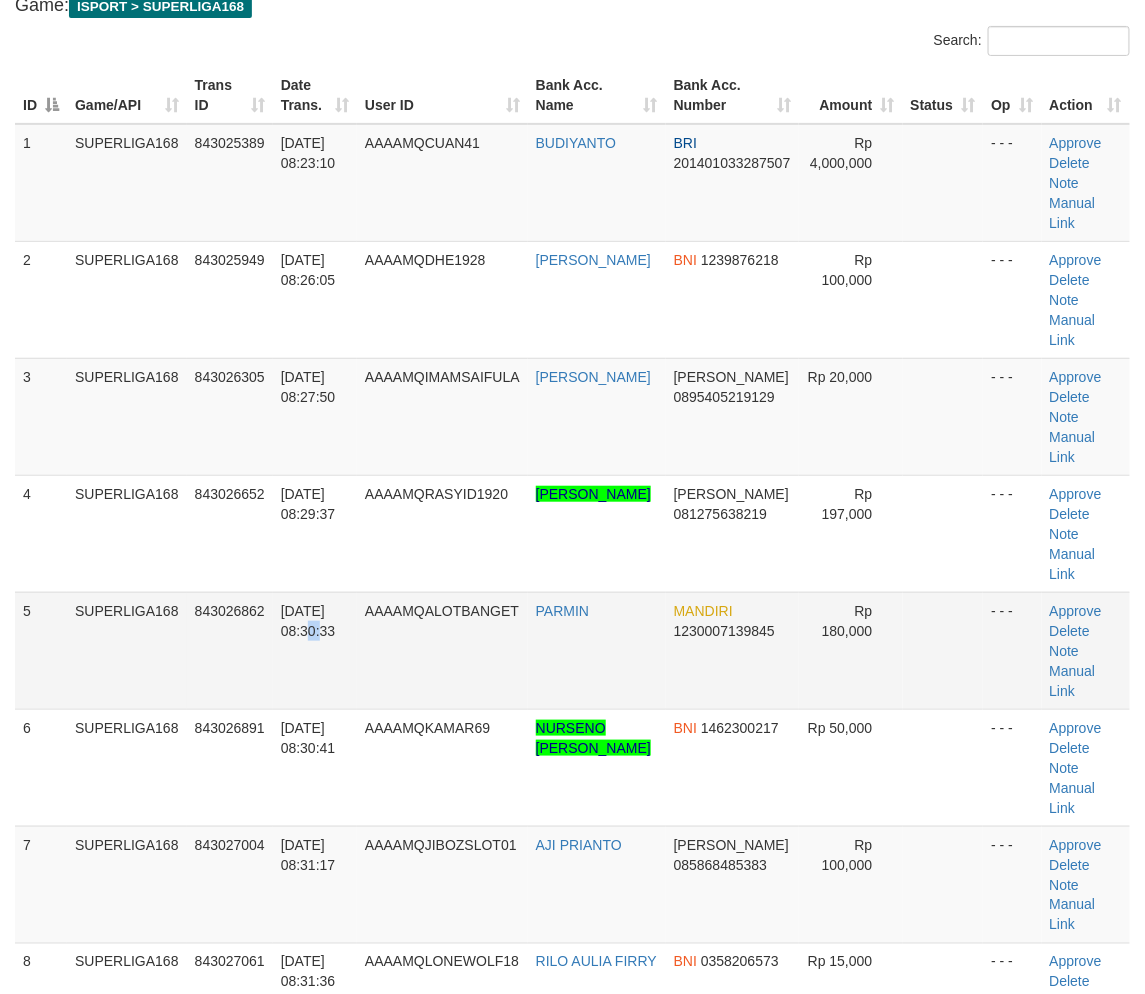 click on "[DATE] 08:30:33" at bounding box center (315, 650) 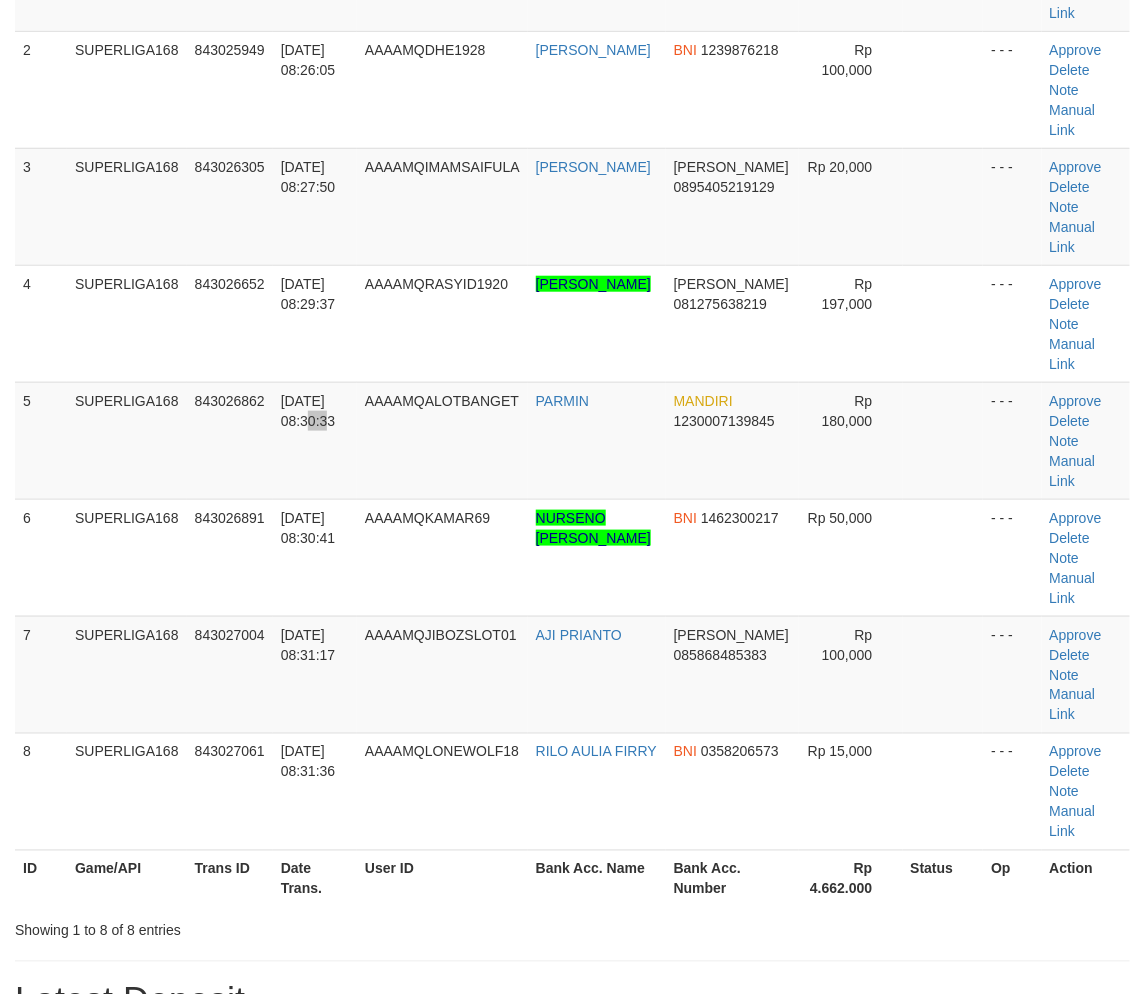 scroll, scrollTop: 571, scrollLeft: 0, axis: vertical 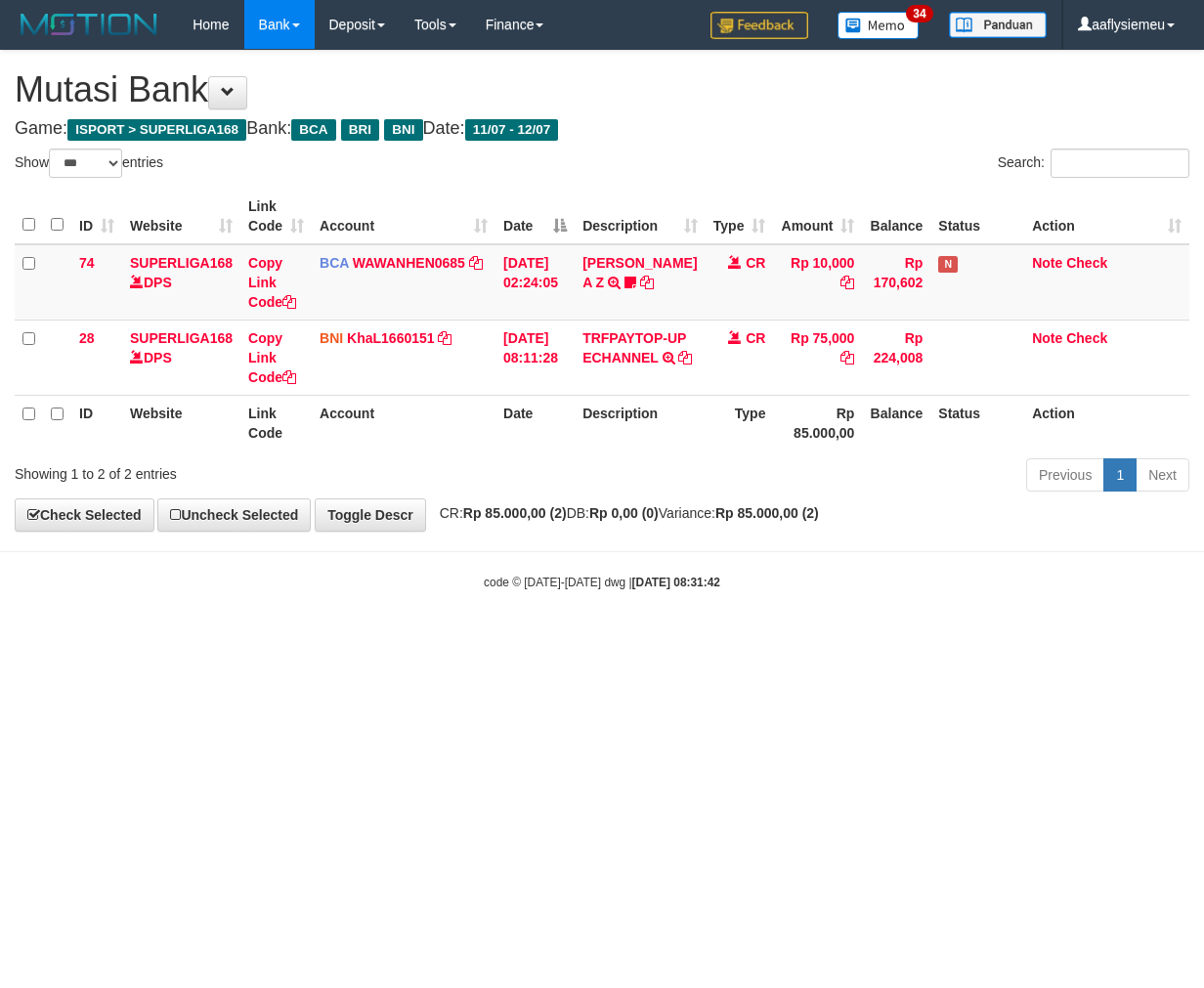 select on "***" 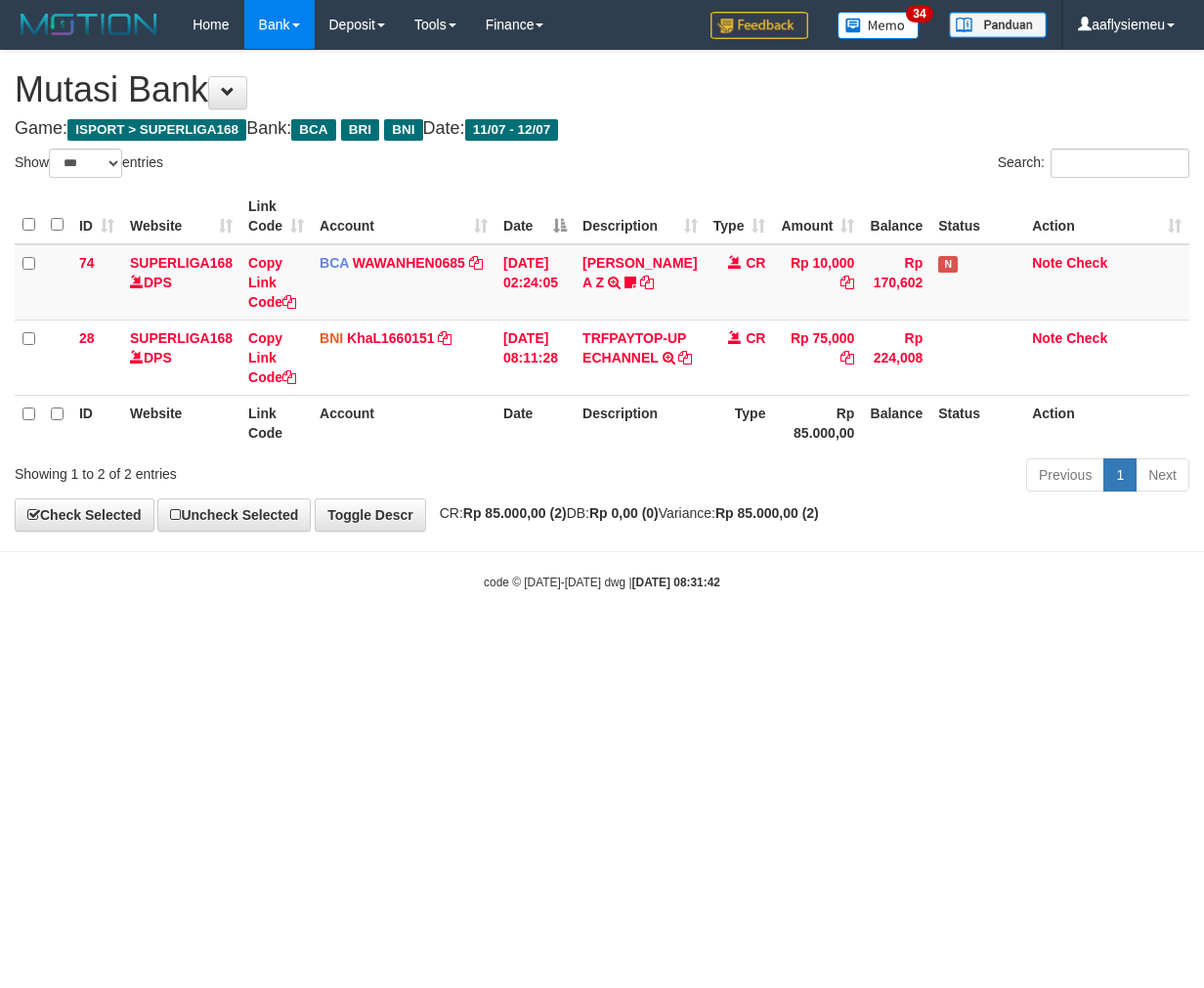 scroll, scrollTop: 0, scrollLeft: 0, axis: both 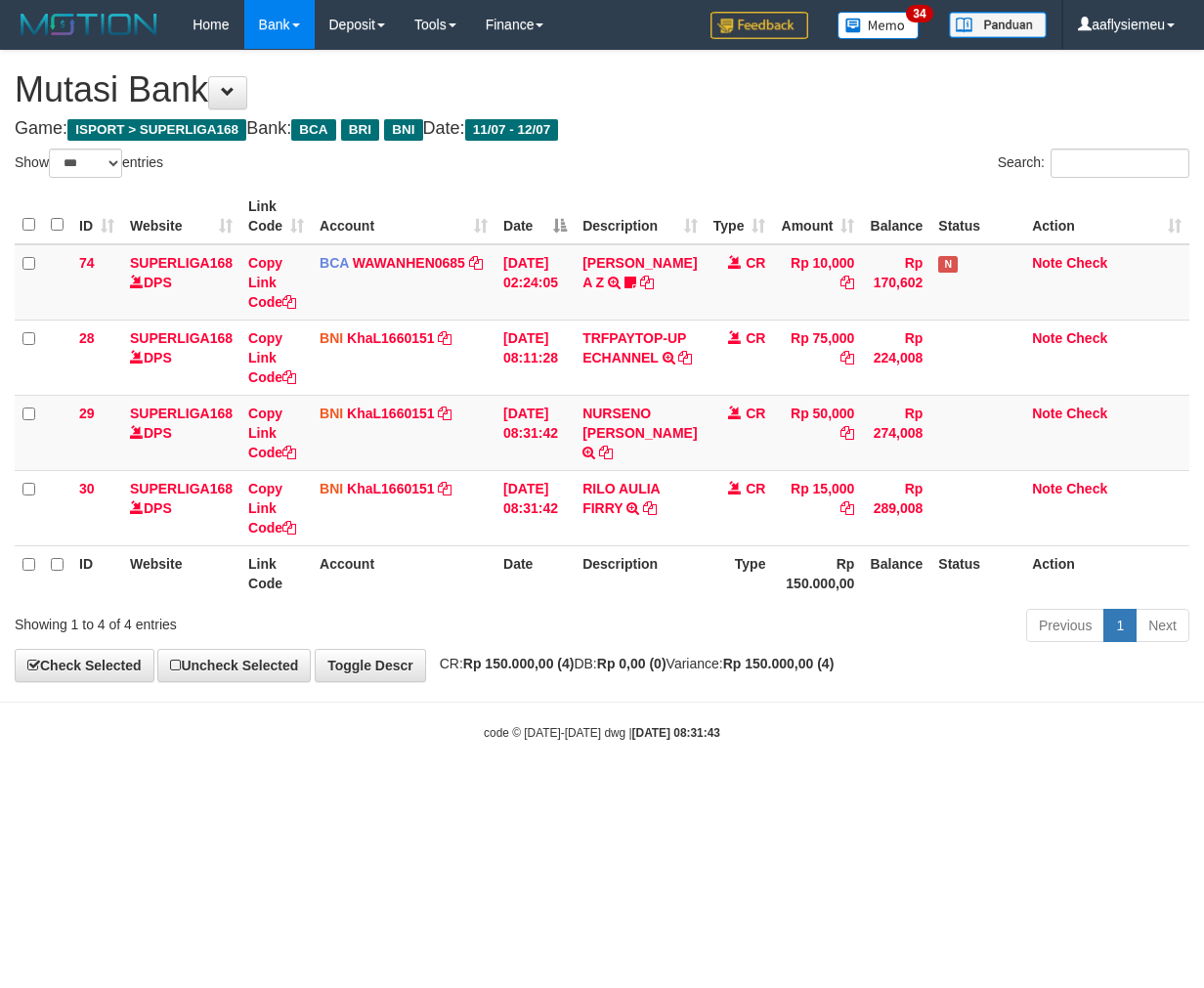 select on "***" 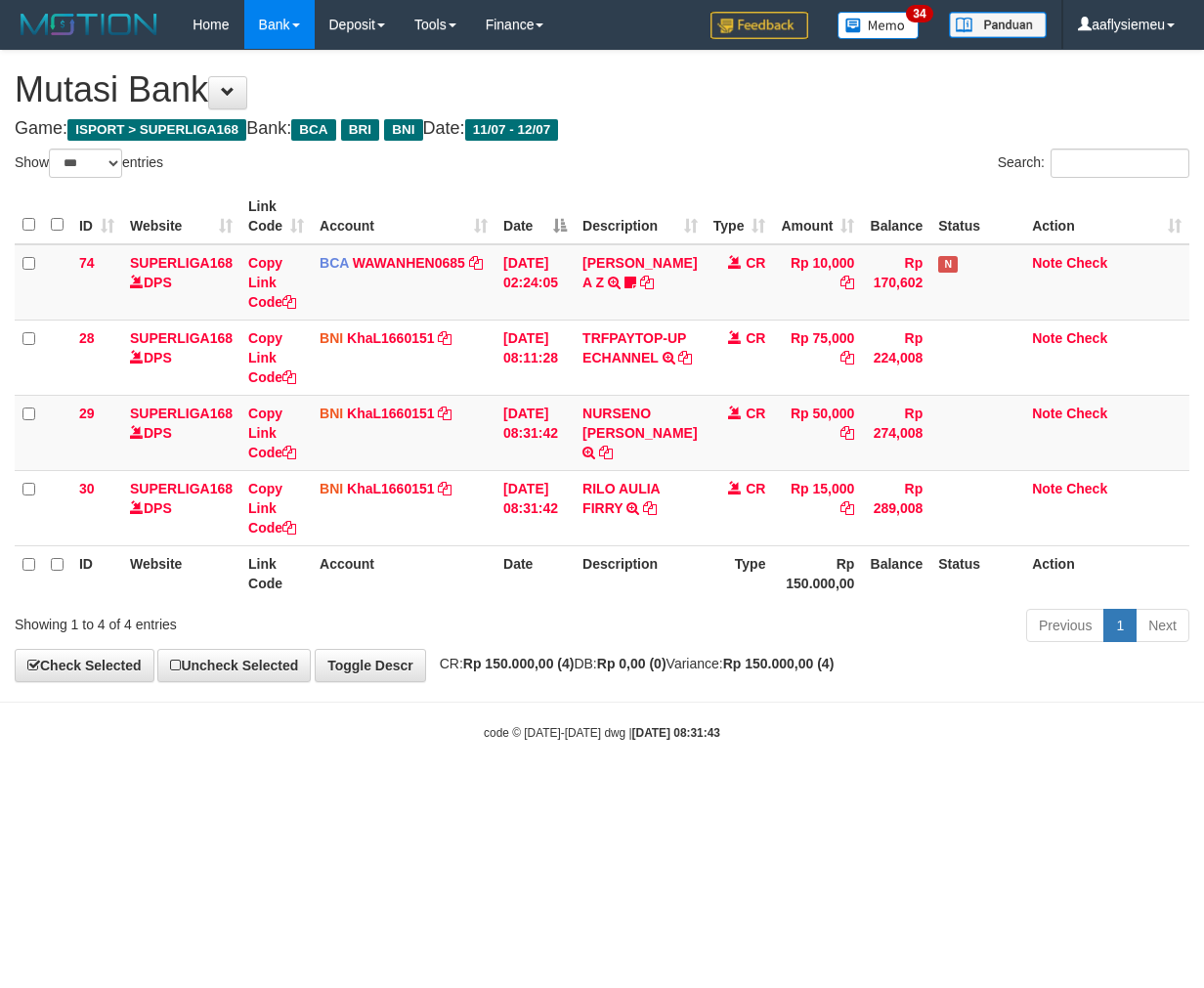 scroll, scrollTop: 0, scrollLeft: 0, axis: both 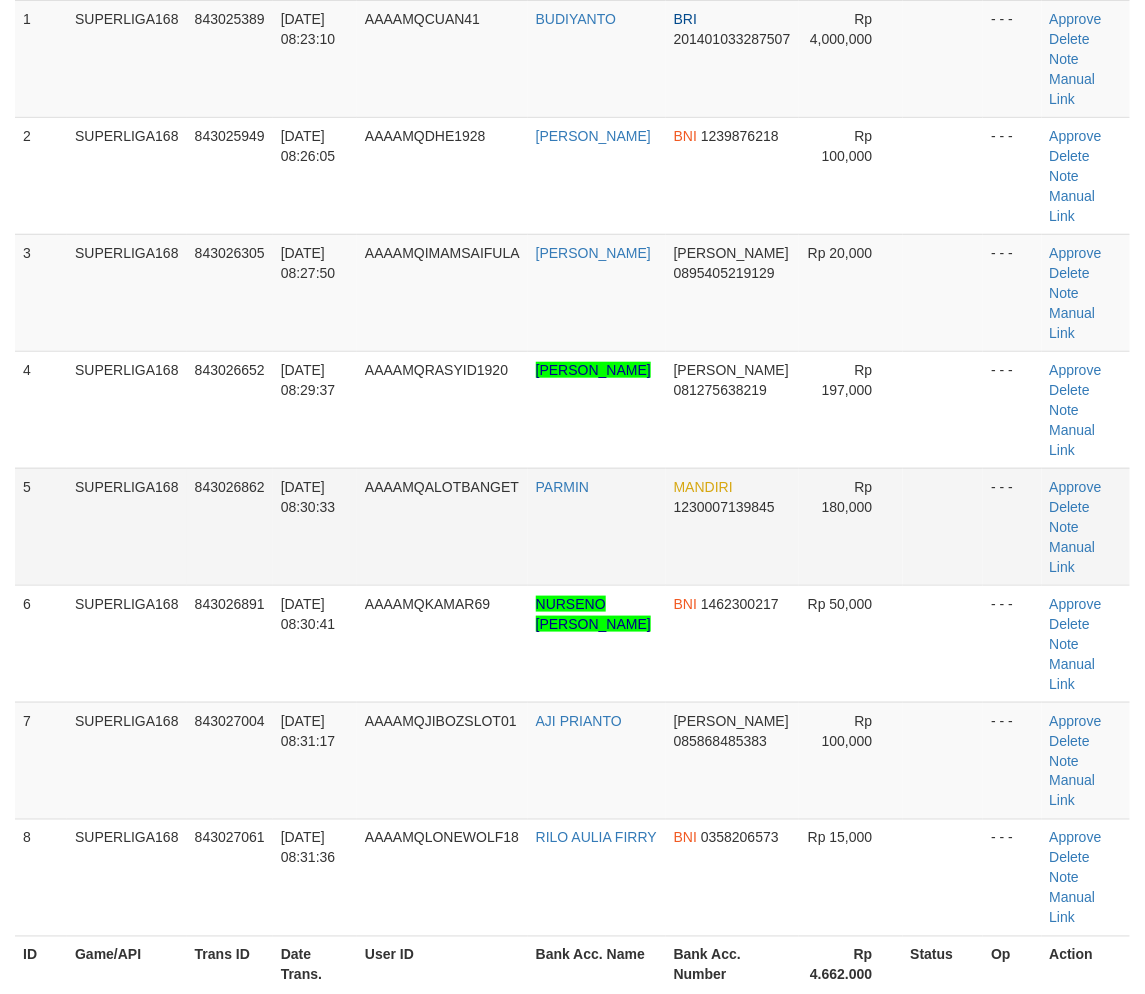 click on "12/07/2025 08:30:33" at bounding box center [315, 526] 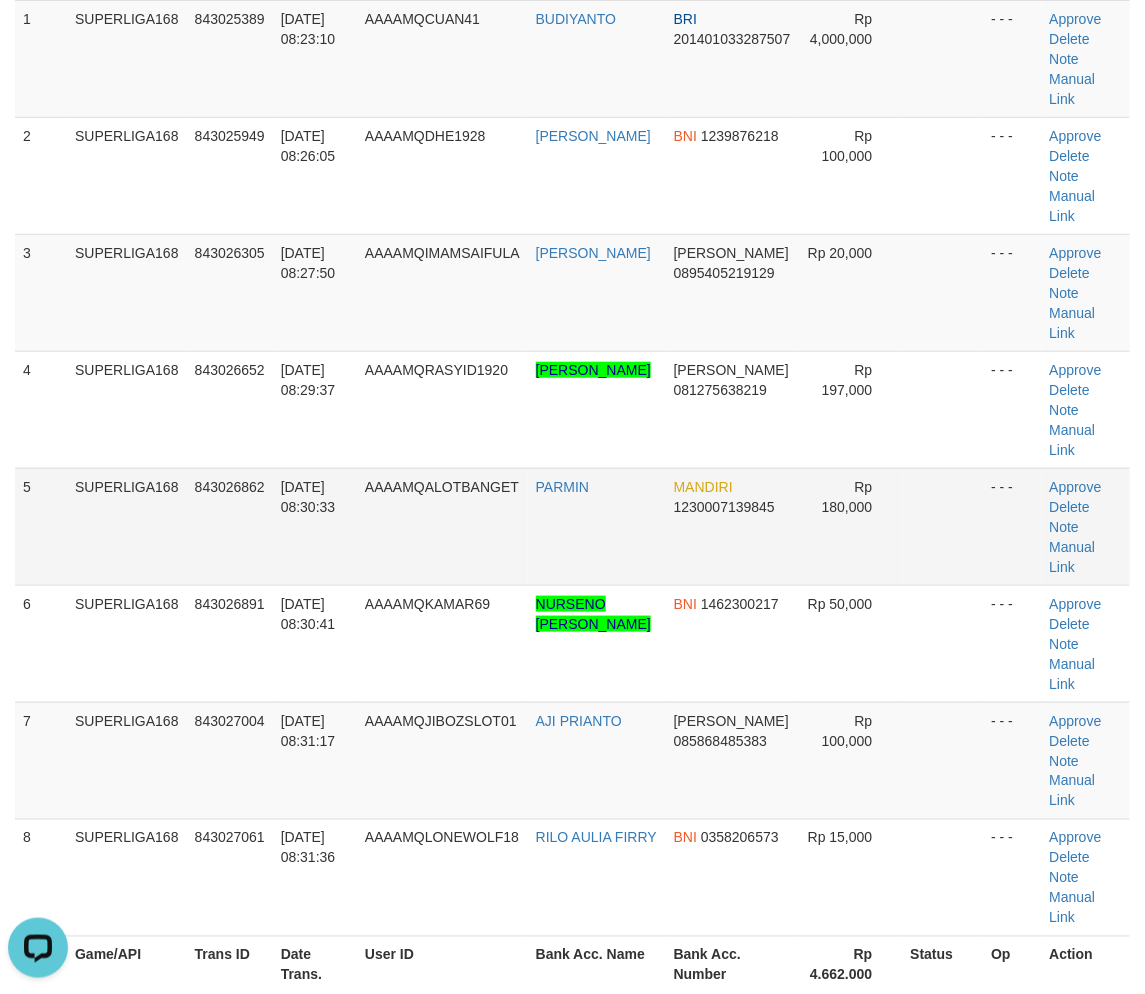 scroll, scrollTop: 0, scrollLeft: 0, axis: both 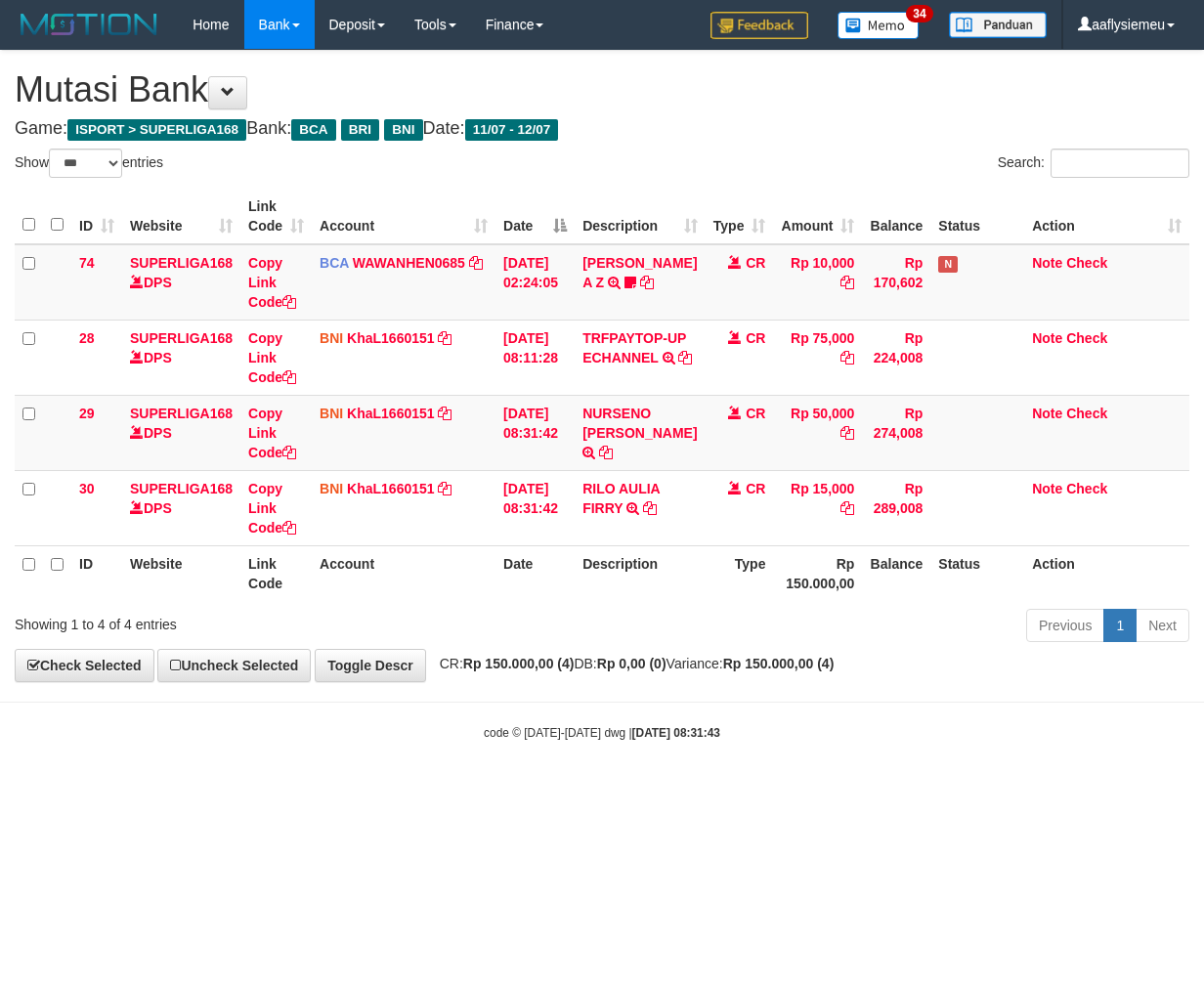 select on "***" 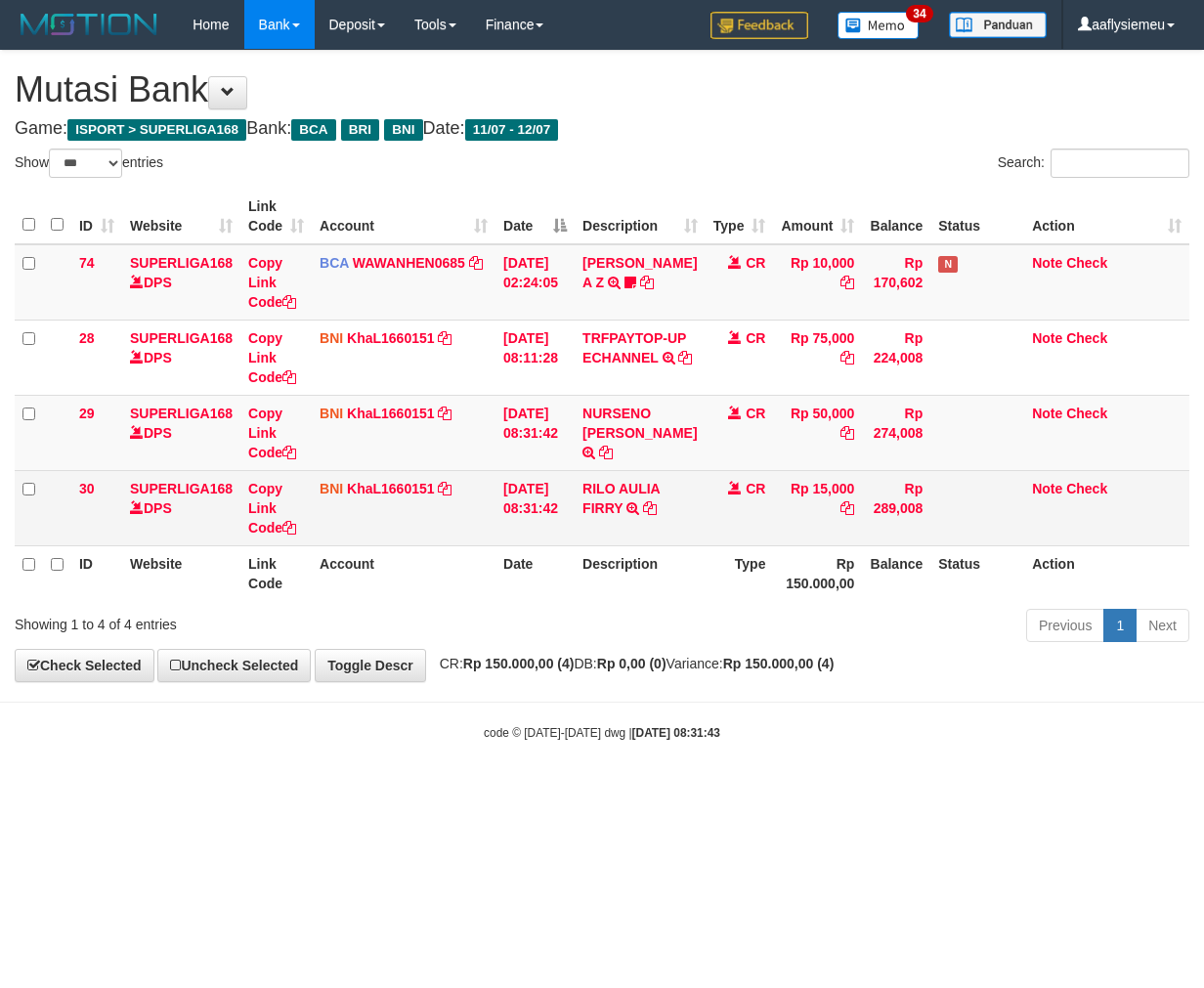 scroll, scrollTop: 0, scrollLeft: 0, axis: both 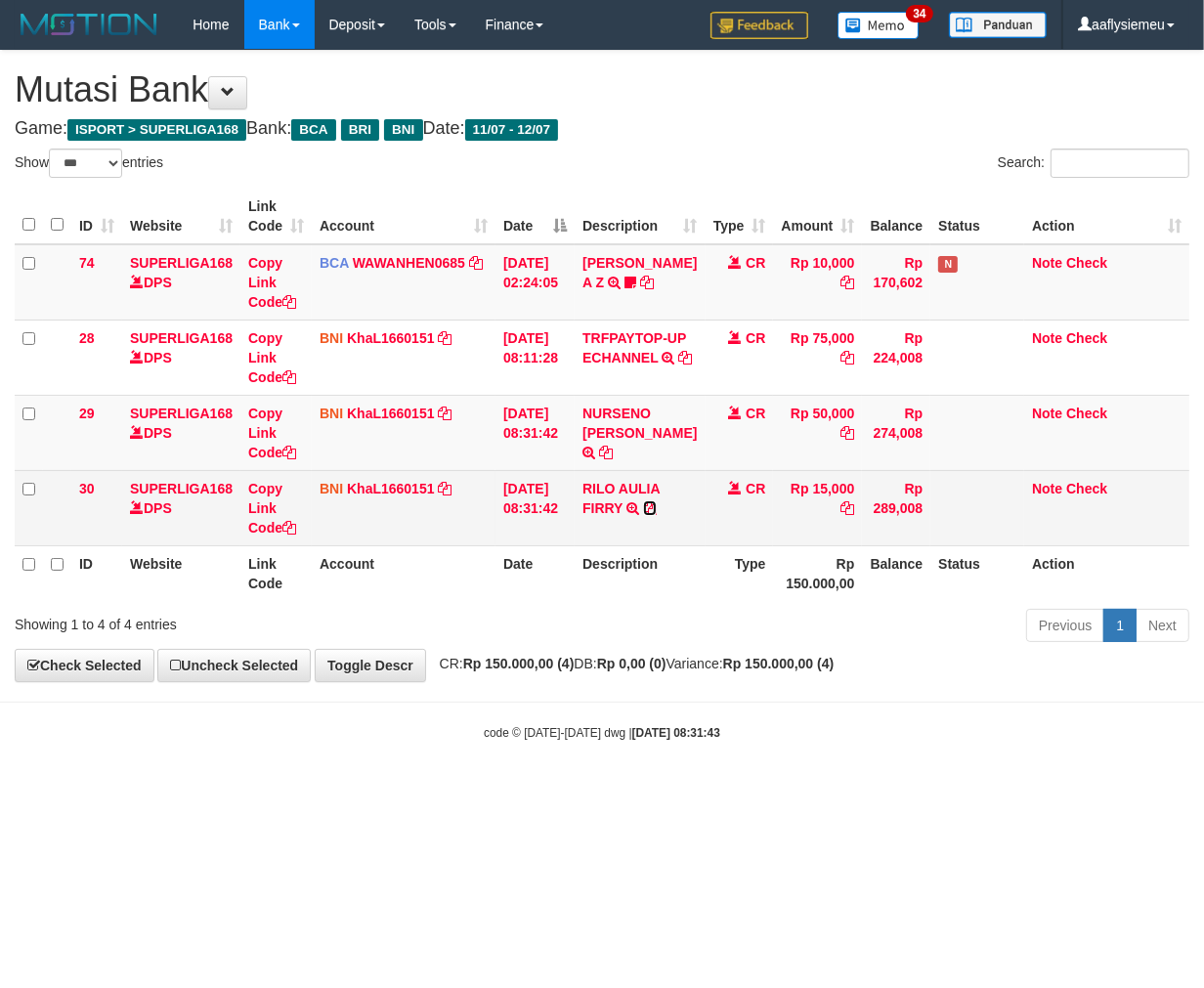click at bounding box center (650, 508) 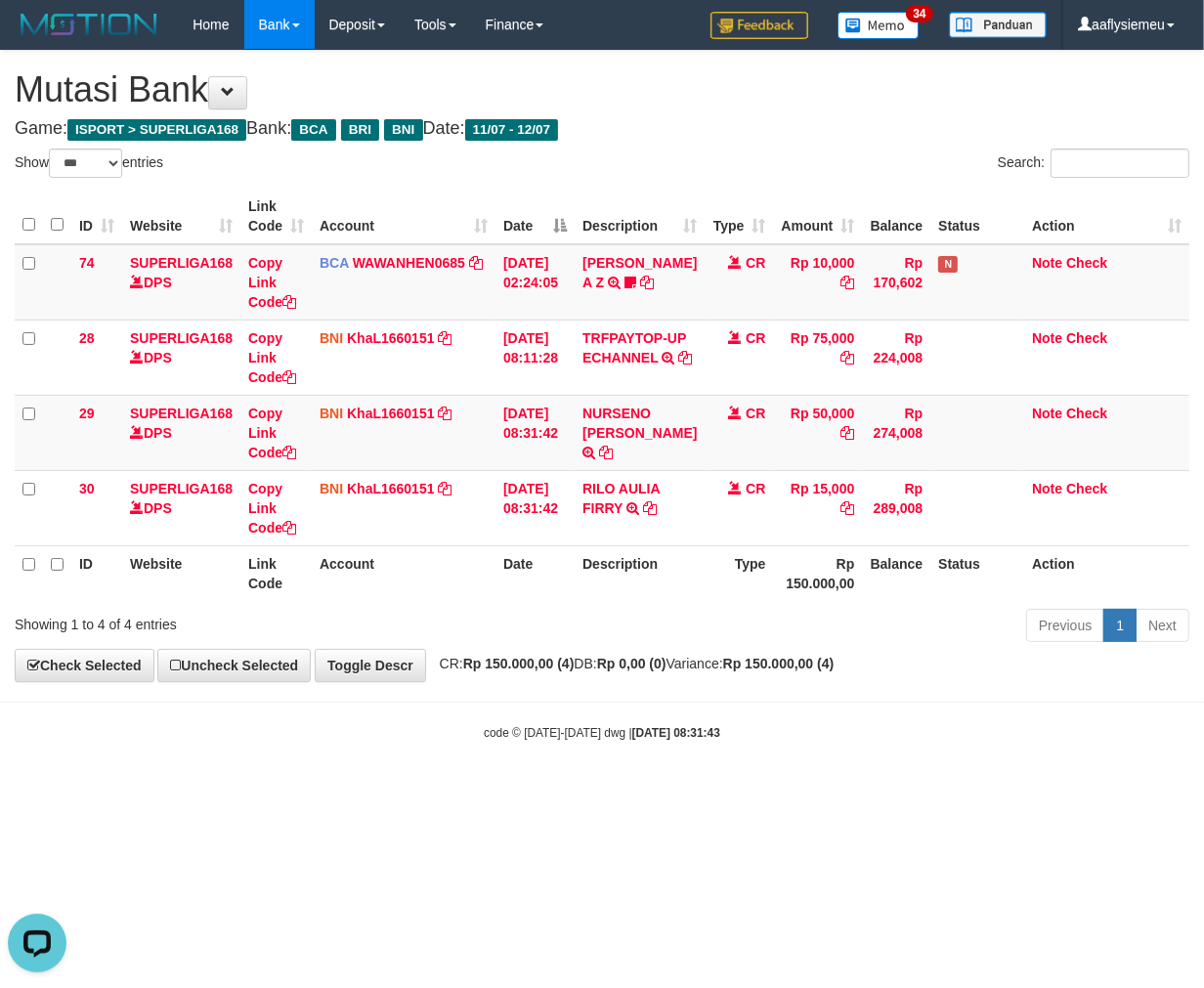 scroll, scrollTop: 0, scrollLeft: 0, axis: both 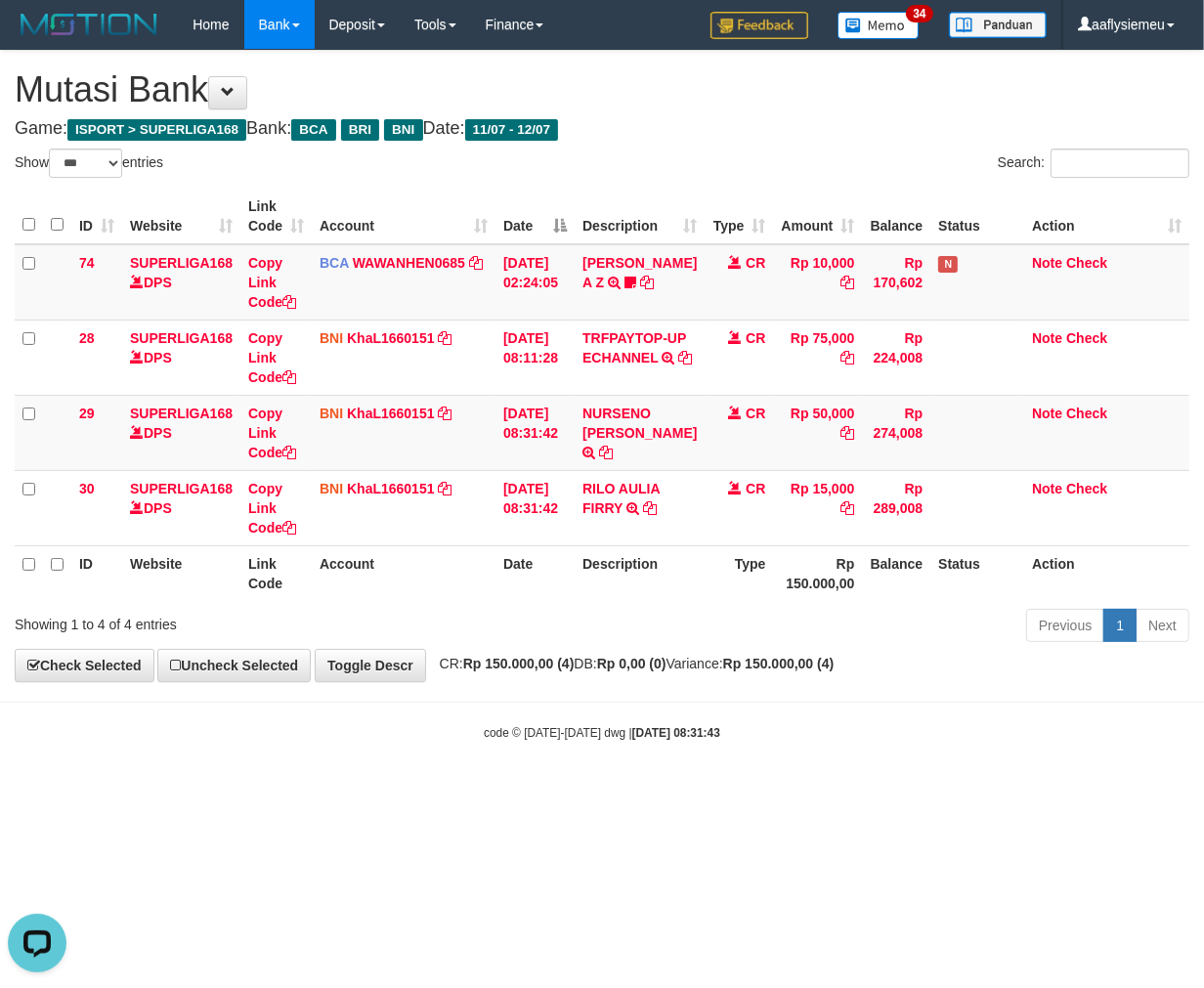 click on "Action" at bounding box center (1106, 573) 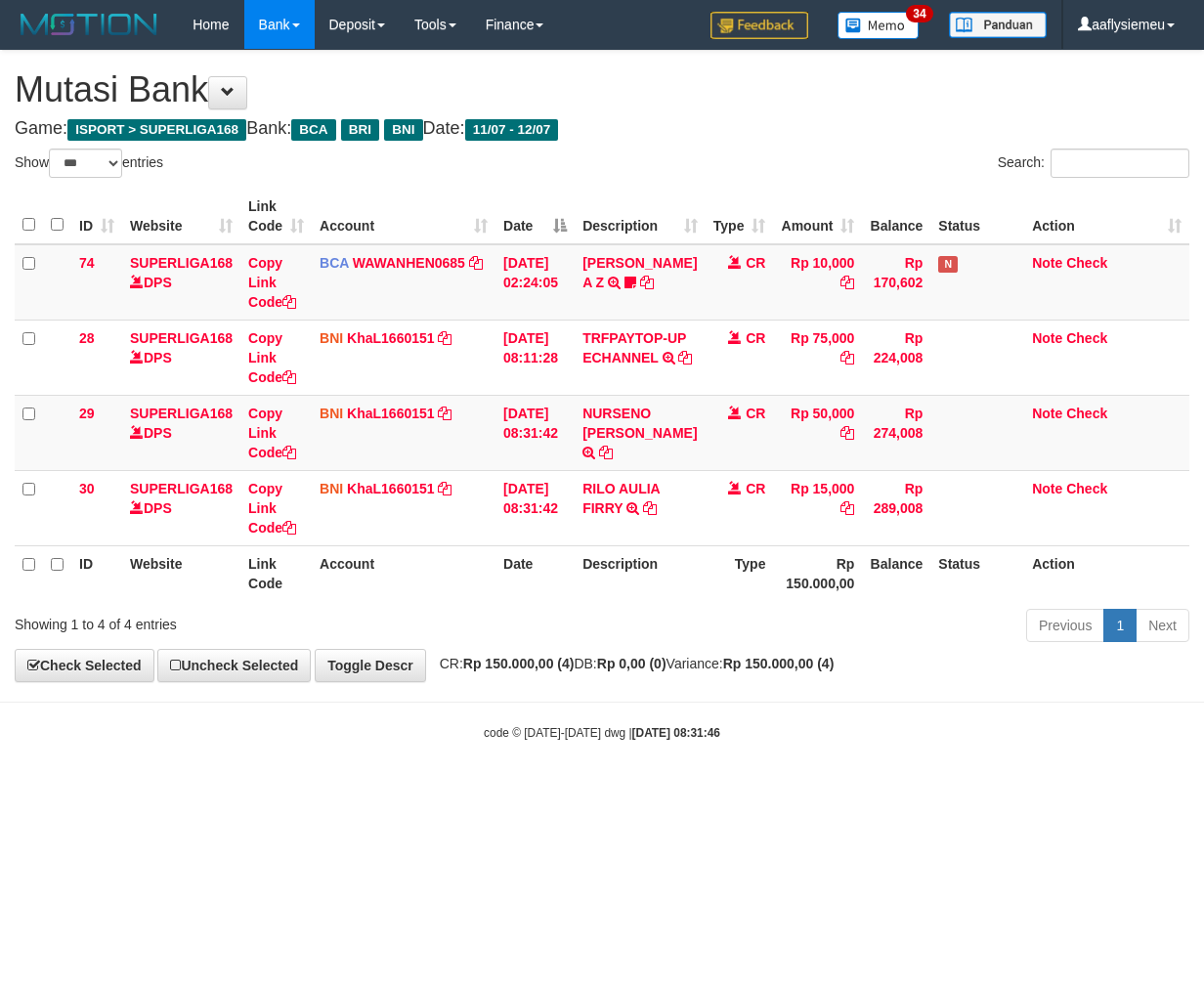 select on "***" 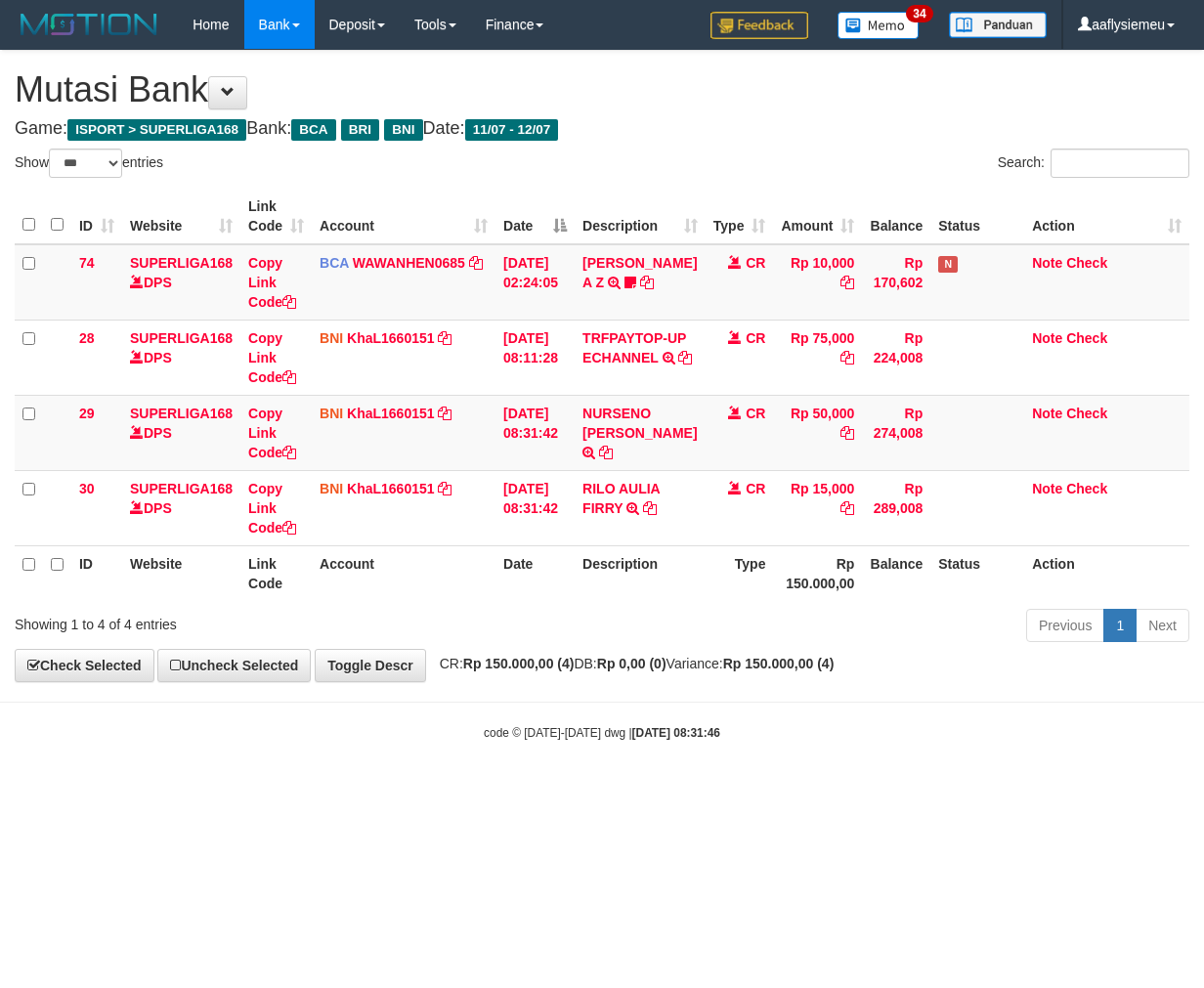 scroll, scrollTop: 0, scrollLeft: 0, axis: both 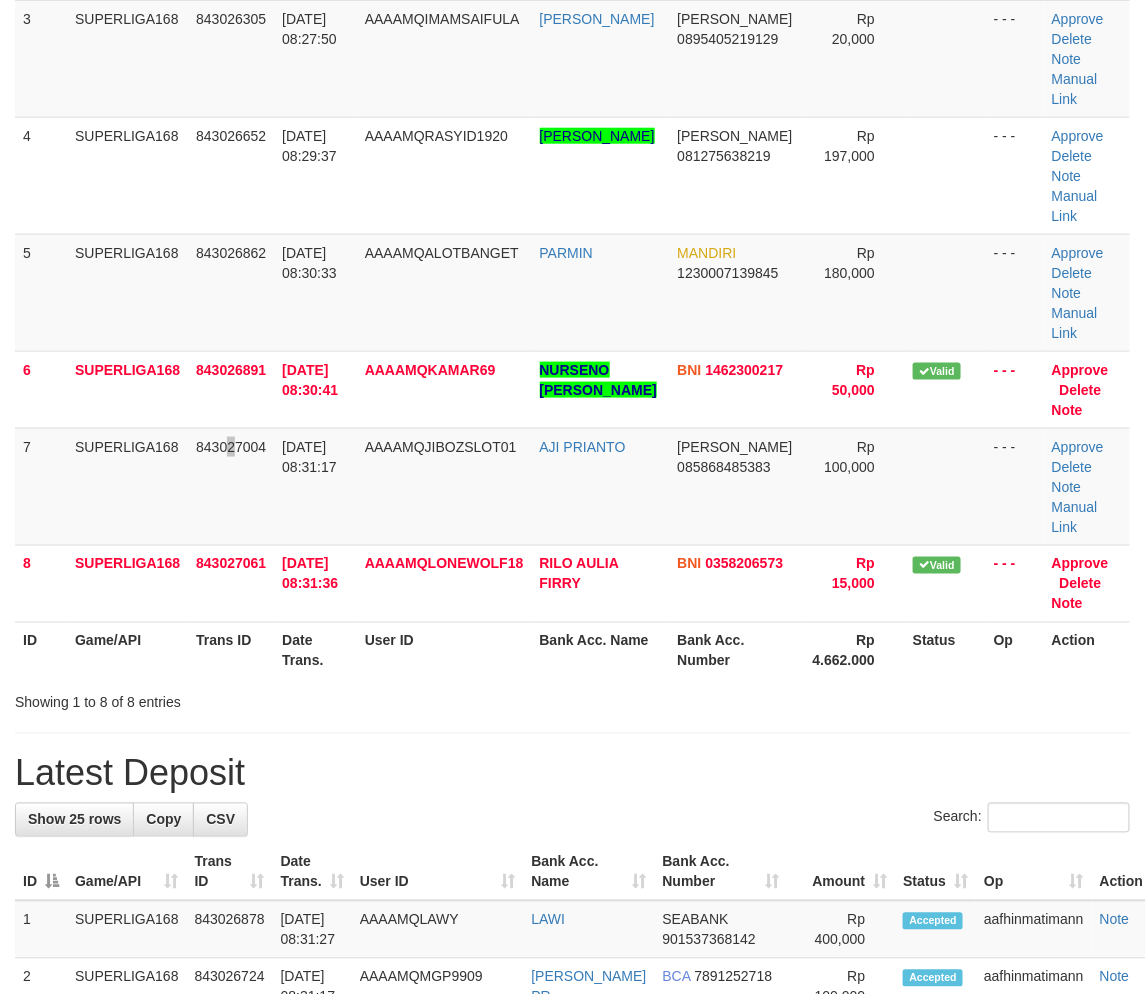 drag, startPoint x: 230, startPoint y: 417, endPoint x: 2, endPoint y: 586, distance: 283.8045 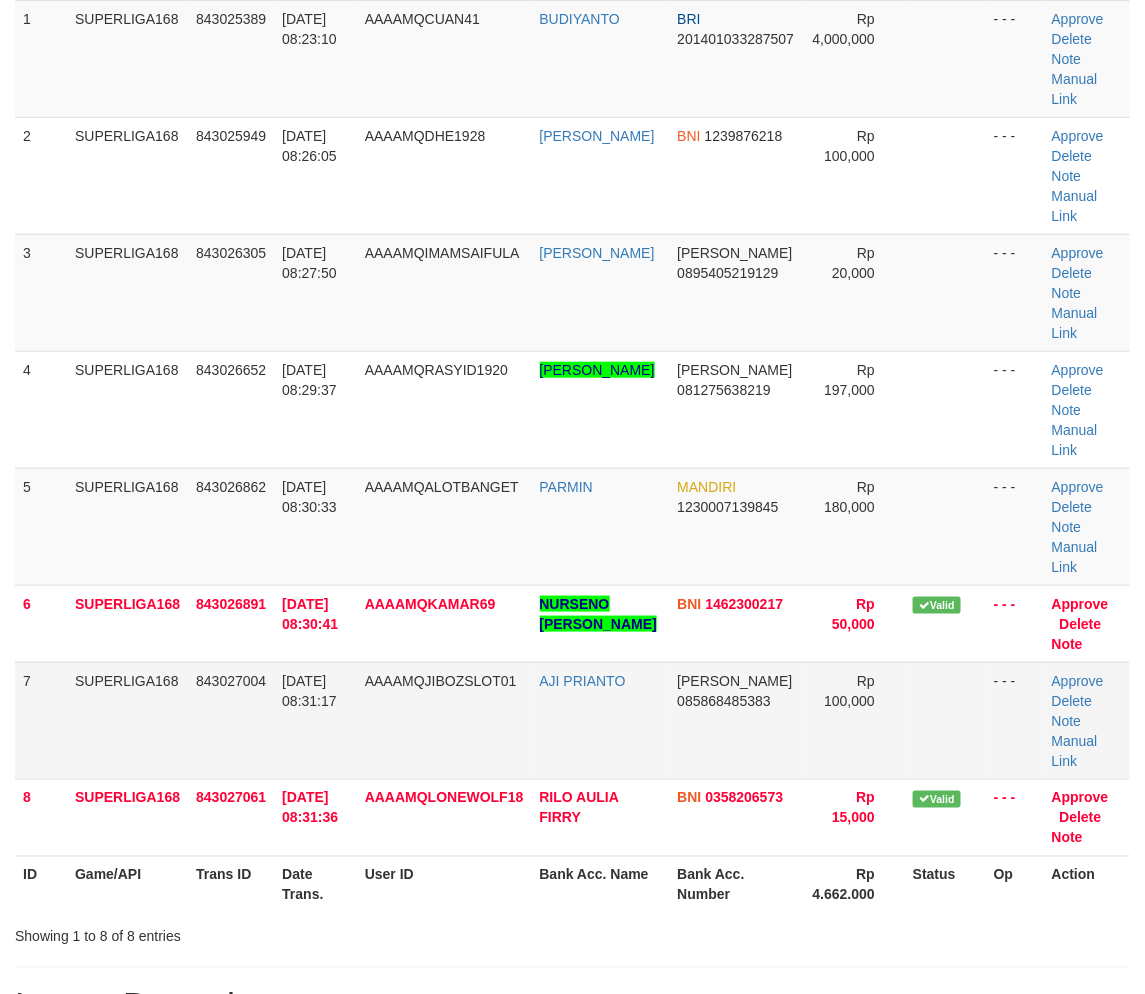 drag, startPoint x: 191, startPoint y: 587, endPoint x: 38, endPoint y: 631, distance: 159.20113 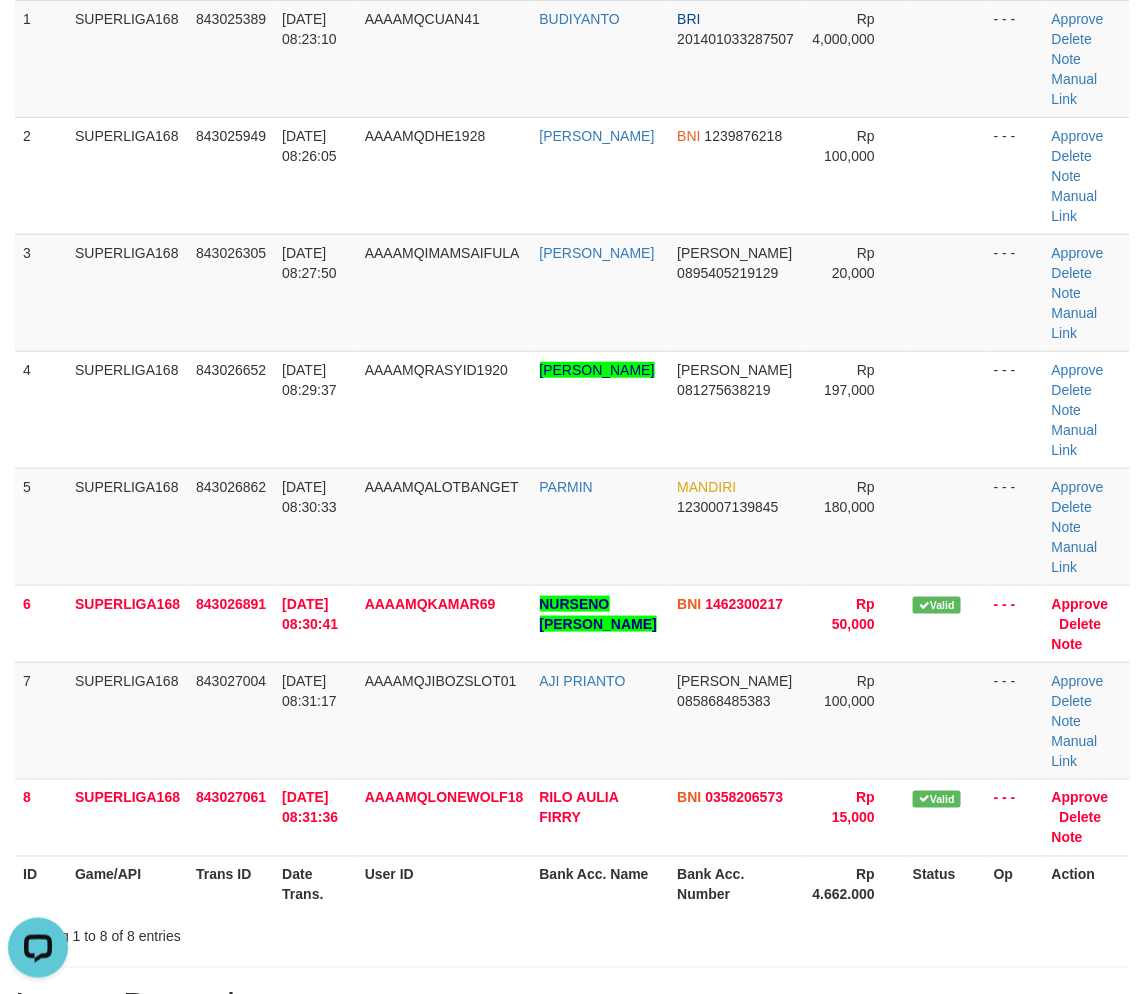 scroll, scrollTop: 0, scrollLeft: 0, axis: both 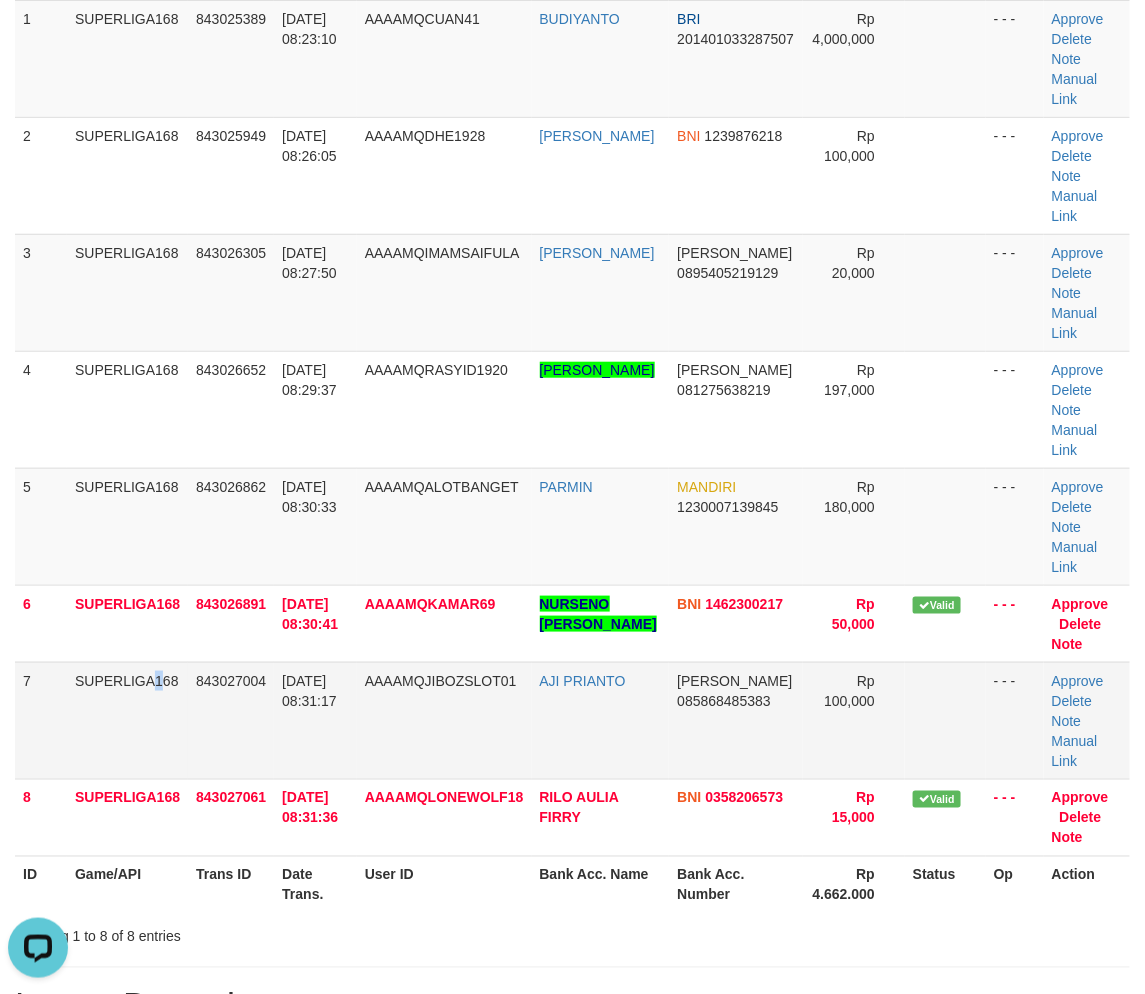 drag, startPoint x: 108, startPoint y: 568, endPoint x: 40, endPoint y: 605, distance: 77.41447 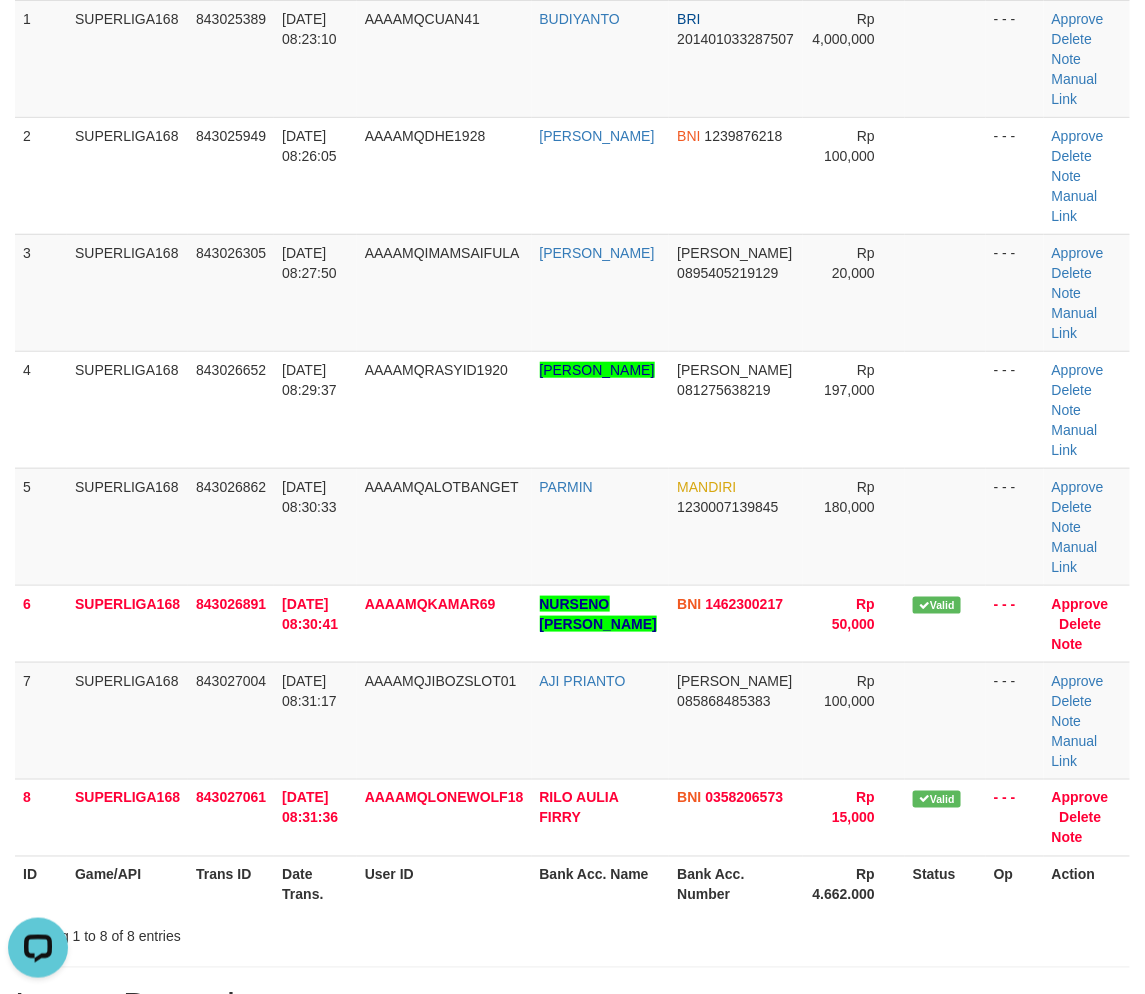 drag, startPoint x: 243, startPoint y: 394, endPoint x: 6, endPoint y: 504, distance: 261.2834 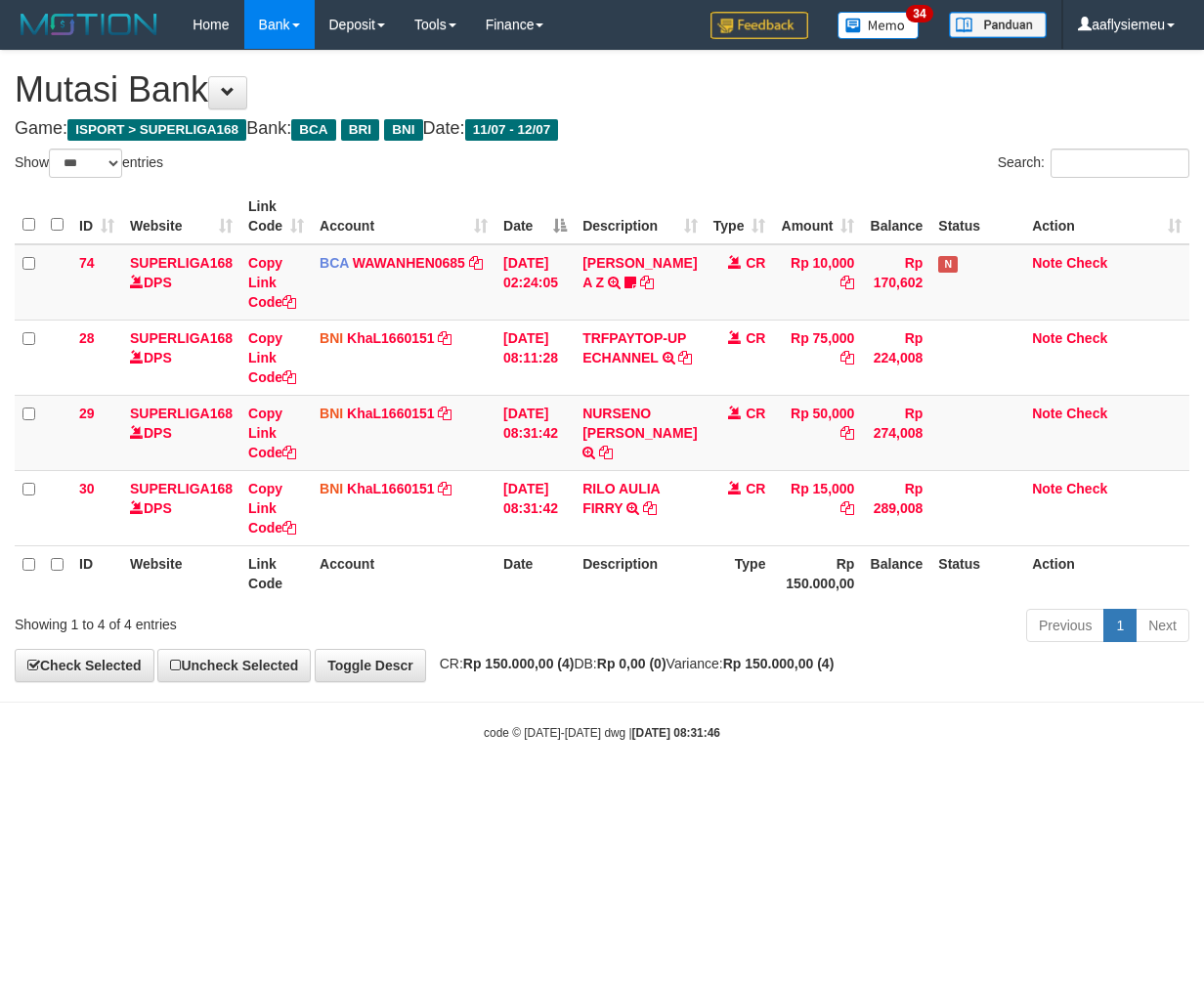 select on "***" 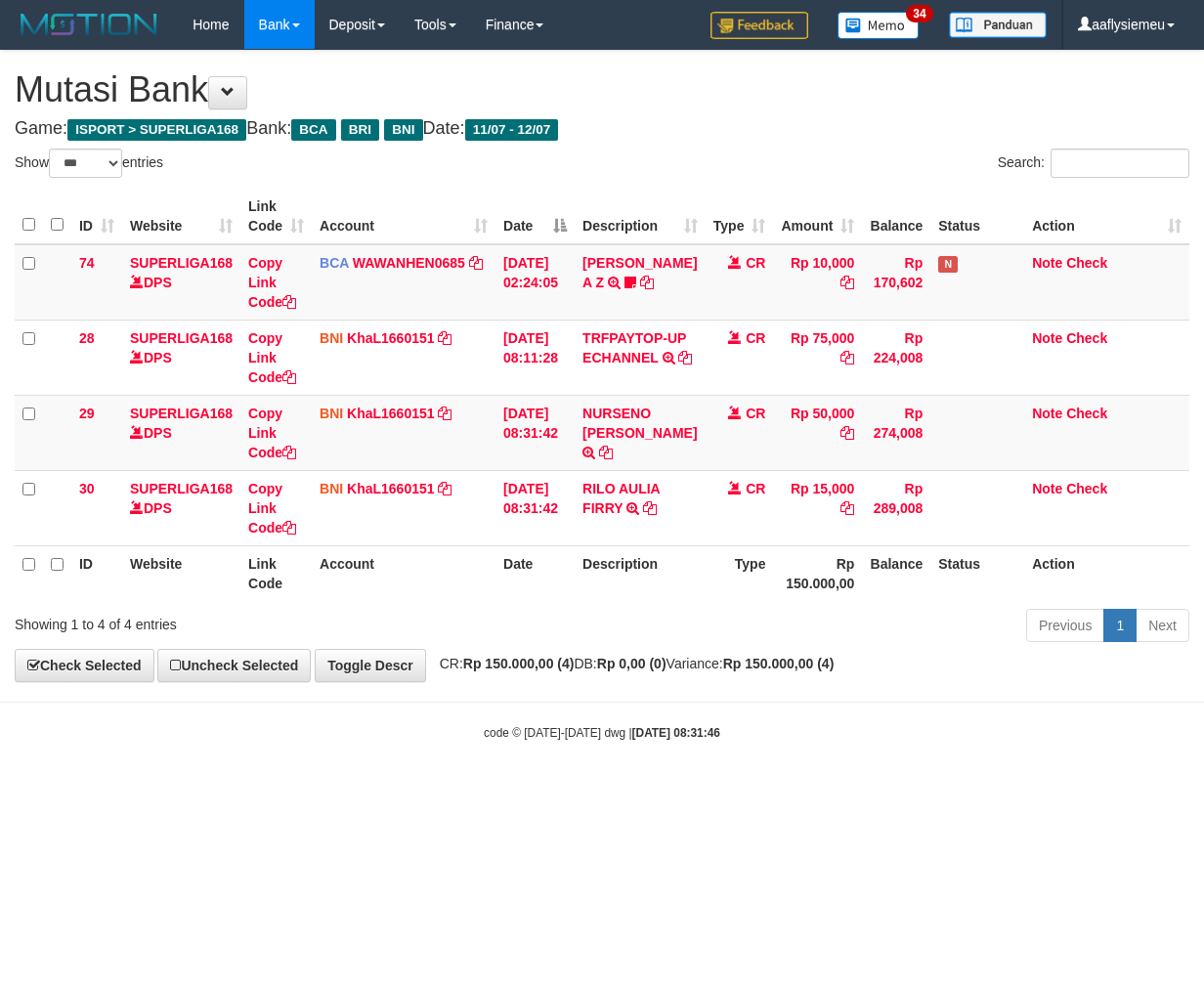 scroll, scrollTop: 0, scrollLeft: 0, axis: both 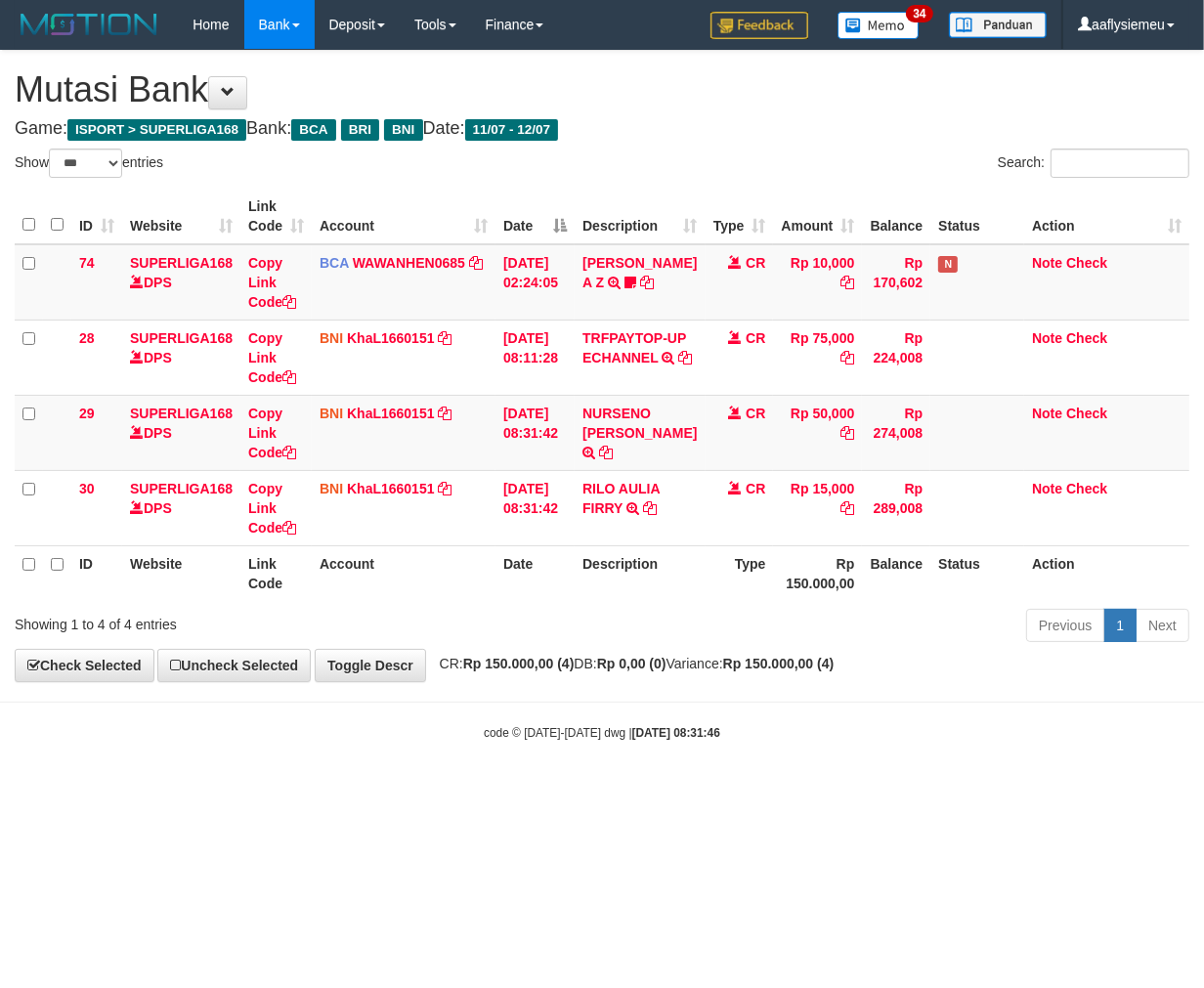 drag, startPoint x: 987, startPoint y: 708, endPoint x: 1090, endPoint y: 677, distance: 107.56393 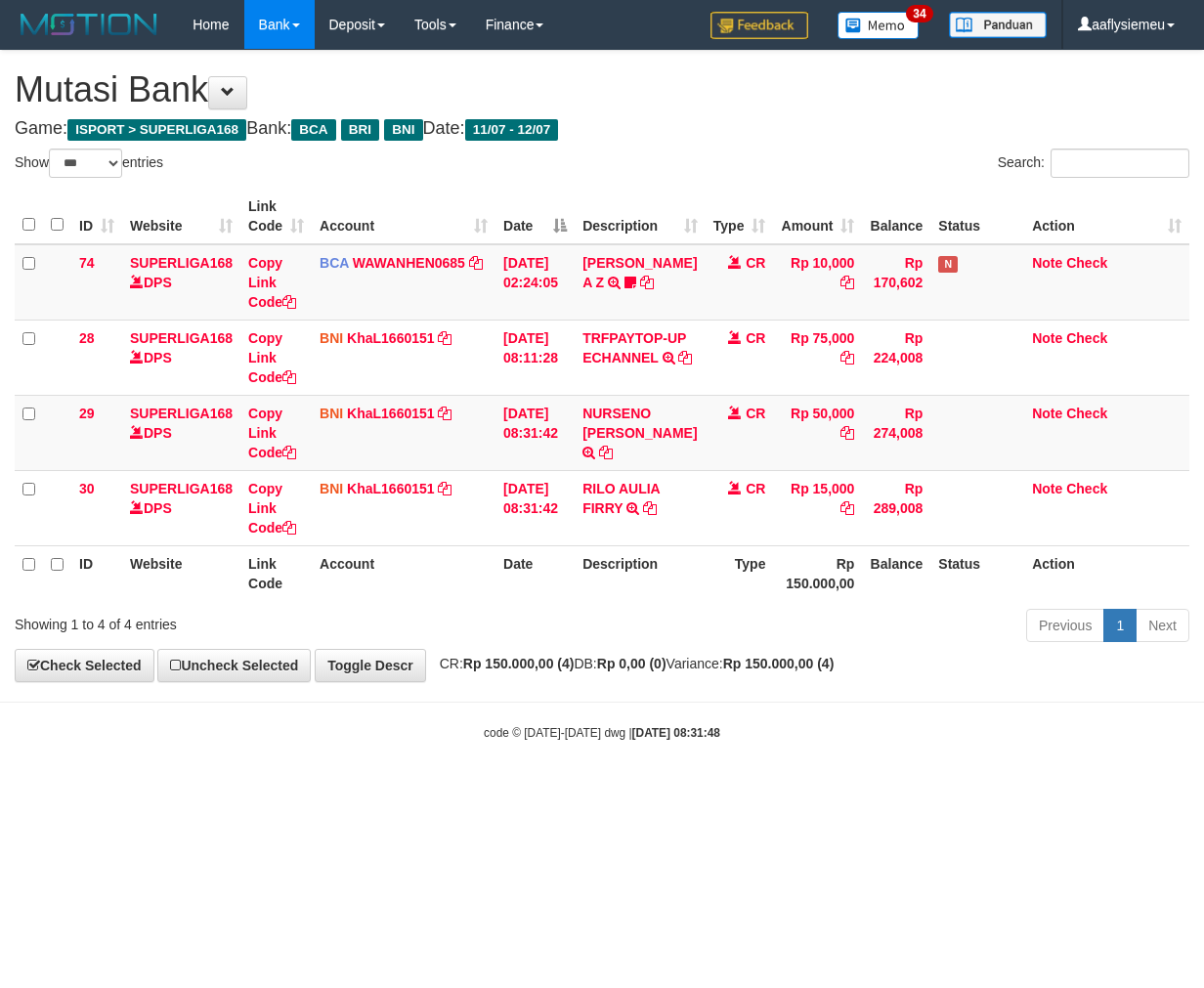 select on "***" 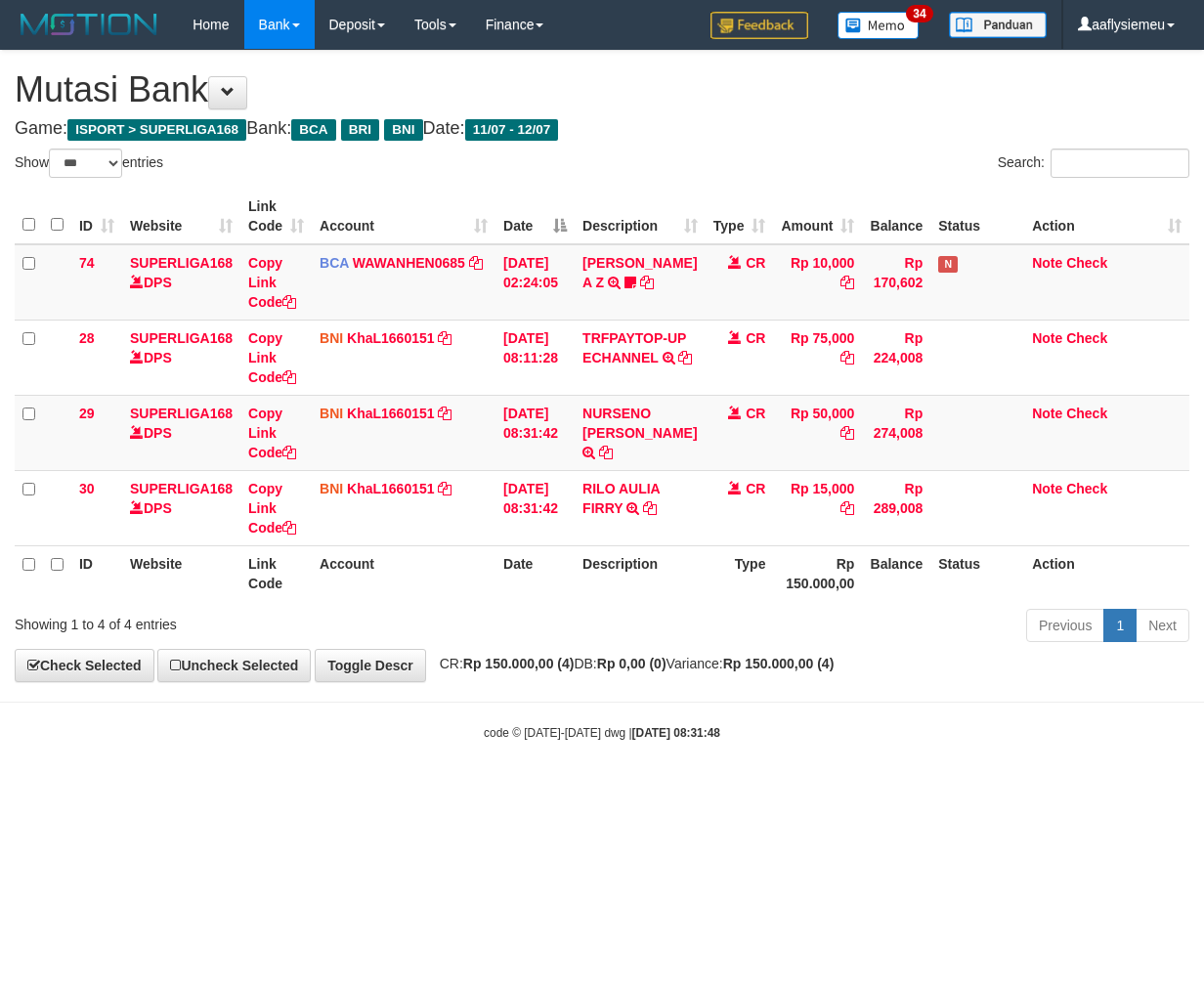 scroll, scrollTop: 0, scrollLeft: 0, axis: both 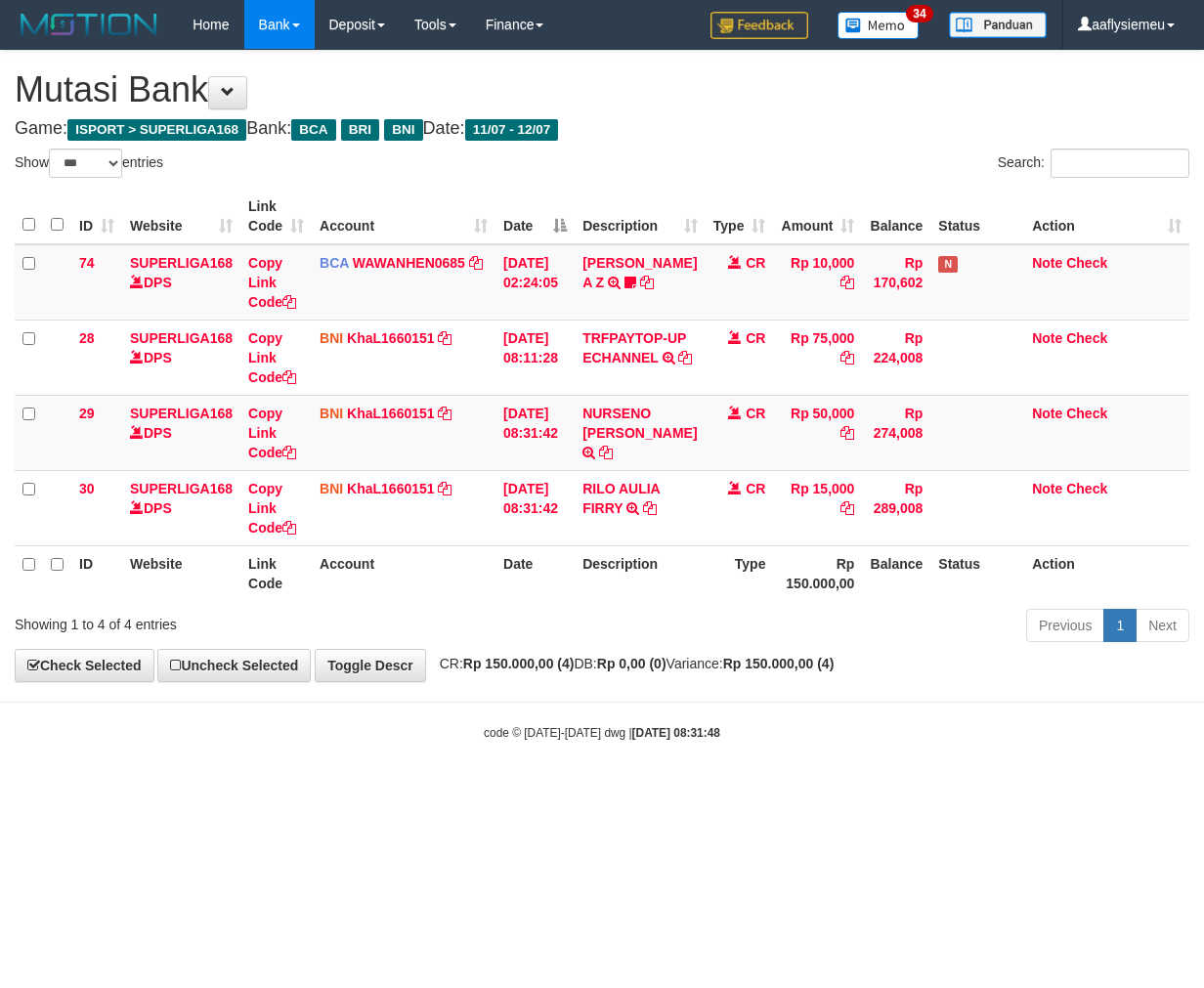 select on "***" 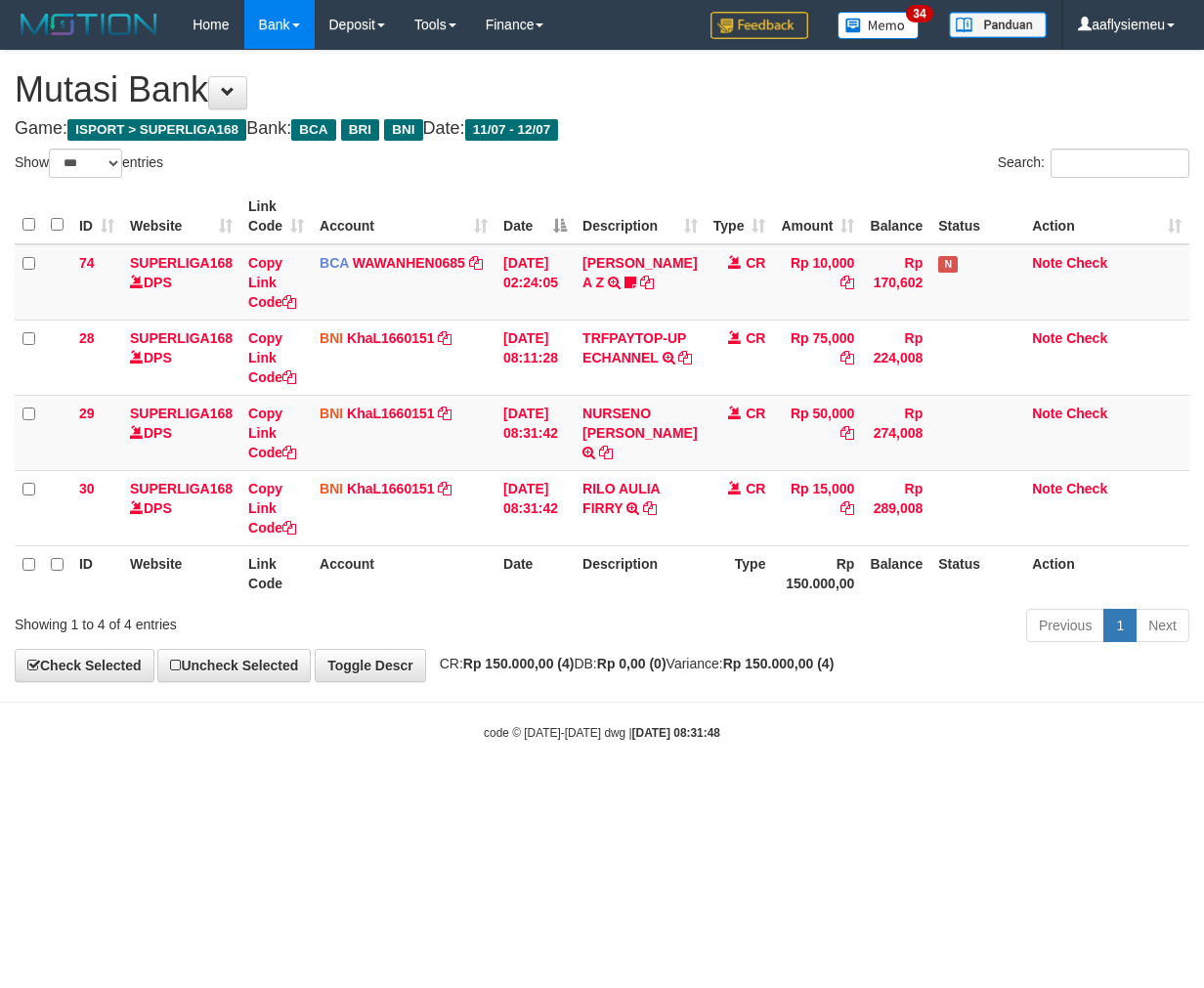 scroll, scrollTop: 0, scrollLeft: 0, axis: both 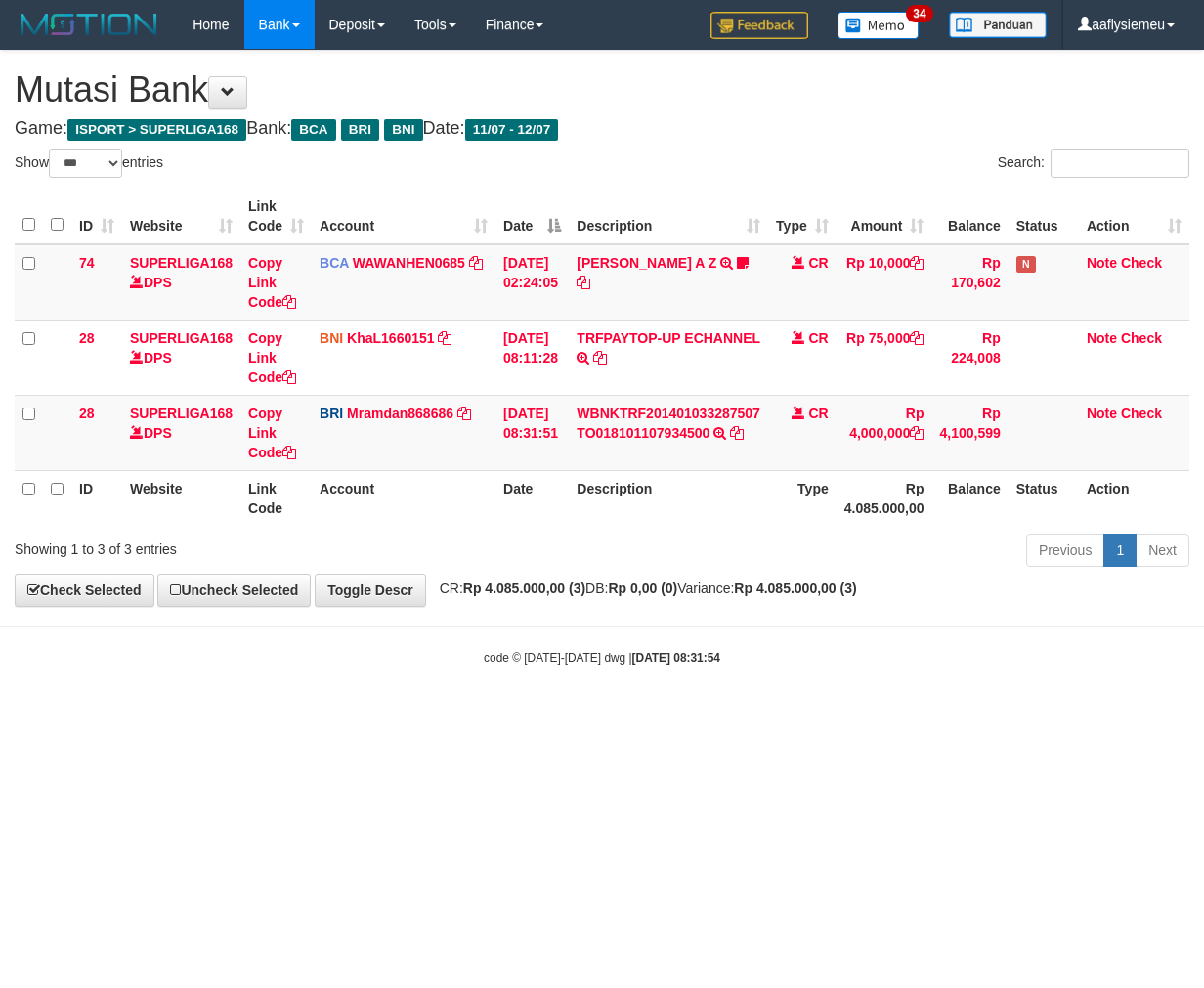 select on "***" 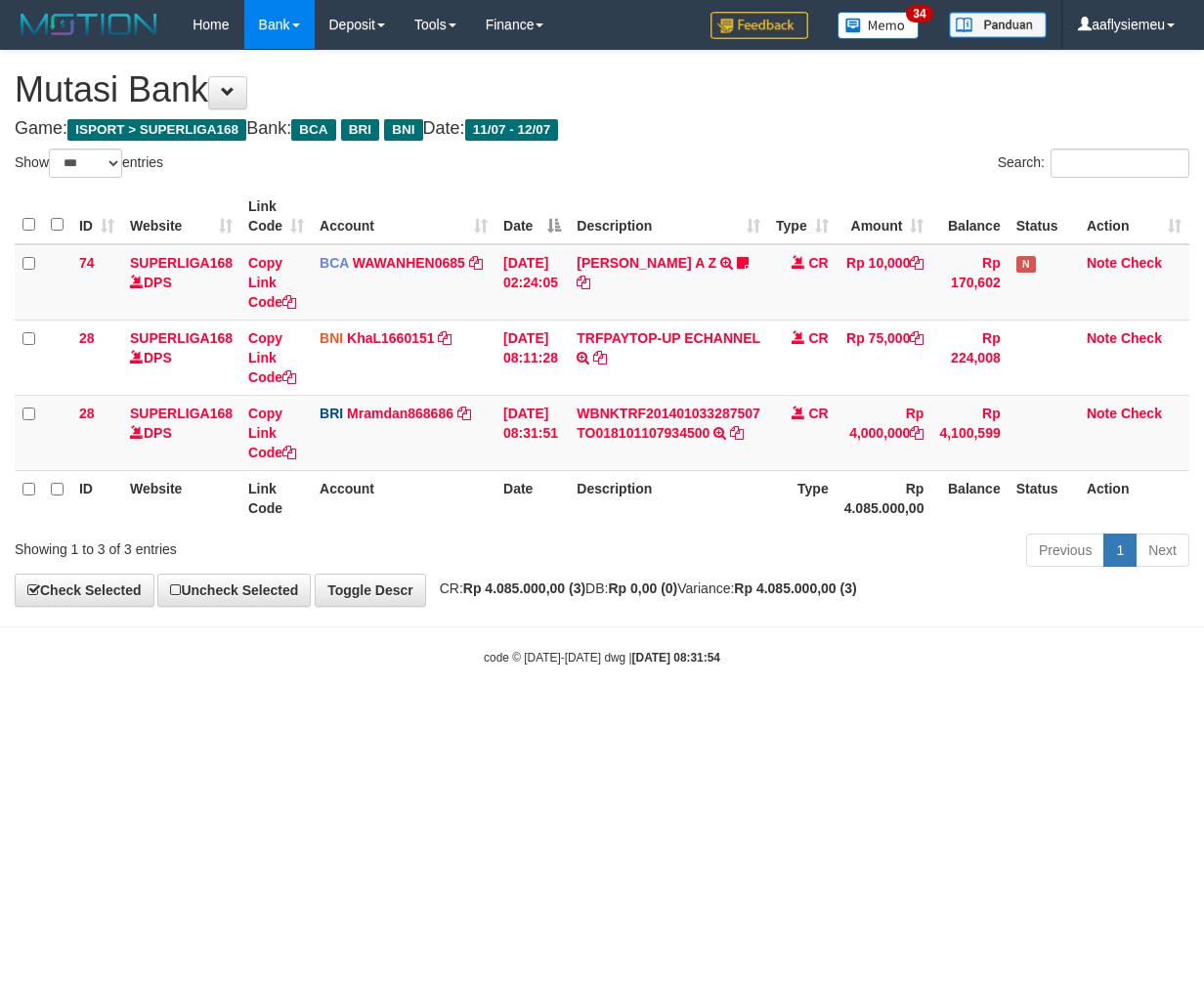 scroll, scrollTop: 0, scrollLeft: 0, axis: both 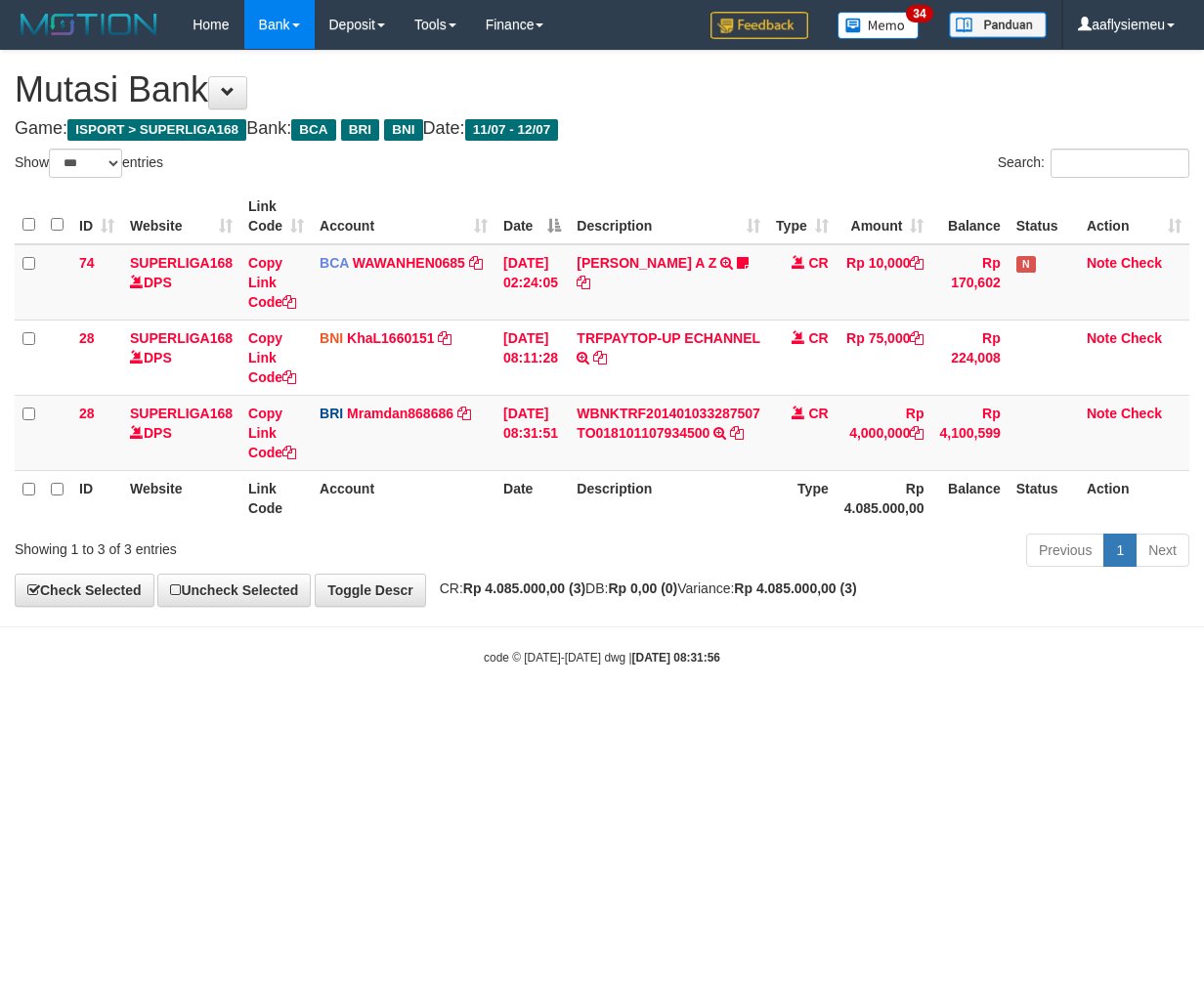 select on "***" 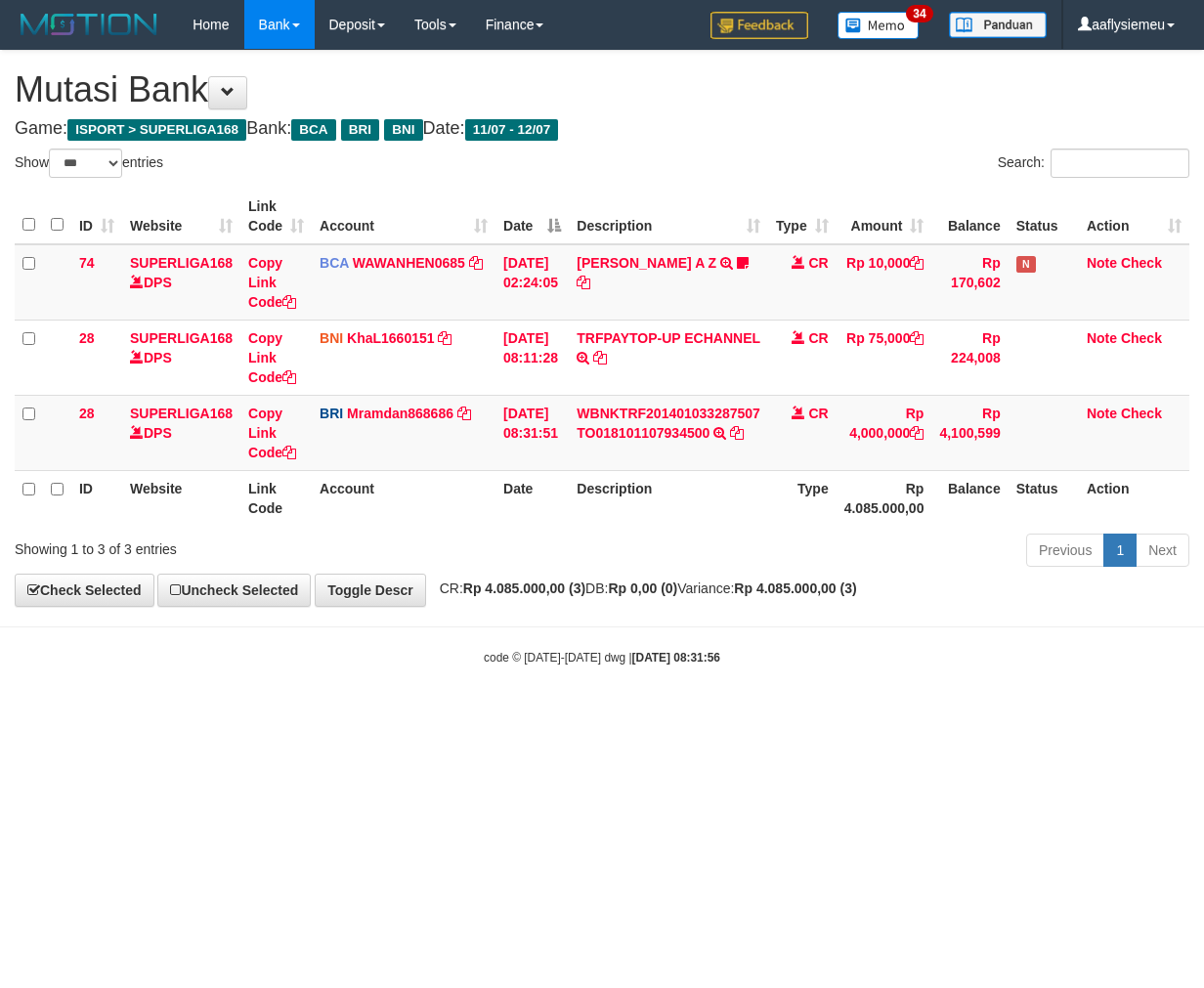 scroll, scrollTop: 0, scrollLeft: 0, axis: both 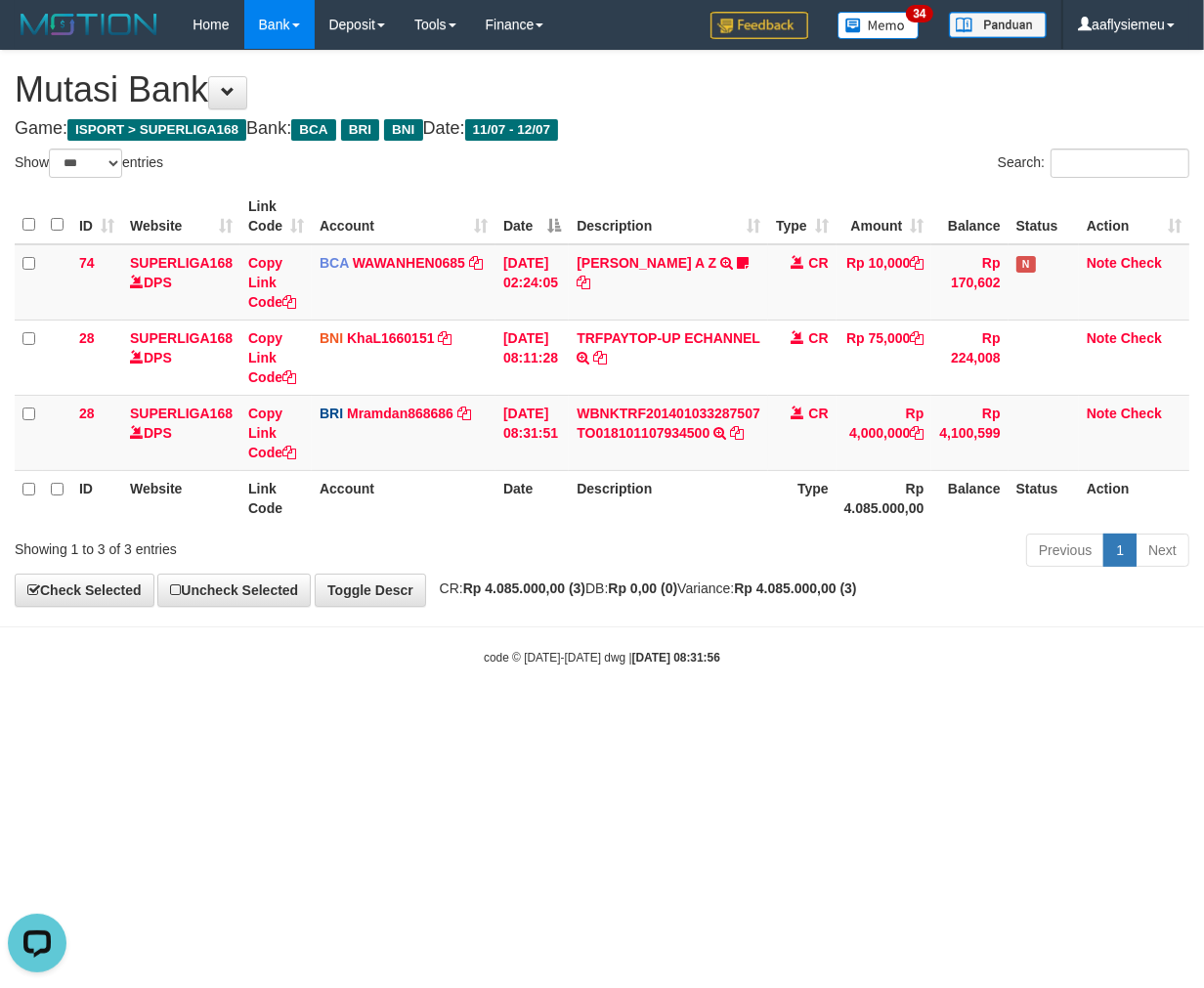 drag, startPoint x: 766, startPoint y: 698, endPoint x: 1105, endPoint y: 652, distance: 342.10671 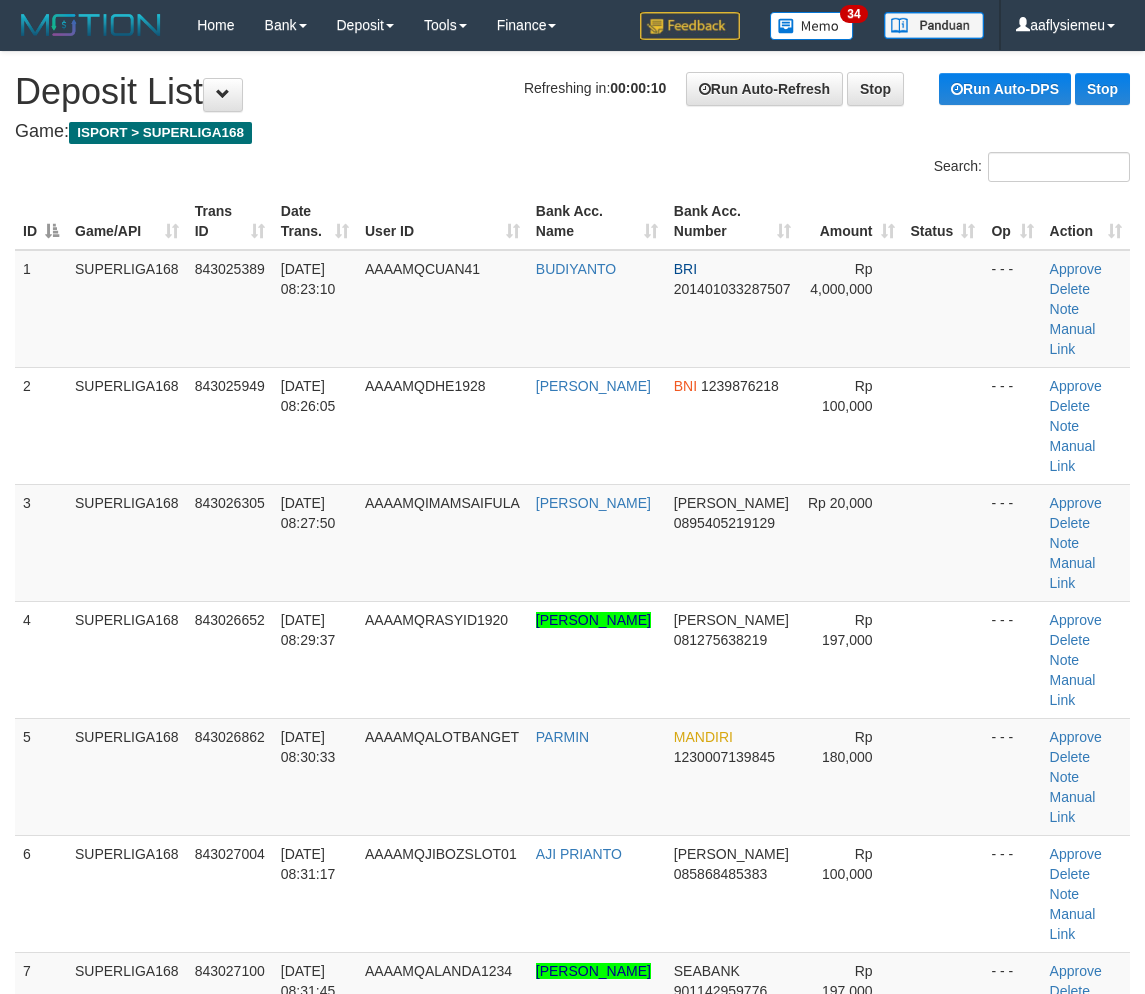 scroll, scrollTop: 0, scrollLeft: 0, axis: both 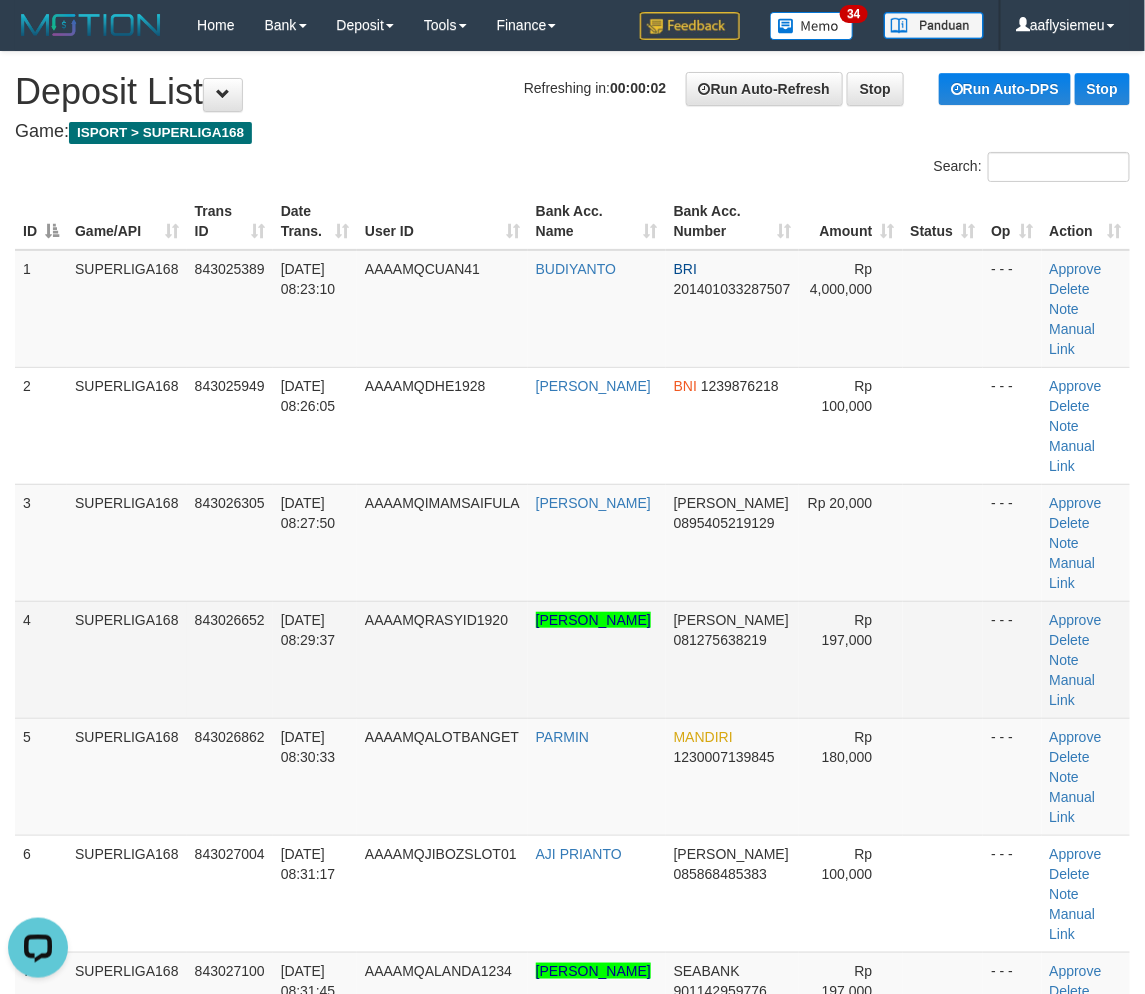 click on "4" at bounding box center (41, 659) 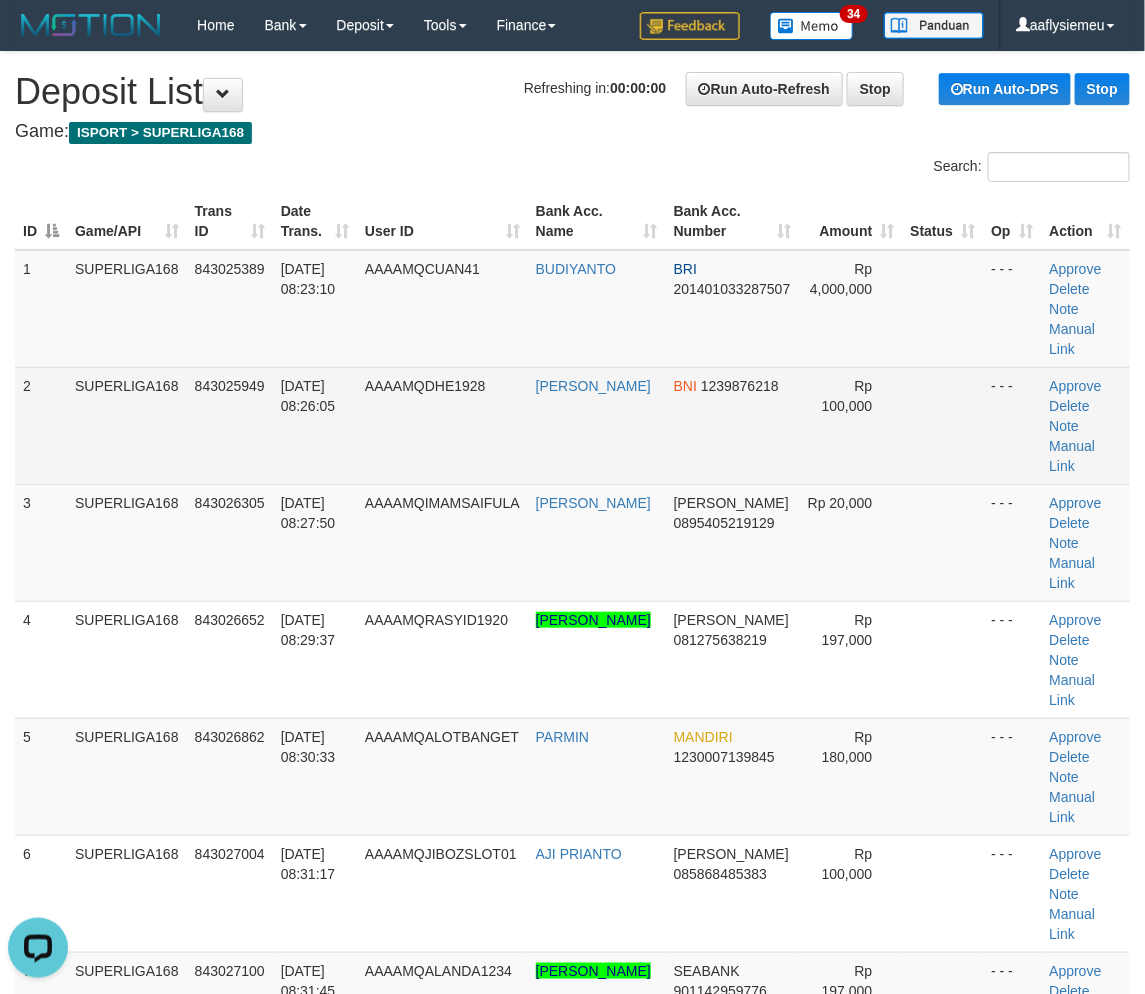 click on "SUPERLIGA168" at bounding box center (127, 425) 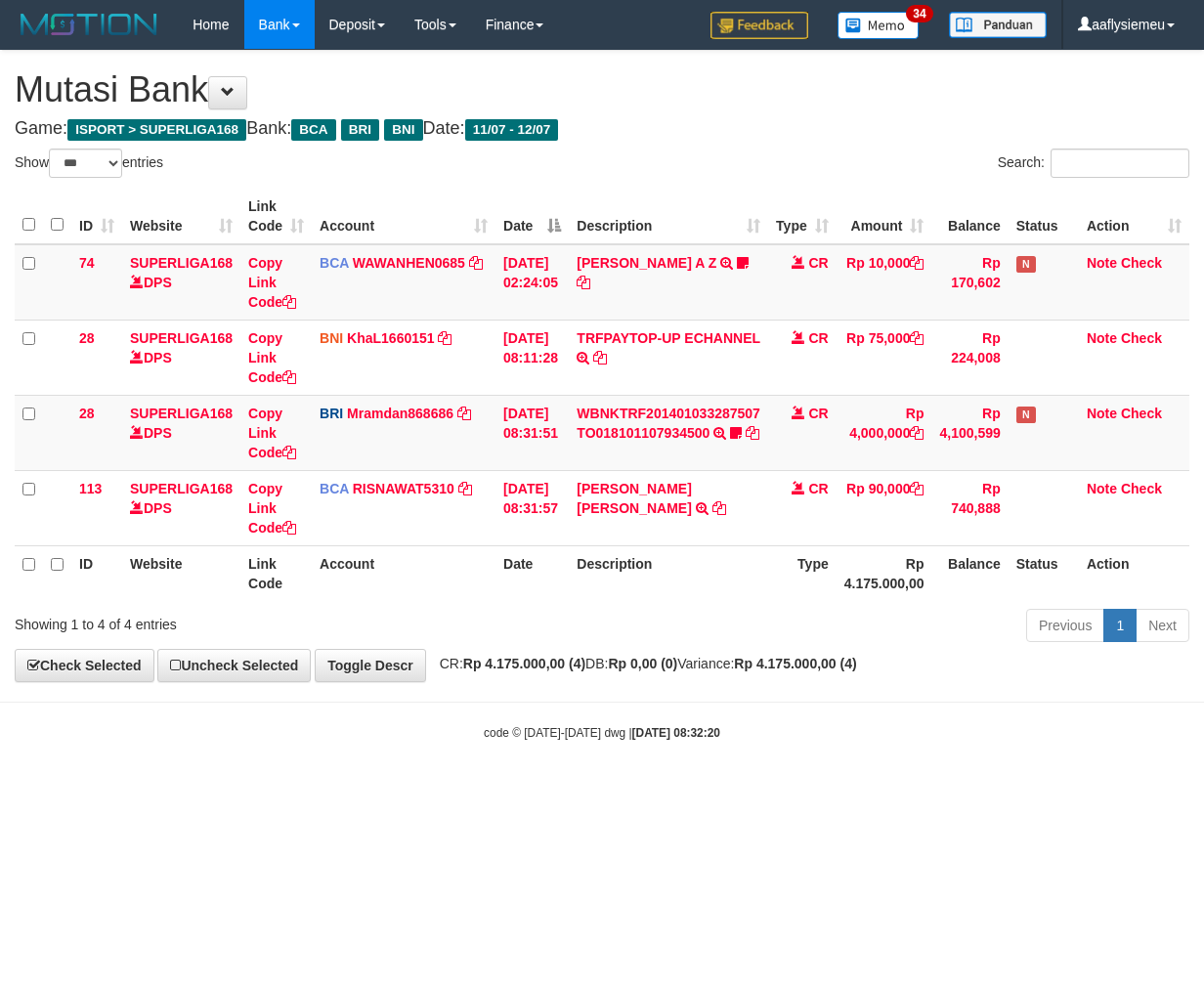 select on "***" 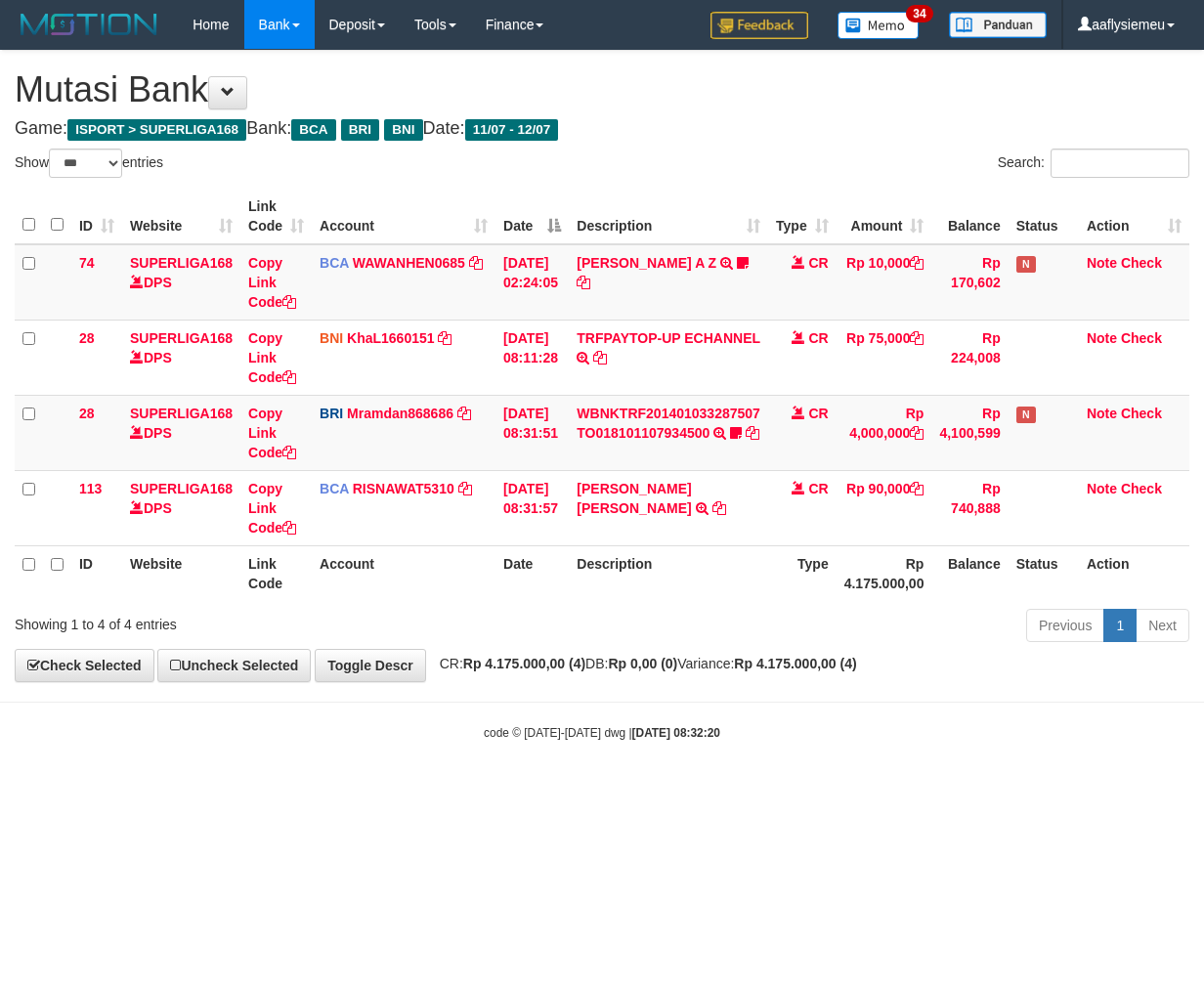 scroll, scrollTop: 0, scrollLeft: 0, axis: both 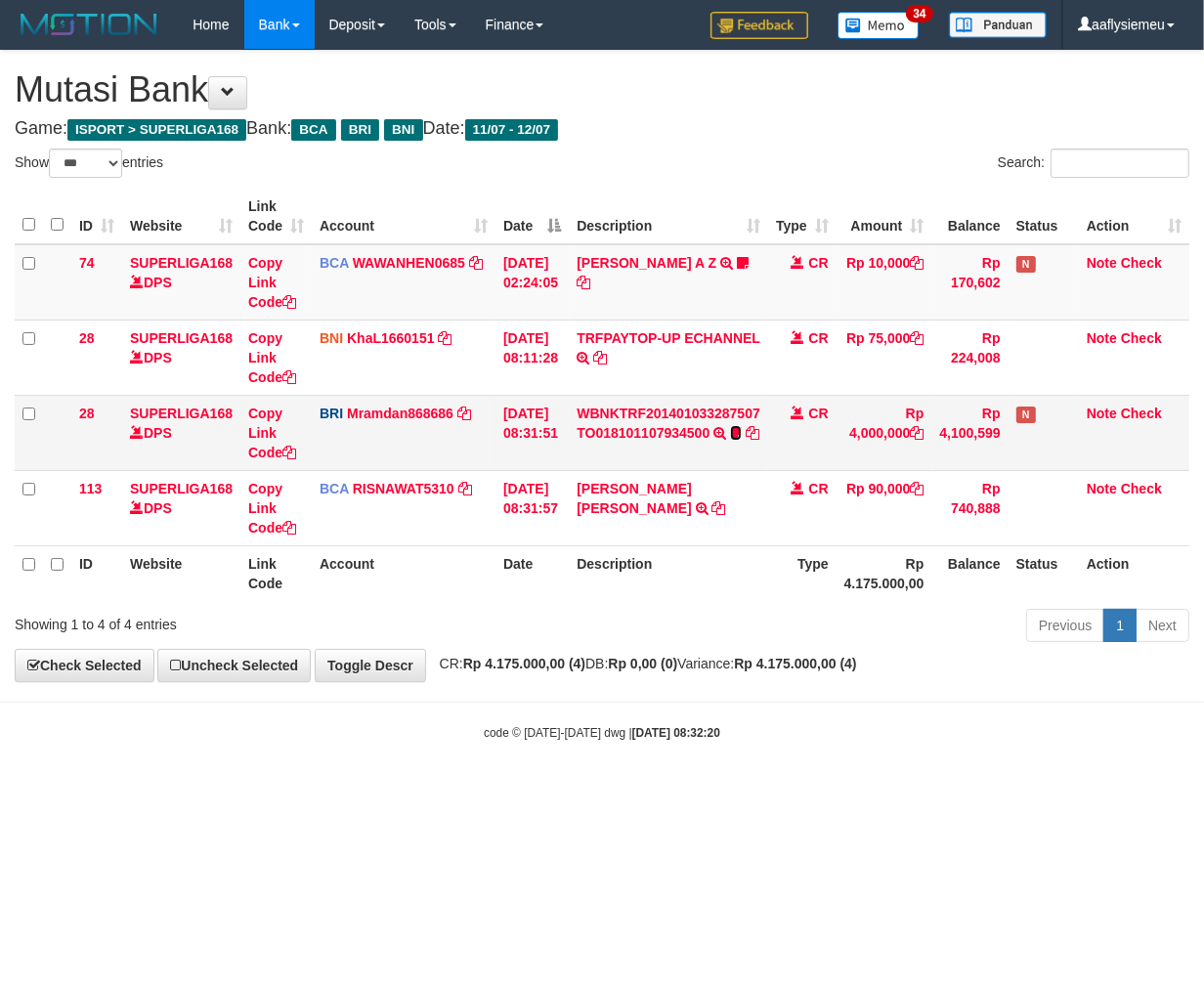 click at bounding box center [736, 433] 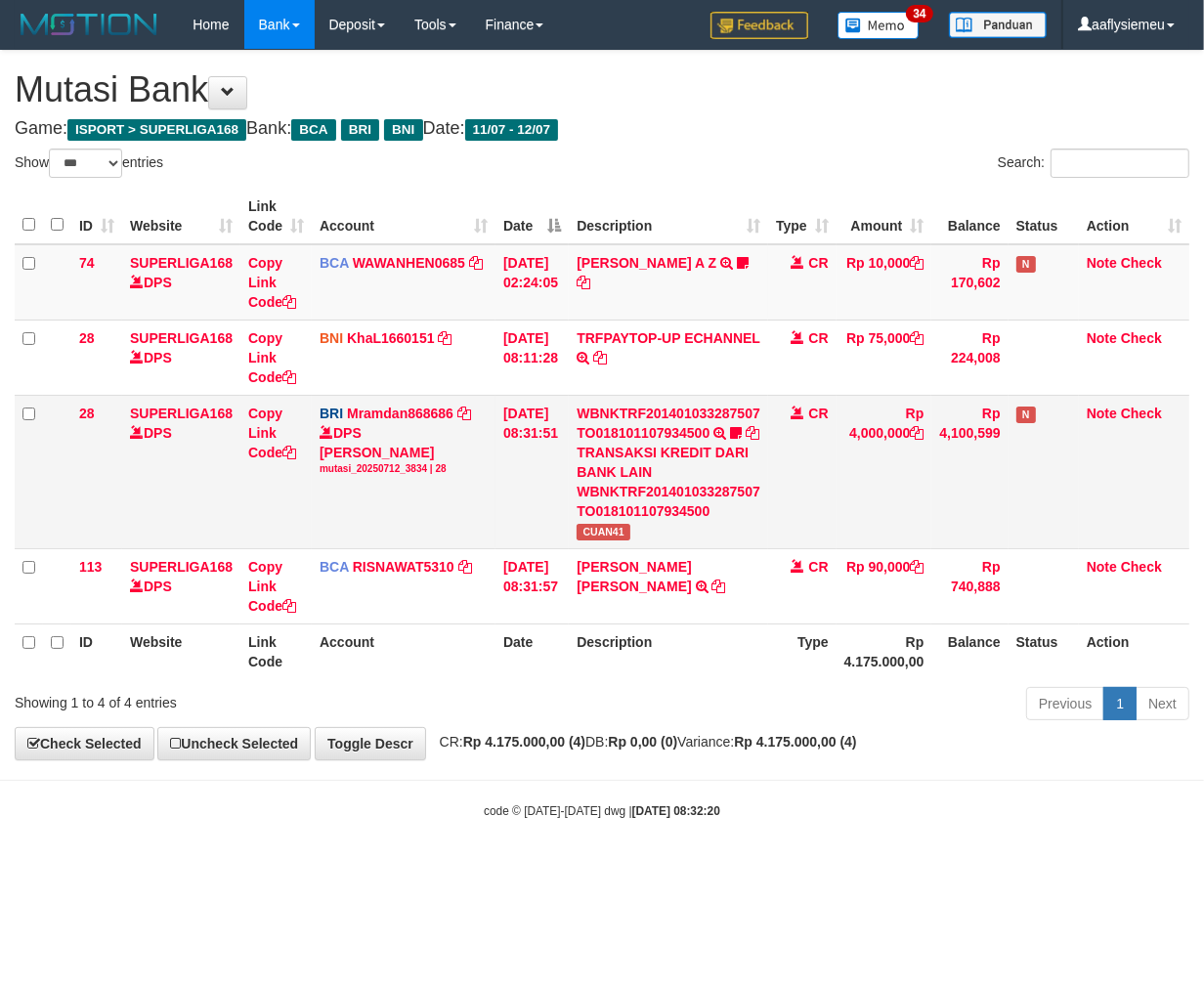 click on "CUAN41" at bounding box center (603, 532) 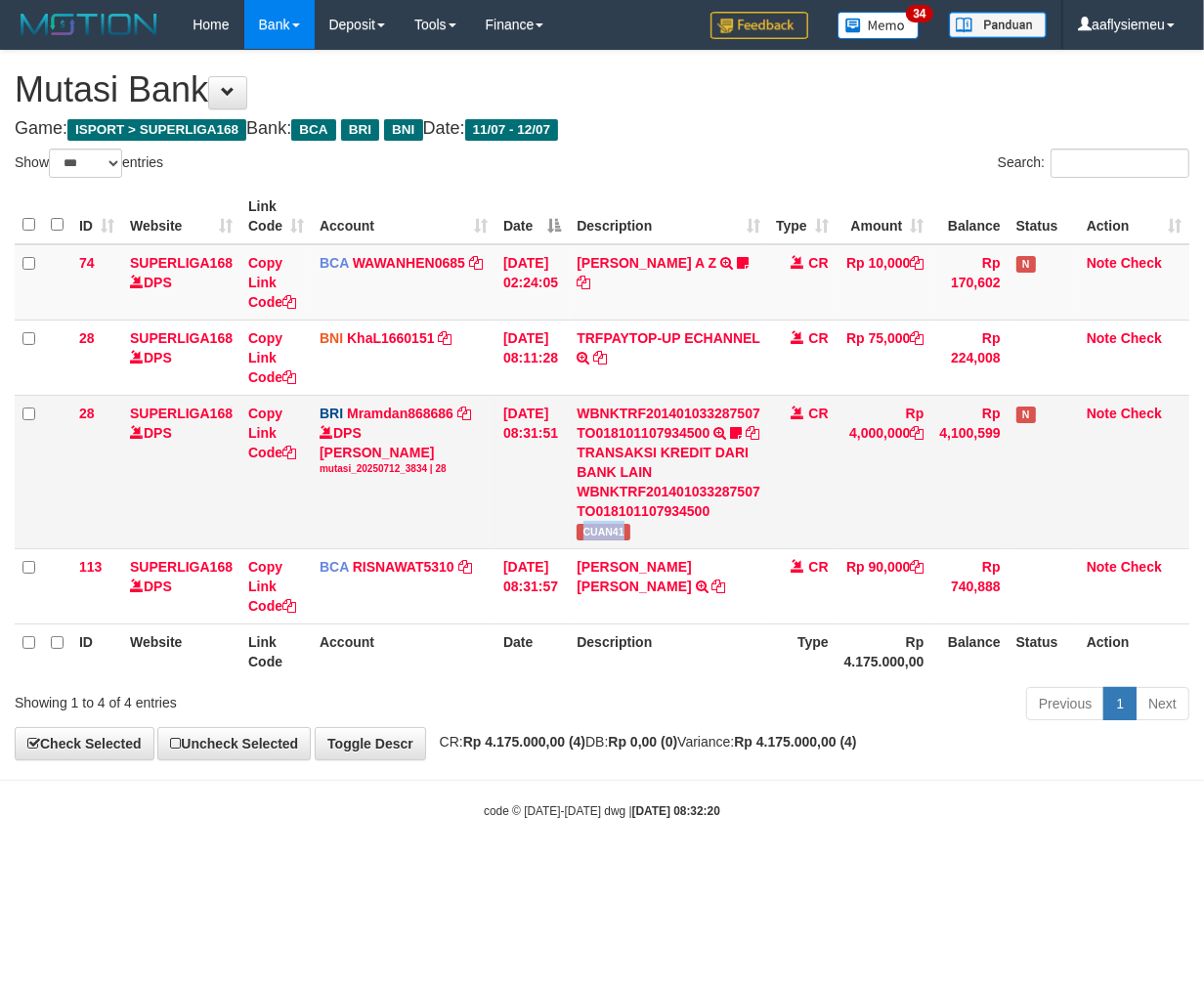 click on "CUAN41" at bounding box center [603, 532] 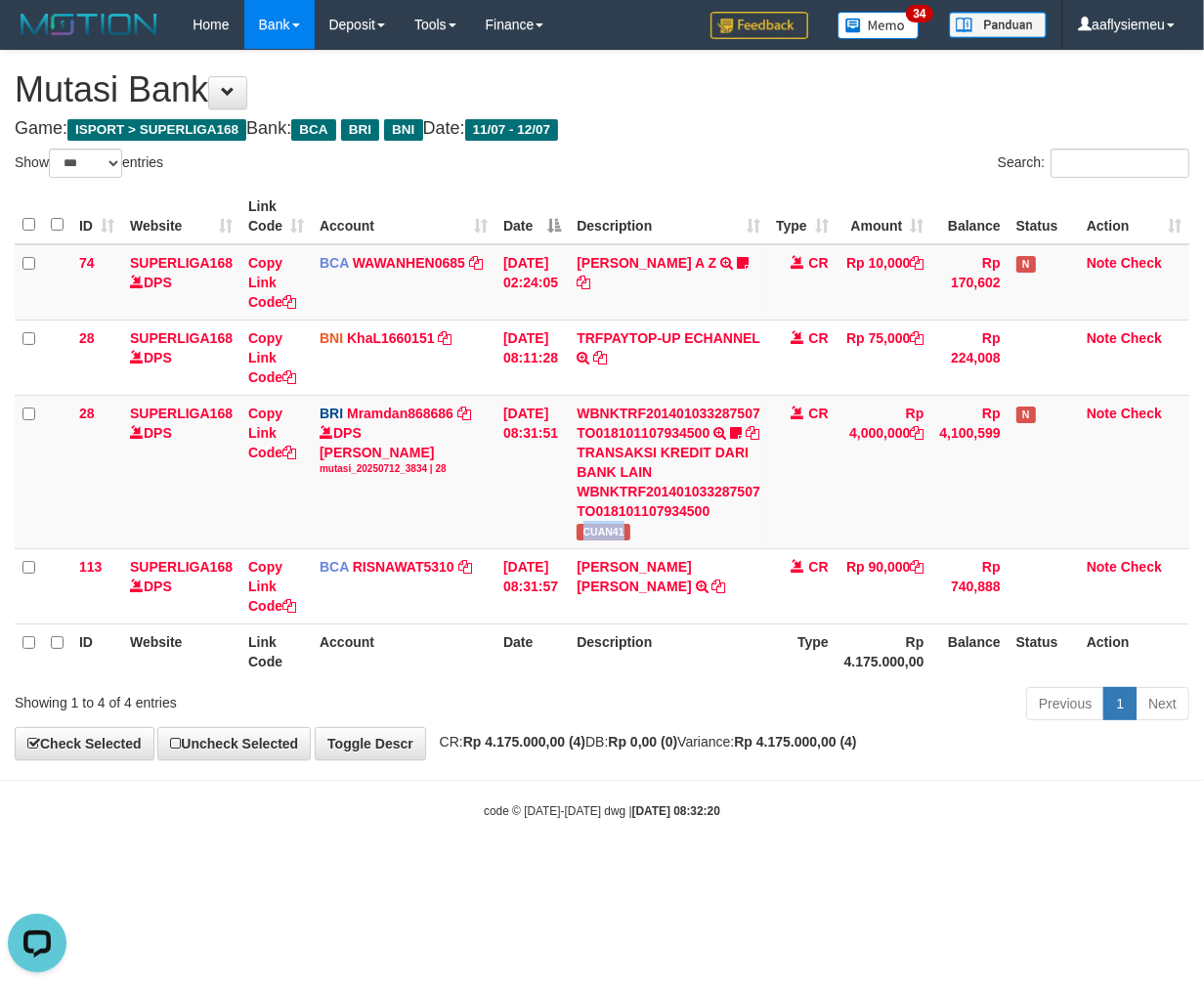 scroll, scrollTop: 0, scrollLeft: 0, axis: both 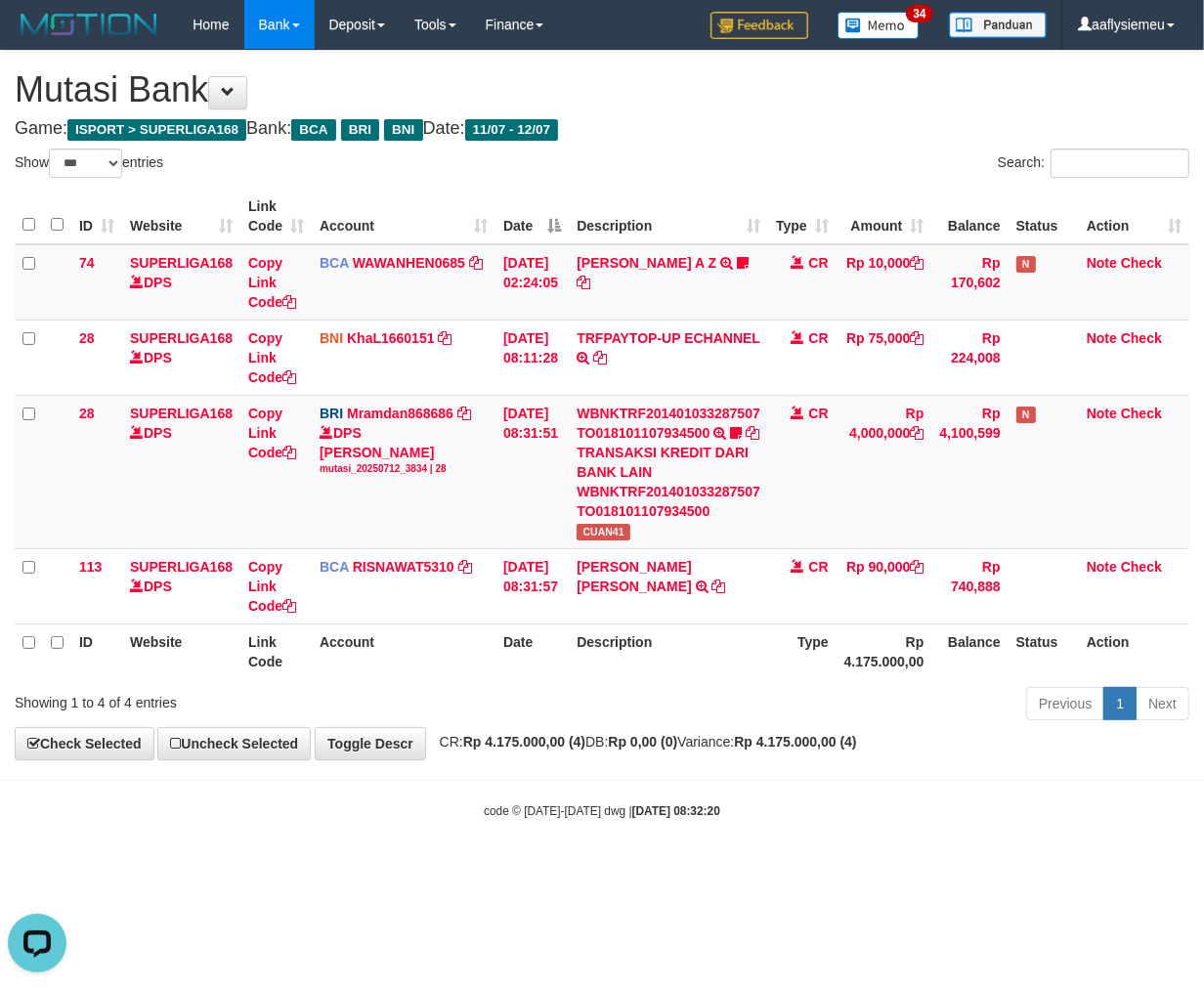 drag, startPoint x: 671, startPoint y: 745, endPoint x: 662, endPoint y: 730, distance: 17.492856 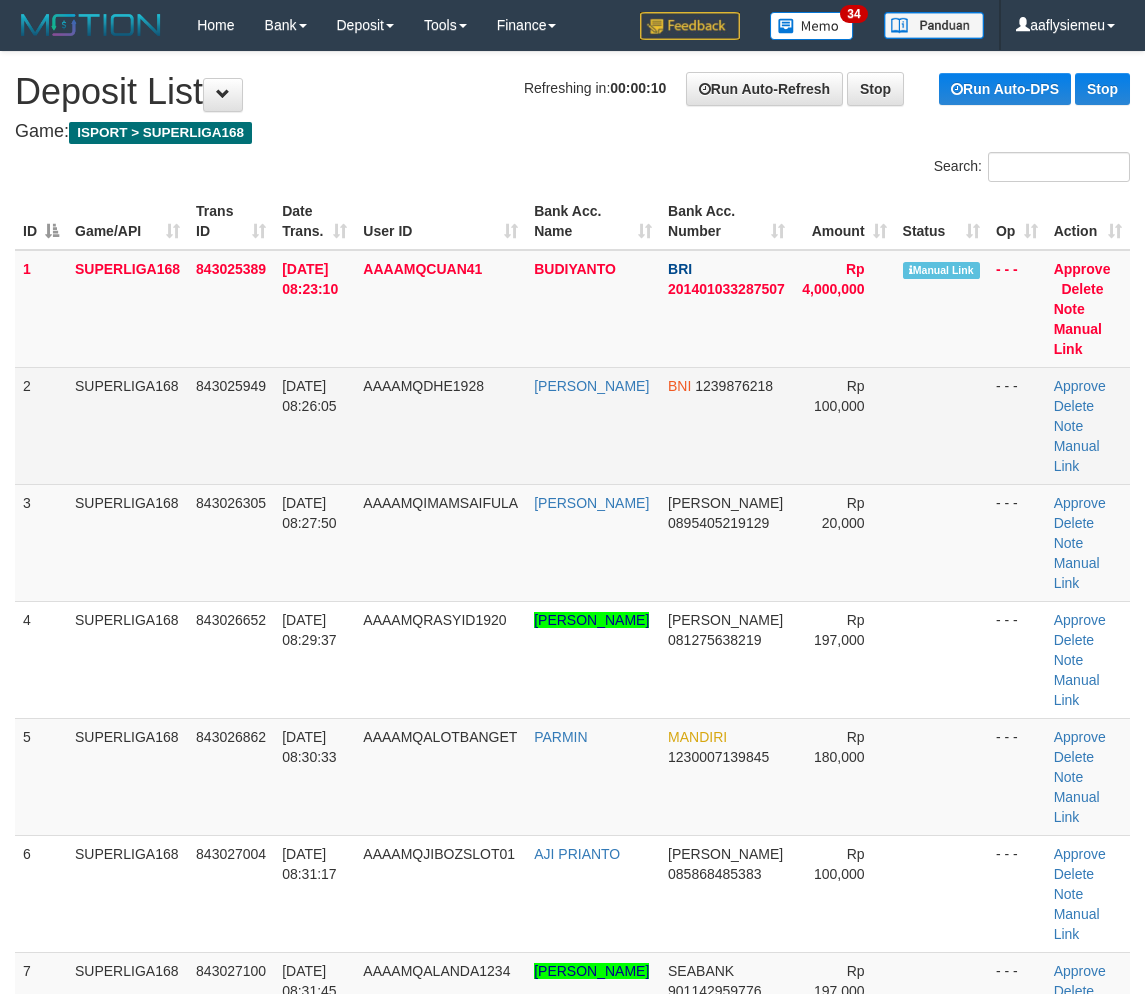 scroll, scrollTop: 0, scrollLeft: 0, axis: both 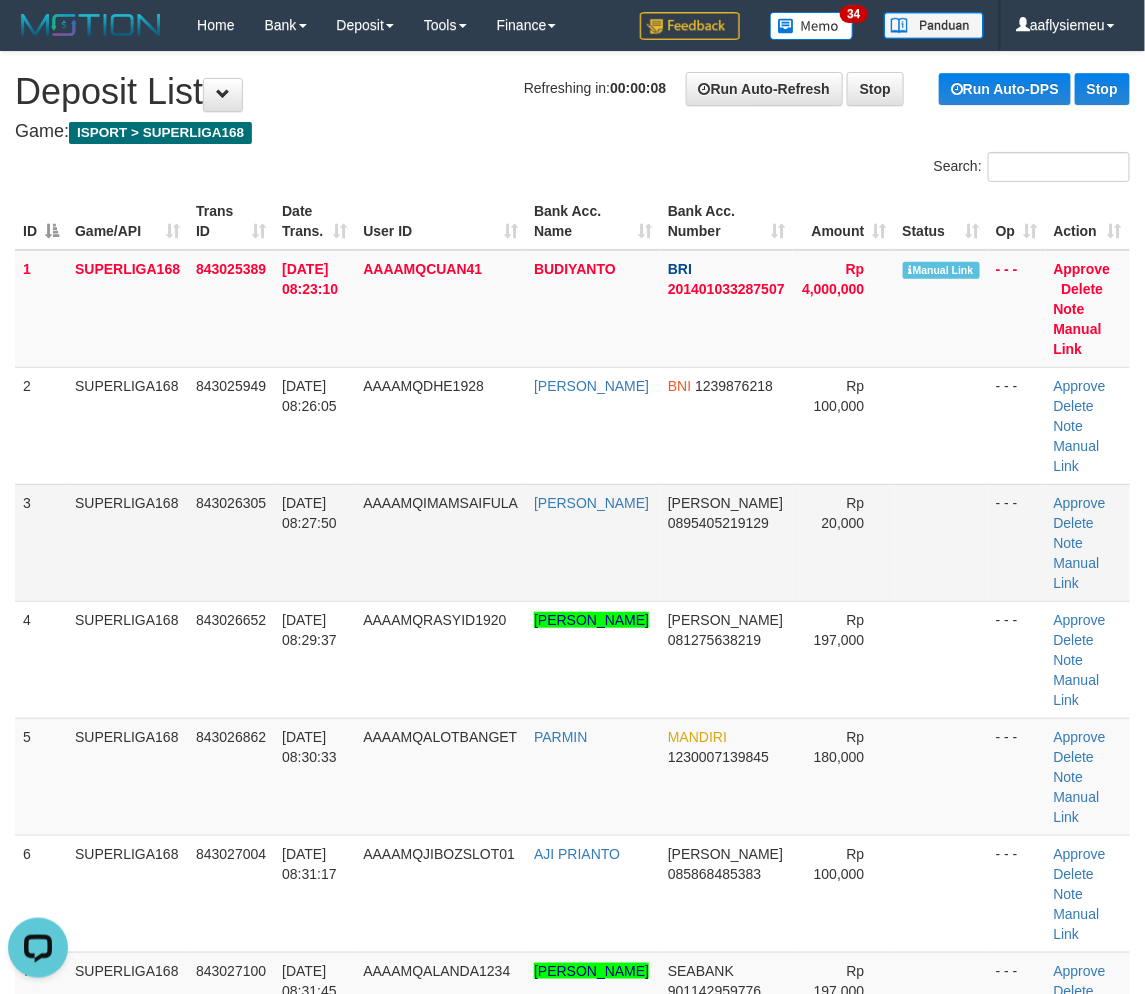 click on "SUPERLIGA168" at bounding box center [127, 542] 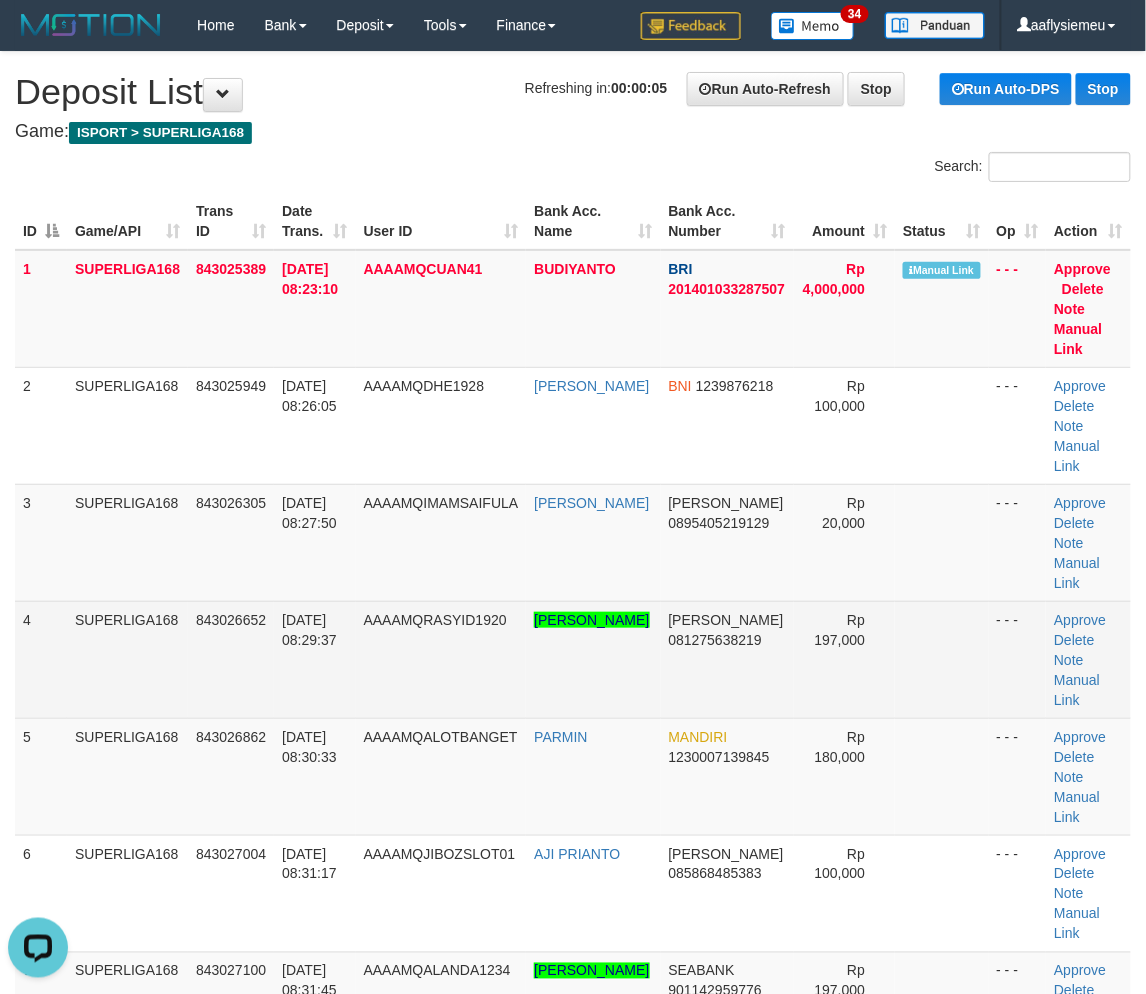 click on "SUPERLIGA168" at bounding box center (127, 659) 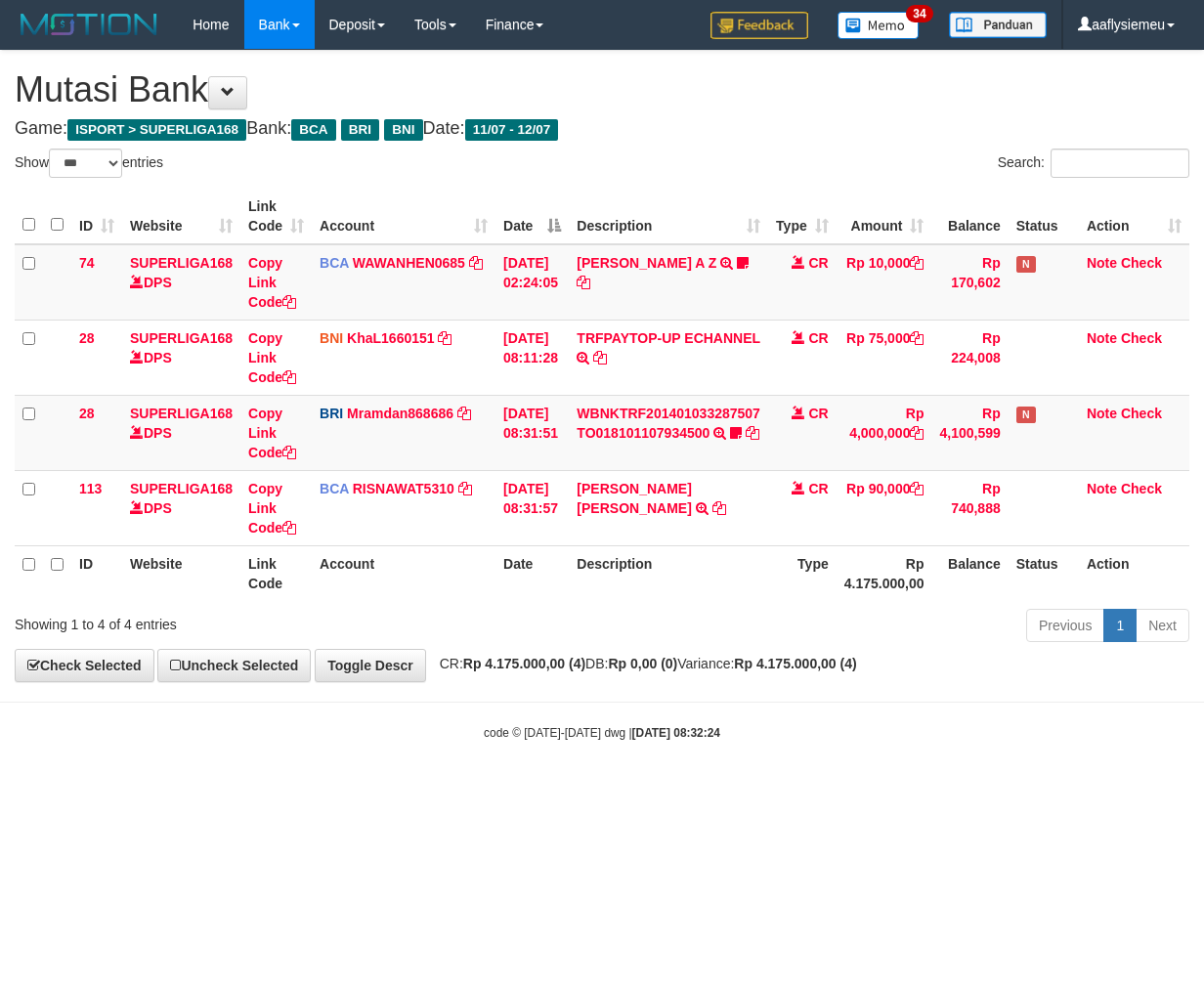 select on "***" 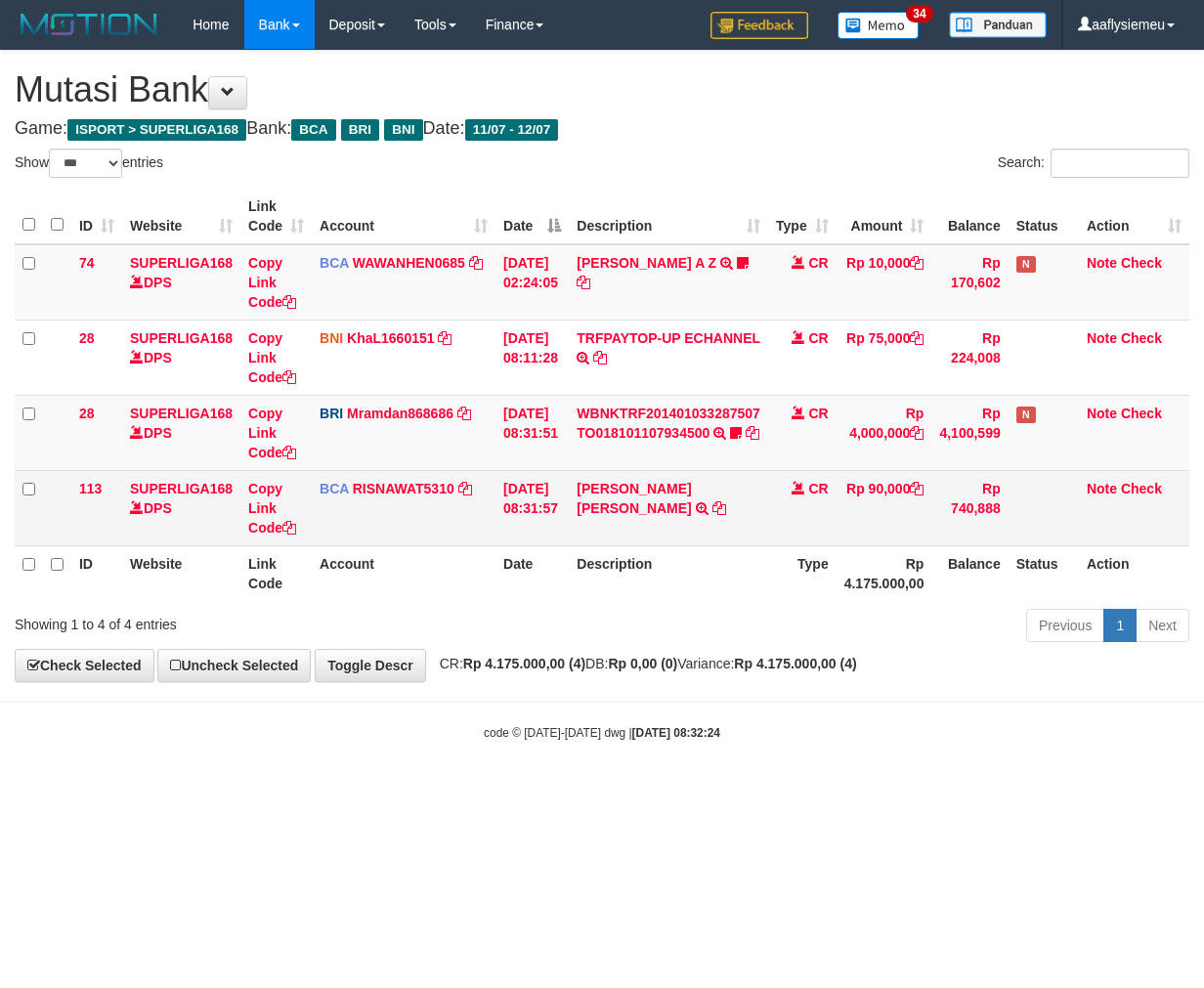 scroll, scrollTop: 0, scrollLeft: 0, axis: both 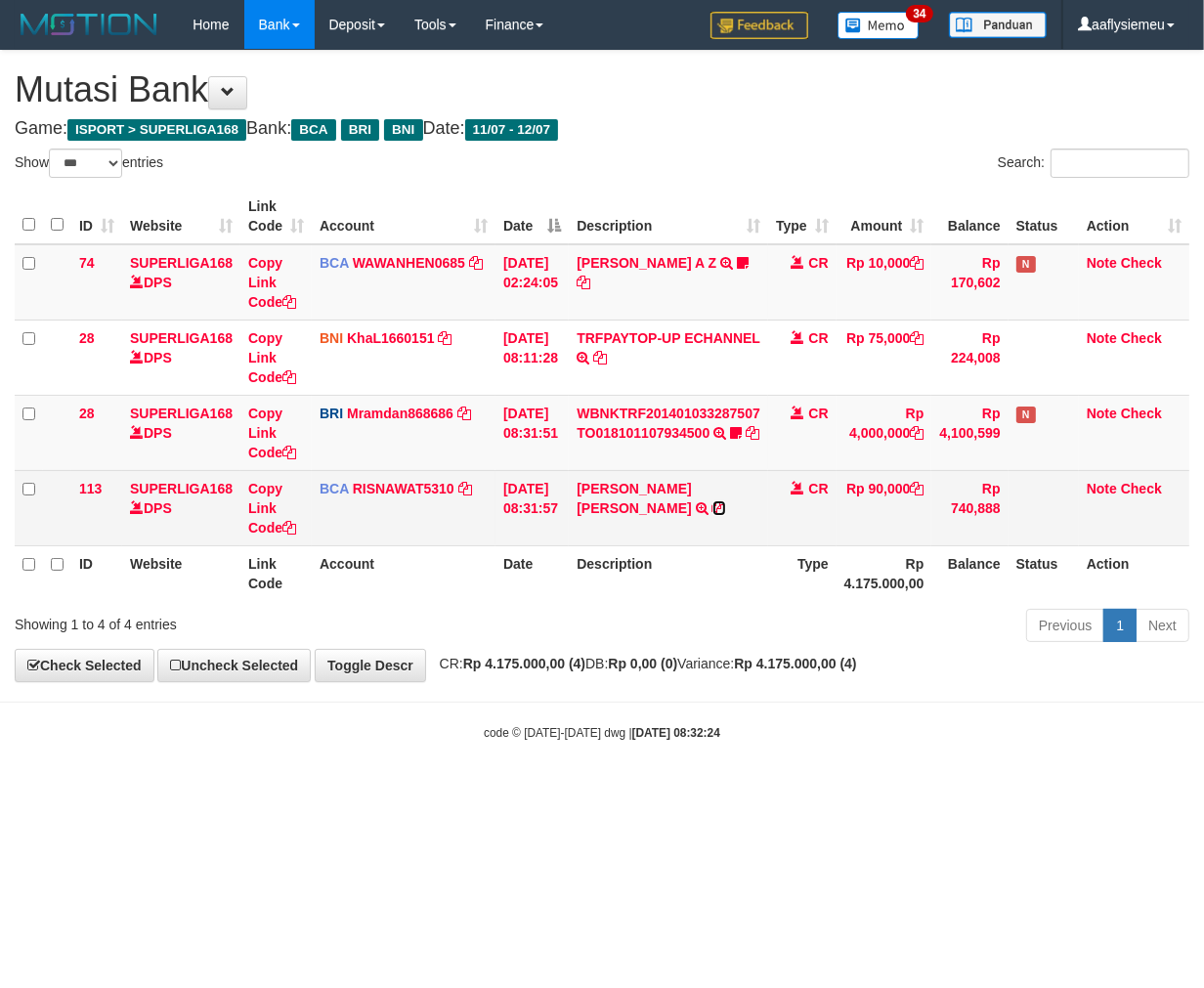 click at bounding box center [719, 508] 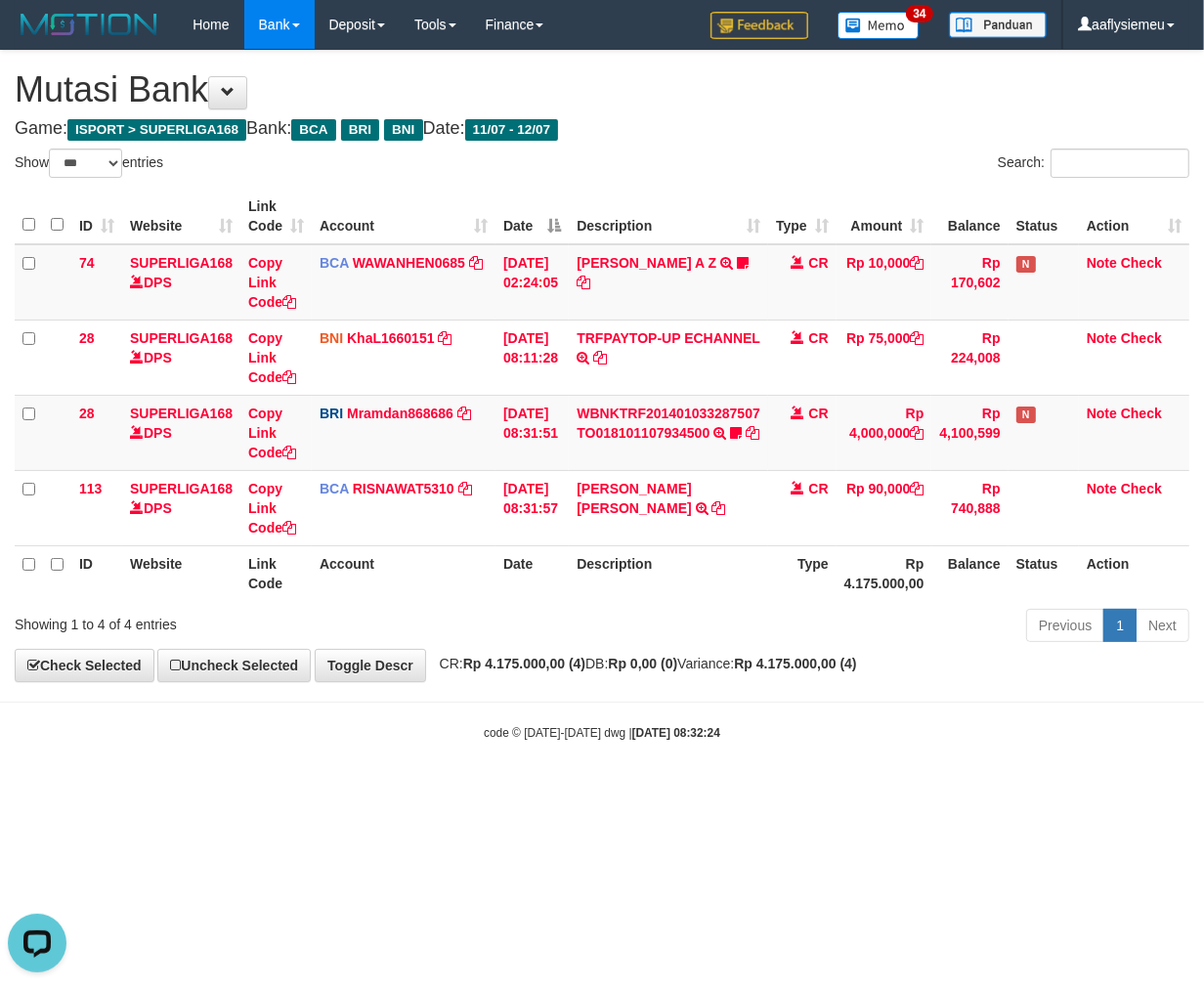 scroll, scrollTop: 0, scrollLeft: 0, axis: both 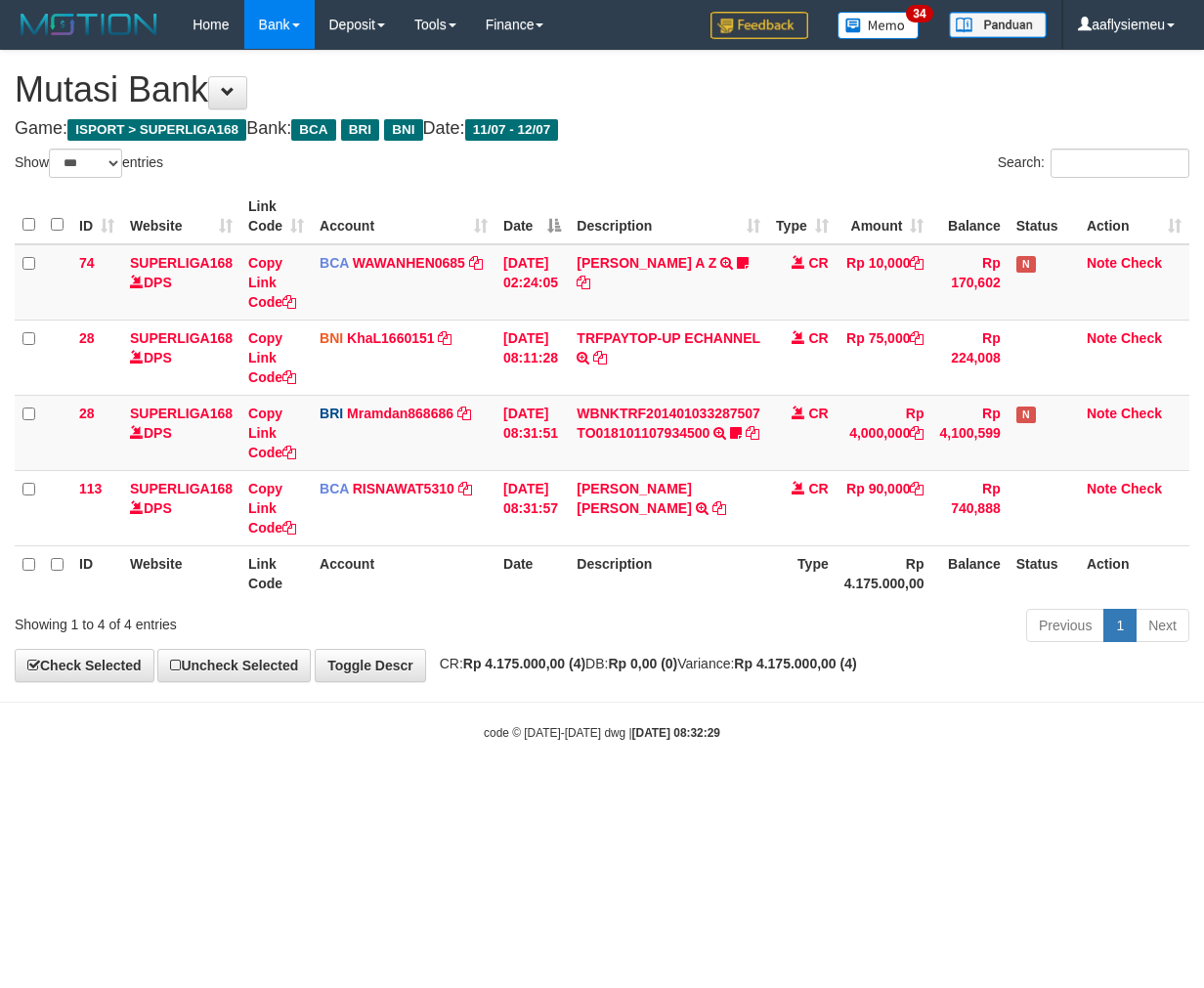 select on "***" 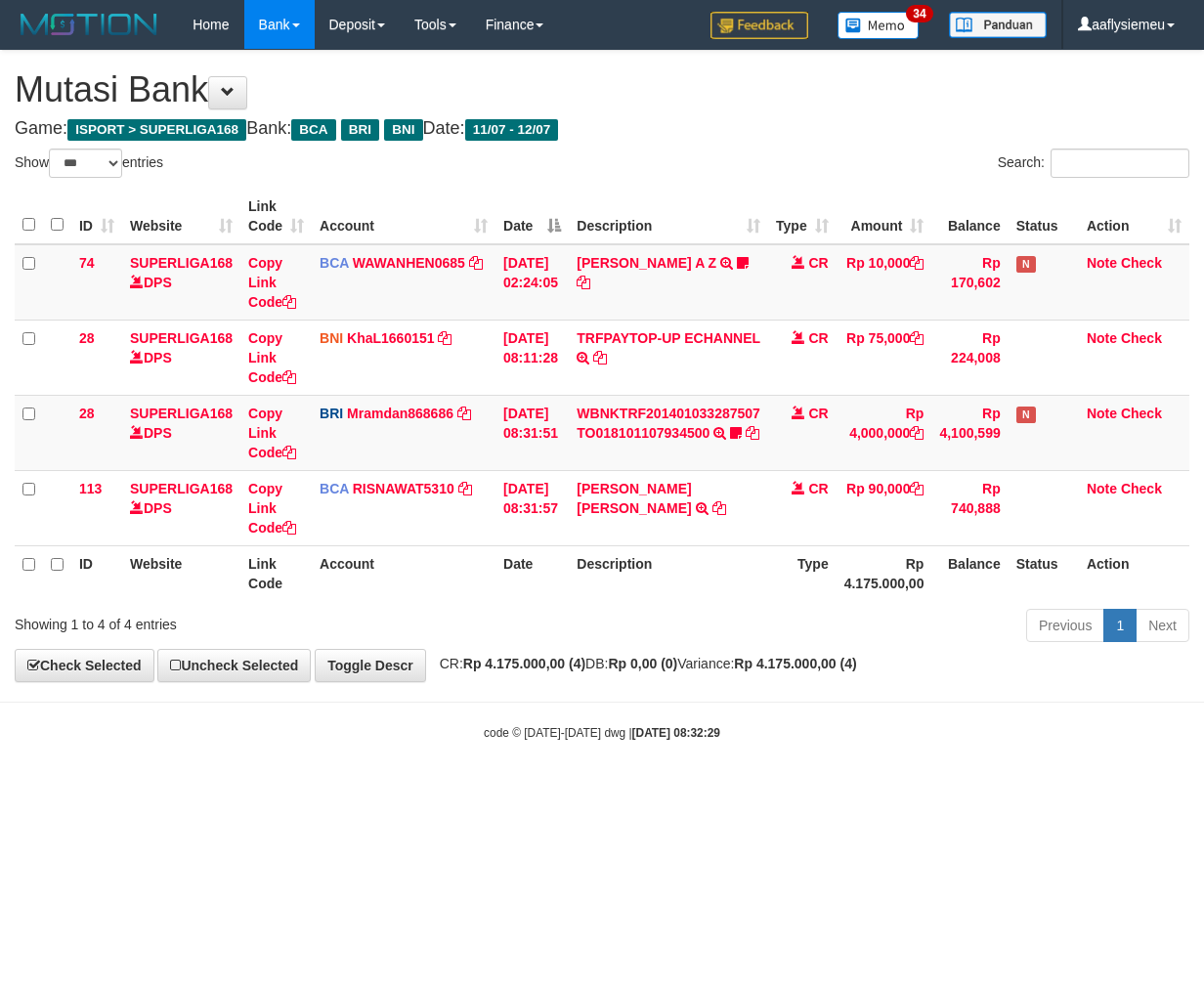 scroll, scrollTop: 0, scrollLeft: 0, axis: both 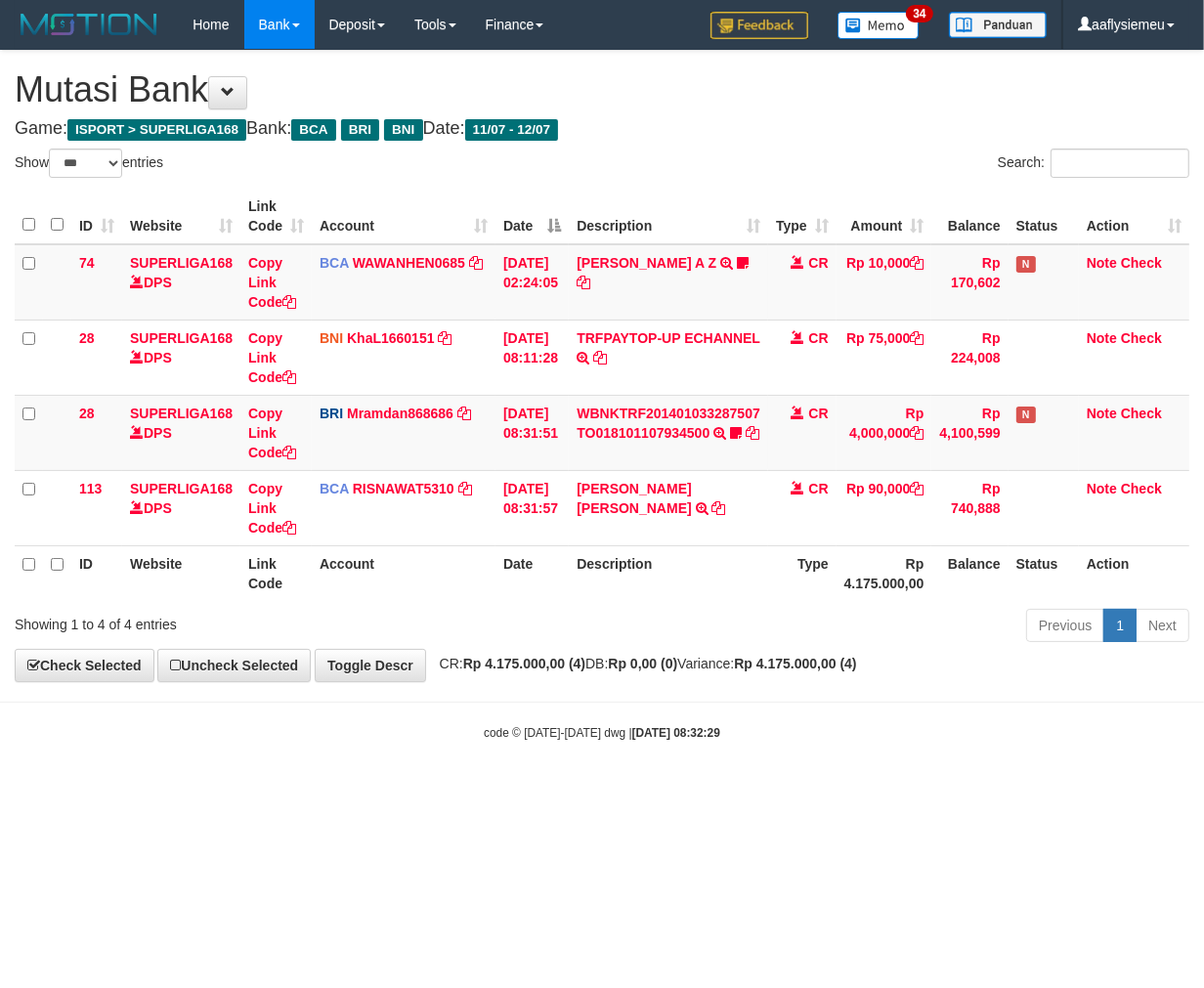 click on "Toggle navigation
Home
Bank
Account List
Load
By Website
Group
[ISPORT]													SUPERLIGA168
By Load Group (DPS)
34" at bounding box center [602, 395] 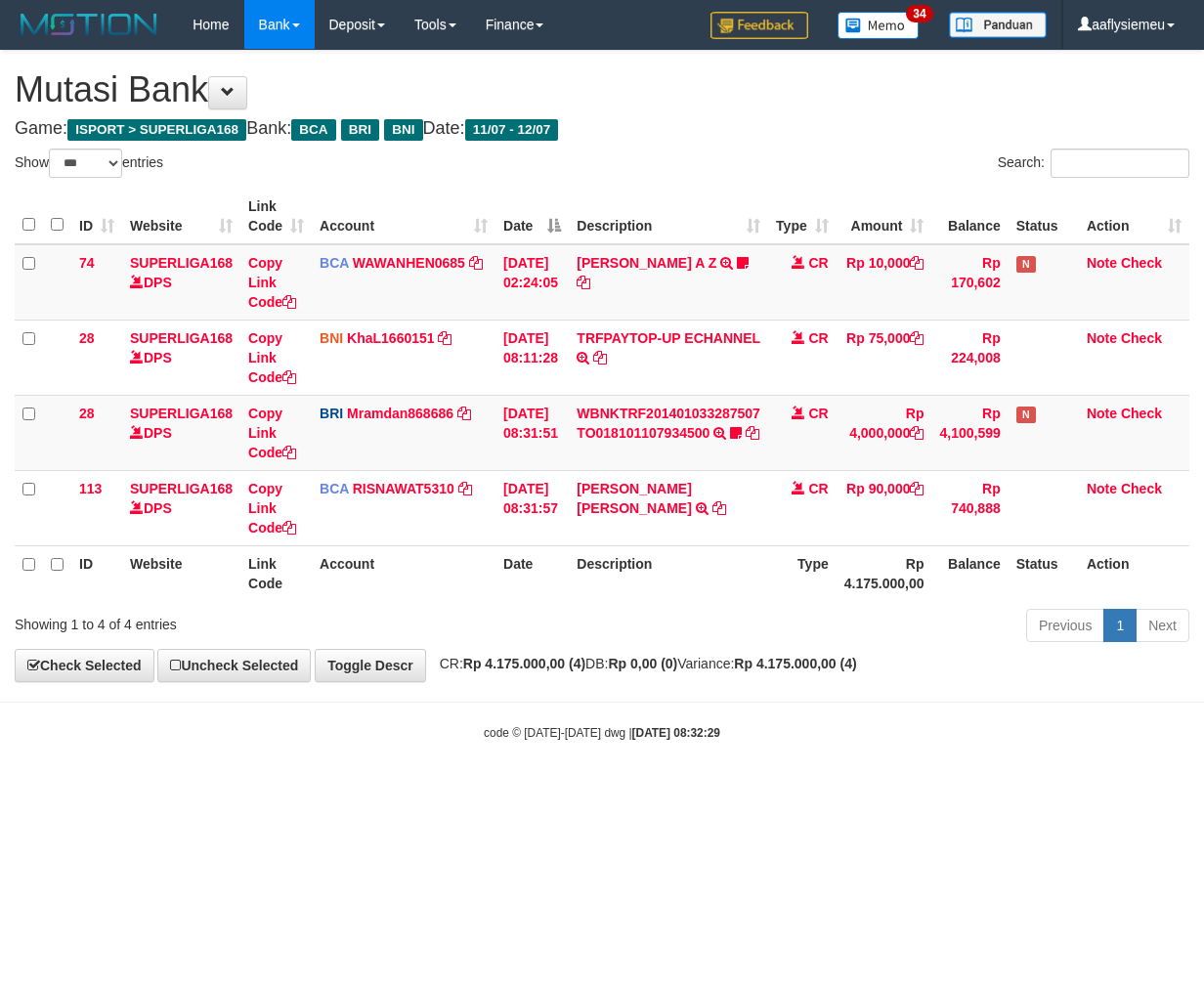select on "***" 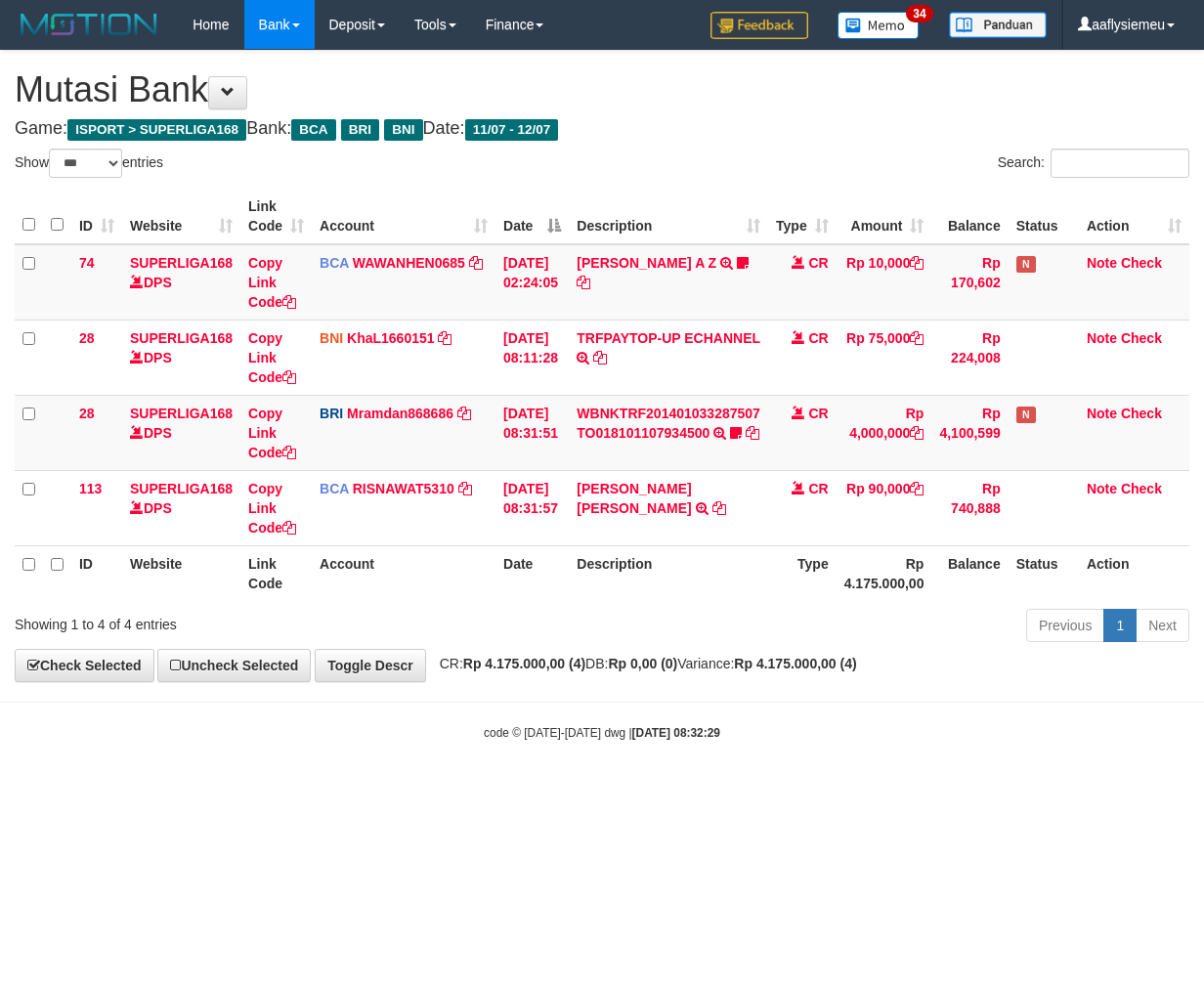 scroll, scrollTop: 0, scrollLeft: 0, axis: both 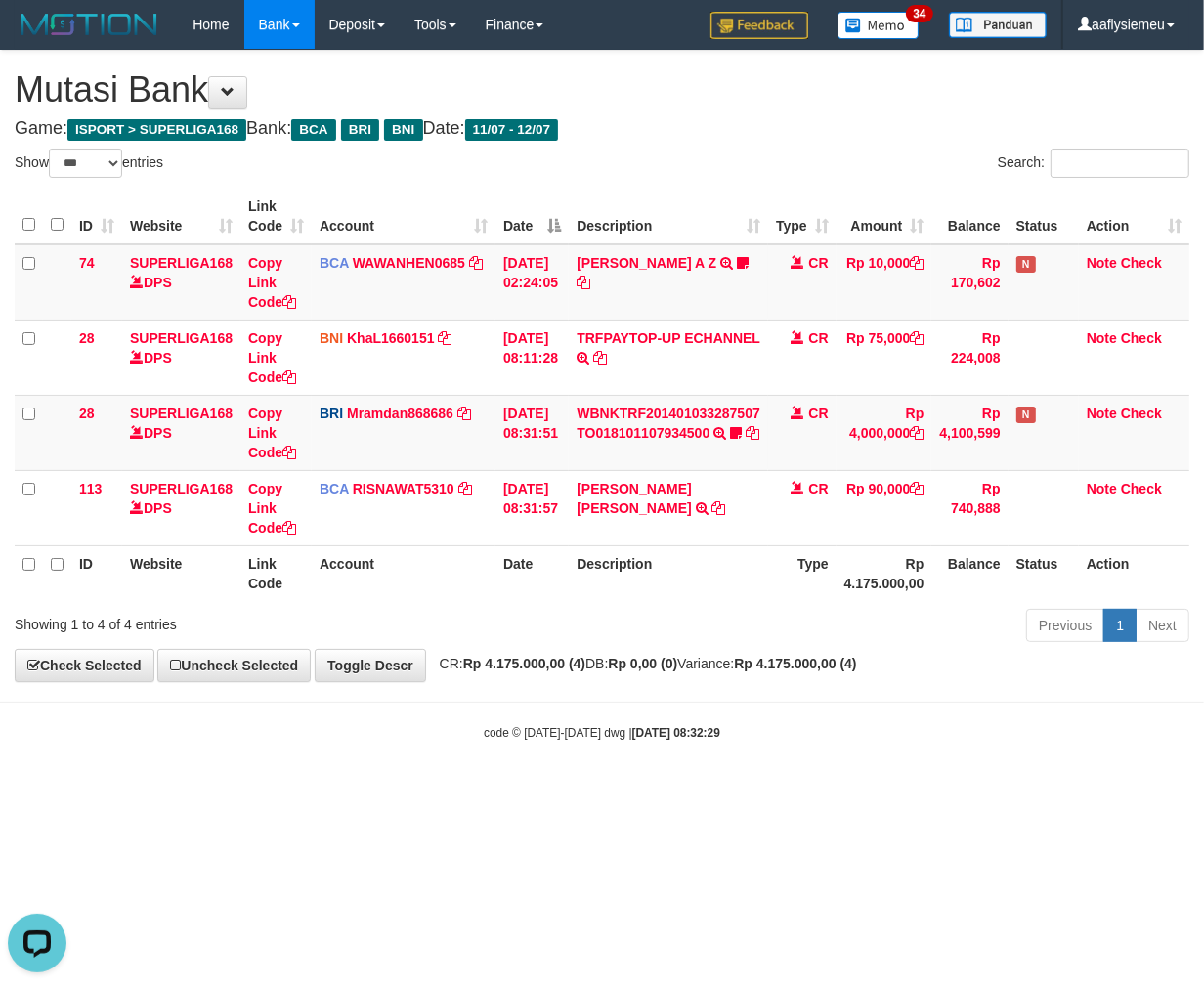 click on "**********" at bounding box center [602, 365] 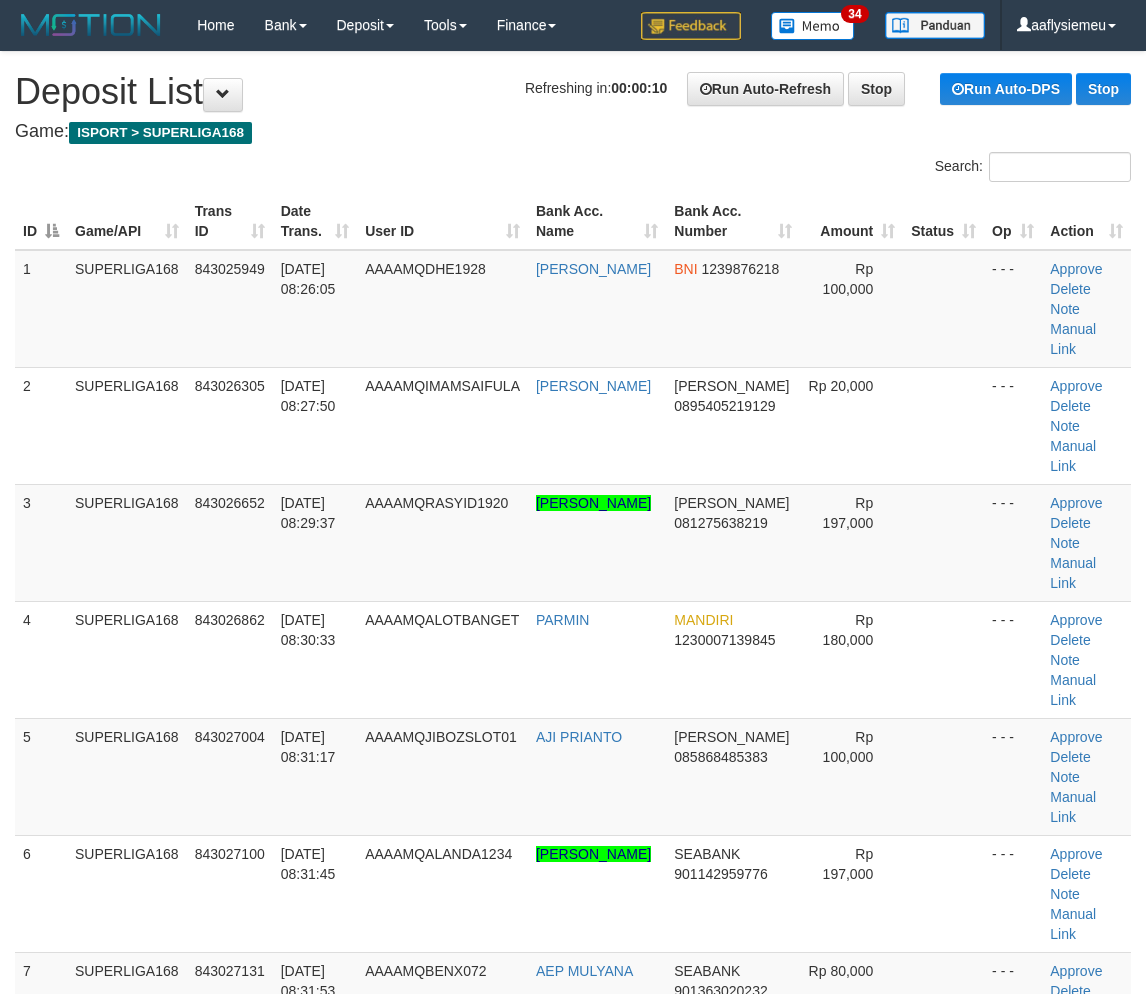 scroll, scrollTop: 0, scrollLeft: 0, axis: both 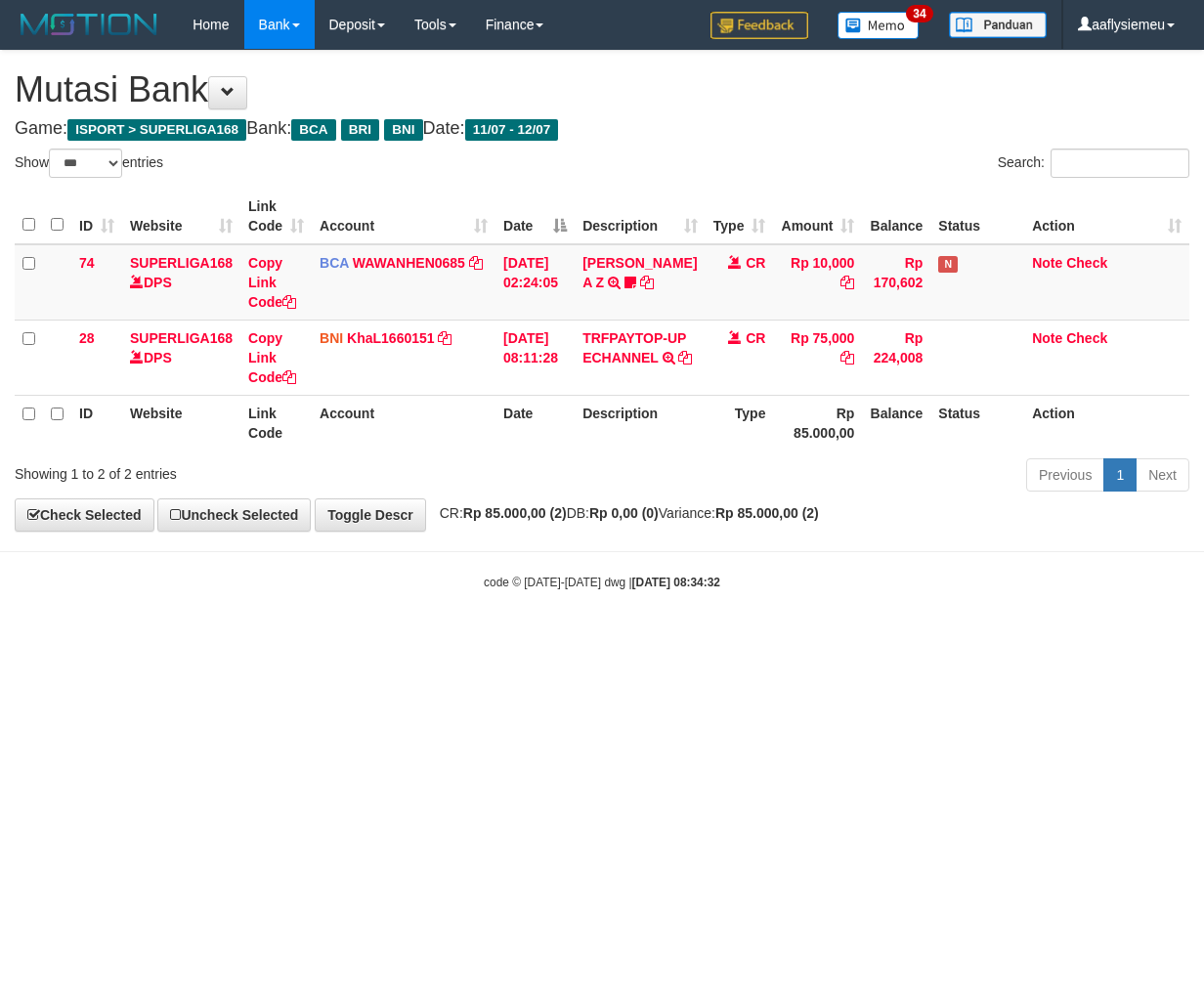 select on "***" 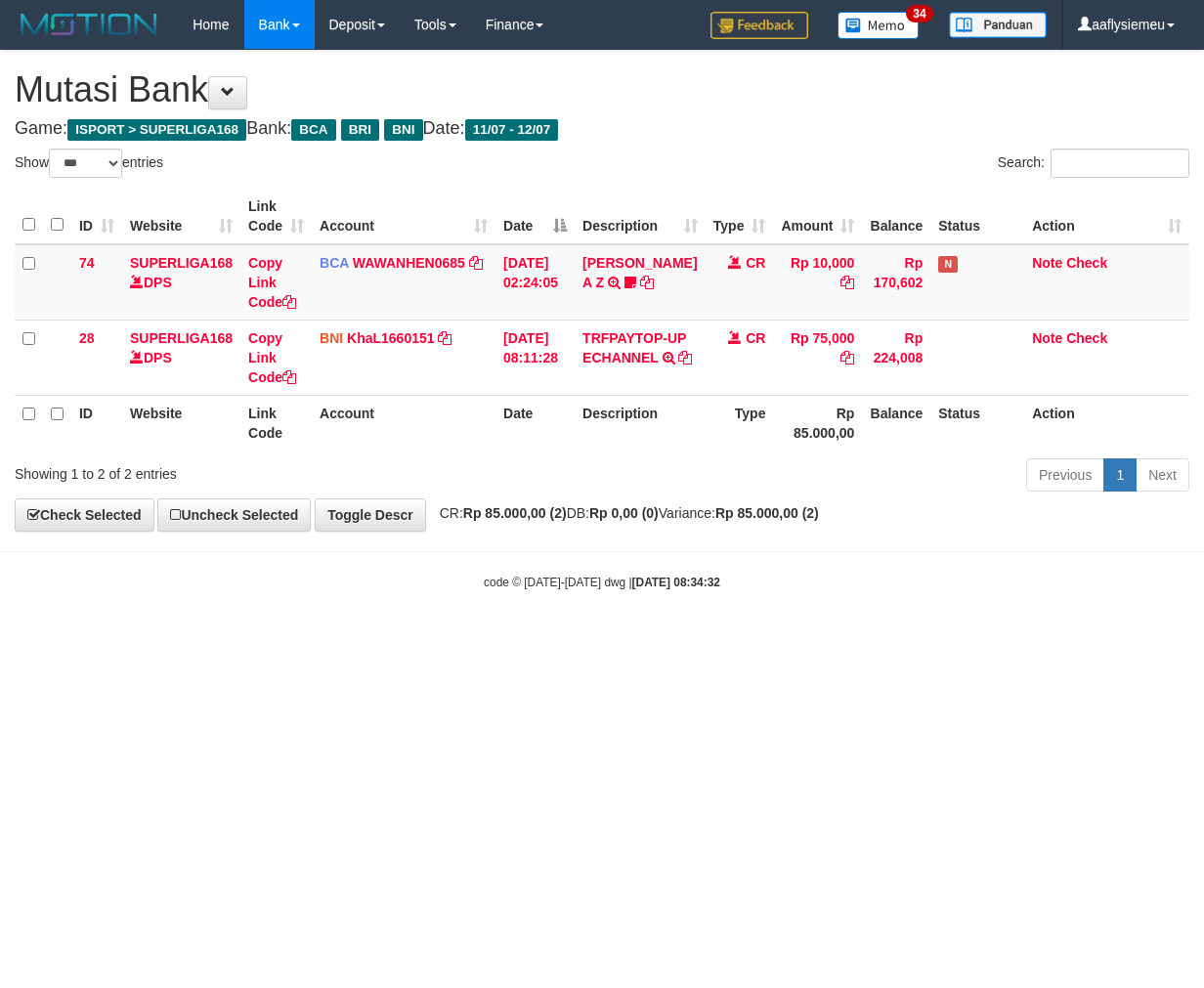 scroll, scrollTop: 0, scrollLeft: 0, axis: both 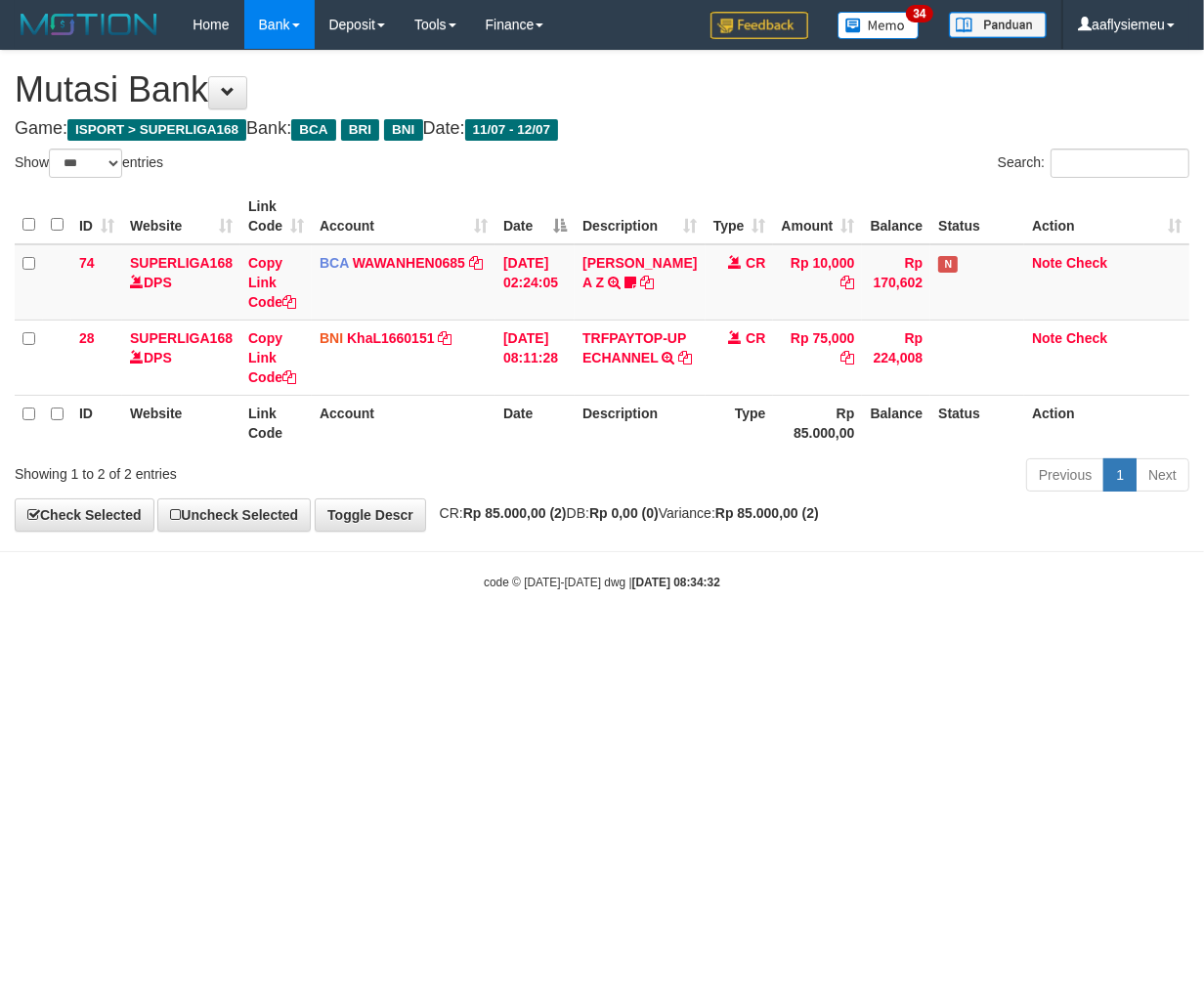 drag, startPoint x: 0, startPoint y: 0, endPoint x: 510, endPoint y: 685, distance: 854.0053 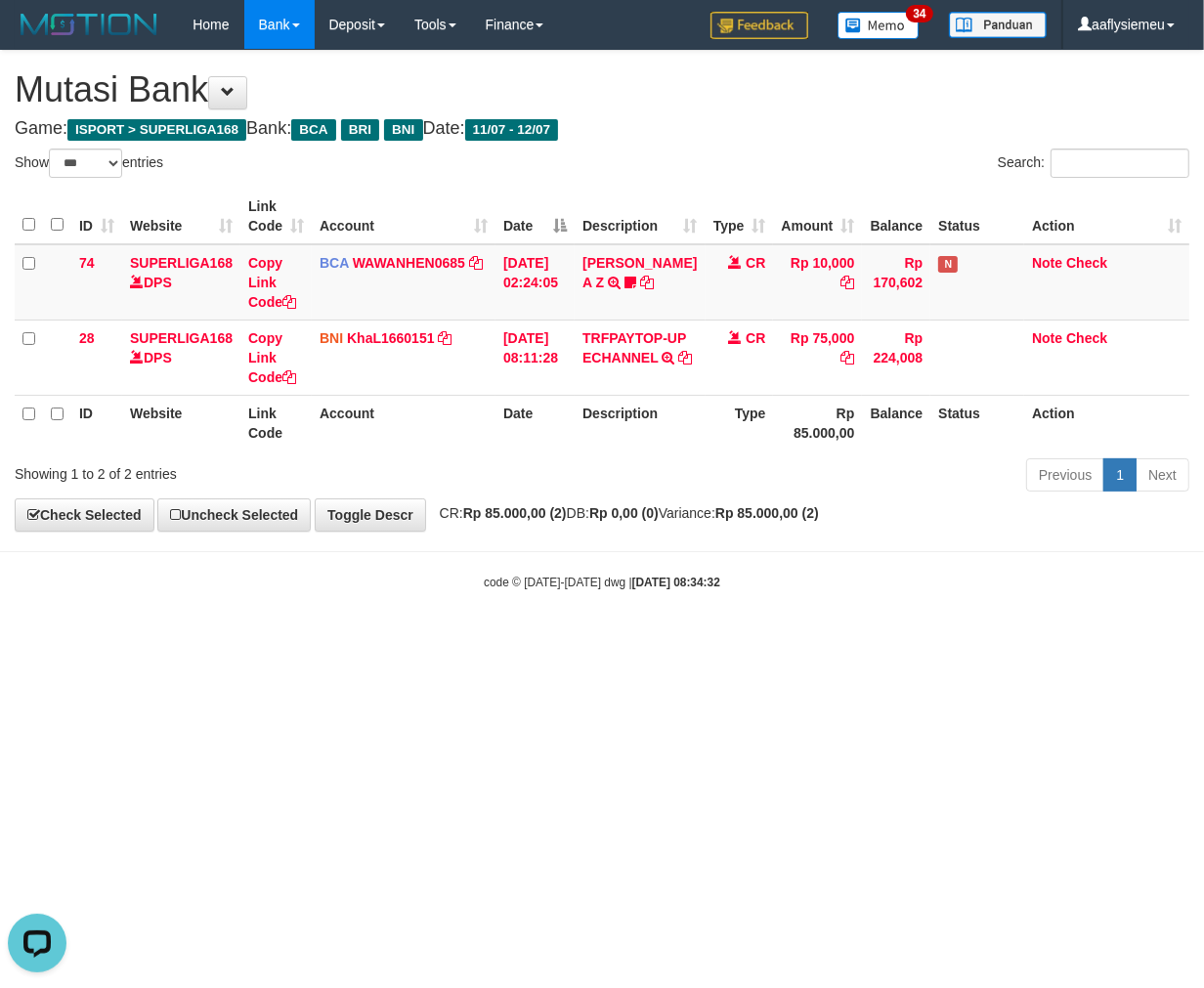 scroll, scrollTop: 0, scrollLeft: 0, axis: both 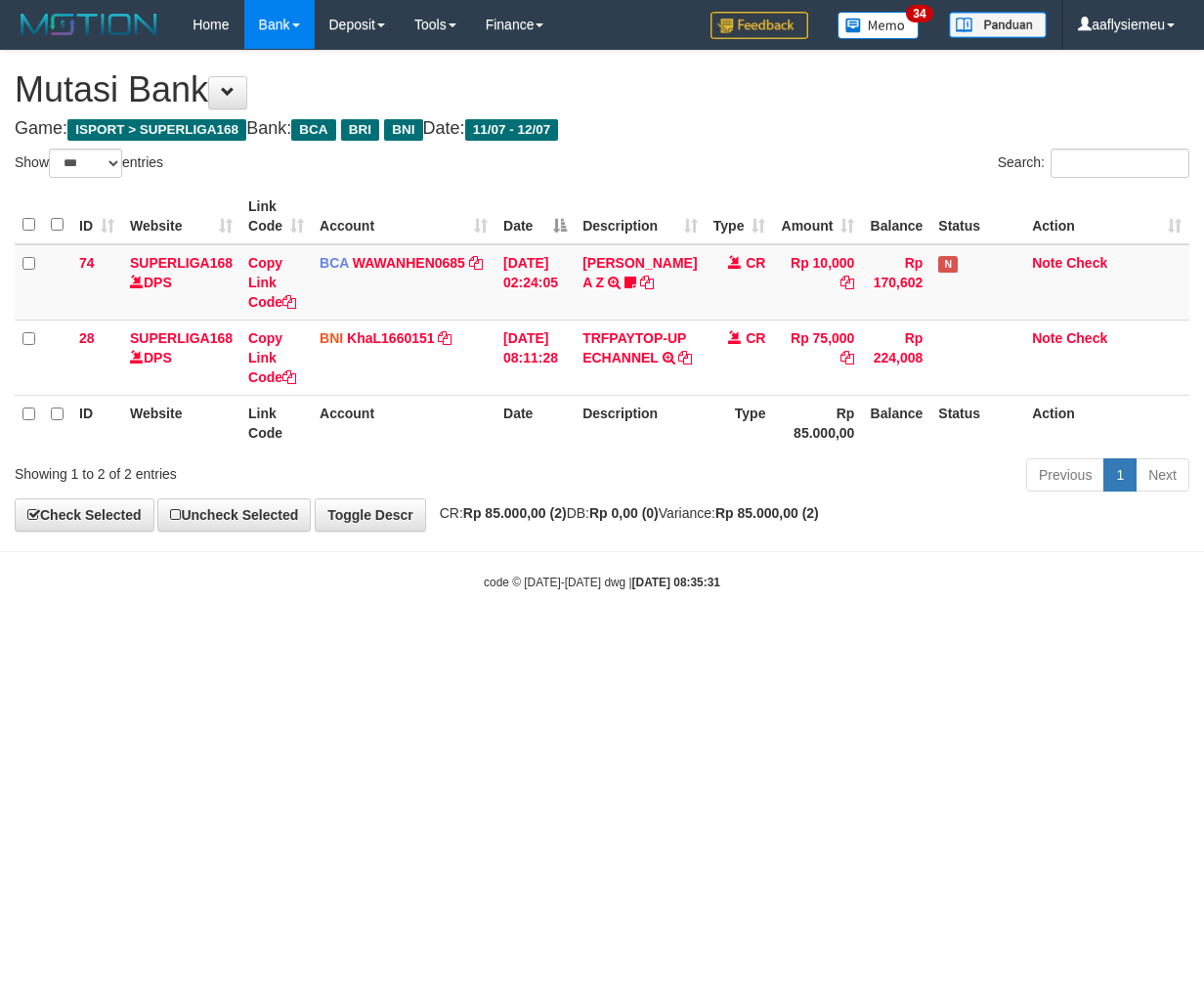 select on "***" 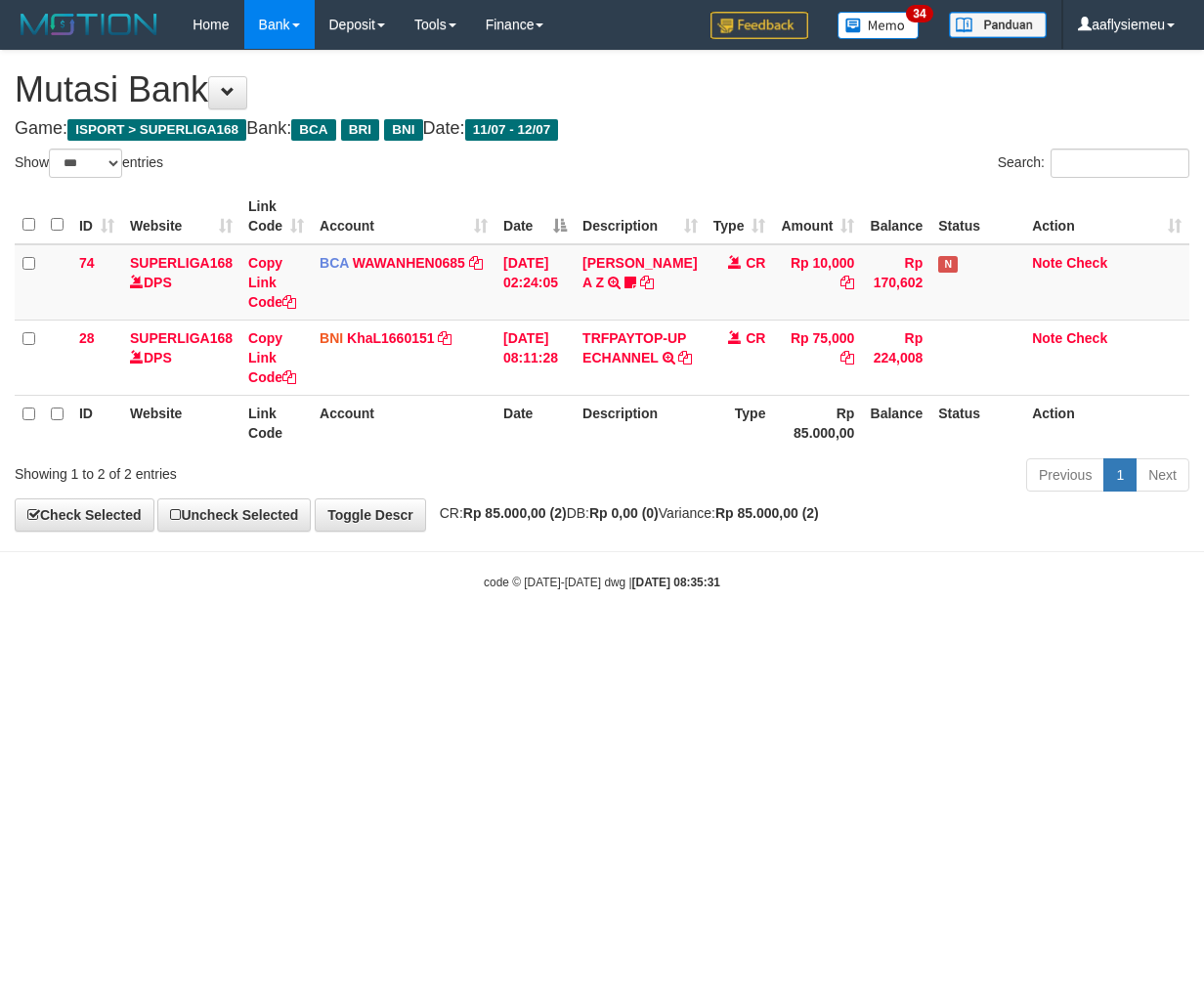 scroll, scrollTop: 0, scrollLeft: 0, axis: both 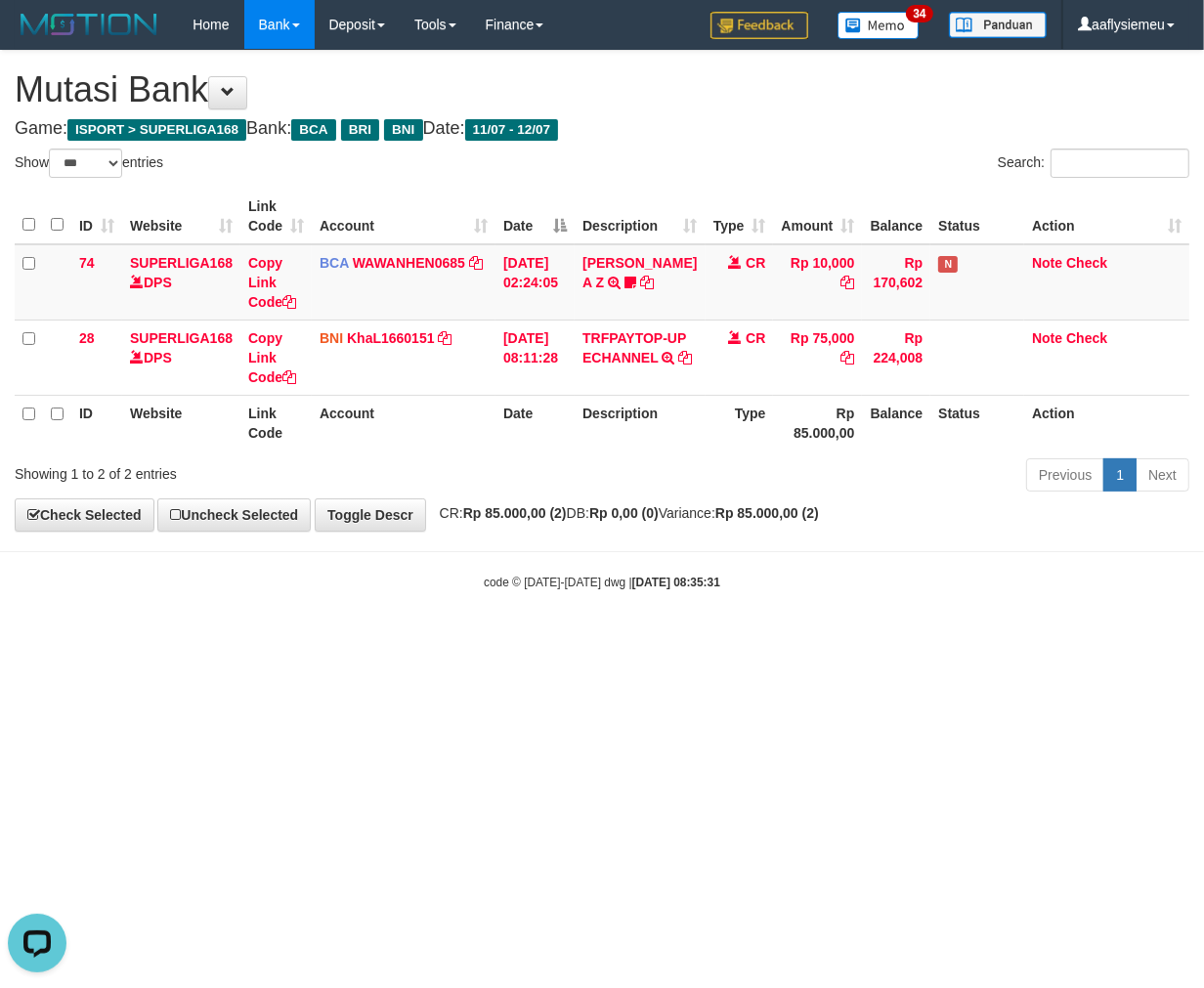 drag, startPoint x: 604, startPoint y: 469, endPoint x: 579, endPoint y: 459, distance: 26.925824 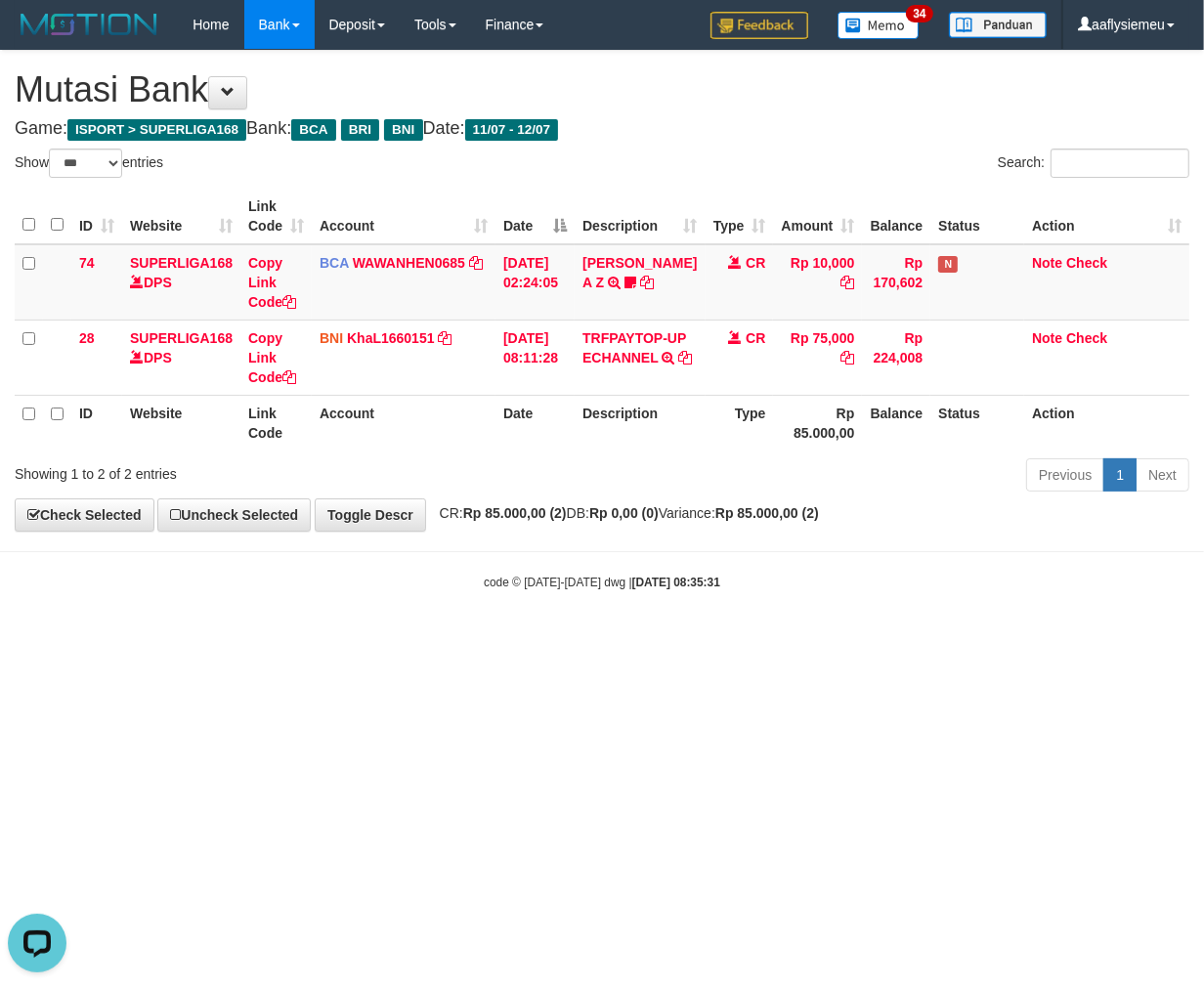 click on "Toggle navigation
Home
Bank
Account List
Load
By Website
Group
[ISPORT]													SUPERLIGA168
By Load Group (DPS)" at bounding box center [602, 320] 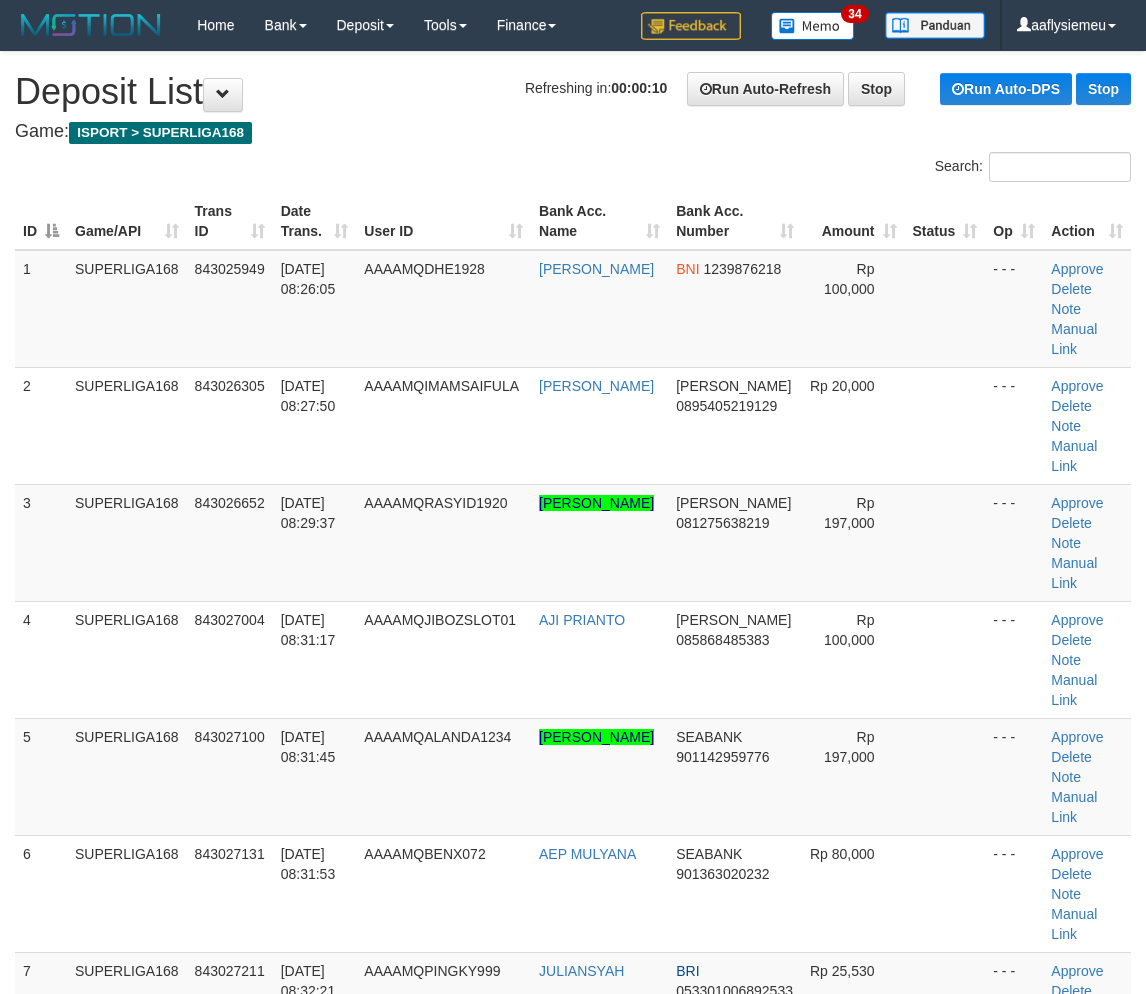 scroll, scrollTop: 0, scrollLeft: 0, axis: both 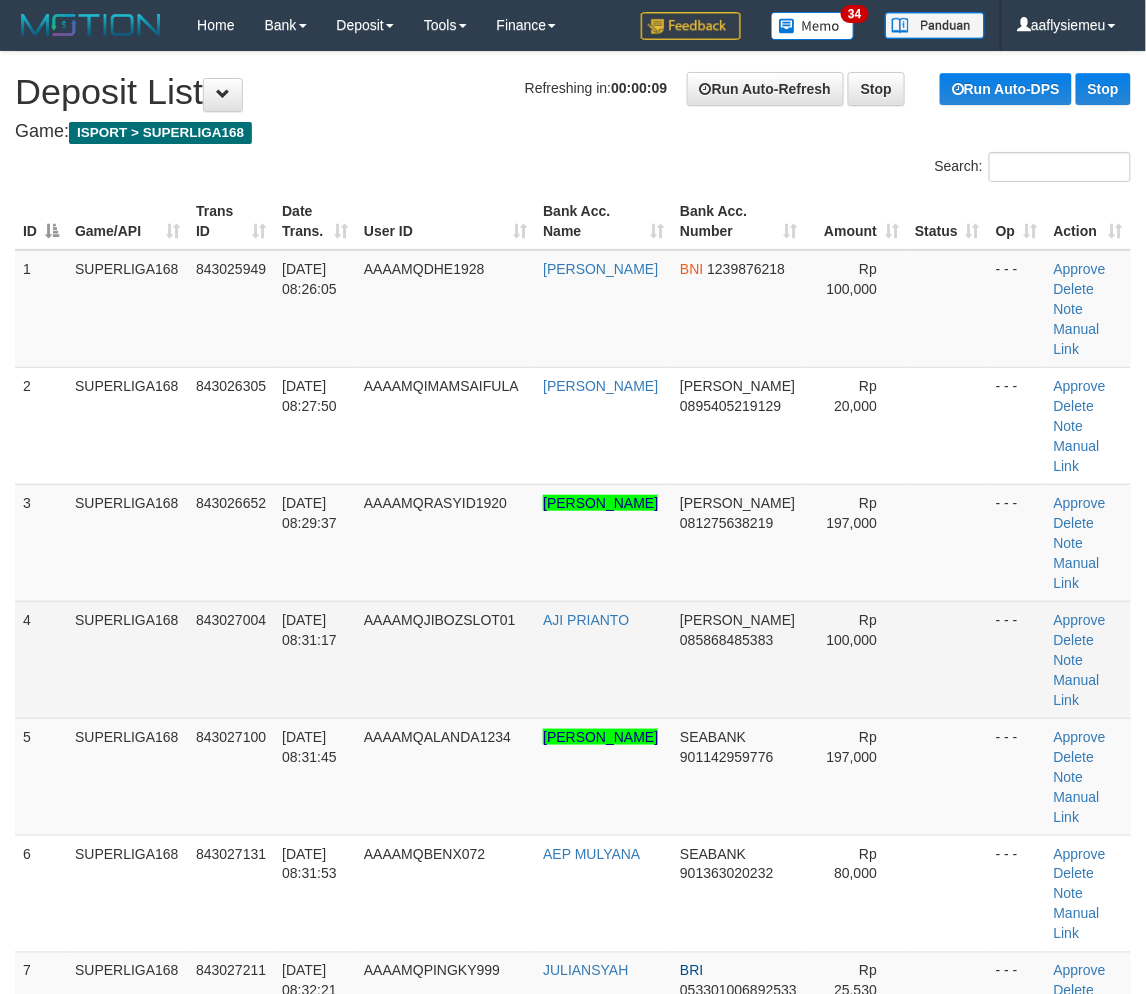 drag, startPoint x: 157, startPoint y: 640, endPoint x: 1, endPoint y: 663, distance: 157.6864 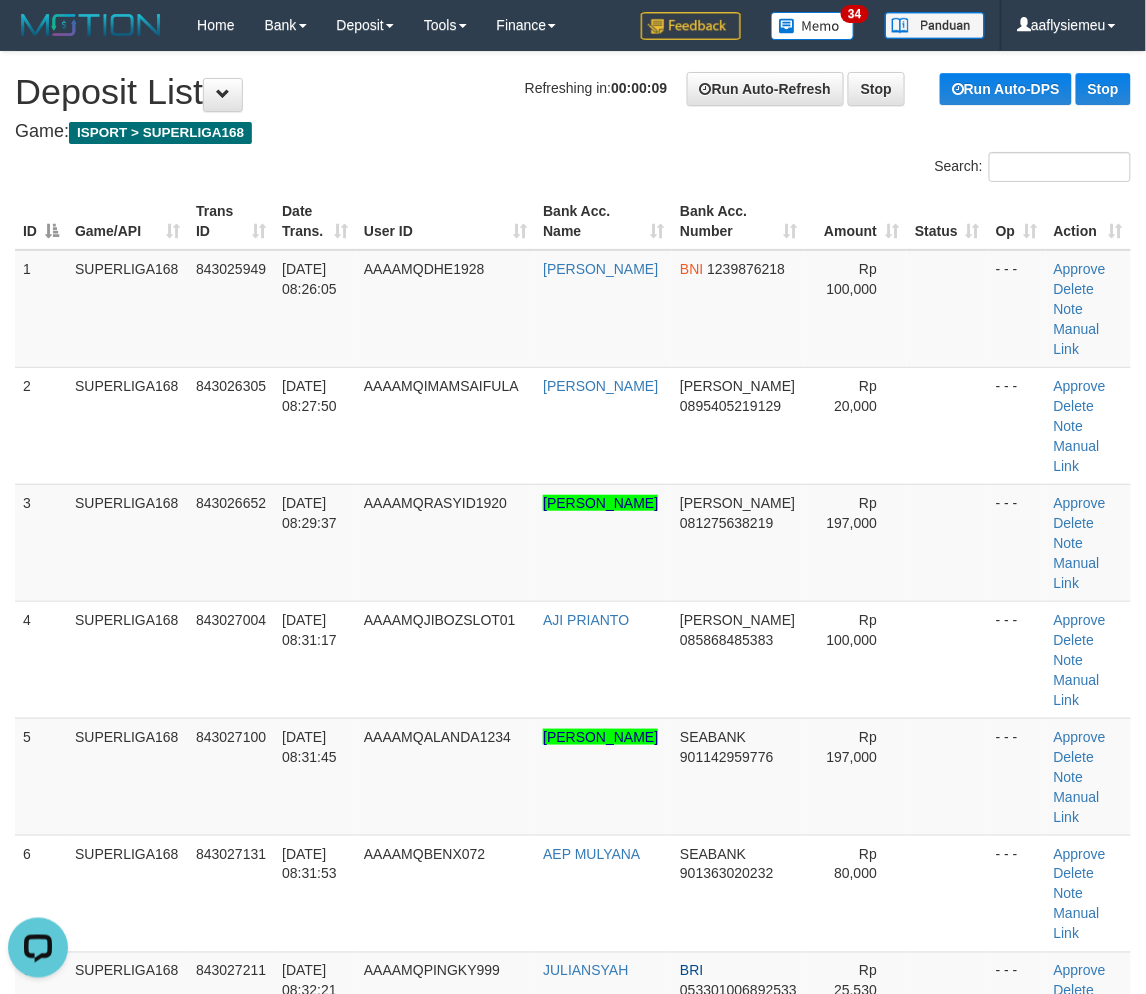 scroll, scrollTop: 0, scrollLeft: 0, axis: both 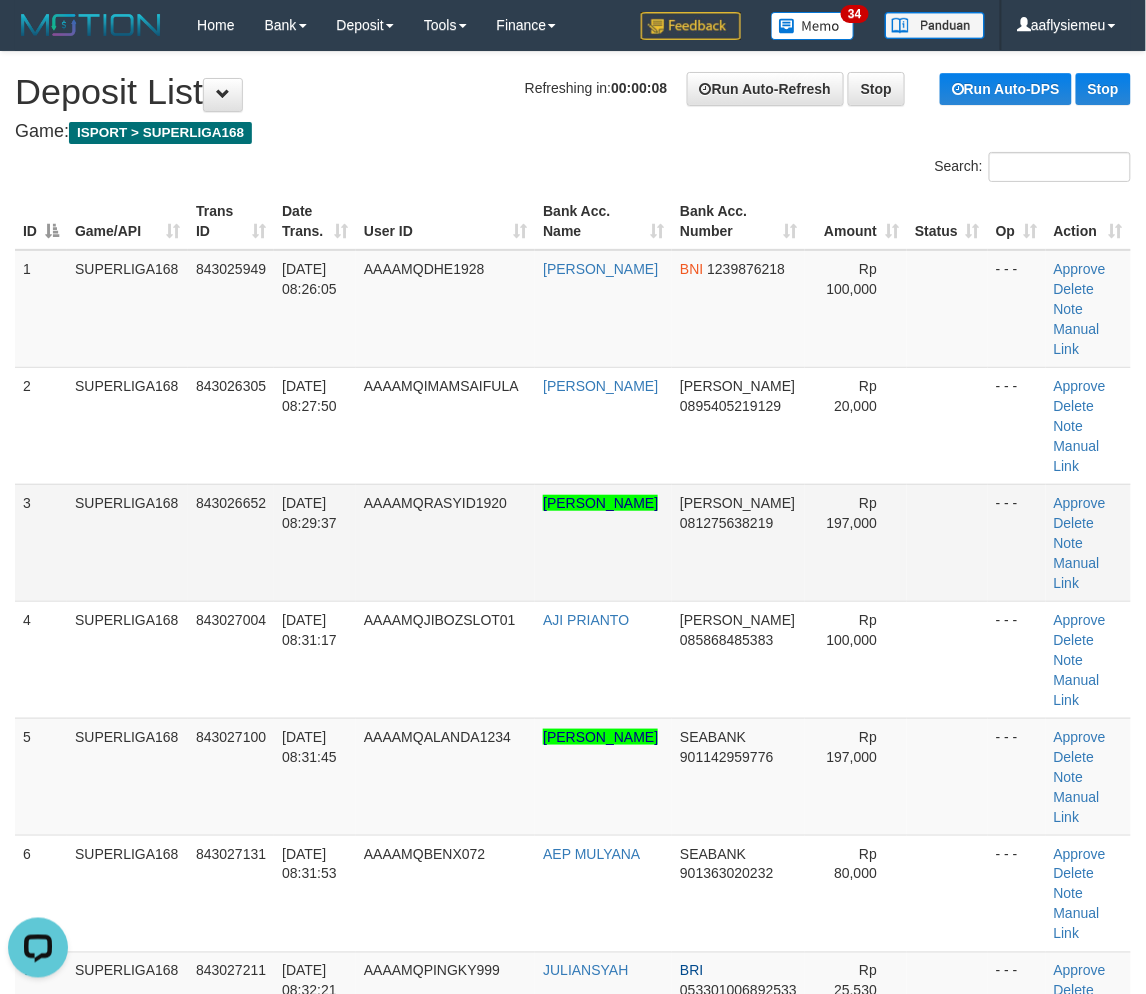 click on "AAAAMQRASYID1920" at bounding box center [445, 542] 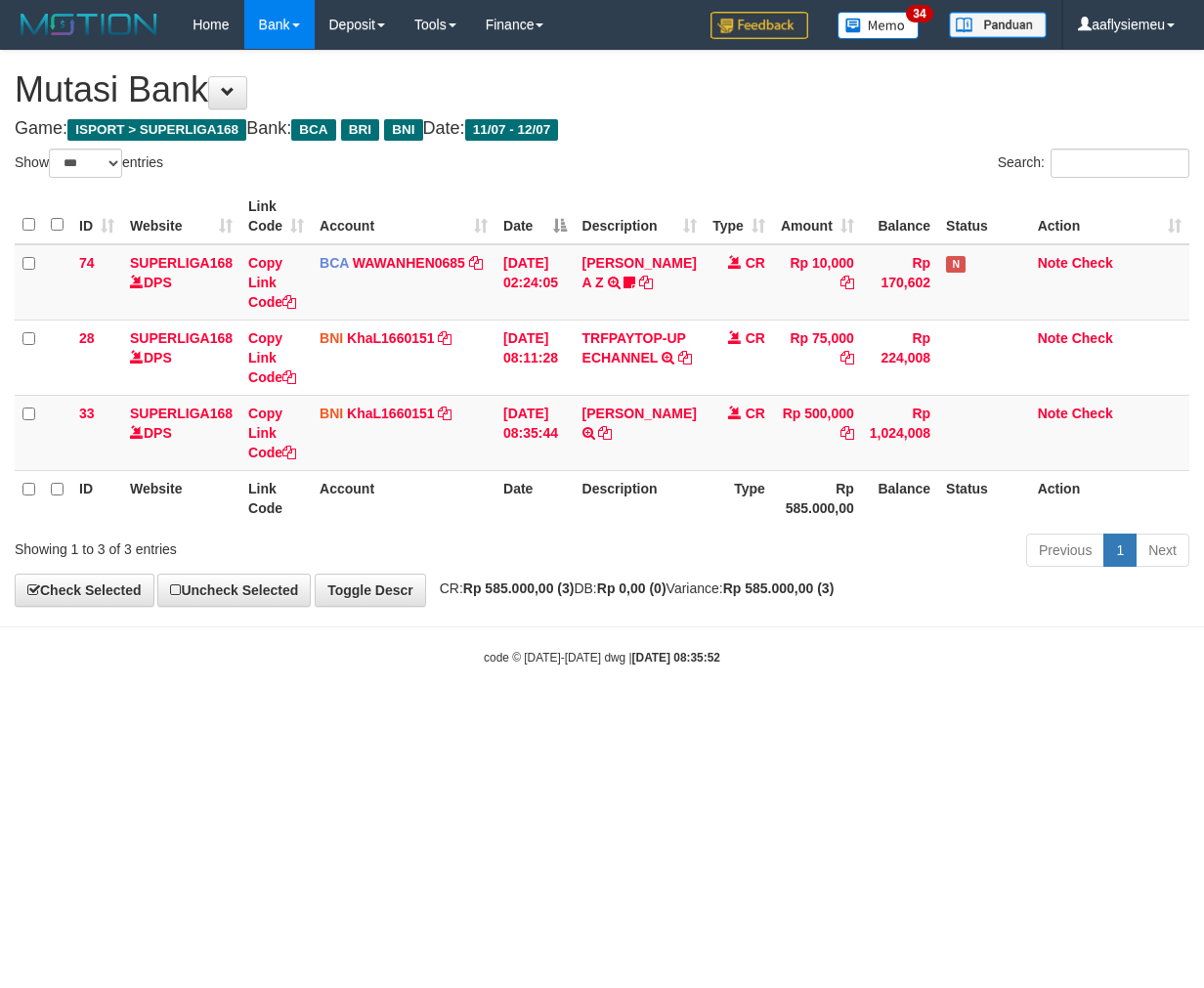 select on "***" 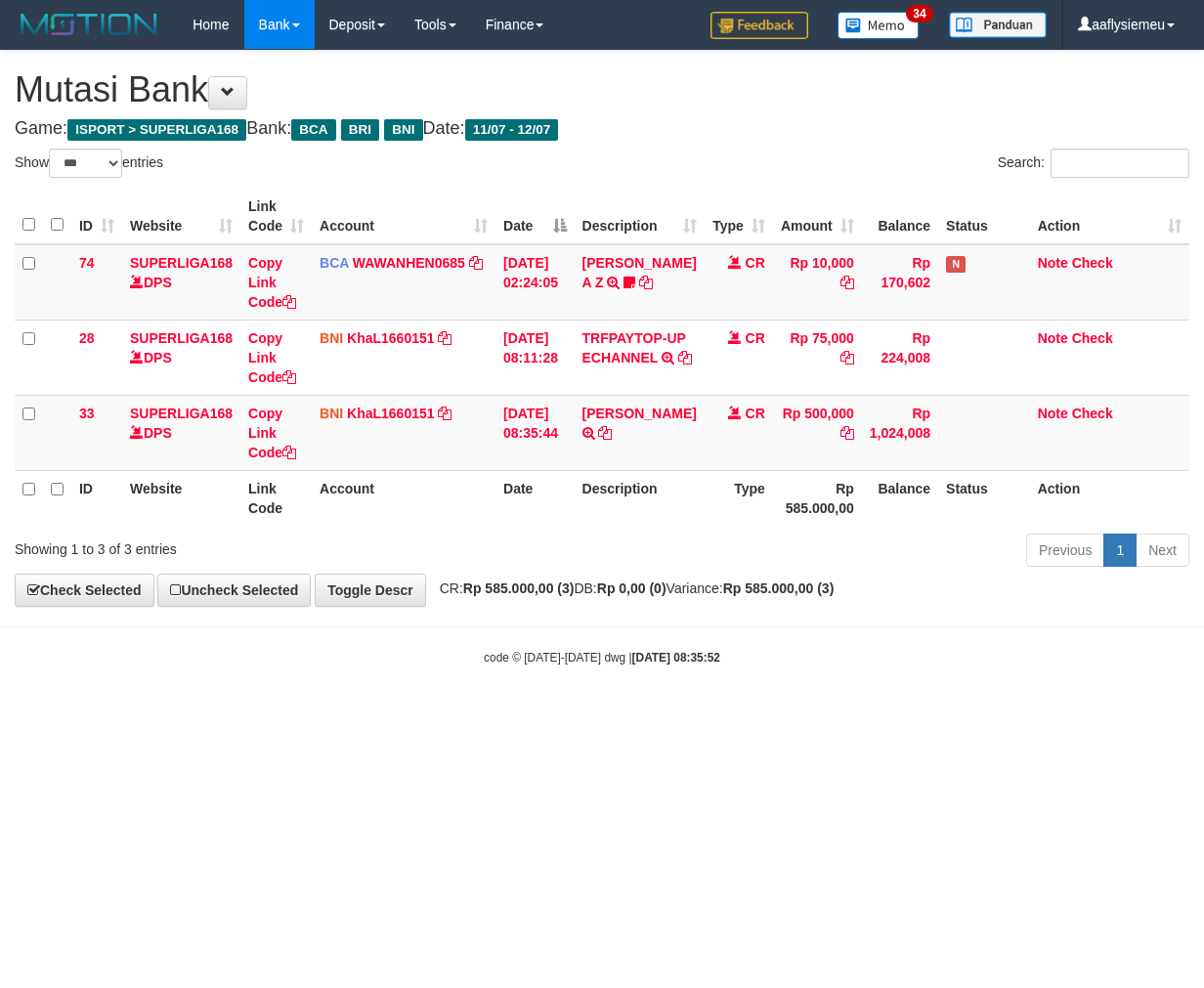 scroll, scrollTop: 0, scrollLeft: 0, axis: both 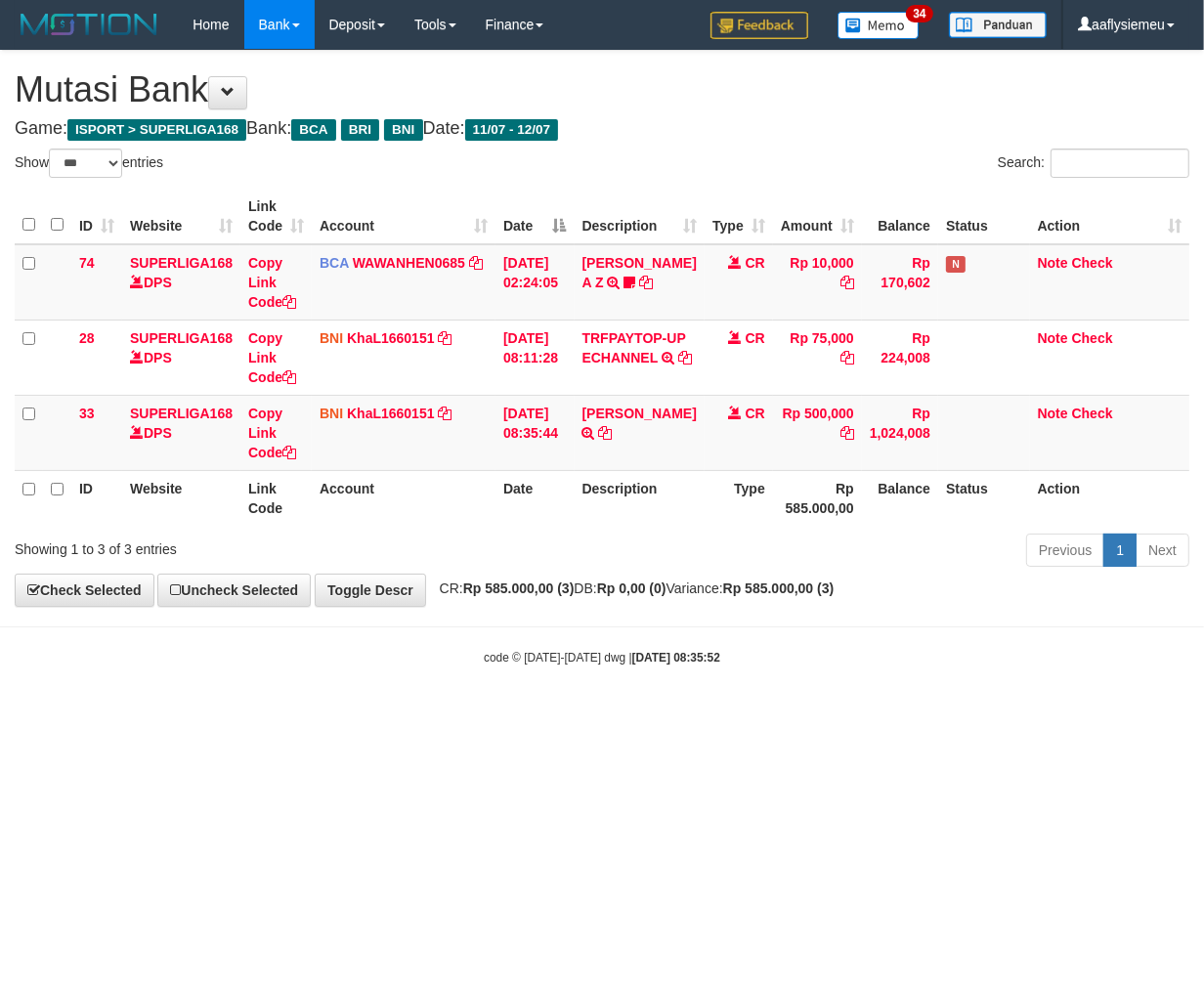 click on "Toggle navigation
Home
Bank
Account List
Load
By Website
Group
[ISPORT]													SUPERLIGA168
By Load Group (DPS)" at bounding box center (602, 358) 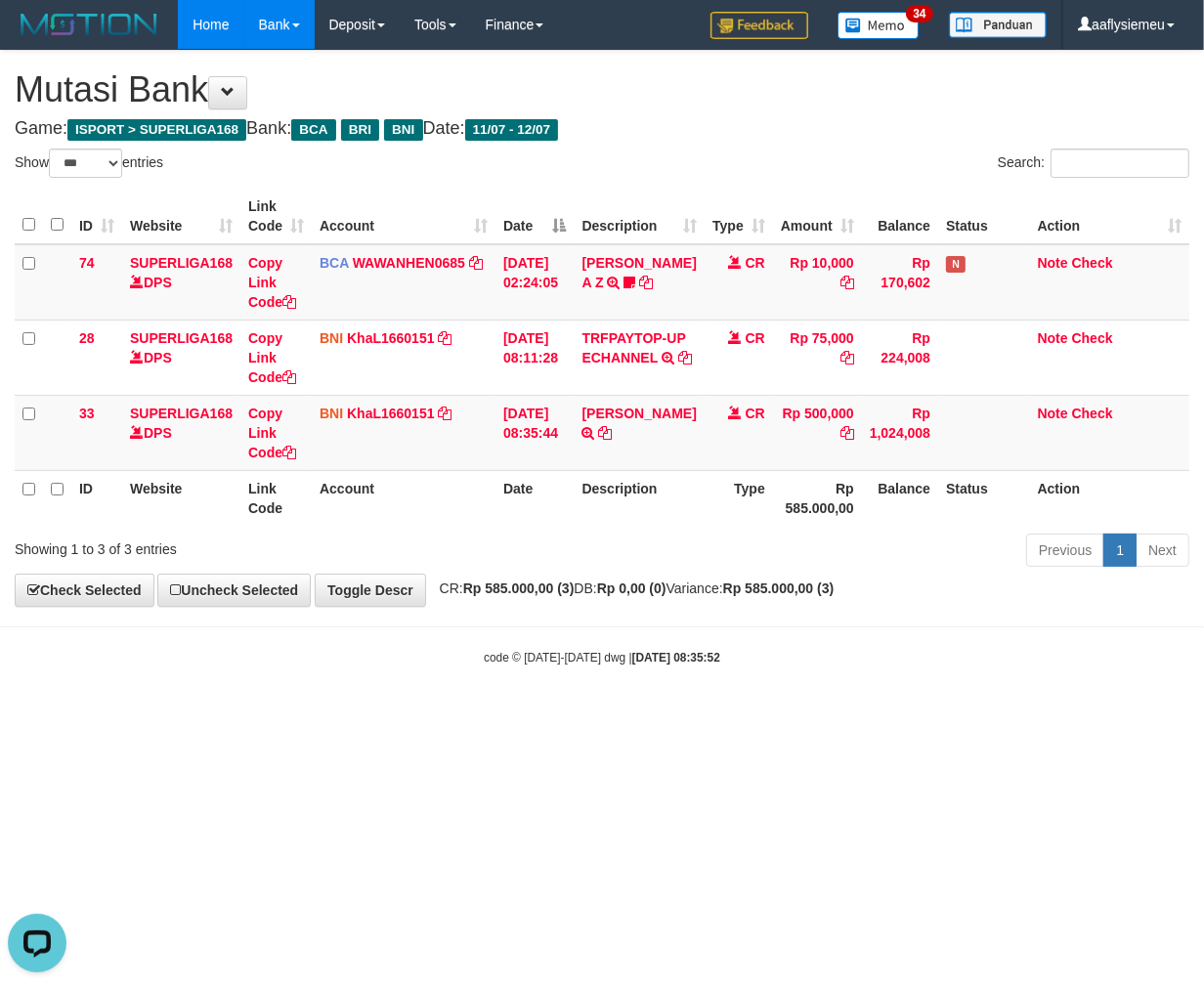 scroll, scrollTop: 0, scrollLeft: 0, axis: both 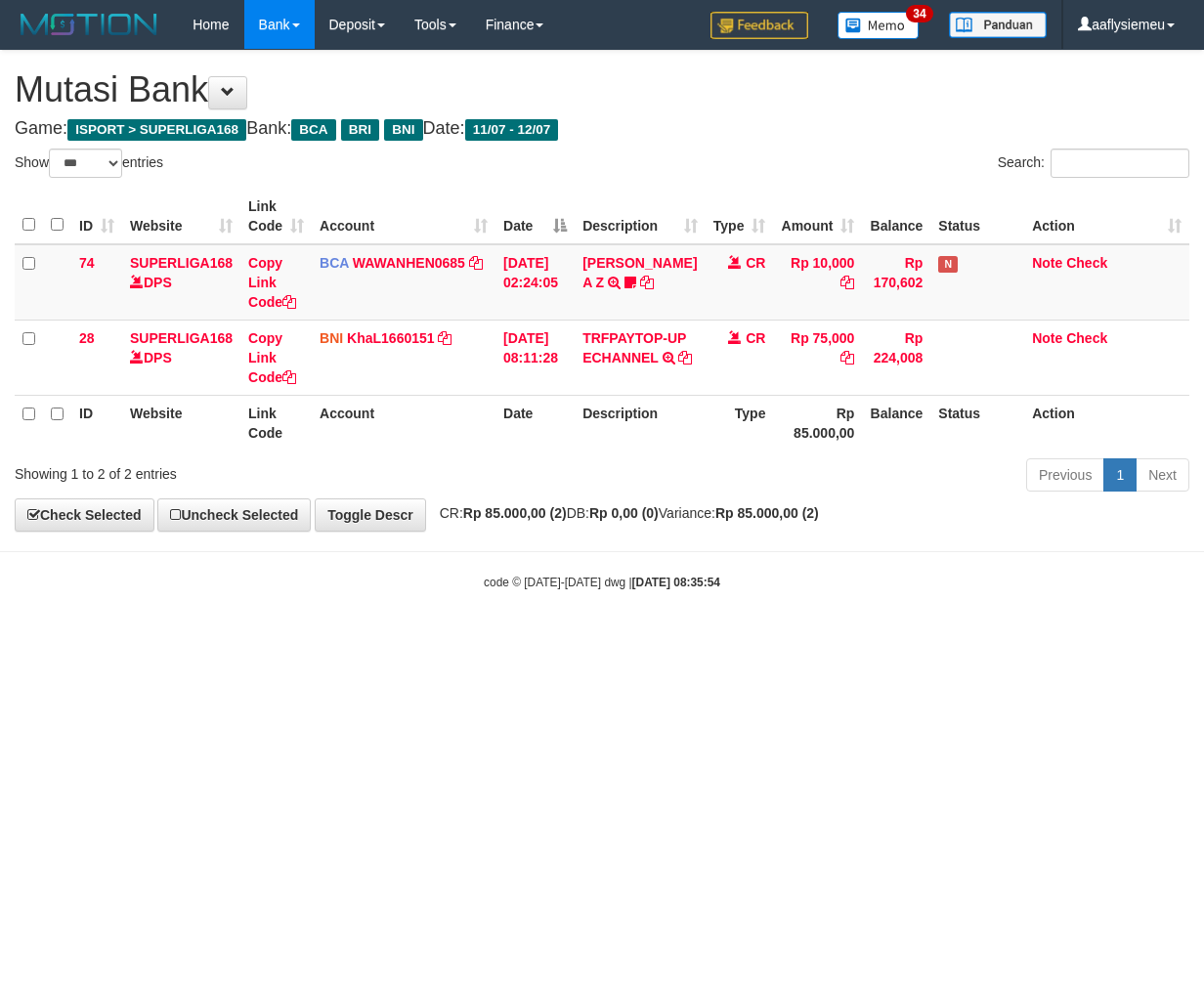 select on "***" 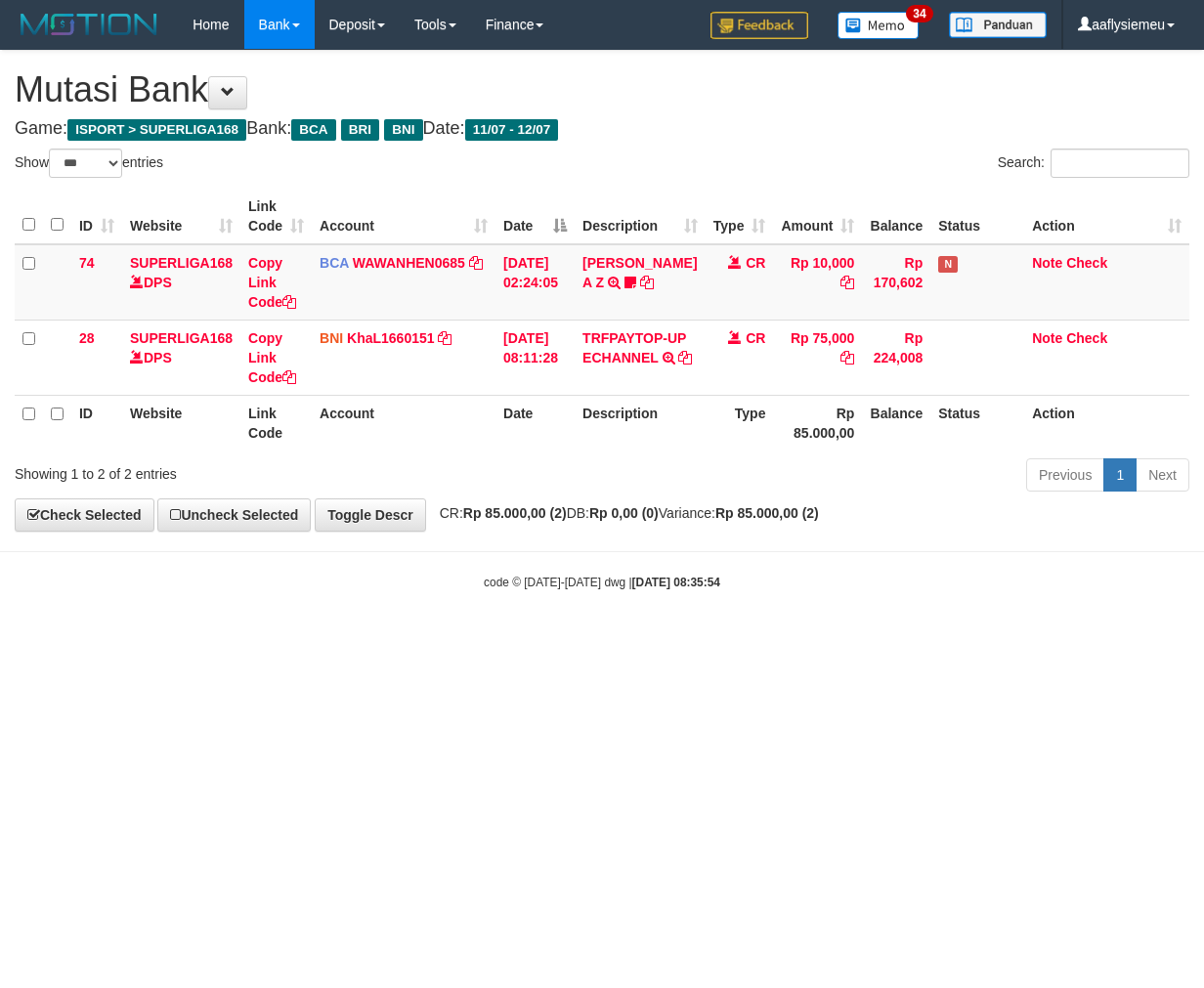 scroll, scrollTop: 0, scrollLeft: 0, axis: both 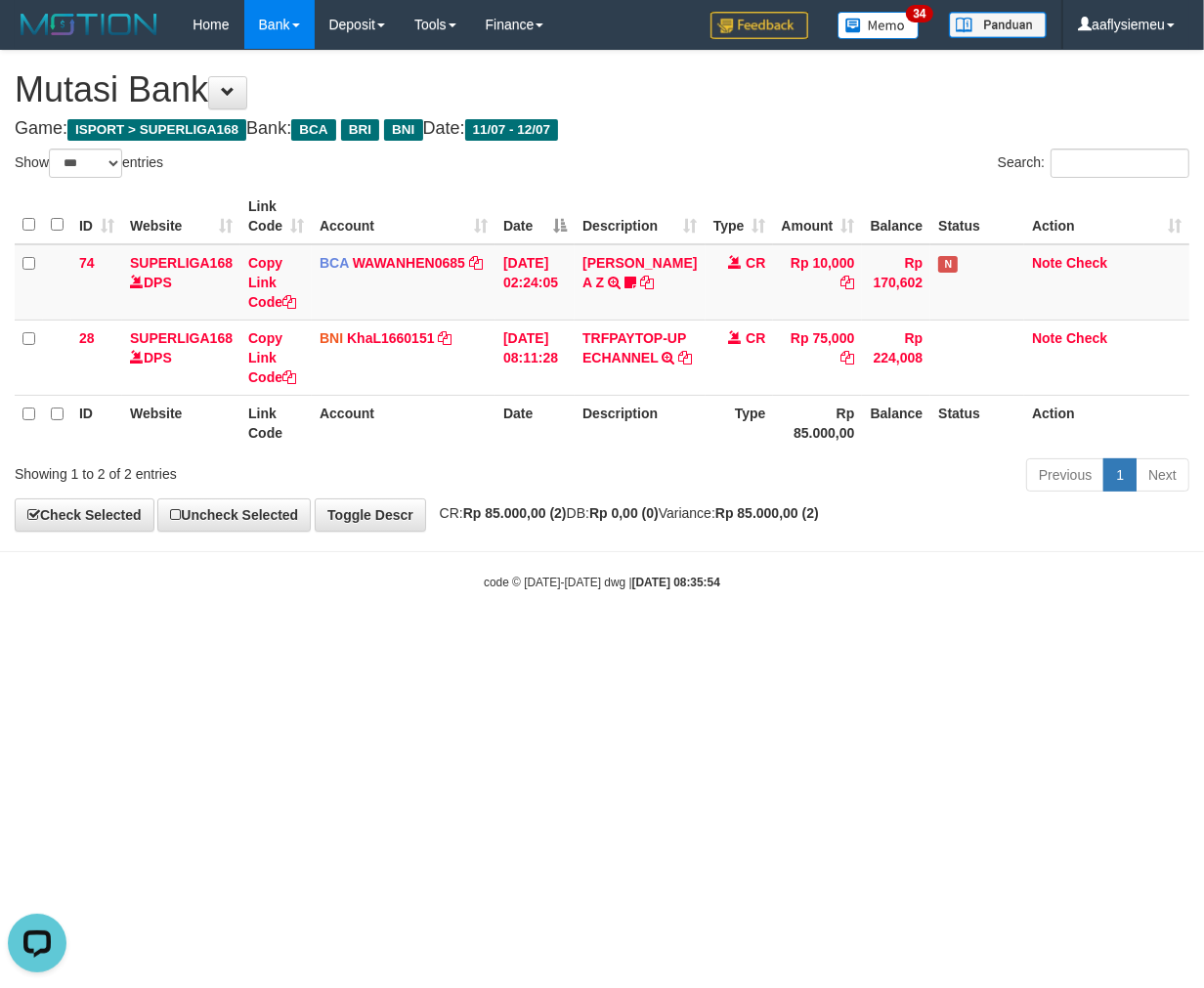 click on "Toggle navigation
Home
Bank
Account List
Load
By Website
Group
[ISPORT]													SUPERLIGA168
By Load Group (DPS)" at bounding box center (602, 320) 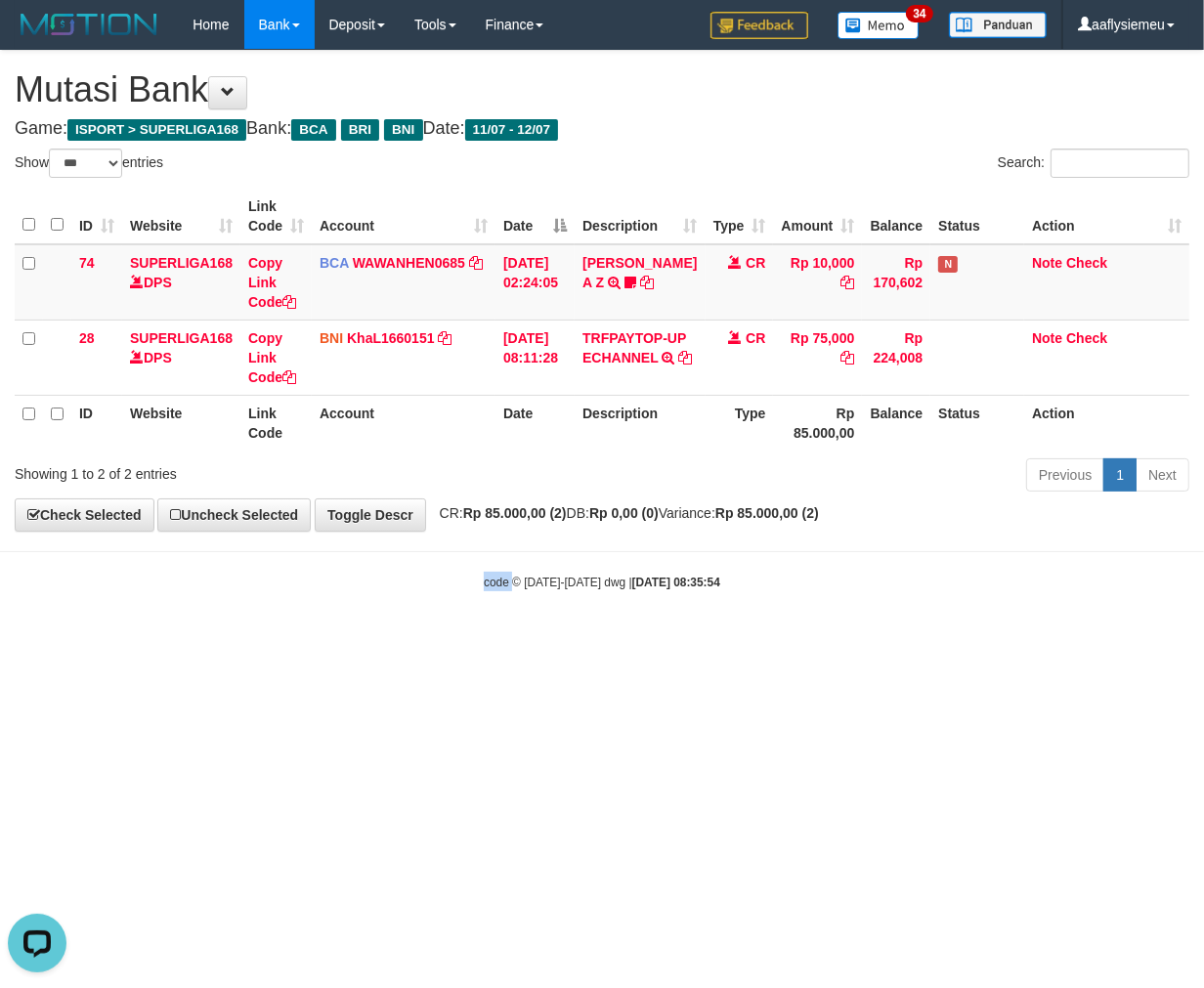 drag, startPoint x: 438, startPoint y: 728, endPoint x: 0, endPoint y: 855, distance: 456.04057 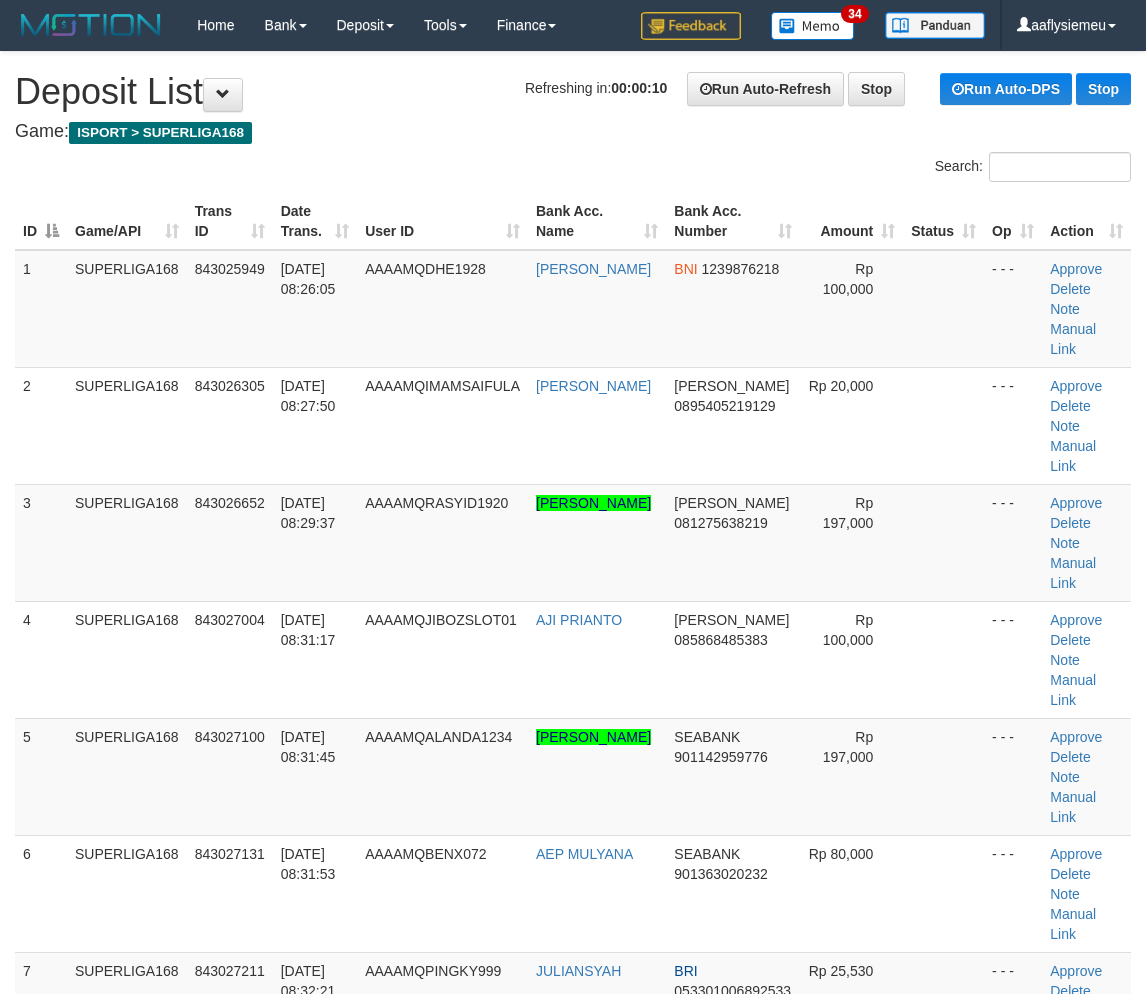 scroll, scrollTop: 0, scrollLeft: 0, axis: both 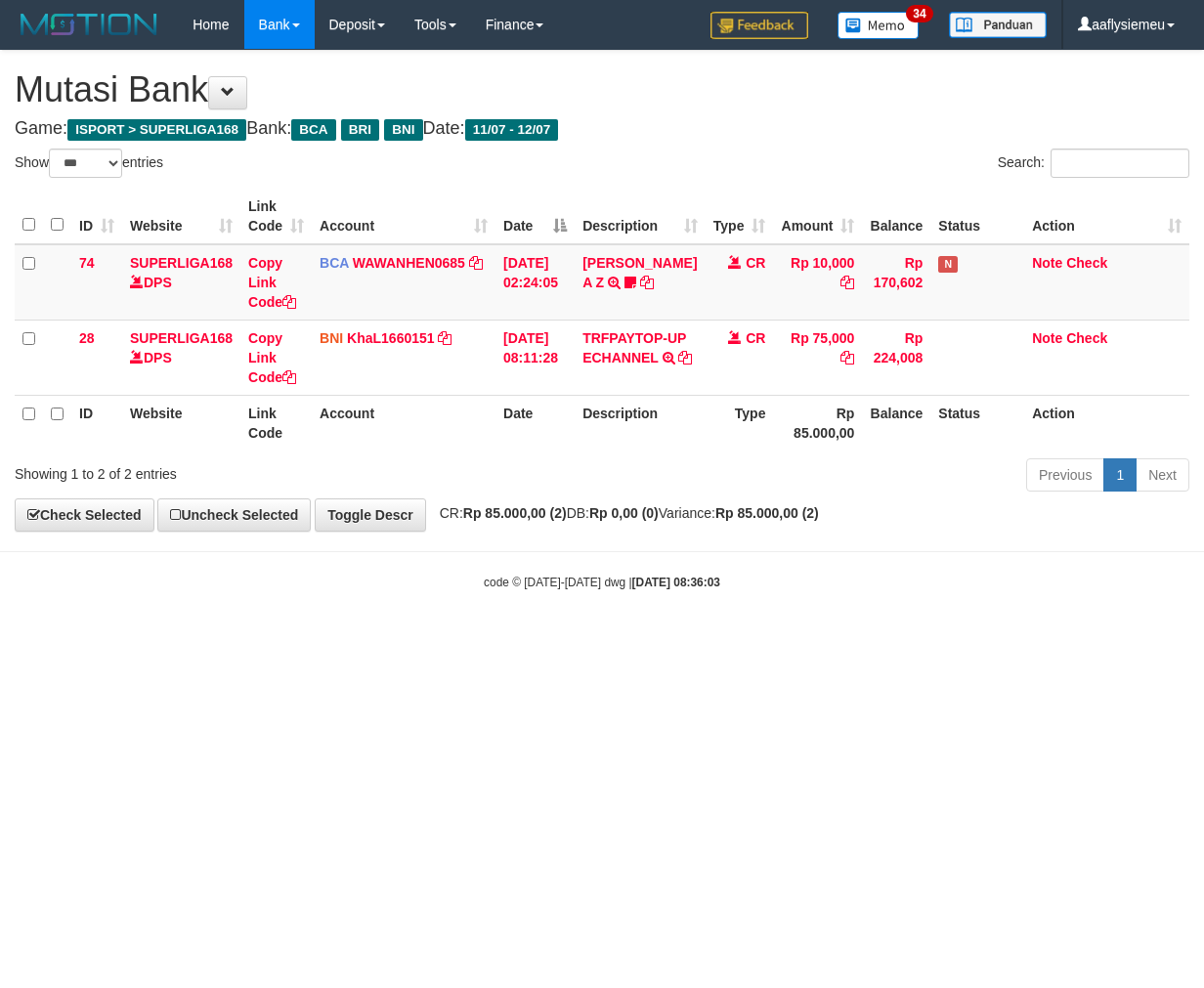 select on "***" 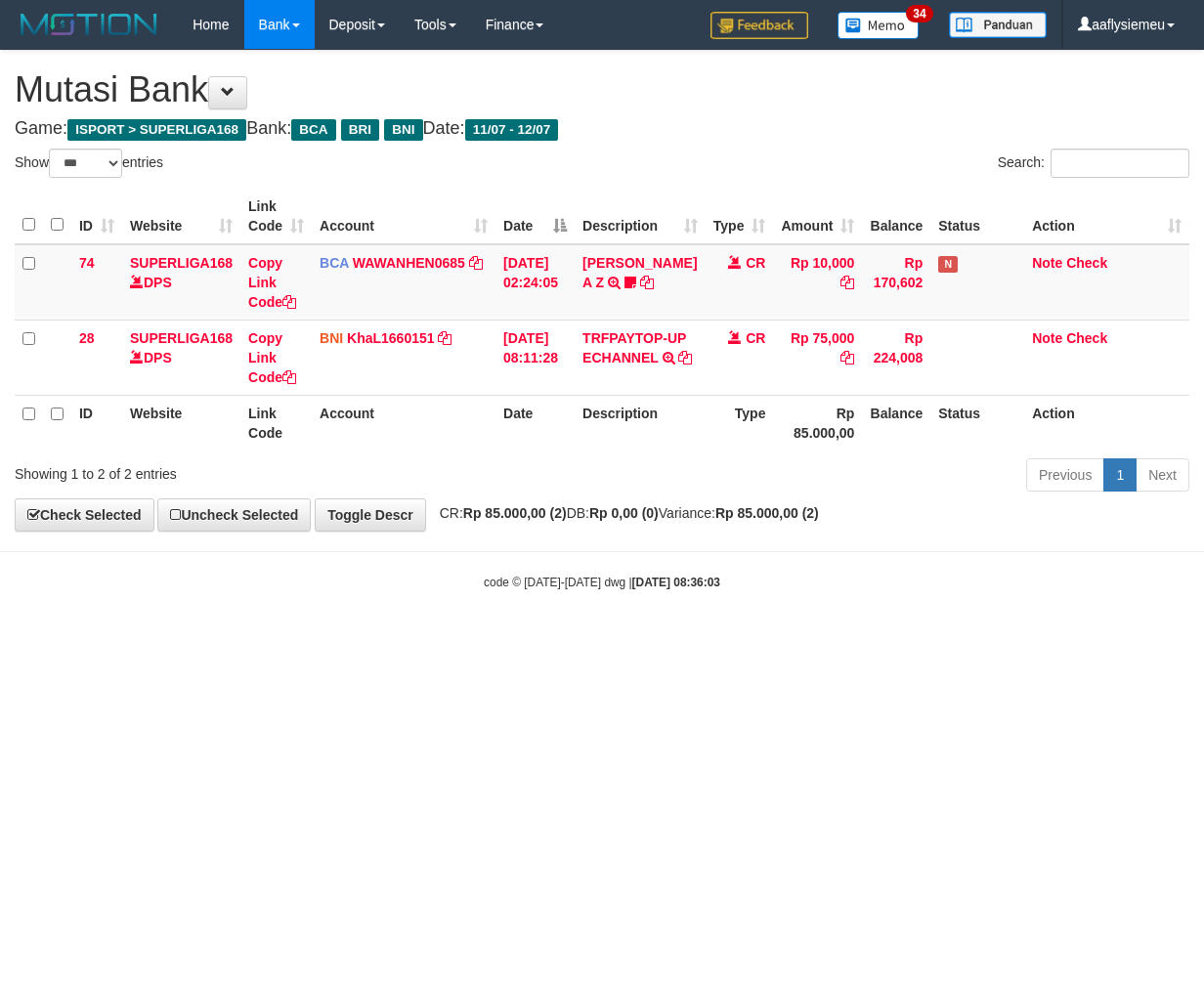 scroll, scrollTop: 0, scrollLeft: 0, axis: both 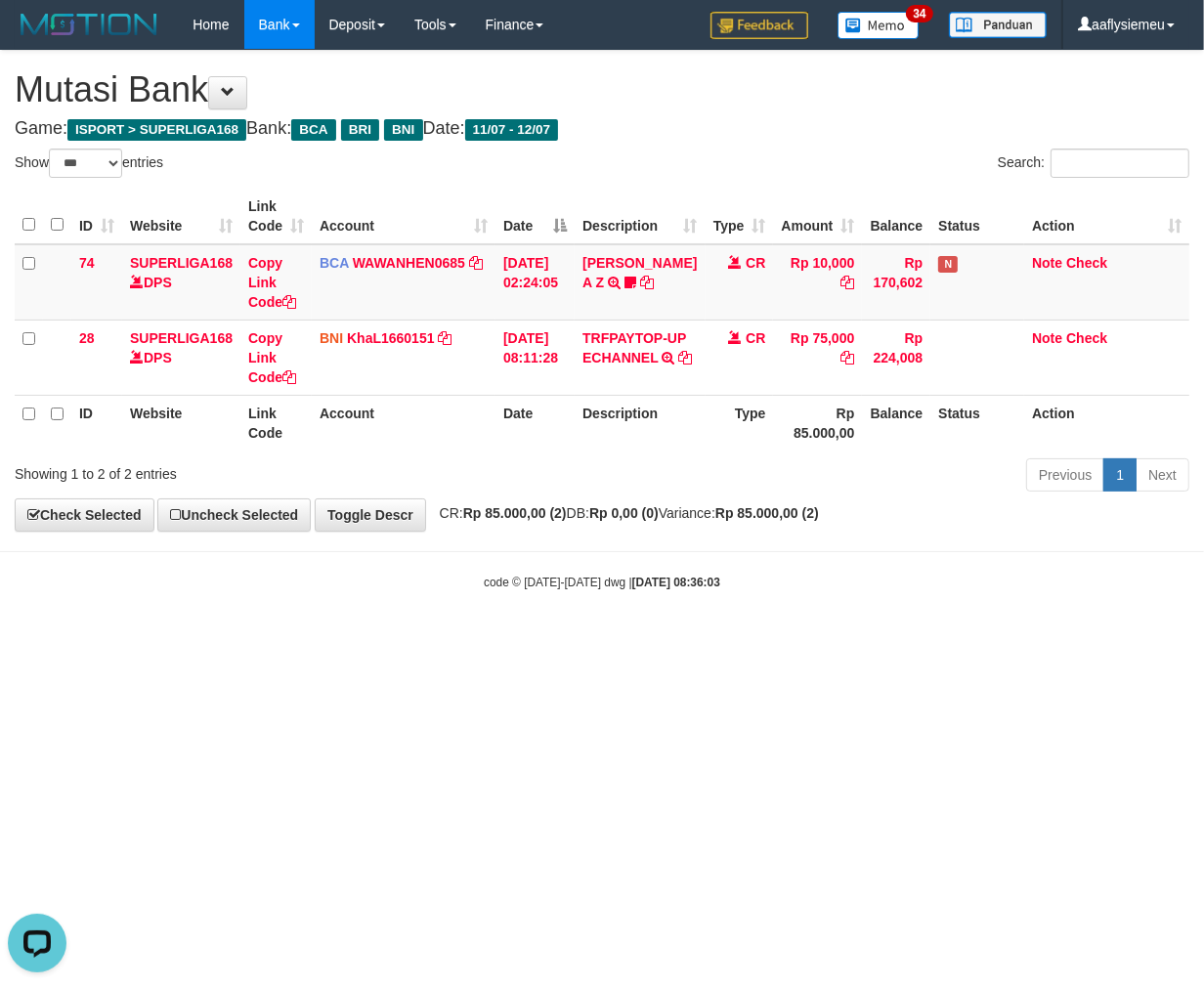click on "Toggle navigation
Home
Bank
Account List
Load
By Website
Group
[ISPORT]													SUPERLIGA168
By Load Group (DPS)" at bounding box center (602, 320) 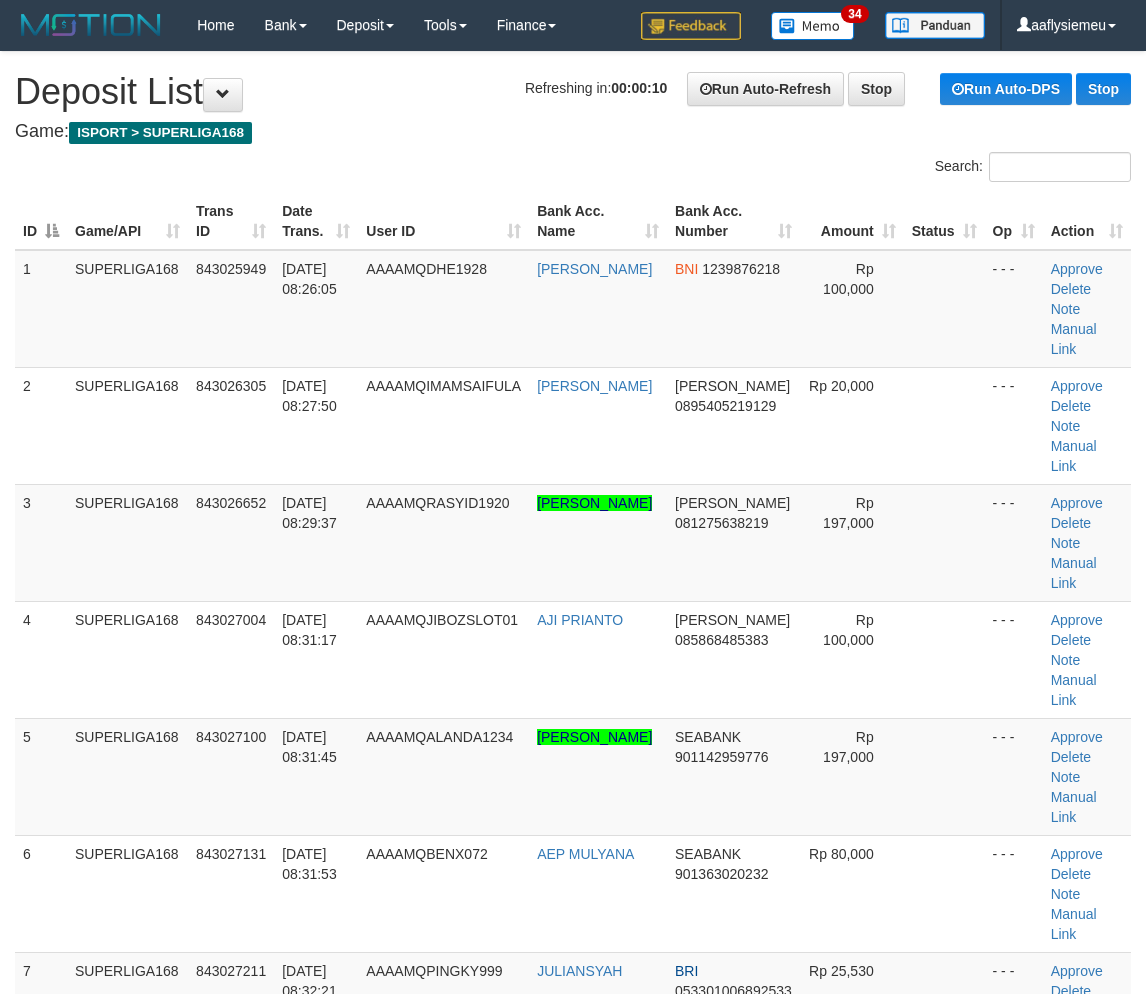 scroll, scrollTop: 0, scrollLeft: 0, axis: both 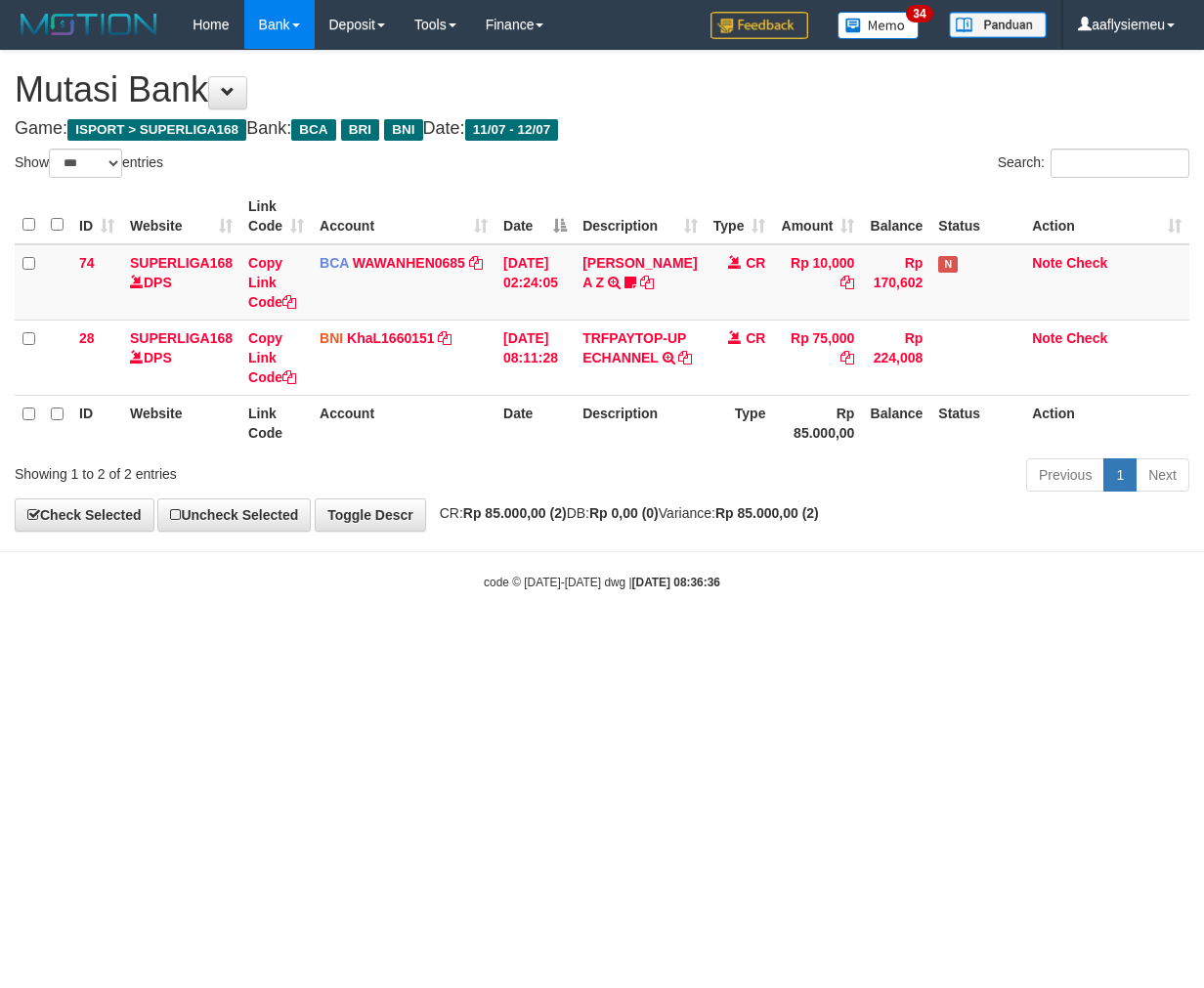 select on "***" 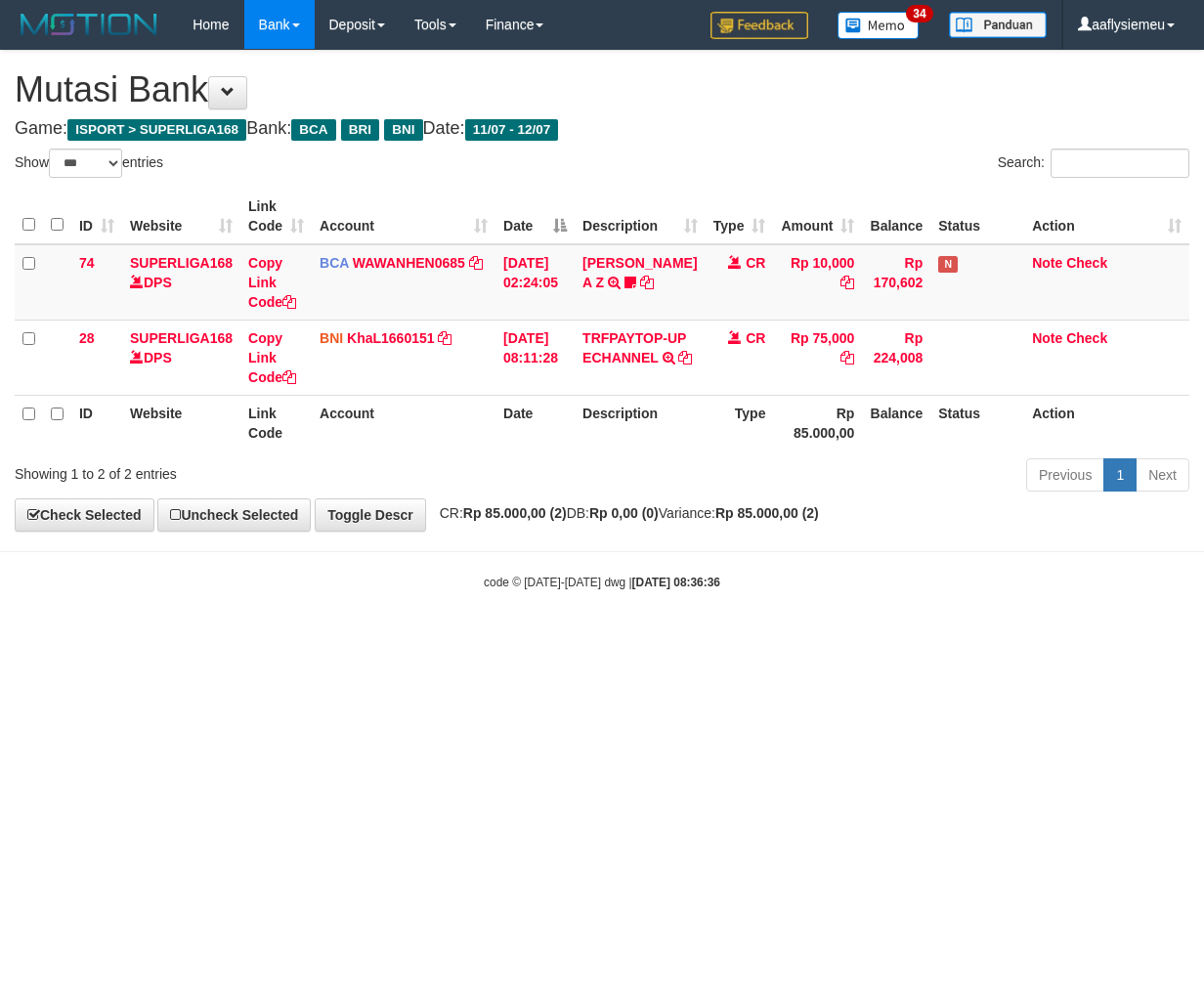 scroll, scrollTop: 0, scrollLeft: 0, axis: both 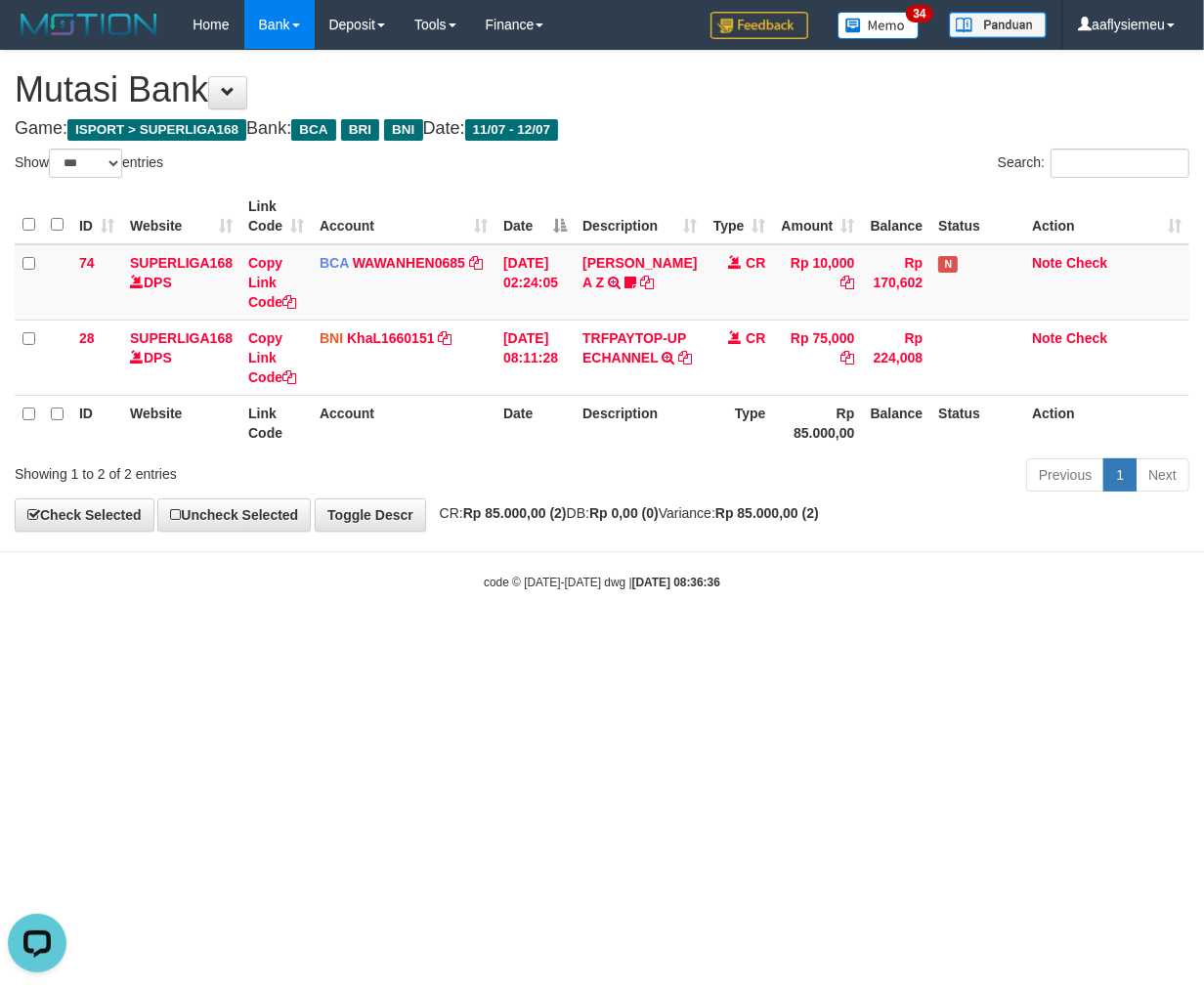 click on "Toggle navigation
Home
Bank
Account List
Load
By Website
Group
[ISPORT]													SUPERLIGA168
By Load Group (DPS)
34" at bounding box center (602, 320) 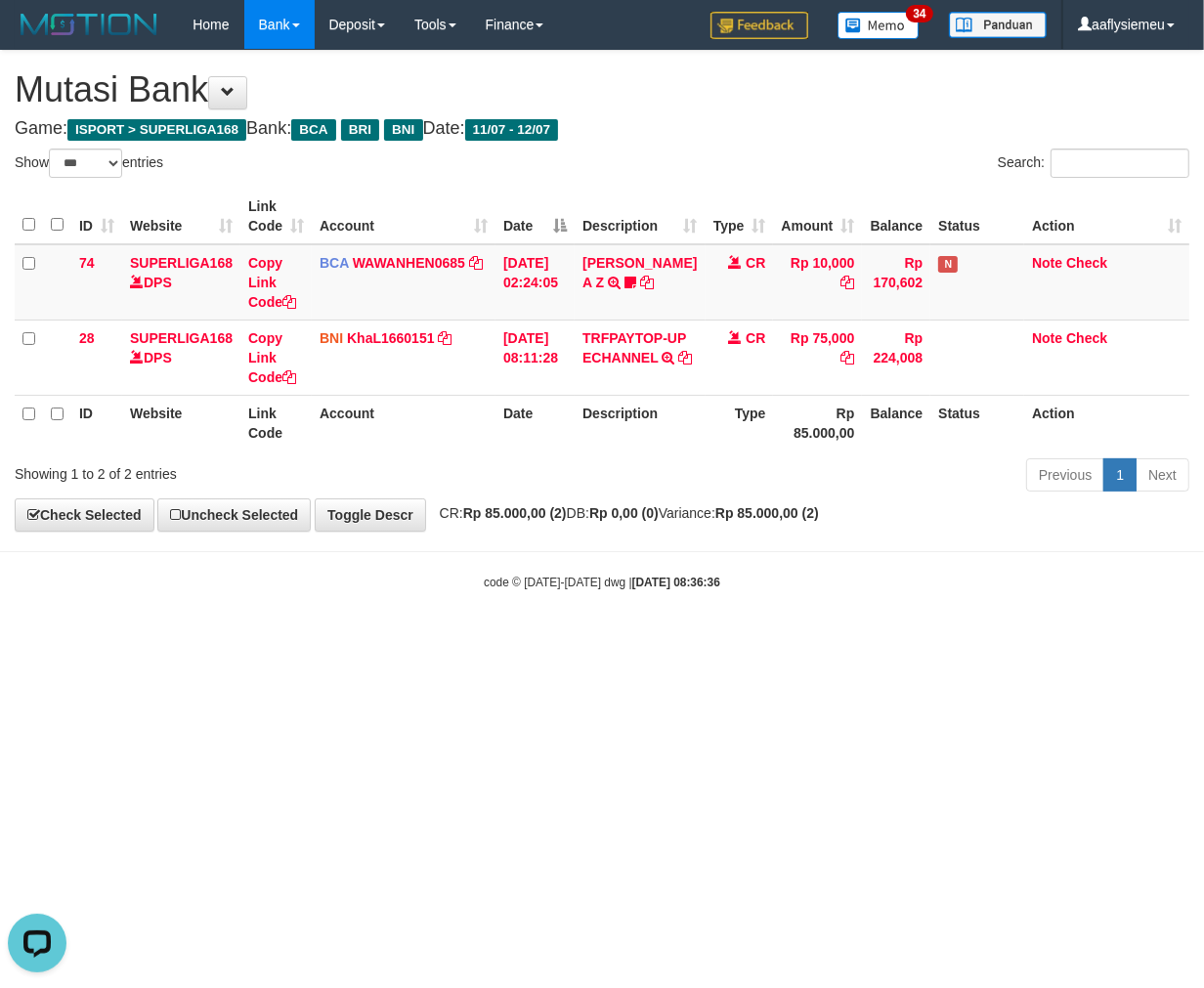 click on "Toggle navigation
Home
Bank
Account List
Load
By Website
Group
[ISPORT]													SUPERLIGA168
By Load Group (DPS)" at bounding box center (602, 320) 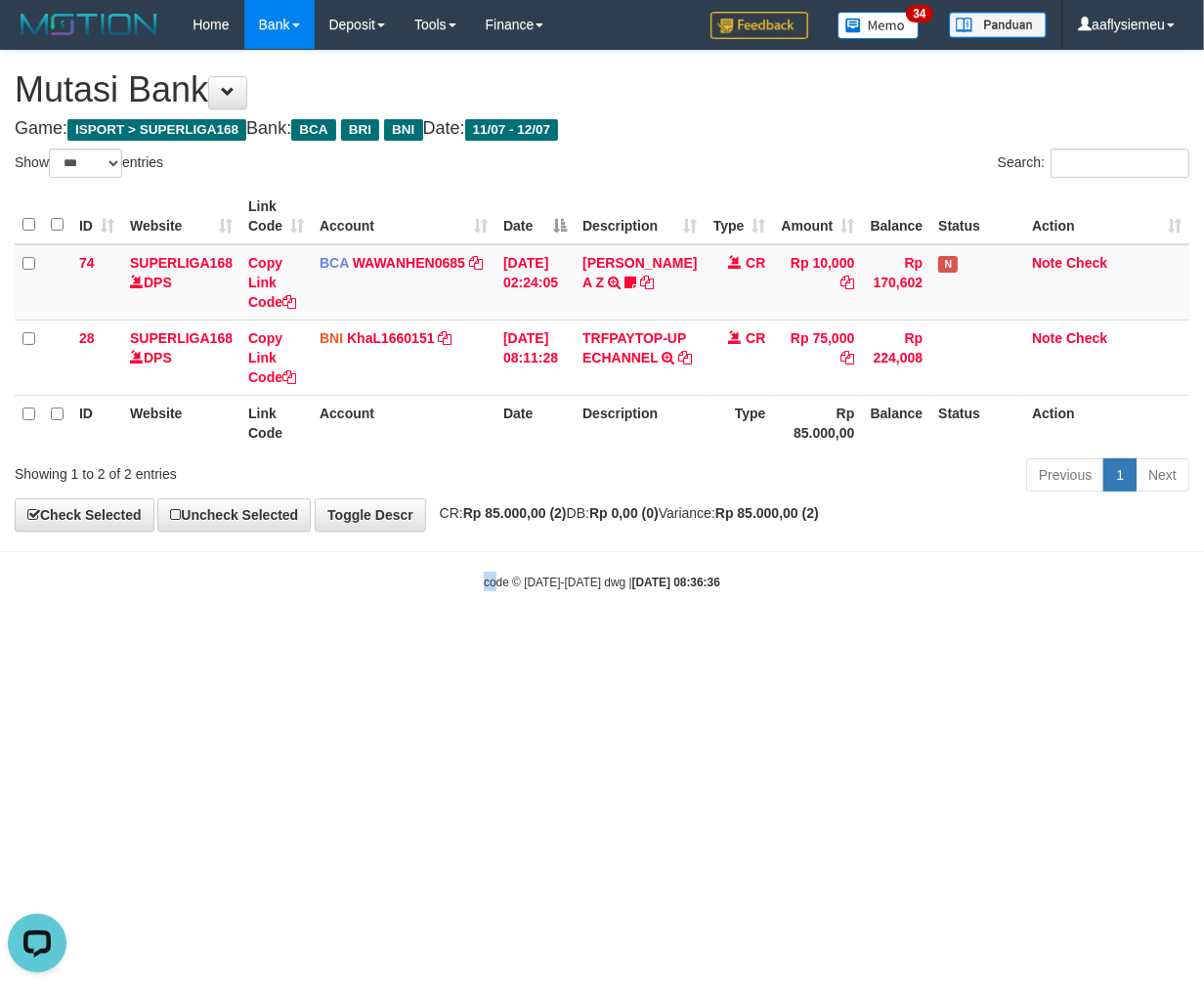 click on "Toggle navigation
Home
Bank
Account List
Load
By Website
Group
[ISPORT]													SUPERLIGA168
By Load Group (DPS)" at bounding box center (602, 320) 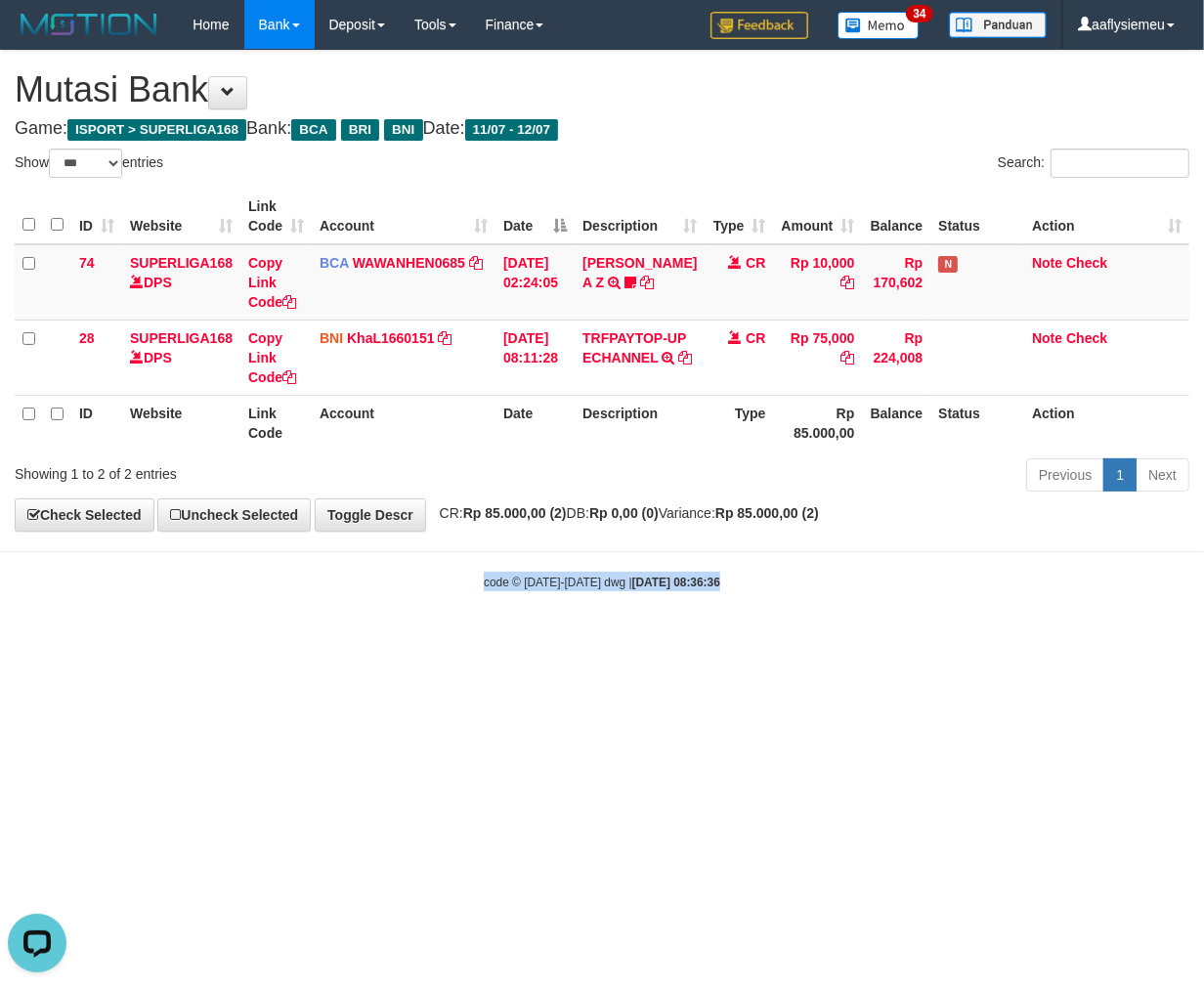 click on "Toggle navigation
Home
Bank
Account List
Load
By Website
Group
[ISPORT]													SUPERLIGA168
By Load Group (DPS)" at bounding box center (602, 320) 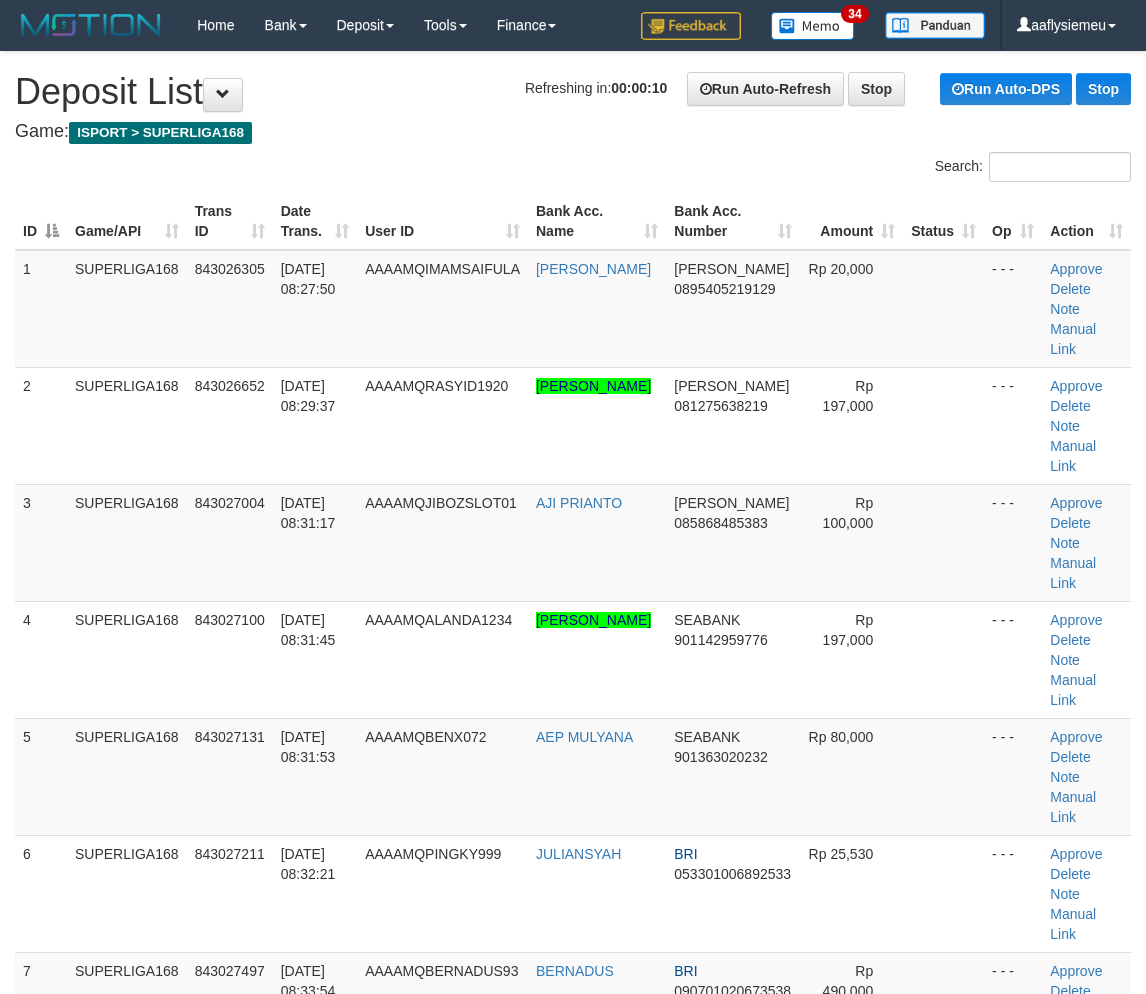 scroll, scrollTop: 0, scrollLeft: 0, axis: both 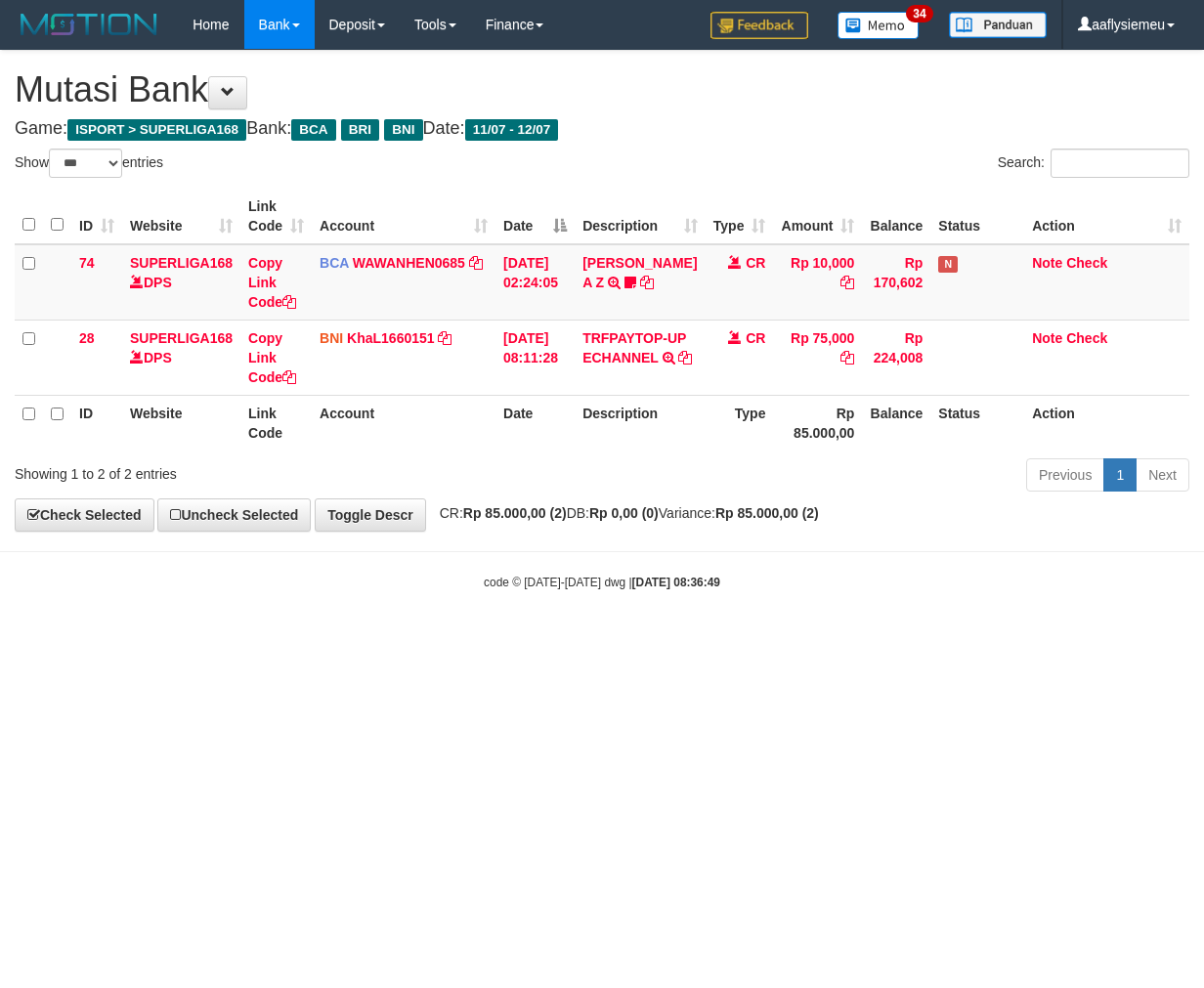 select on "***" 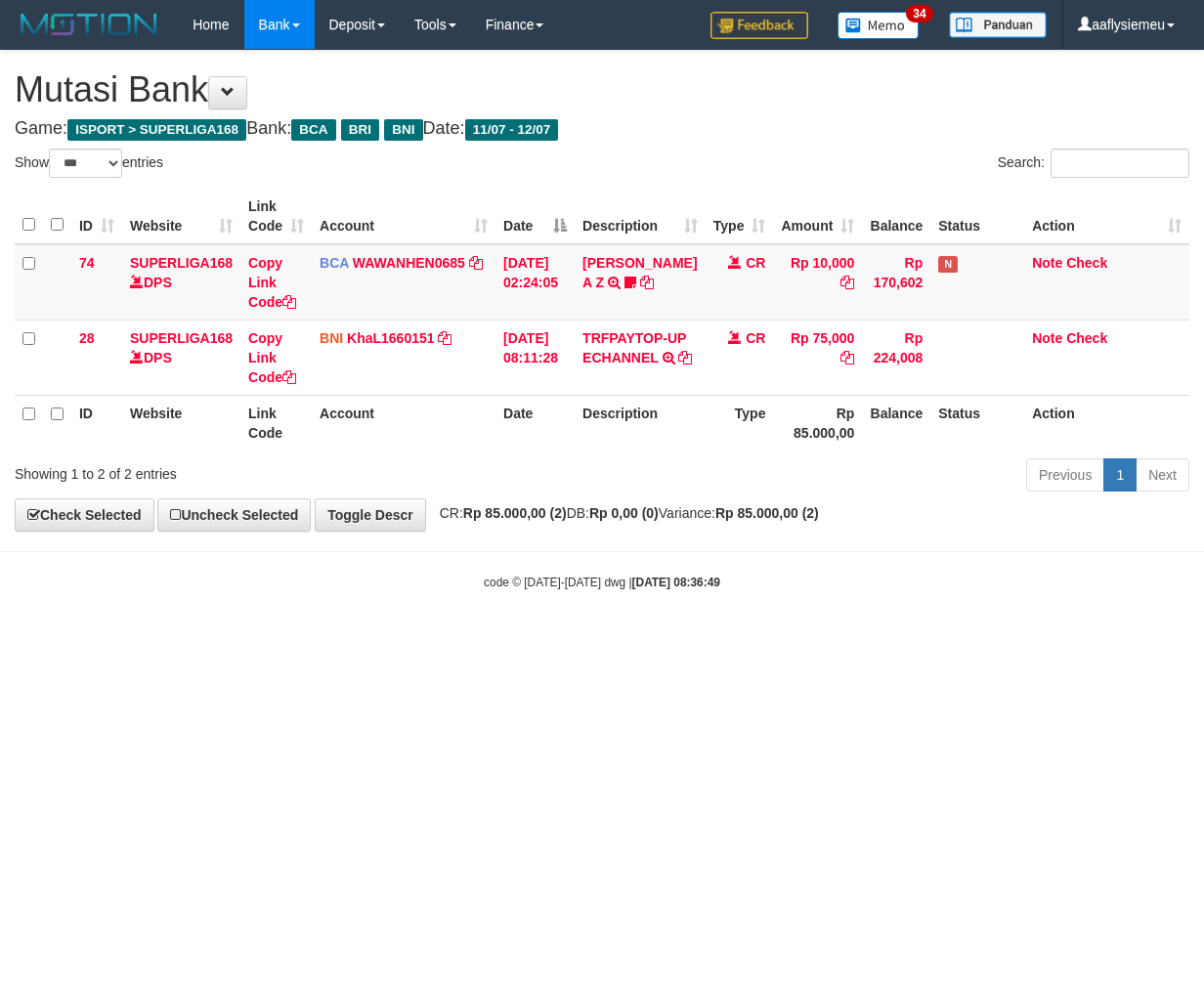 scroll, scrollTop: 0, scrollLeft: 0, axis: both 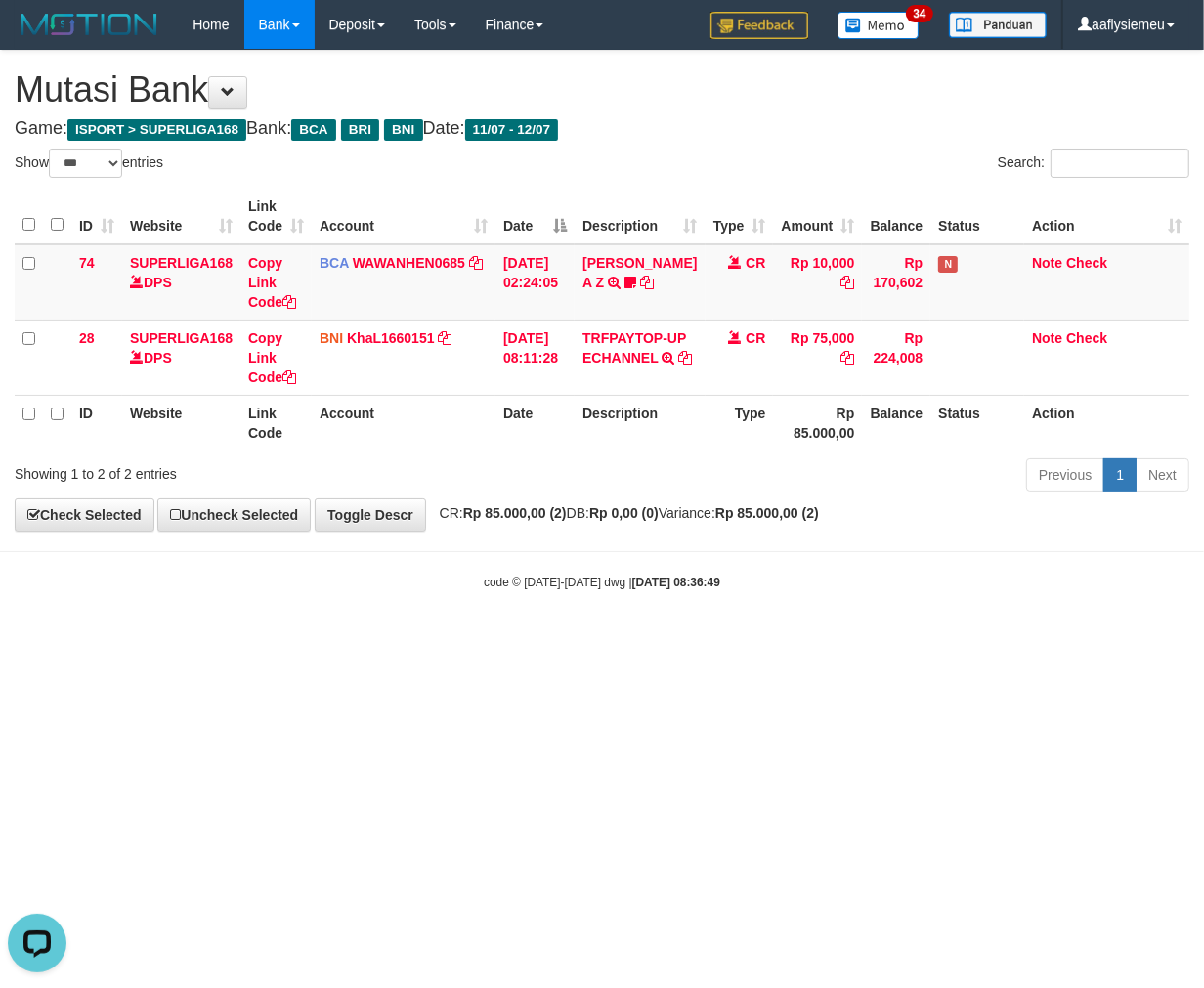 click on "code © 2012-2018 dwg |  2025/07/12 08:36:49" at bounding box center (602, 581) 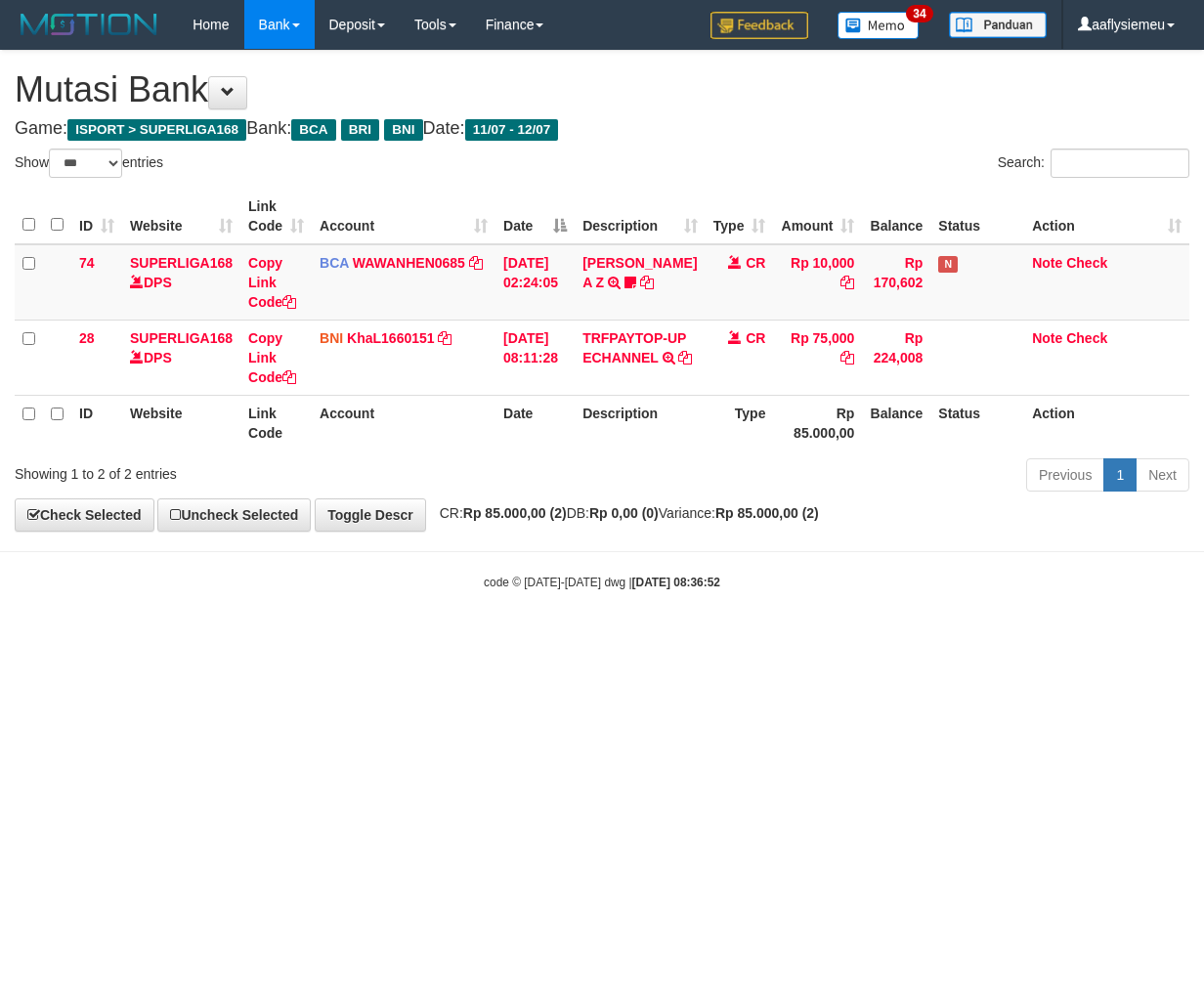 select on "***" 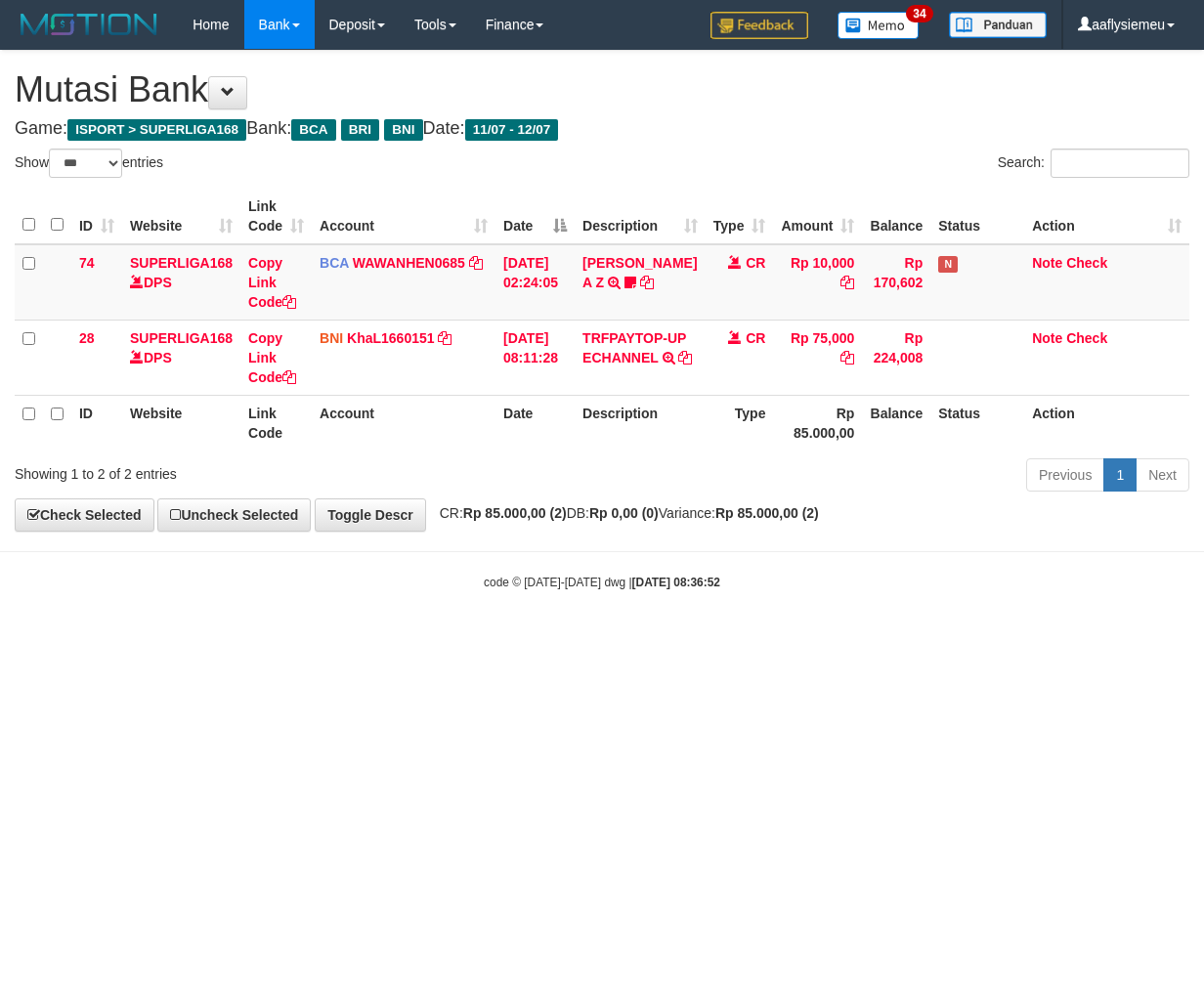 scroll, scrollTop: 0, scrollLeft: 0, axis: both 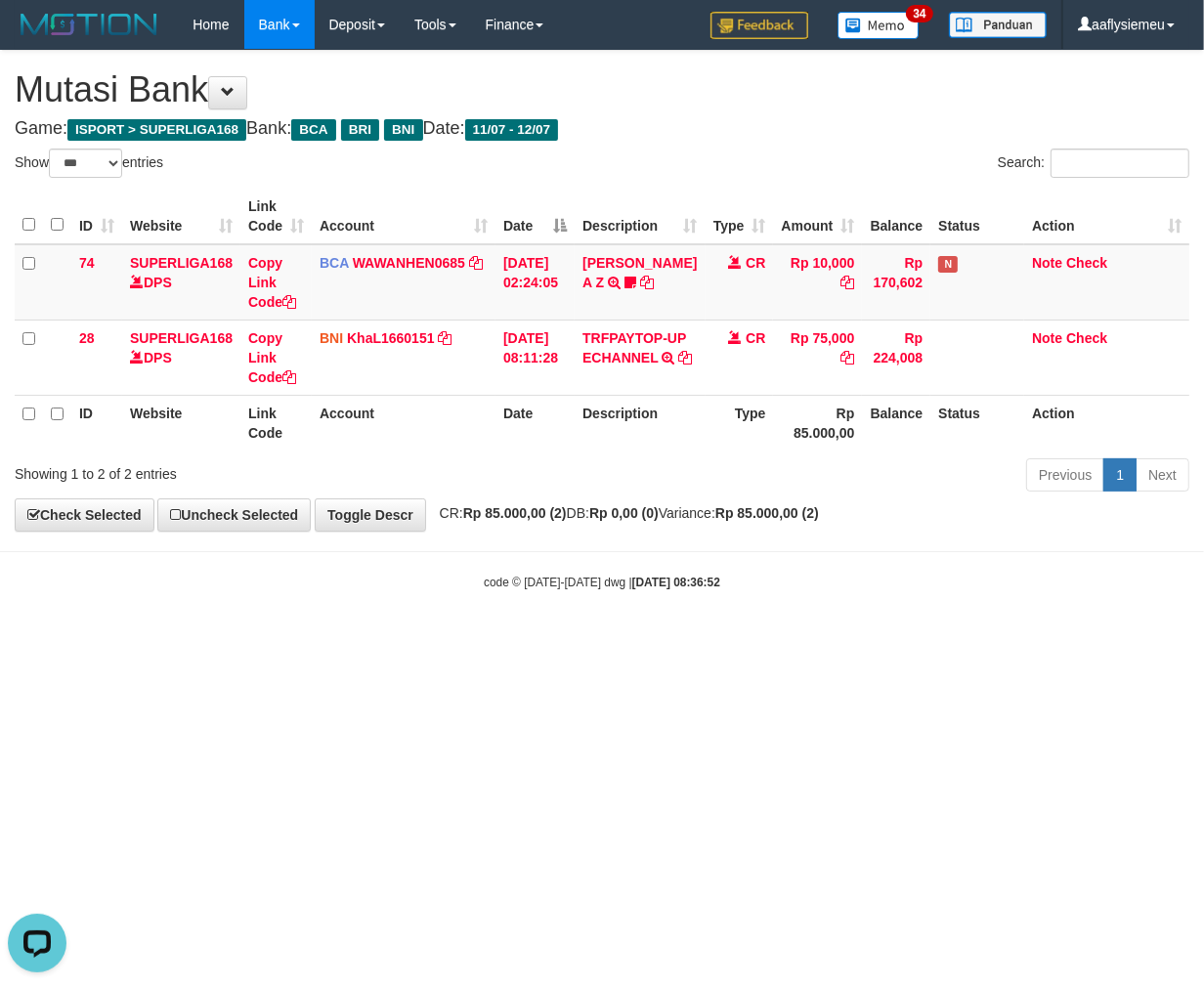 drag, startPoint x: 487, startPoint y: 815, endPoint x: 410, endPoint y: 809, distance: 77.23341 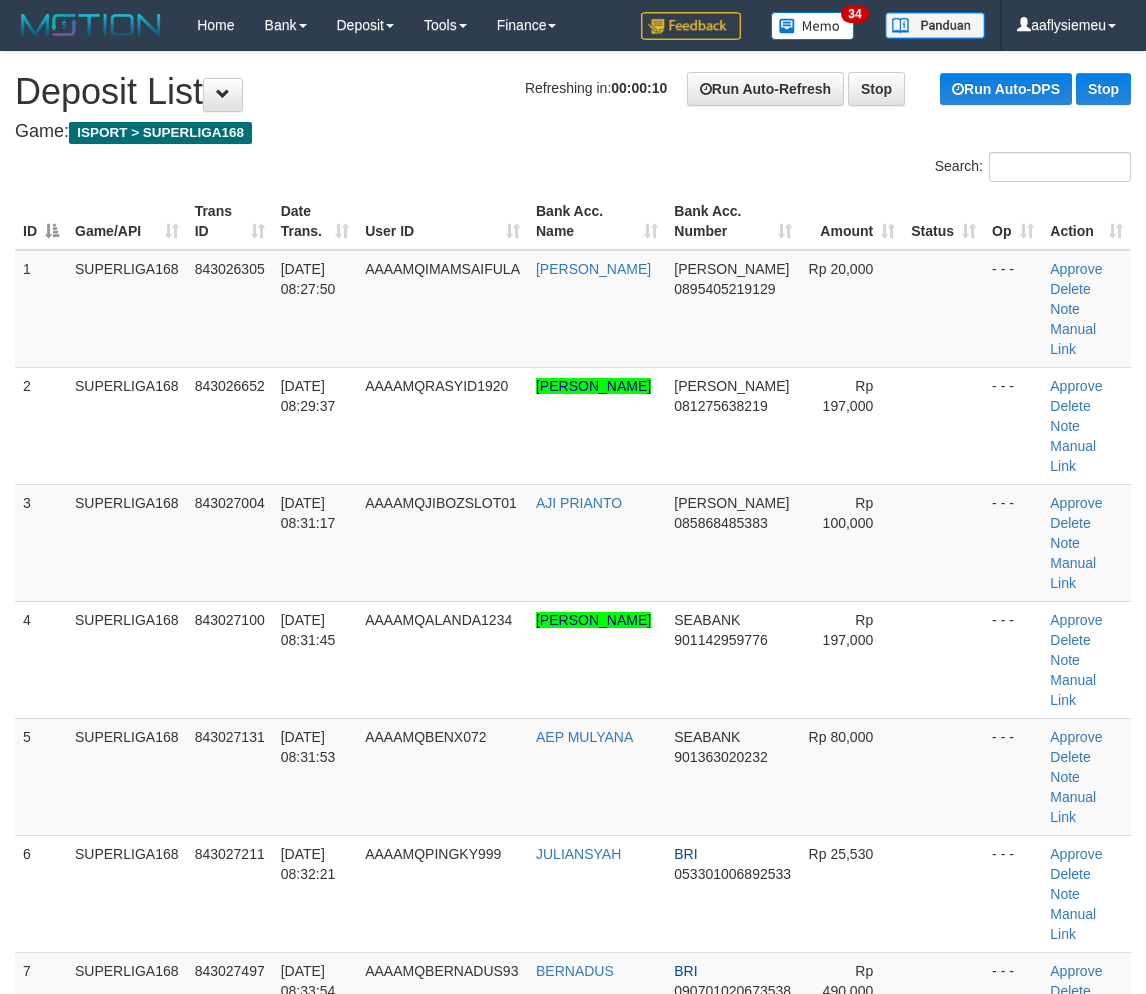 scroll, scrollTop: 0, scrollLeft: 0, axis: both 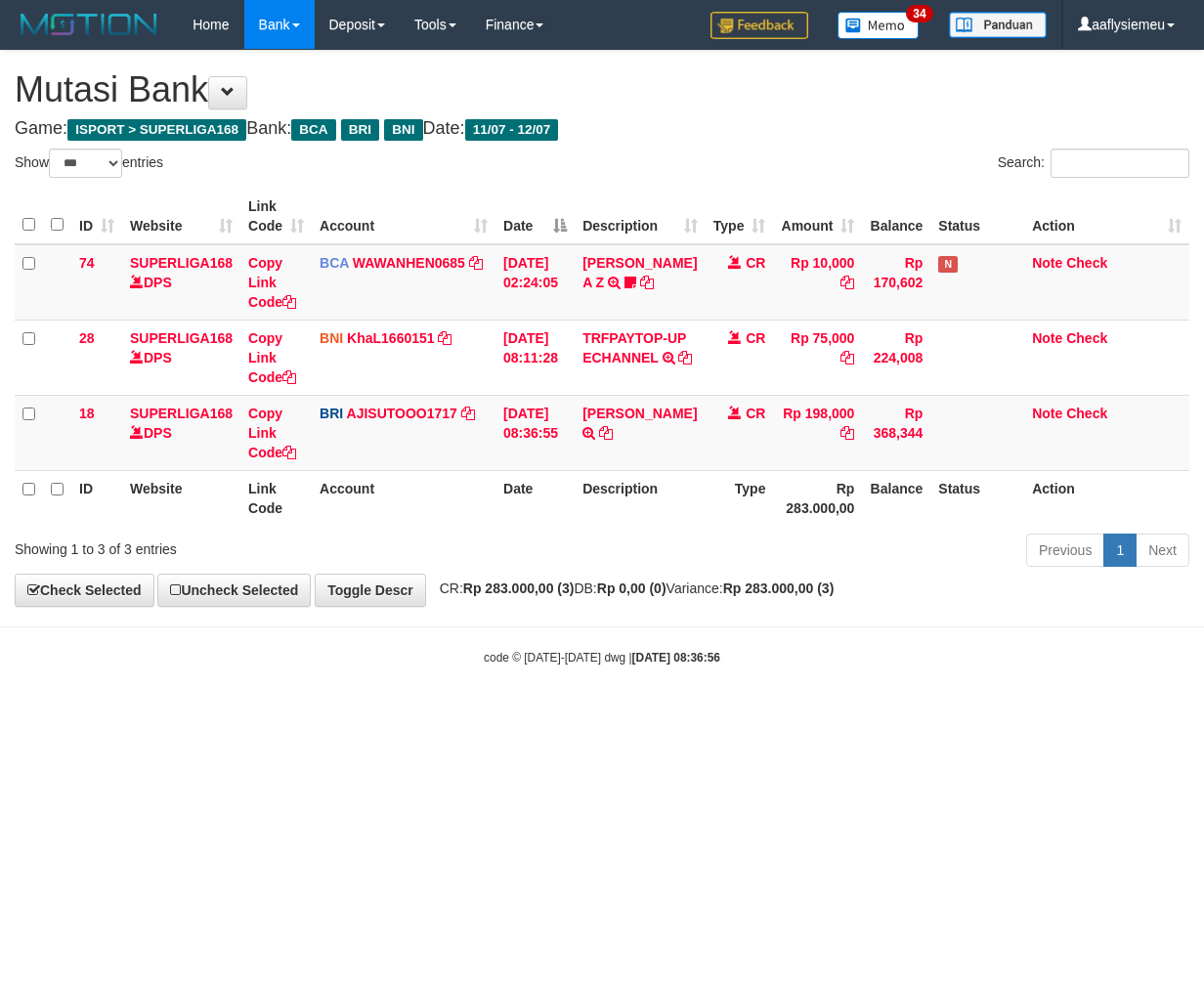 select on "***" 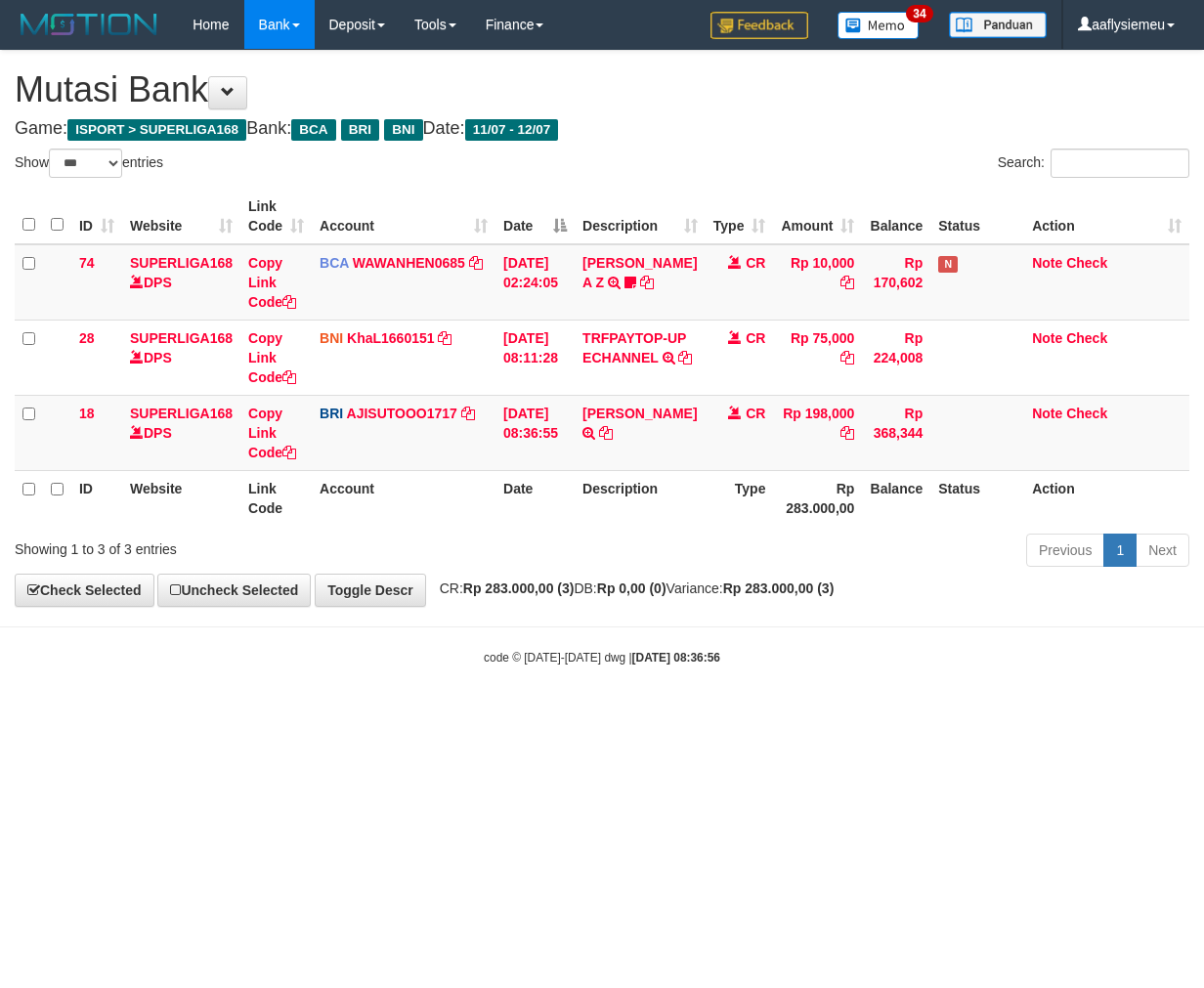 scroll, scrollTop: 0, scrollLeft: 0, axis: both 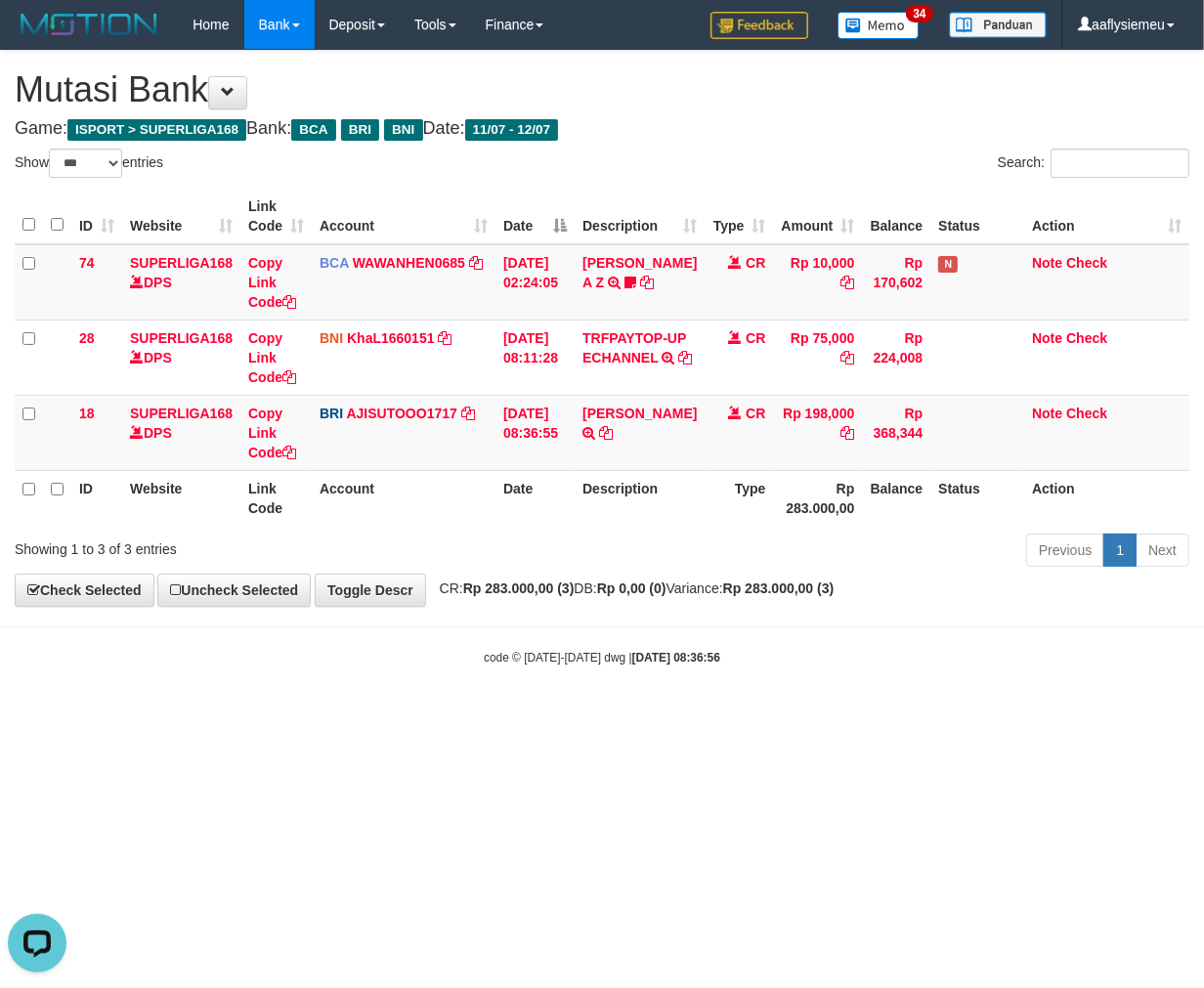 click on "Toggle navigation
Home
Bank
Account List
Load
By Website
Group
[ISPORT]													SUPERLIGA168
By Load Group (DPS)" at bounding box center (602, 358) 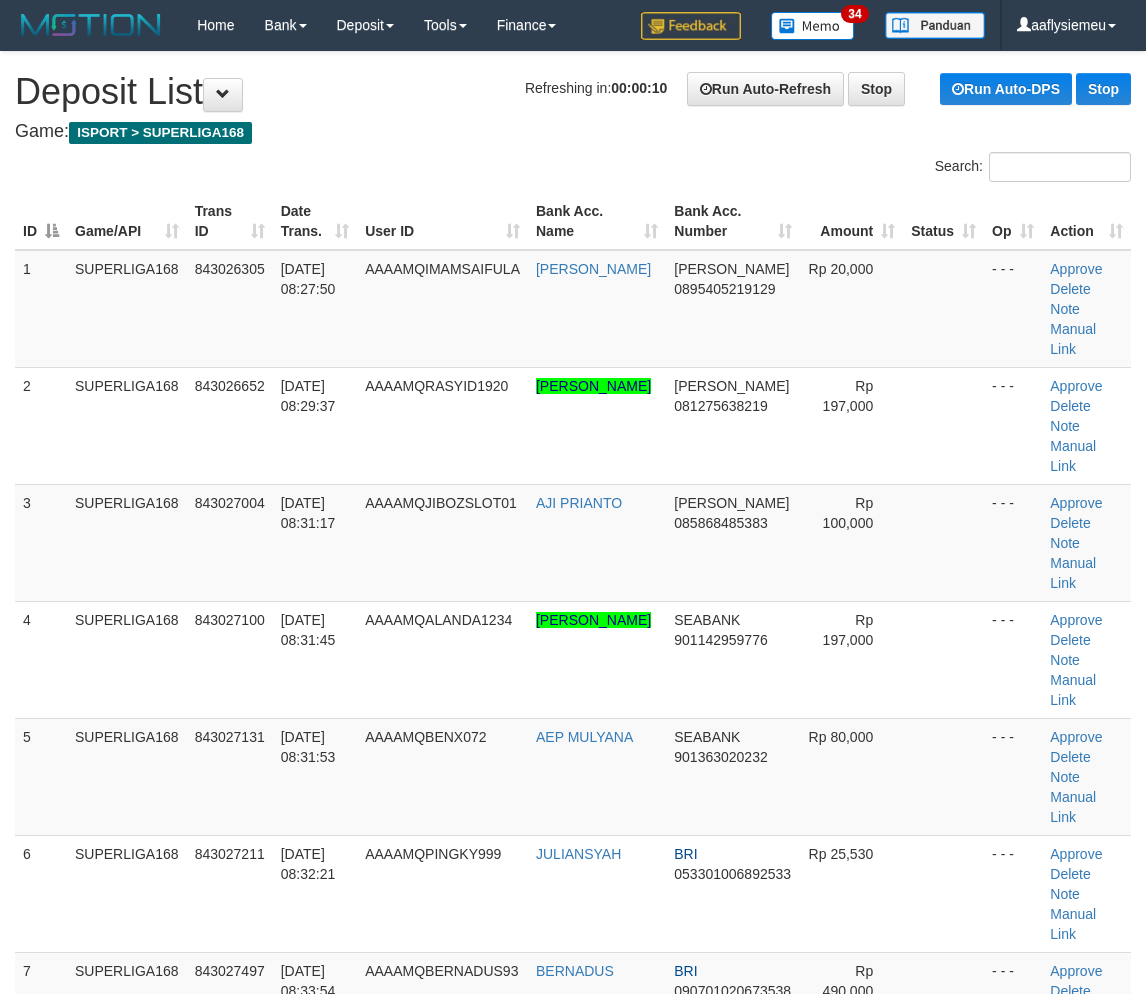 scroll, scrollTop: 0, scrollLeft: 0, axis: both 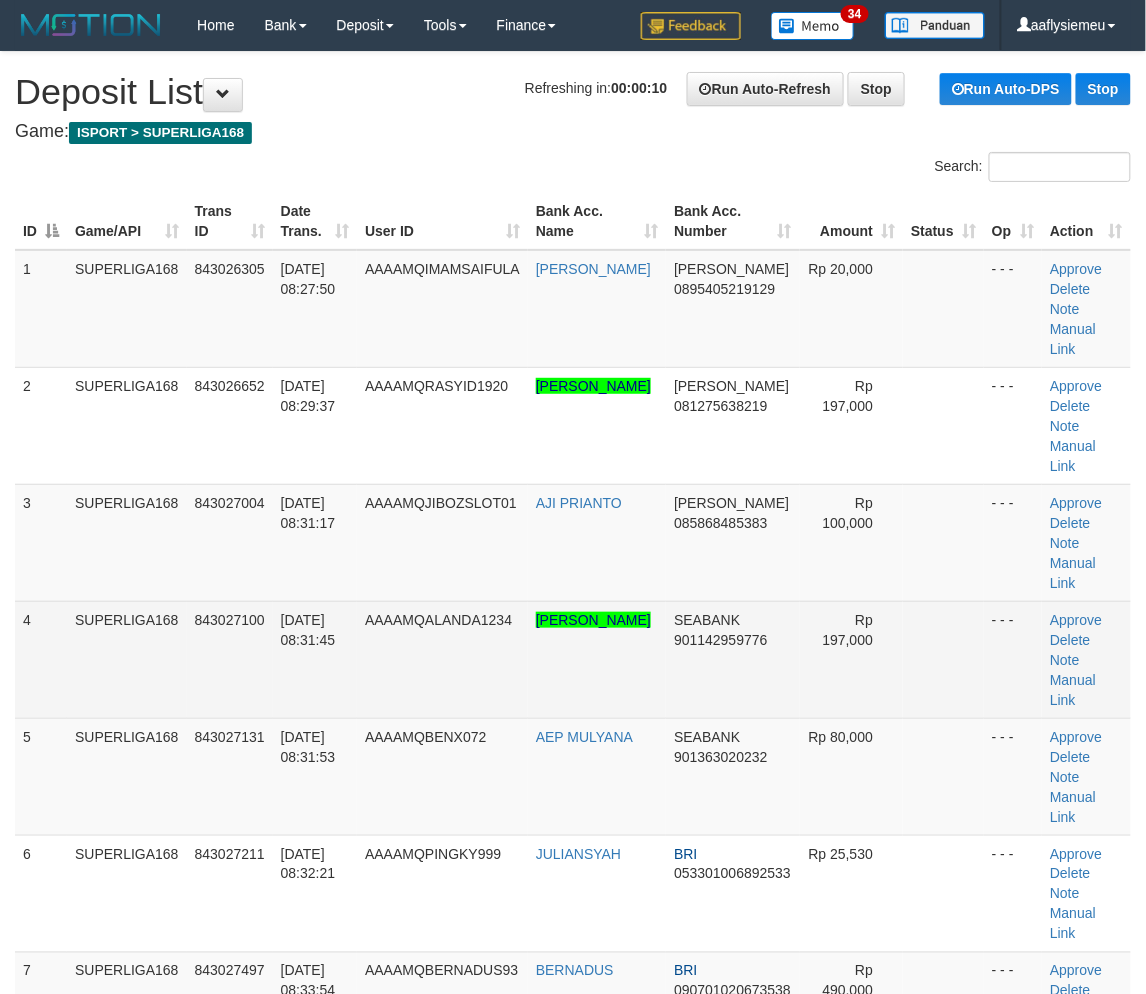click on "SUPERLIGA168" at bounding box center (127, 659) 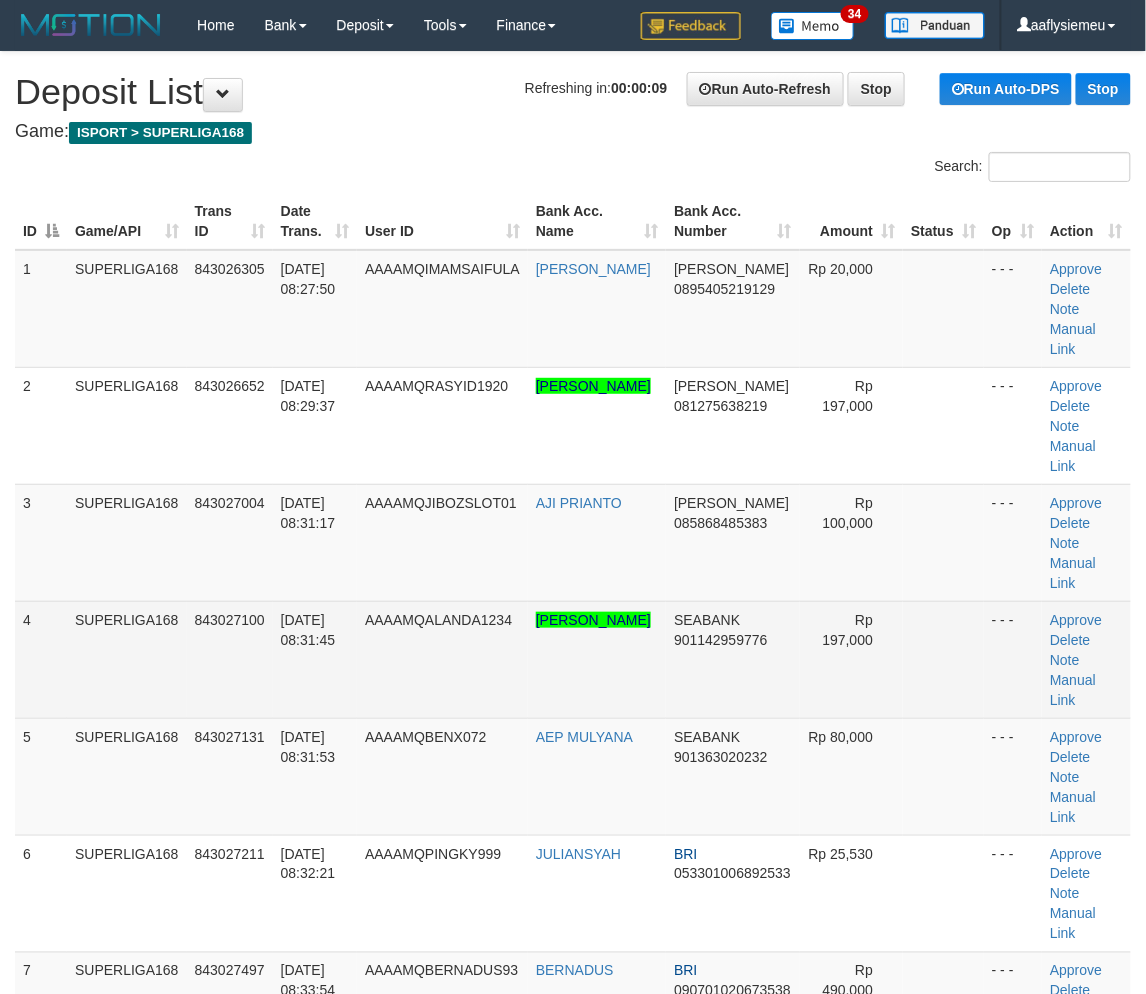 click on "AAAAMQALANDA1234" at bounding box center [438, 620] 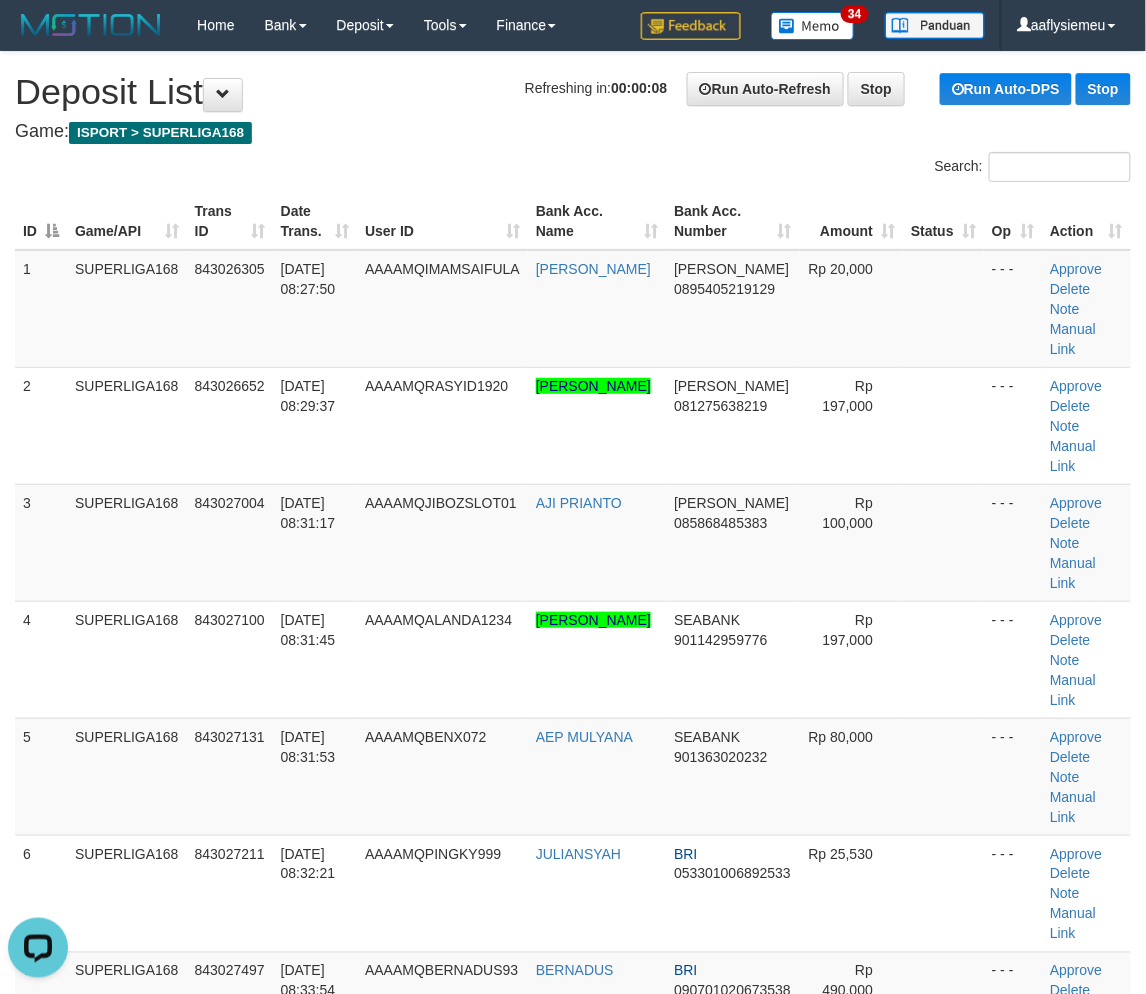 scroll, scrollTop: 0, scrollLeft: 0, axis: both 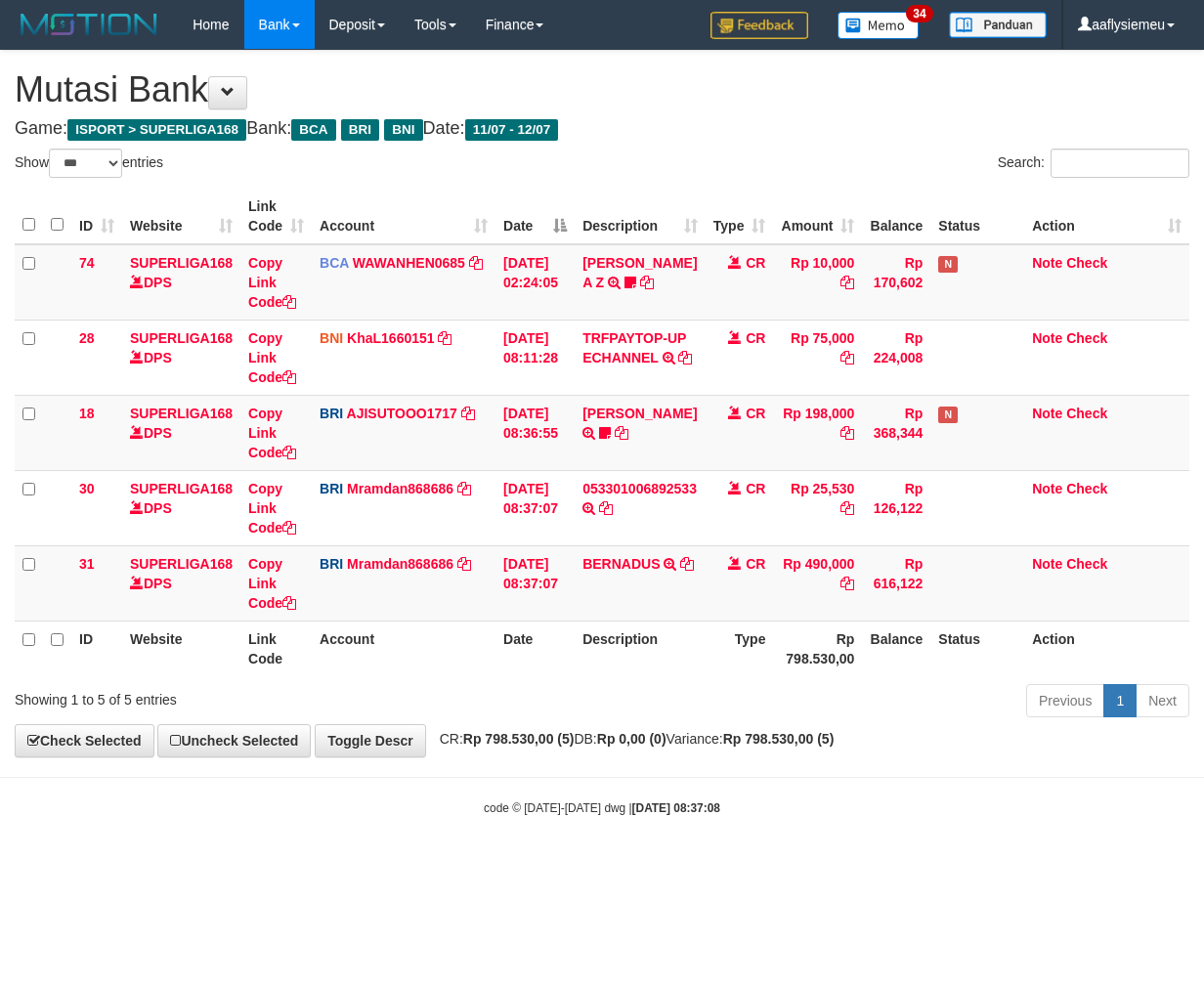 select on "***" 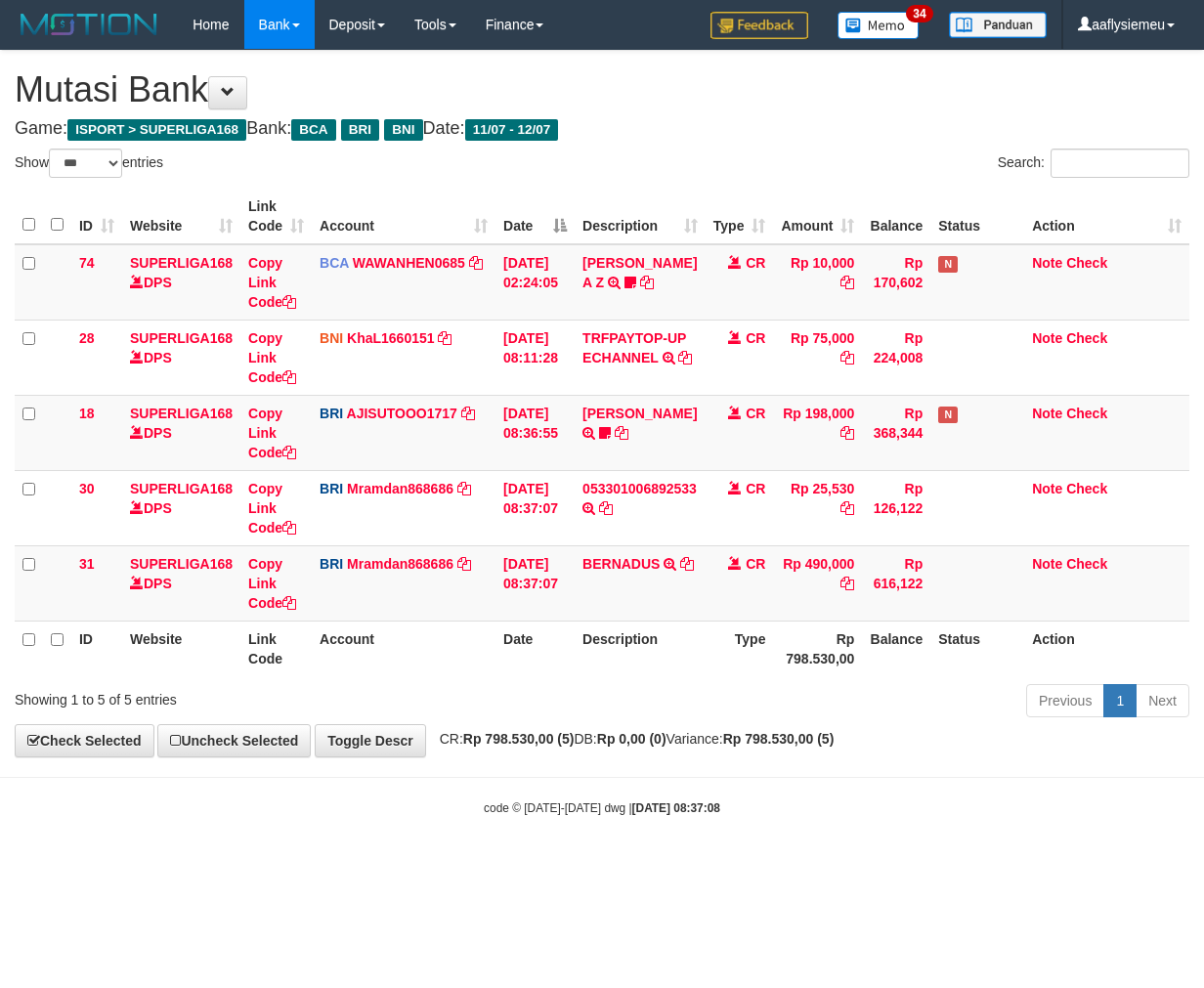 scroll, scrollTop: 0, scrollLeft: 0, axis: both 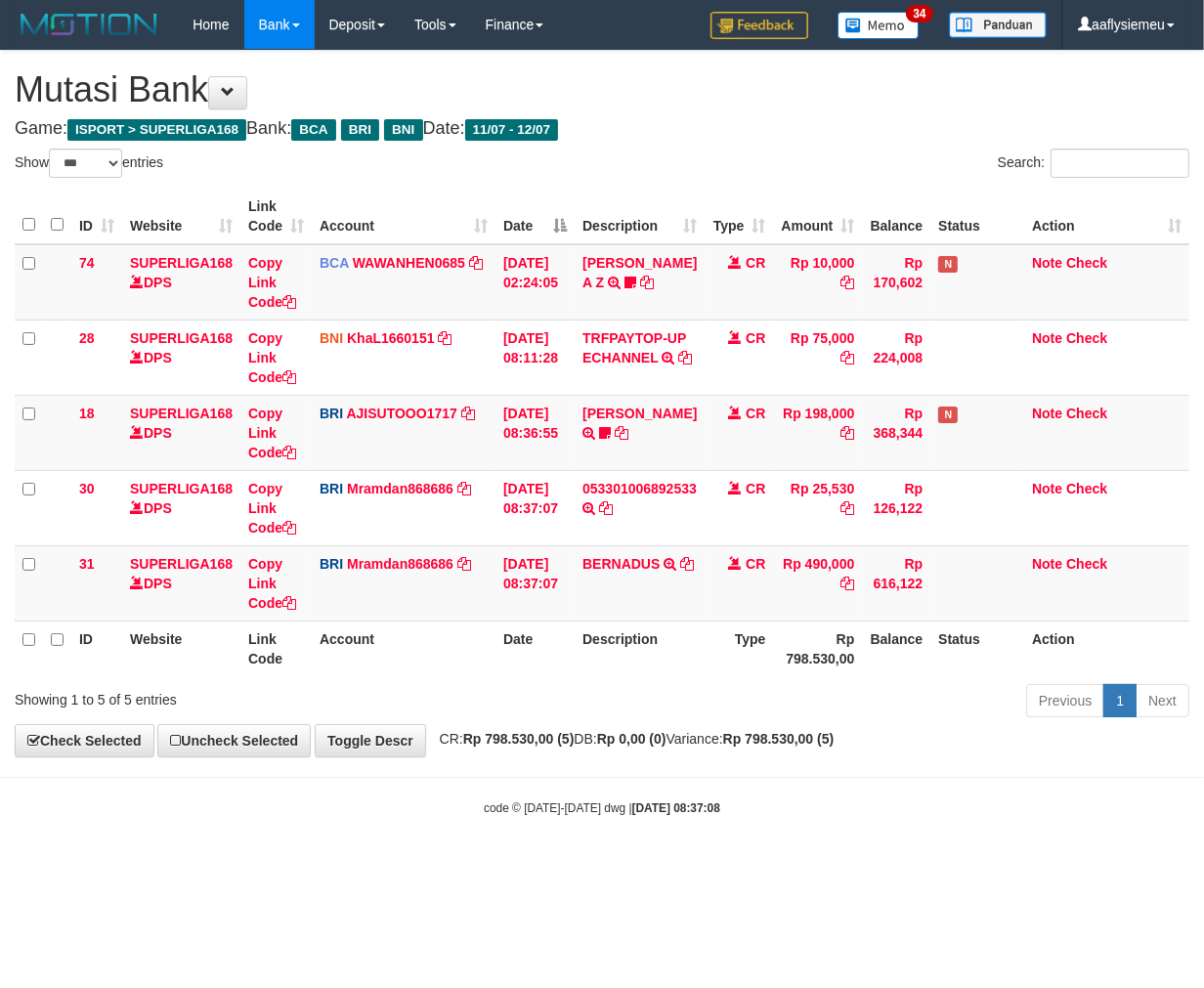 click on "**********" at bounding box center (602, 404) 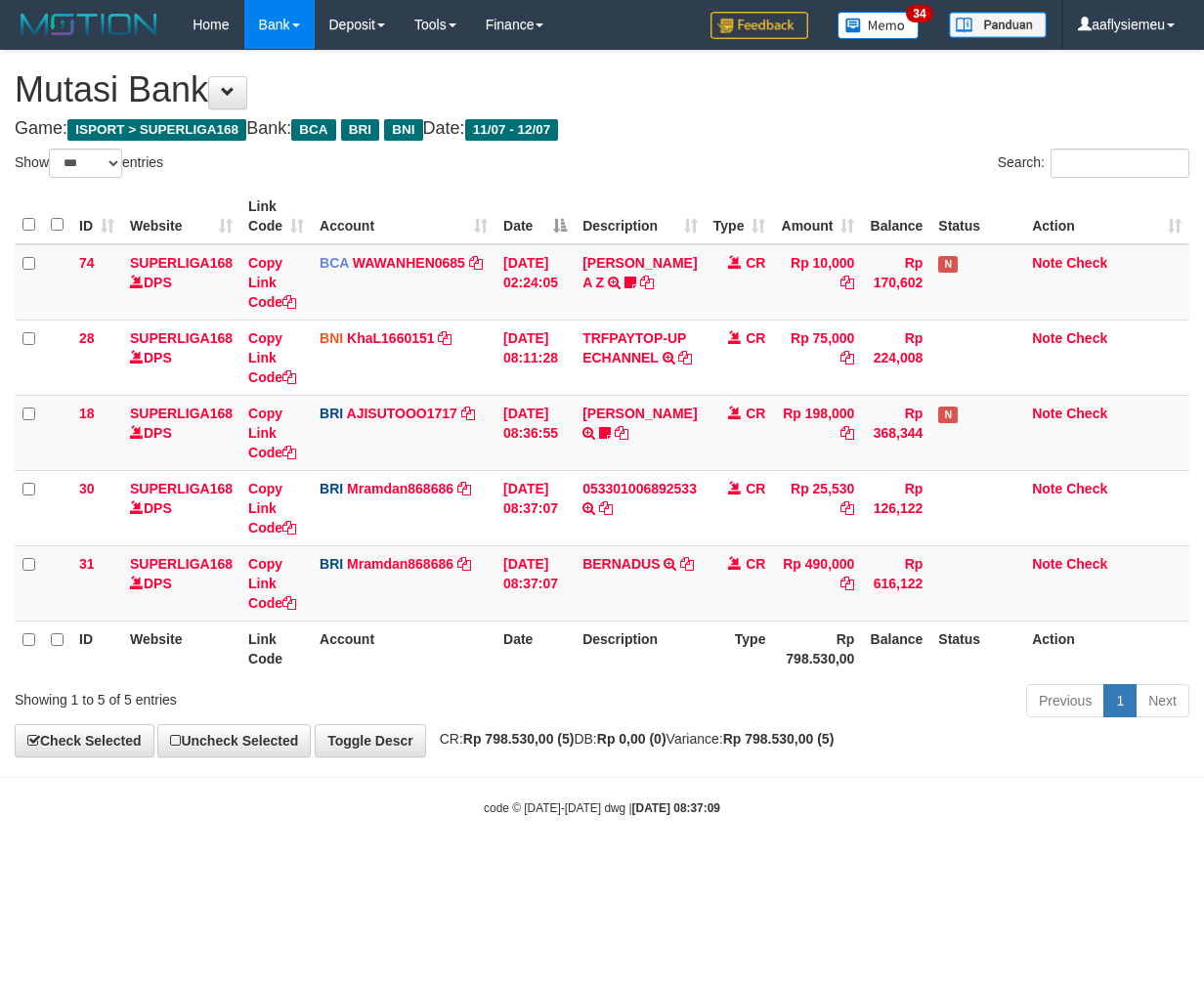 select on "***" 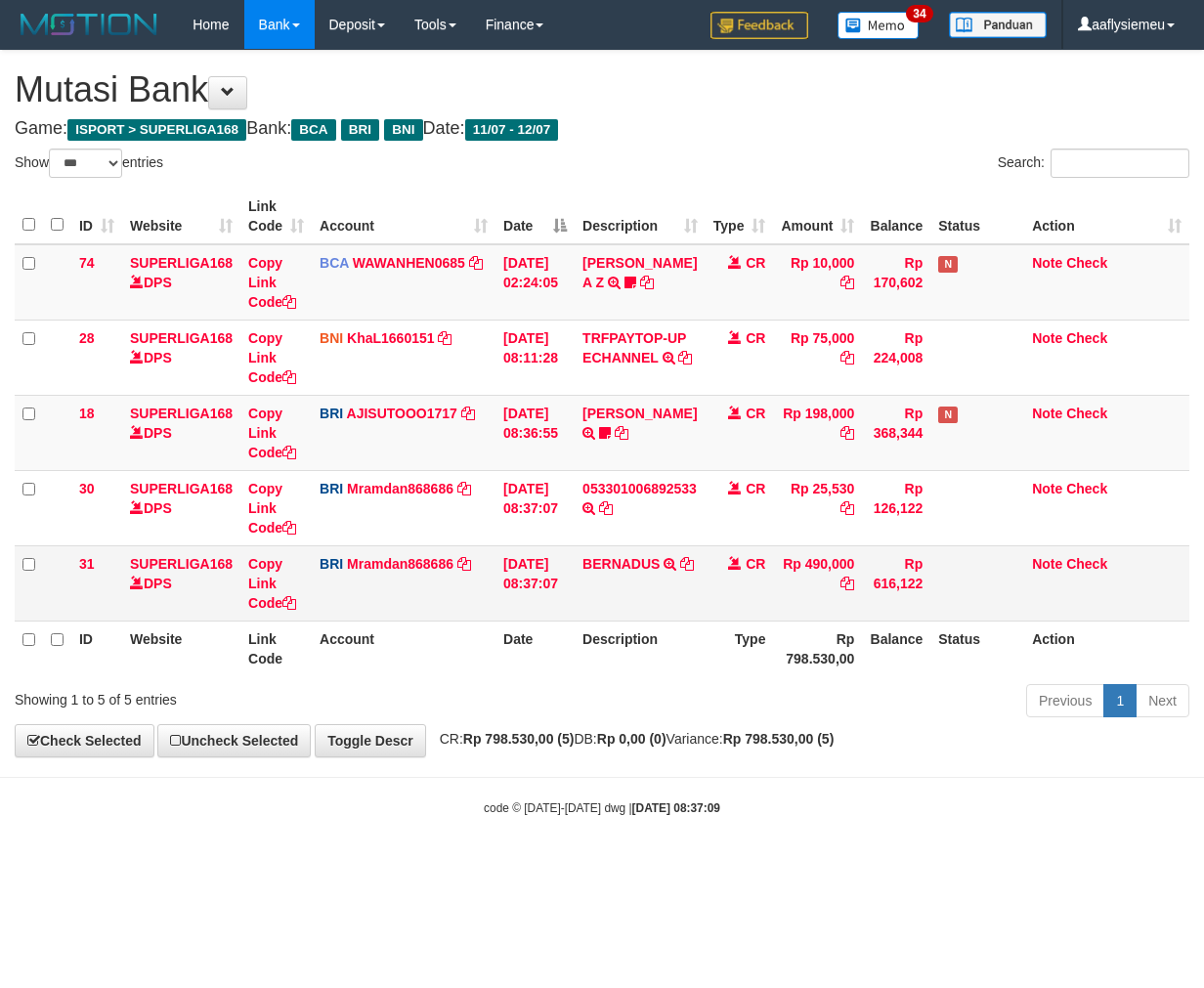 scroll, scrollTop: 0, scrollLeft: 0, axis: both 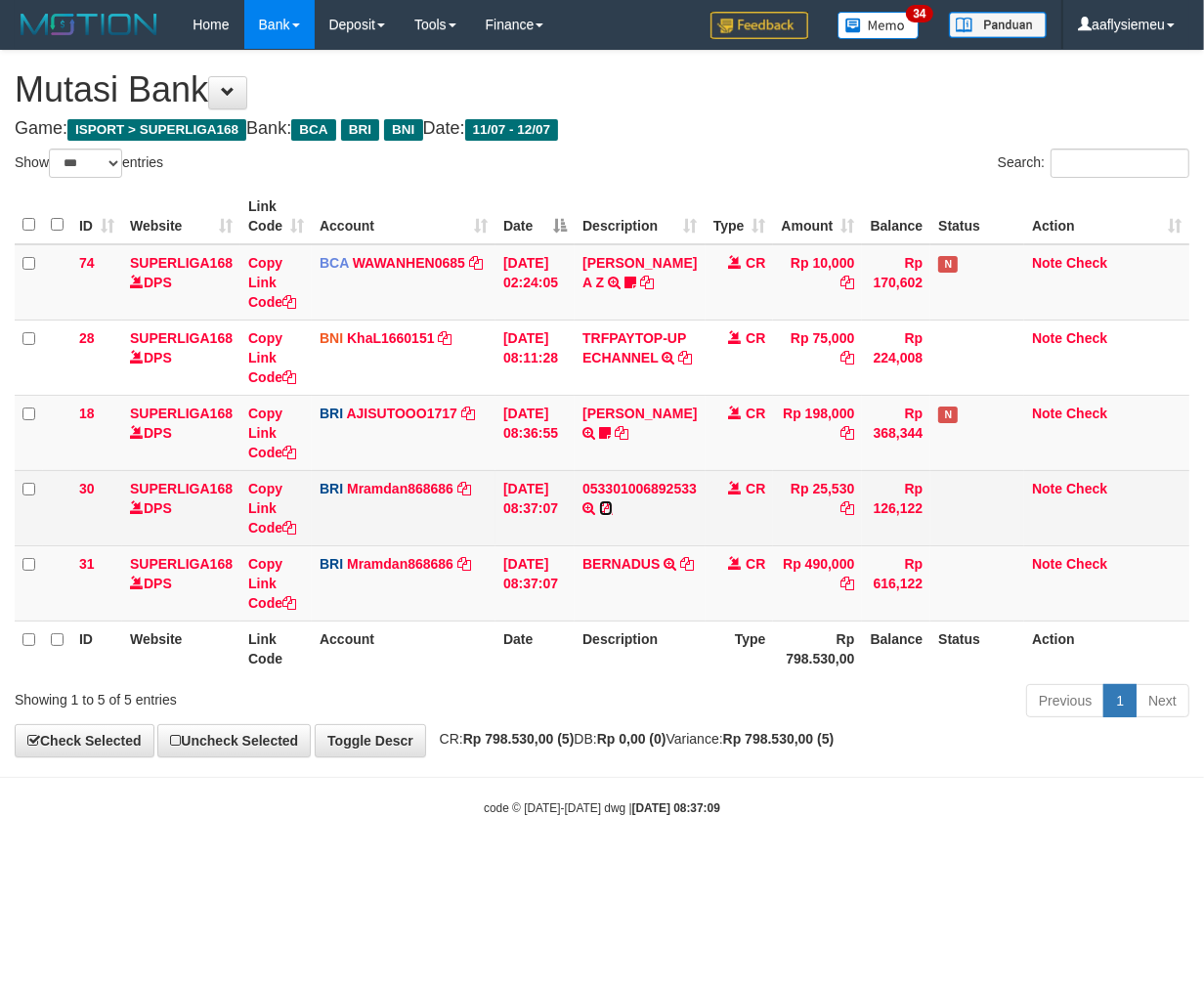 click at bounding box center (606, 508) 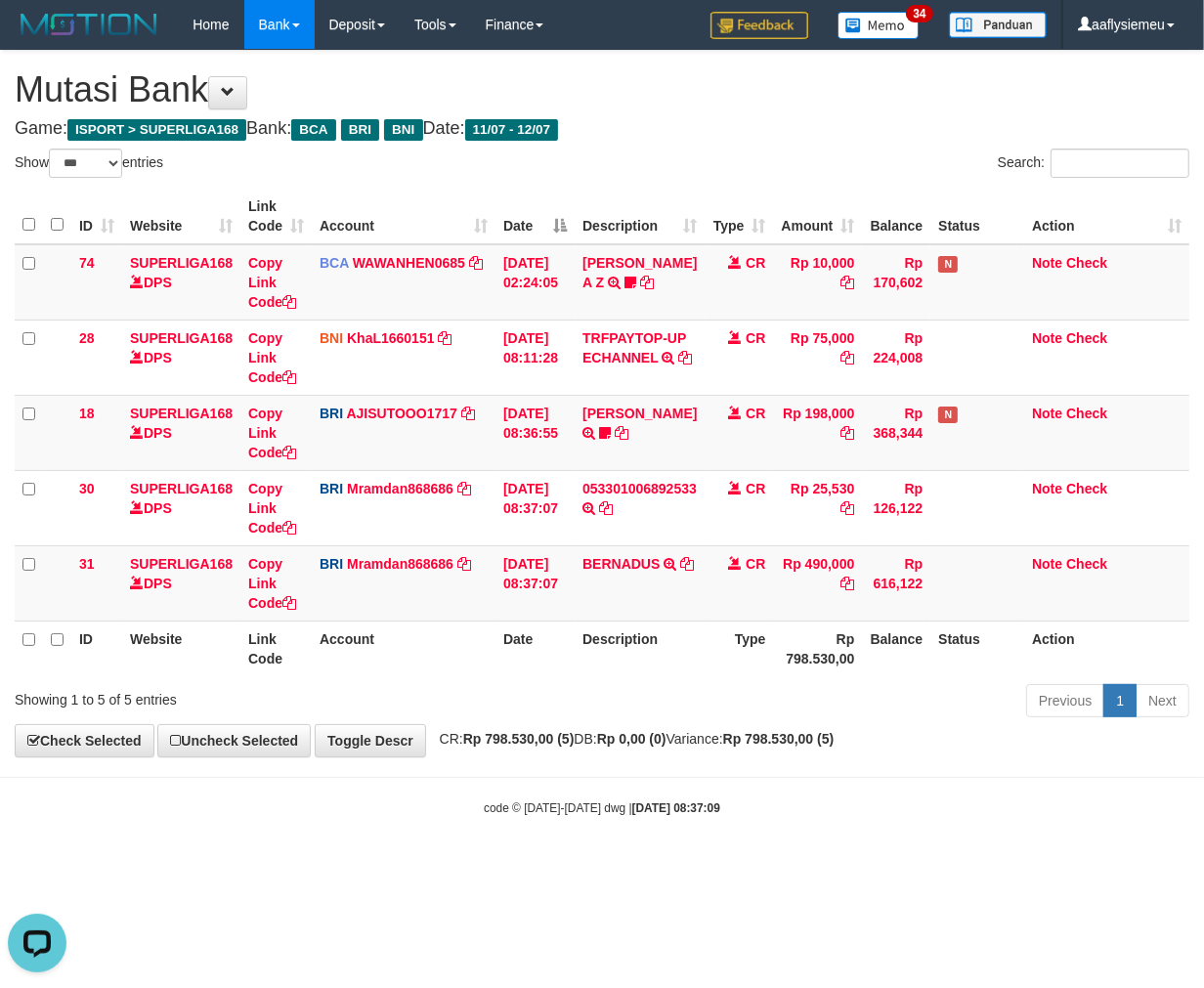 scroll, scrollTop: 0, scrollLeft: 0, axis: both 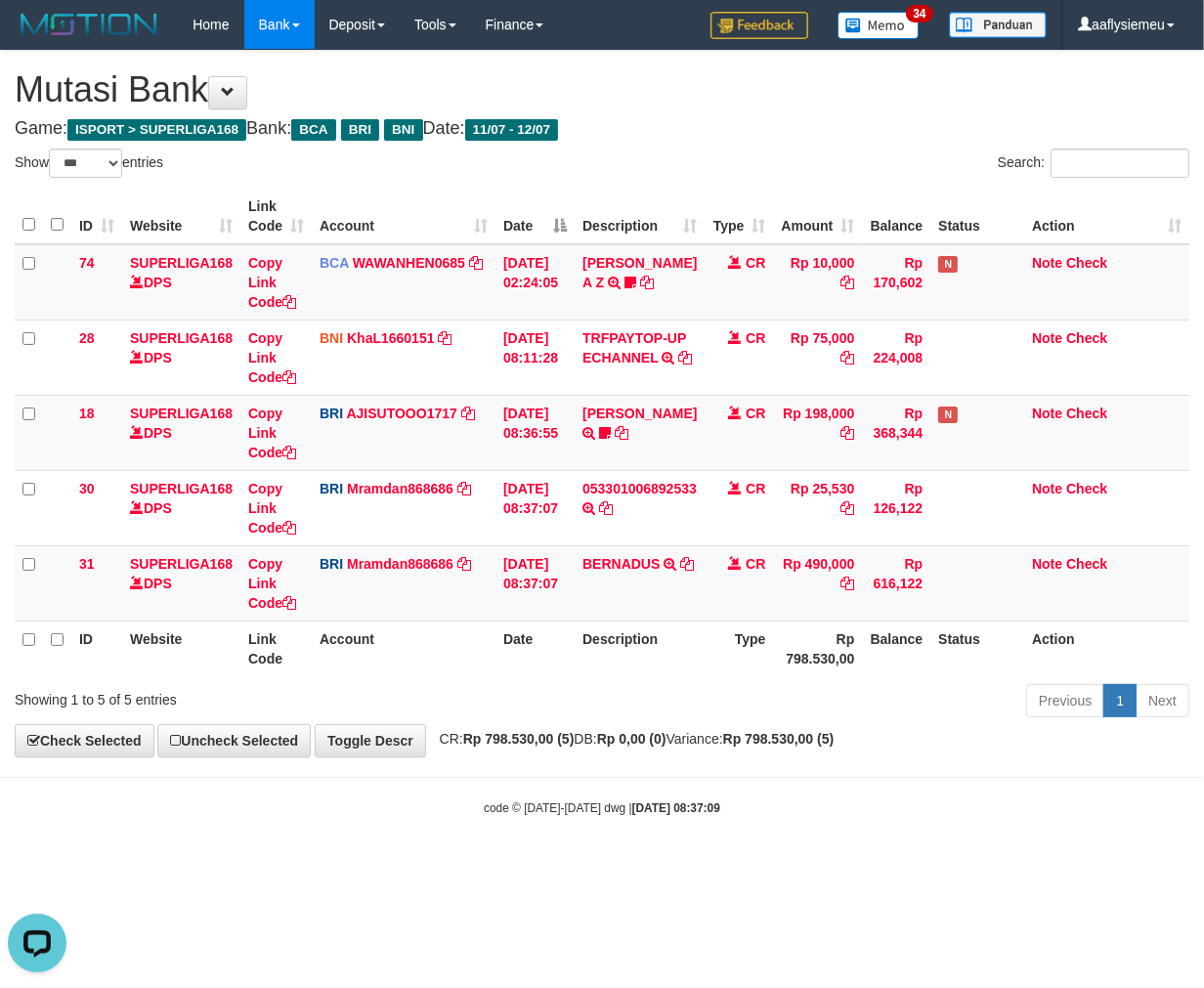 click on "**********" at bounding box center [602, 404] 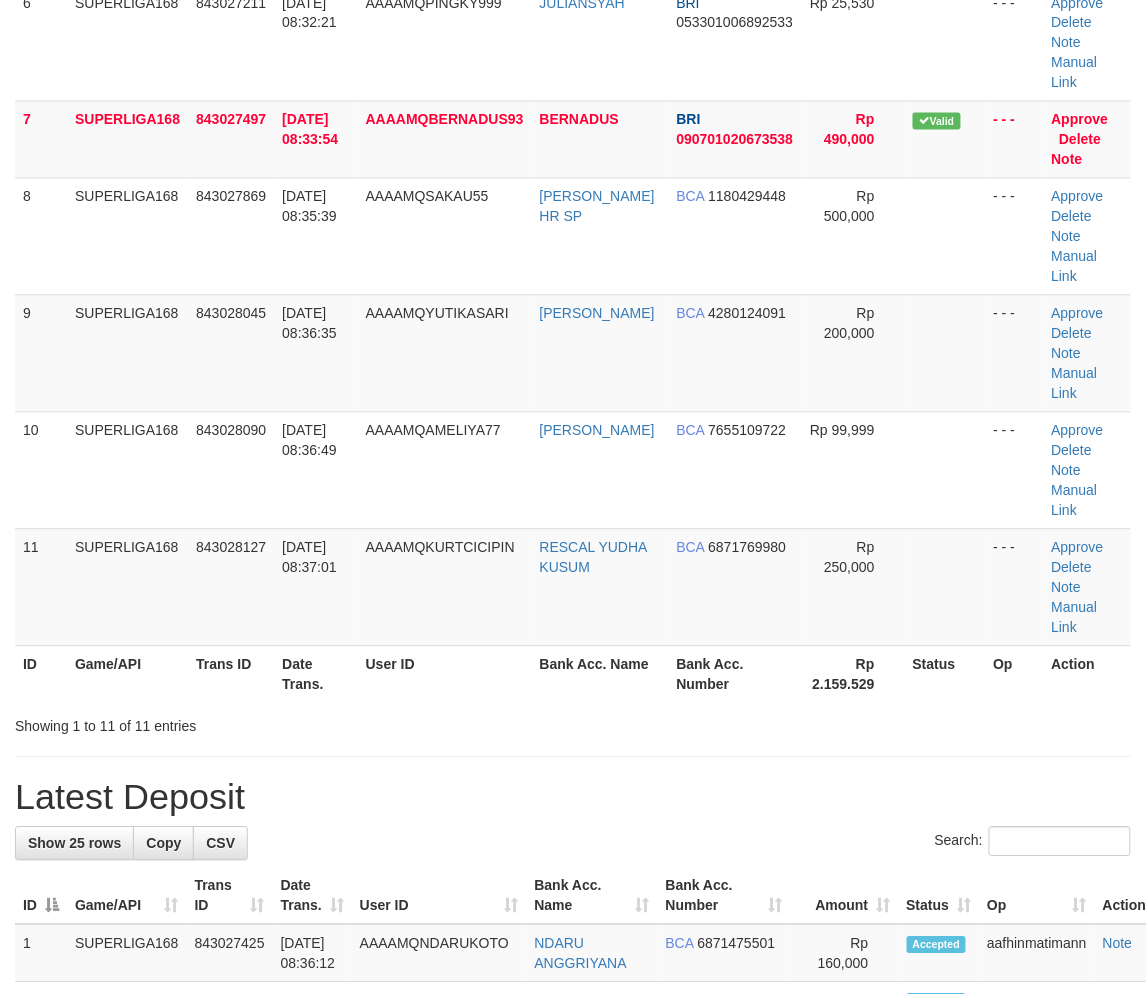 scroll, scrollTop: 556, scrollLeft: 0, axis: vertical 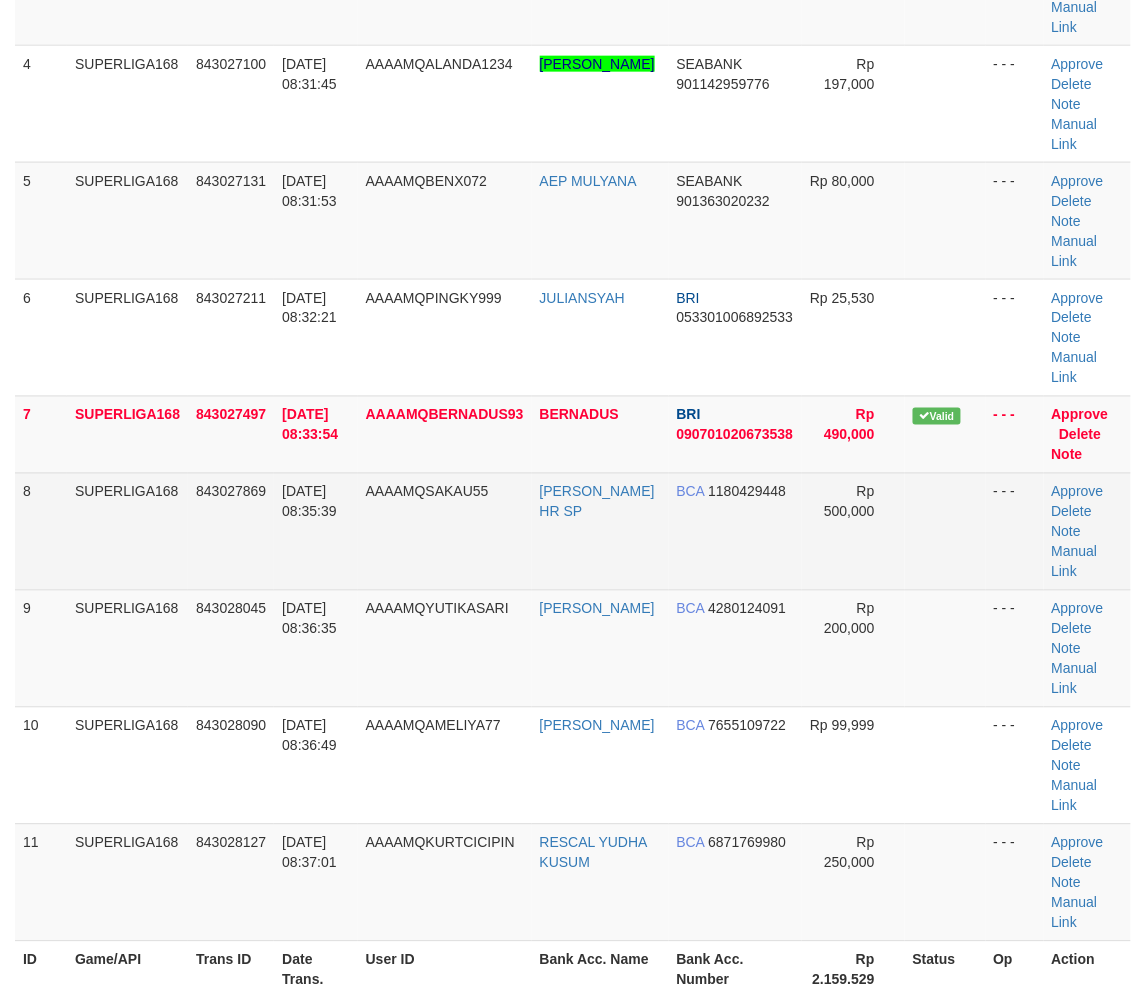 click on "AAAAMQSAKAU55" at bounding box center (445, 531) 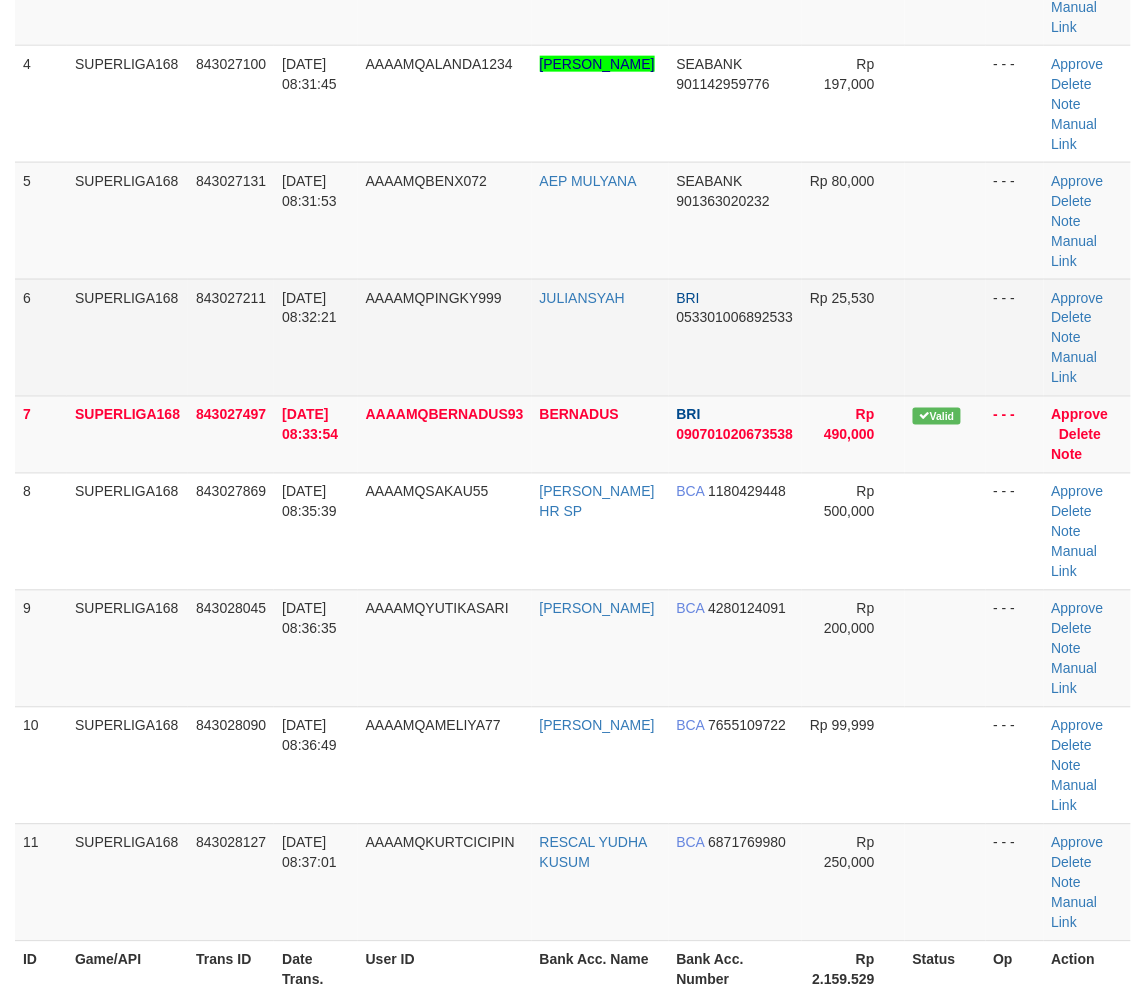 click on "Approve
Delete
Note
Manual Link" at bounding box center [1087, 337] 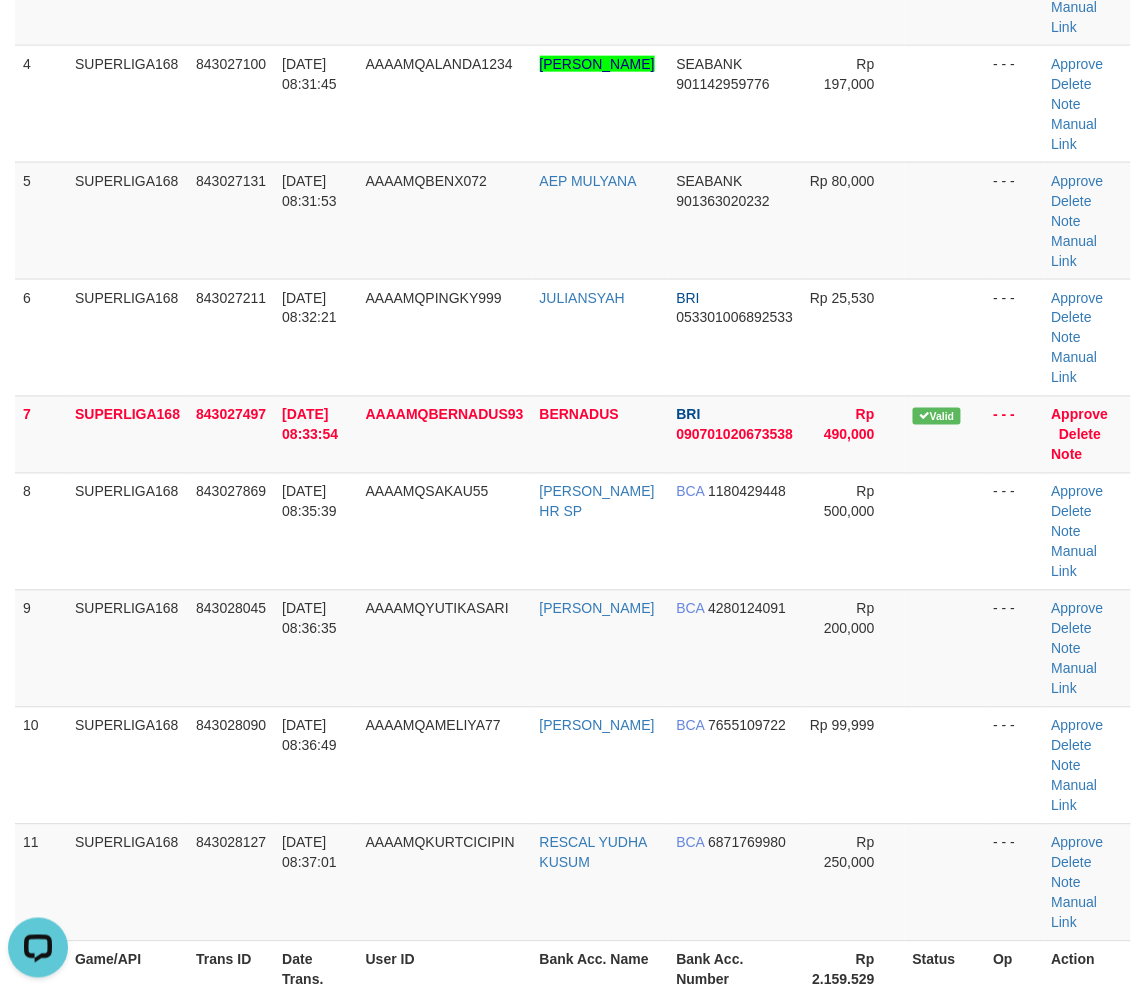 scroll, scrollTop: 0, scrollLeft: 0, axis: both 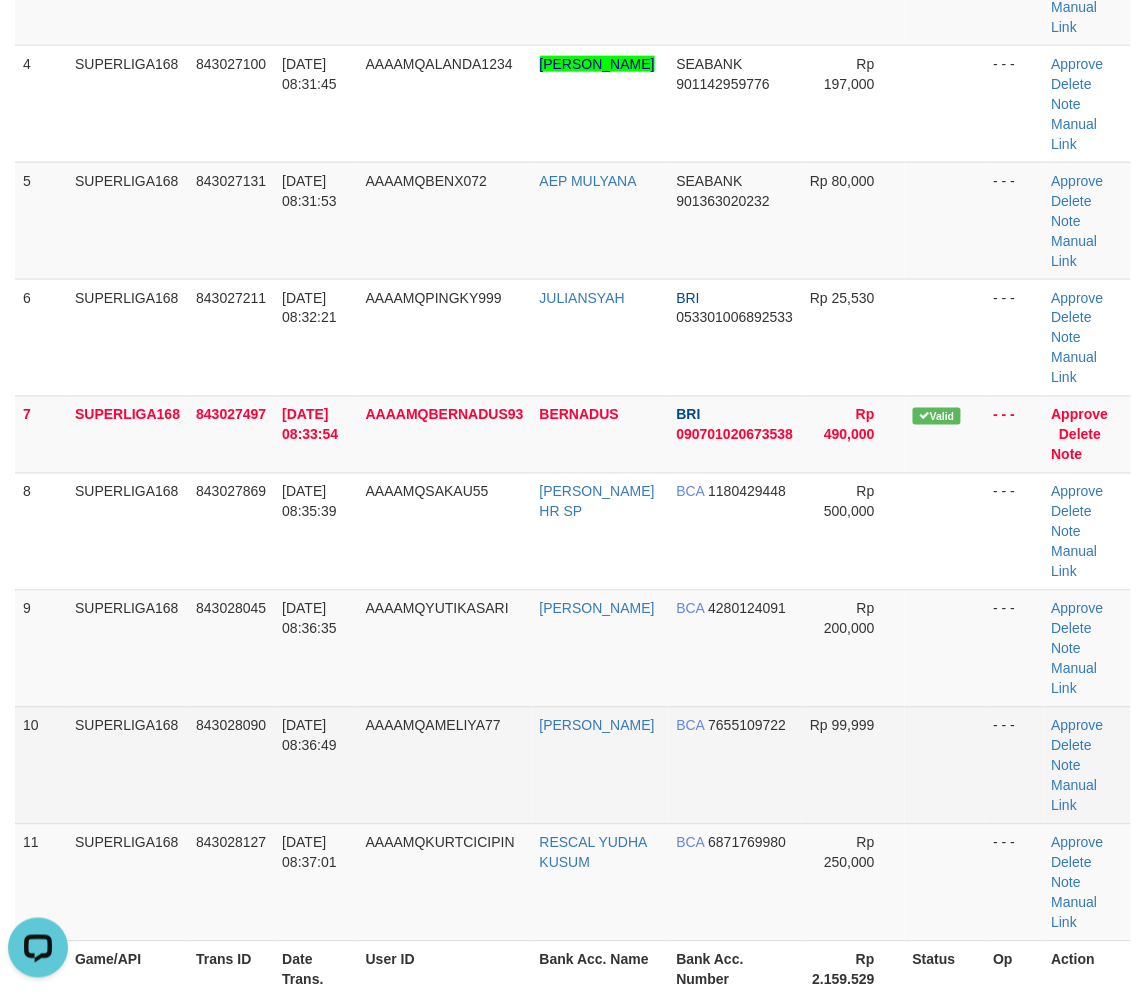 click on "SUPERLIGA168" at bounding box center (127, 765) 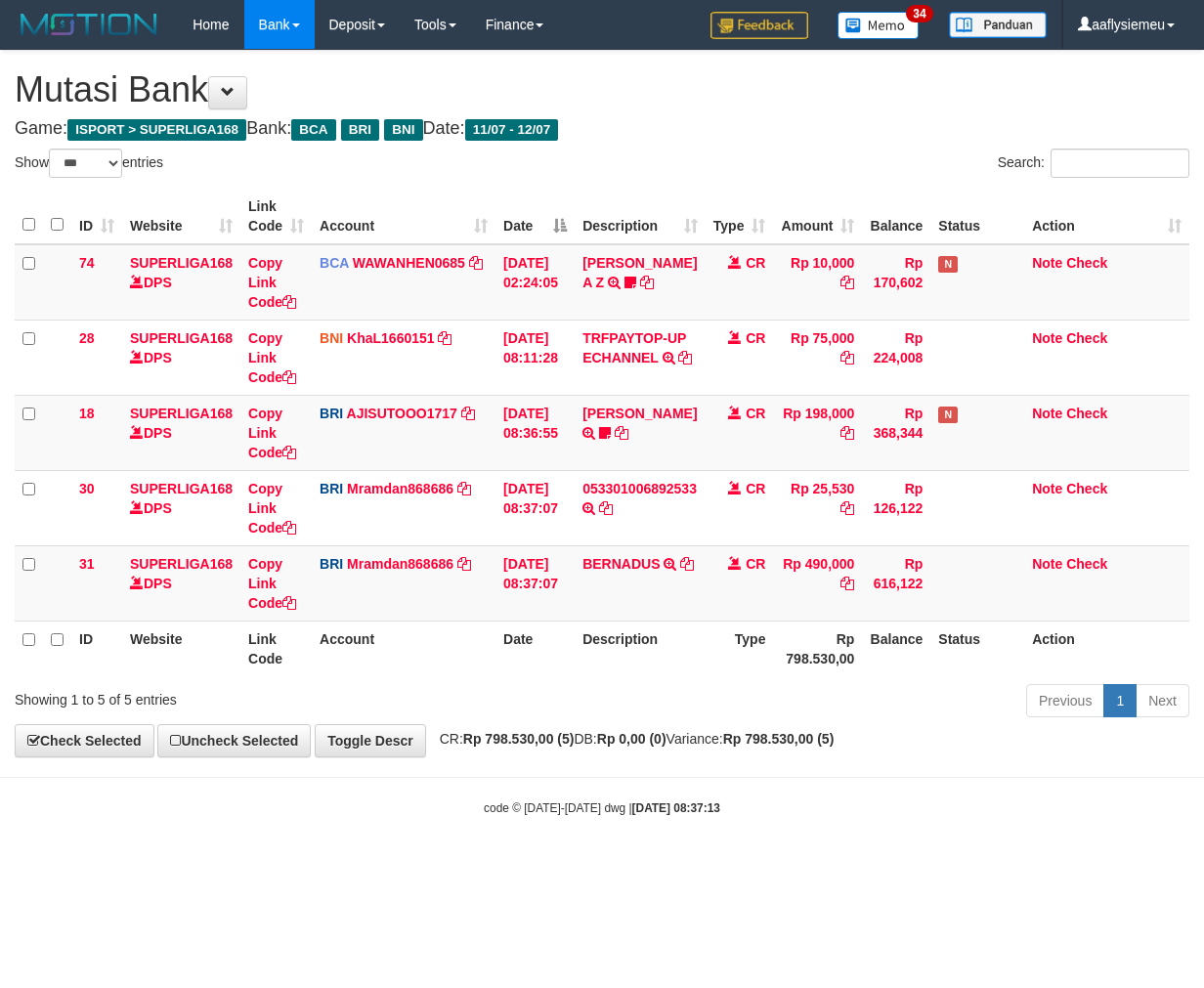 select on "***" 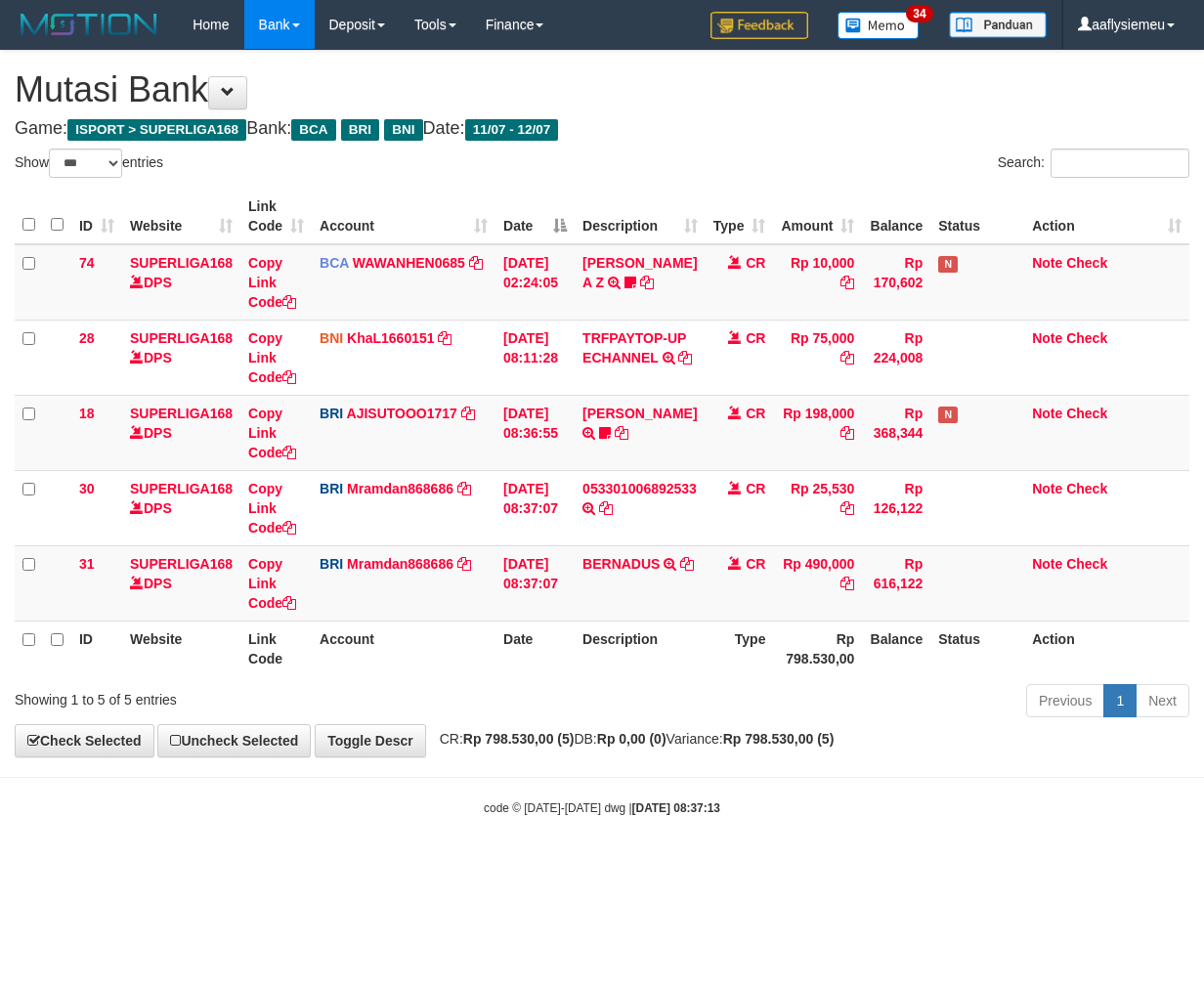 scroll, scrollTop: 0, scrollLeft: 0, axis: both 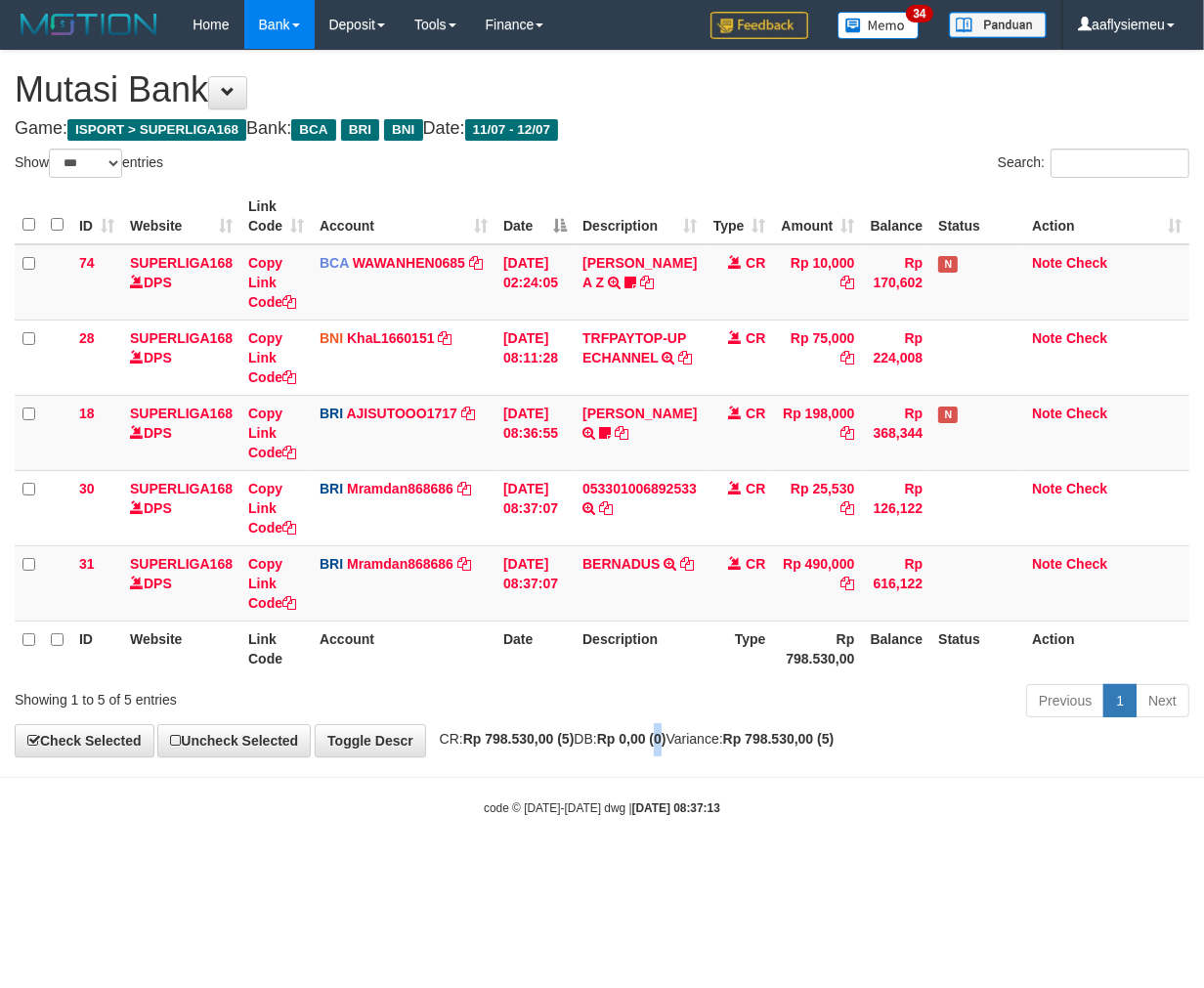 click on "**********" at bounding box center (602, 404) 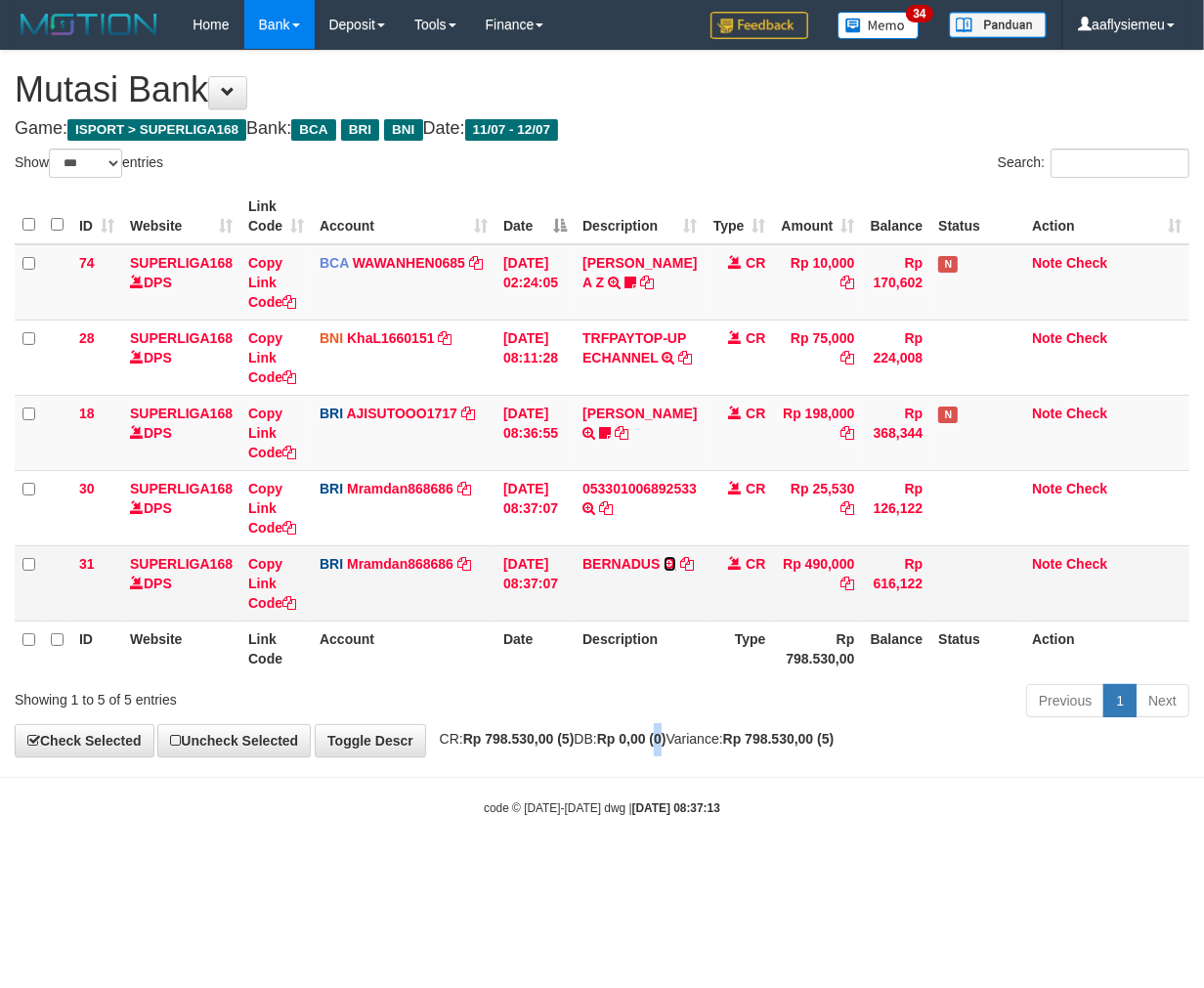 click at bounding box center (669, 564) 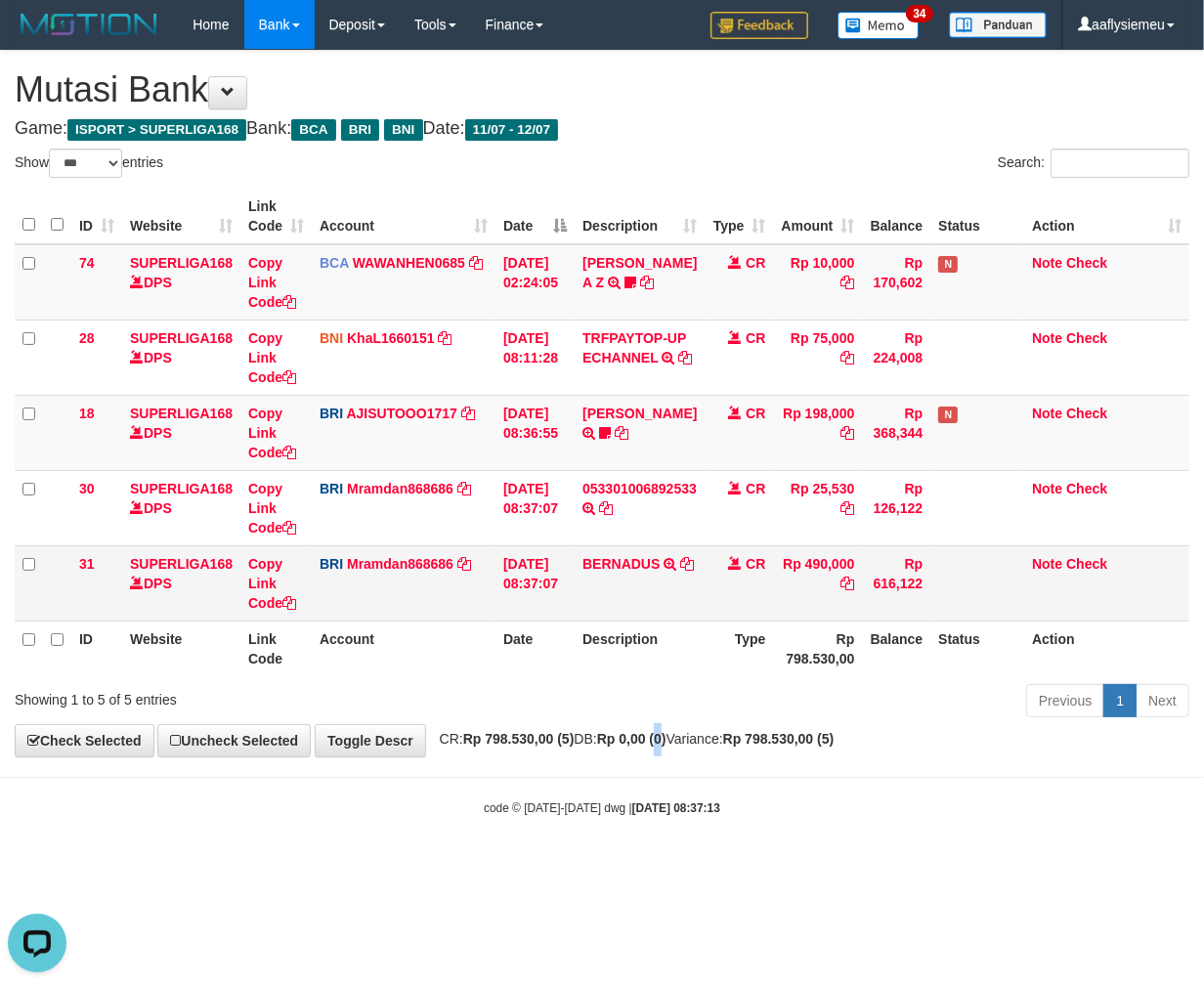 scroll, scrollTop: 0, scrollLeft: 0, axis: both 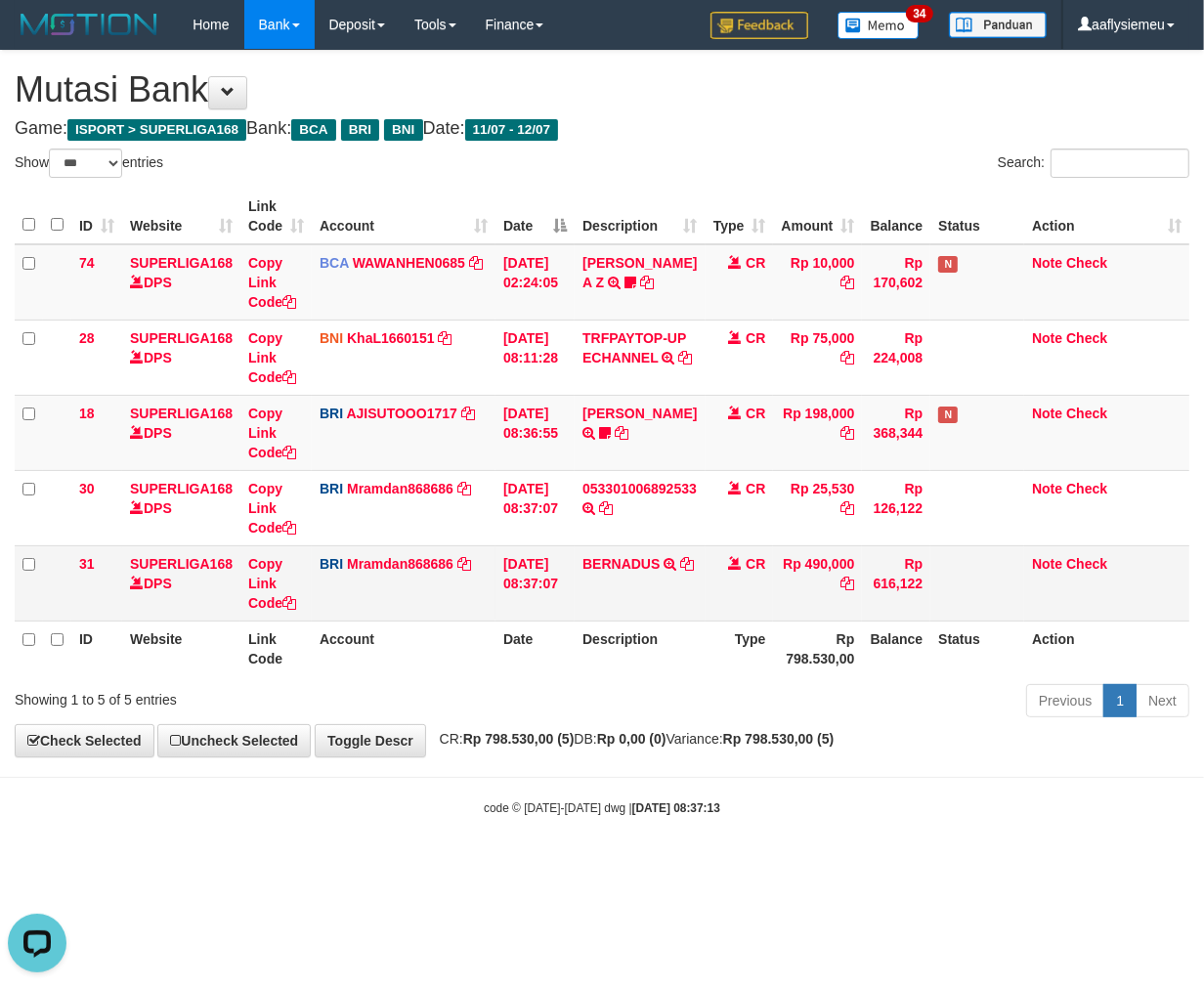 click on "Rp 490,000" at bounding box center [817, 582] 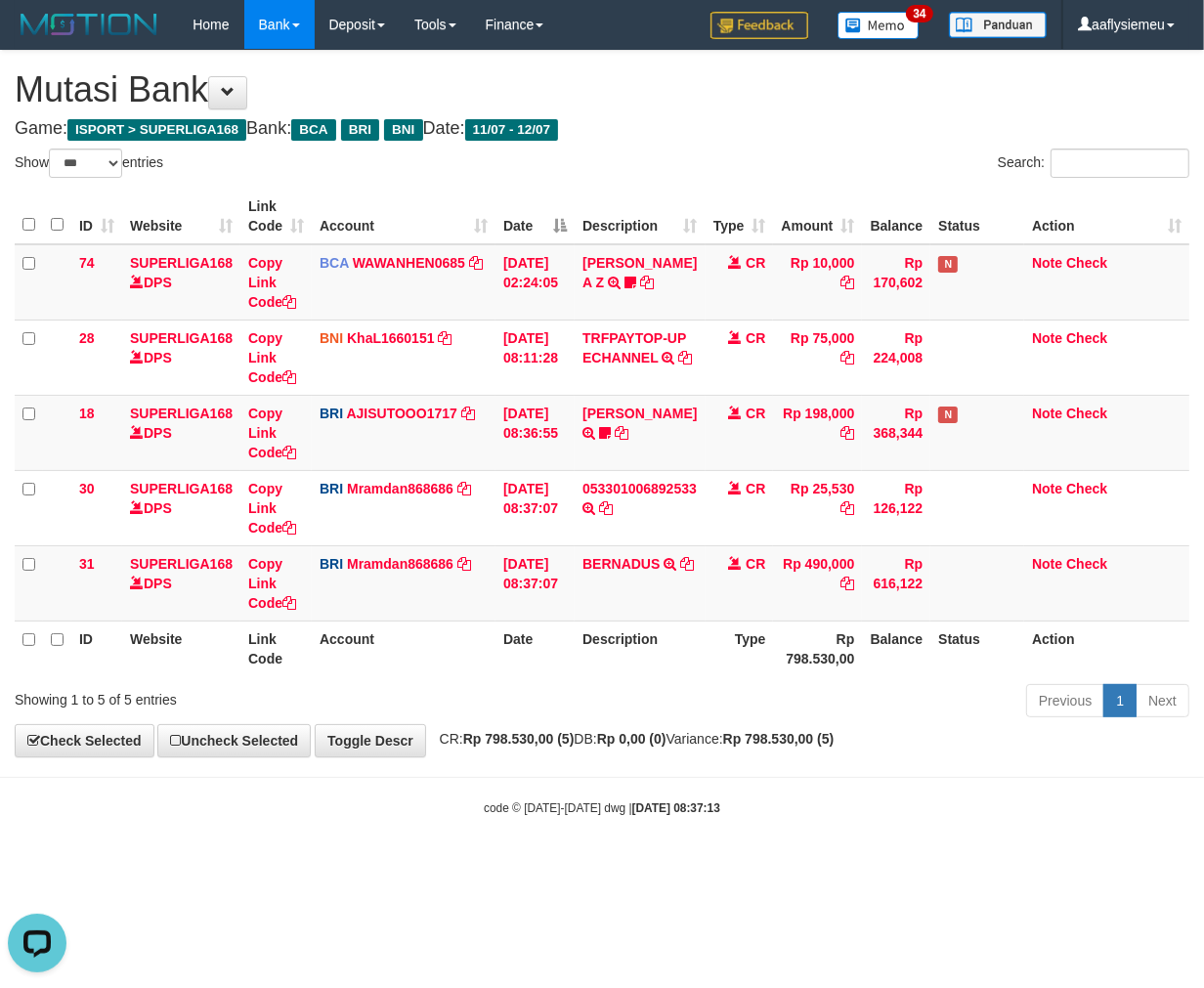 click on "Toggle navigation
Home
Bank
Account List
Load
By Website
Group
[ISPORT]													SUPERLIGA168
By Load Group (DPS)
34" at bounding box center (602, 433) 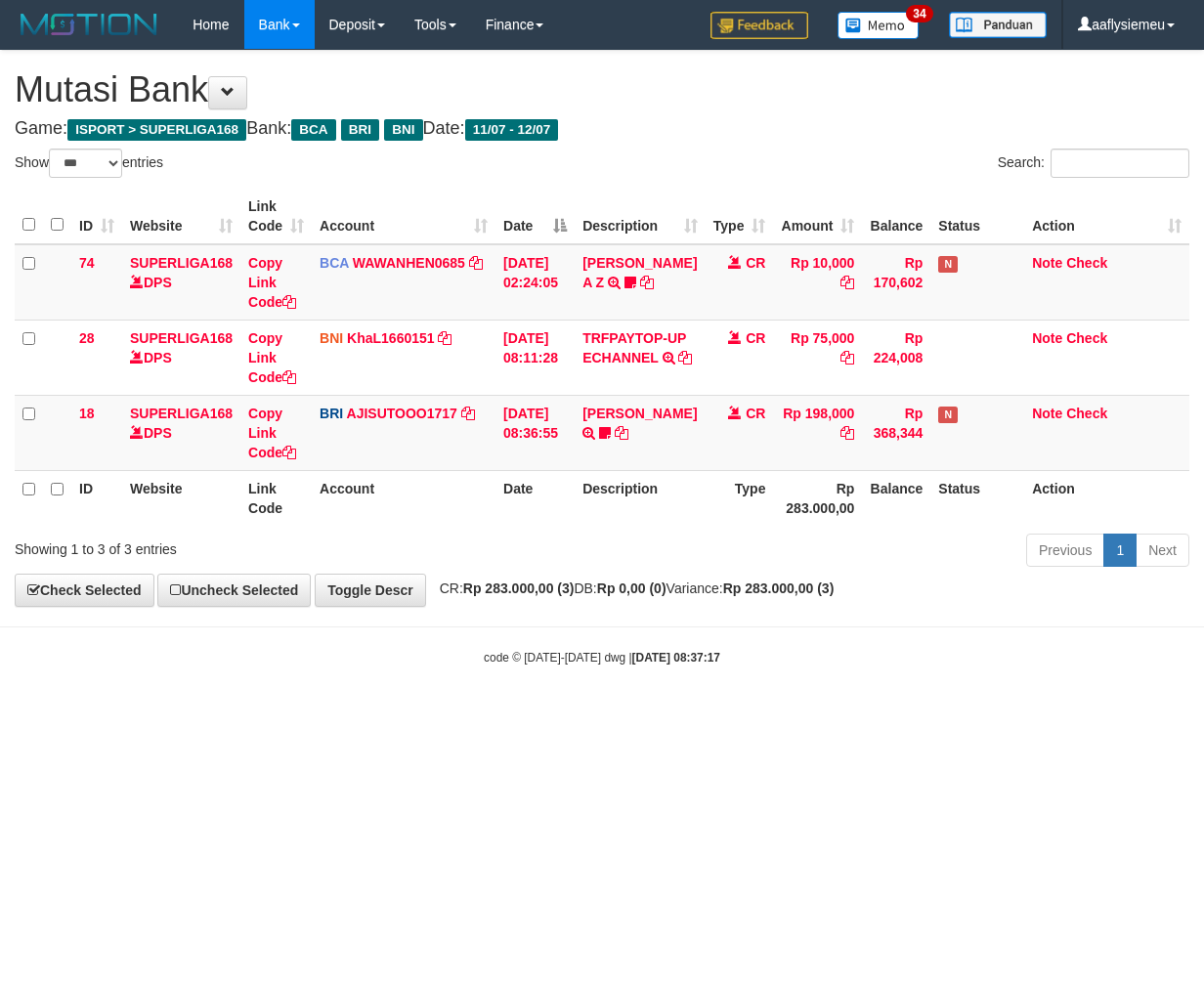 select on "***" 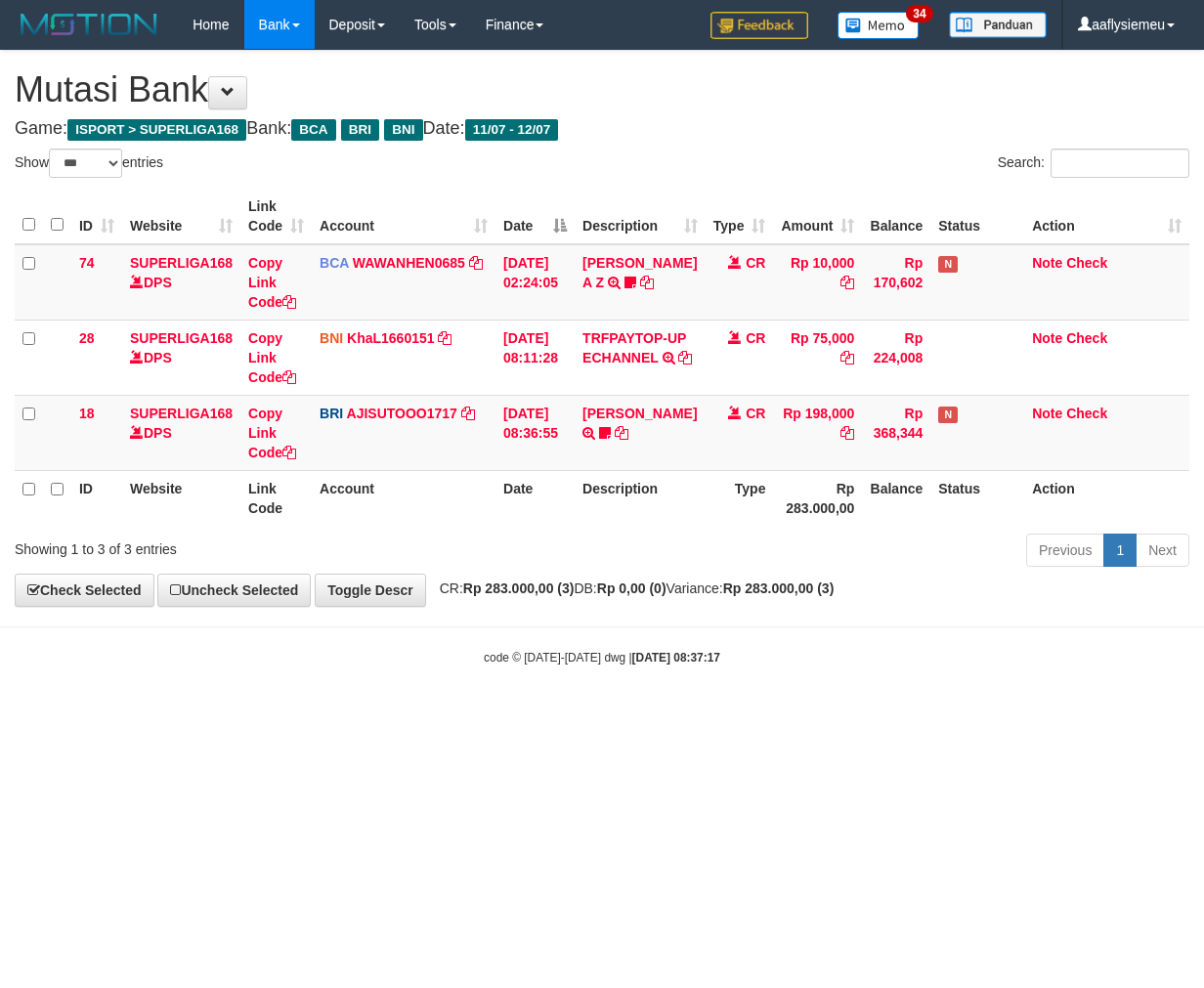 scroll, scrollTop: 0, scrollLeft: 0, axis: both 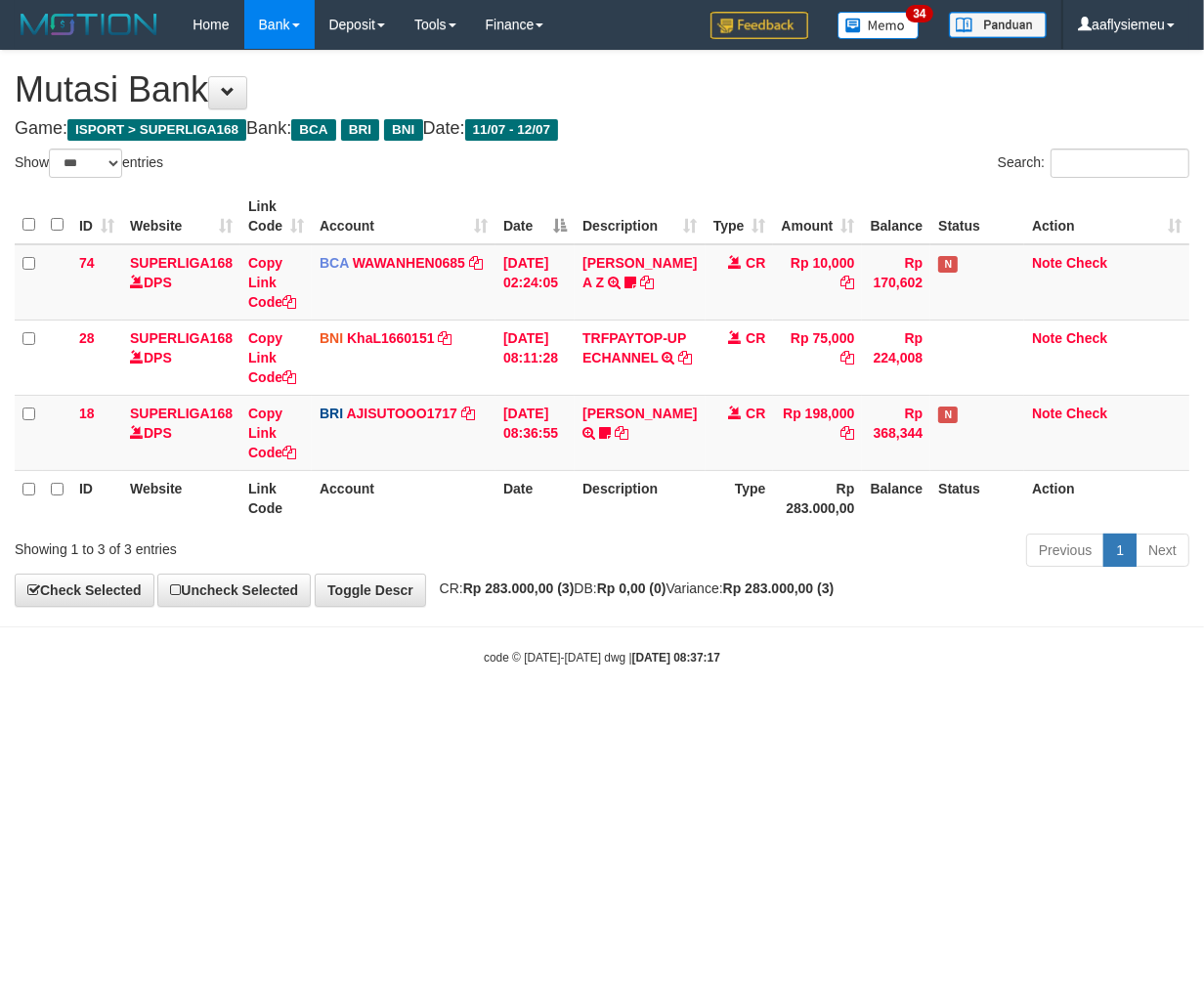 click on "Toggle navigation
Home
Bank
Account List
Load
By Website
Group
[ISPORT]													SUPERLIGA168
By Load Group (DPS)
34" at bounding box center (602, 358) 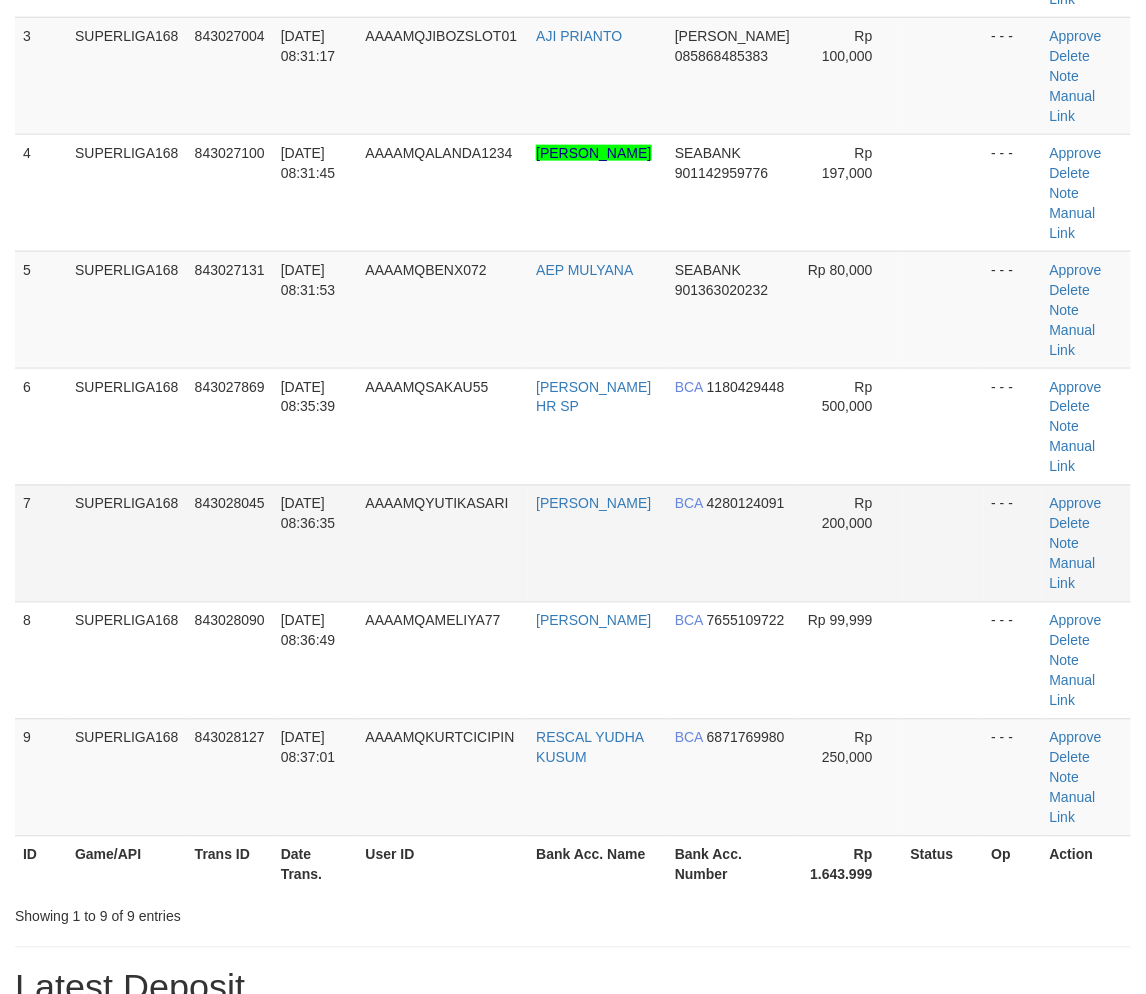 click on "843028045" at bounding box center [230, 543] 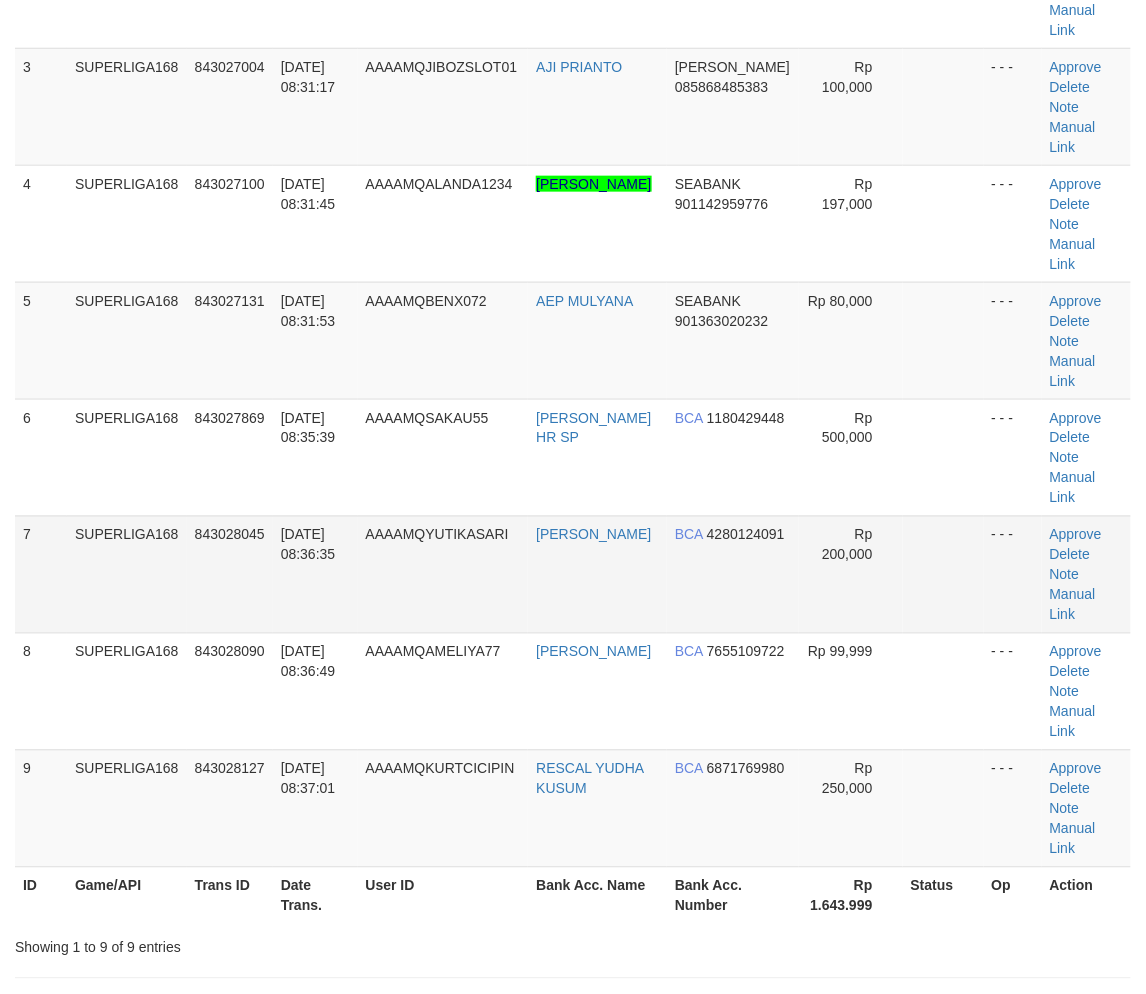 scroll, scrollTop: 367, scrollLeft: 0, axis: vertical 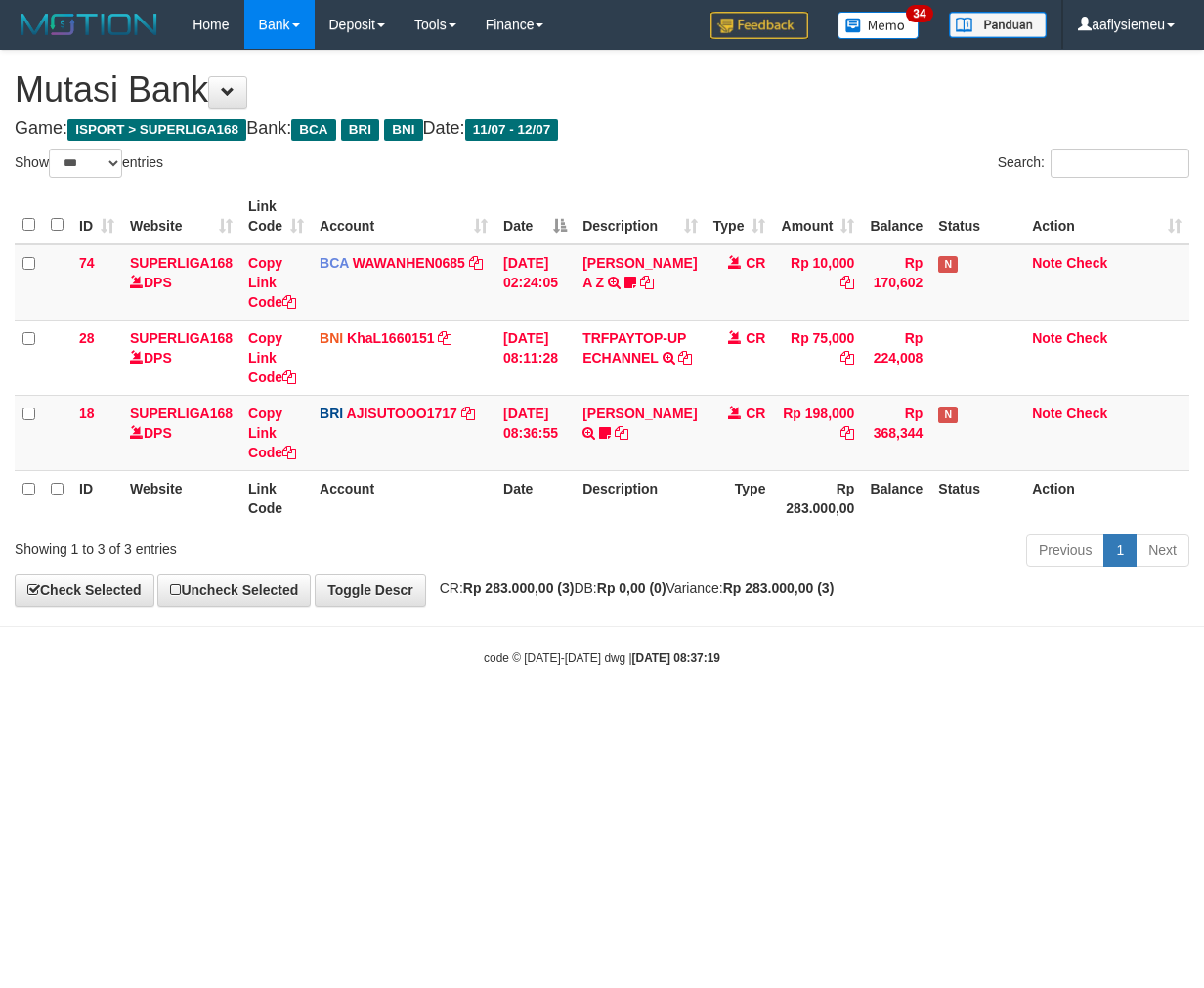 select on "***" 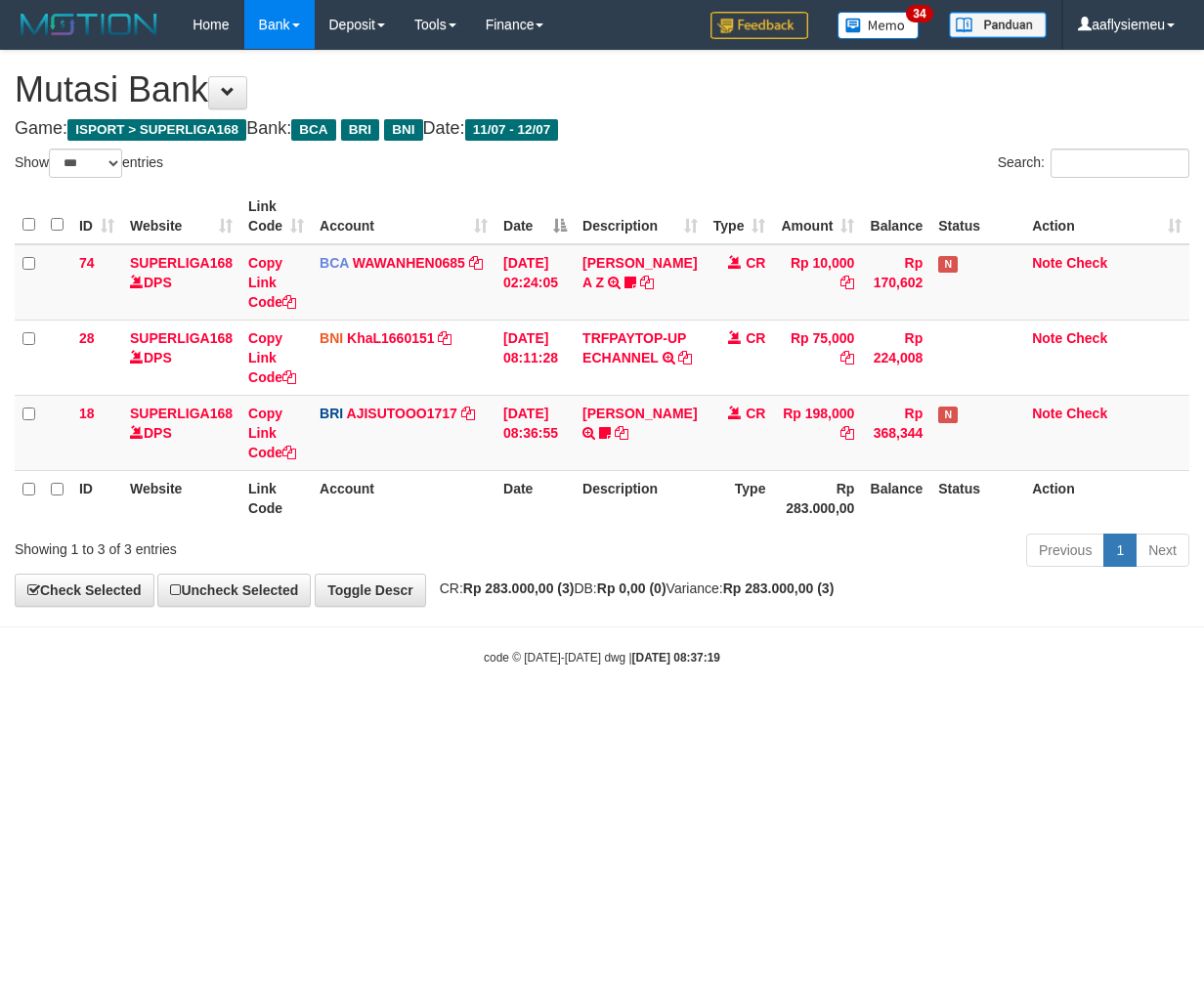 scroll, scrollTop: 0, scrollLeft: 0, axis: both 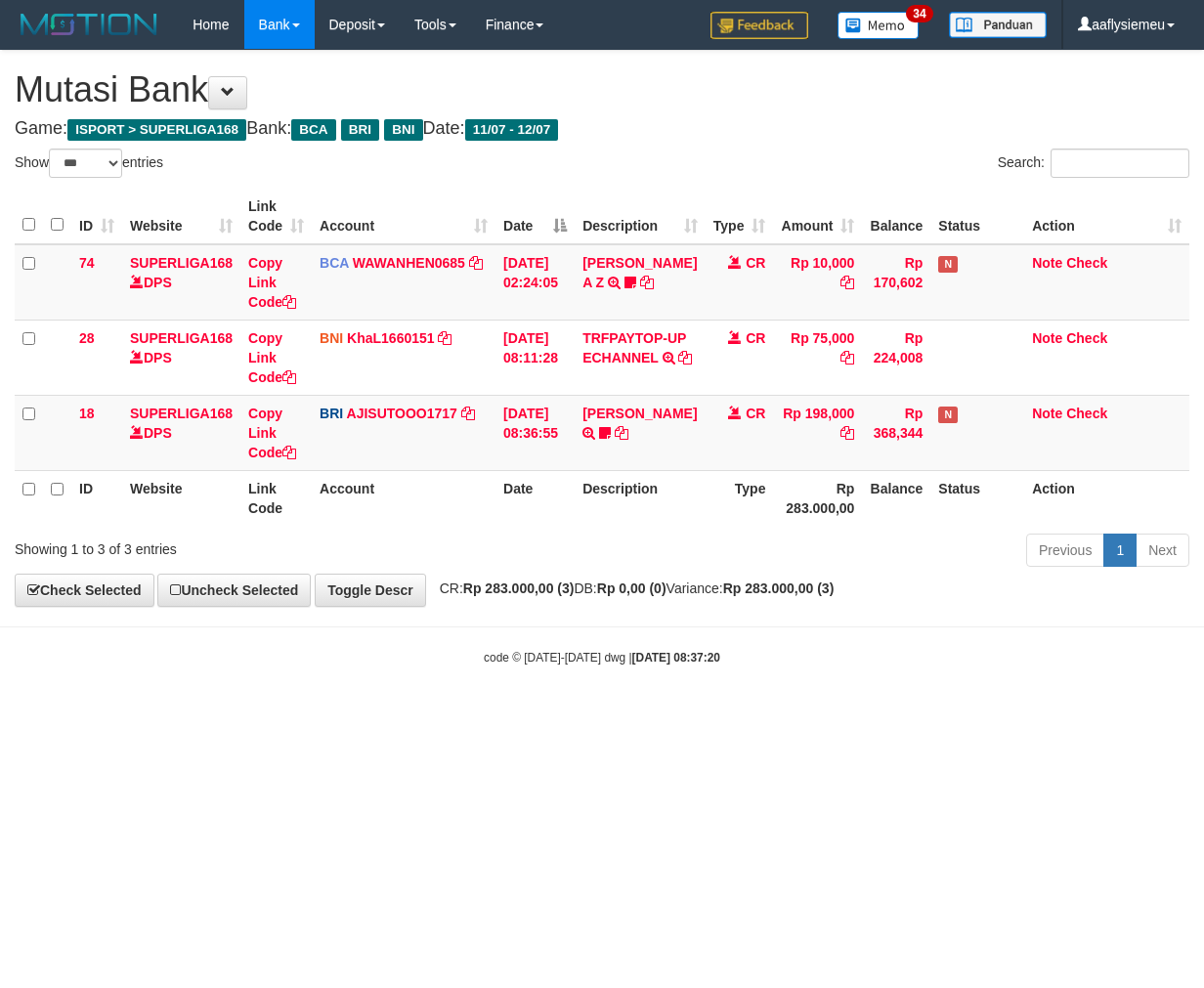 select on "***" 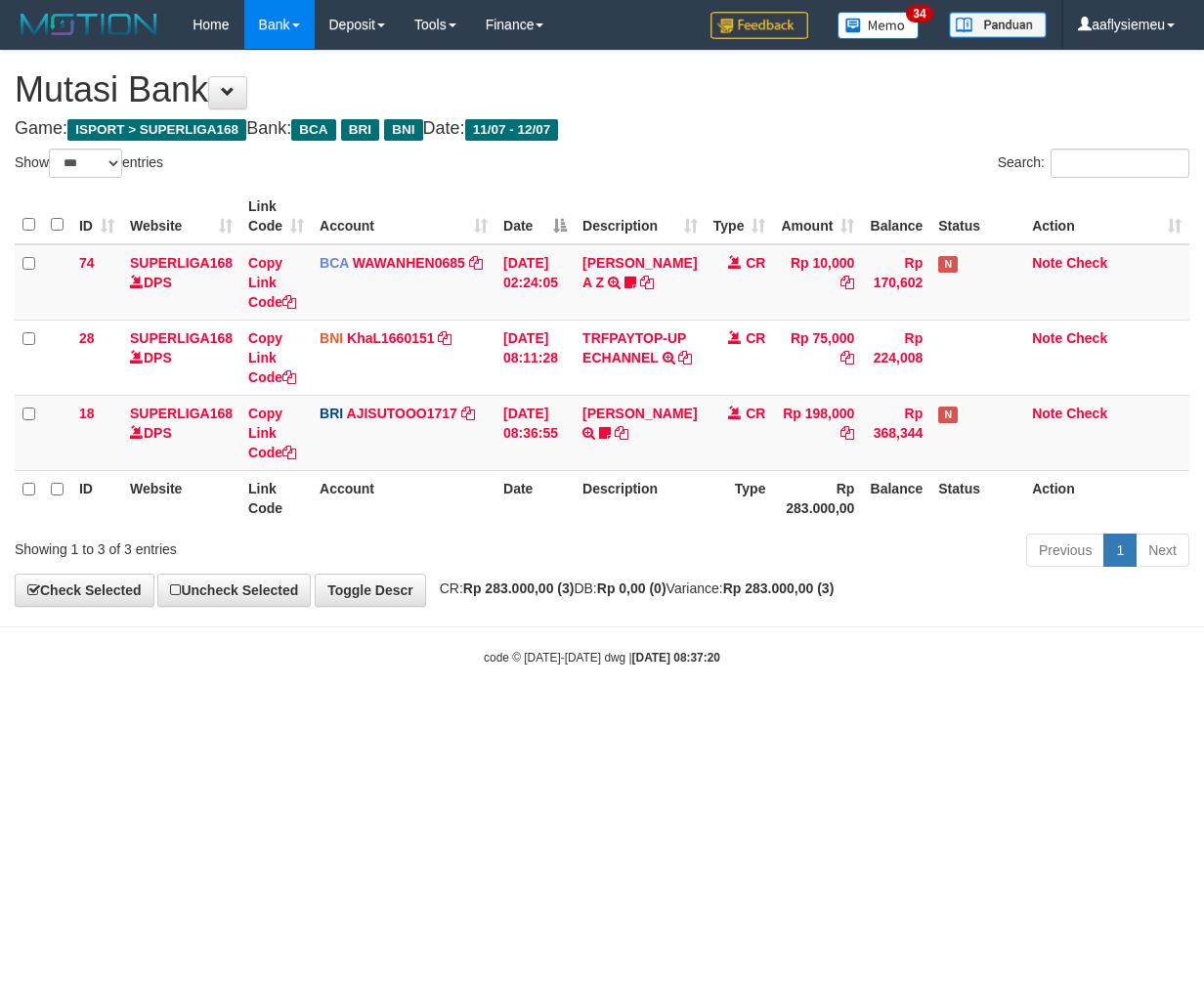 scroll, scrollTop: 0, scrollLeft: 0, axis: both 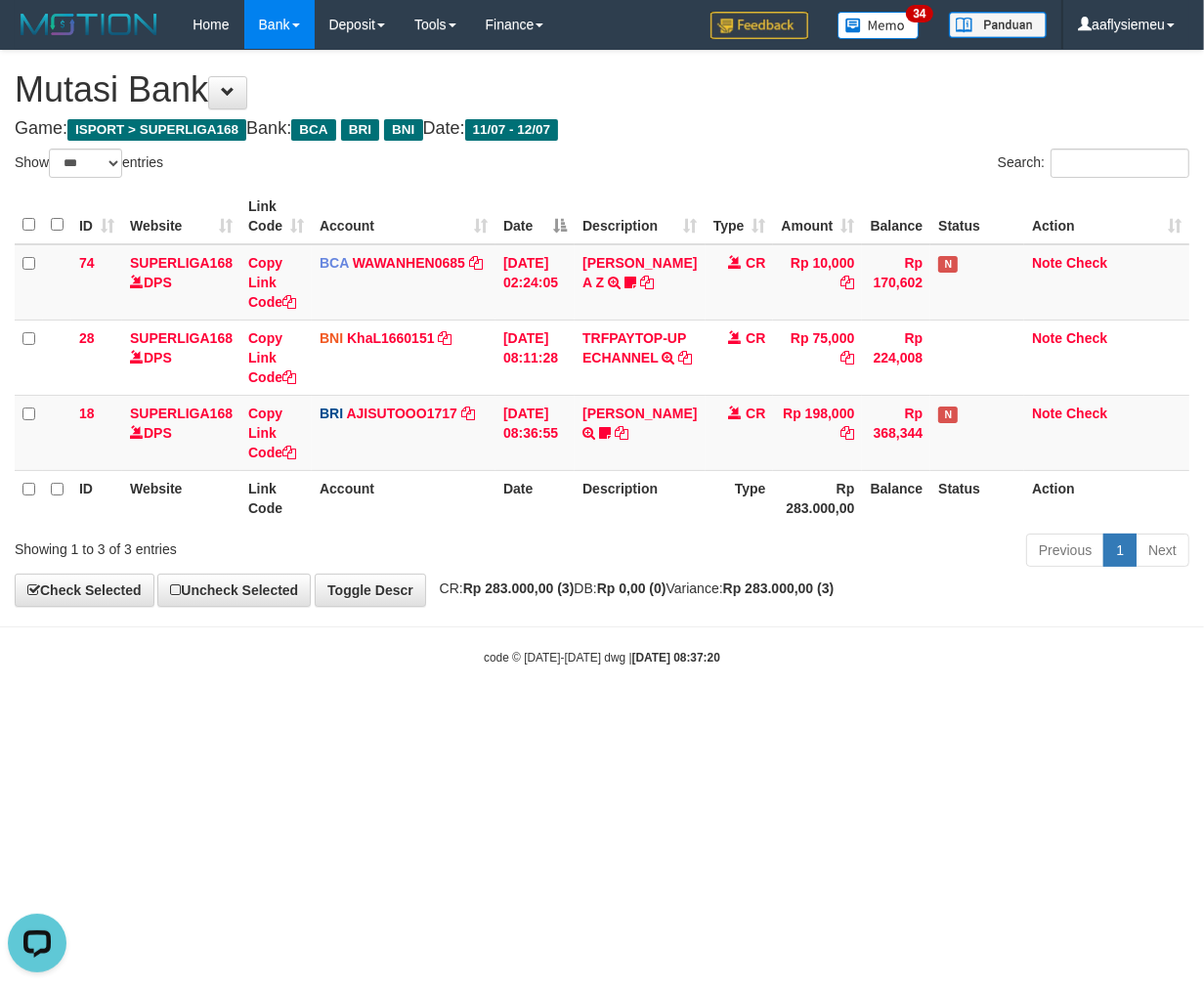 drag, startPoint x: 375, startPoint y: 649, endPoint x: 6, endPoint y: 739, distance: 379.8171 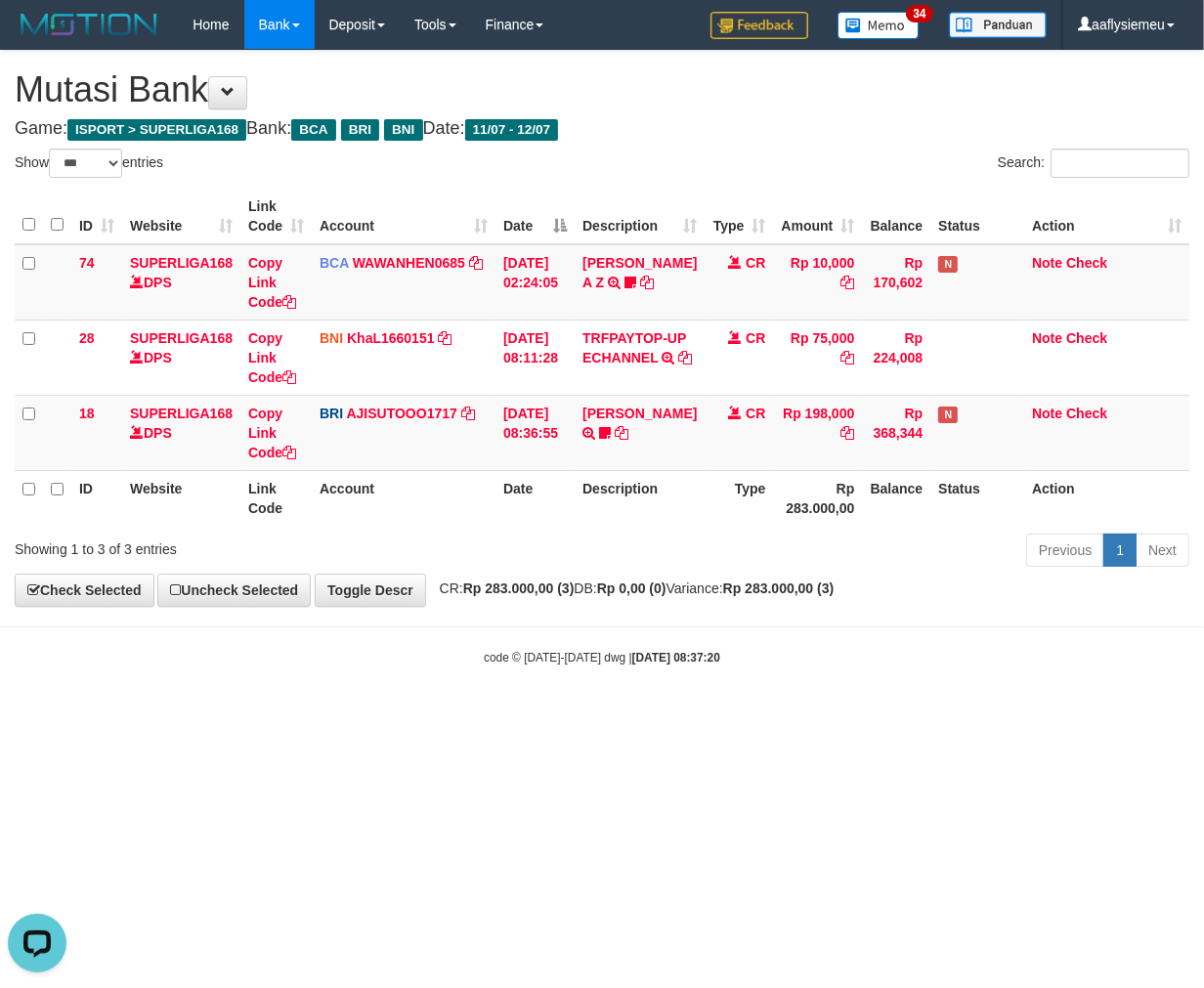 drag, startPoint x: 678, startPoint y: 672, endPoint x: 706, endPoint y: 668, distance: 28.284271 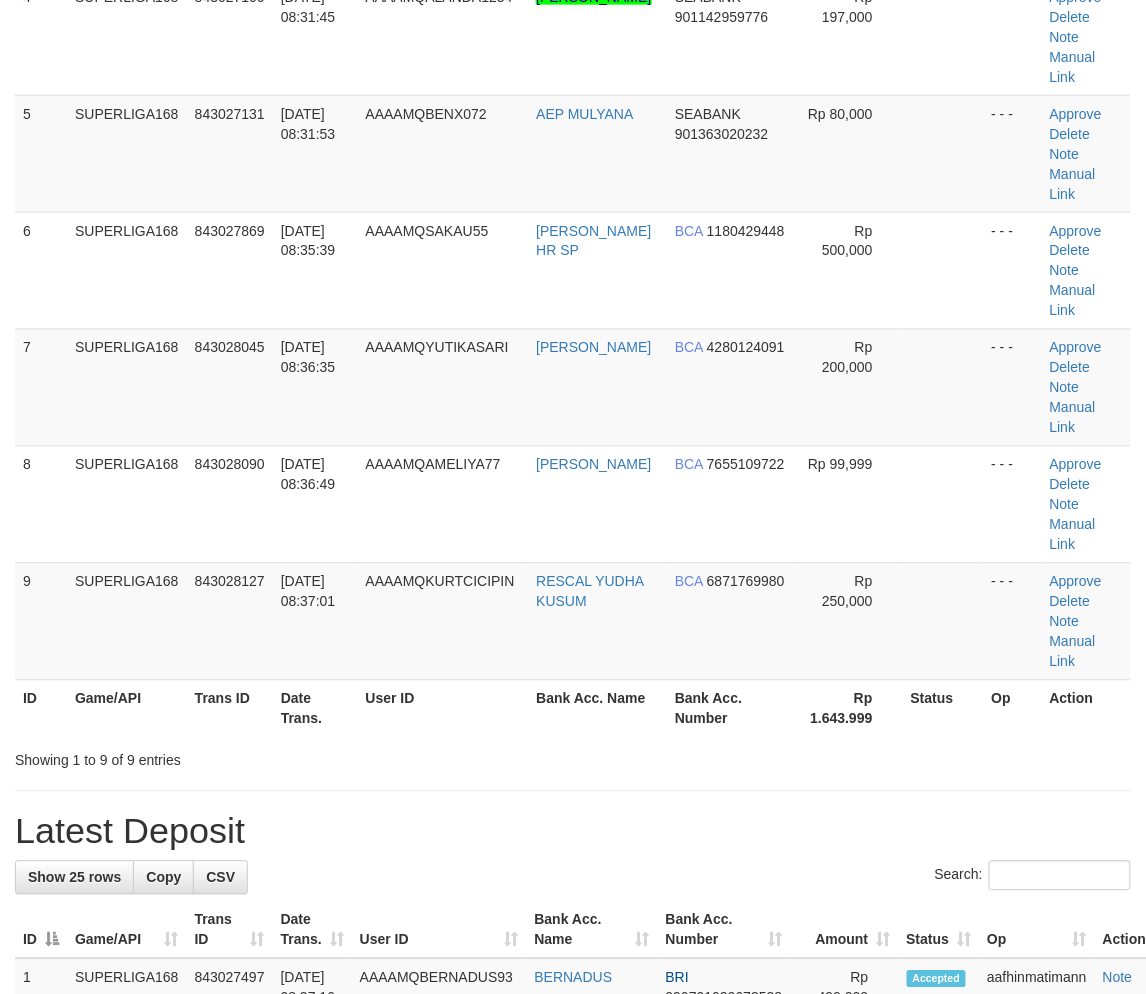 scroll, scrollTop: 367, scrollLeft: 0, axis: vertical 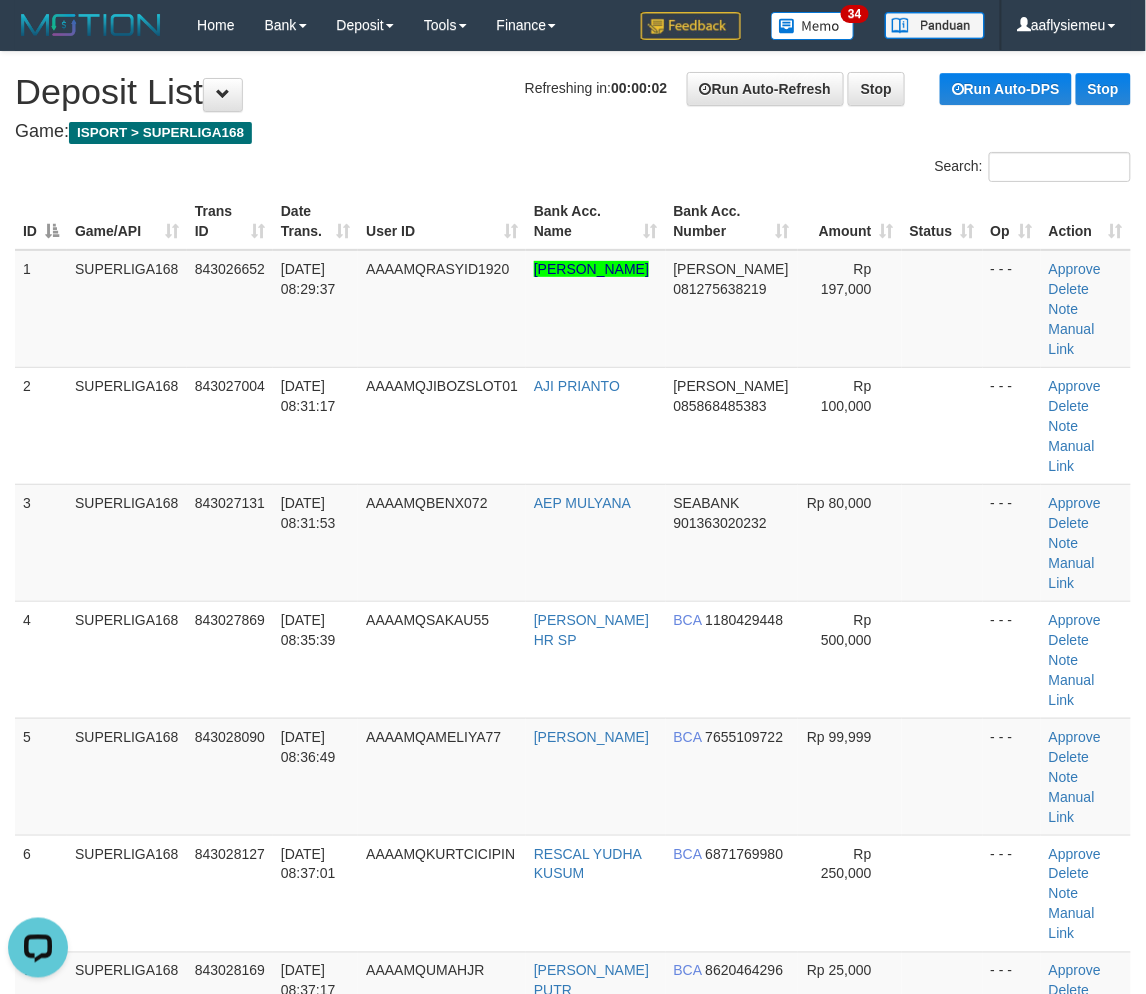 drag, startPoint x: 34, startPoint y: 545, endPoint x: 0, endPoint y: 560, distance: 37.161808 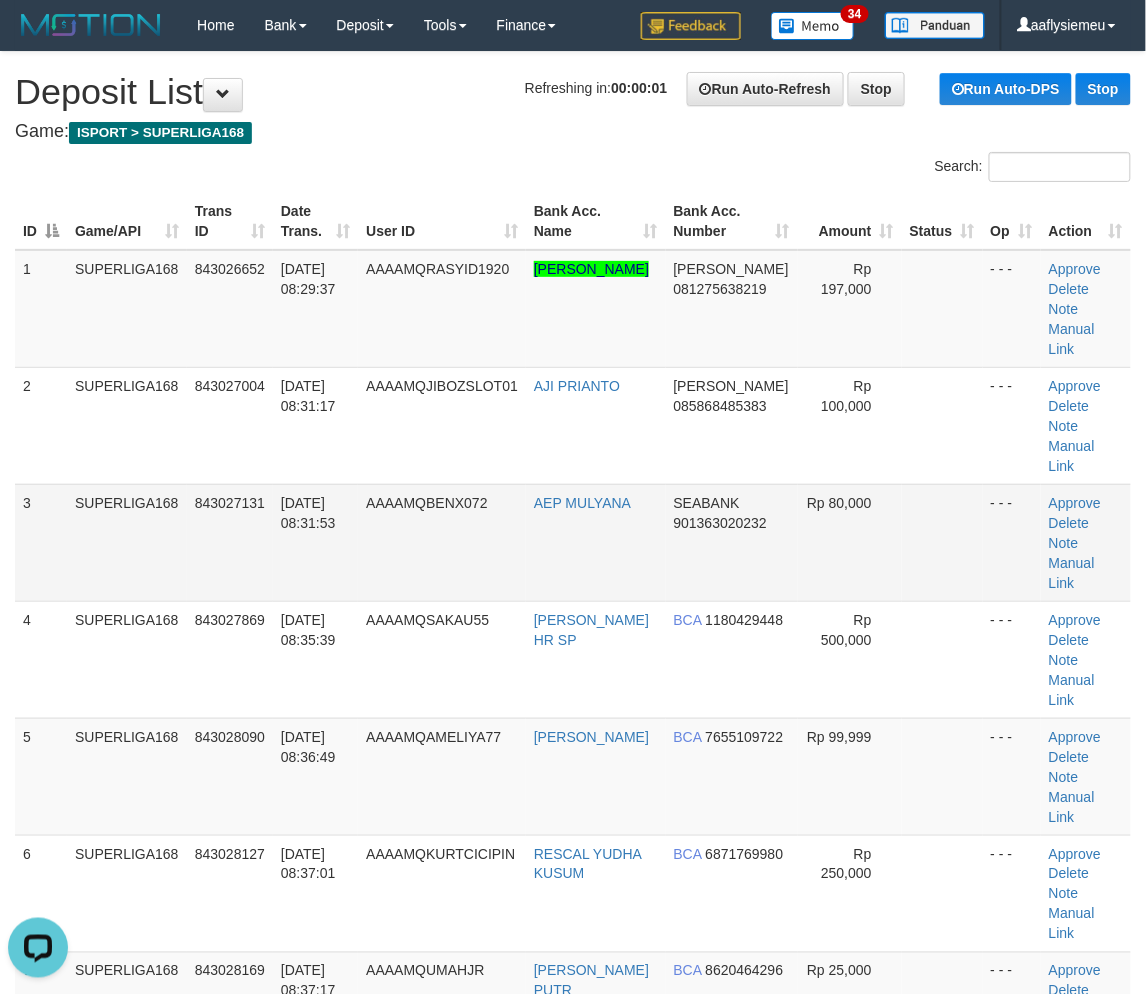 click on "SUPERLIGA168" at bounding box center (127, 542) 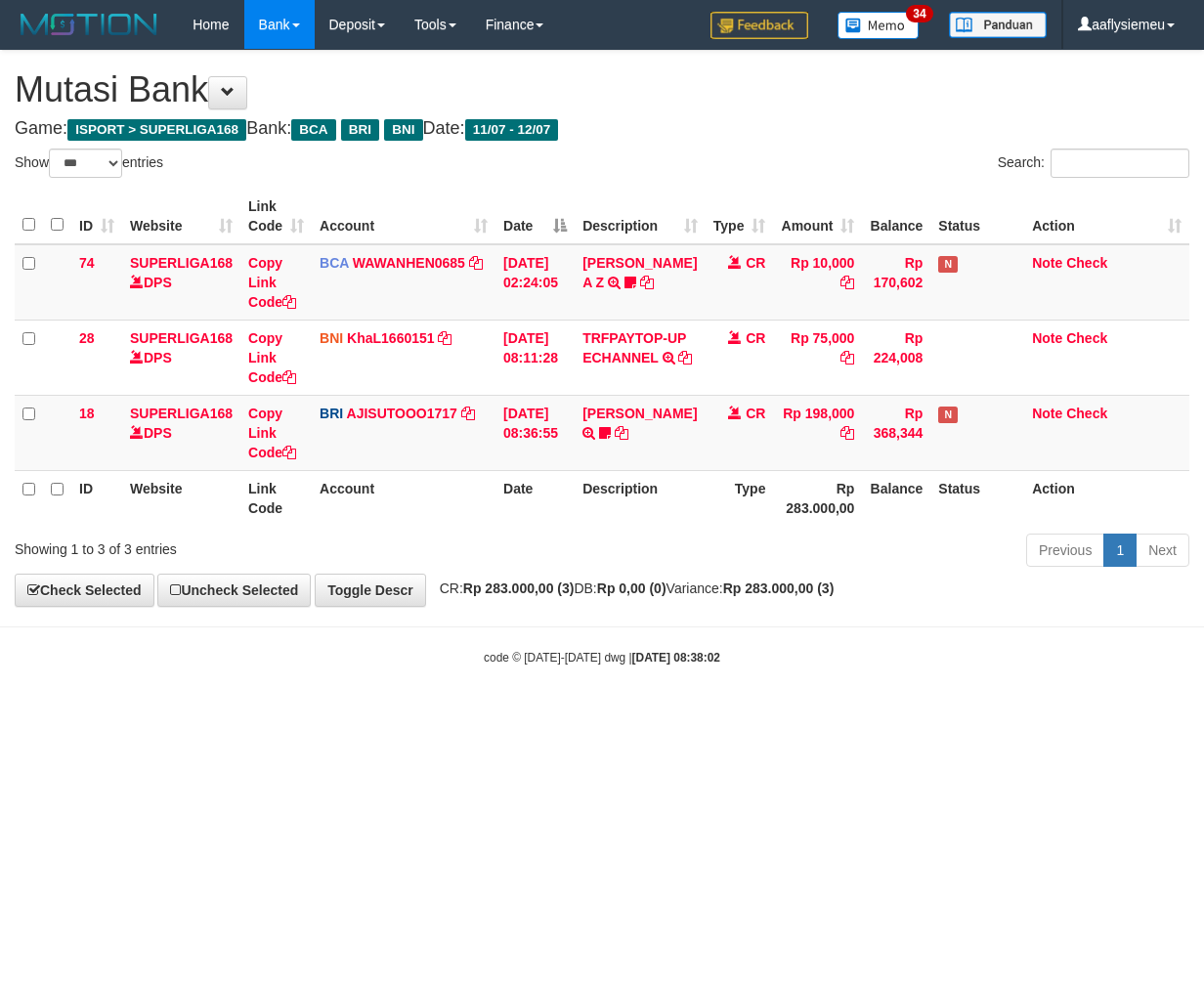 select on "***" 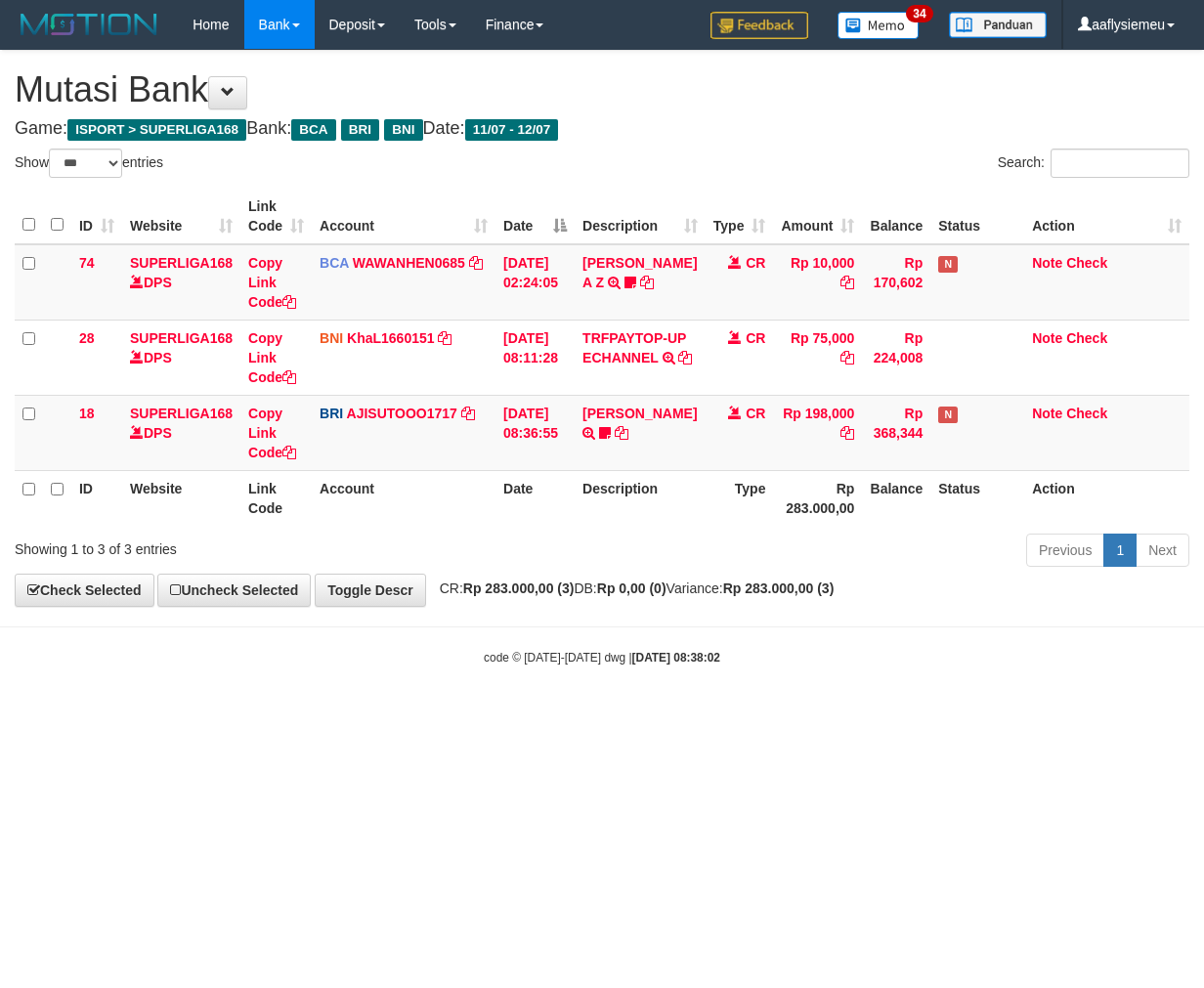 scroll, scrollTop: 0, scrollLeft: 0, axis: both 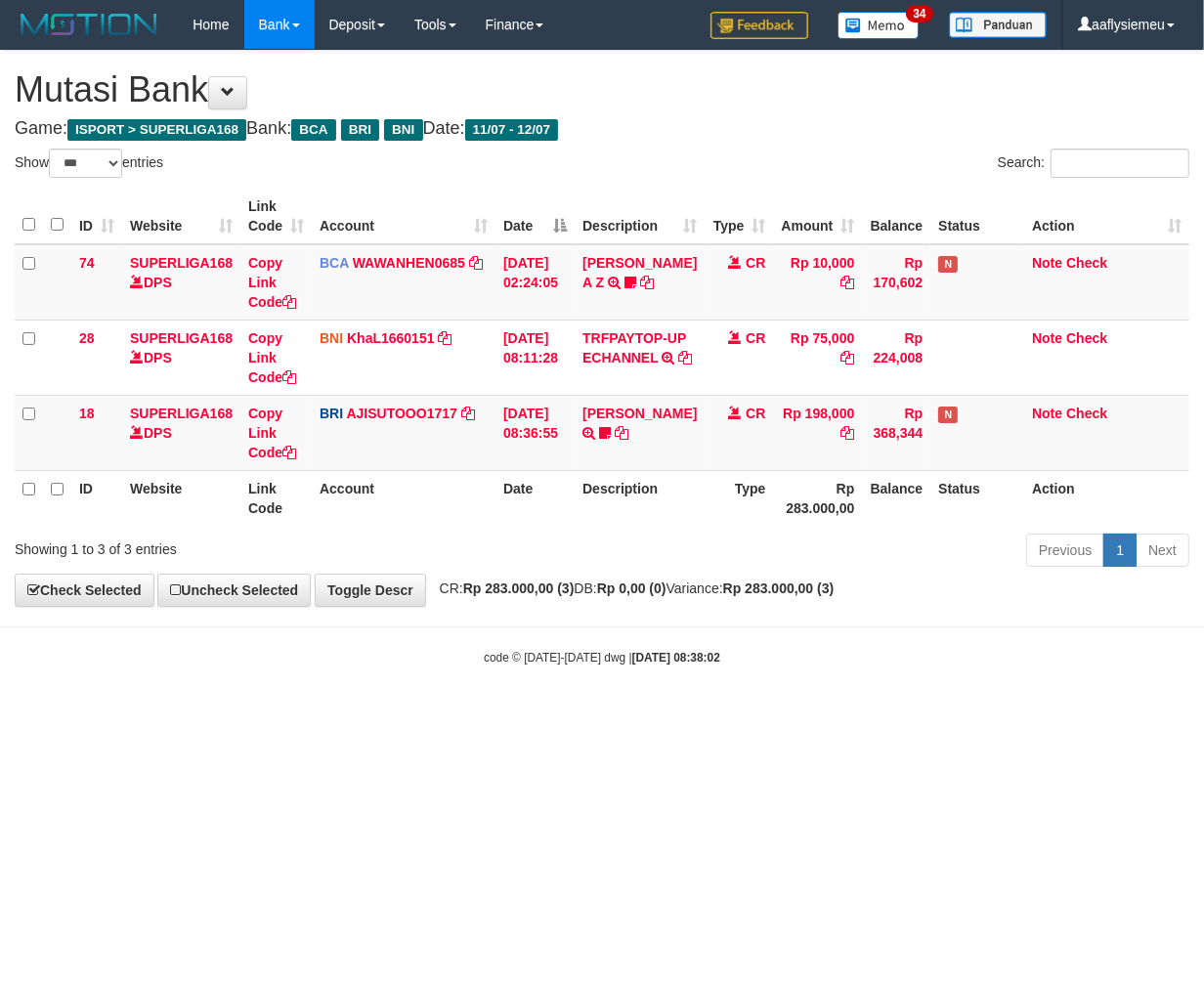 drag, startPoint x: 0, startPoint y: 0, endPoint x: 558, endPoint y: 676, distance: 876.55 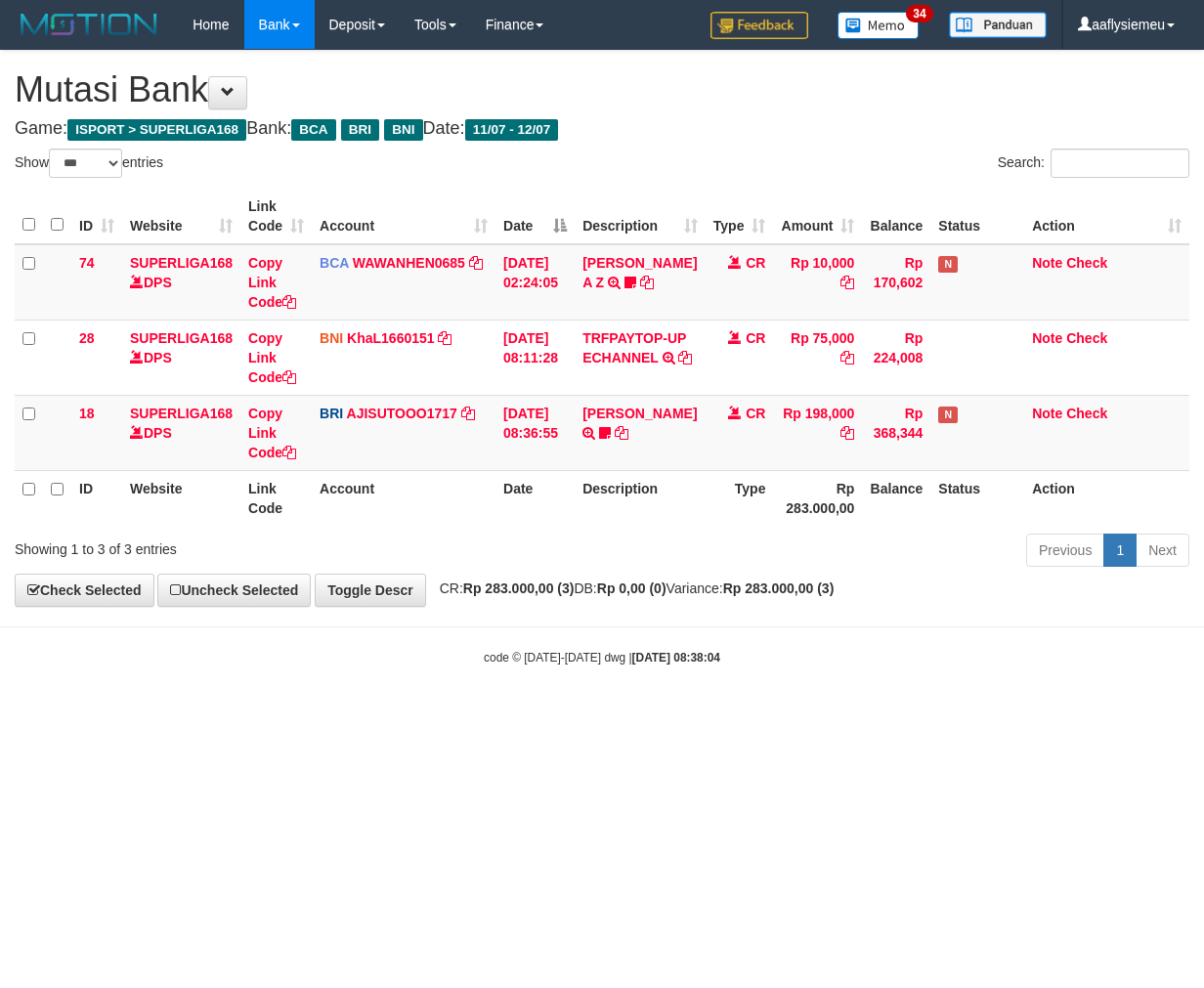 select on "***" 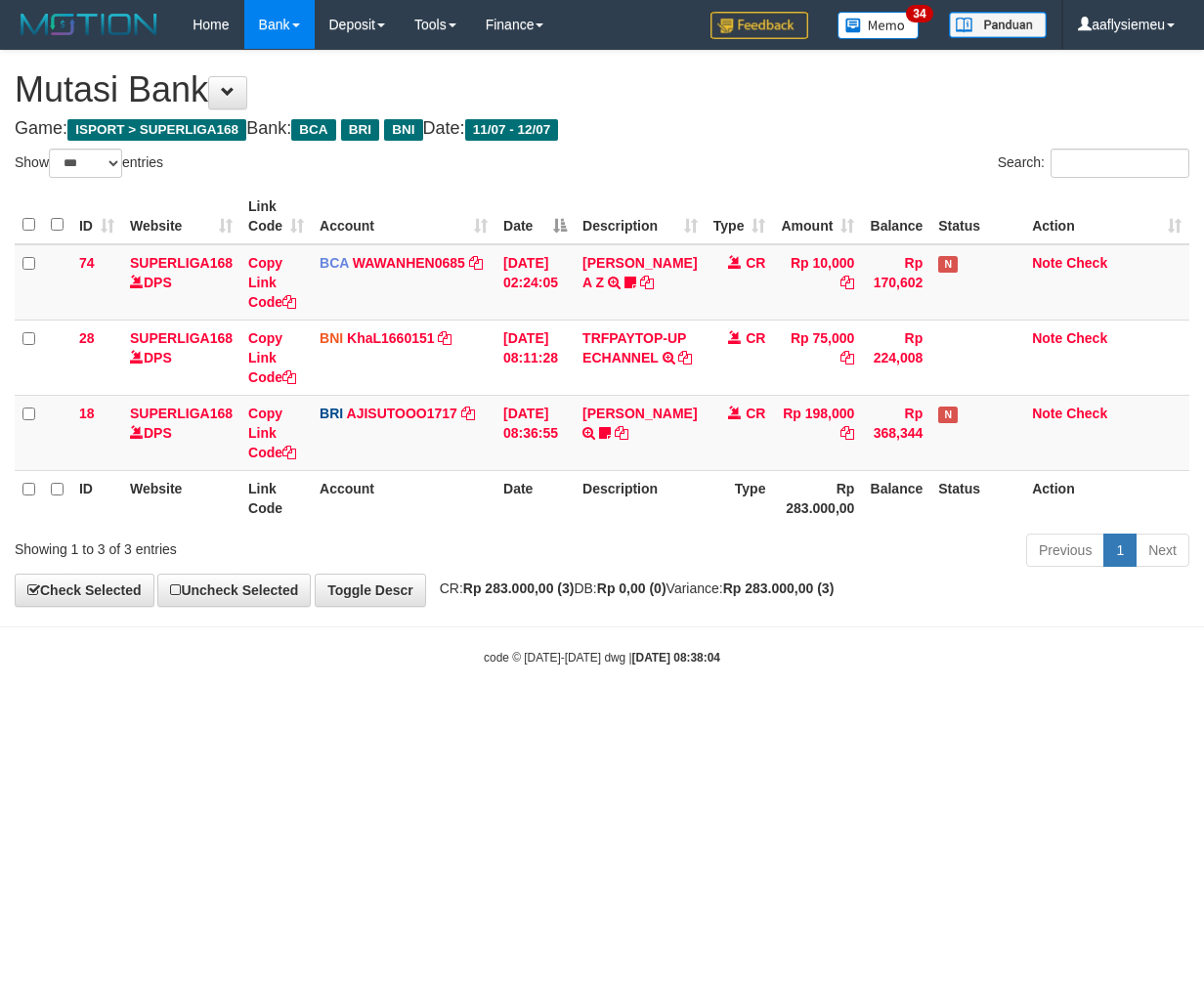 scroll, scrollTop: 0, scrollLeft: 0, axis: both 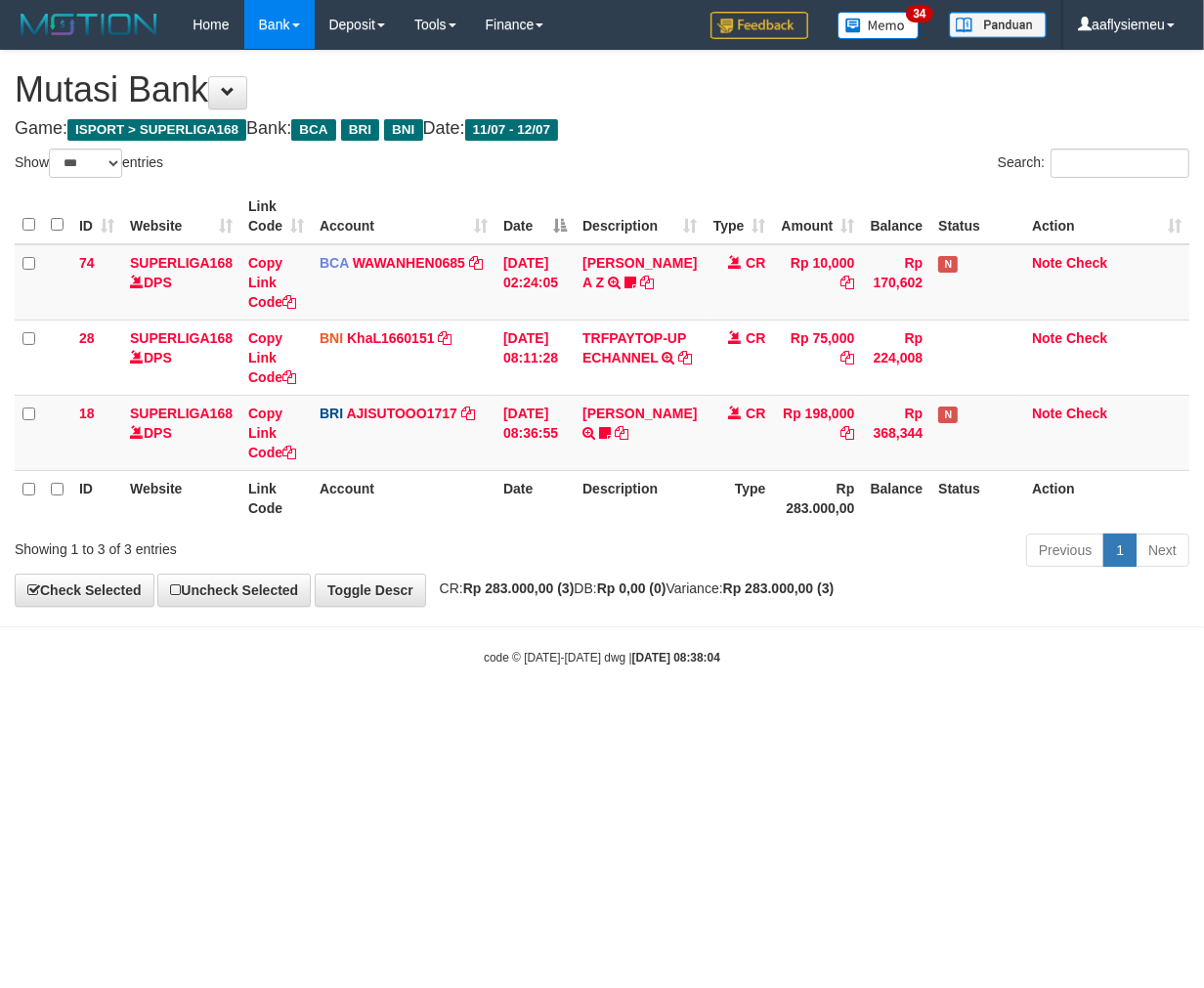 click on "Toggle navigation
Home
Bank
Account List
Load
By Website
Group
[ISPORT]													SUPERLIGA168
By Load Group (DPS)
34" at bounding box center (602, 358) 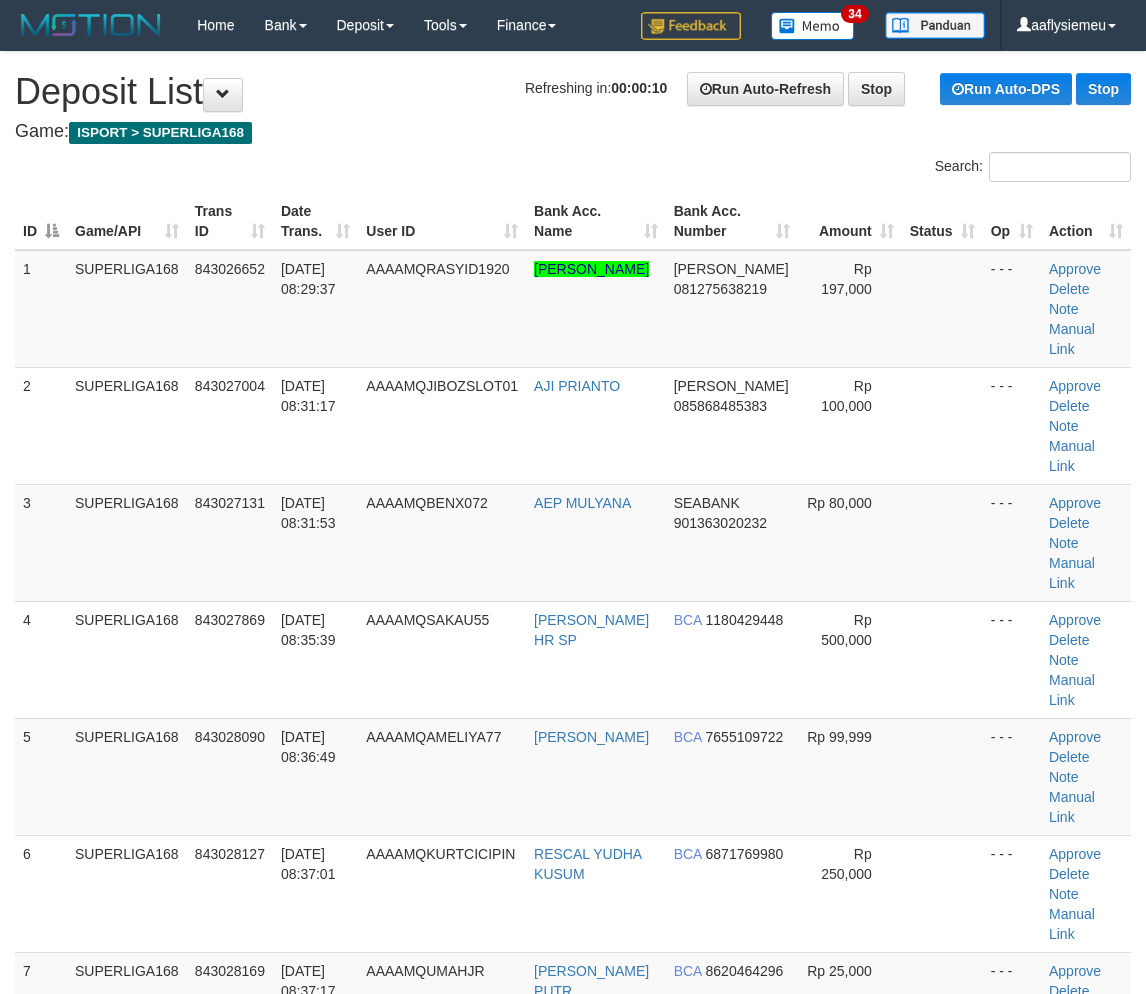 scroll, scrollTop: 0, scrollLeft: 0, axis: both 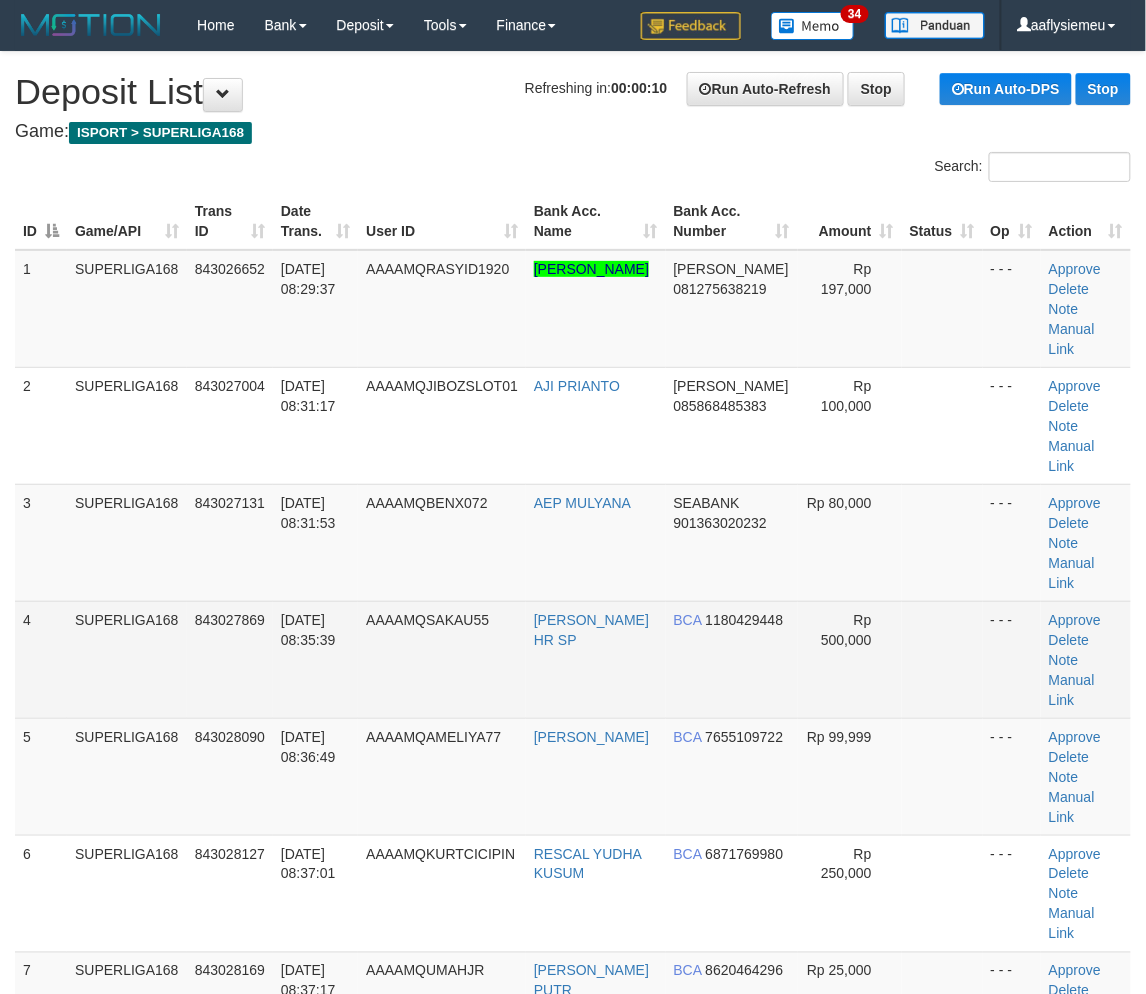 click on "12/07/2025 08:35:39" at bounding box center [315, 659] 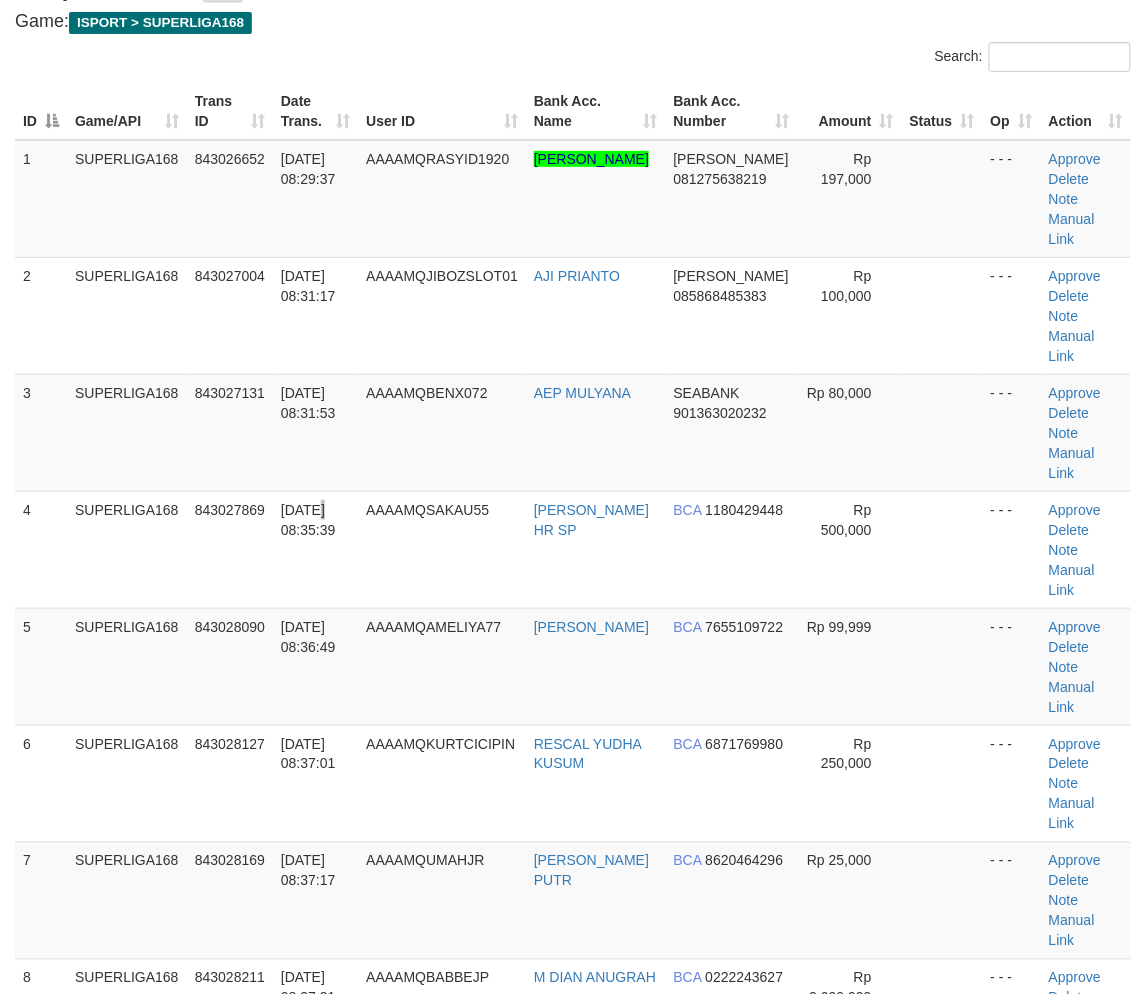 scroll, scrollTop: 111, scrollLeft: 0, axis: vertical 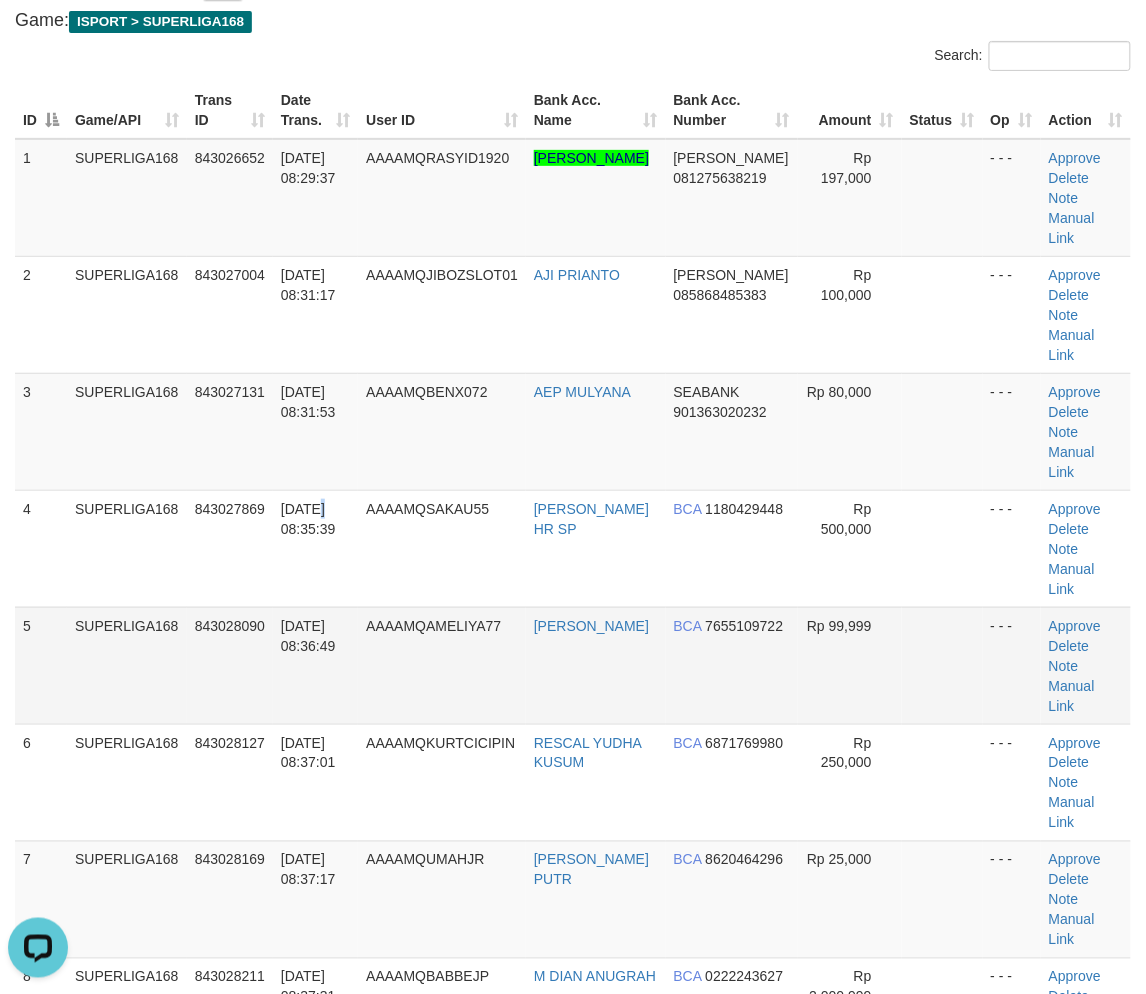 click on "843028090" at bounding box center (230, 665) 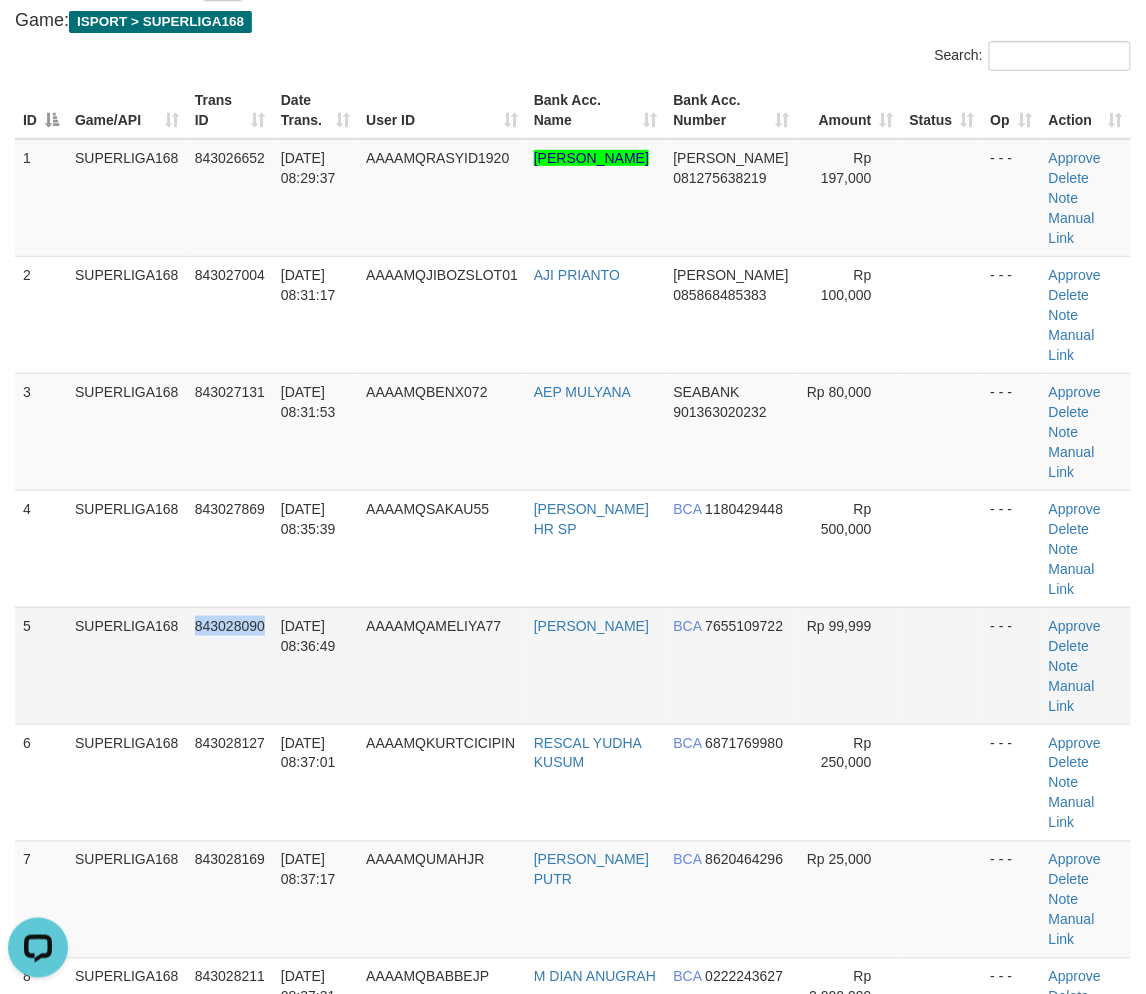 click on "843028090" at bounding box center [230, 665] 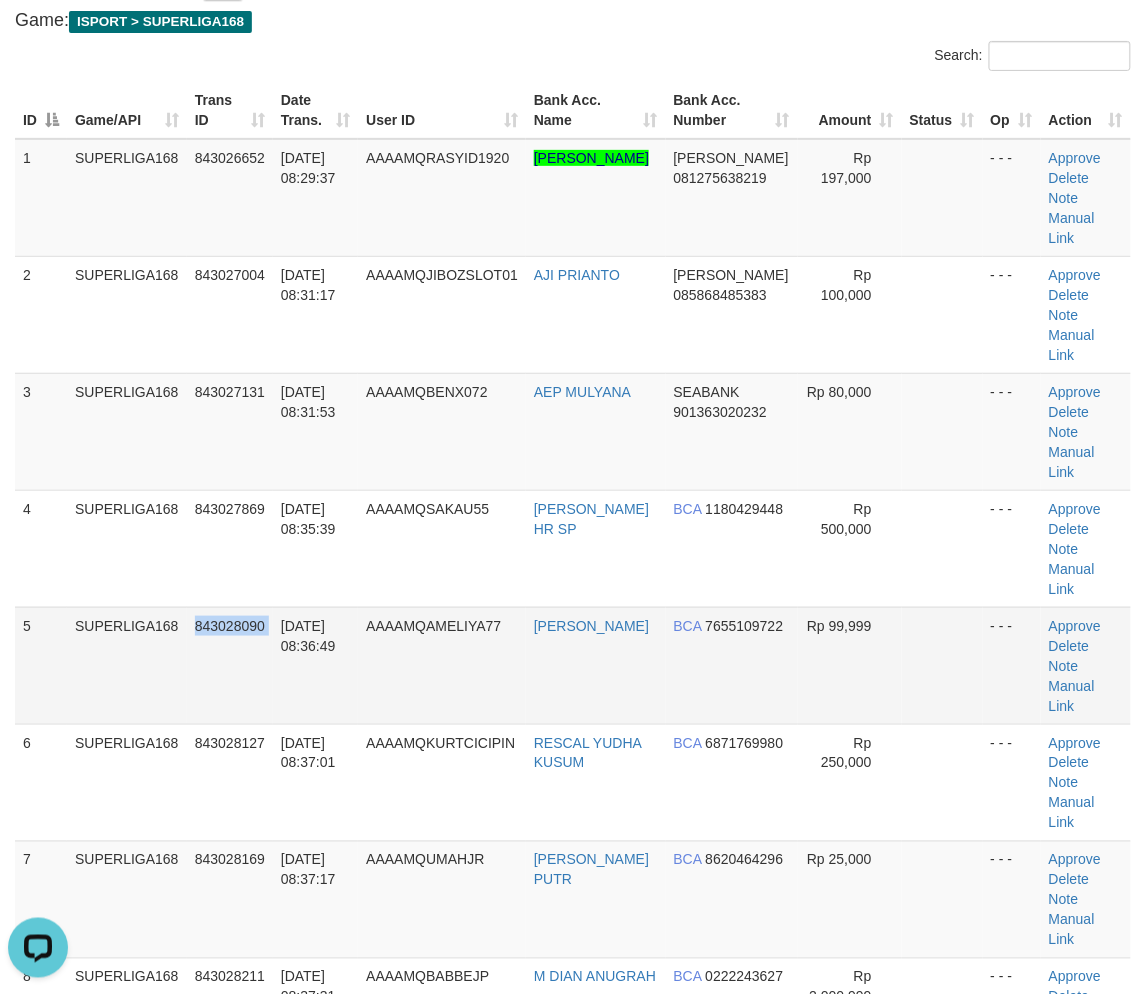 click on "843028090" at bounding box center [230, 665] 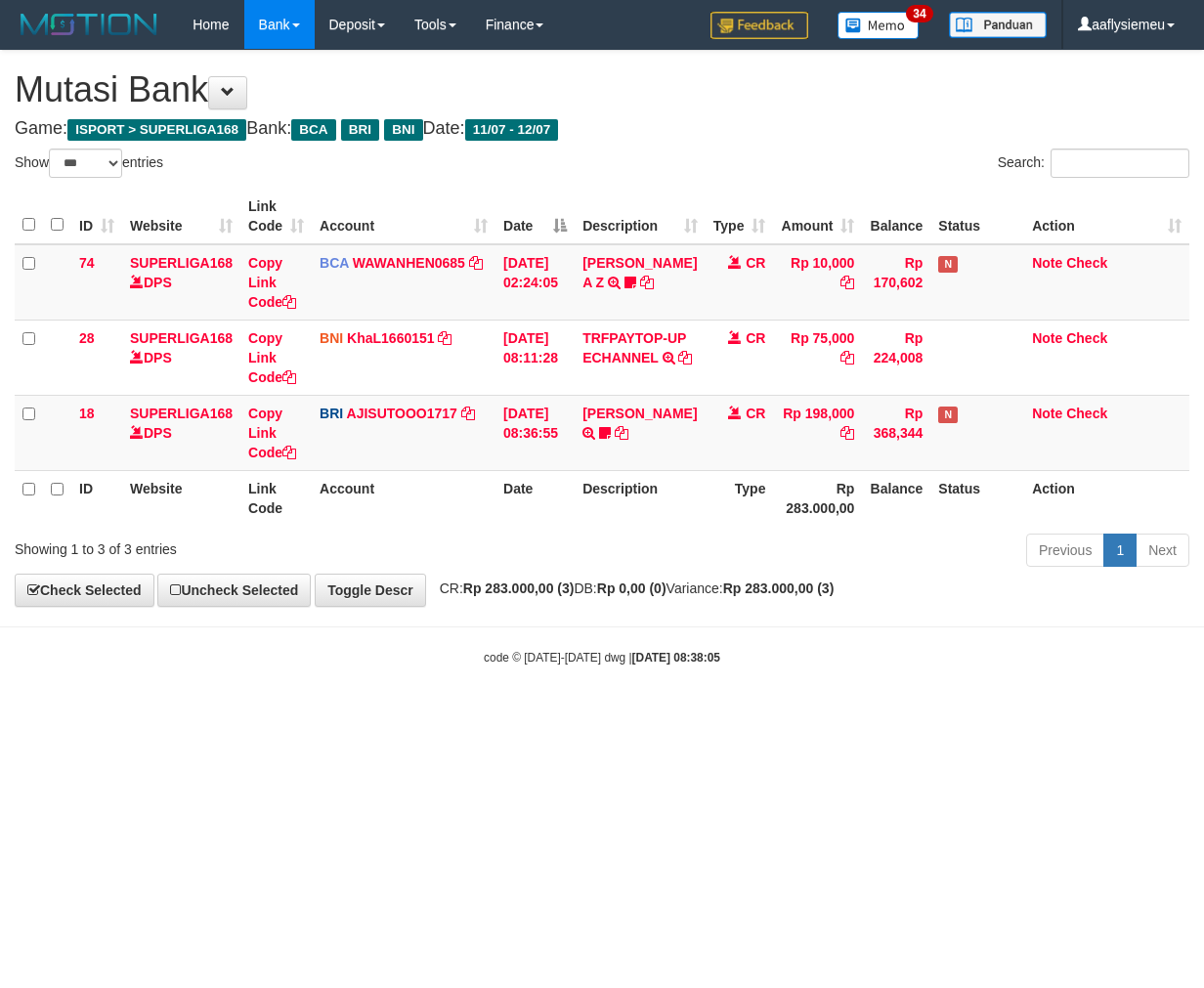 select on "***" 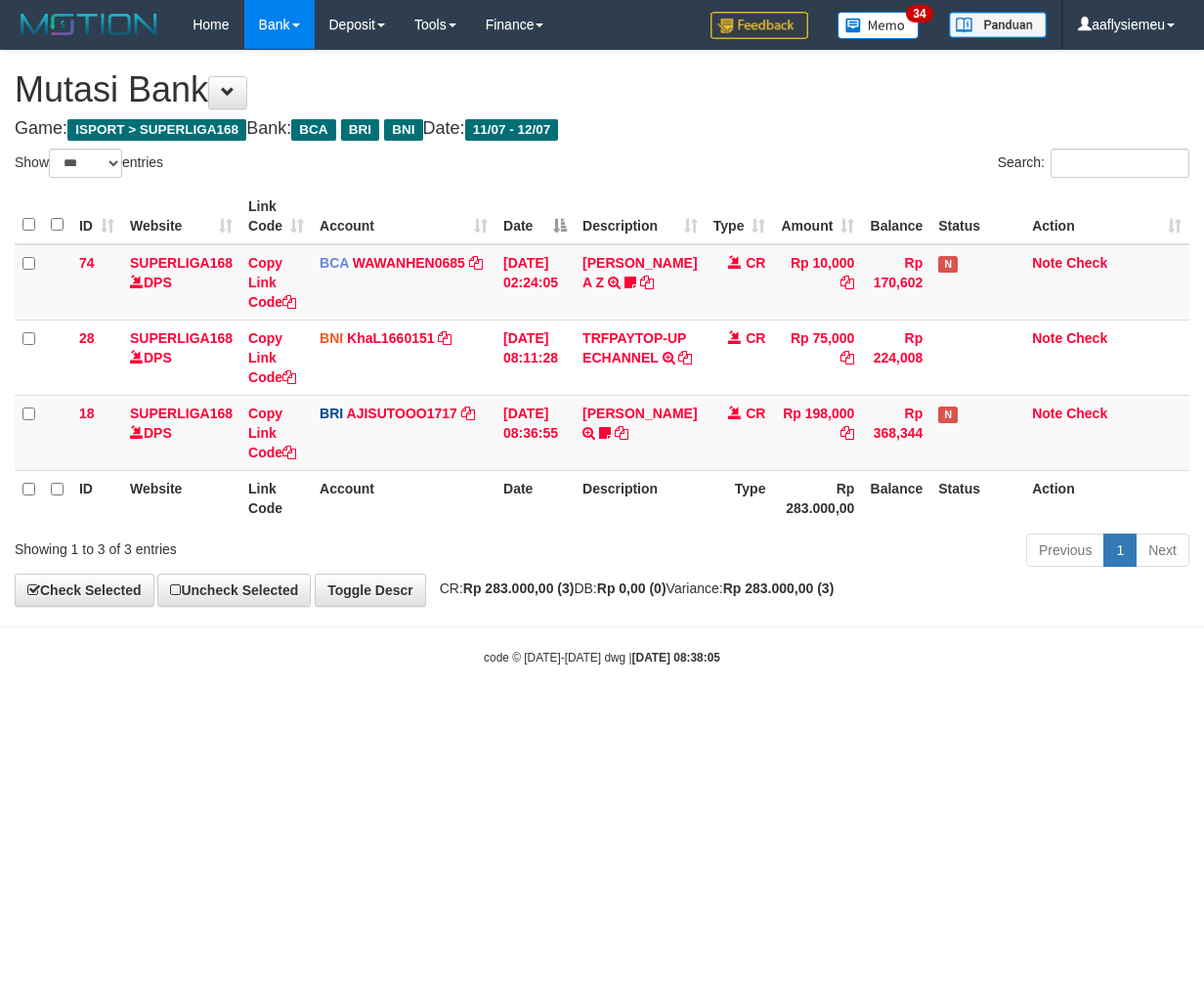 scroll, scrollTop: 0, scrollLeft: 0, axis: both 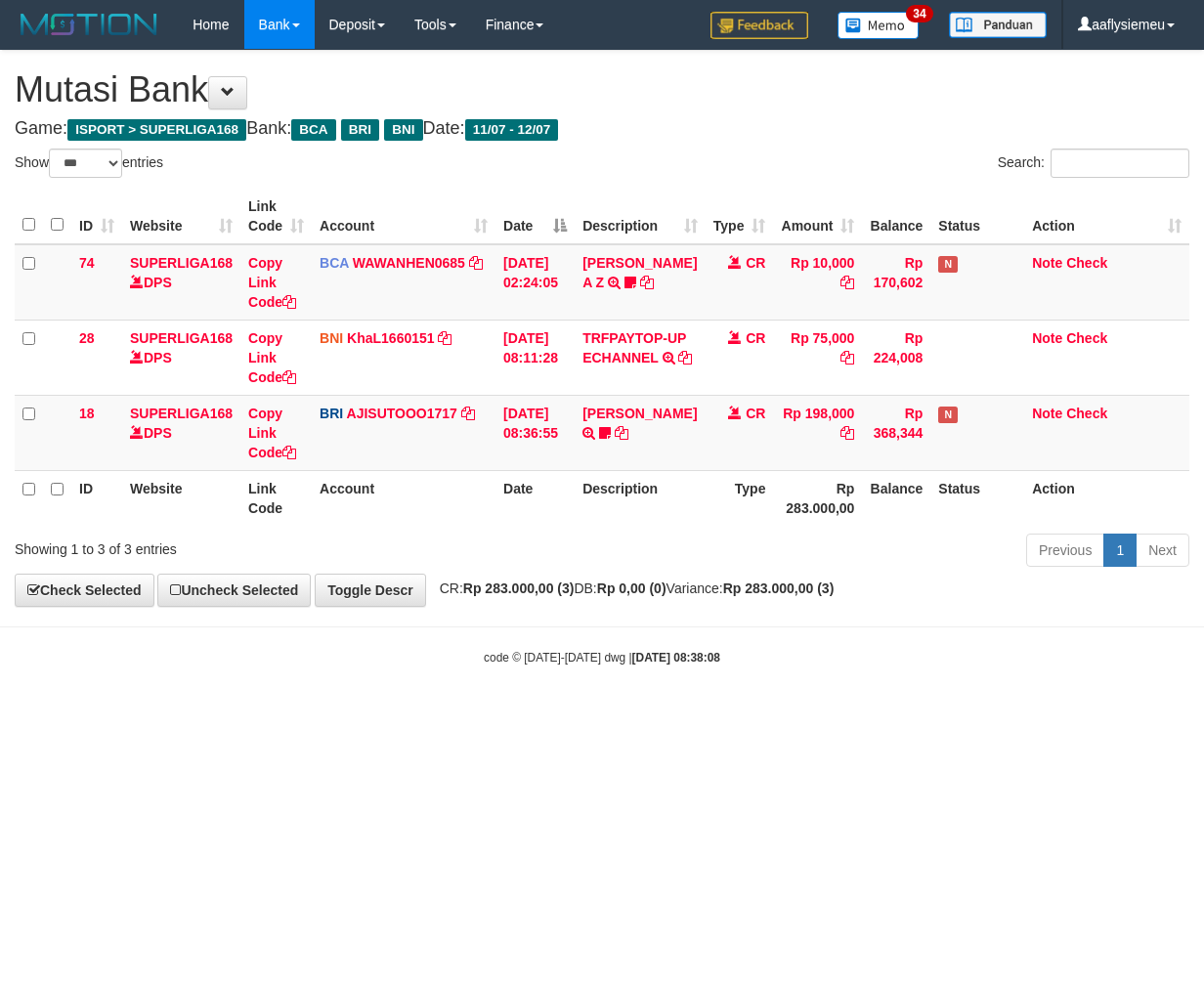 select on "***" 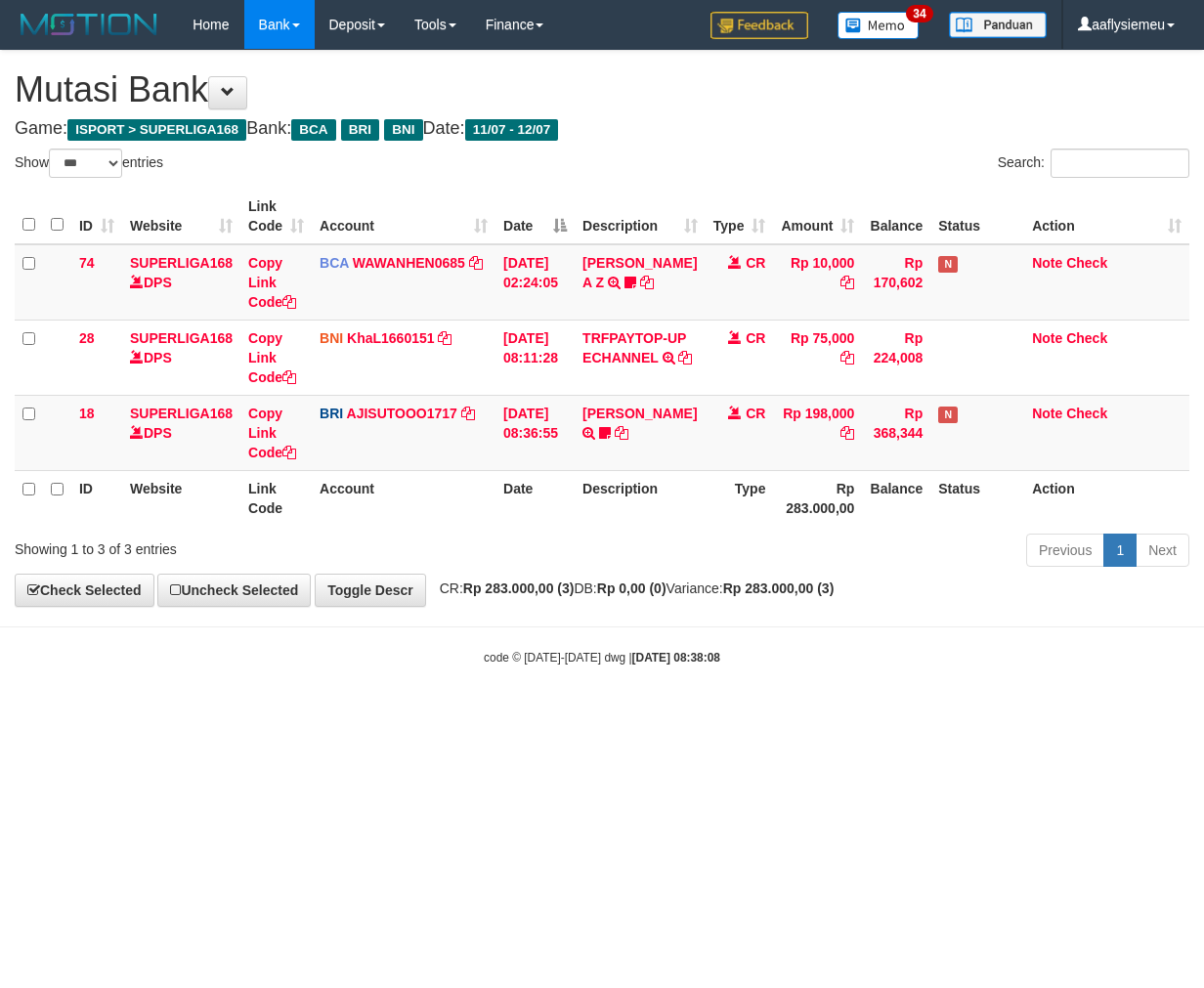scroll, scrollTop: 0, scrollLeft: 0, axis: both 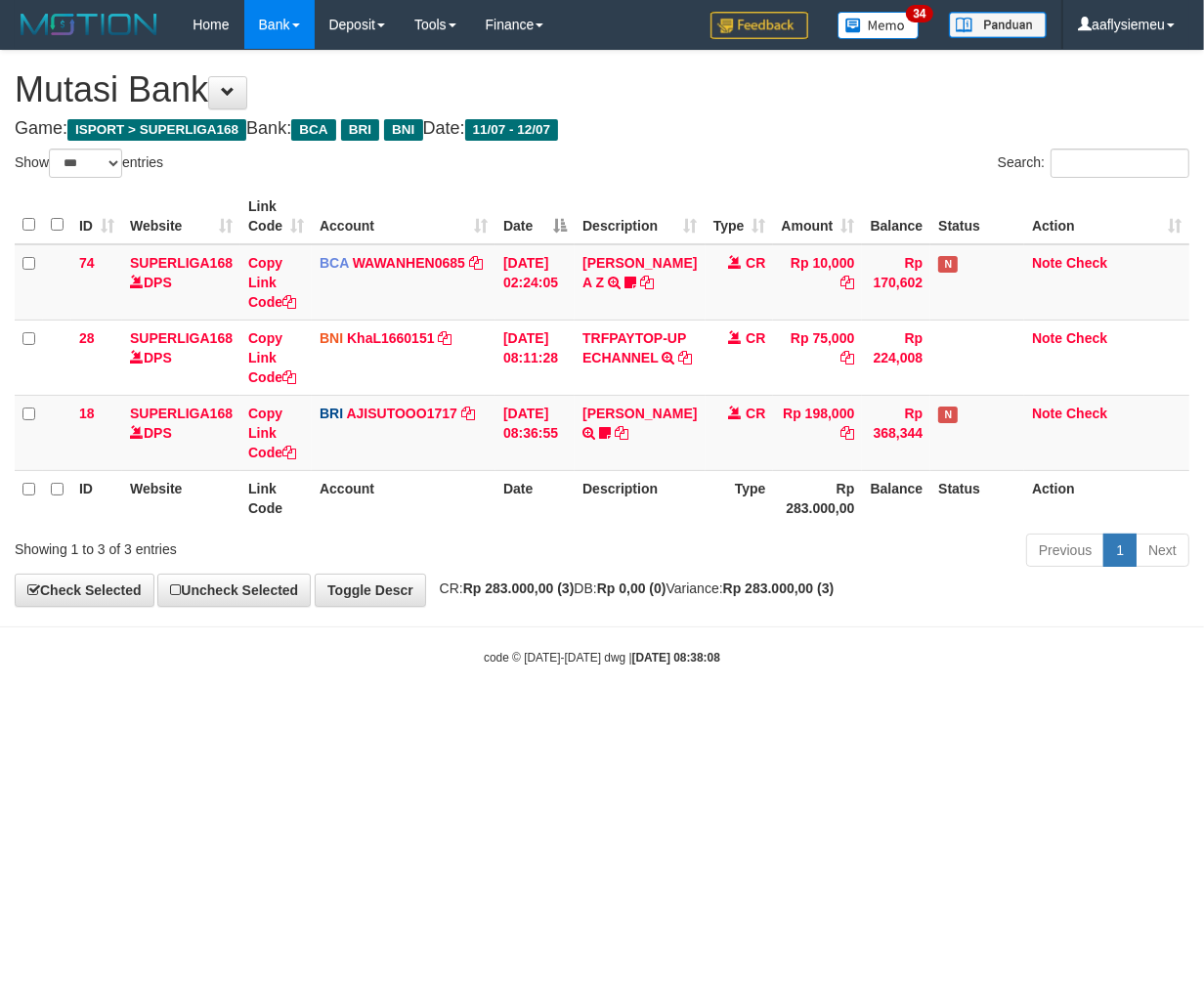 click on "Toggle navigation
Home
Bank
Account List
Load
By Website
Group
[ISPORT]													SUPERLIGA168
By Load Group (DPS)
34" at bounding box center [602, 358] 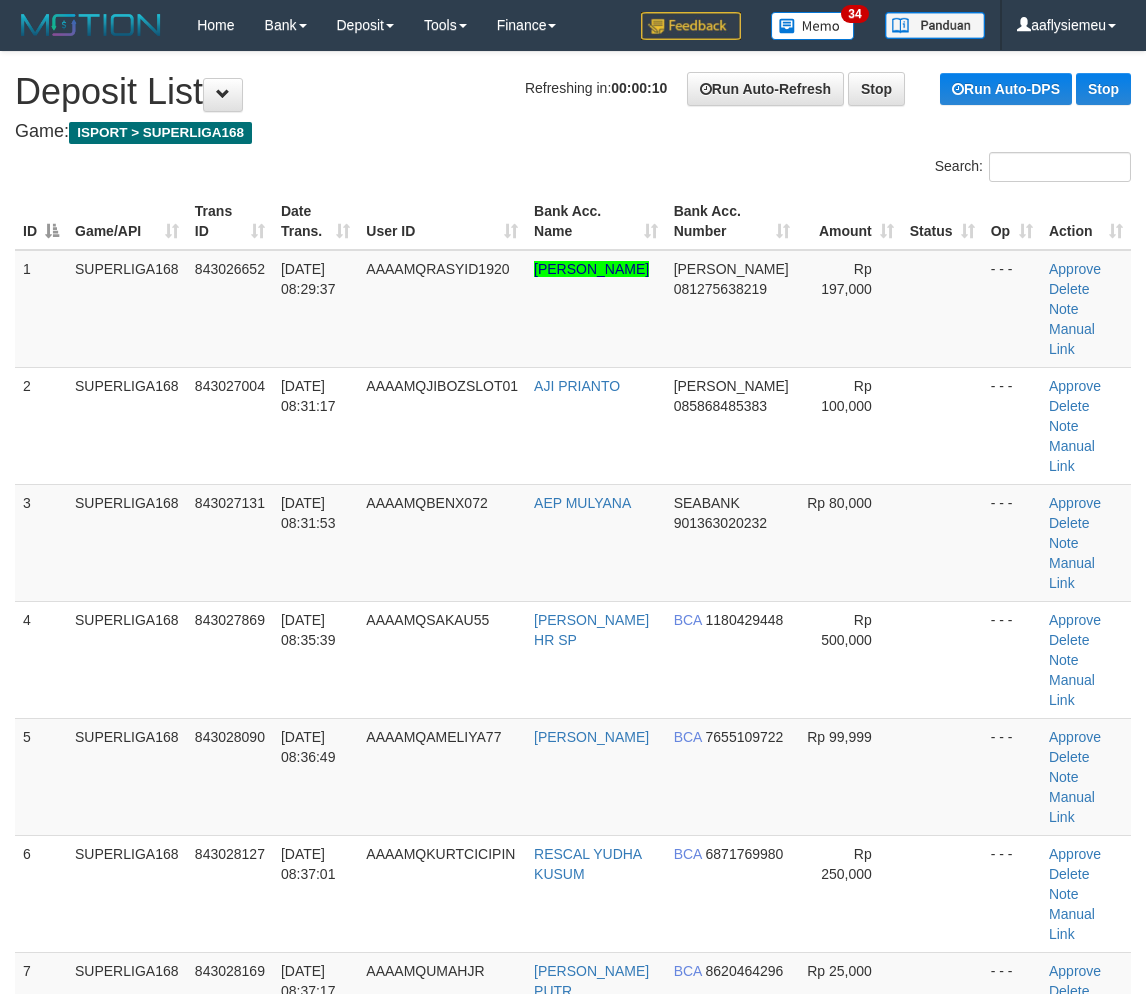 scroll, scrollTop: 112, scrollLeft: 0, axis: vertical 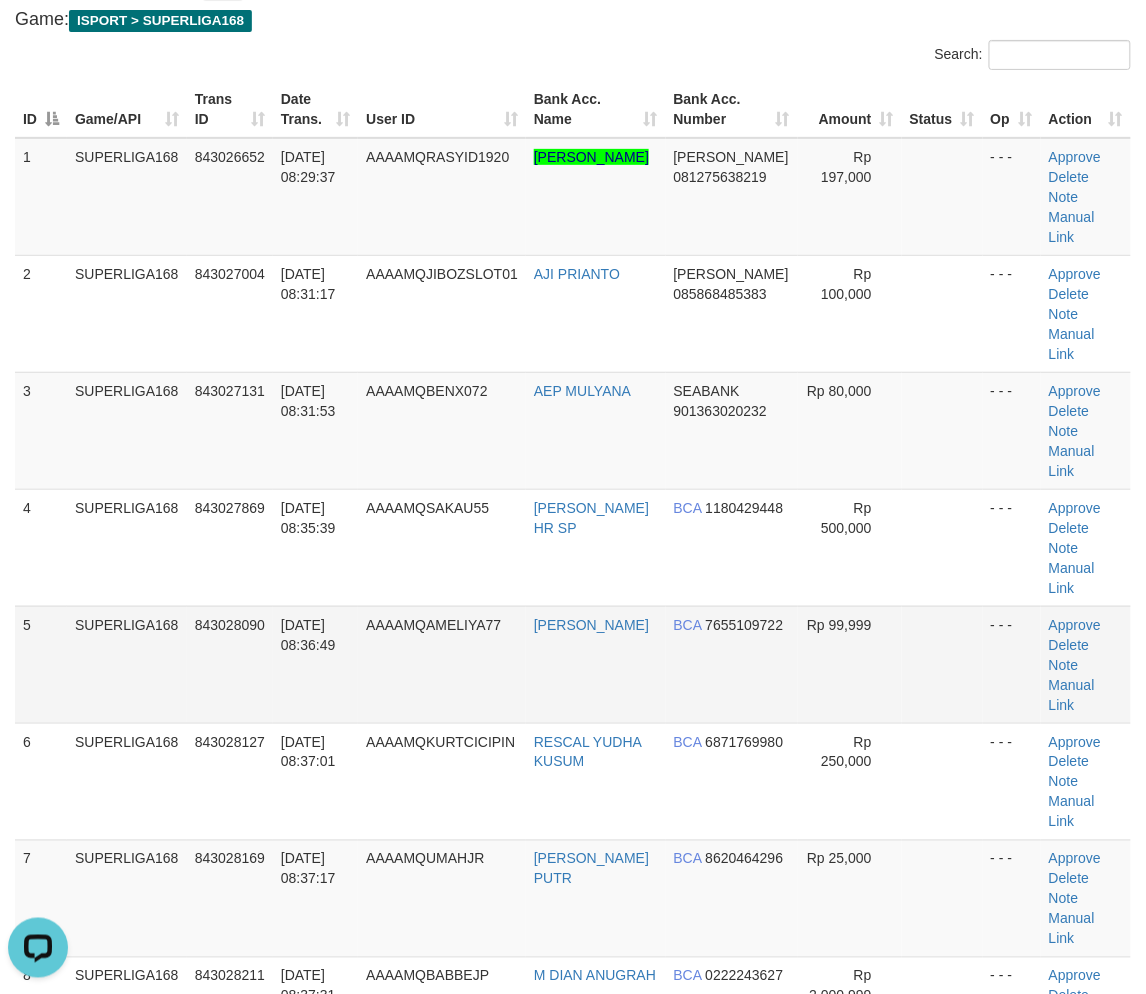 click on "SUPERLIGA168" at bounding box center [127, 664] 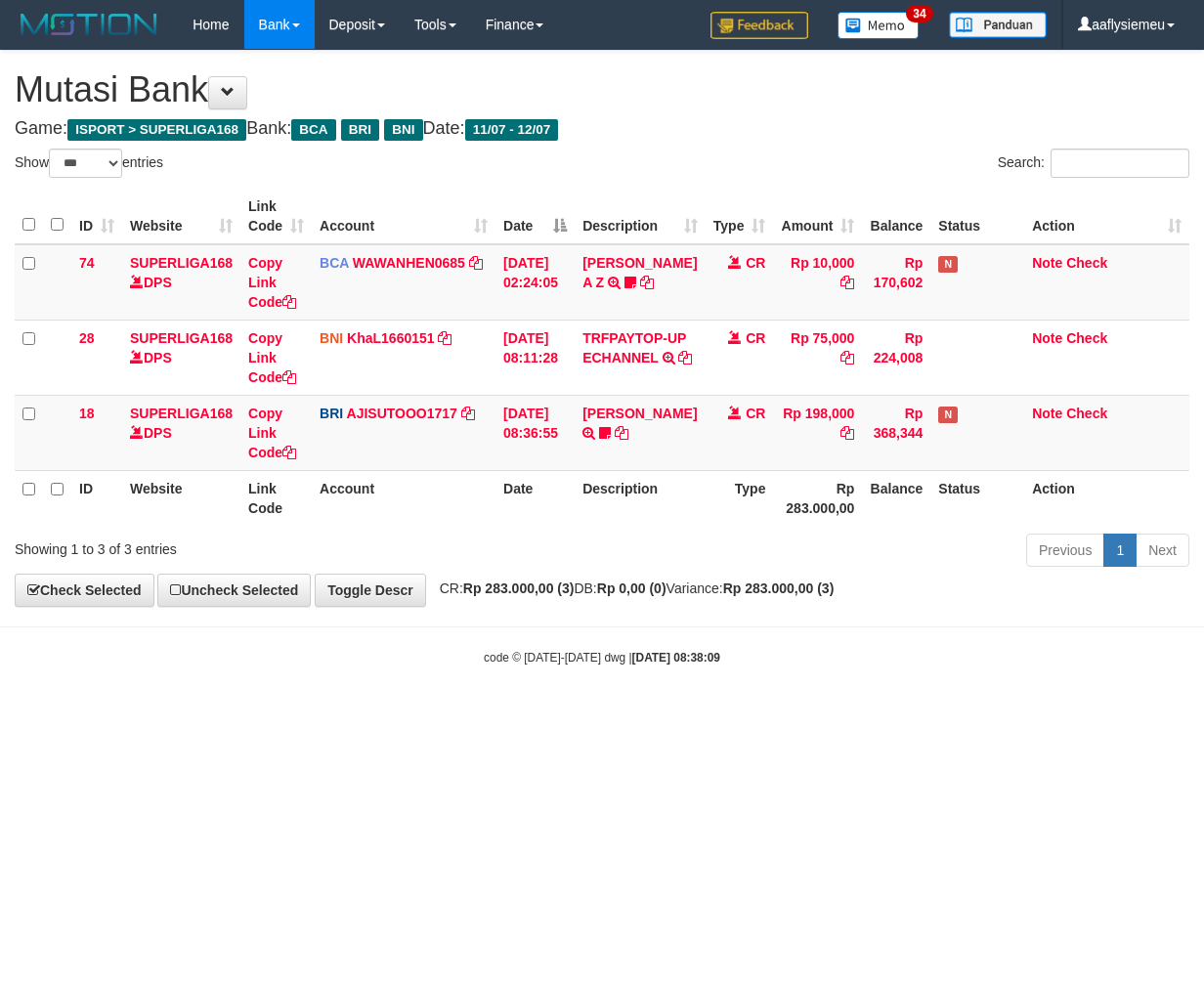 select on "***" 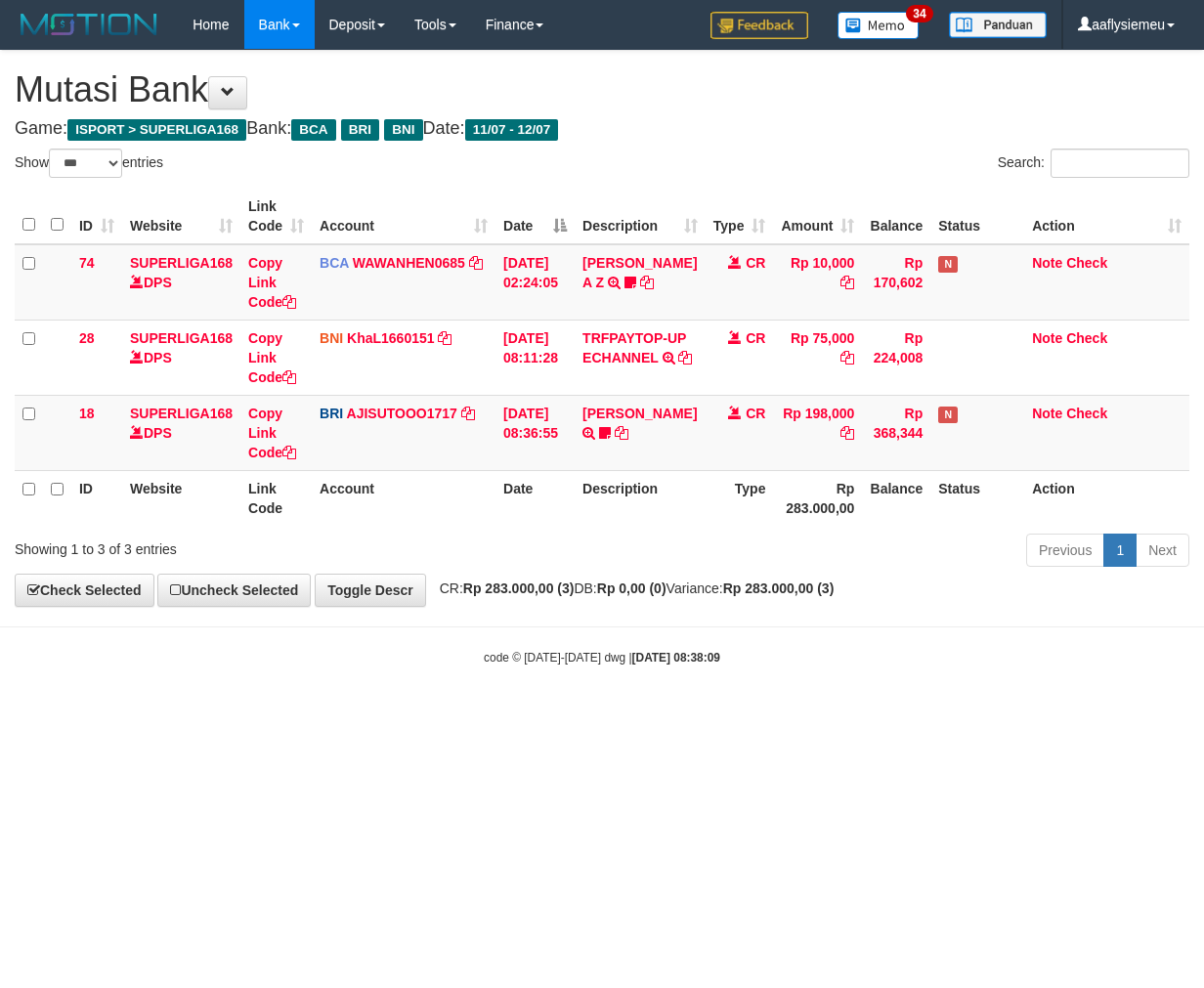 scroll, scrollTop: 0, scrollLeft: 0, axis: both 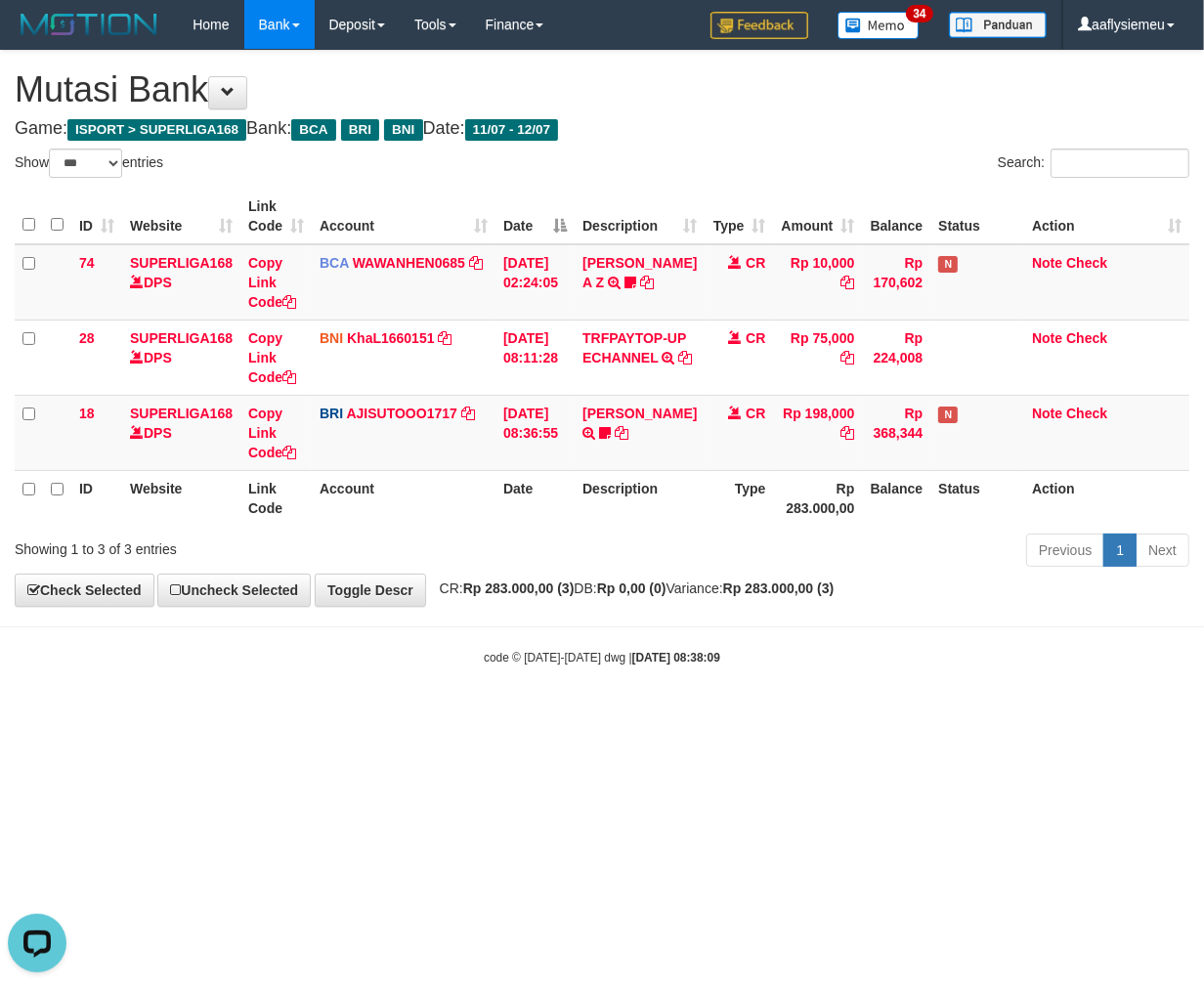 click on "Toggle navigation
Home
Bank
Account List
Load
By Website
Group
[ISPORT]													SUPERLIGA168
By Load Group (DPS)
34" at bounding box center [602, 358] 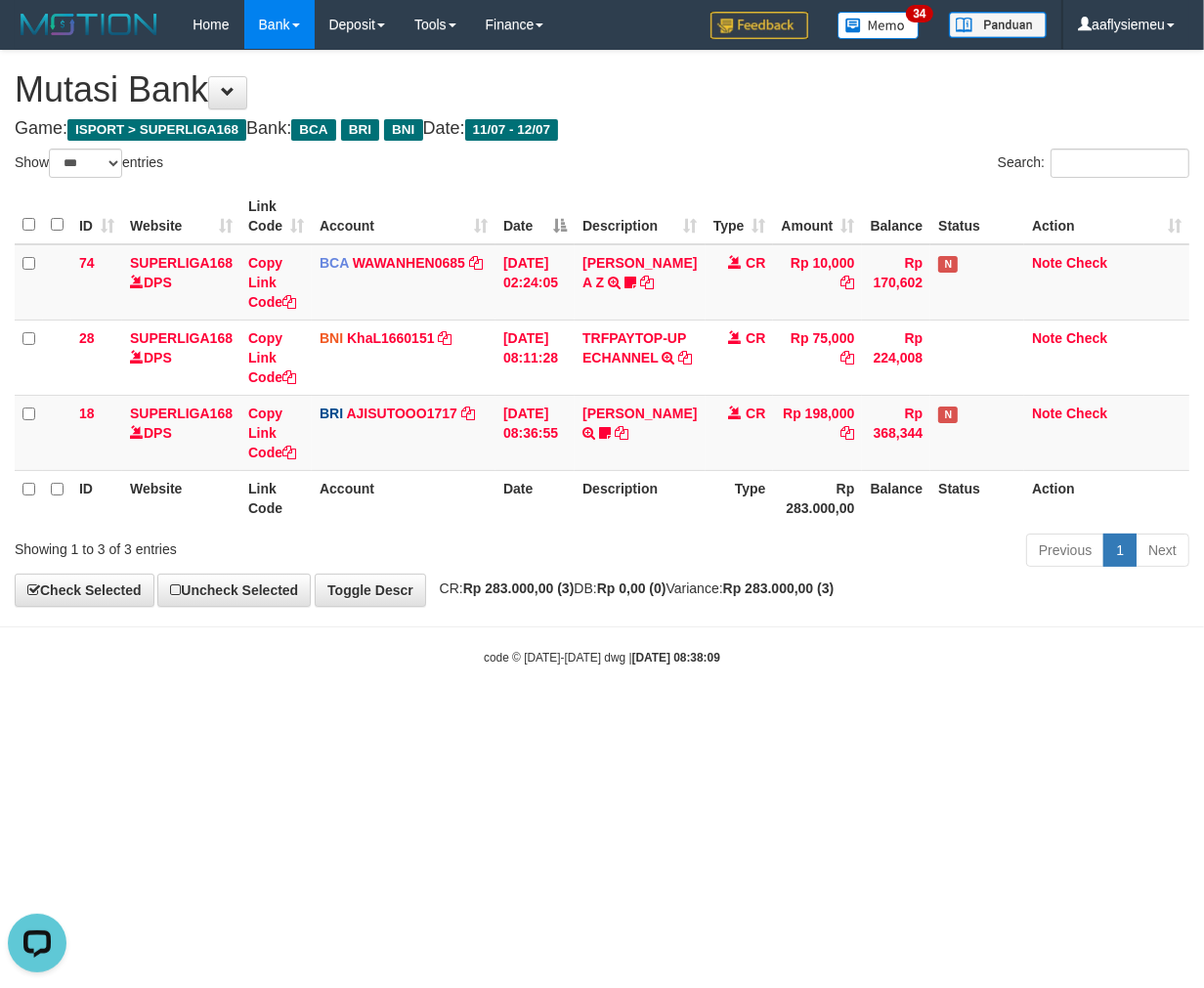 click on "Toggle navigation
Home
Bank
Account List
Load
By Website
Group
[ISPORT]													SUPERLIGA168
By Load Group (DPS)
34" at bounding box center [602, 358] 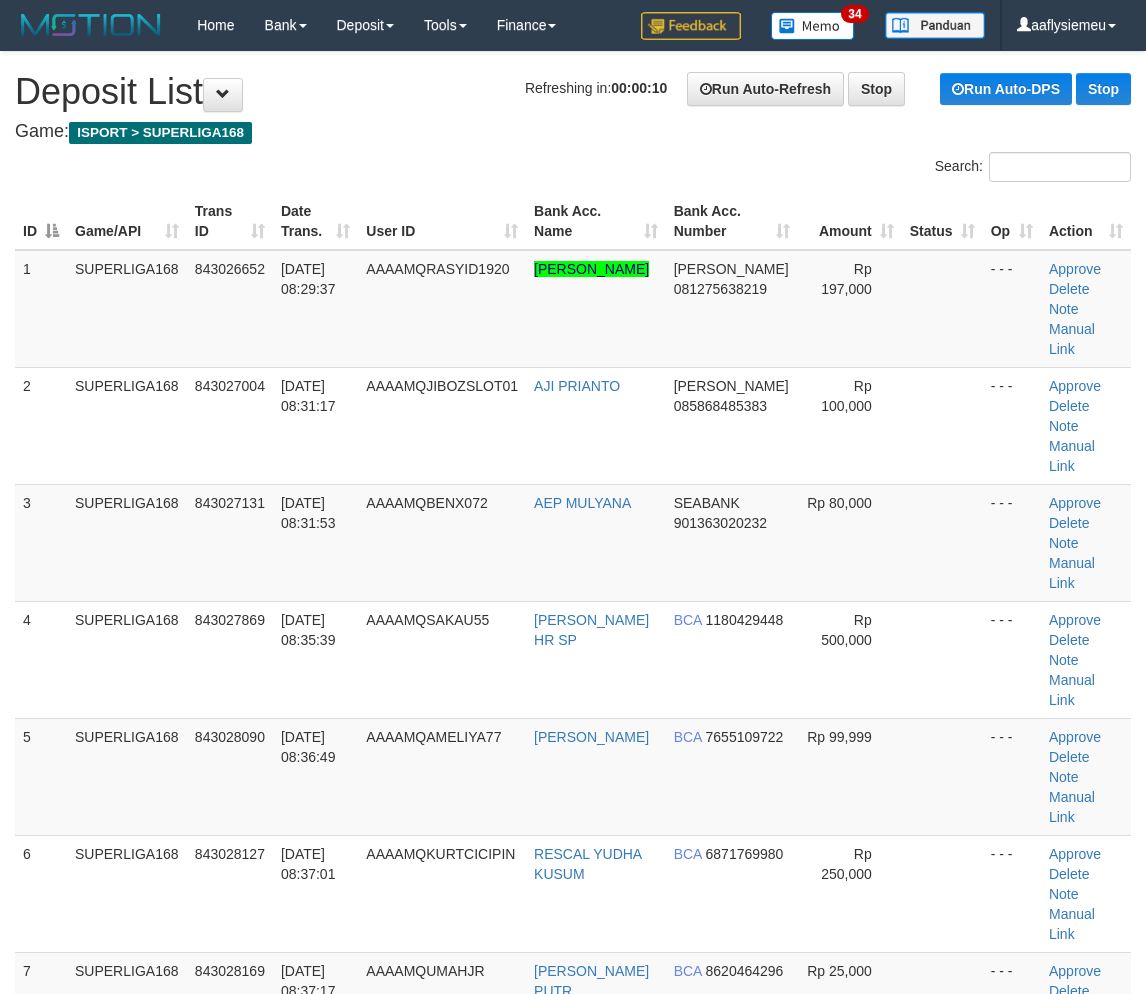 scroll, scrollTop: 0, scrollLeft: 0, axis: both 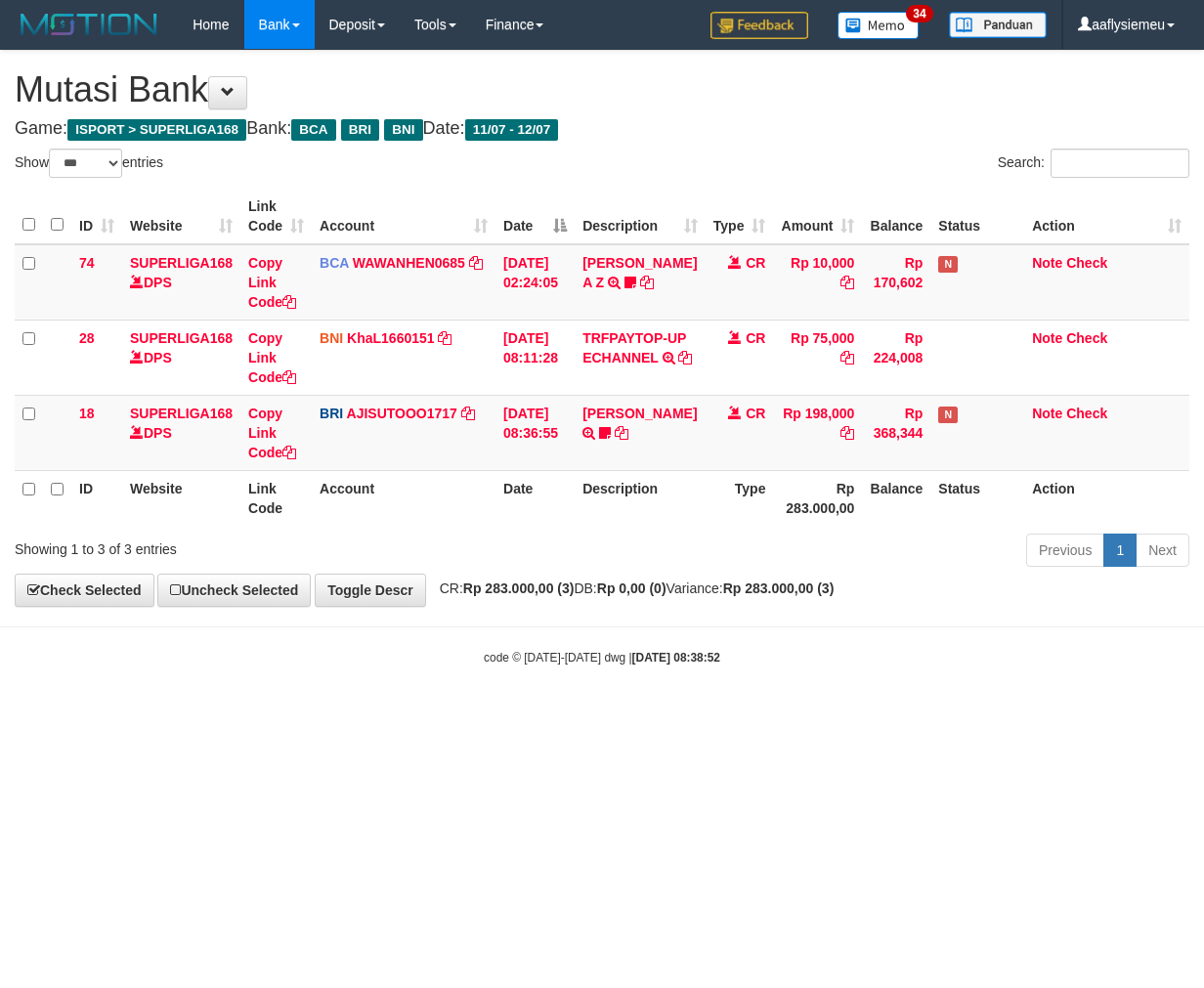 select on "***" 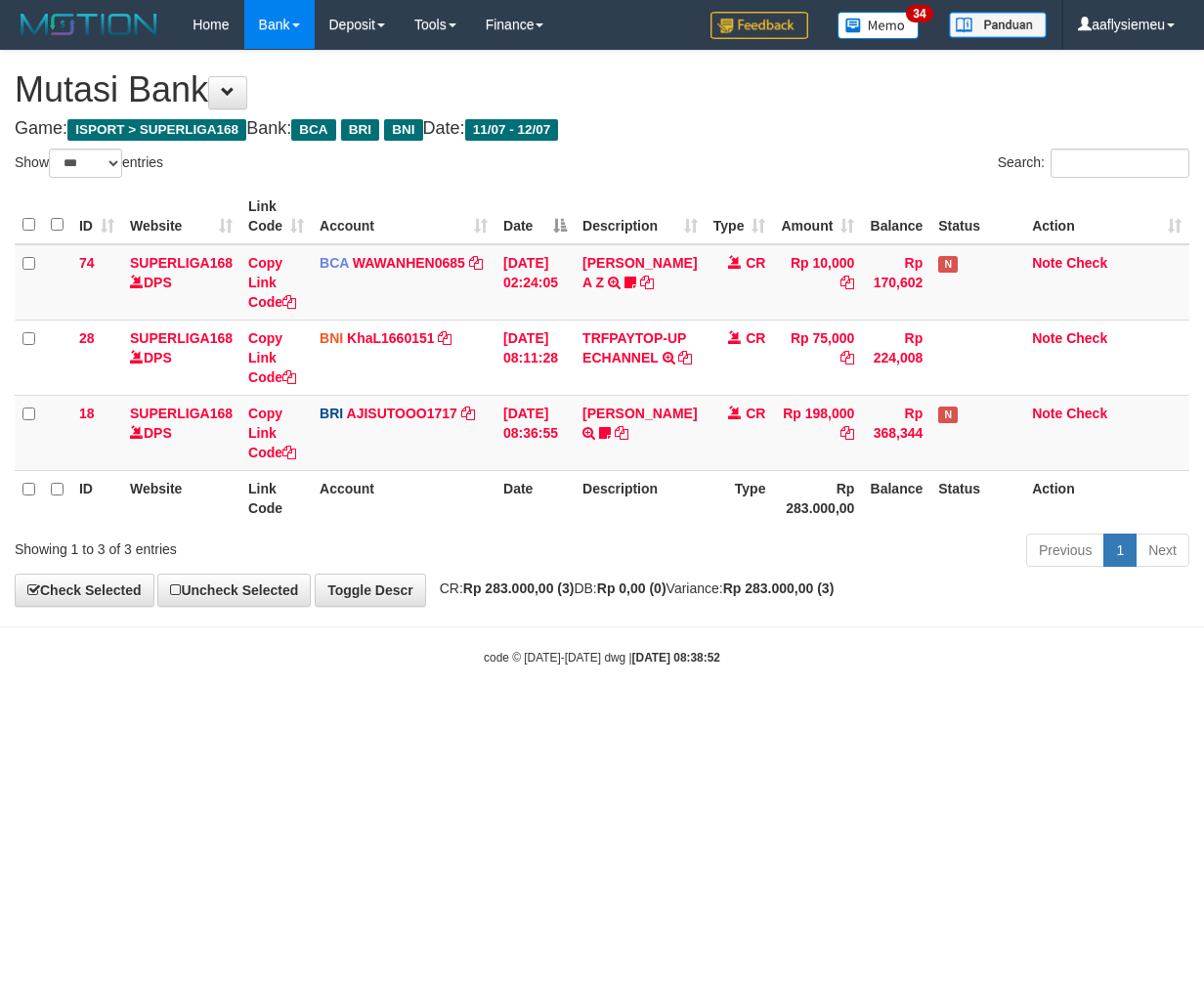 scroll, scrollTop: 0, scrollLeft: 0, axis: both 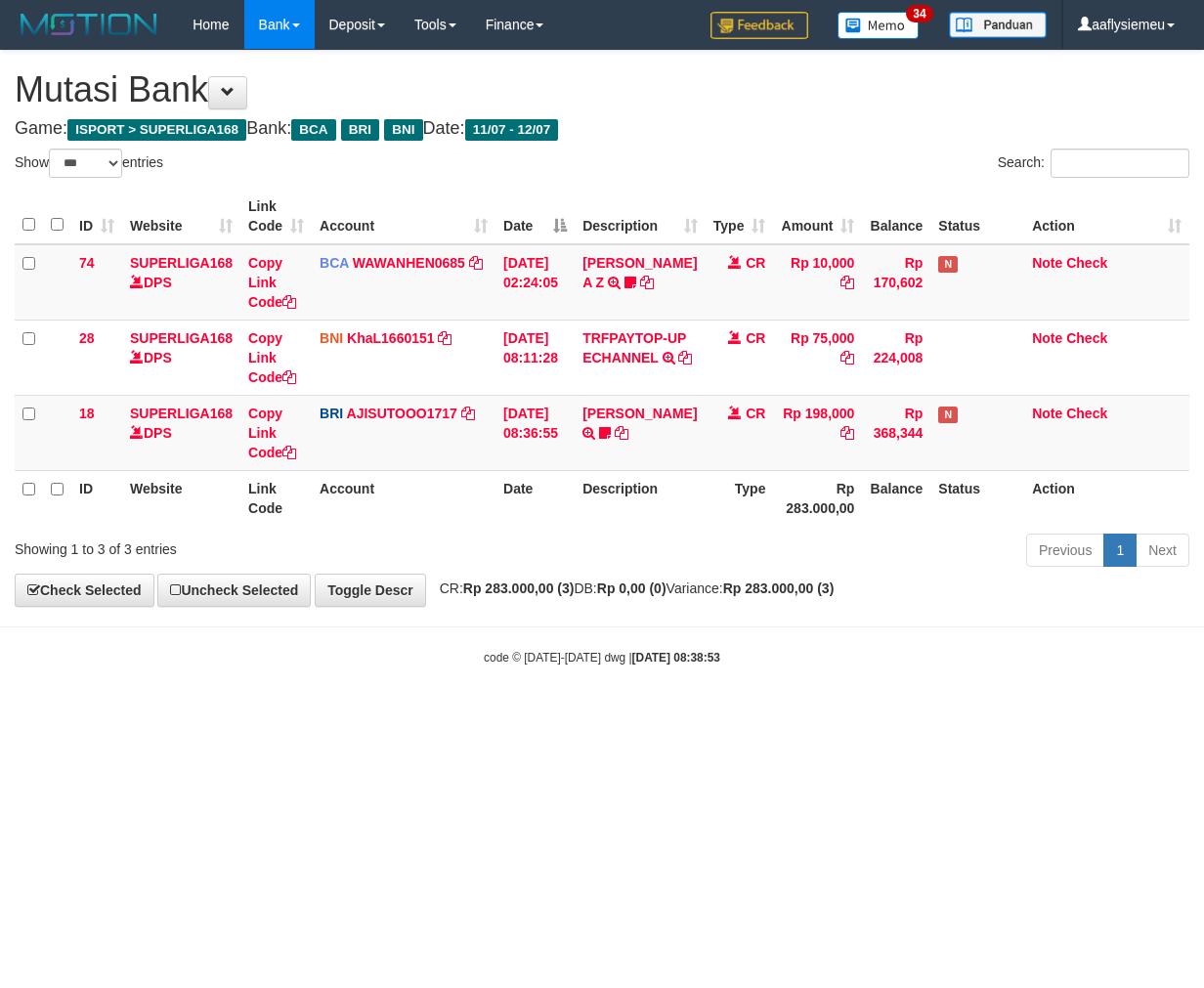 select on "***" 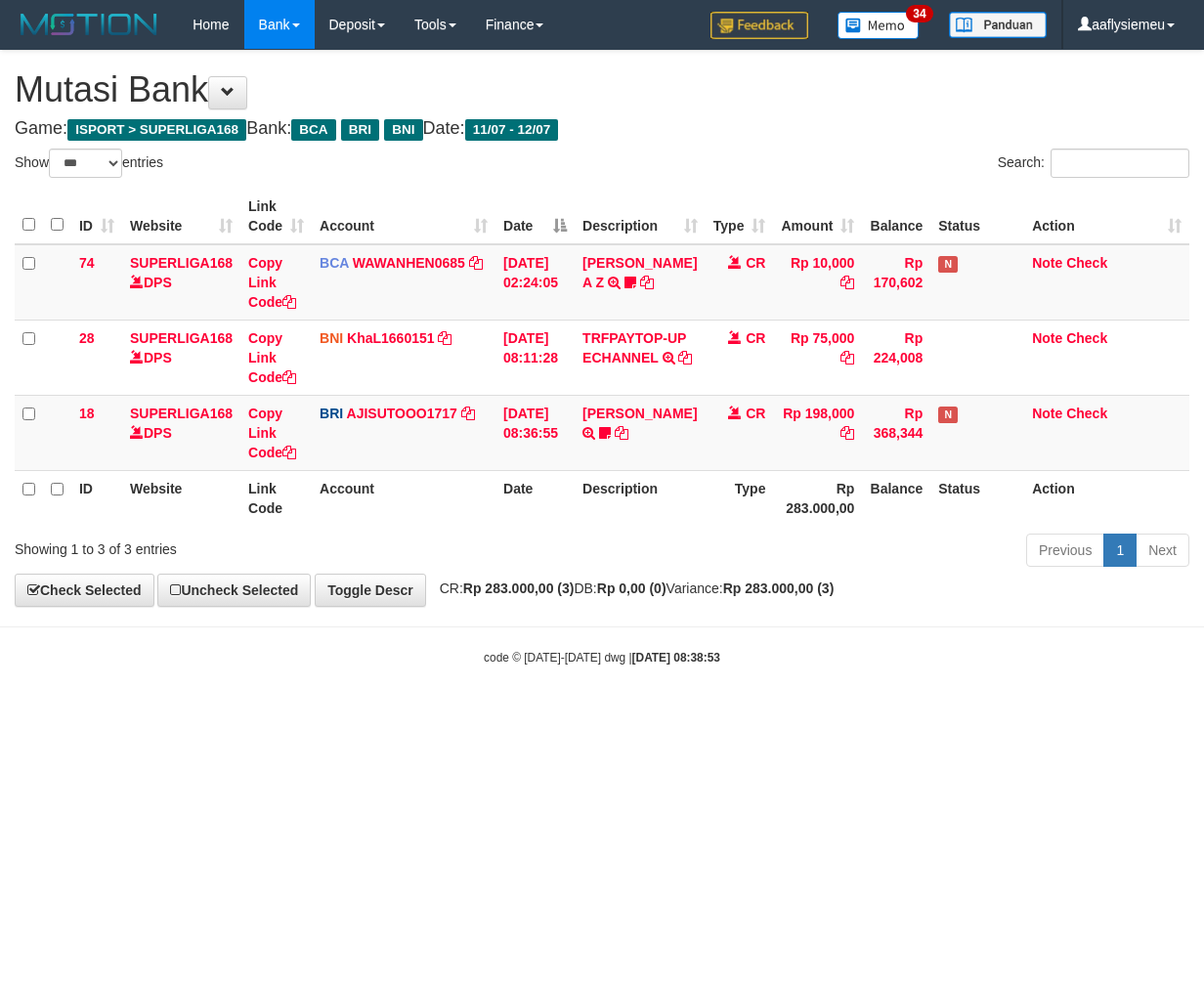 scroll, scrollTop: 0, scrollLeft: 0, axis: both 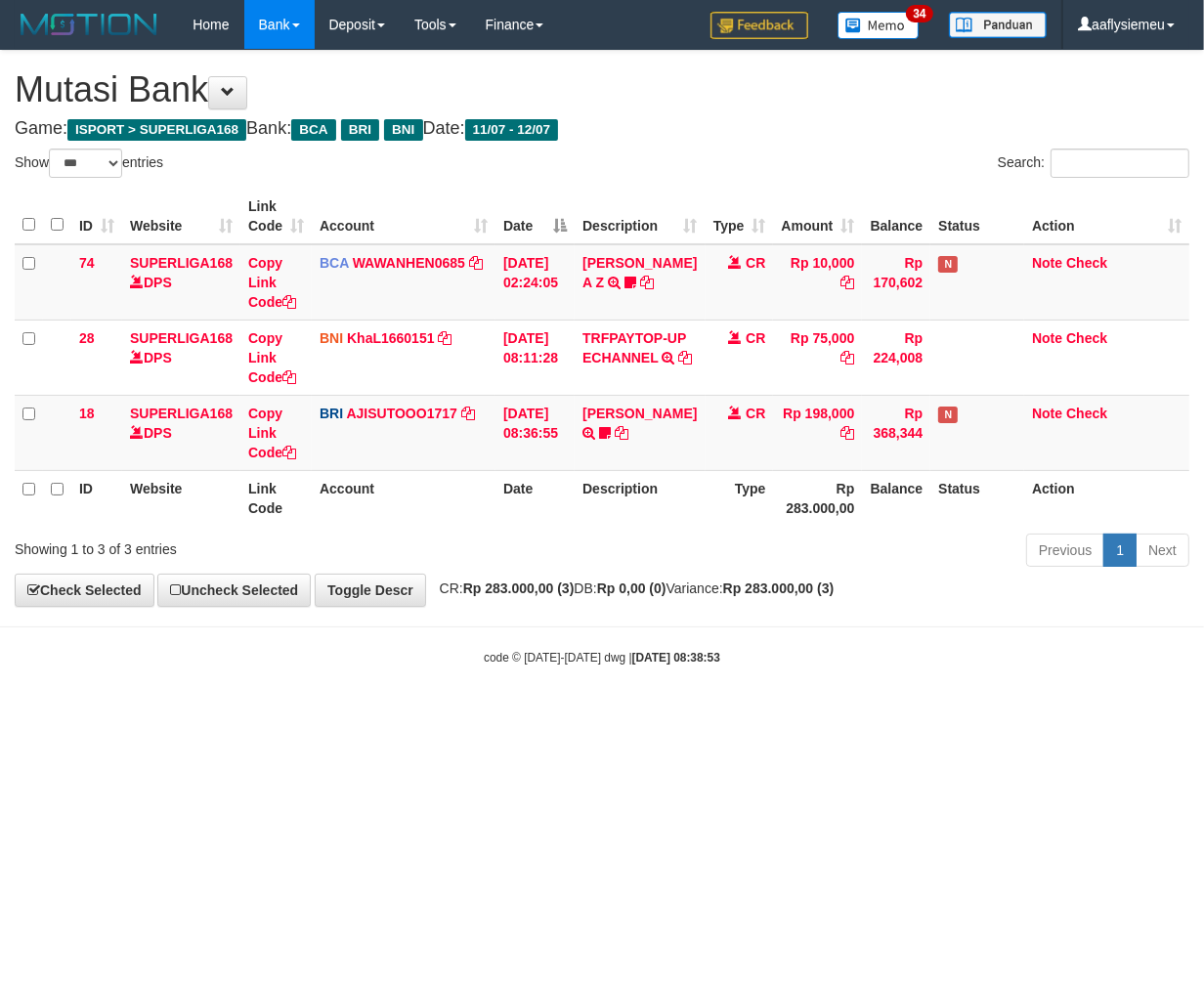 click on "Toggle navigation
Home
Bank
Account List
Load
By Website
Group
[ISPORT]													SUPERLIGA168
By Load Group (DPS)
34" at bounding box center [602, 358] 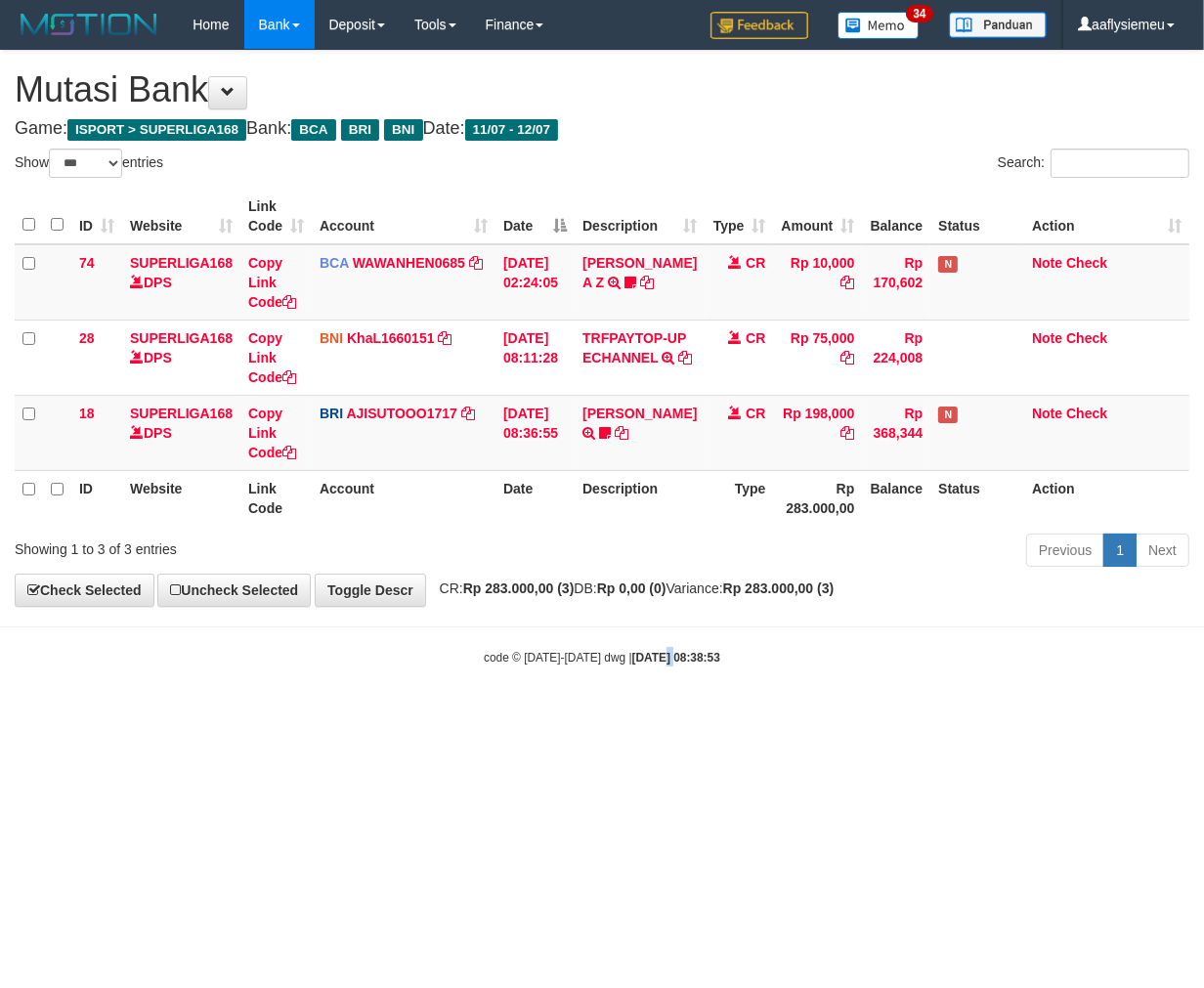 click on "Toggle navigation
Home
Bank
Account List
Load
By Website
Group
[ISPORT]													SUPERLIGA168
By Load Group (DPS)
34" at bounding box center (602, 358) 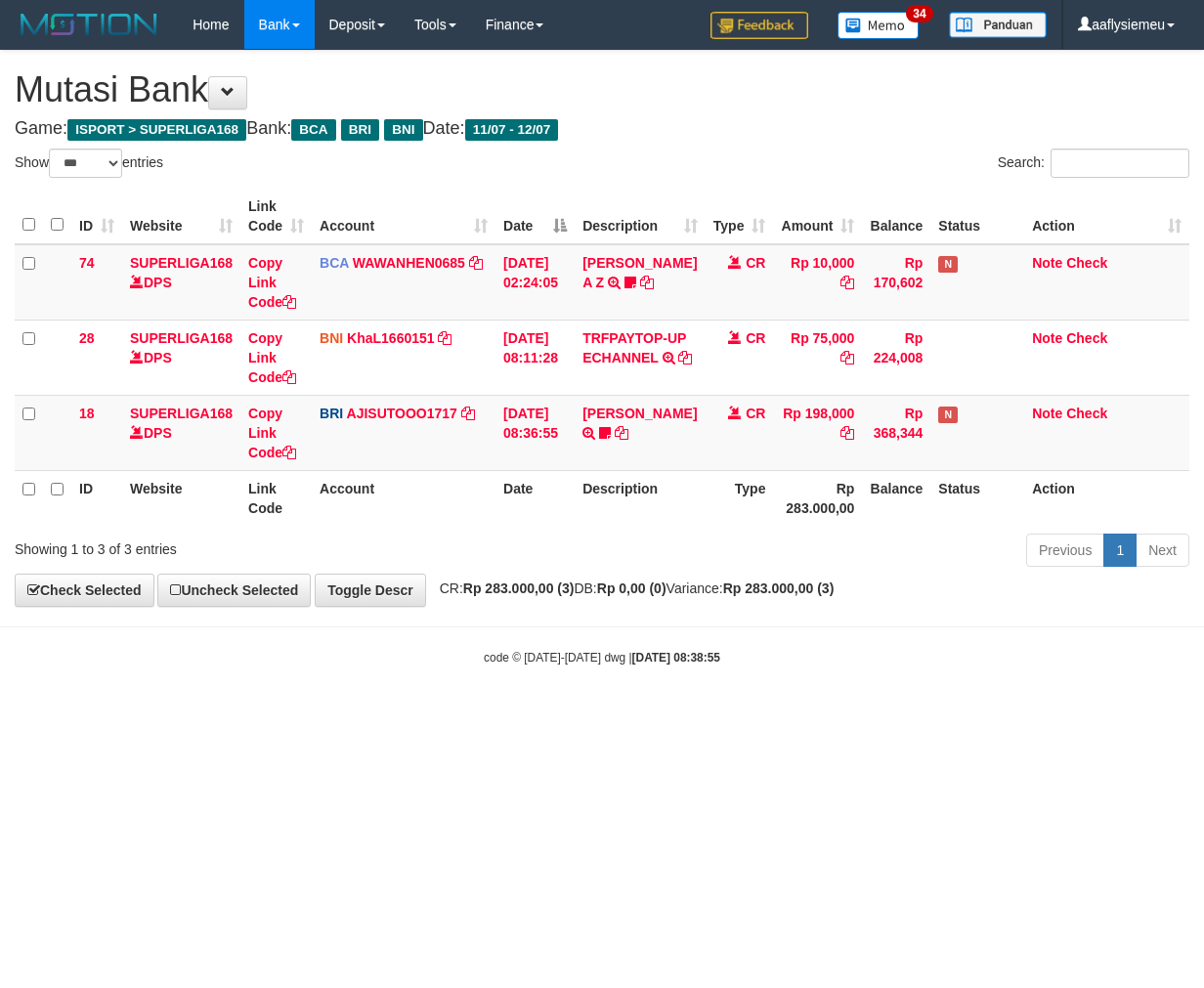 select on "***" 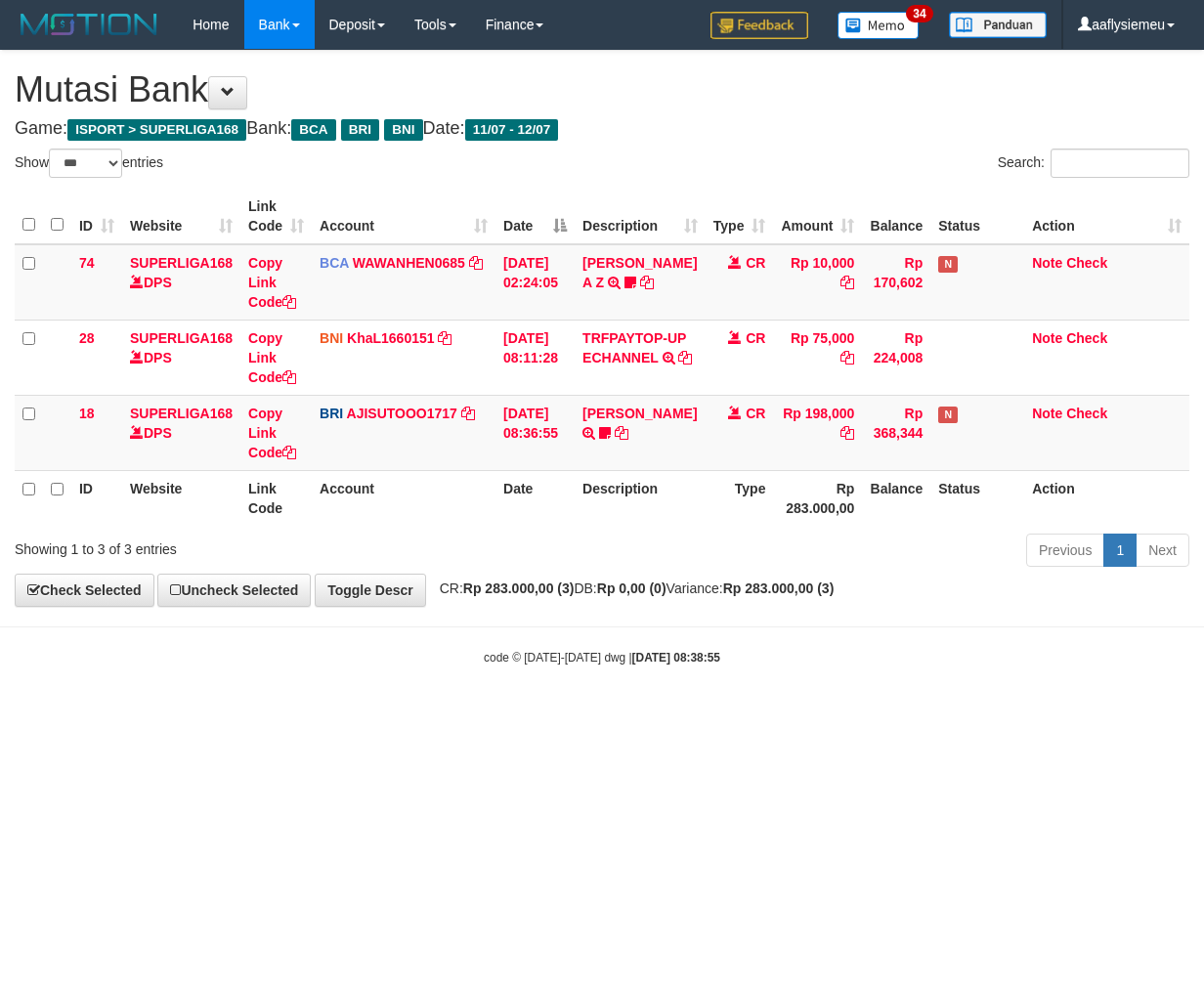 scroll, scrollTop: 0, scrollLeft: 0, axis: both 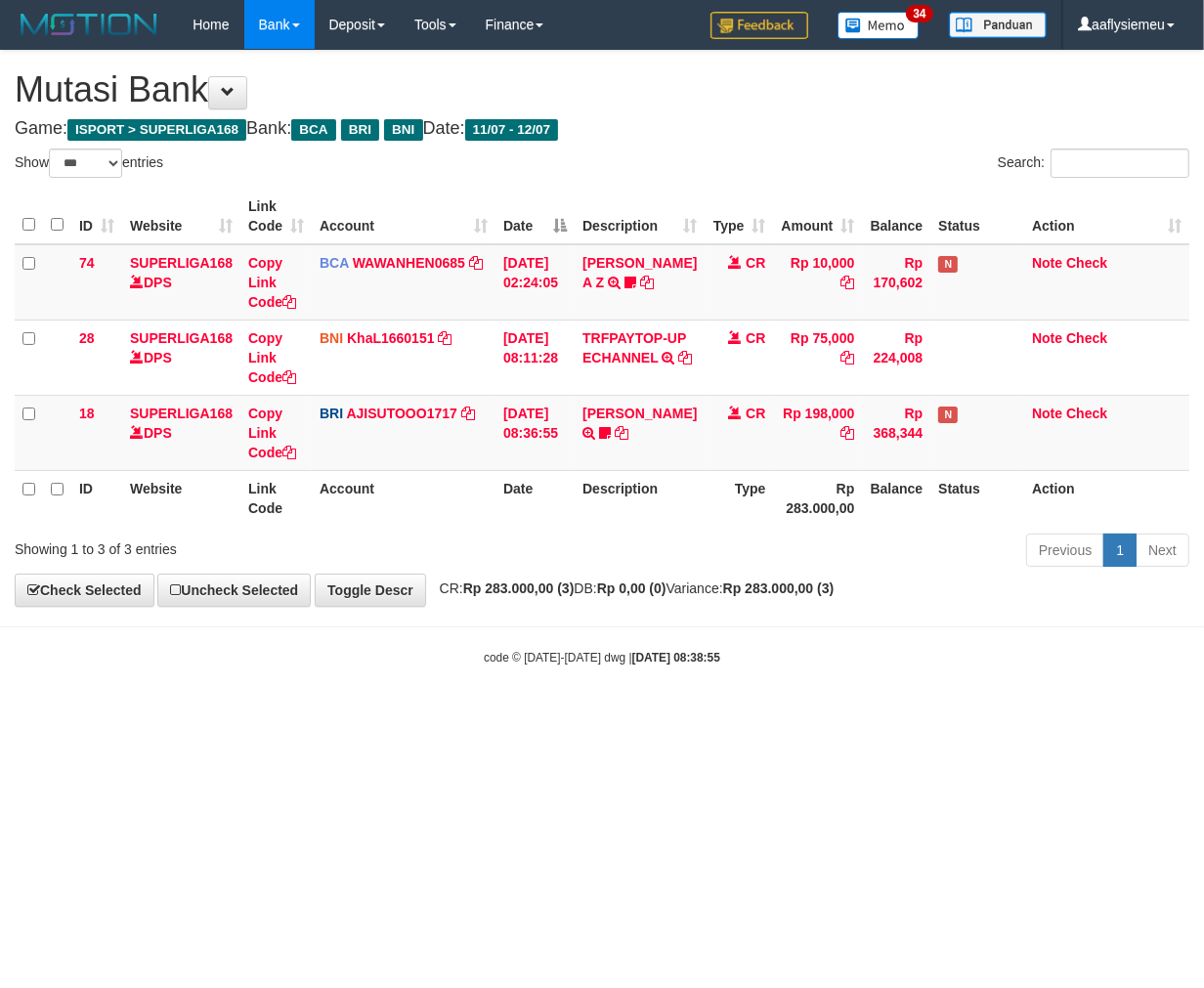 click on "Toggle navigation
Home
Bank
Account List
Load
By Website
Group
[ISPORT]													SUPERLIGA168
By Load Group (DPS)
34" at bounding box center (602, 358) 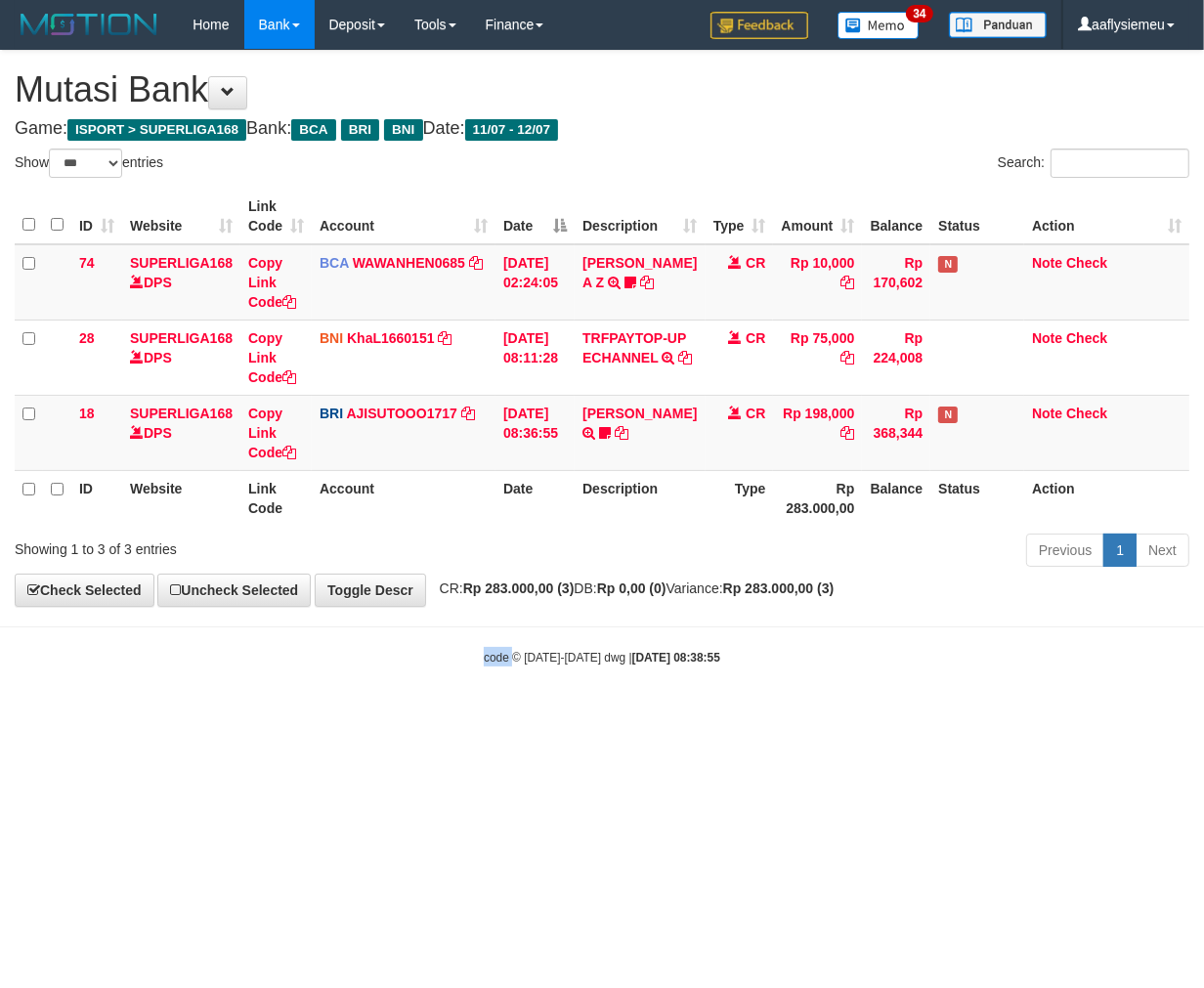 click on "Toggle navigation
Home
Bank
Account List
Load
By Website
Group
[ISPORT]													SUPERLIGA168
By Load Group (DPS)
34" at bounding box center [602, 358] 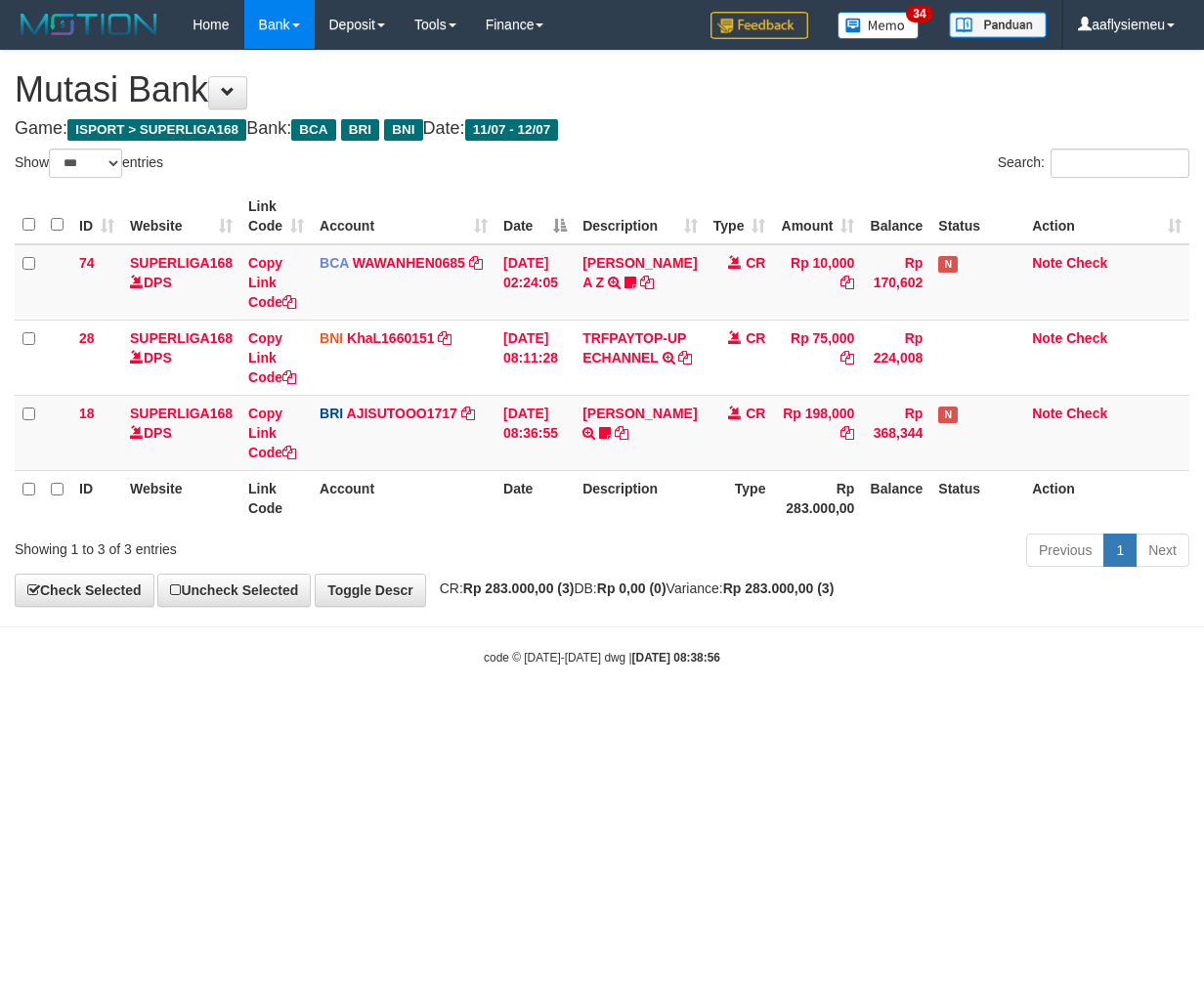 select on "***" 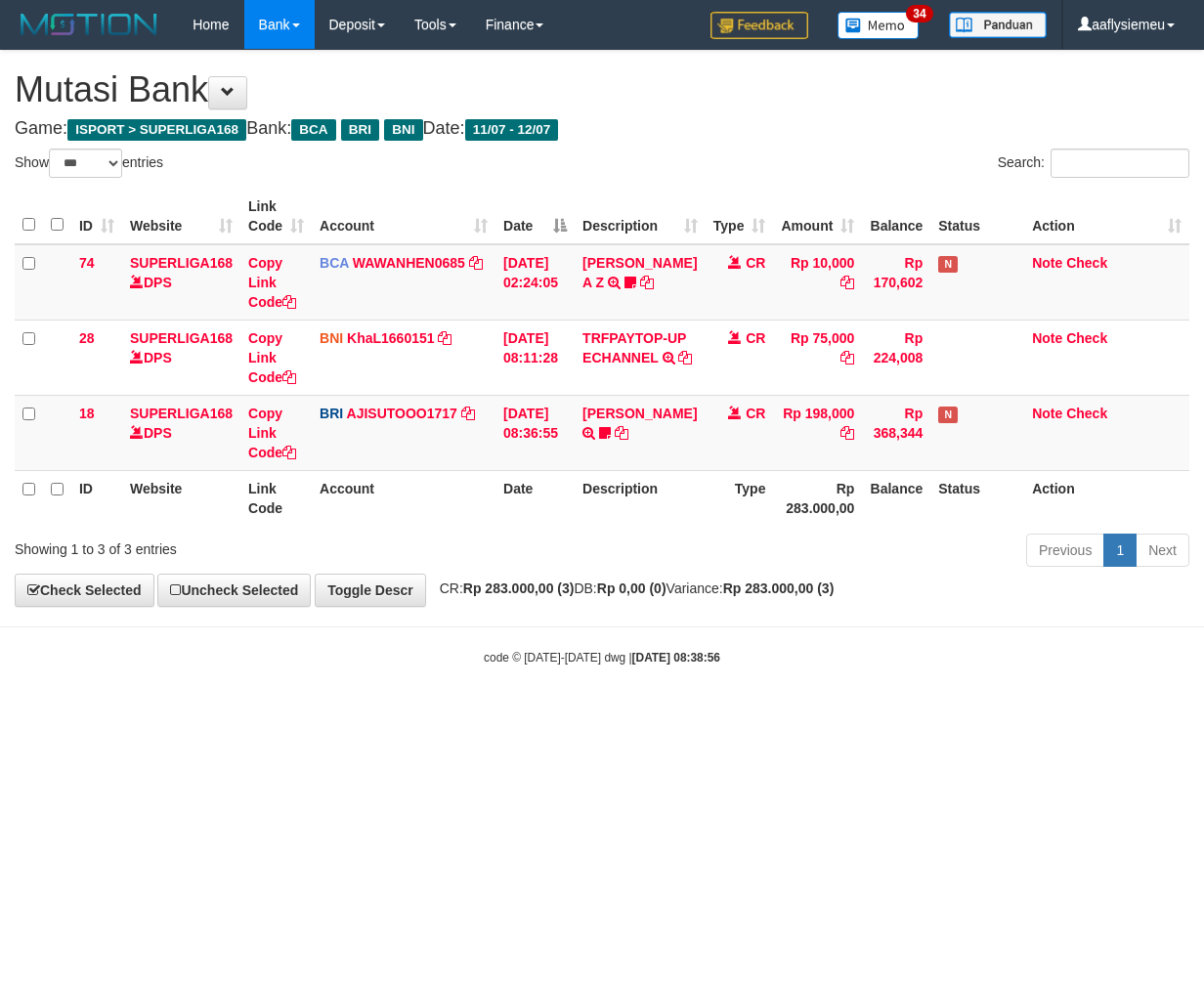 scroll, scrollTop: 0, scrollLeft: 0, axis: both 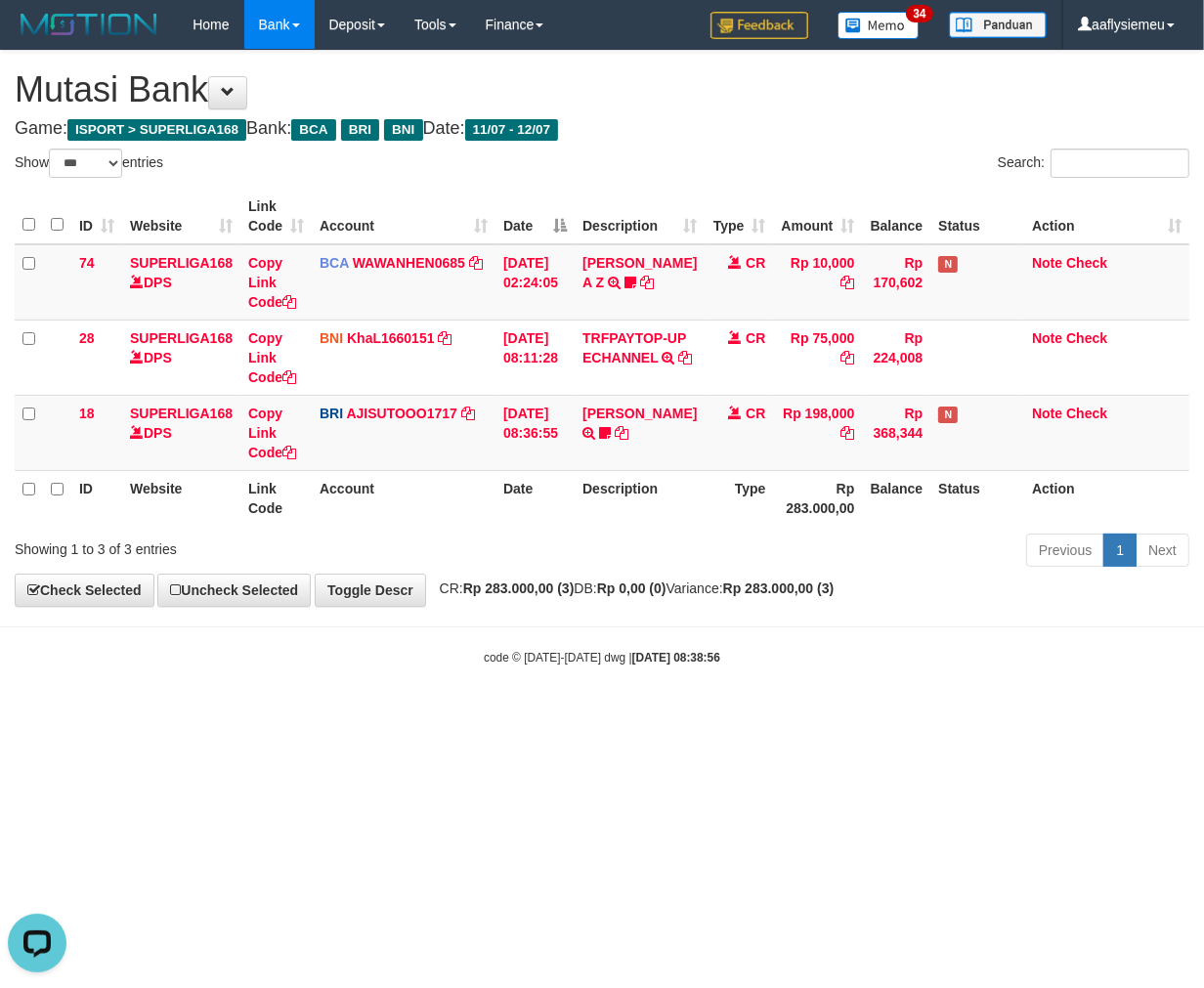 drag, startPoint x: 603, startPoint y: 651, endPoint x: 1032, endPoint y: 629, distance: 429.5637 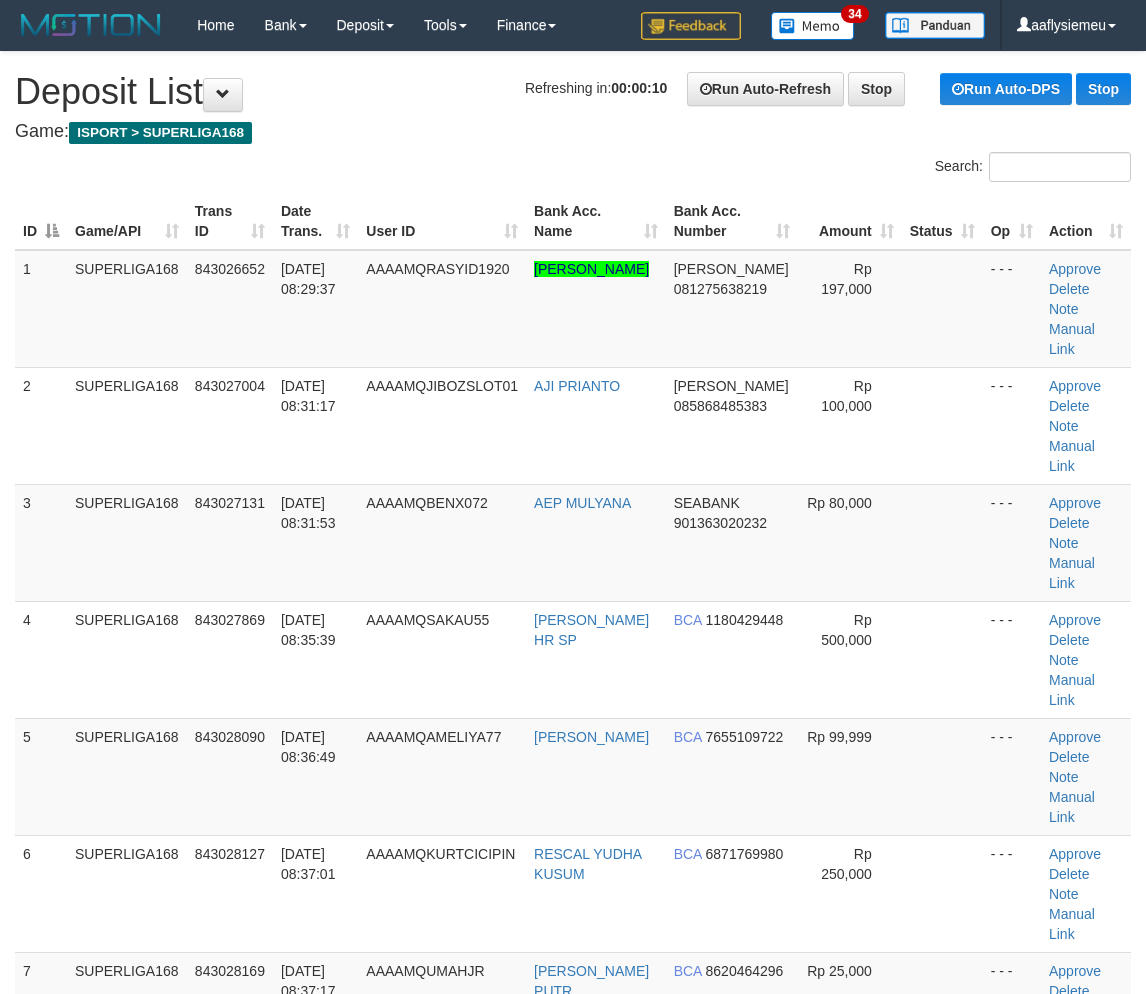 scroll, scrollTop: 0, scrollLeft: 0, axis: both 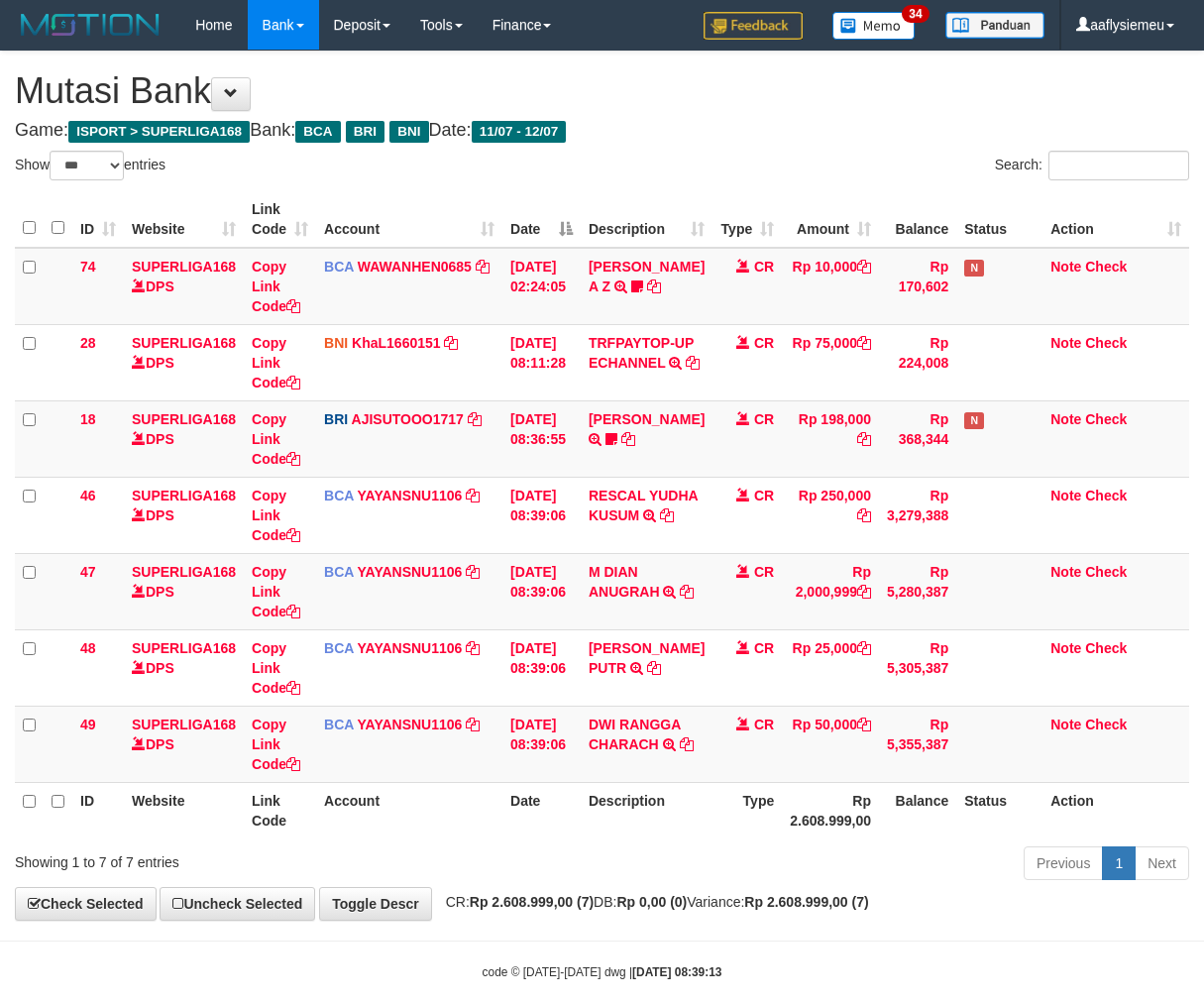 select on "***" 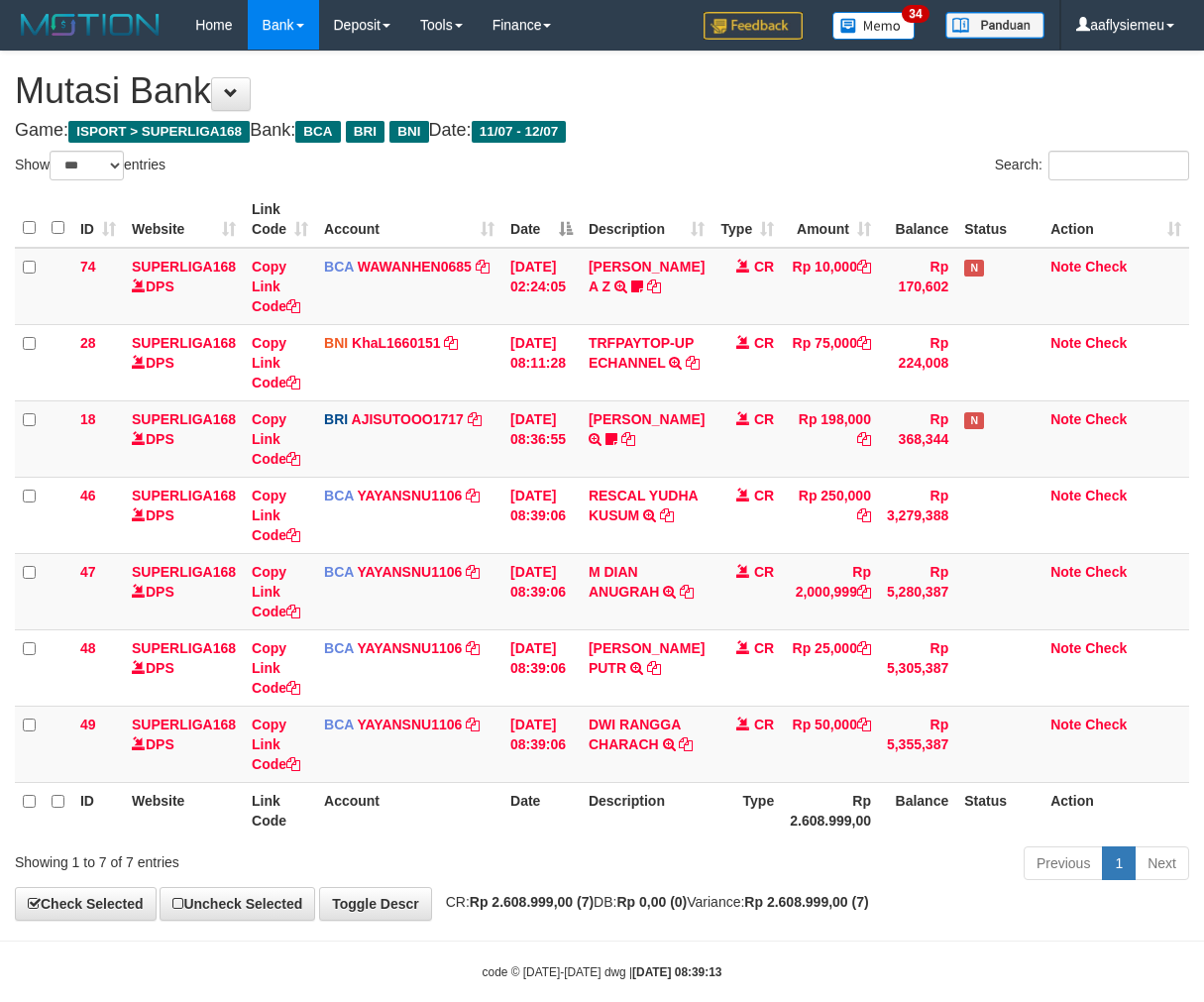 scroll, scrollTop: 0, scrollLeft: 0, axis: both 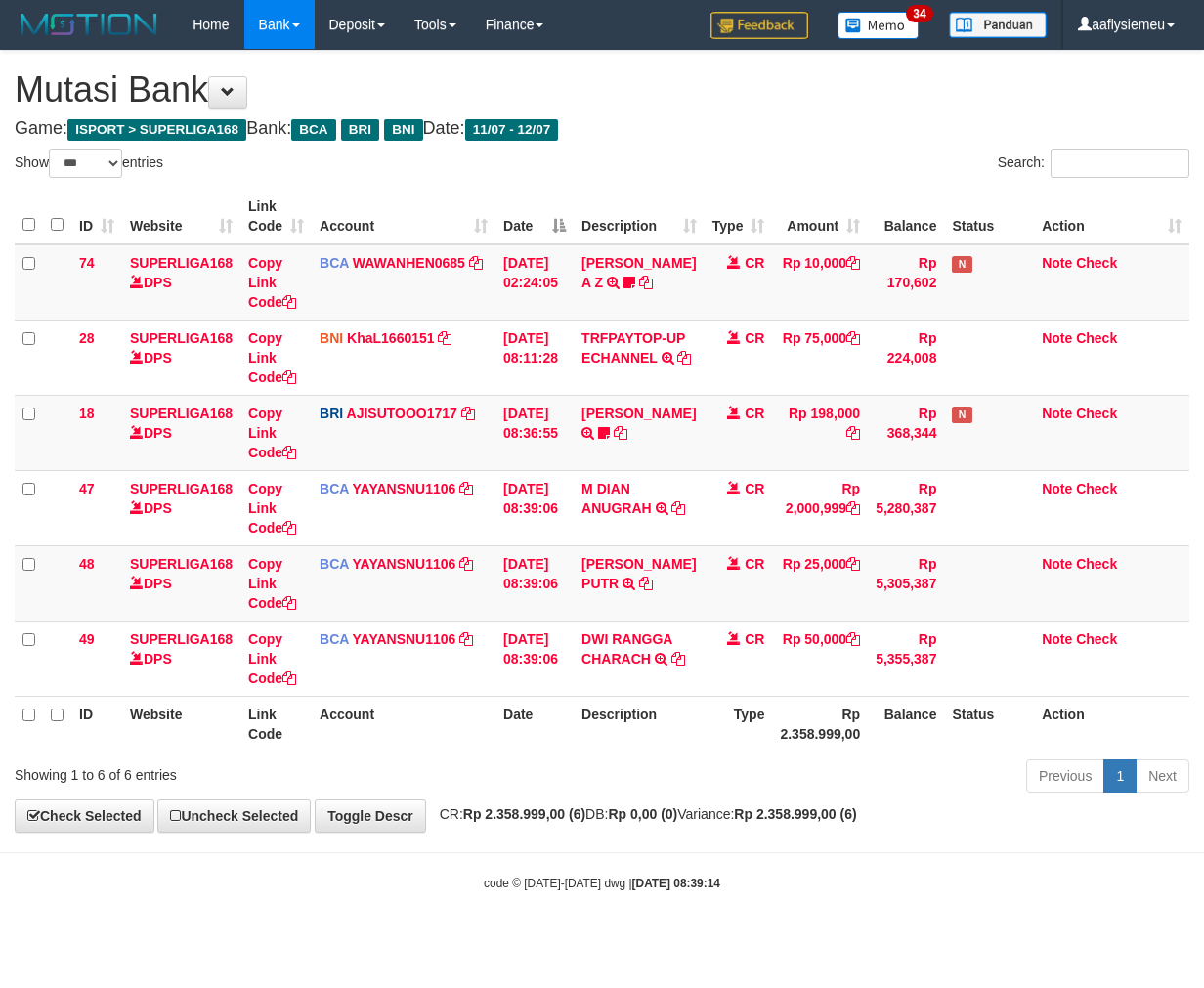 select on "***" 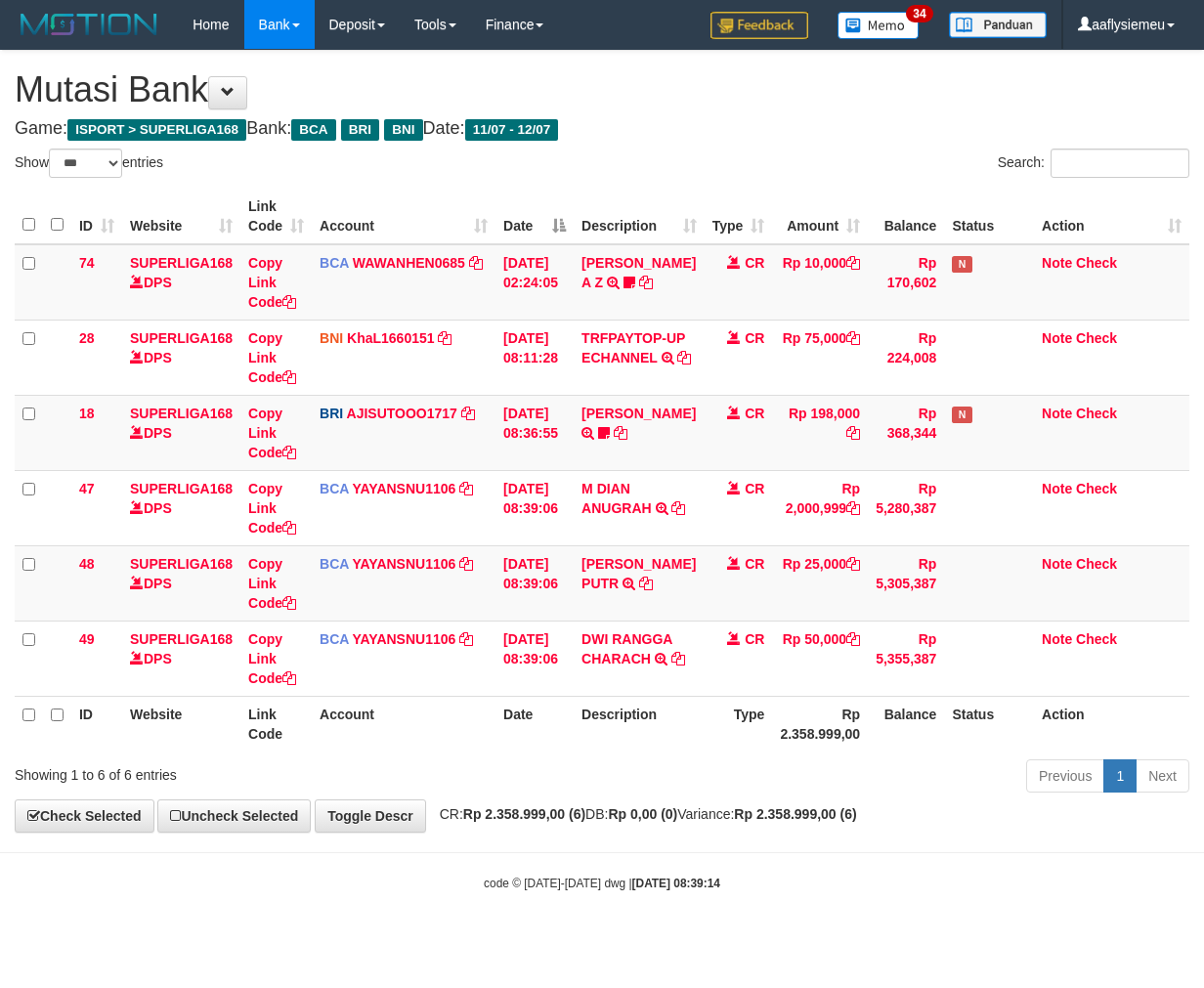 scroll, scrollTop: 0, scrollLeft: 0, axis: both 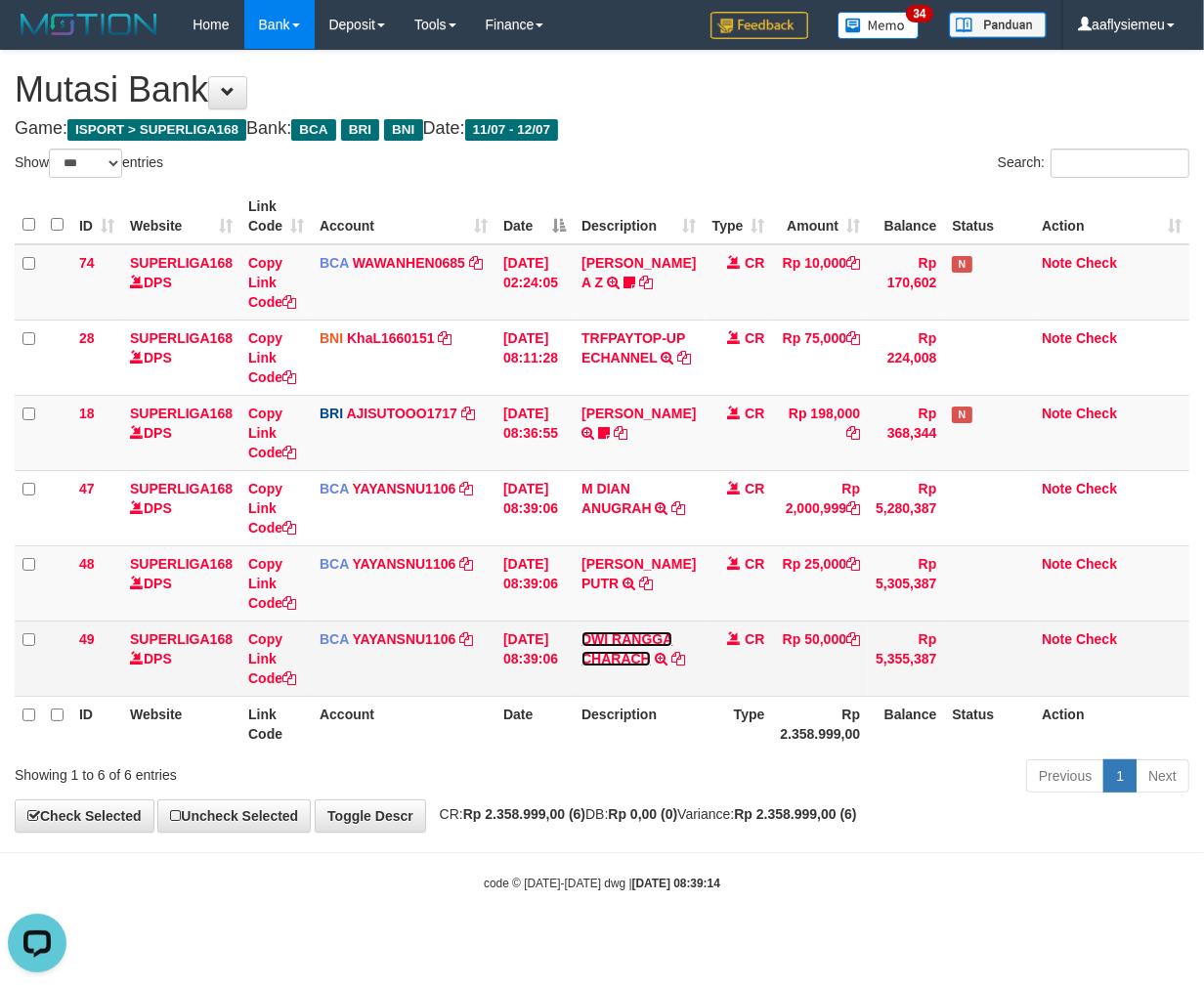 click on "DWI RANGGA CHARACH" at bounding box center (626, 649) 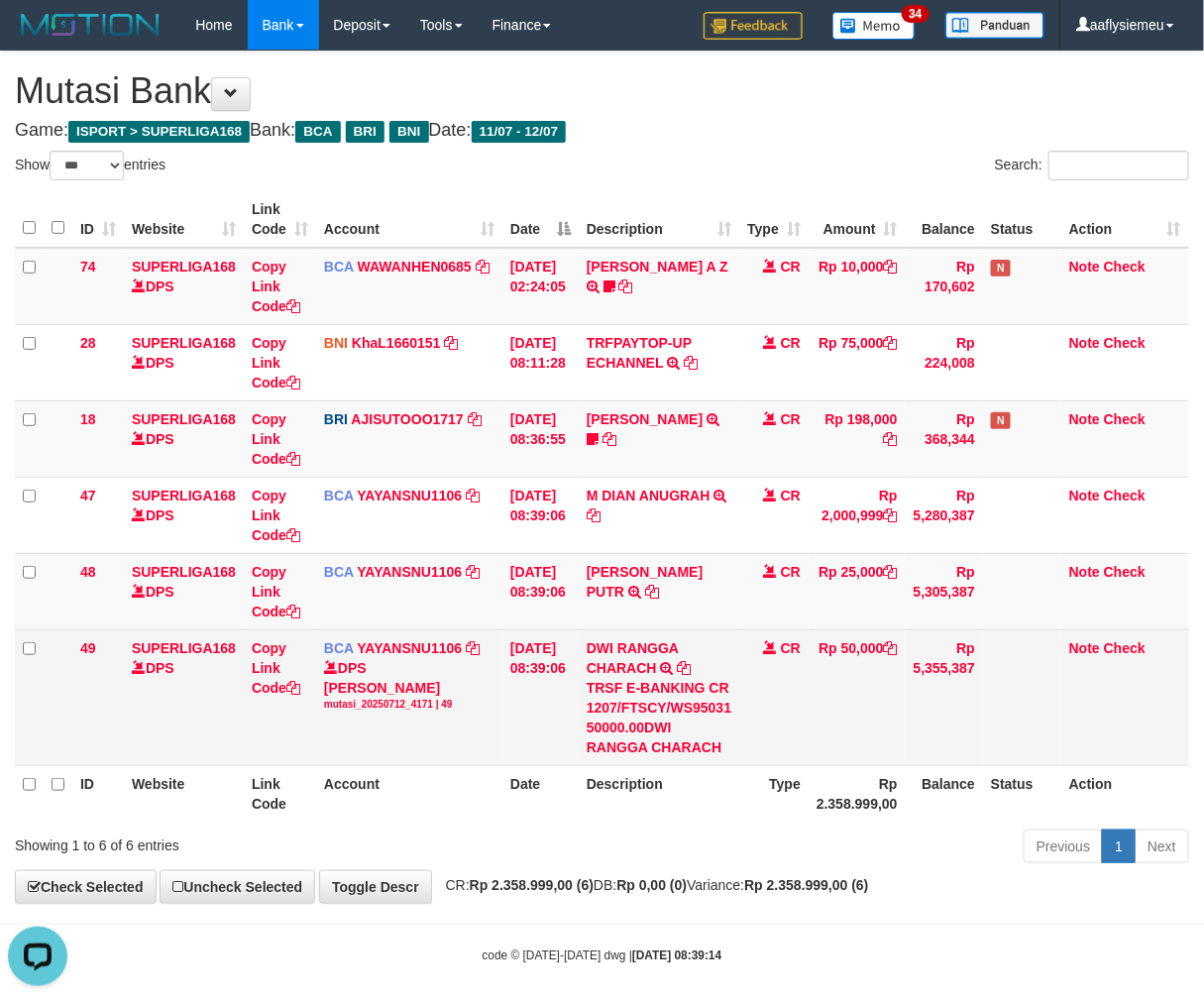 click on "DWI RANGGA CHARACH         TRSF E-BANKING CR 1207/FTSCY/WS95031
50000.00DWI RANGGA CHARACH" at bounding box center [659, 697] 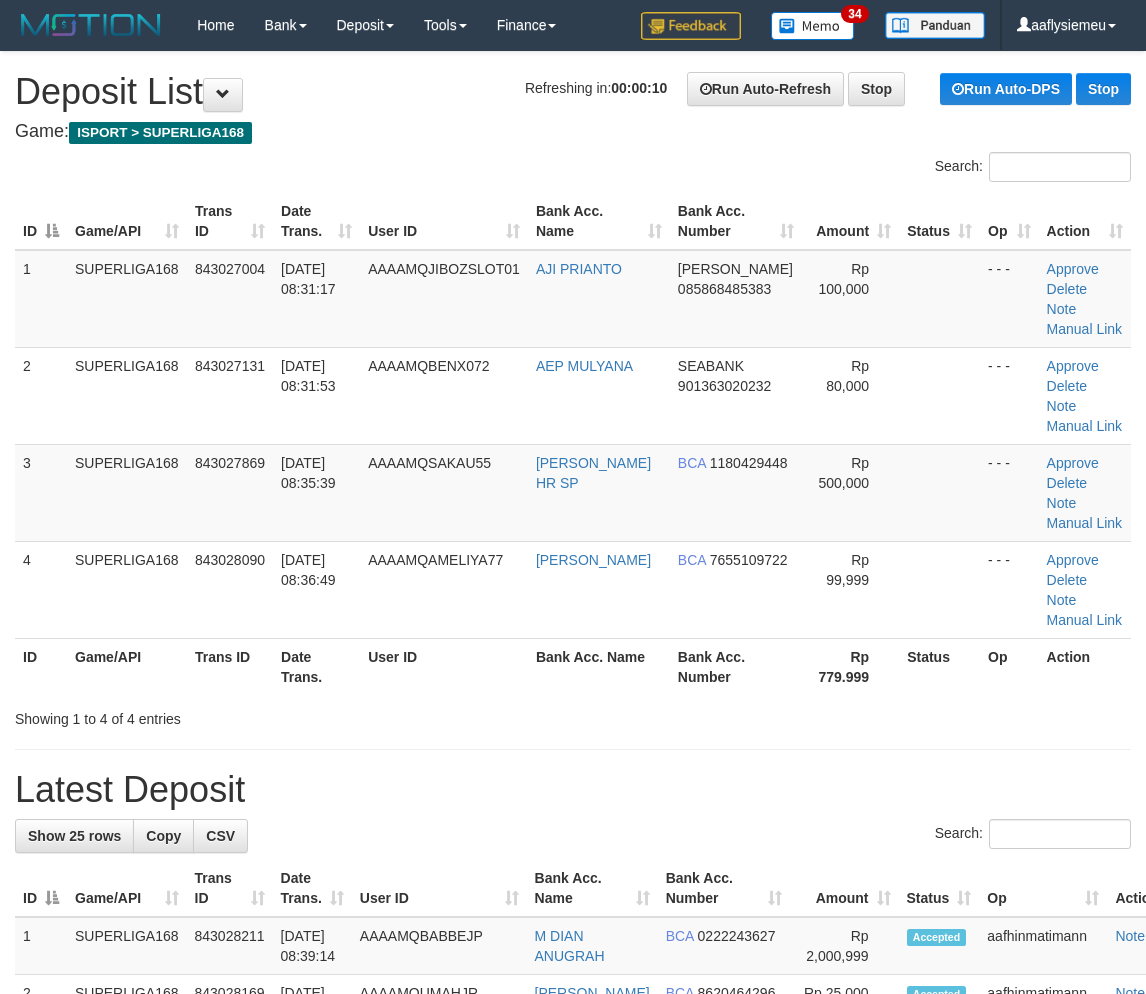 scroll, scrollTop: 0, scrollLeft: 0, axis: both 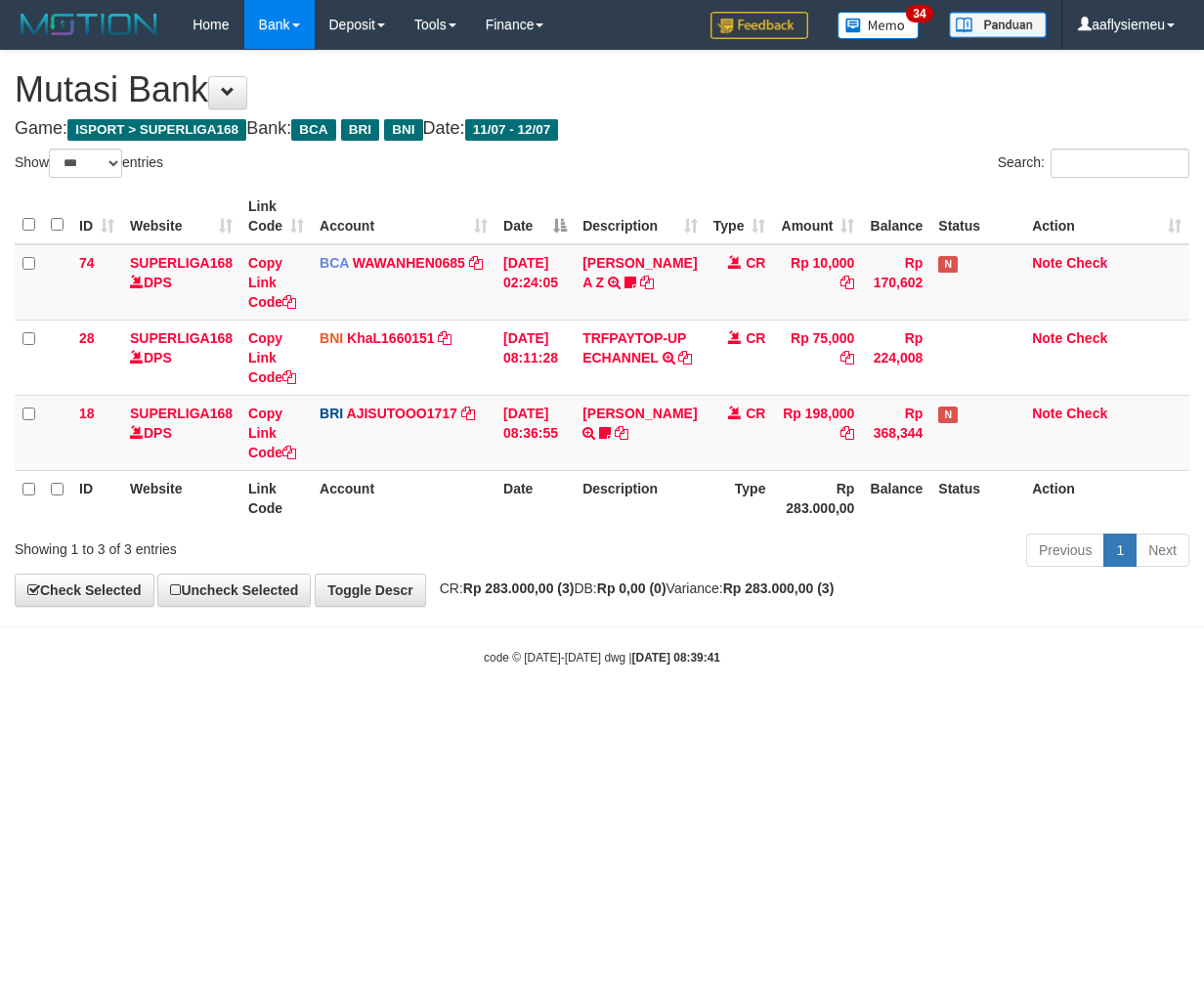 select on "***" 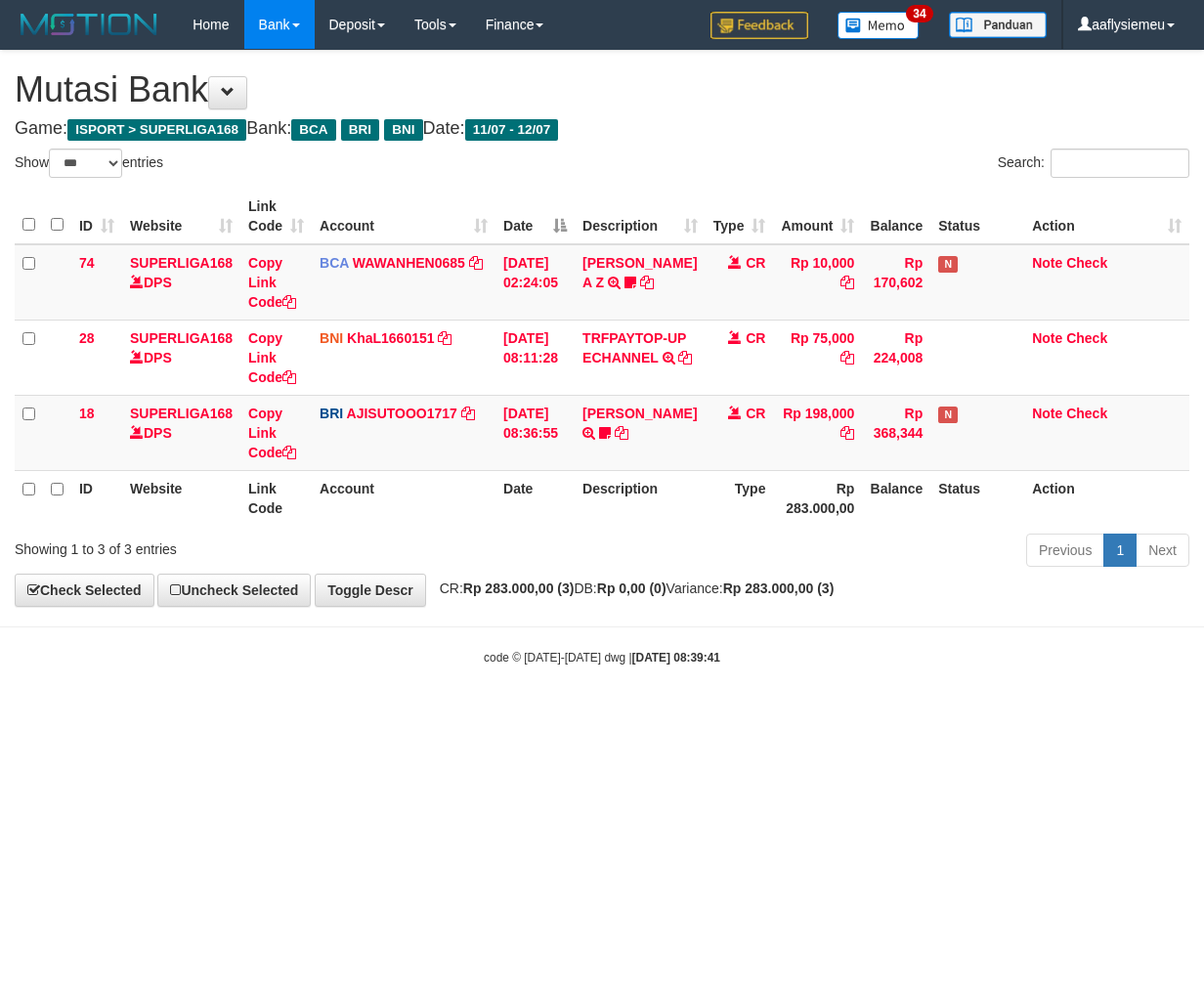 scroll, scrollTop: 0, scrollLeft: 0, axis: both 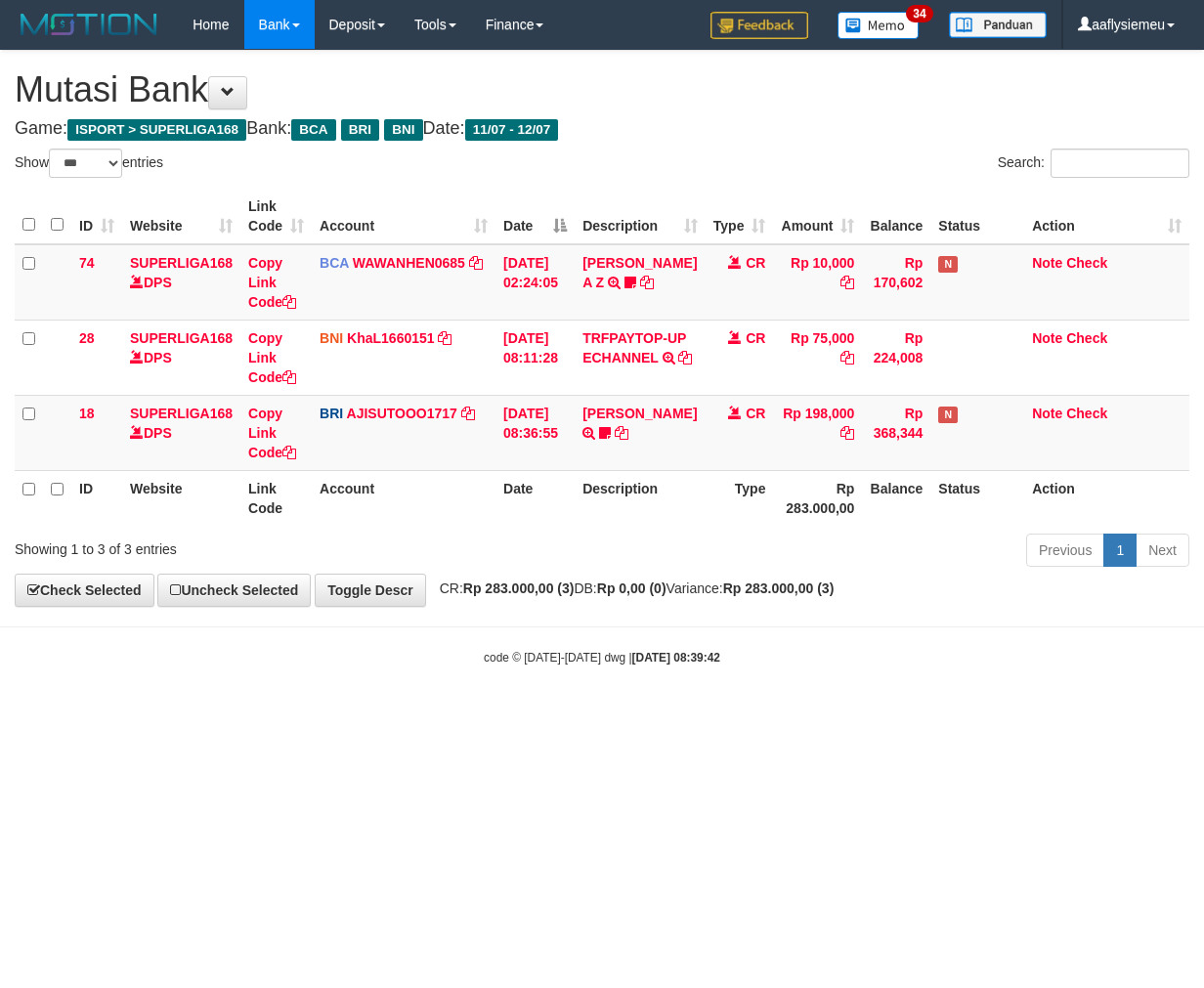 select on "***" 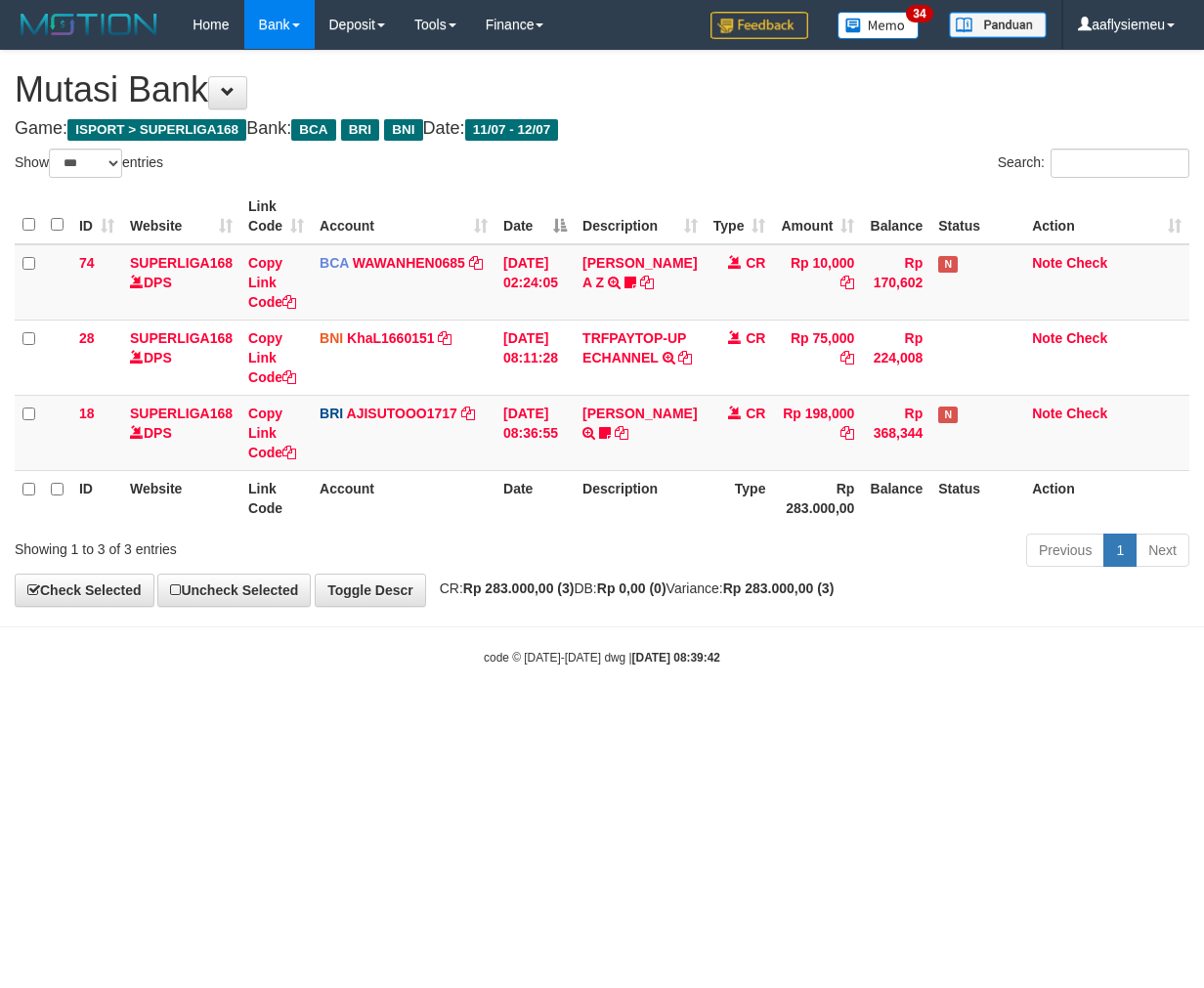 scroll, scrollTop: 0, scrollLeft: 0, axis: both 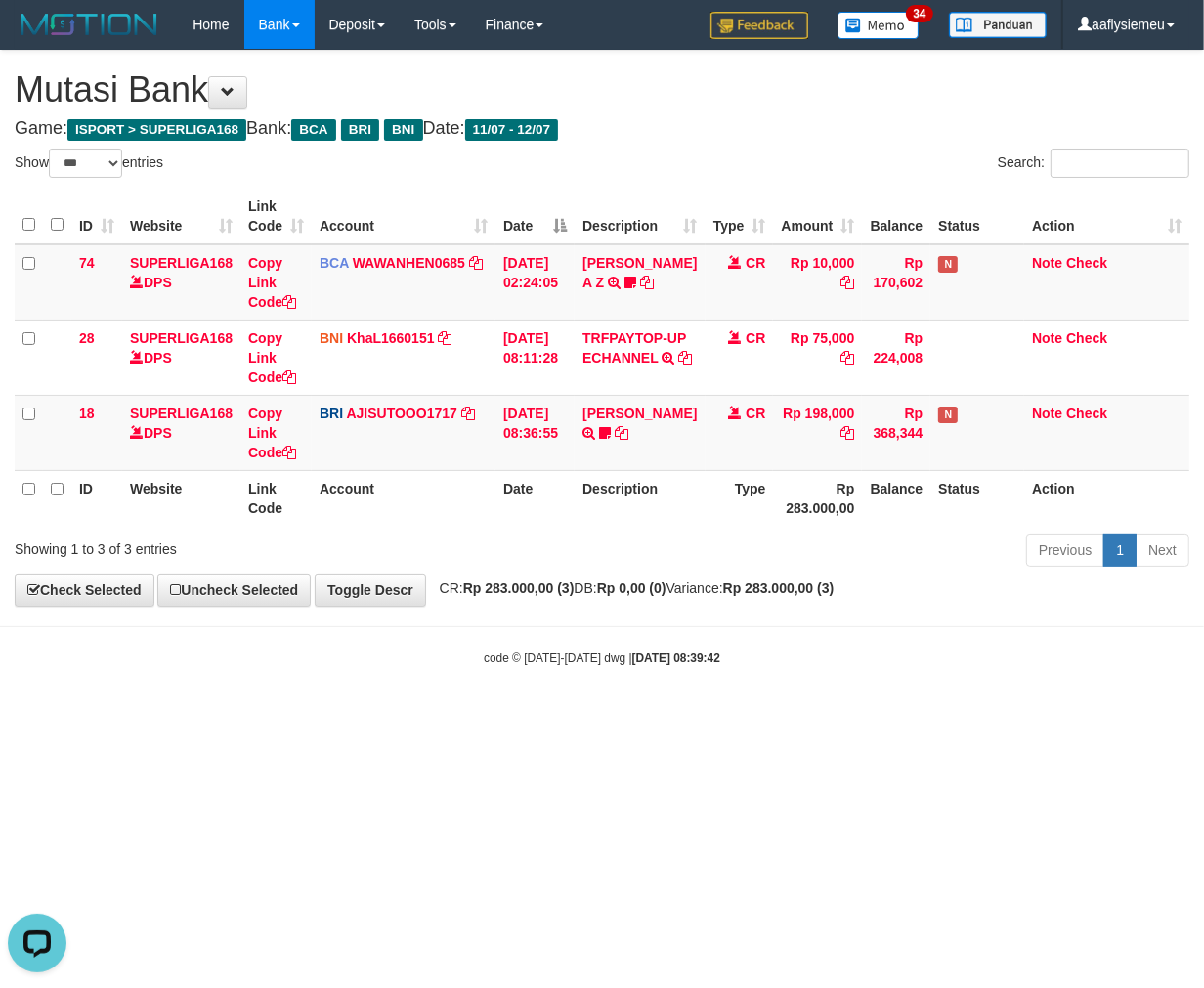 click on "Toggle navigation
Home
Bank
Account List
Load
By Website
Group
[ISPORT]													SUPERLIGA168
By Load Group (DPS)
34" at bounding box center (602, 358) 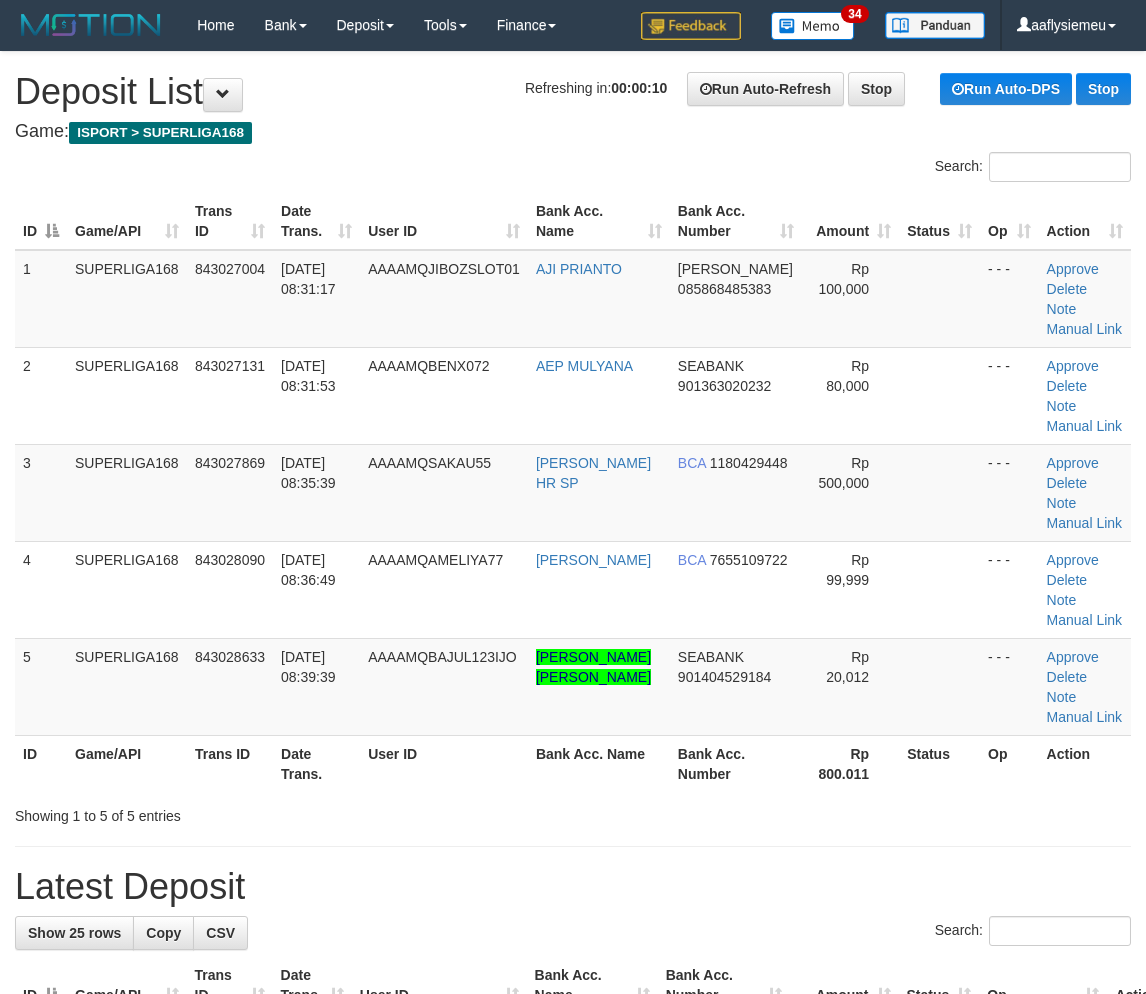 scroll, scrollTop: 0, scrollLeft: 0, axis: both 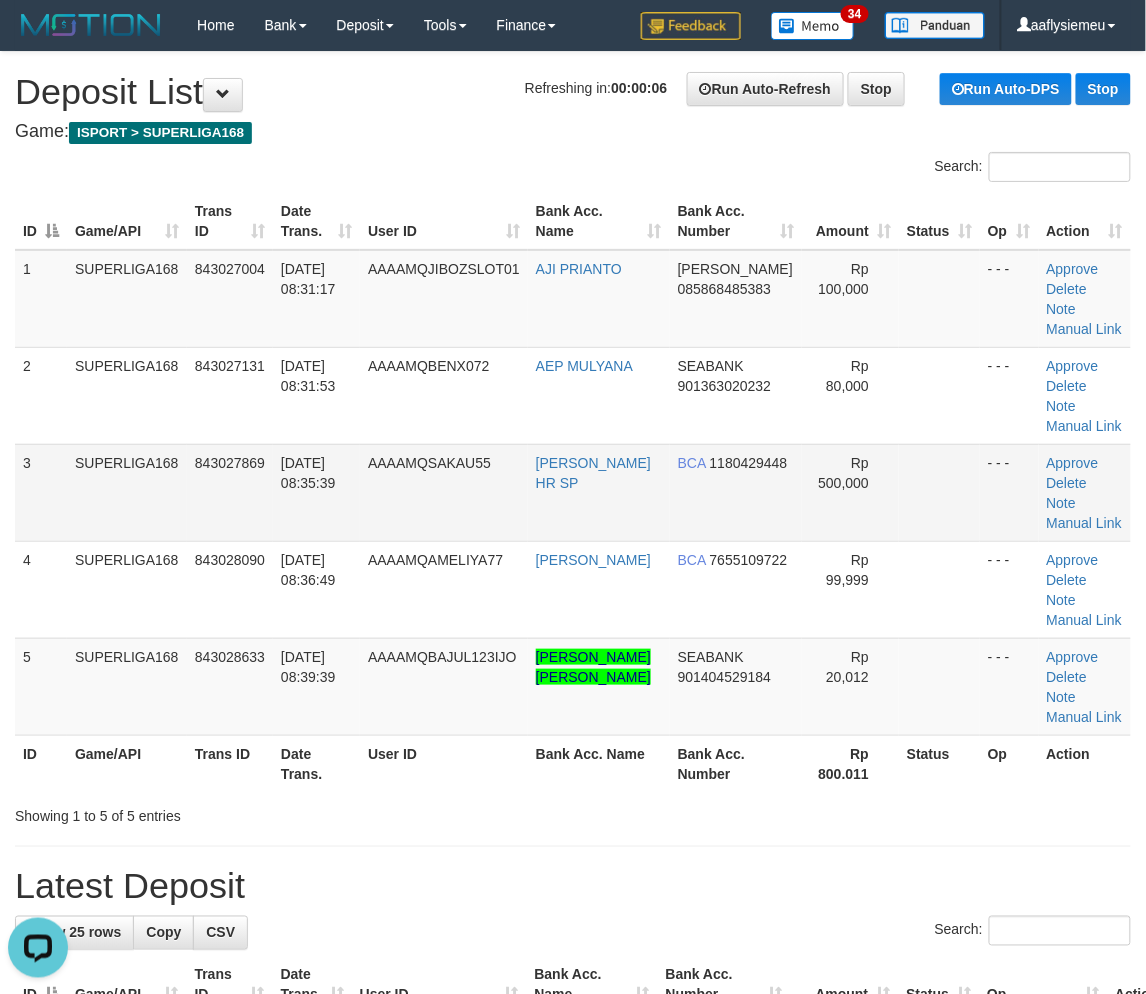 click on "SUPERLIGA168" at bounding box center [127, 492] 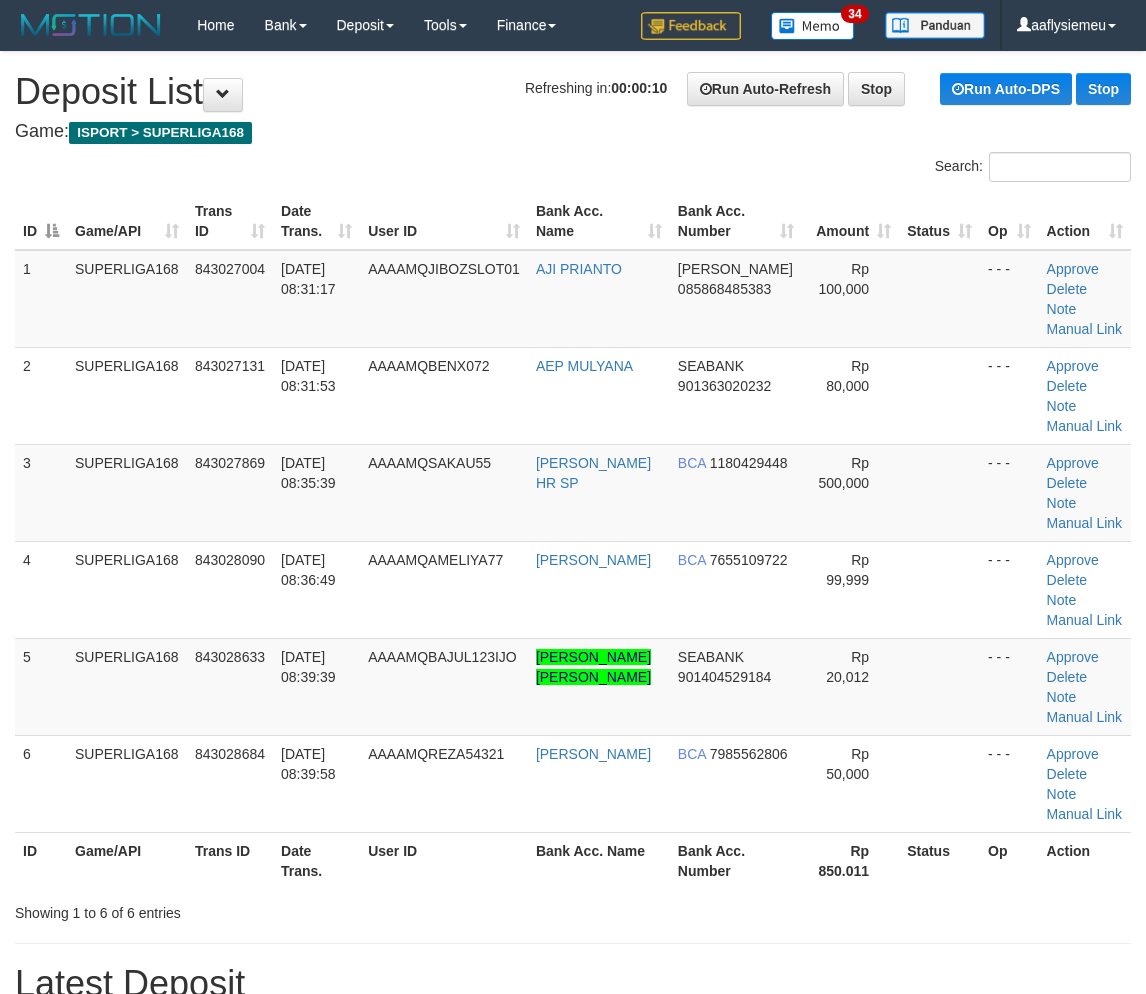 scroll, scrollTop: 0, scrollLeft: 0, axis: both 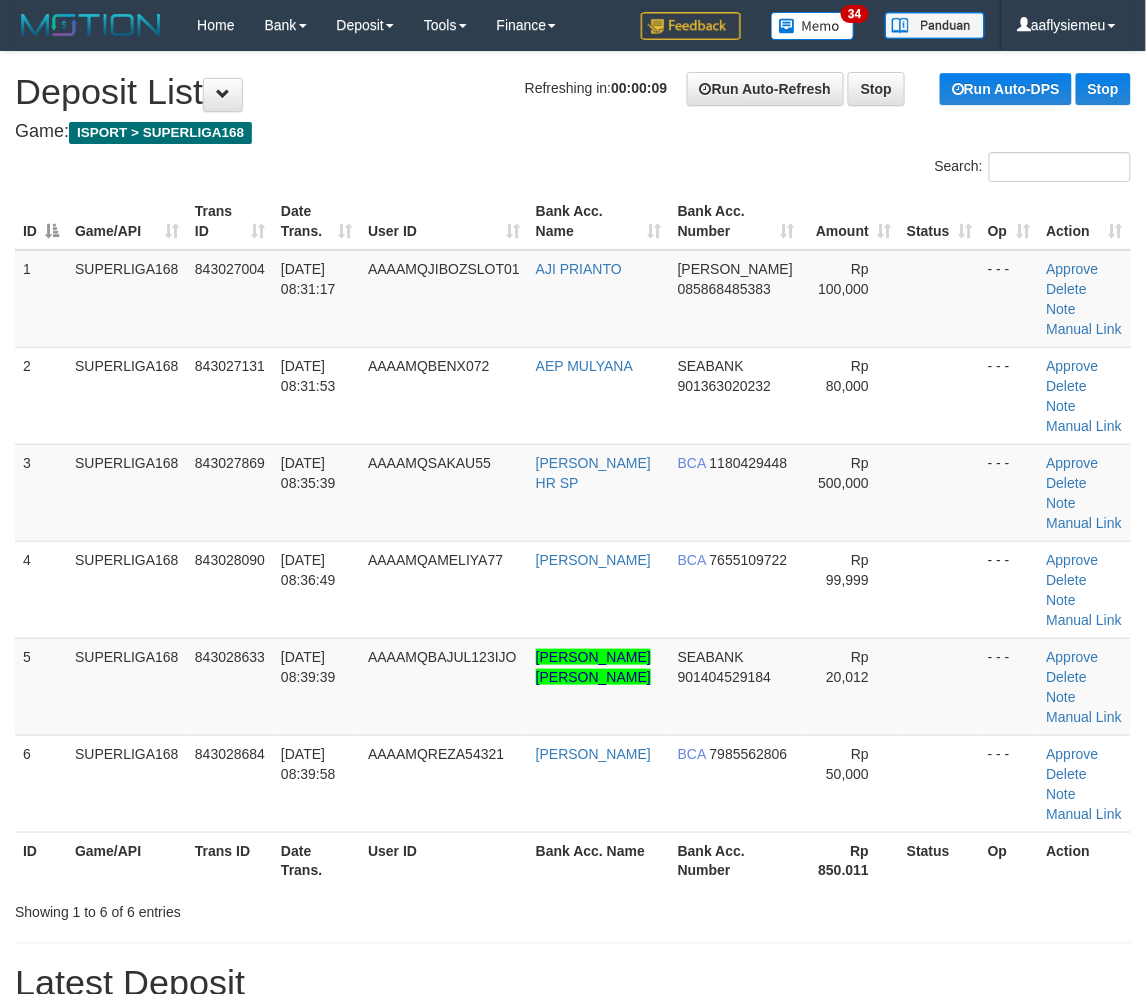 click on "3
SUPERLIGA168
843027869
12/07/2025 08:35:39
AAAAMQSAKAU55
EDY IRAWAN HR SP
BCA
1180429448
Rp 500,000
- - -
Approve
Delete
Note
Manual Link" at bounding box center (573, 492) 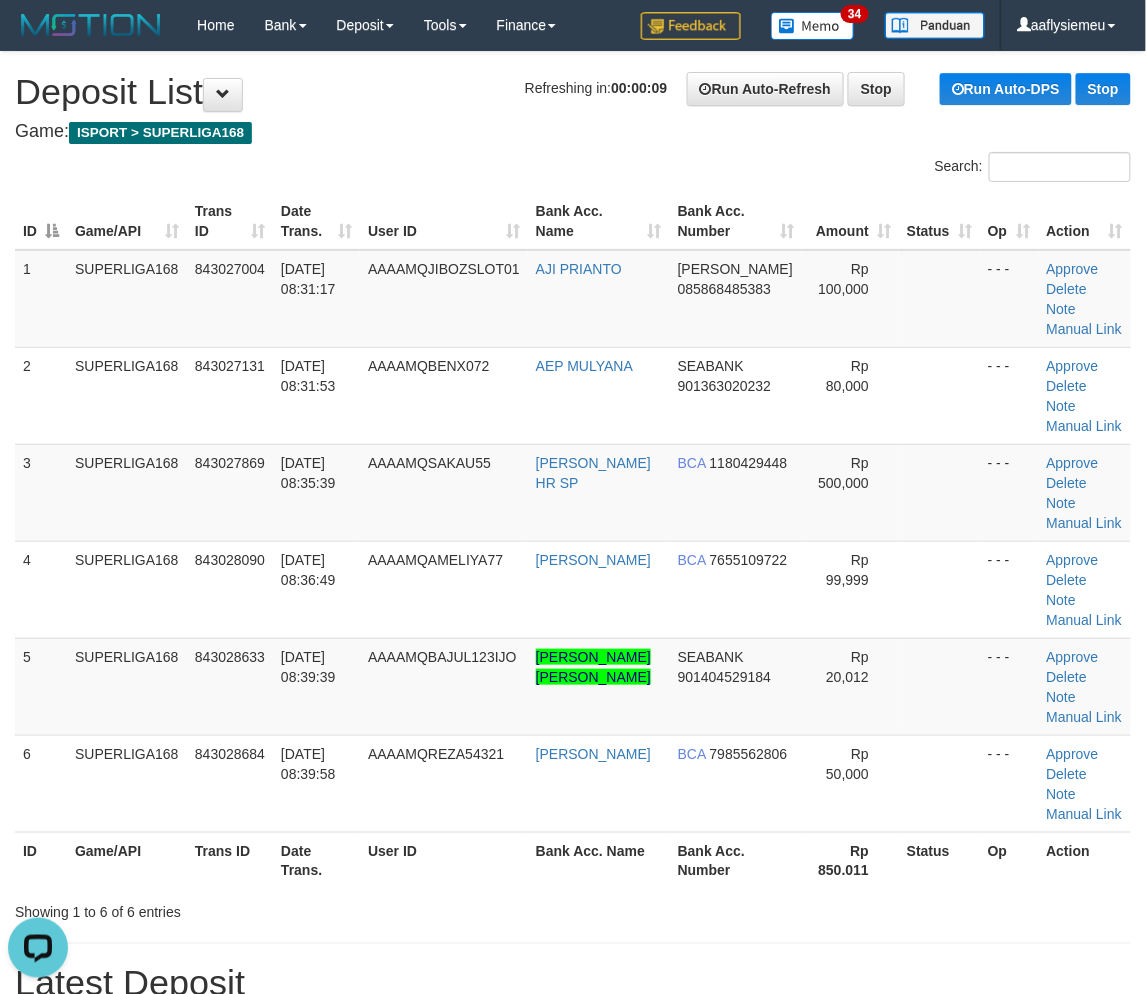 scroll, scrollTop: 0, scrollLeft: 0, axis: both 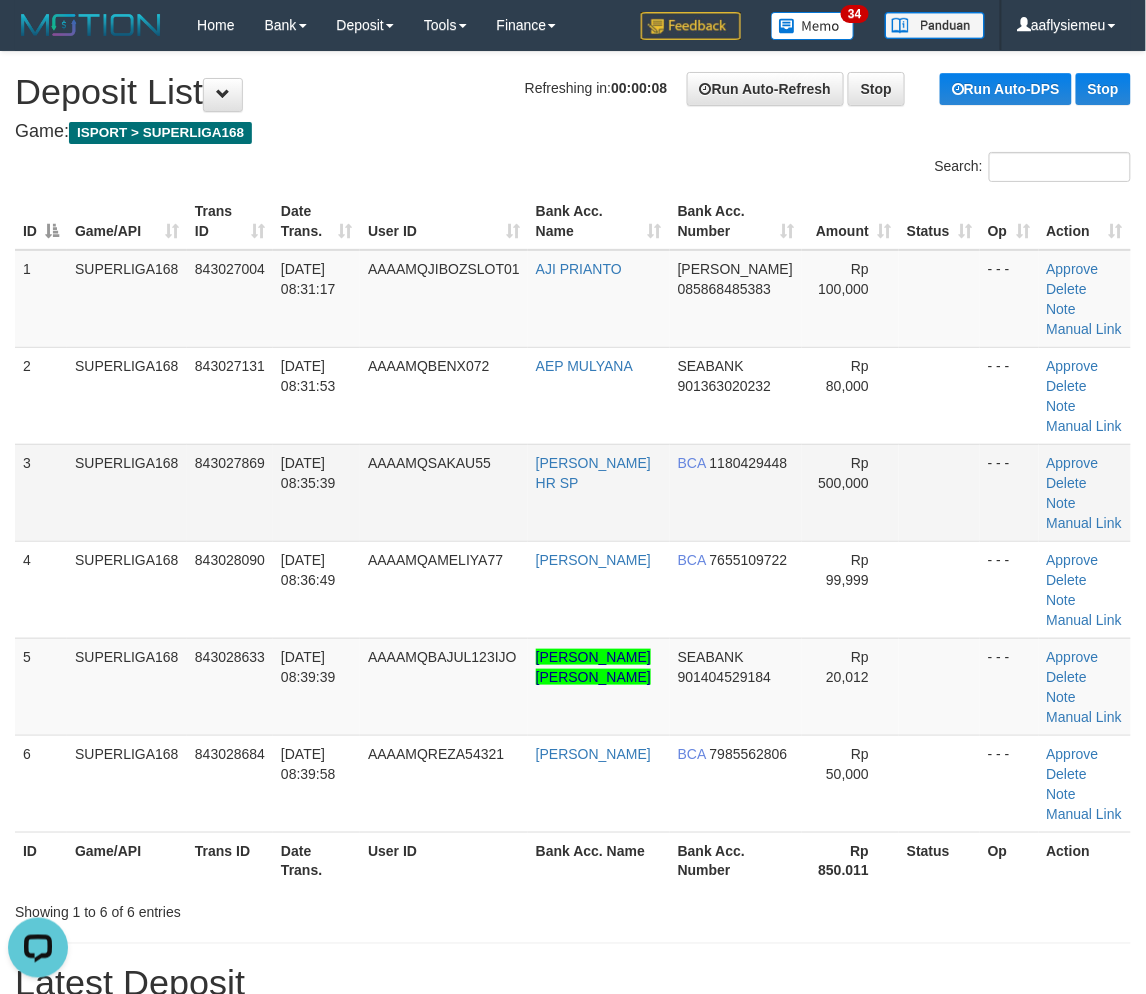 click on "3" at bounding box center (41, 492) 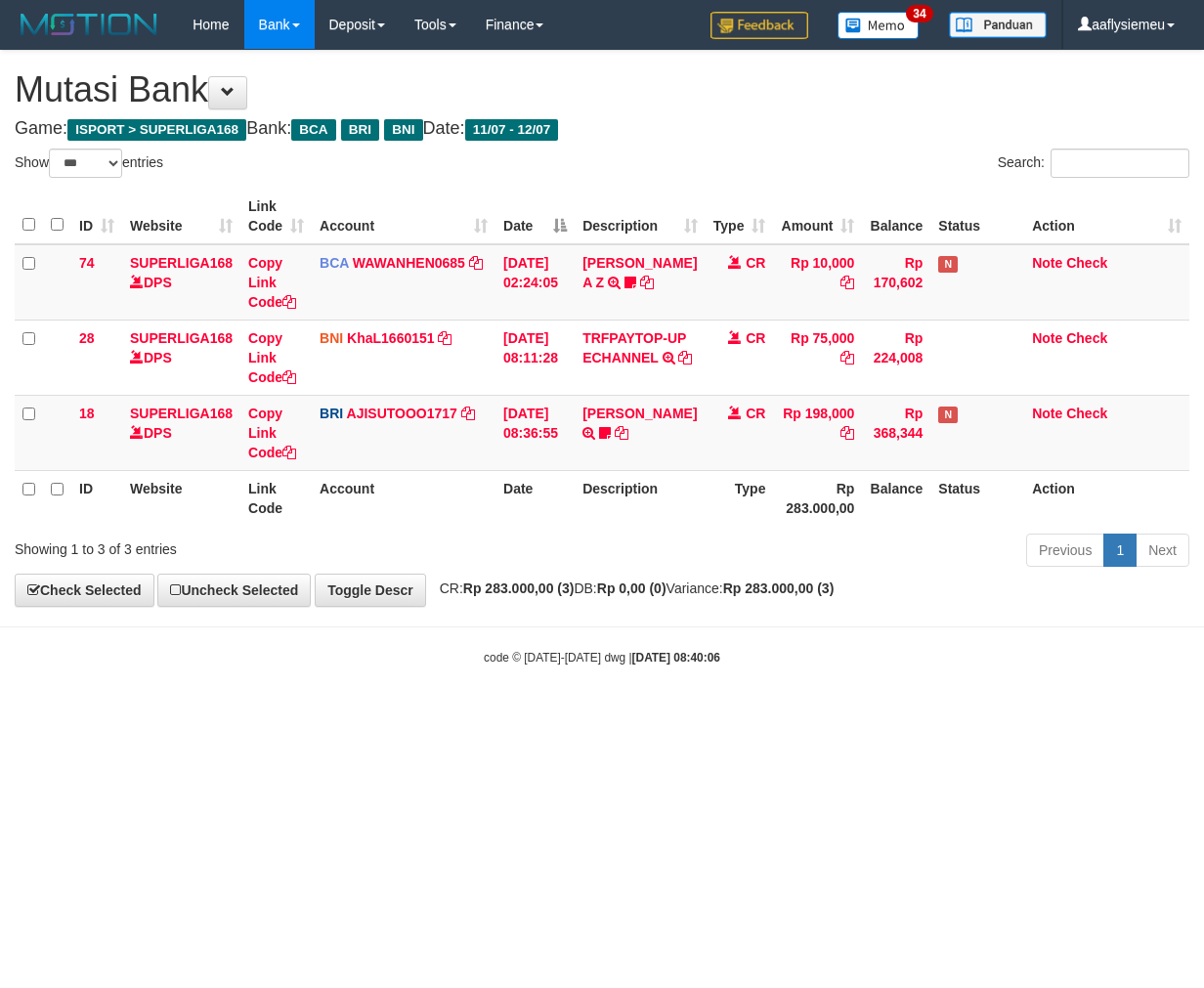 select on "***" 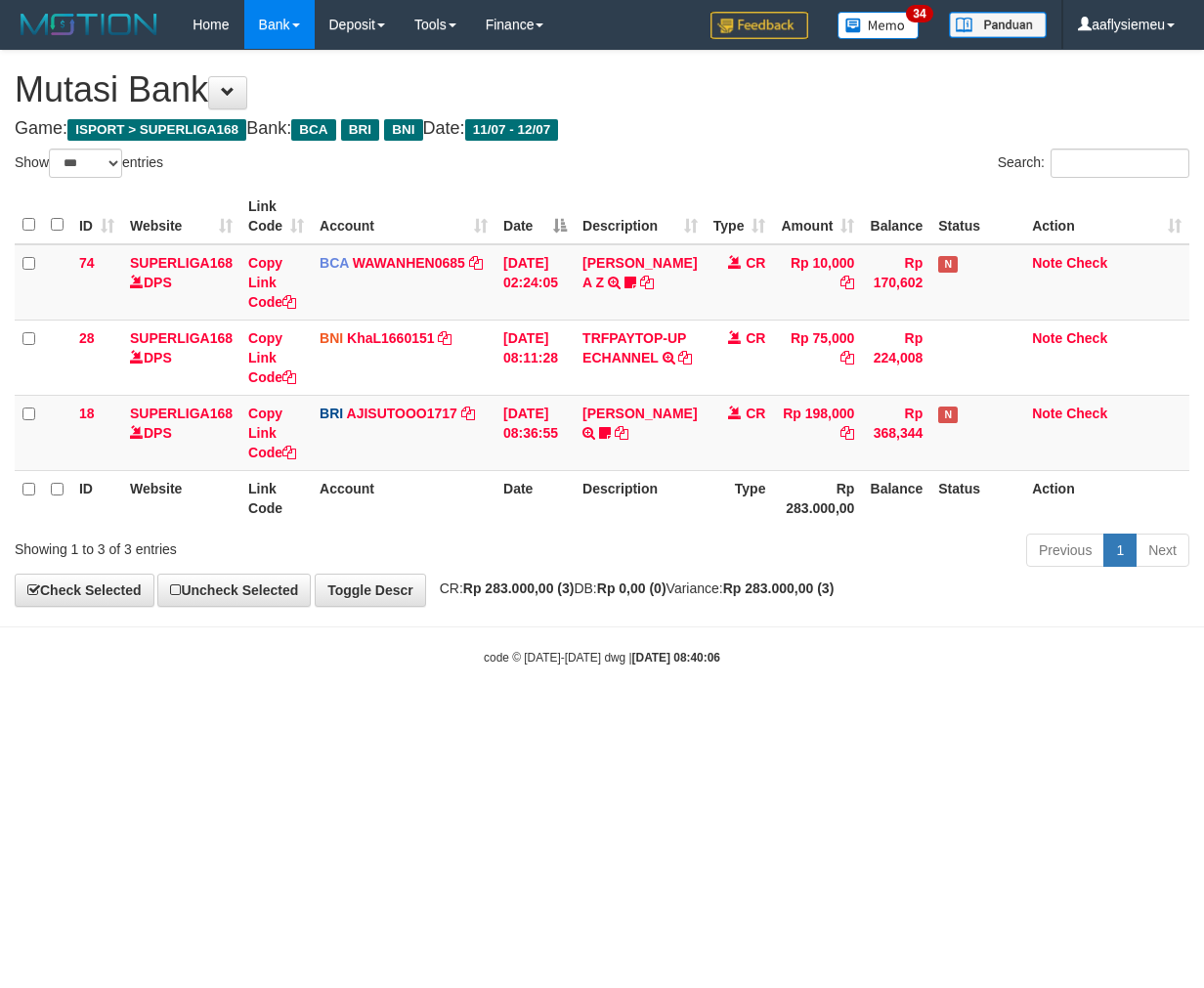 scroll, scrollTop: 0, scrollLeft: 0, axis: both 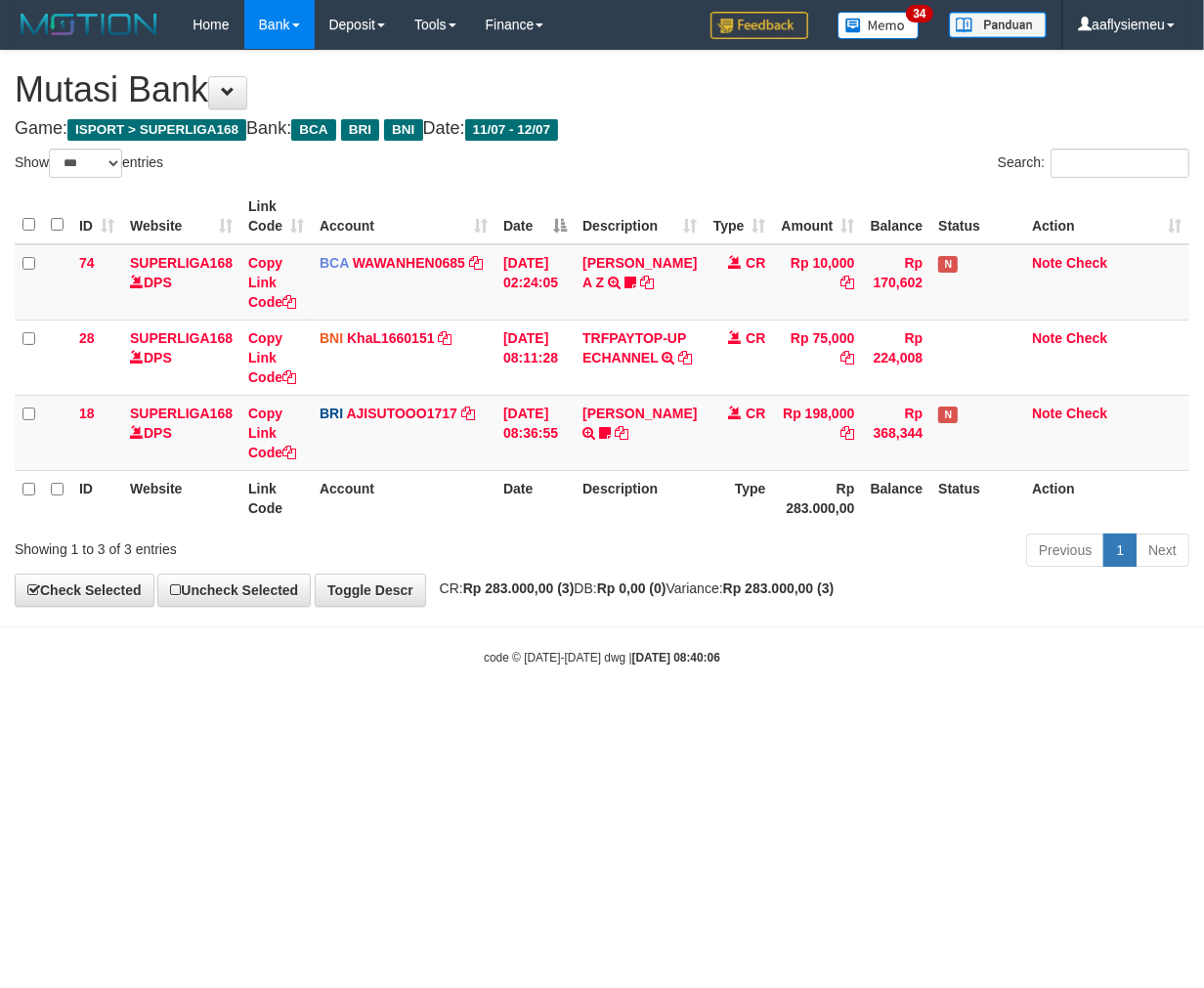 click on "Toggle navigation
Home
Bank
Account List
Load
By Website
Group
[ISPORT]													SUPERLIGA168
By Load Group (DPS)" at bounding box center (602, 358) 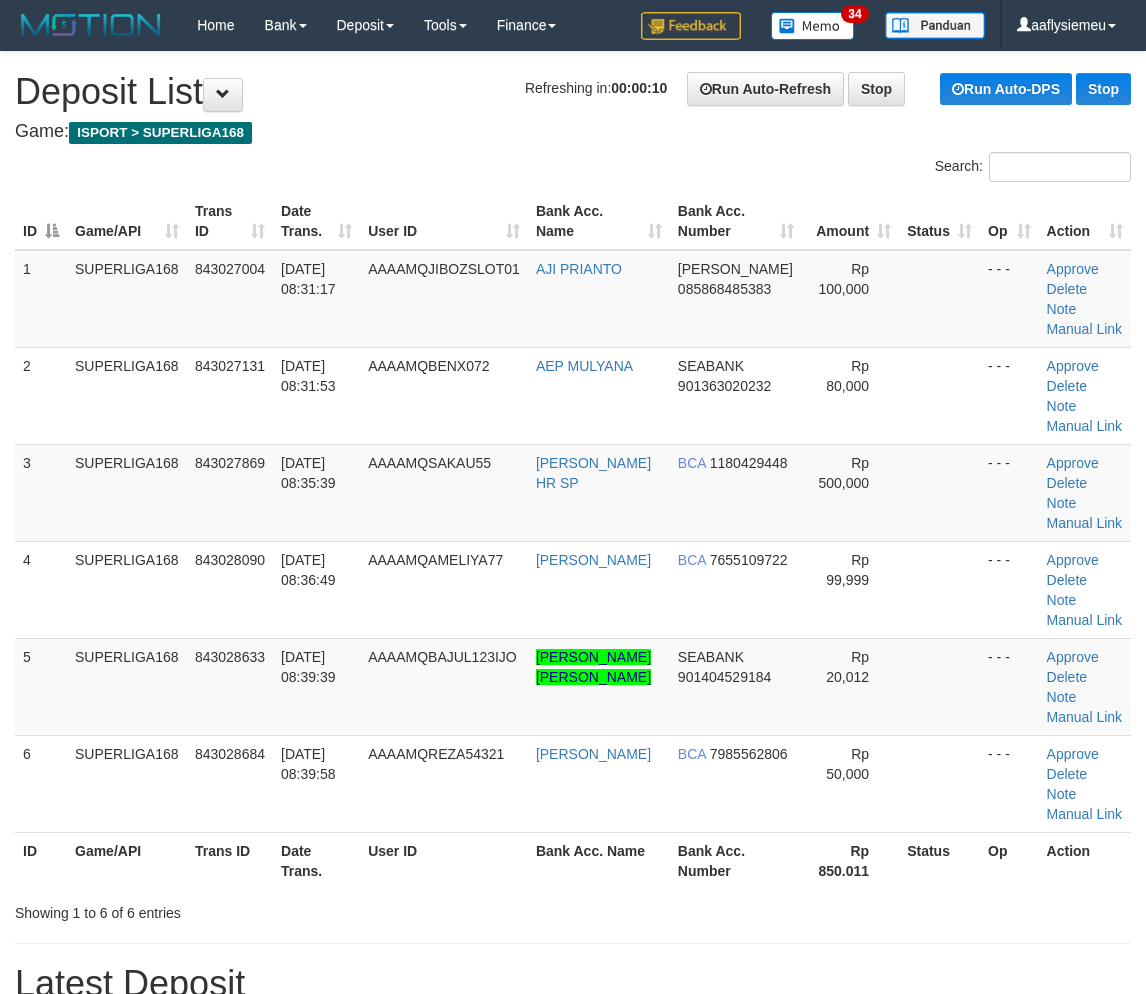 scroll, scrollTop: 0, scrollLeft: 0, axis: both 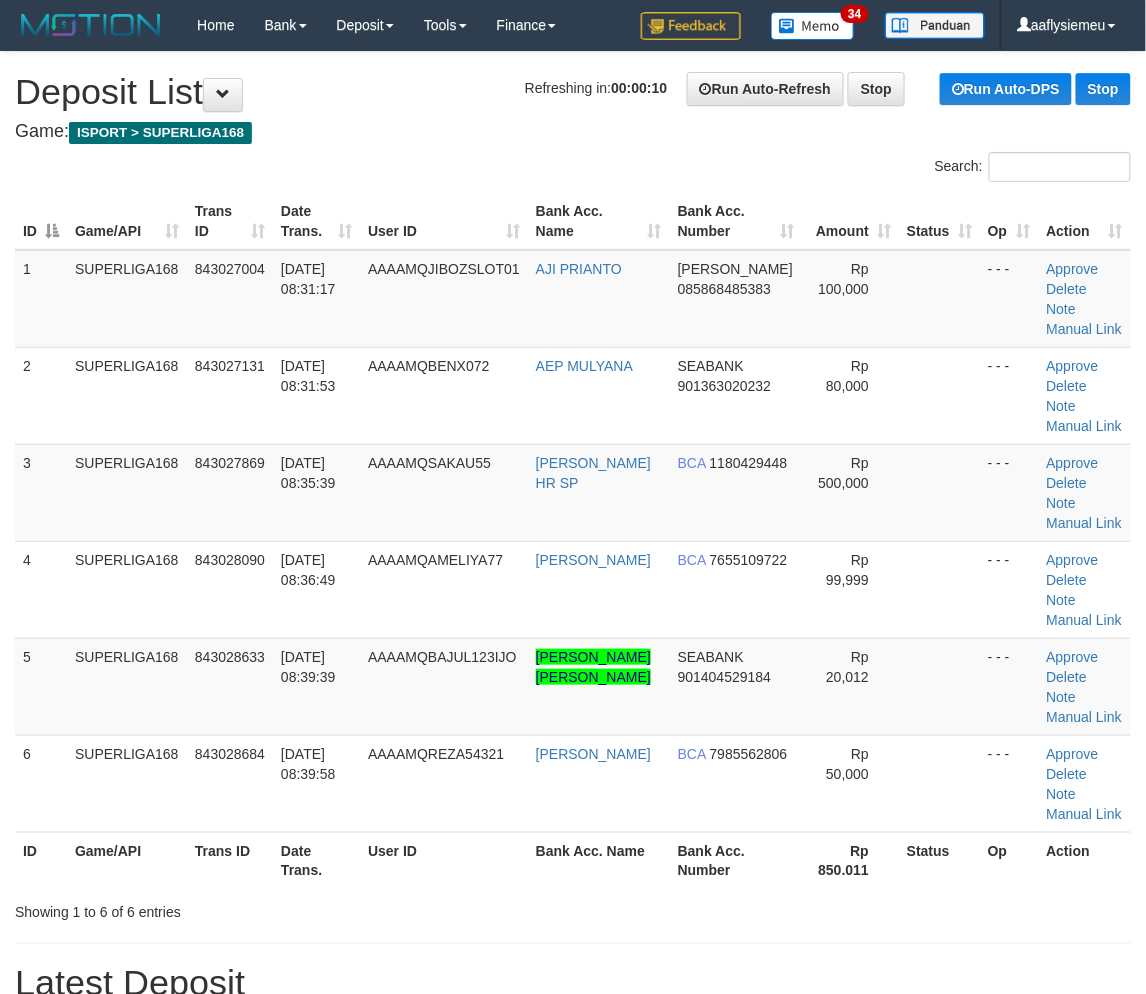 drag, startPoint x: 0, startPoint y: 0, endPoint x: 0, endPoint y: 581, distance: 581 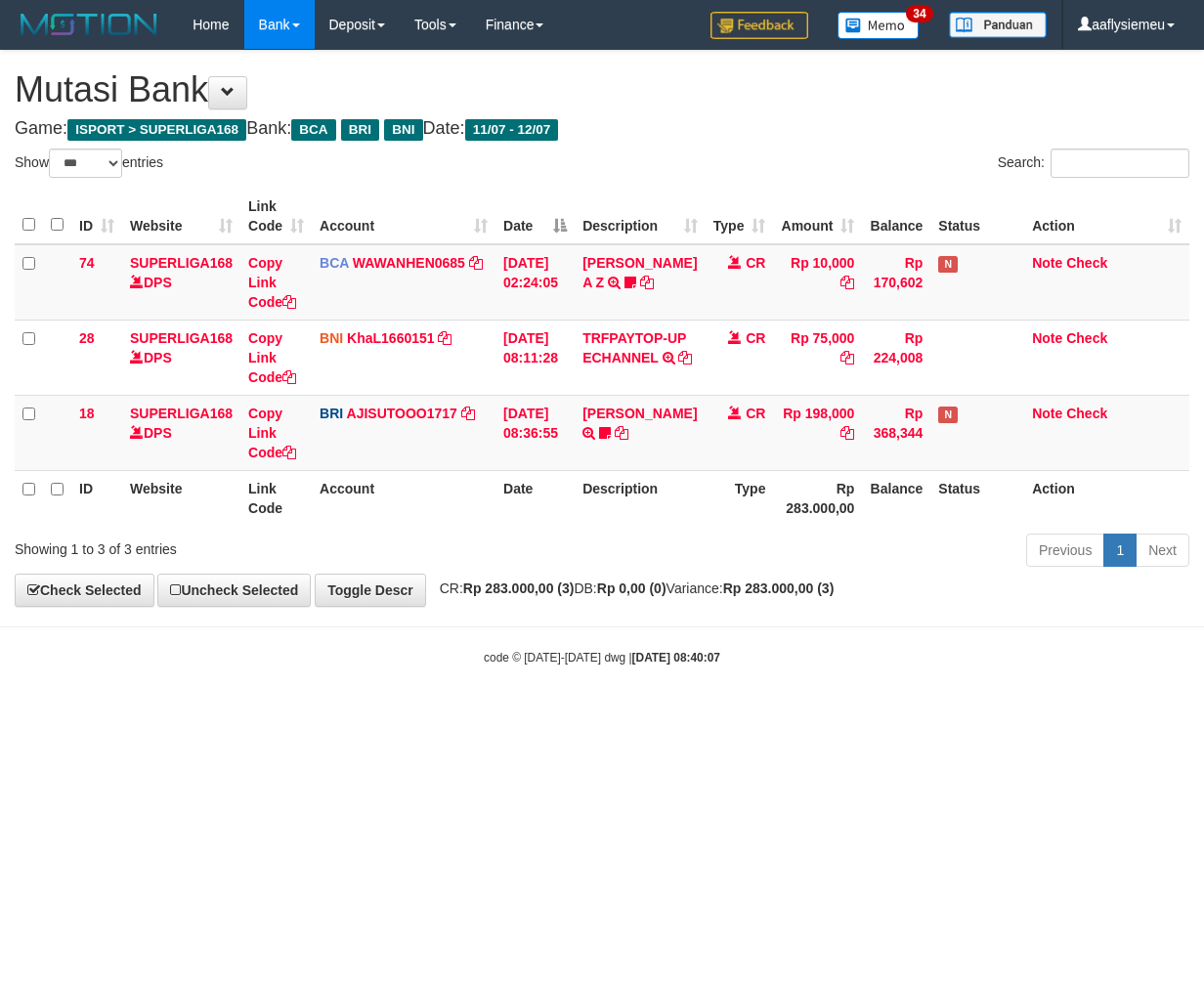select on "***" 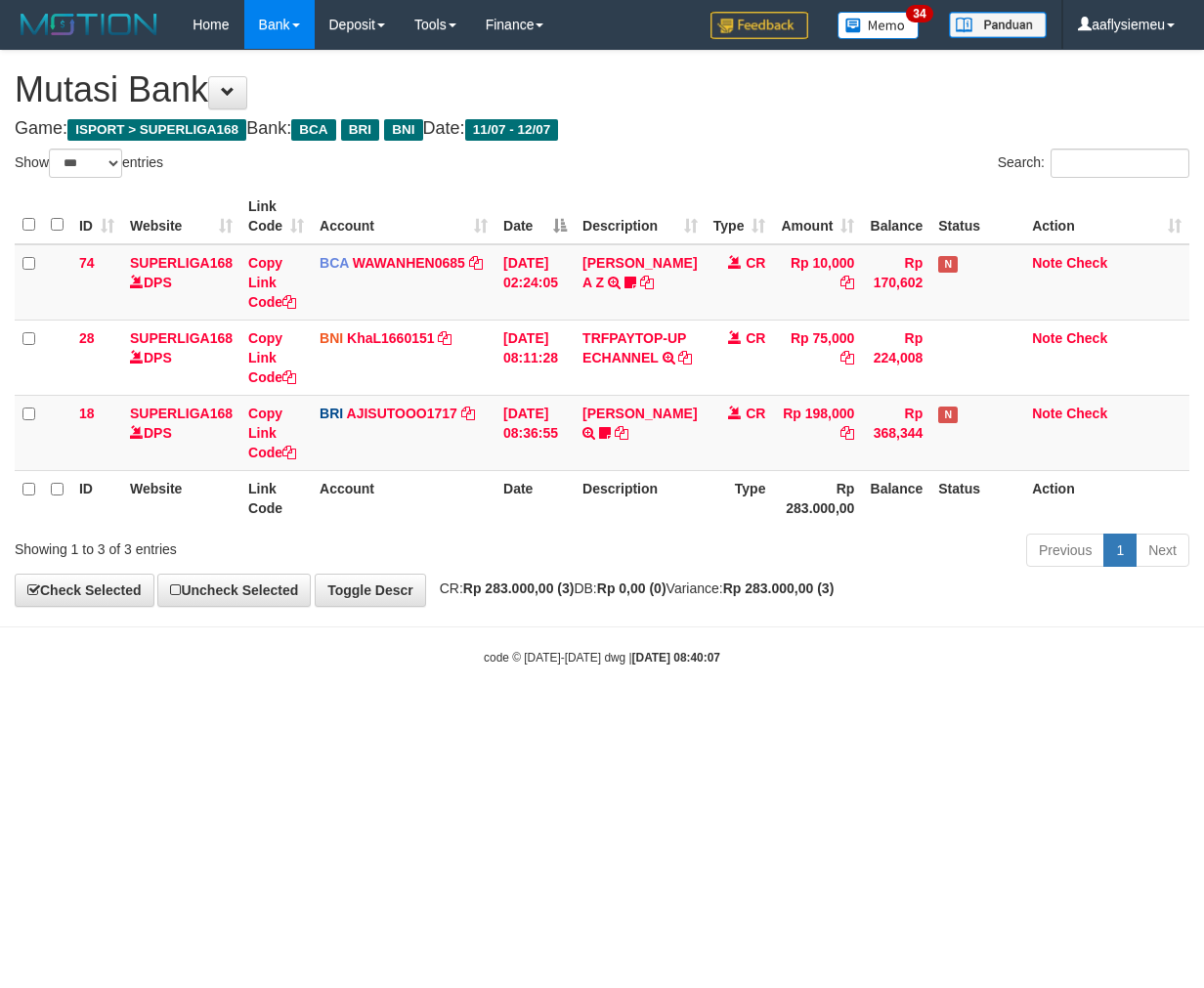 scroll, scrollTop: 0, scrollLeft: 0, axis: both 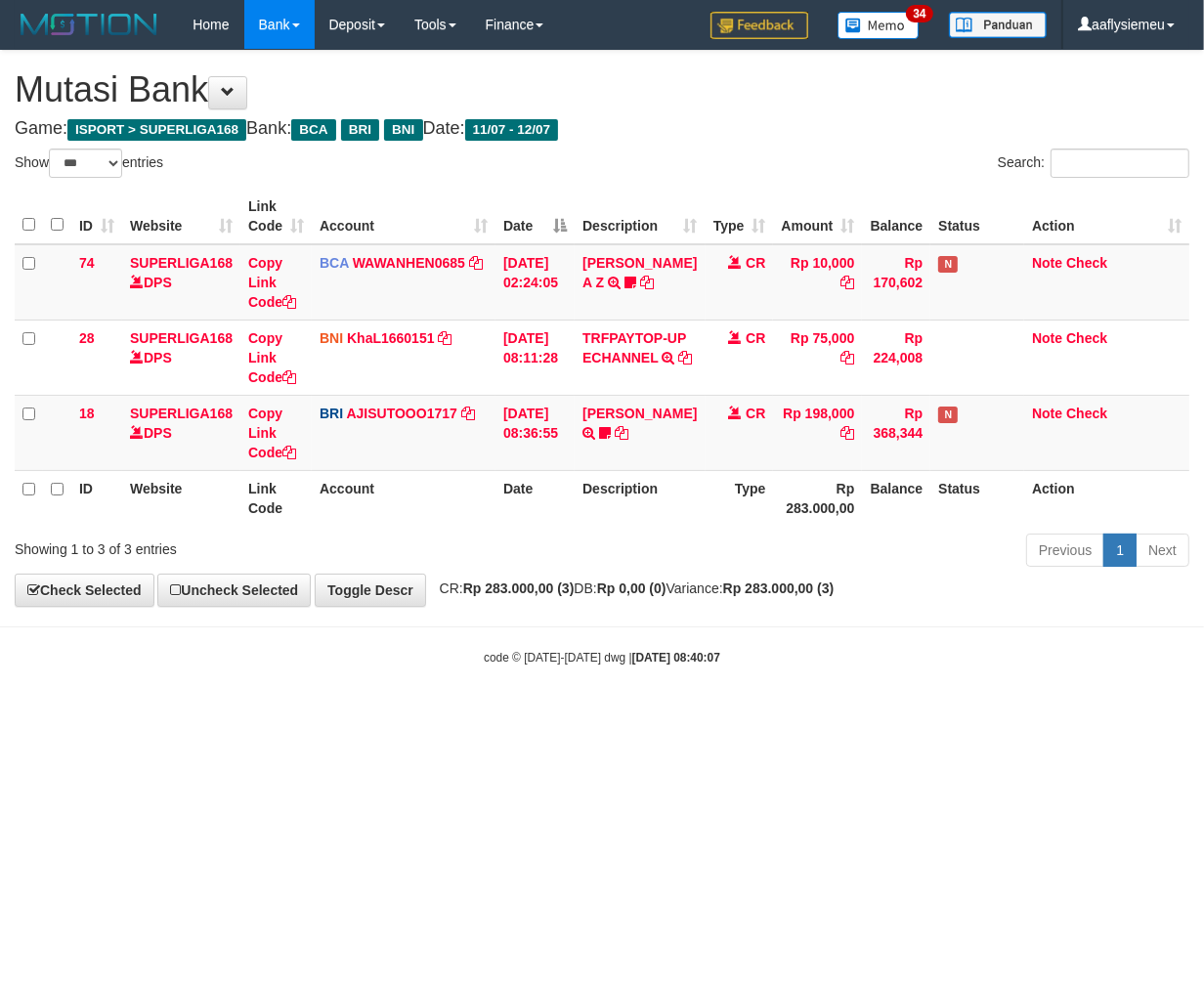 click on "Toggle navigation
Home
Bank
Account List
Load
By Website
Group
[ISPORT]													SUPERLIGA168
By Load Group (DPS)
34" at bounding box center [602, 358] 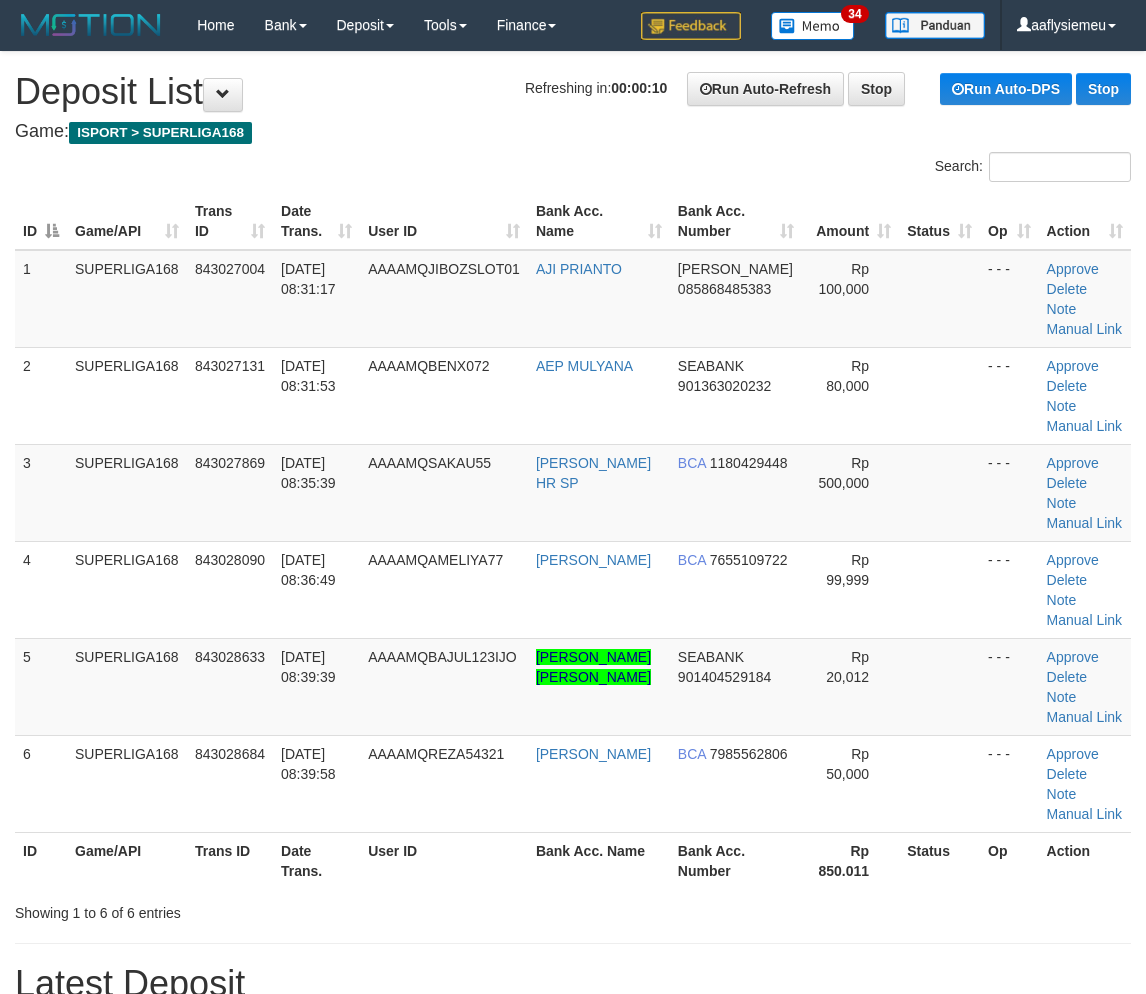 scroll, scrollTop: 0, scrollLeft: 0, axis: both 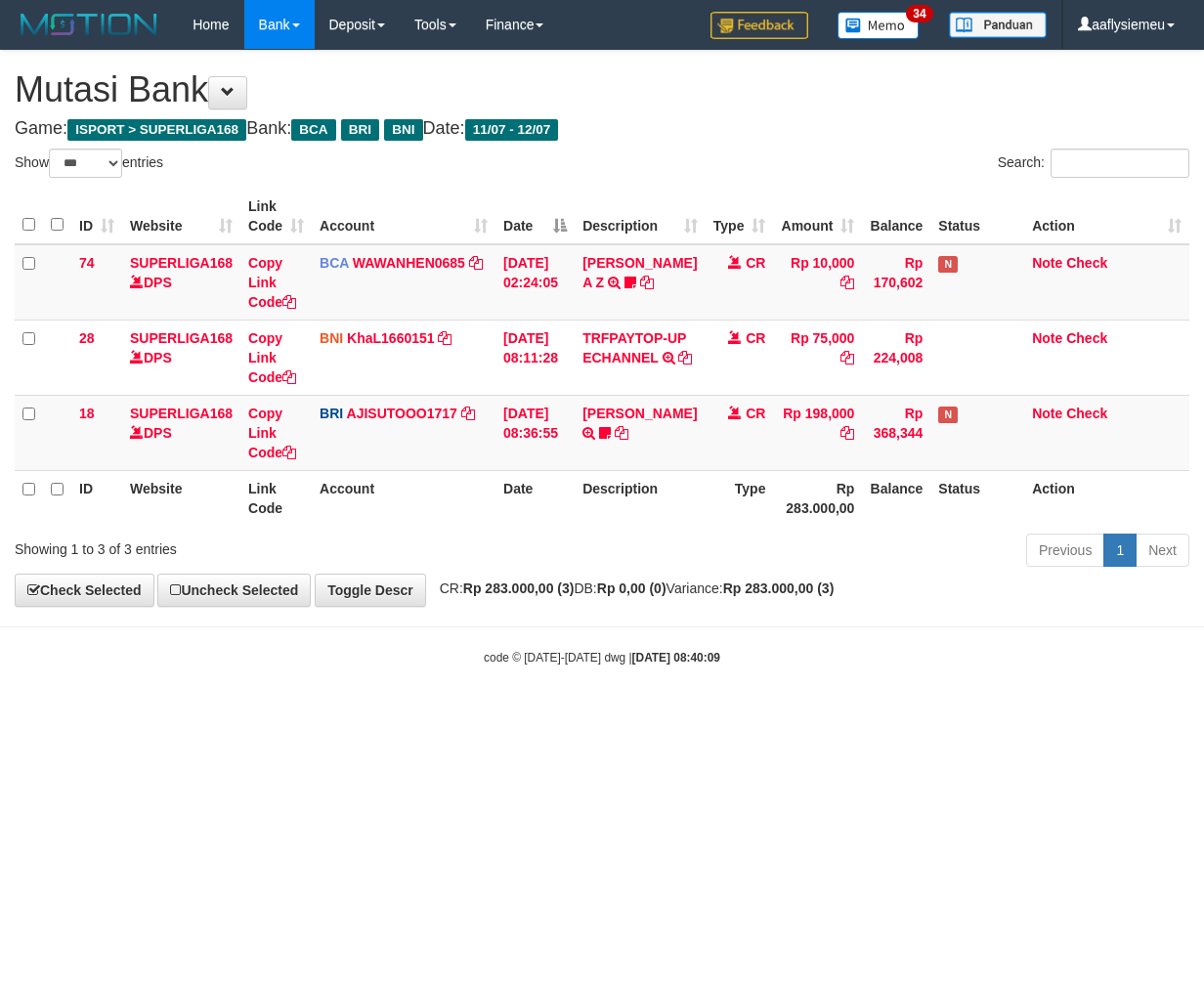 select on "***" 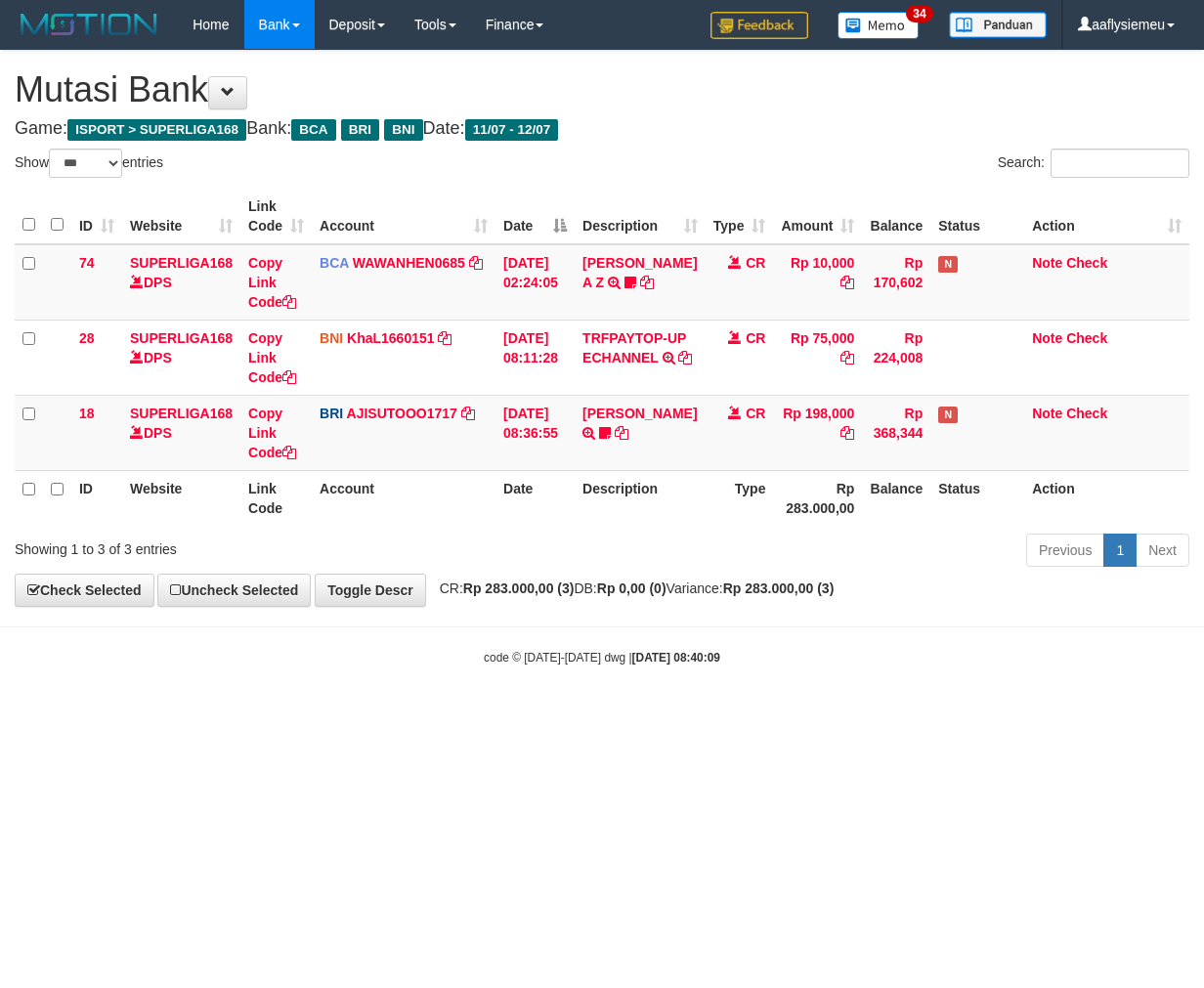 scroll, scrollTop: 0, scrollLeft: 0, axis: both 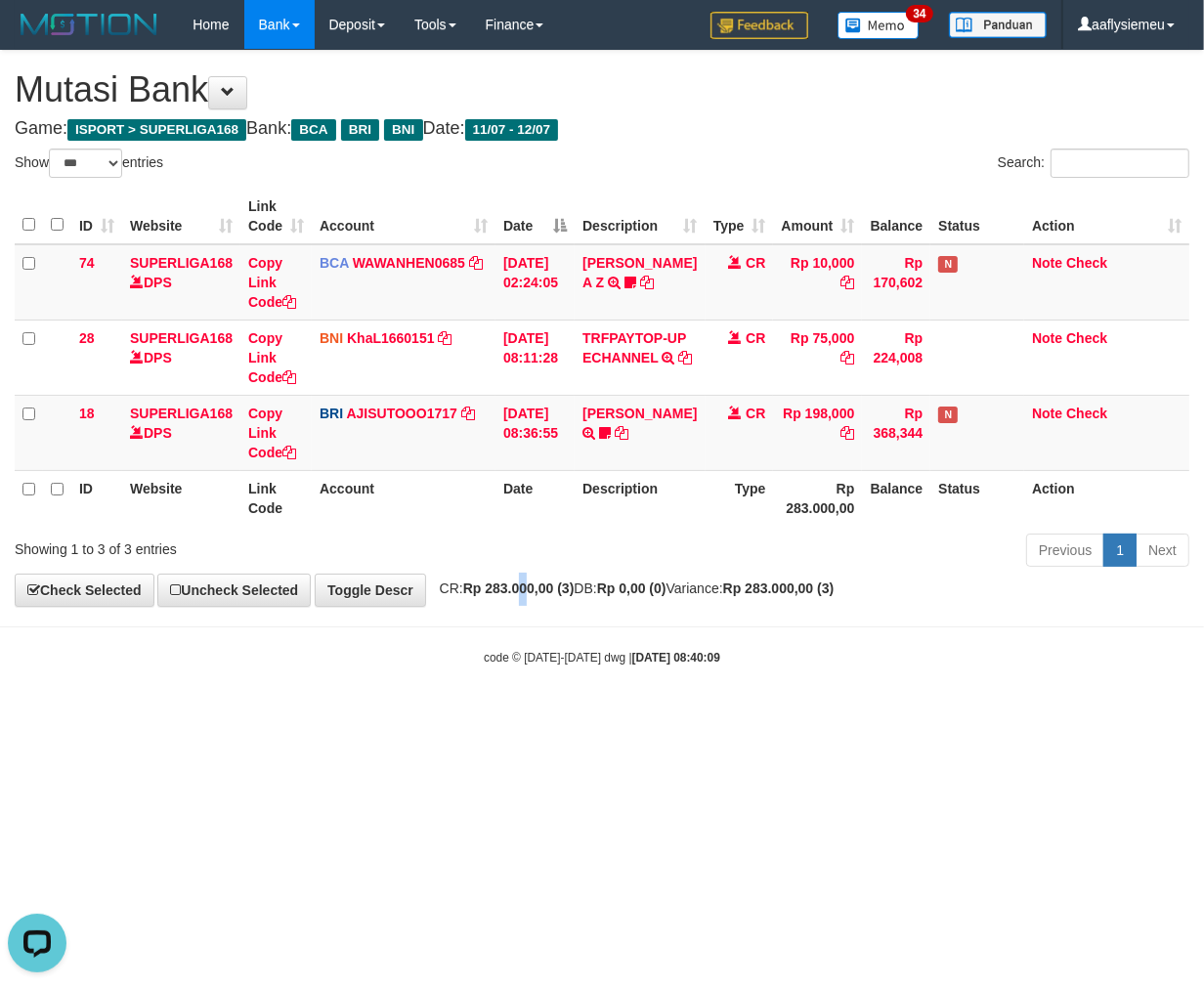 click on "Rp 283.000,00 (3)" at bounding box center (519, 588) 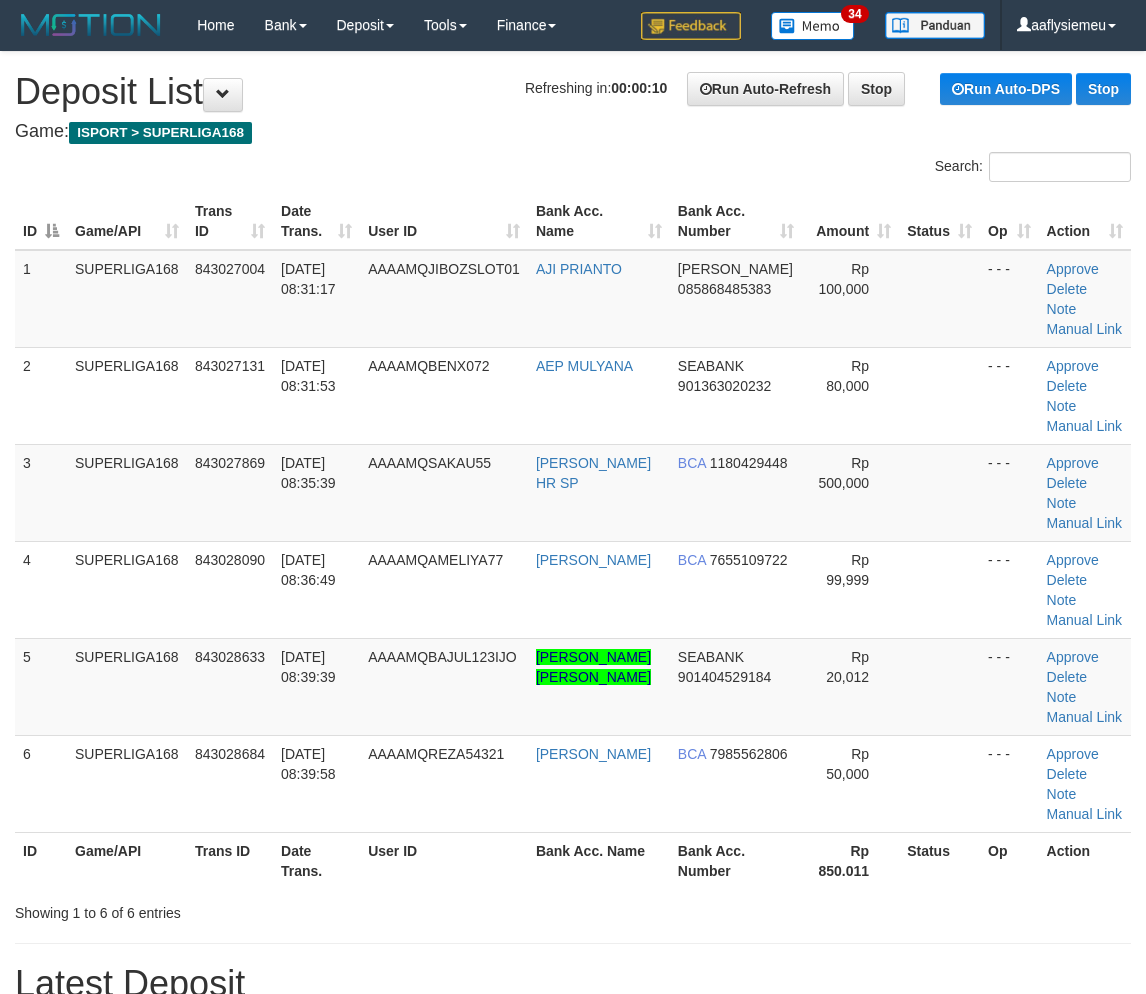 scroll, scrollTop: 0, scrollLeft: 0, axis: both 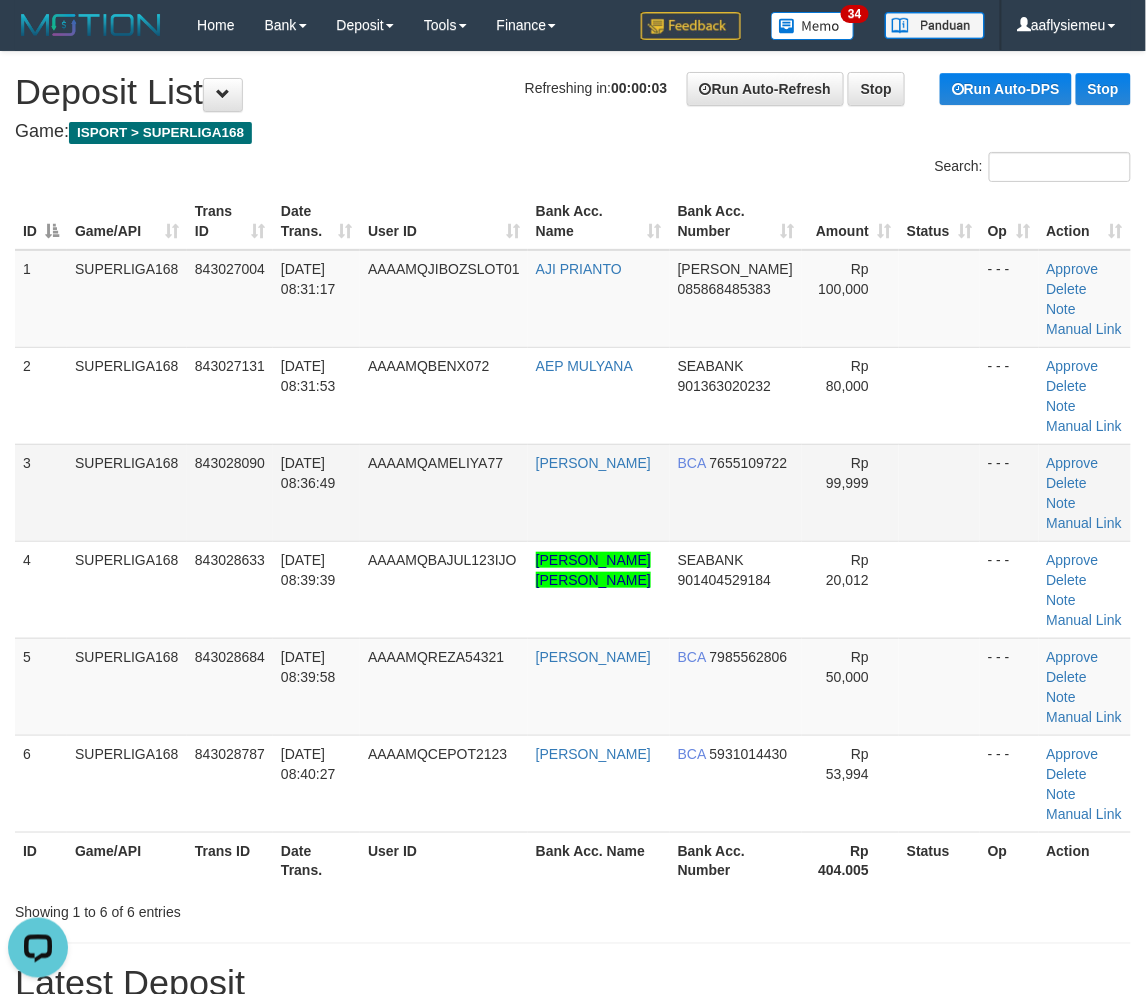 click on "SUPERLIGA168" at bounding box center [127, 492] 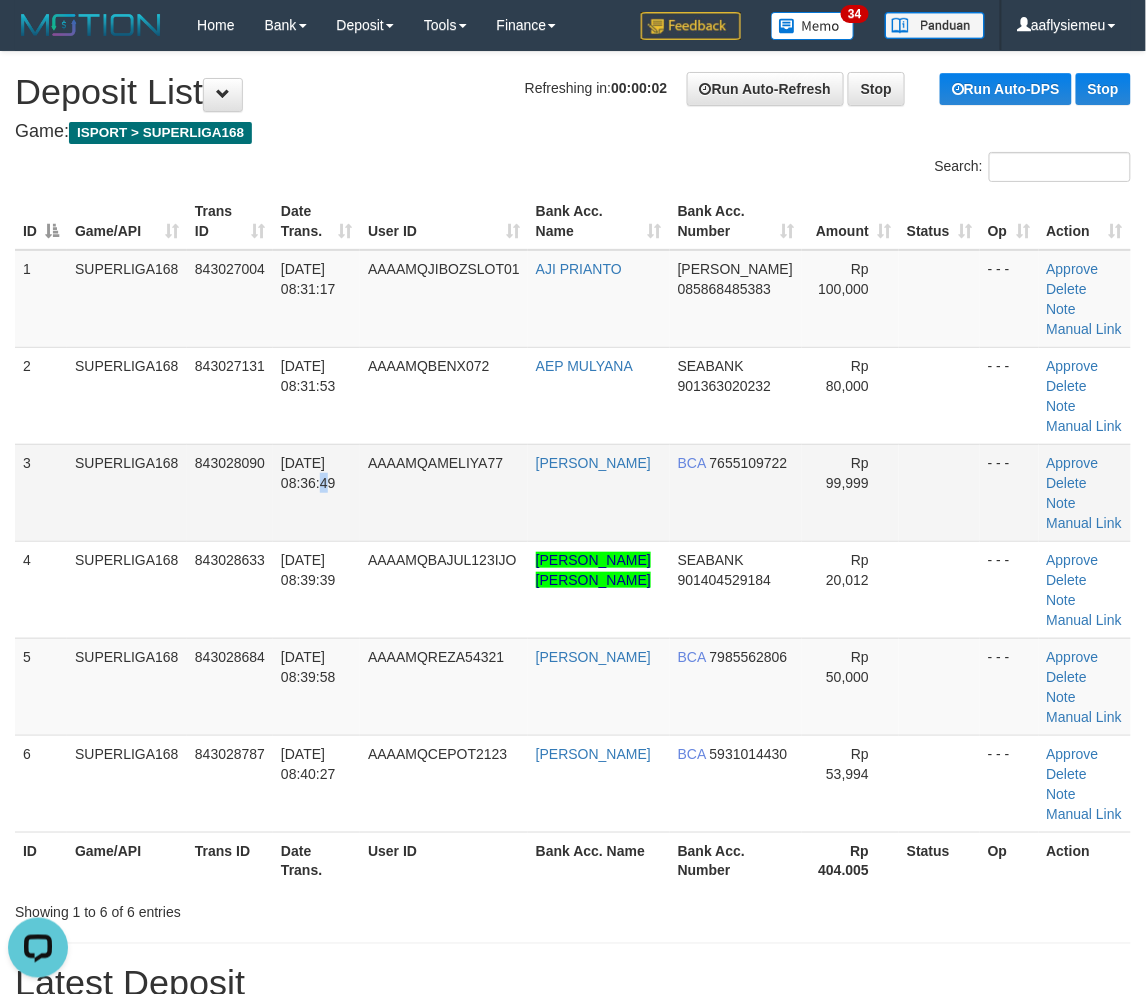 click on "843028090" at bounding box center (230, 492) 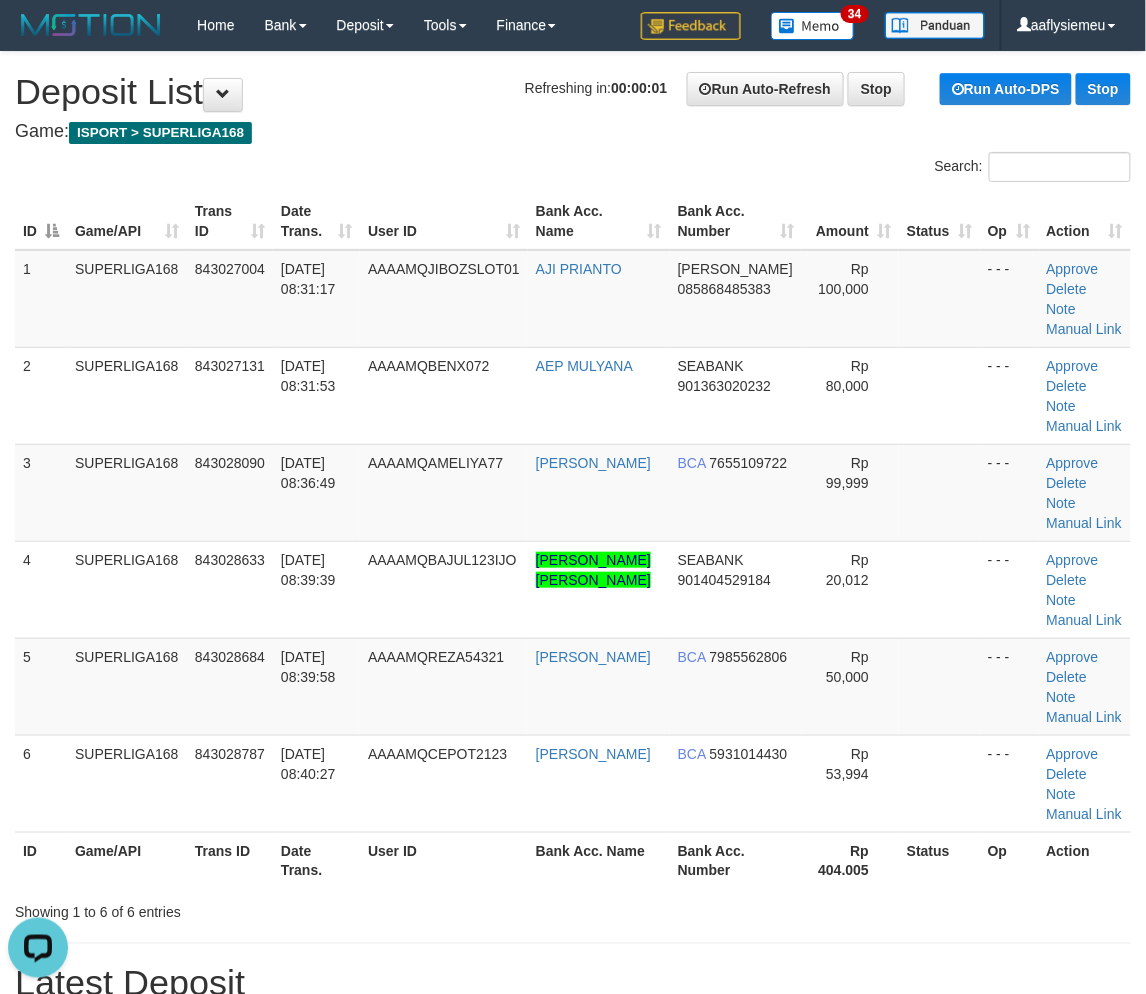 drag, startPoint x: 191, startPoint y: 552, endPoint x: 1, endPoint y: 613, distance: 199.552 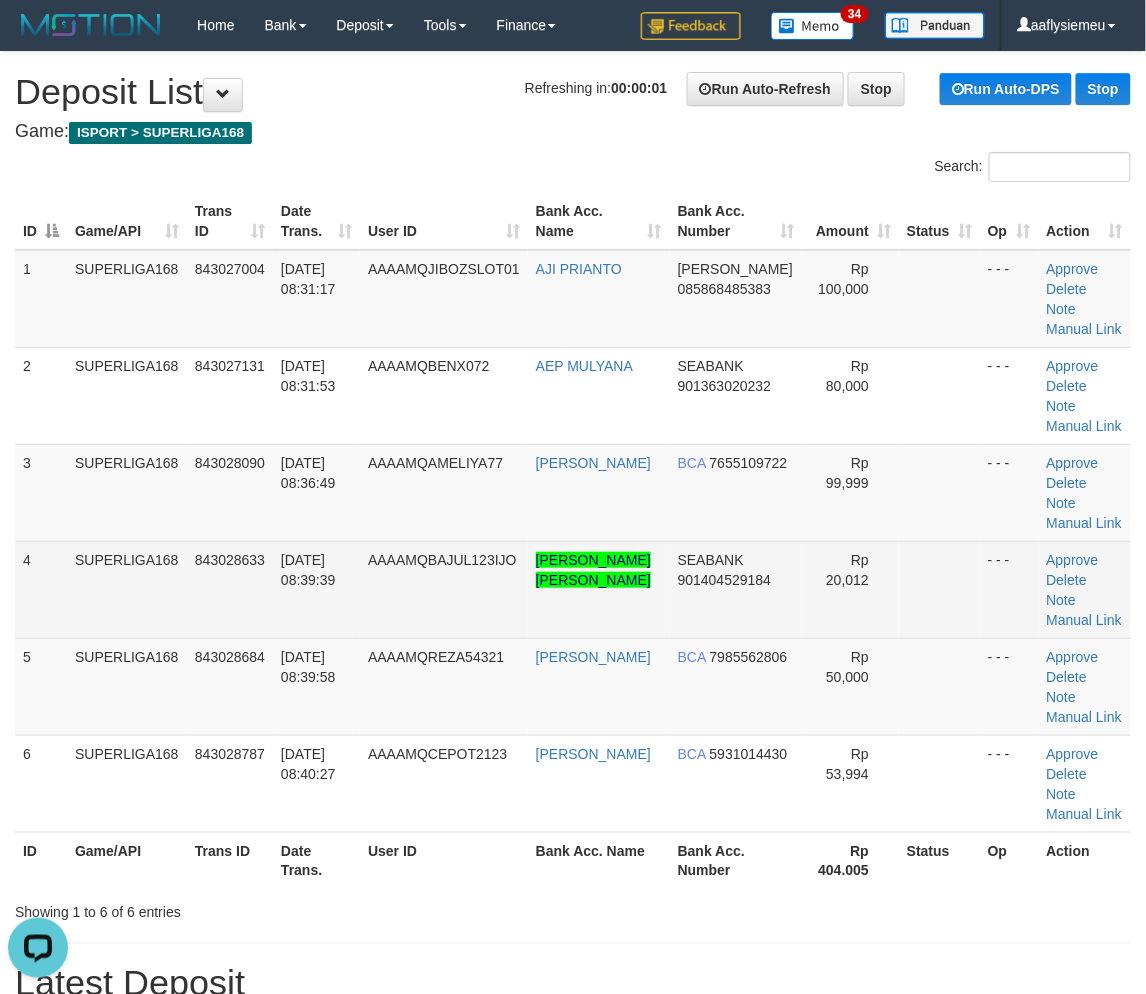 click on "SUPERLIGA168" at bounding box center (127, 589) 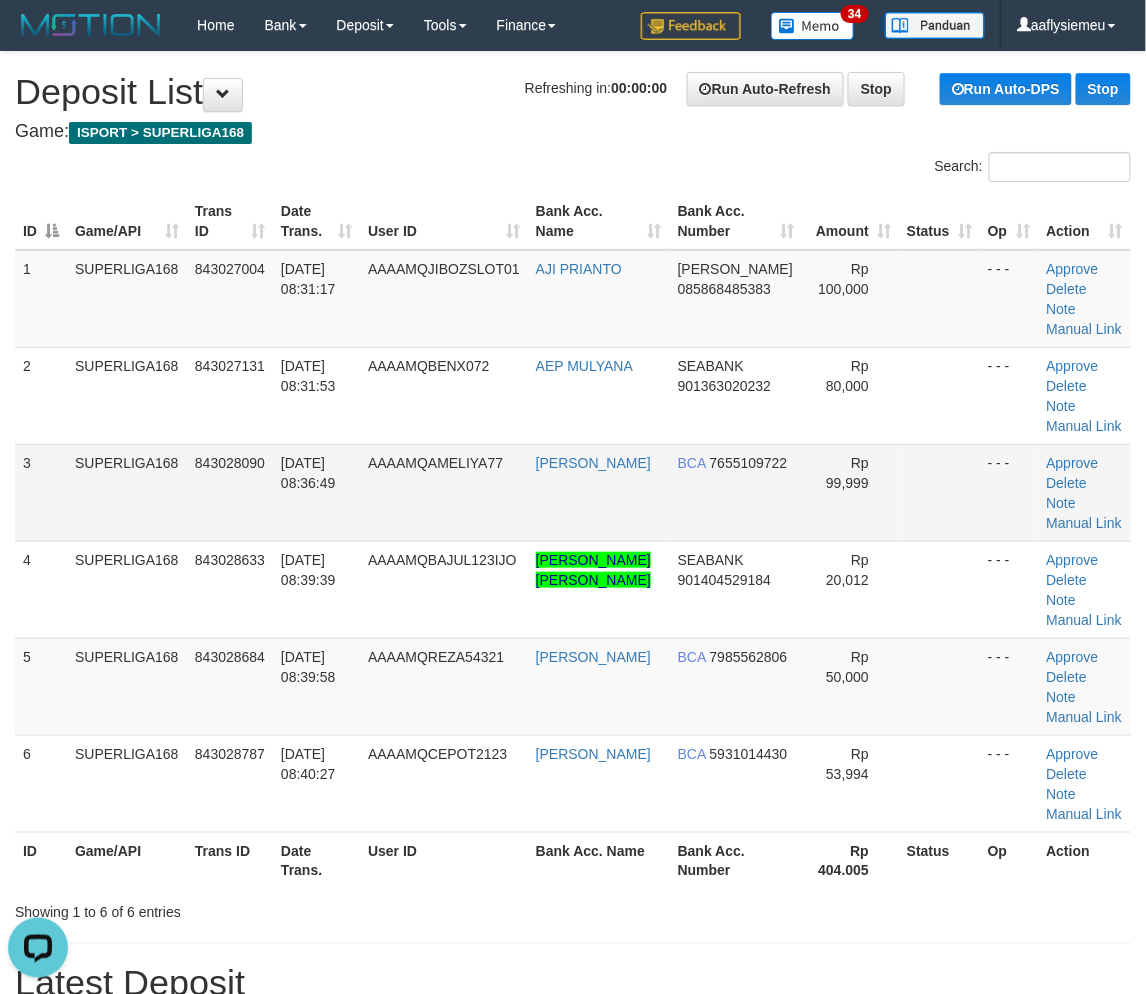 click on "12/07/2025 08:36:49" at bounding box center [316, 492] 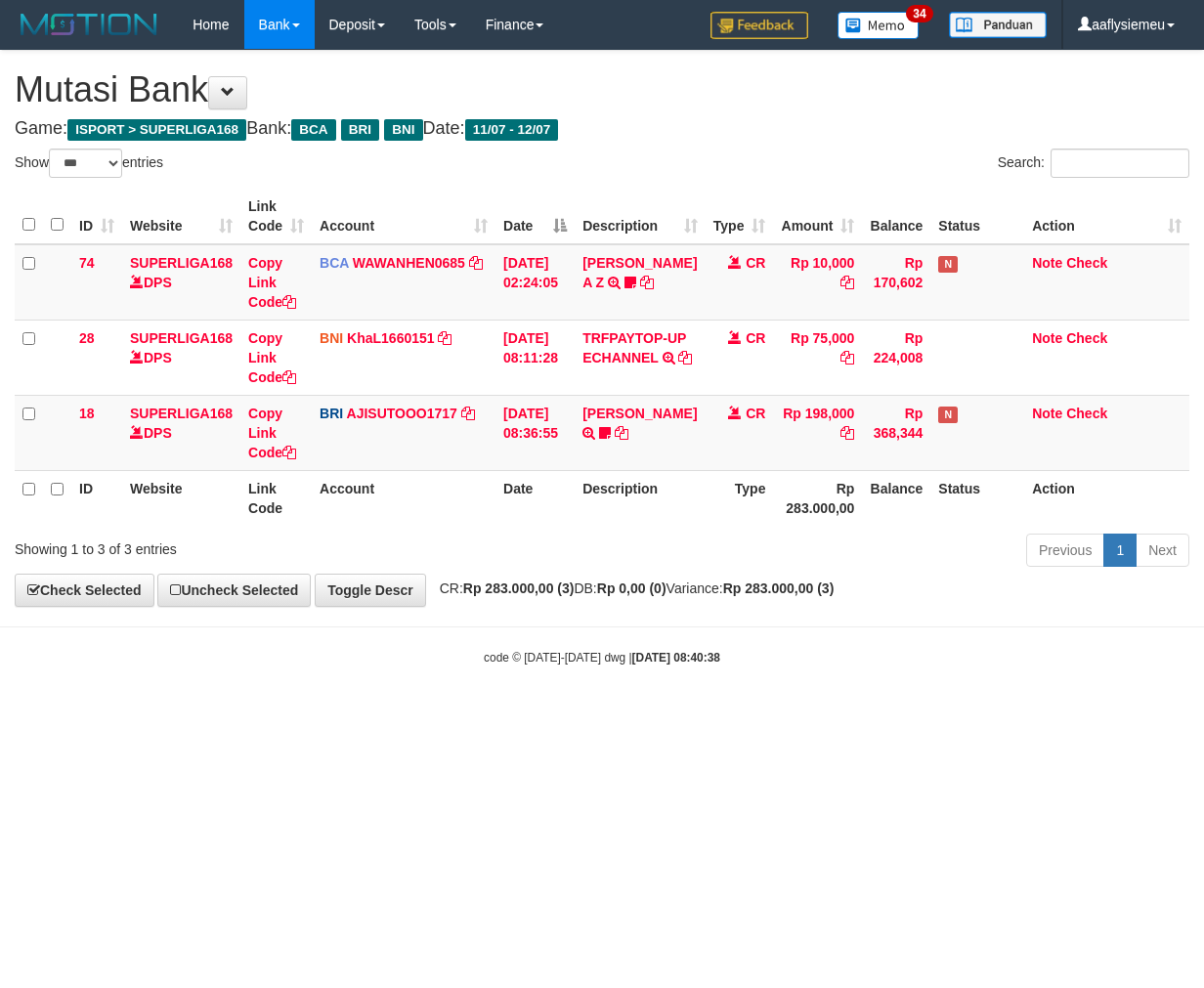 select on "***" 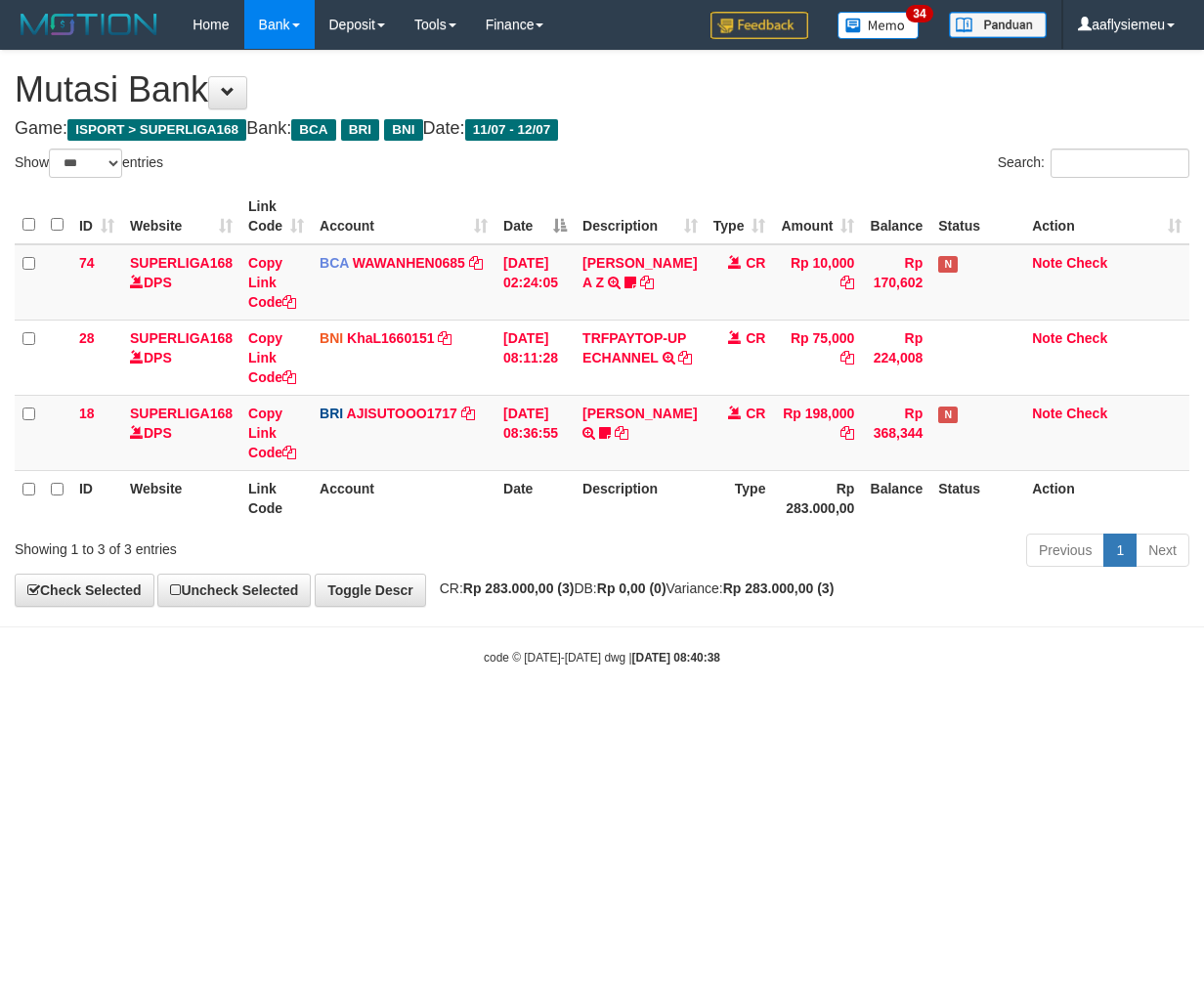 scroll, scrollTop: 0, scrollLeft: 0, axis: both 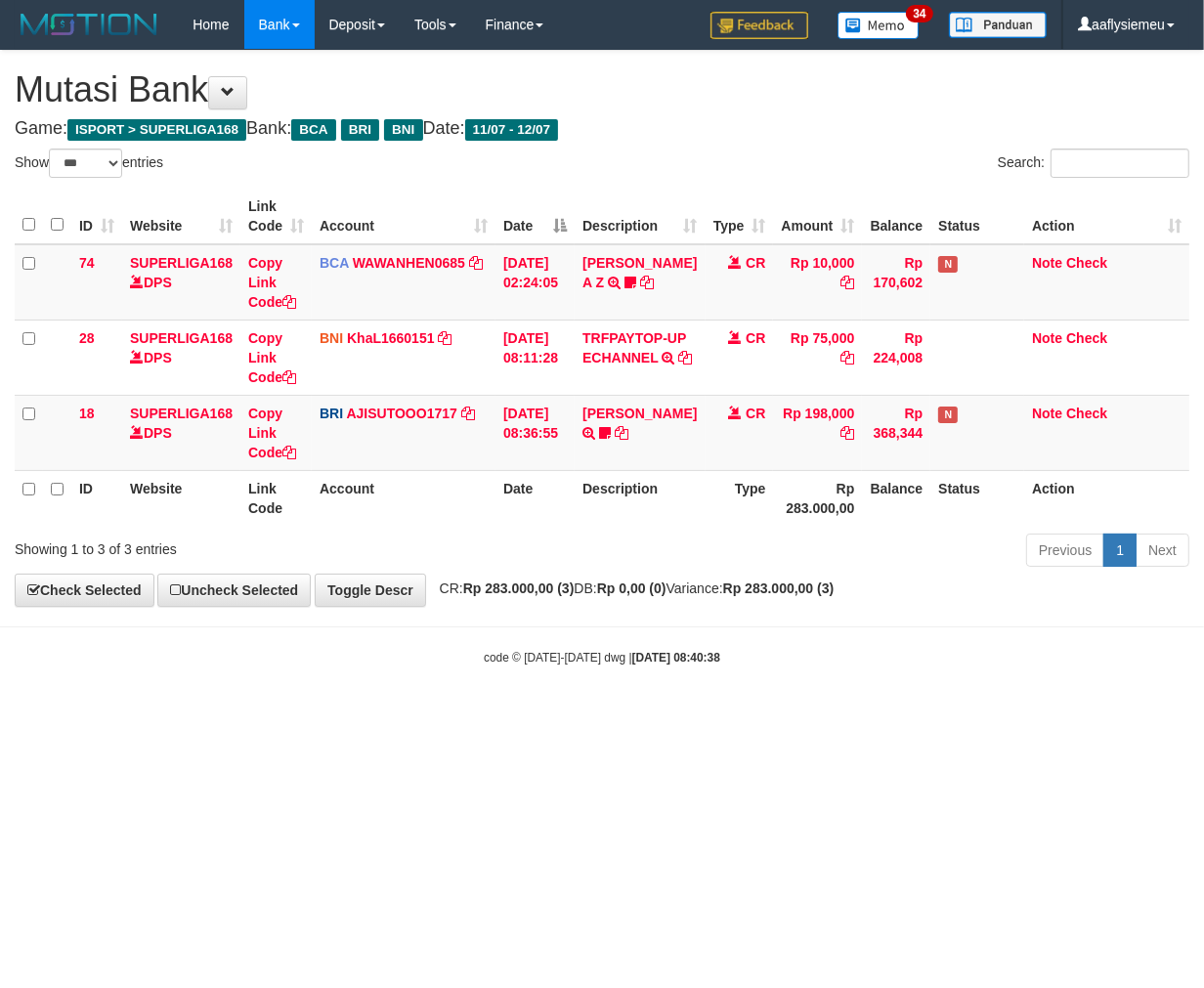 click on "code © [DATE]-[DATE] dwg |  [DATE] 08:40:38" at bounding box center (602, 657) 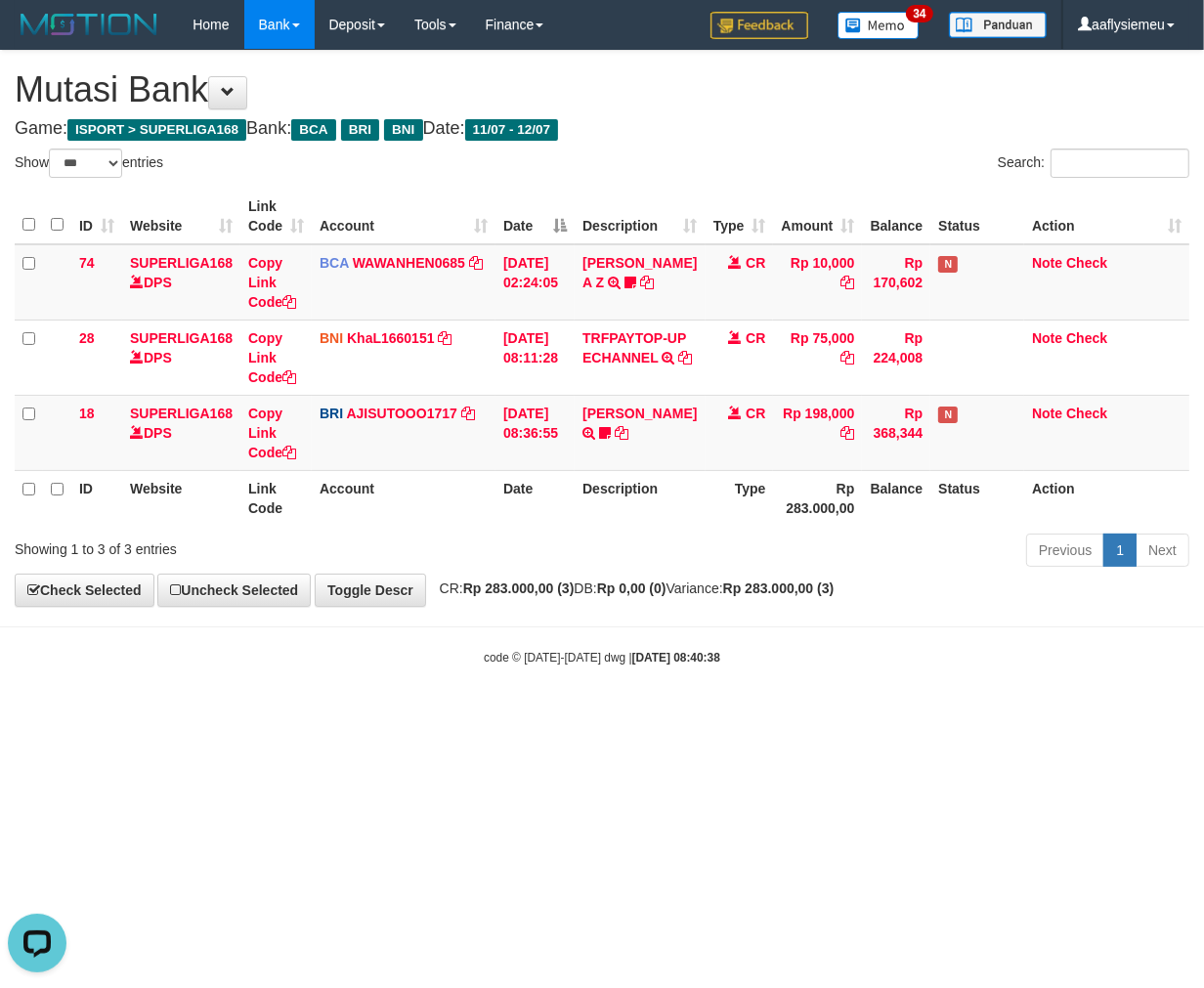 scroll, scrollTop: 0, scrollLeft: 0, axis: both 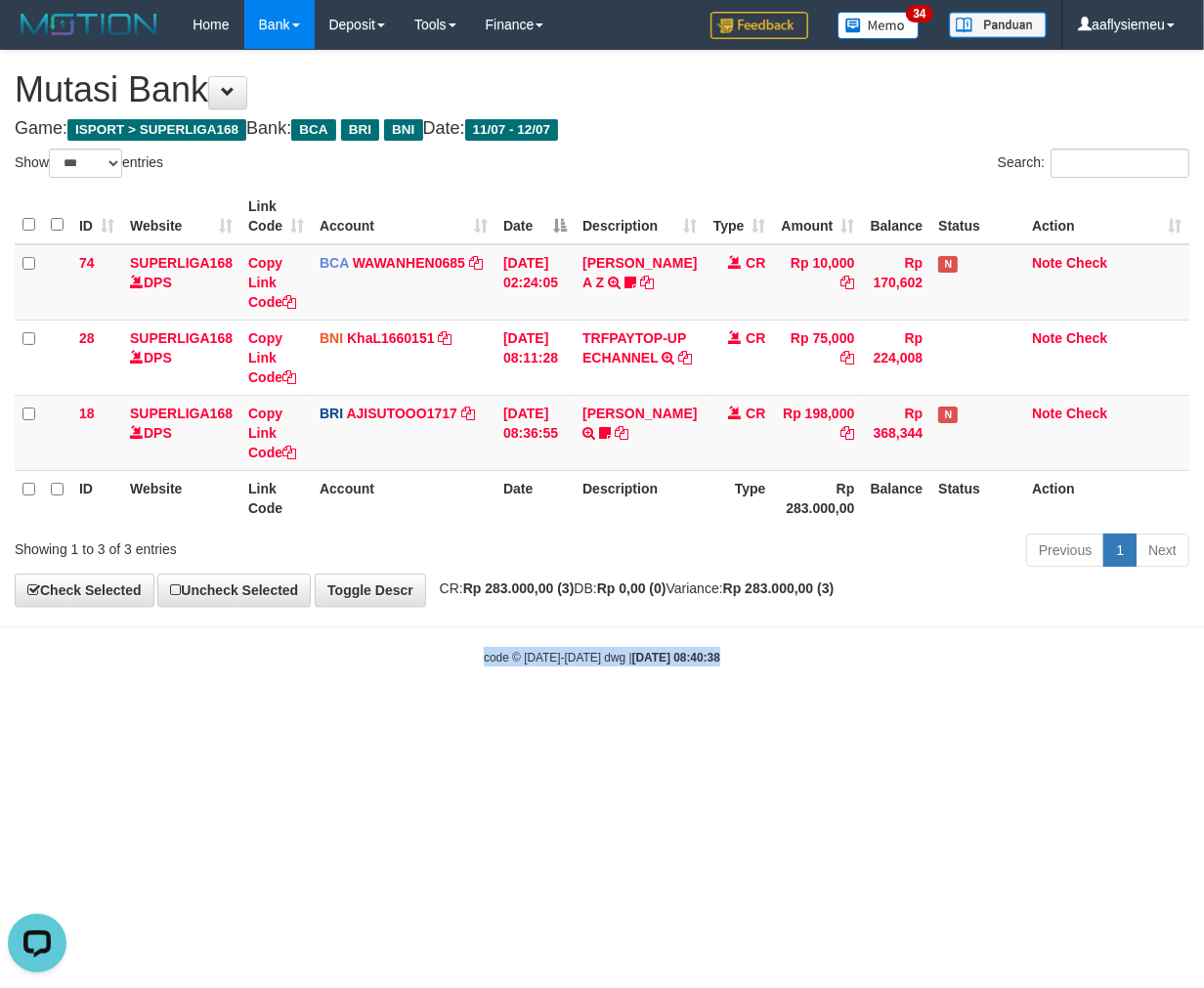 click on "Toggle navigation
Home
Bank
Account List
Load
By Website
Group
[ISPORT]													SUPERLIGA168
By Load Group (DPS)
34" at bounding box center (602, 358) 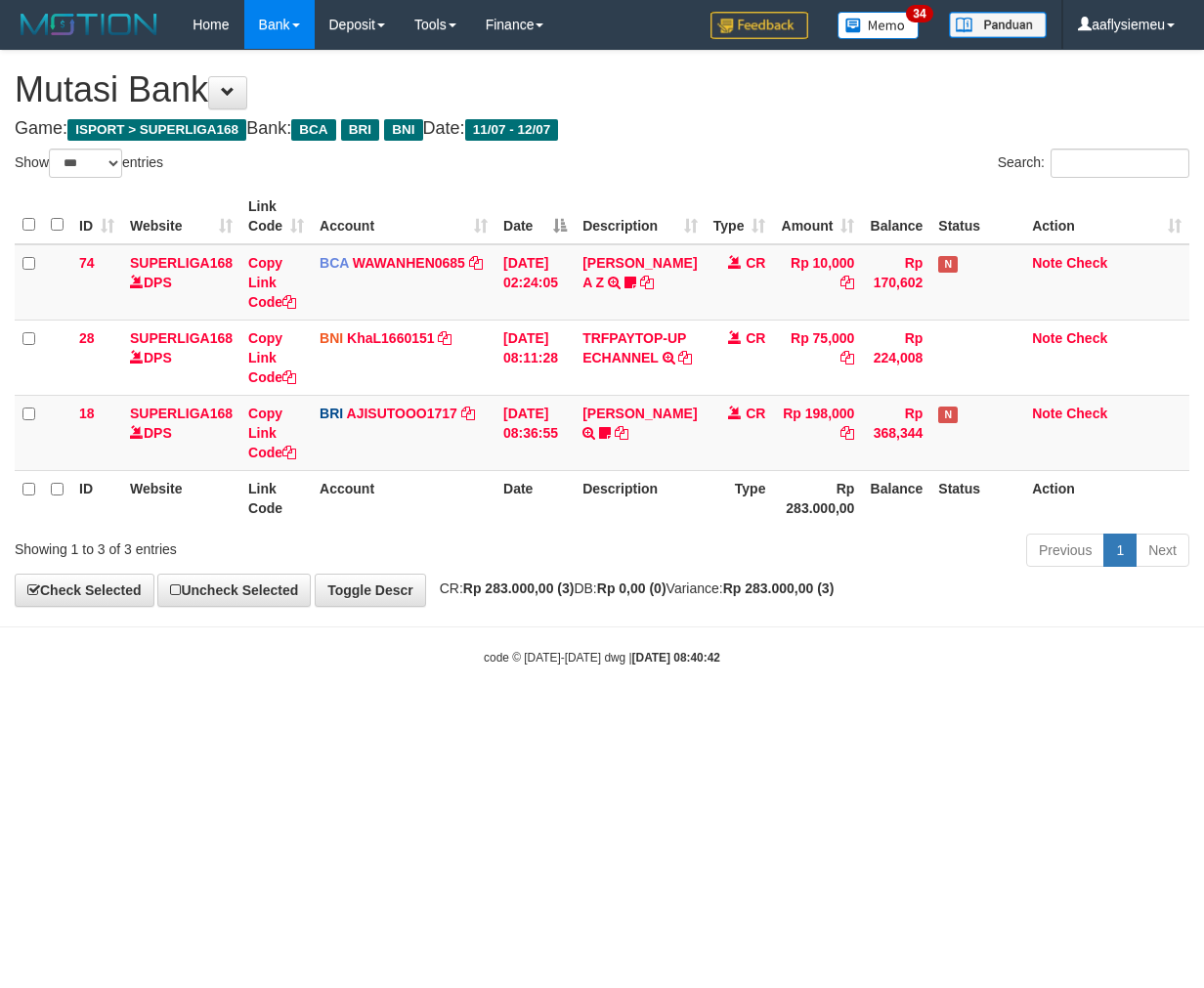 select on "***" 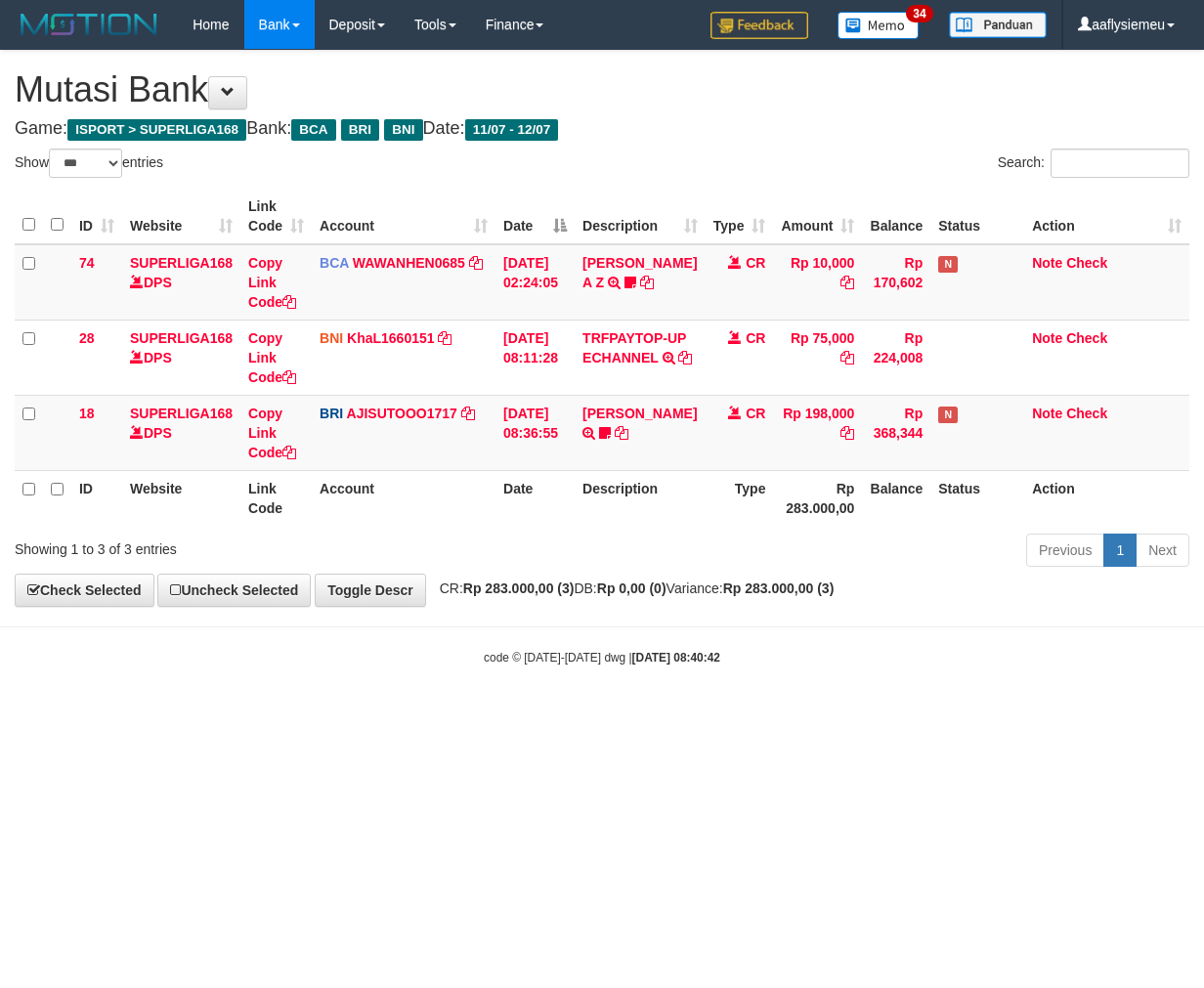 scroll, scrollTop: 0, scrollLeft: 0, axis: both 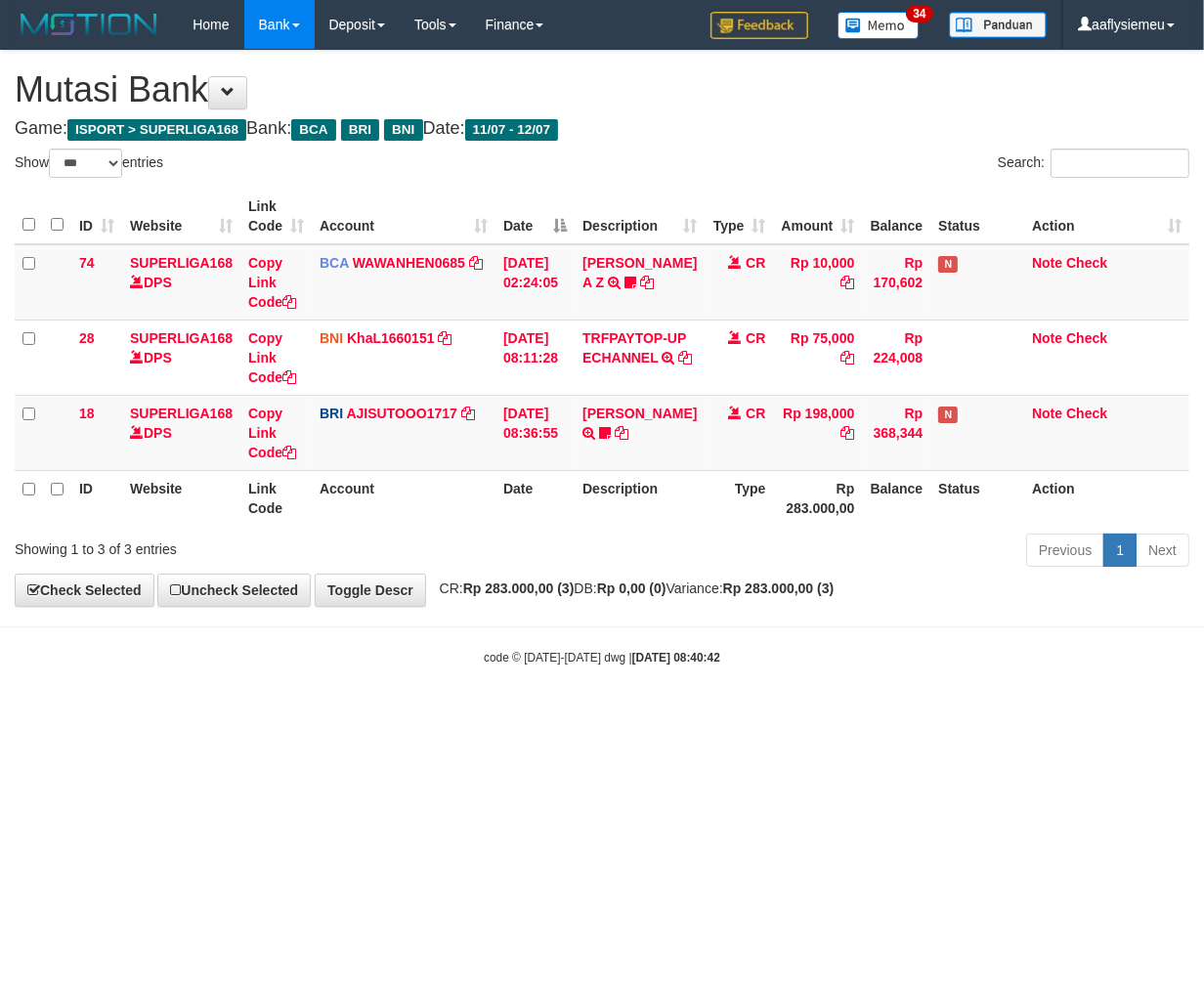 click on "Toggle navigation
Home
Bank
Account List
Load
By Website
Group
[ISPORT]													SUPERLIGA168
By Load Group (DPS)" at bounding box center [602, 358] 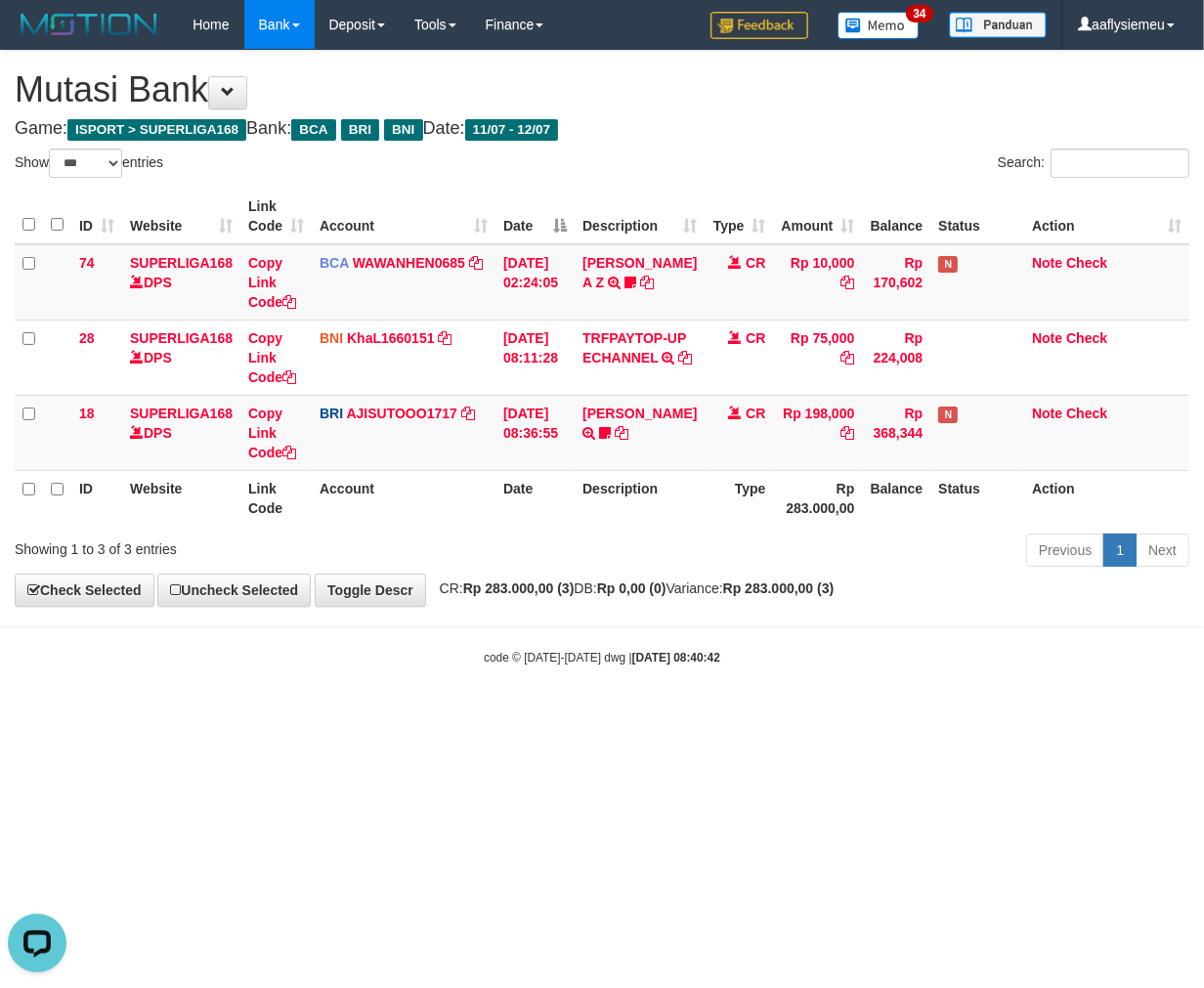 scroll, scrollTop: 0, scrollLeft: 0, axis: both 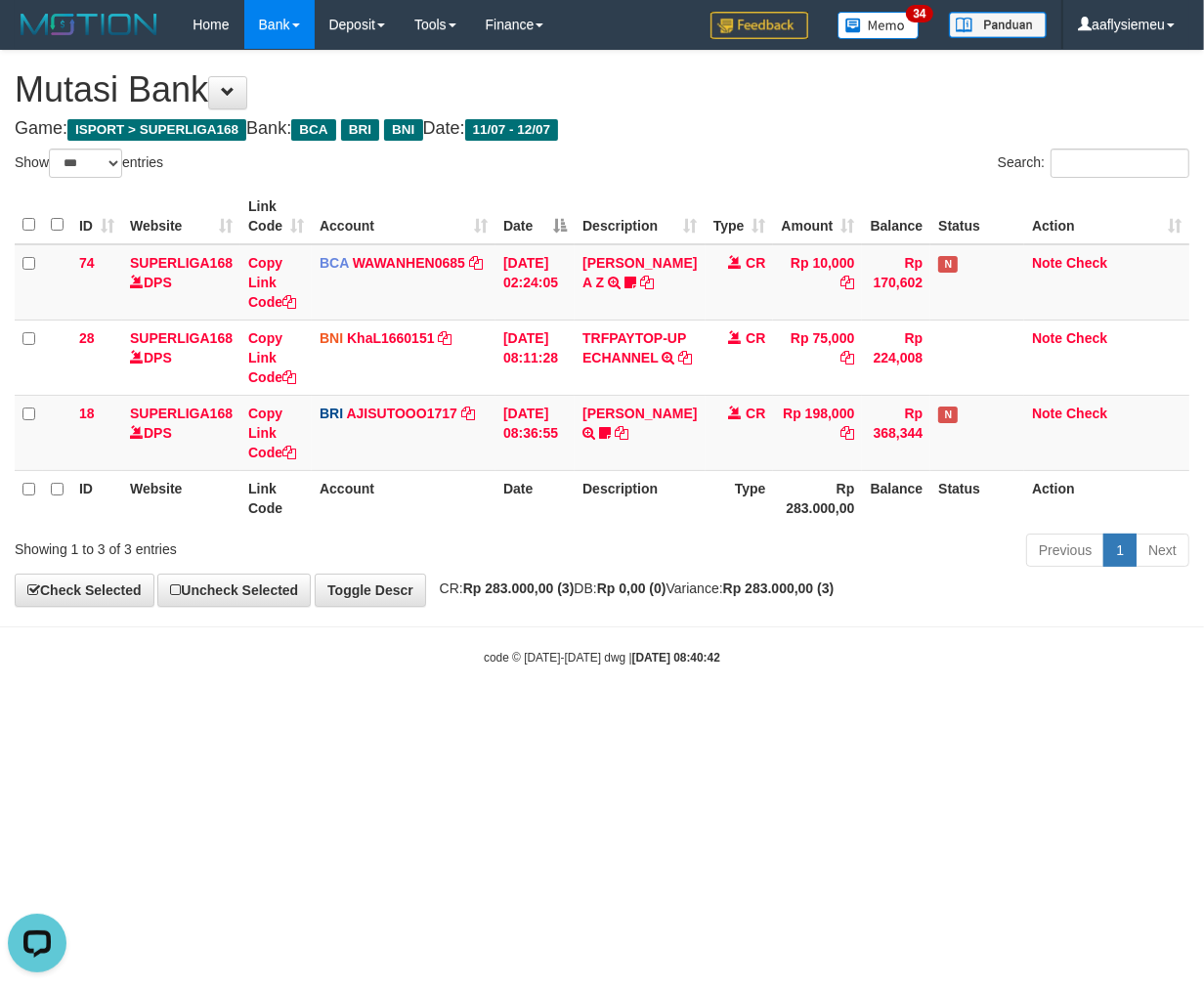 click on "Toggle navigation
Home
Bank
Account List
Load
By Website
Group
[ISPORT]													SUPERLIGA168
By Load Group (DPS)
34" at bounding box center [602, 358] 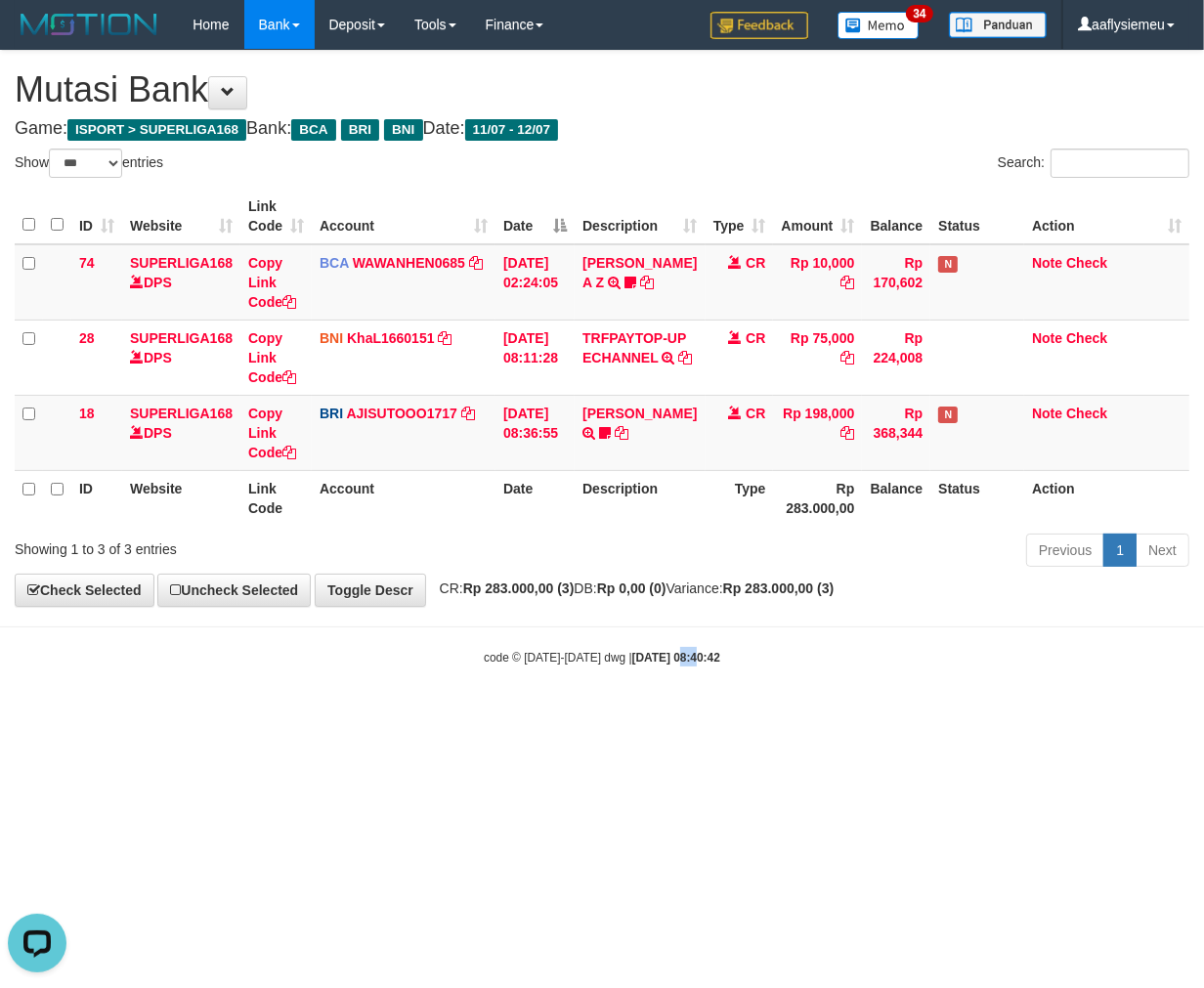 click on "Toggle navigation
Home
Bank
Account List
Load
By Website
Group
[ISPORT]													SUPERLIGA168
By Load Group (DPS)
34" at bounding box center (602, 358) 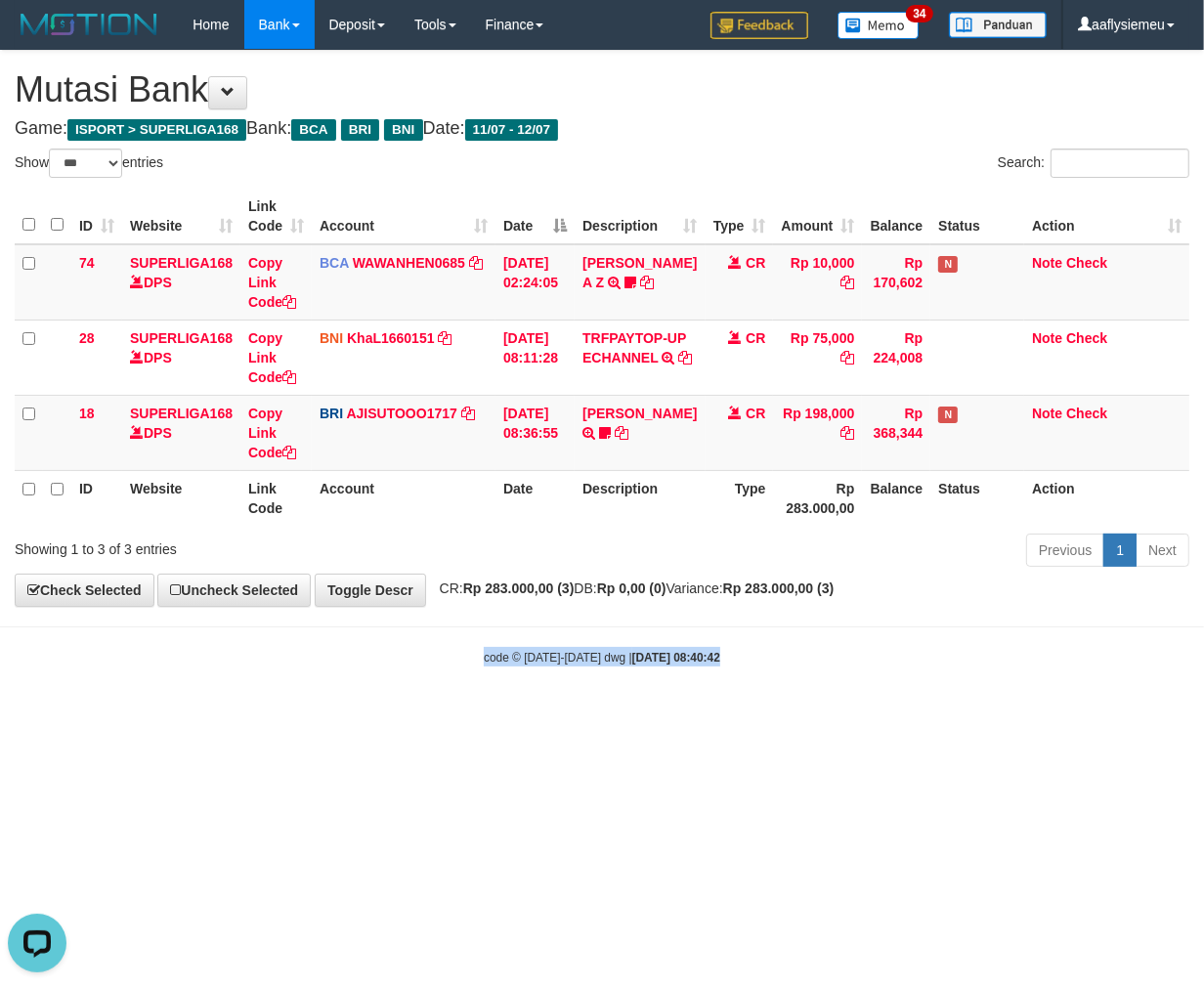 click on "Toggle navigation
Home
Bank
Account List
Load
By Website
Group
[ISPORT]													SUPERLIGA168
By Load Group (DPS)
34" at bounding box center [602, 358] 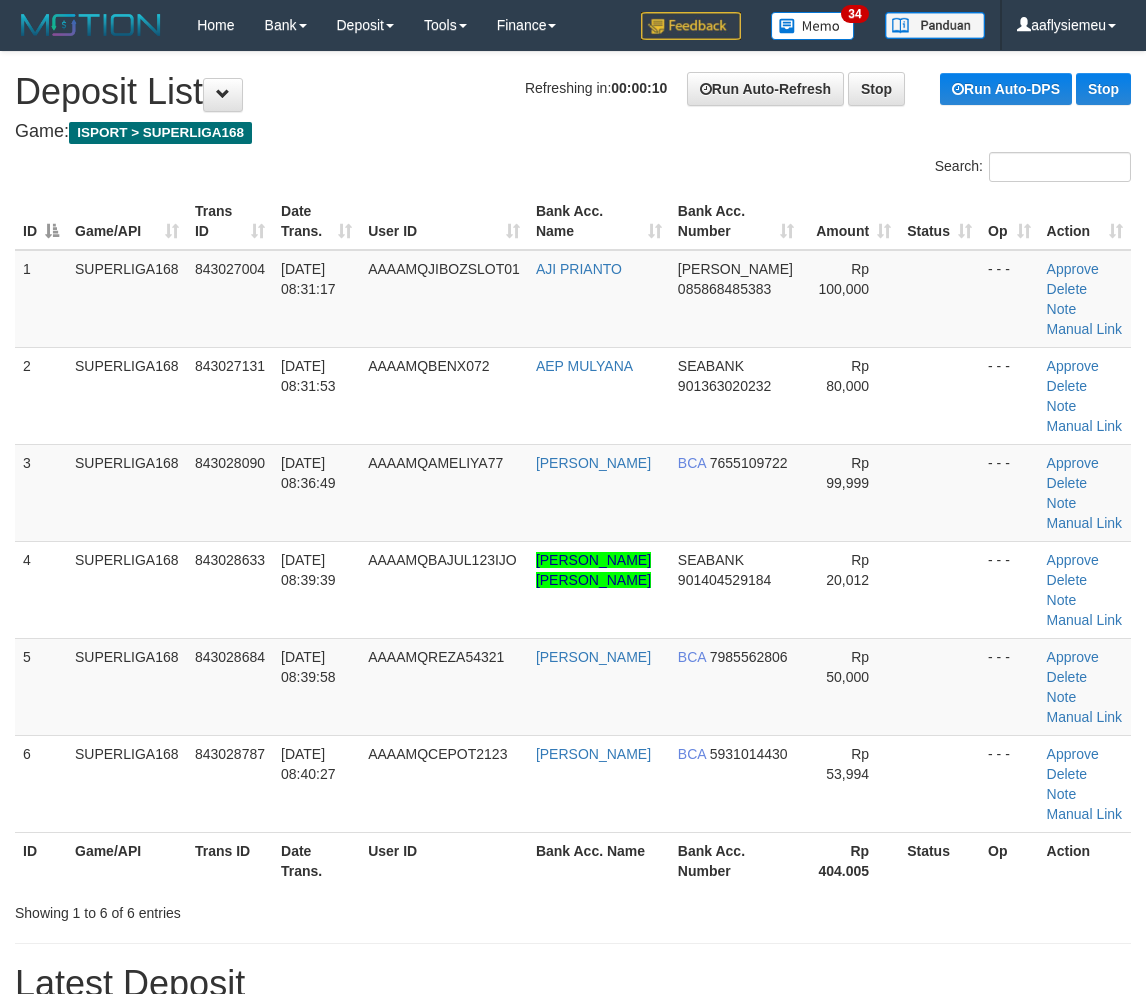 scroll, scrollTop: 0, scrollLeft: 0, axis: both 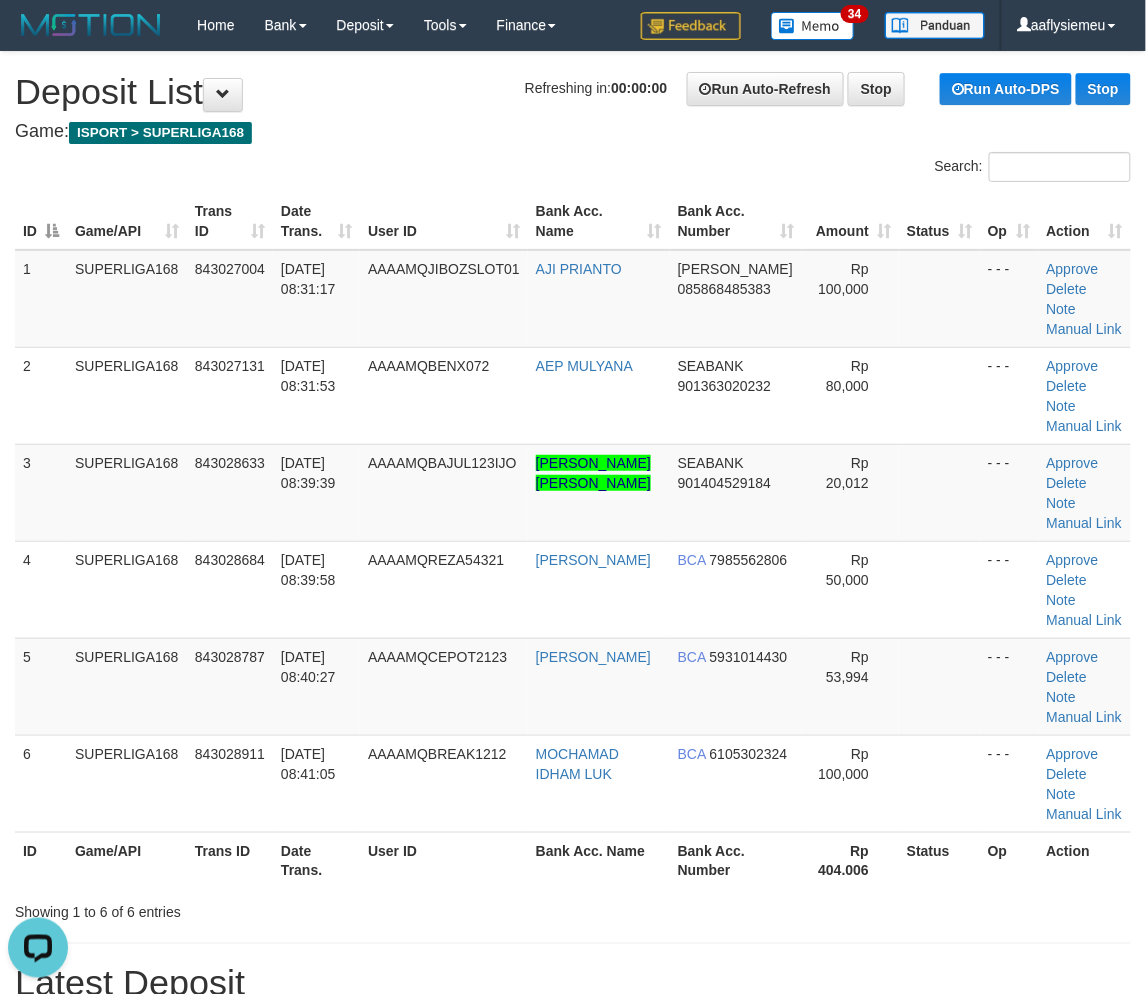 click on "3" at bounding box center [41, 492] 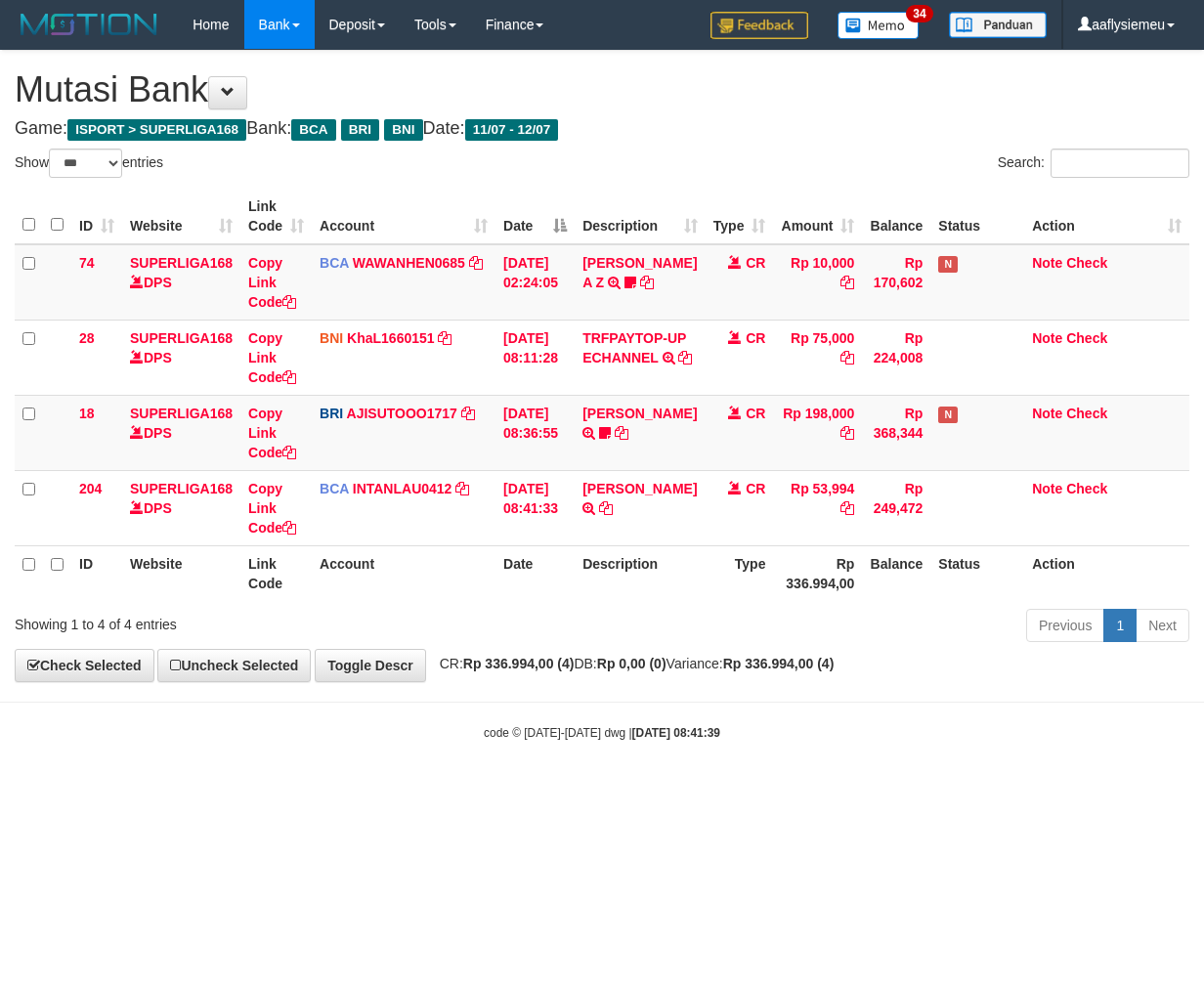 select on "***" 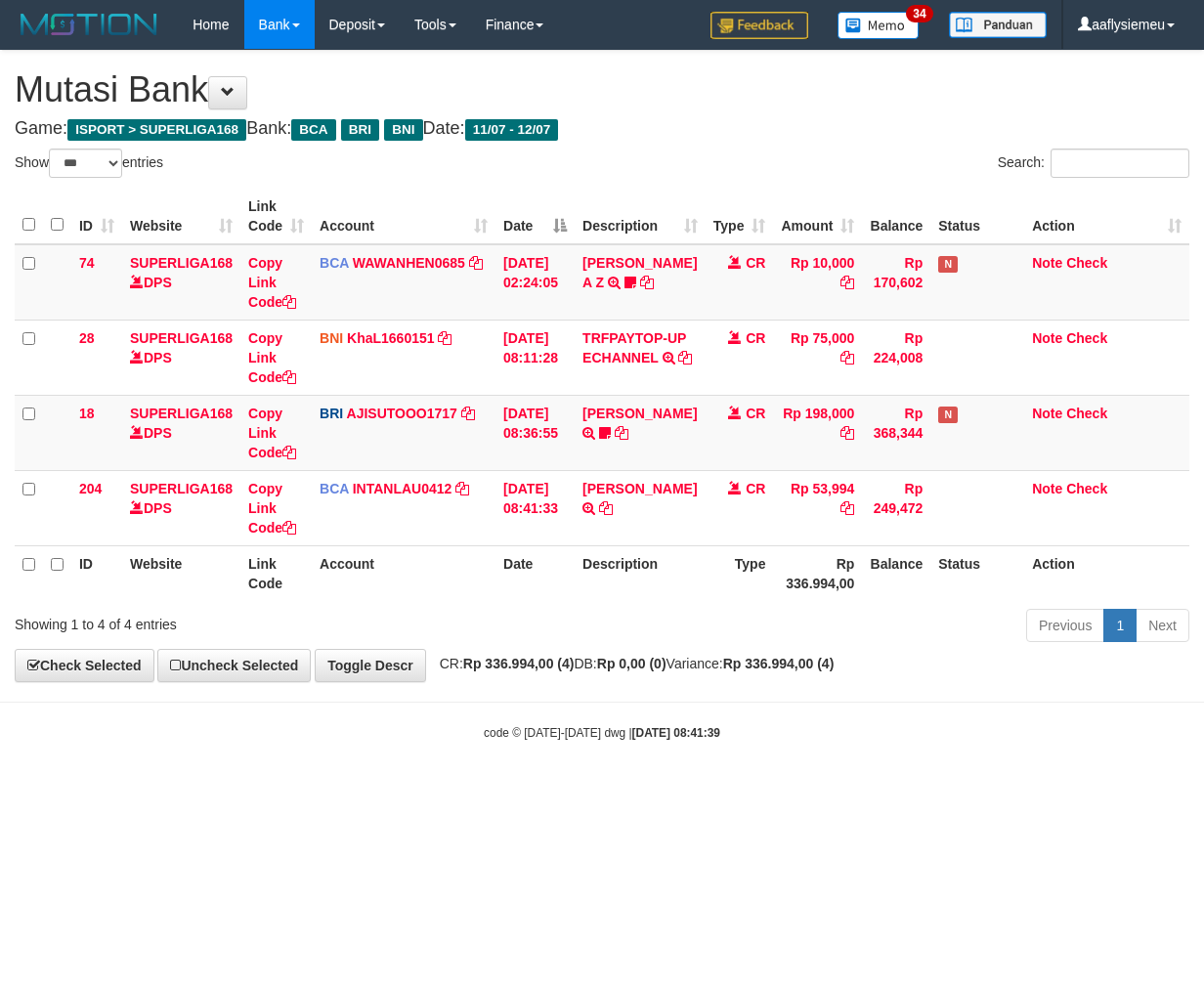 scroll, scrollTop: 0, scrollLeft: 0, axis: both 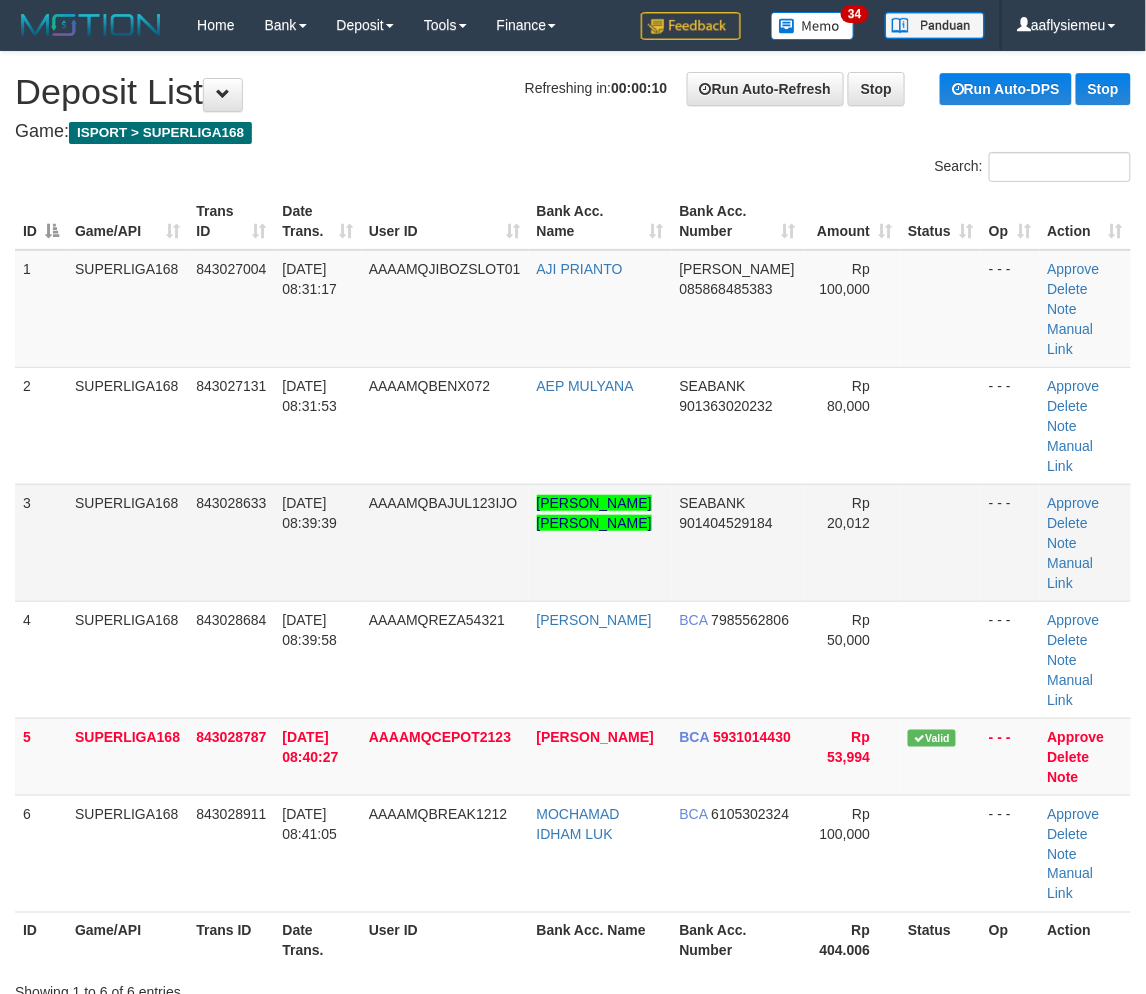 click on "843028633" at bounding box center [231, 542] 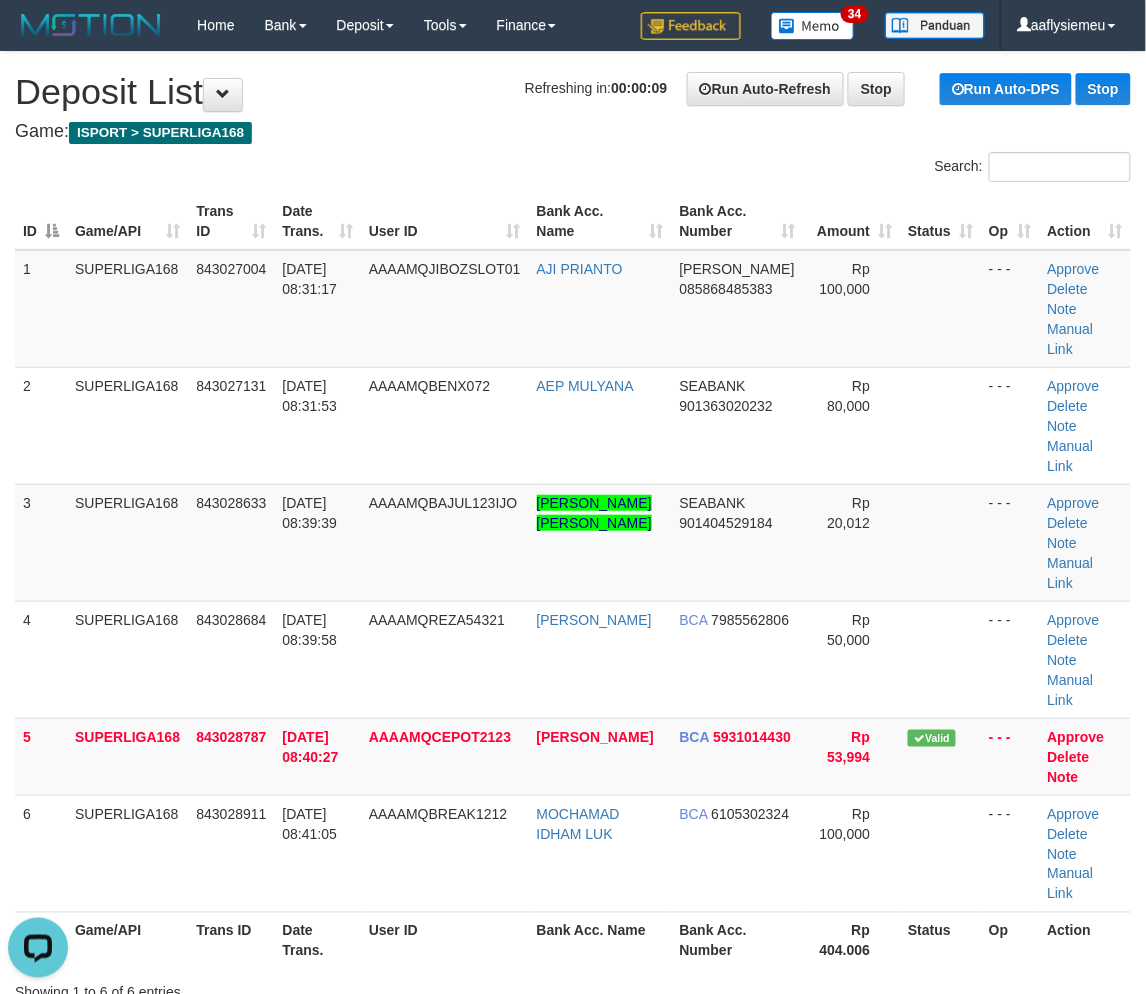 scroll, scrollTop: 0, scrollLeft: 0, axis: both 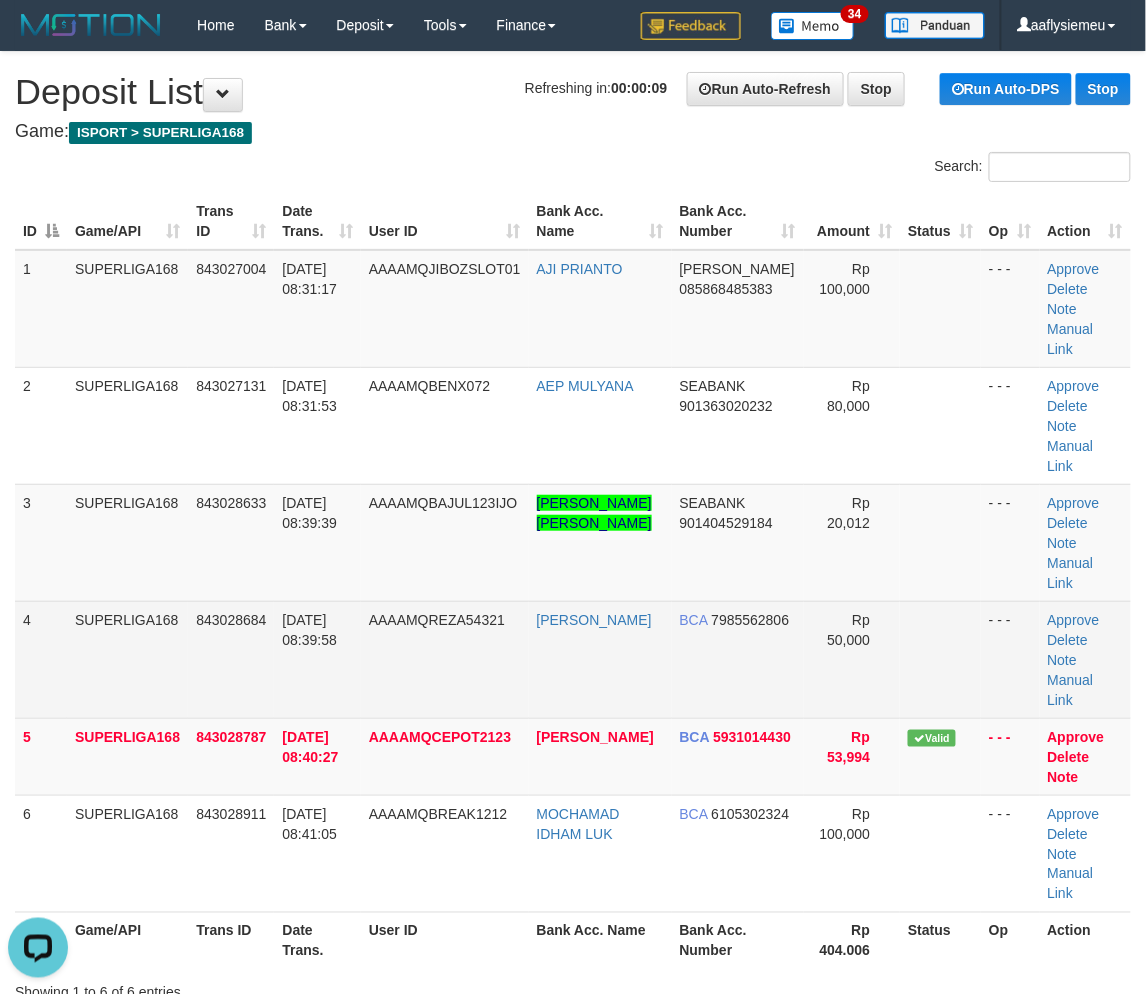 drag, startPoint x: 170, startPoint y: 581, endPoint x: 134, endPoint y: 592, distance: 37.64306 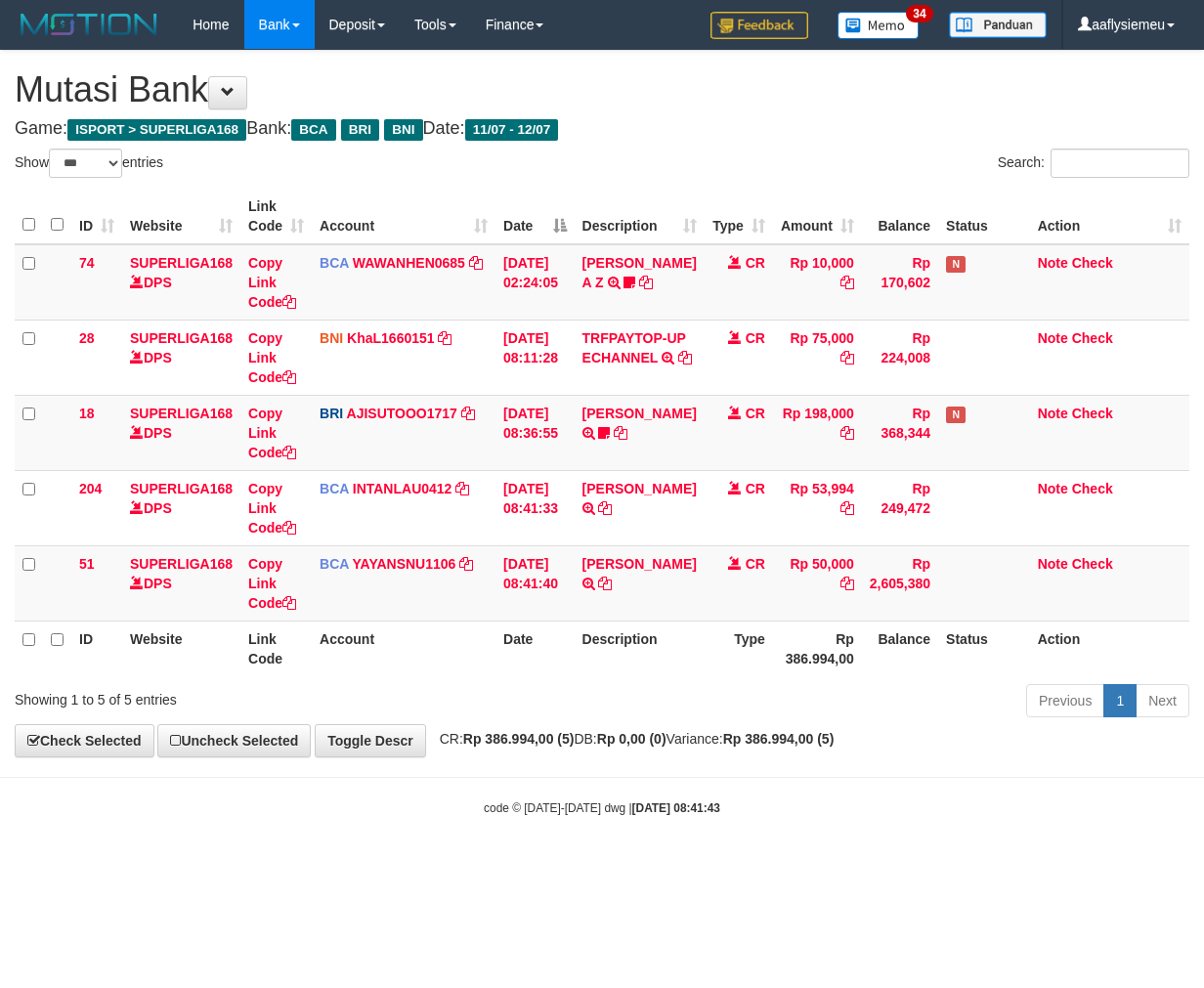 select on "***" 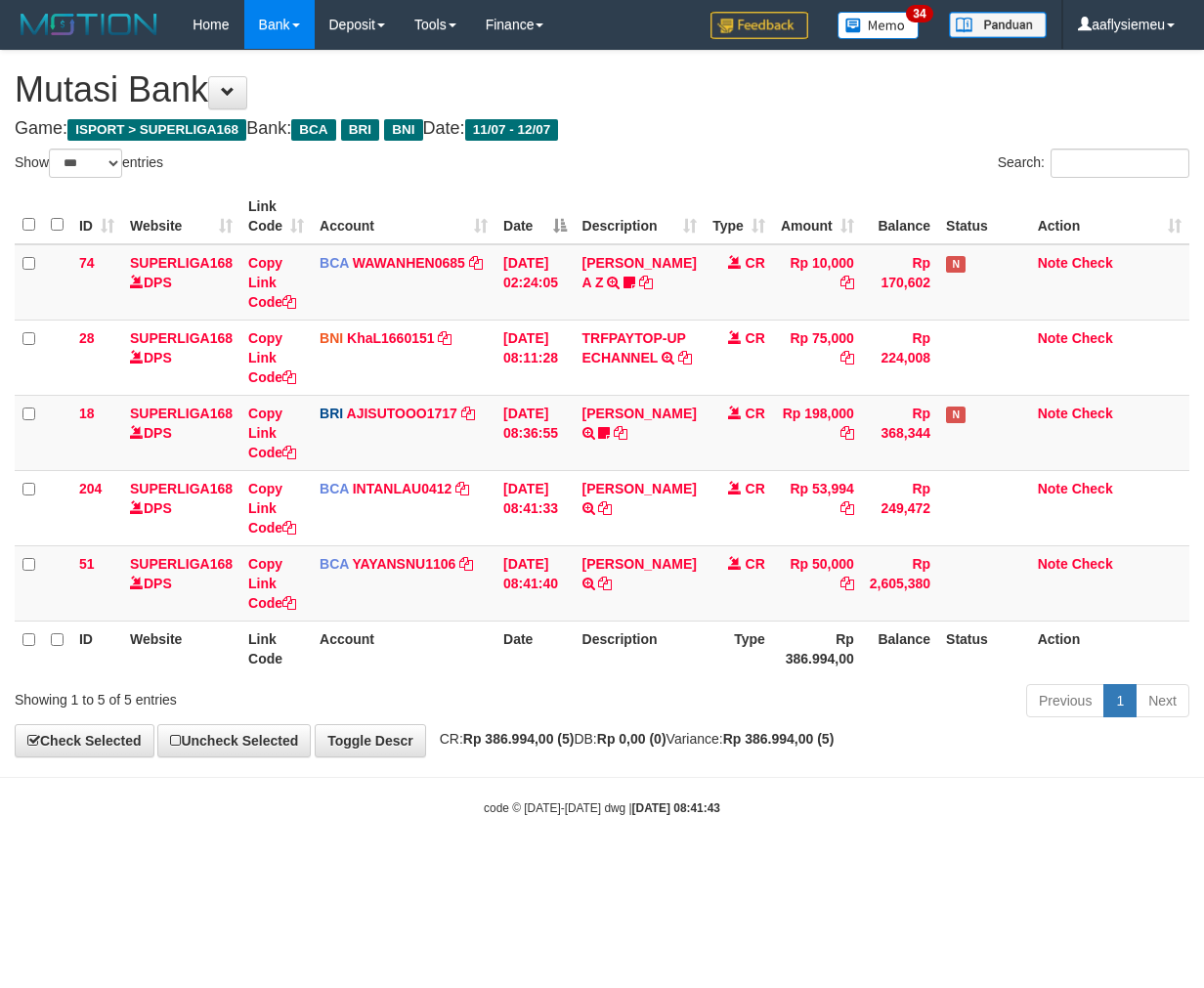 scroll, scrollTop: 0, scrollLeft: 0, axis: both 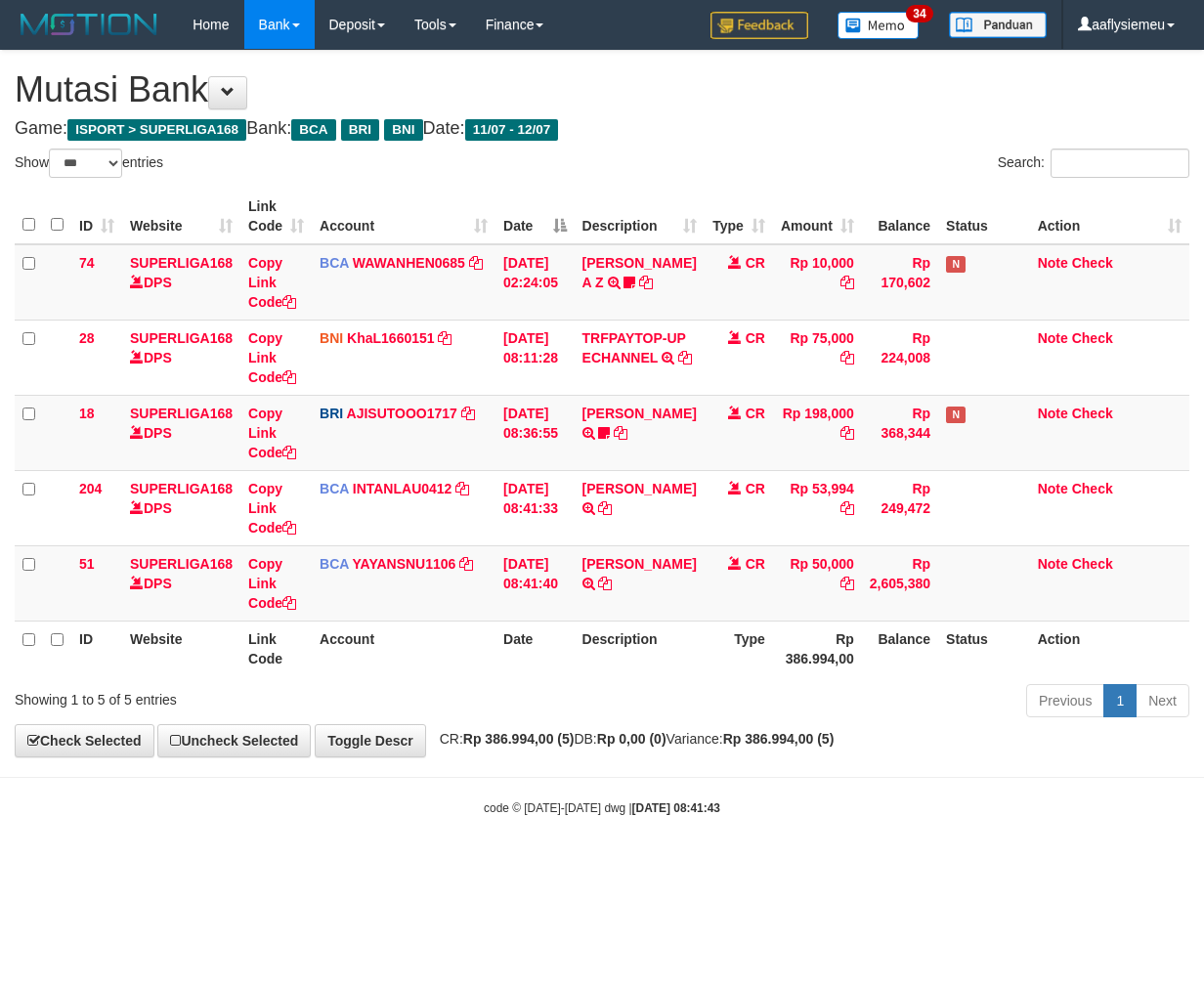 select on "***" 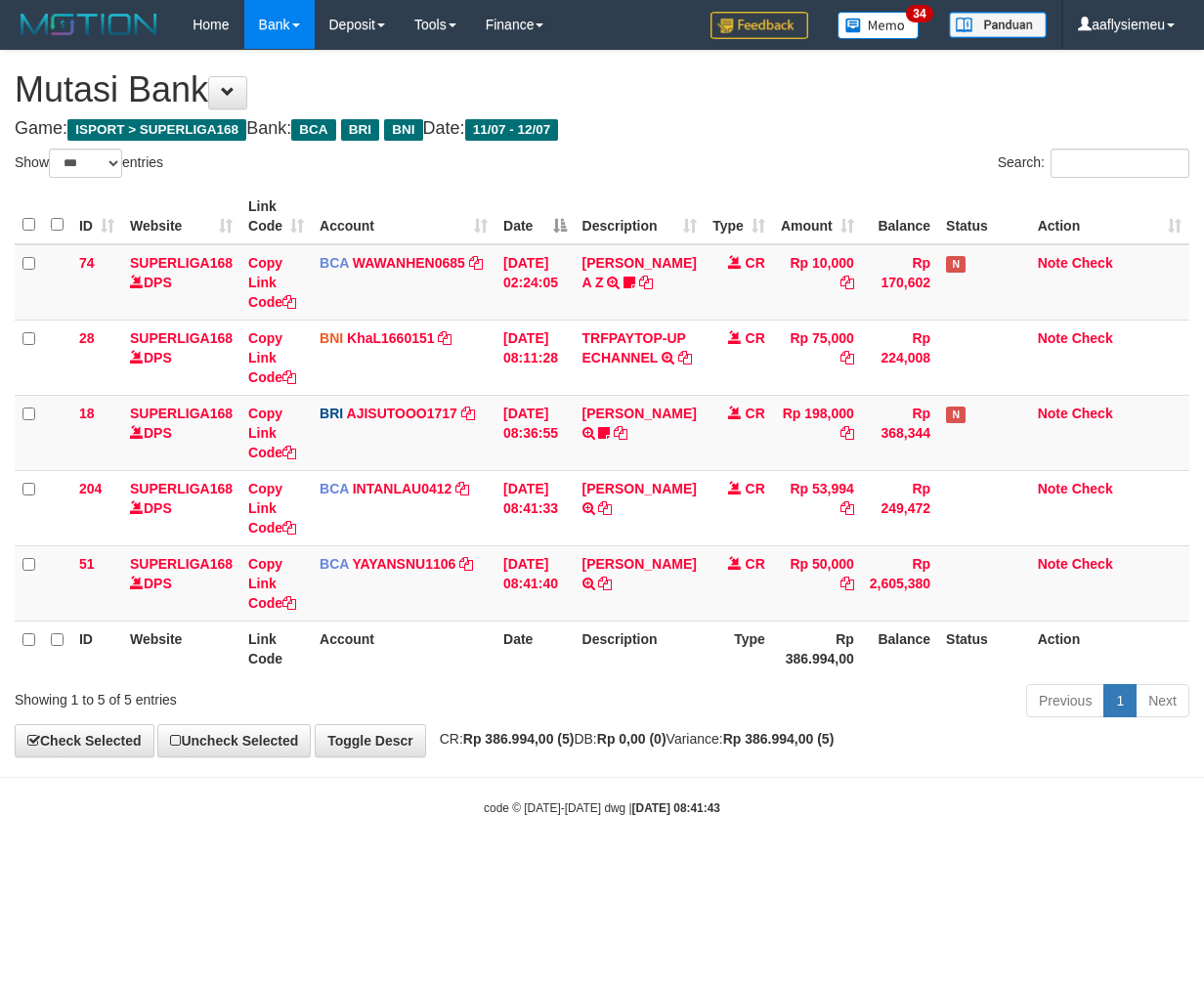 scroll, scrollTop: 0, scrollLeft: 0, axis: both 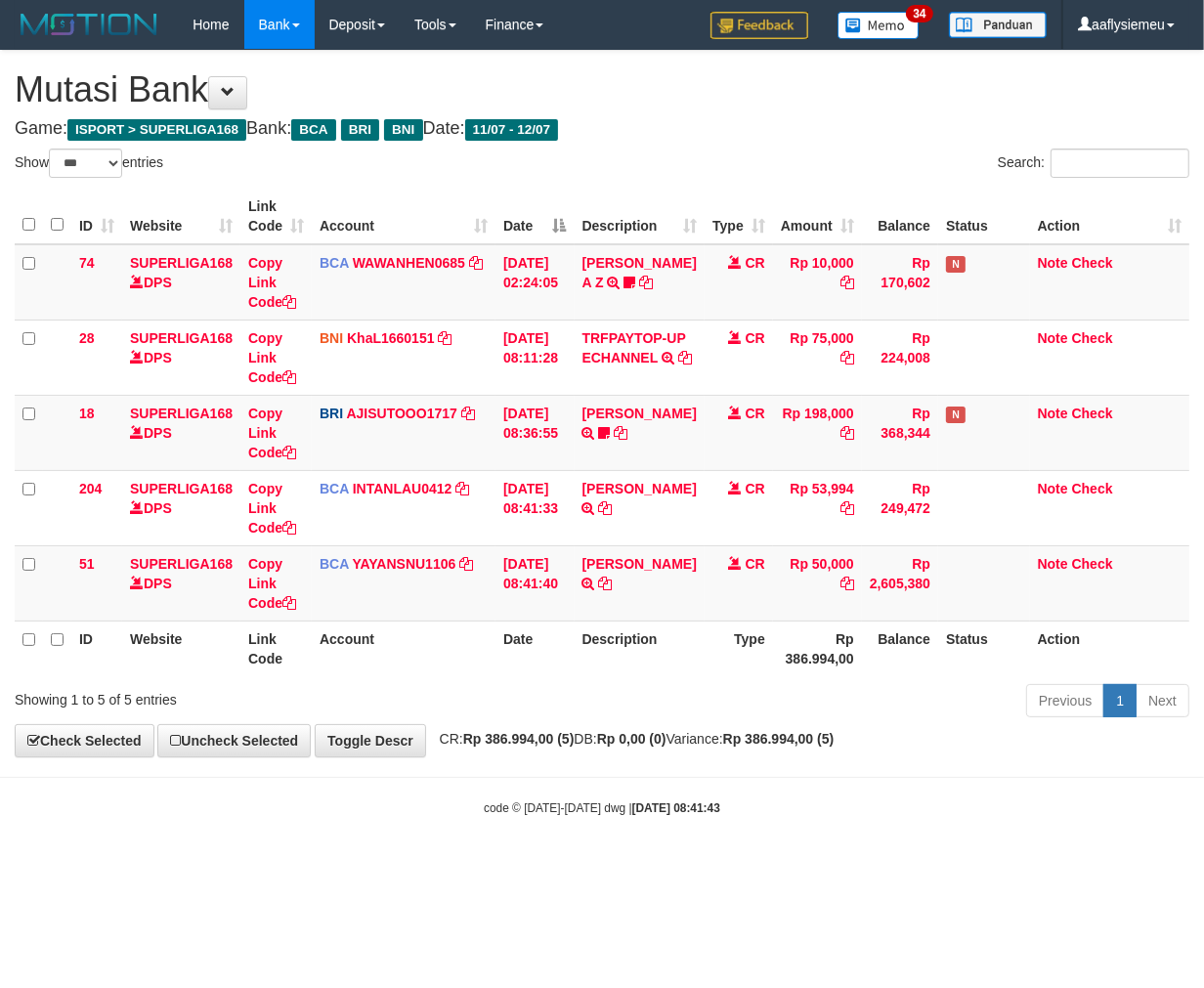 click on "Account" at bounding box center (404, 648) 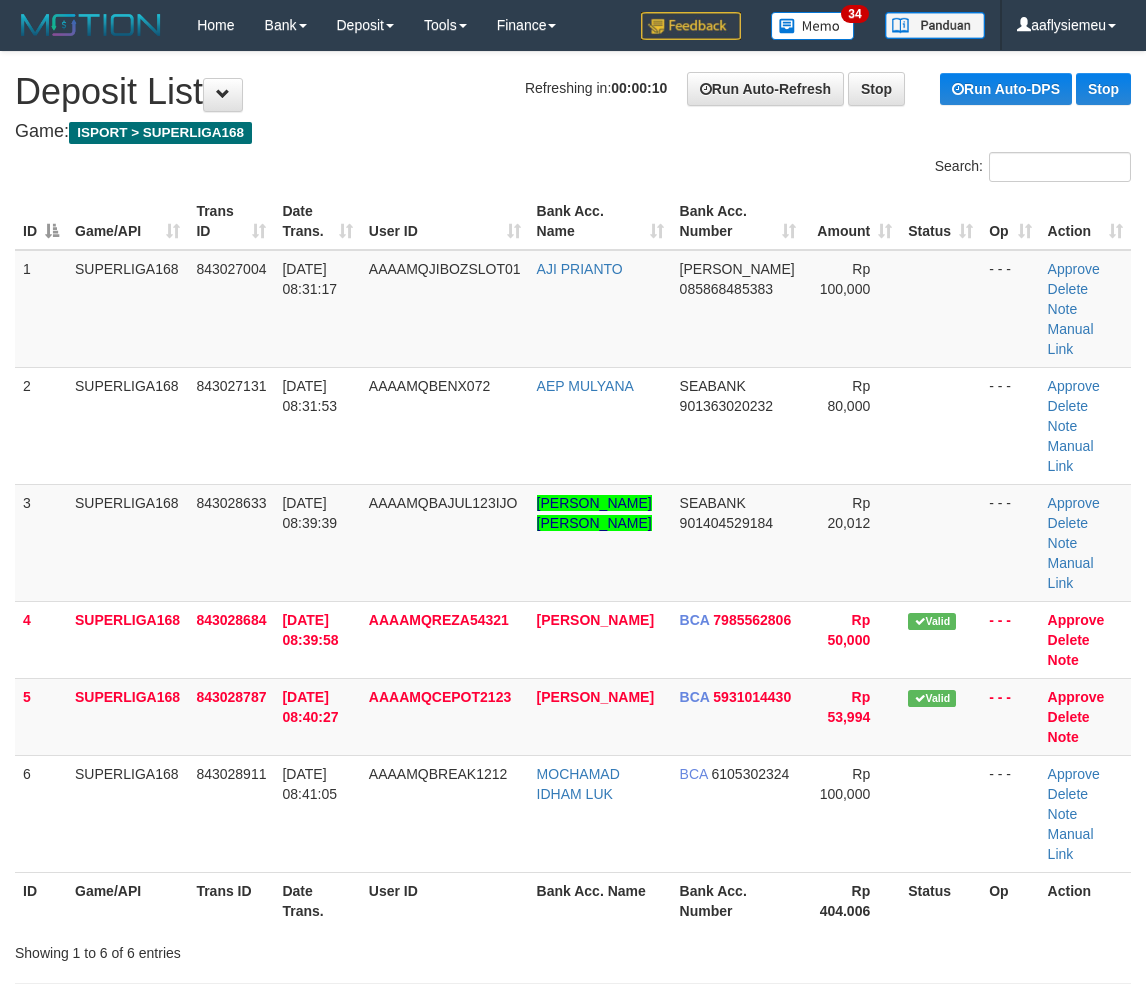 scroll, scrollTop: 0, scrollLeft: 0, axis: both 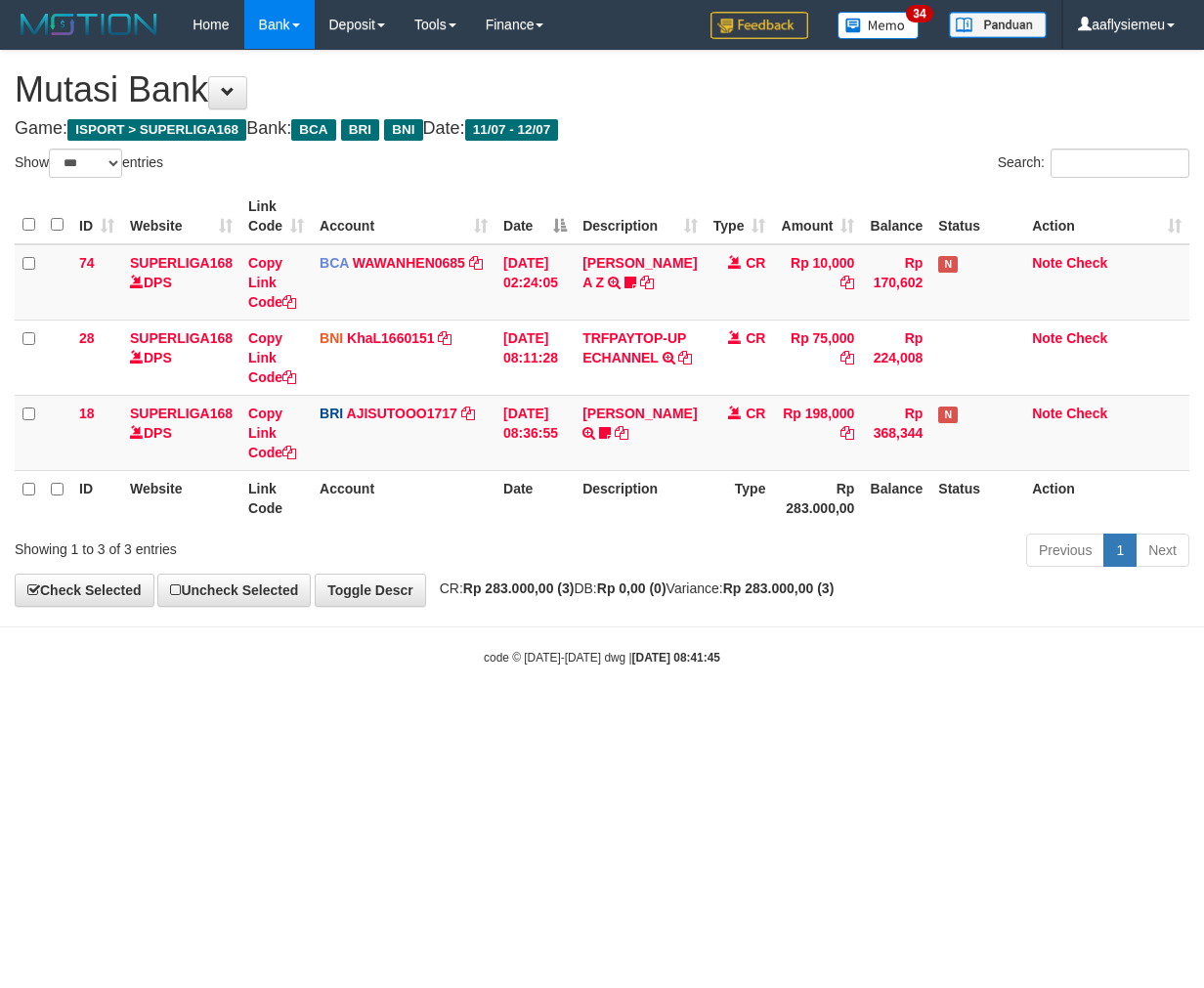 select on "***" 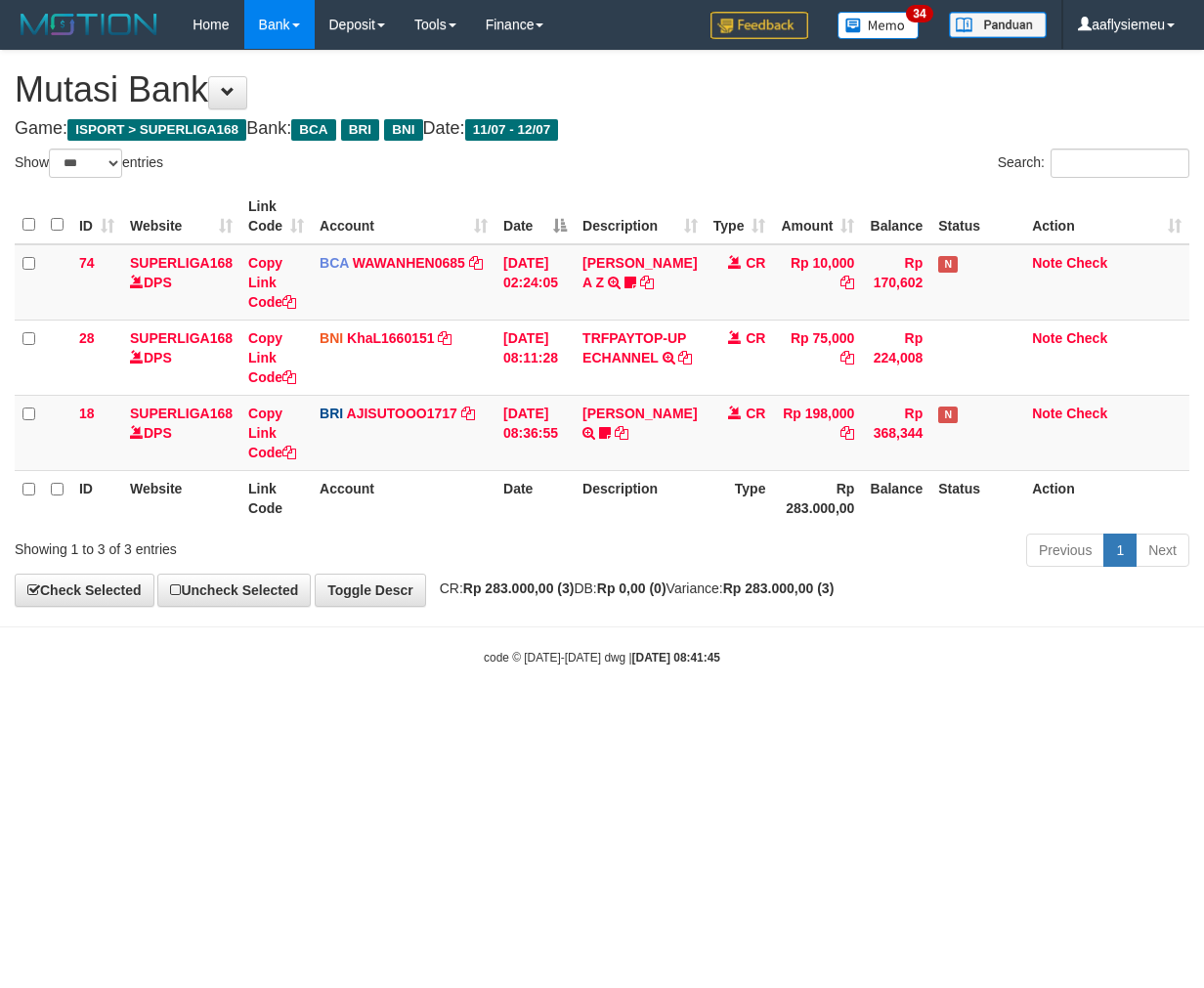 scroll, scrollTop: 0, scrollLeft: 0, axis: both 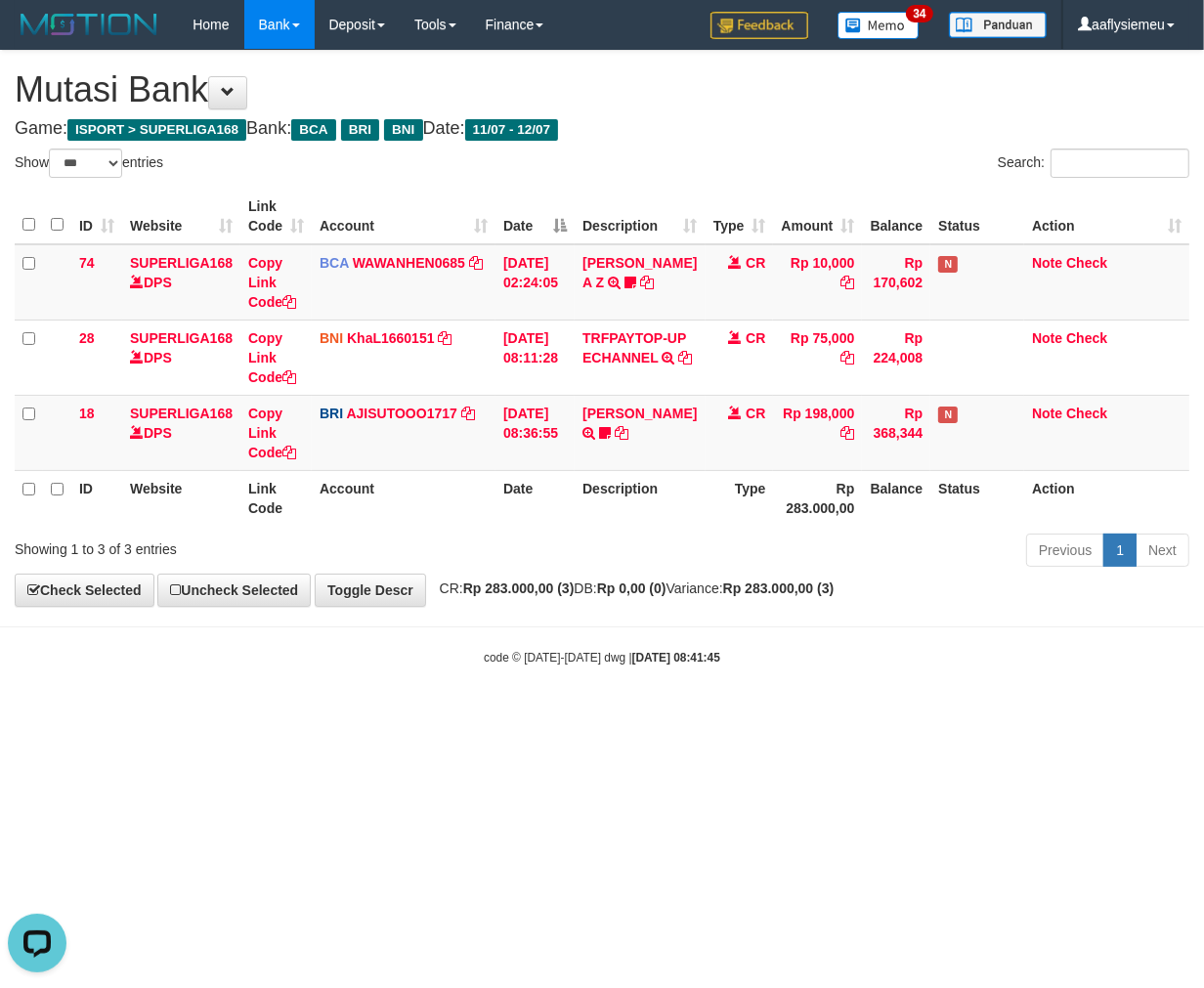 click on "Toggle navigation
Home
Bank
Account List
Load
By Website
Group
[ISPORT]													SUPERLIGA168
By Load Group (DPS)
34" at bounding box center (602, 358) 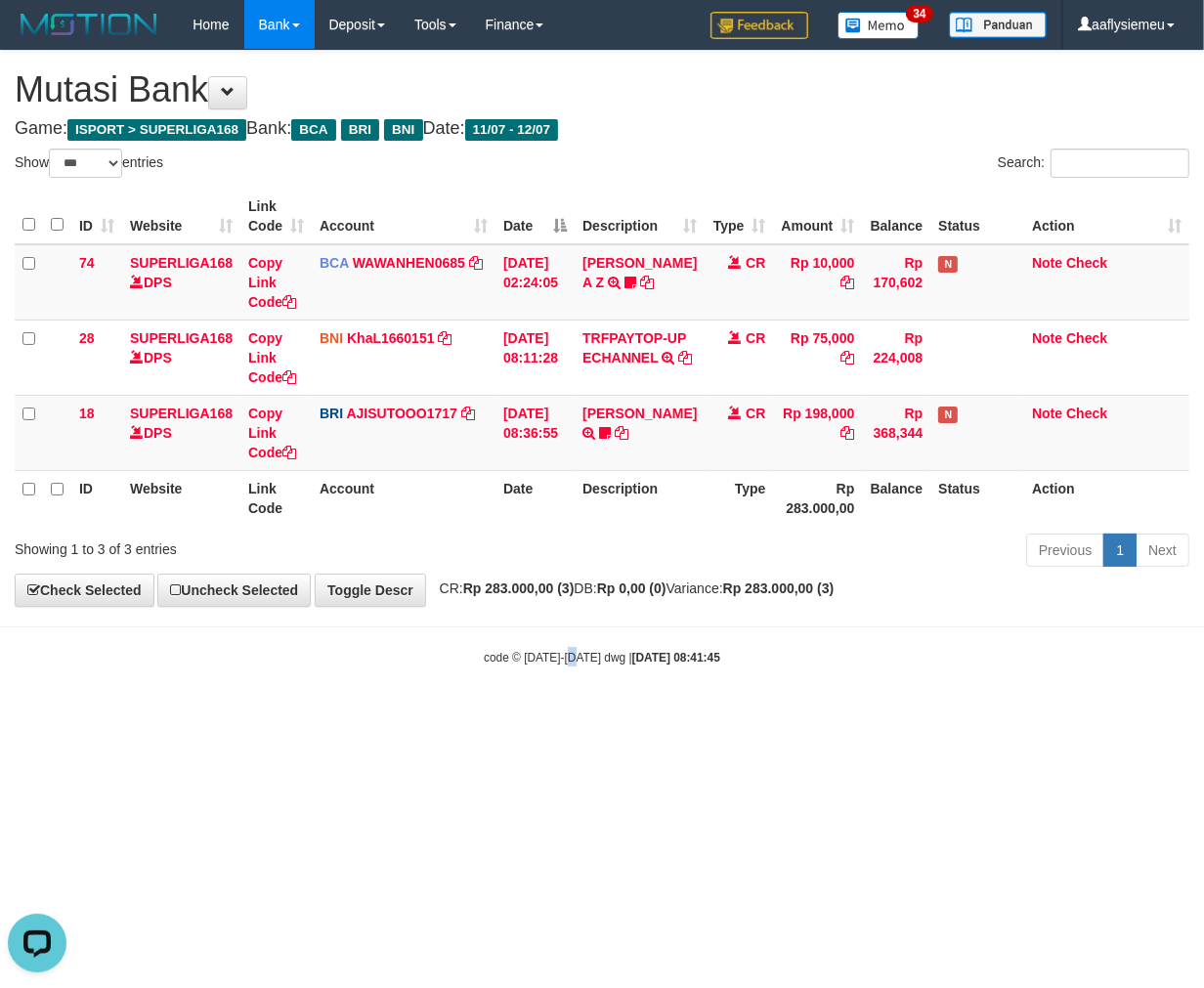 click on "Toggle navigation
Home
Bank
Account List
Load
By Website
Group
[ISPORT]													SUPERLIGA168
By Load Group (DPS)" at bounding box center (602, 358) 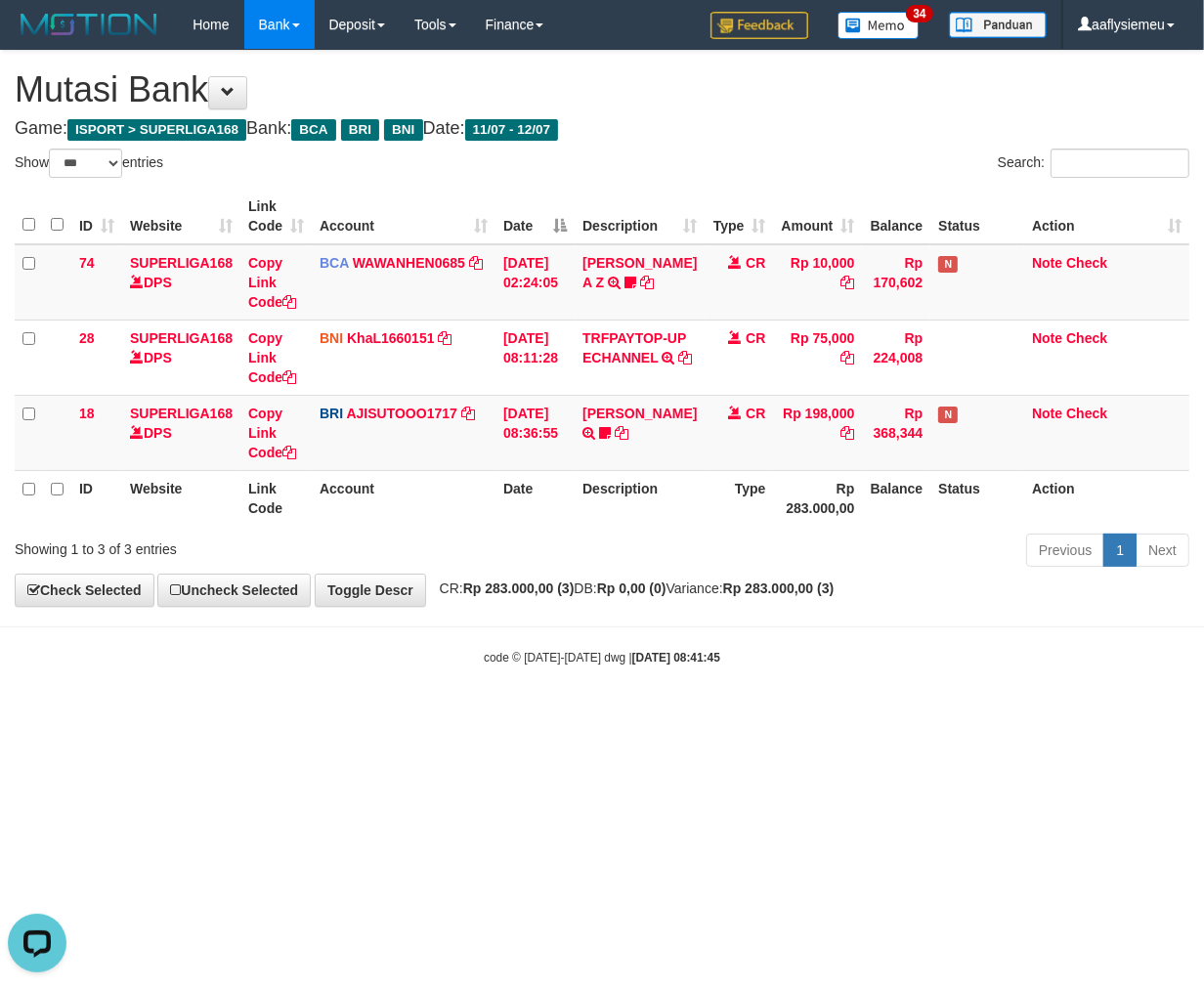 click on "Toggle navigation
Home
Bank
Account List
Load
By Website
Group
[ISPORT]													SUPERLIGA168
By Load Group (DPS)
34" at bounding box center (602, 358) 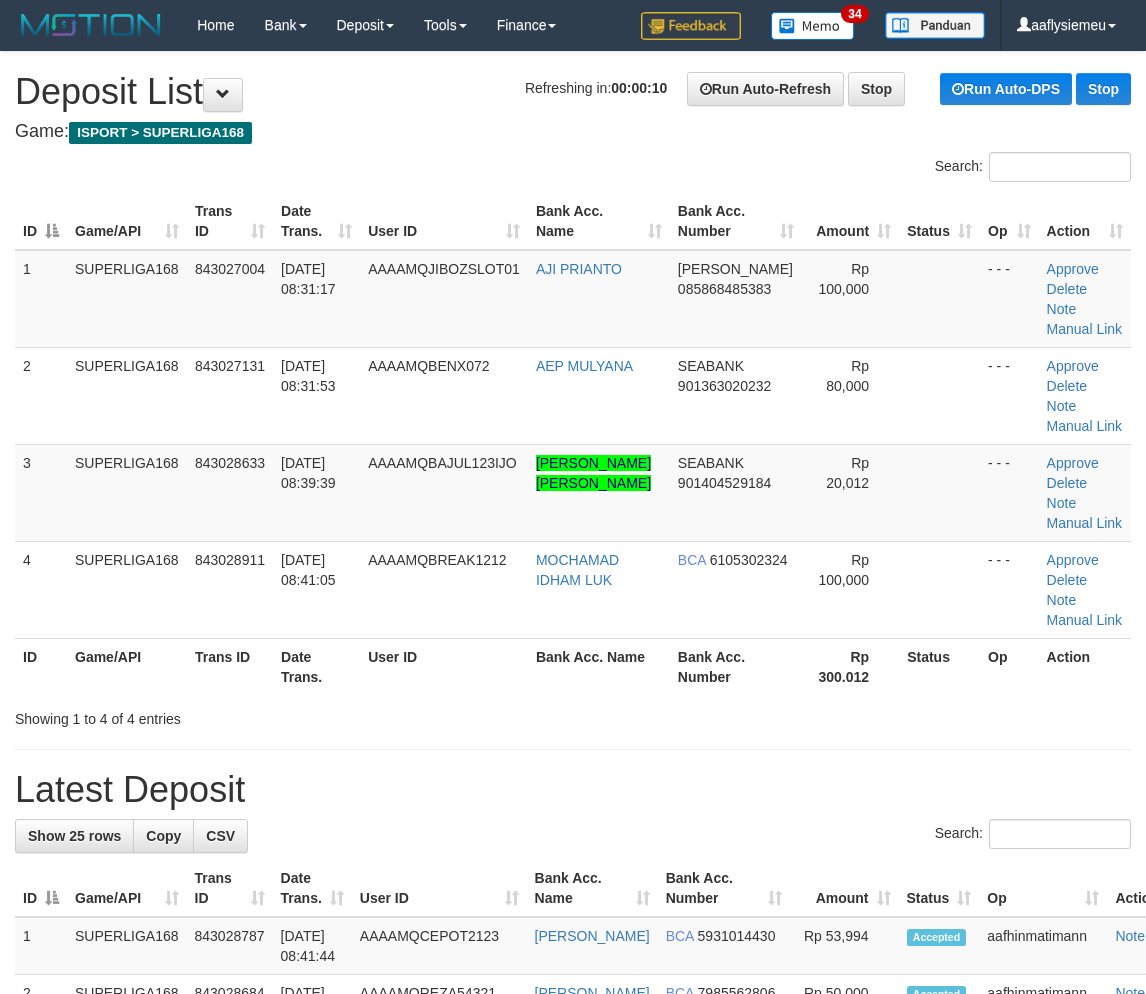 scroll, scrollTop: 0, scrollLeft: 0, axis: both 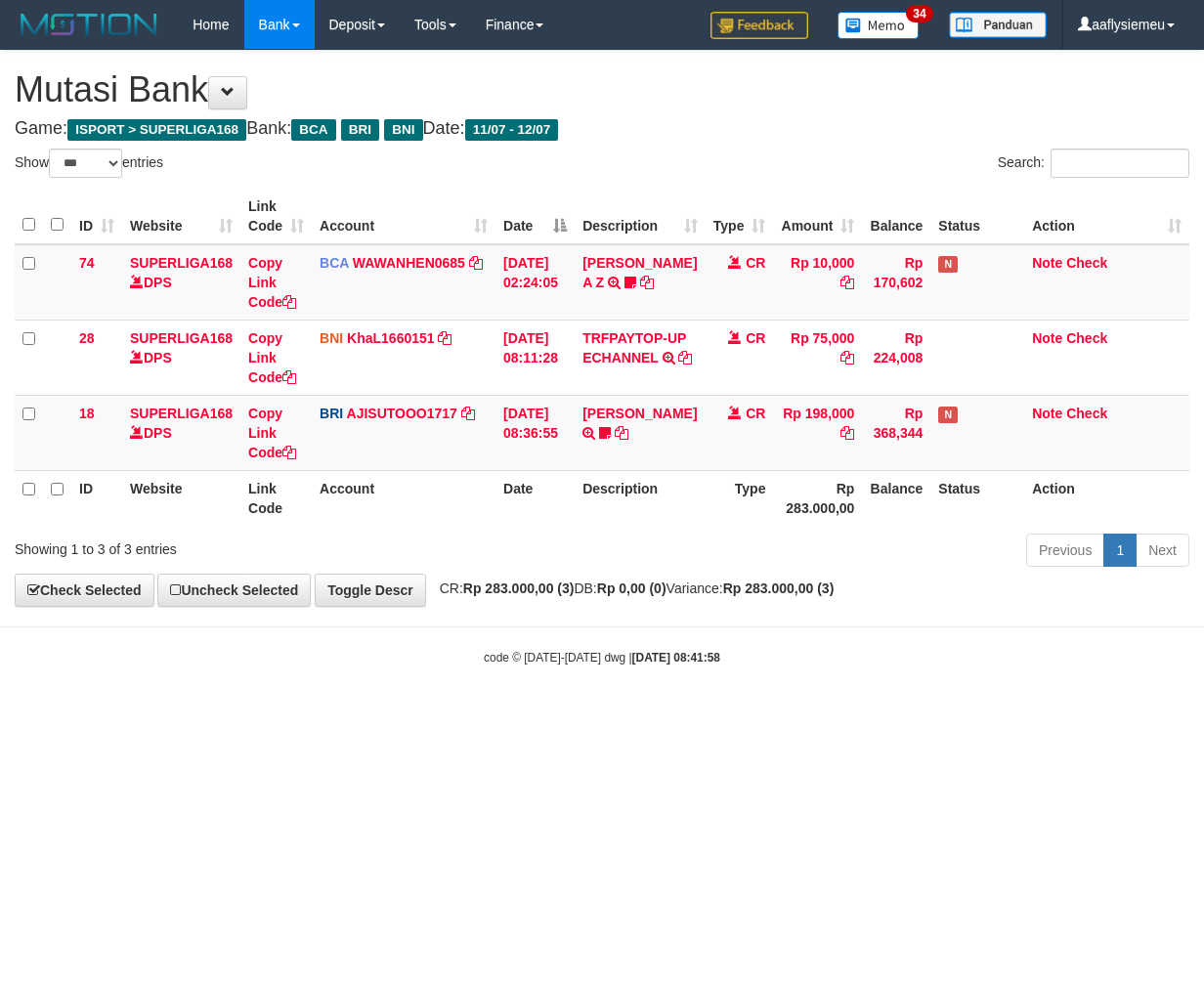 select on "***" 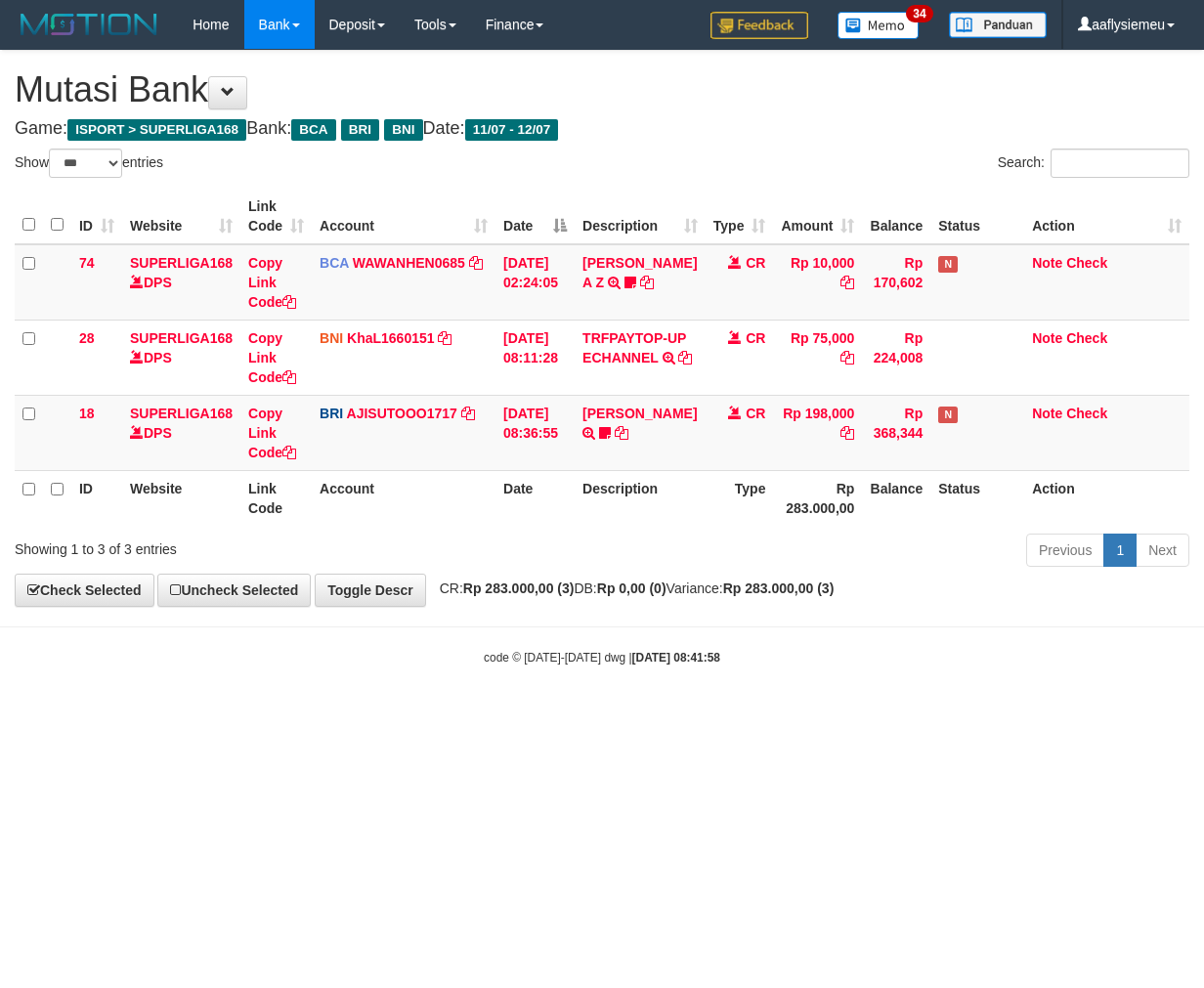 scroll, scrollTop: 0, scrollLeft: 0, axis: both 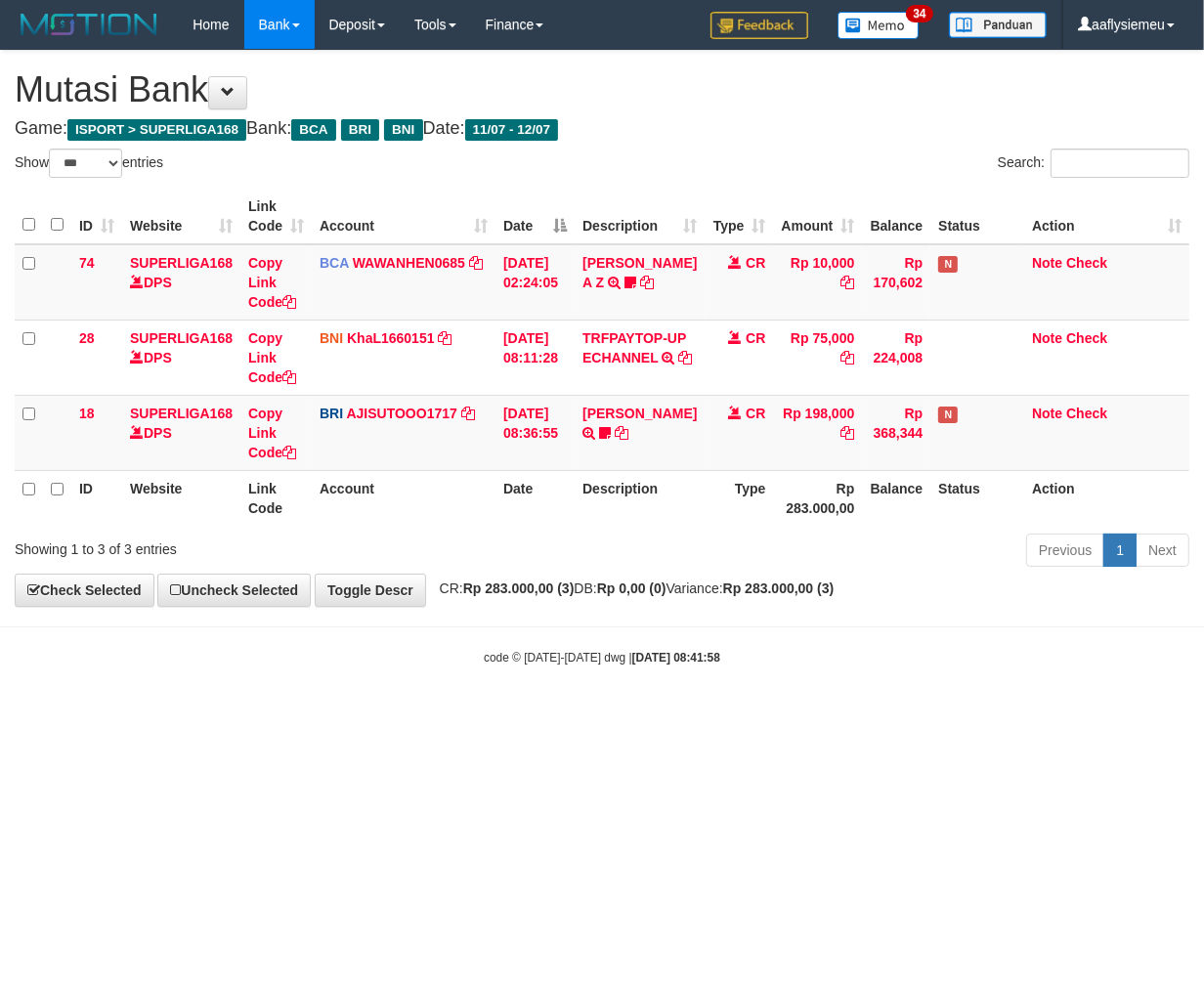 drag, startPoint x: 445, startPoint y: 648, endPoint x: 304, endPoint y: 628, distance: 142.41138 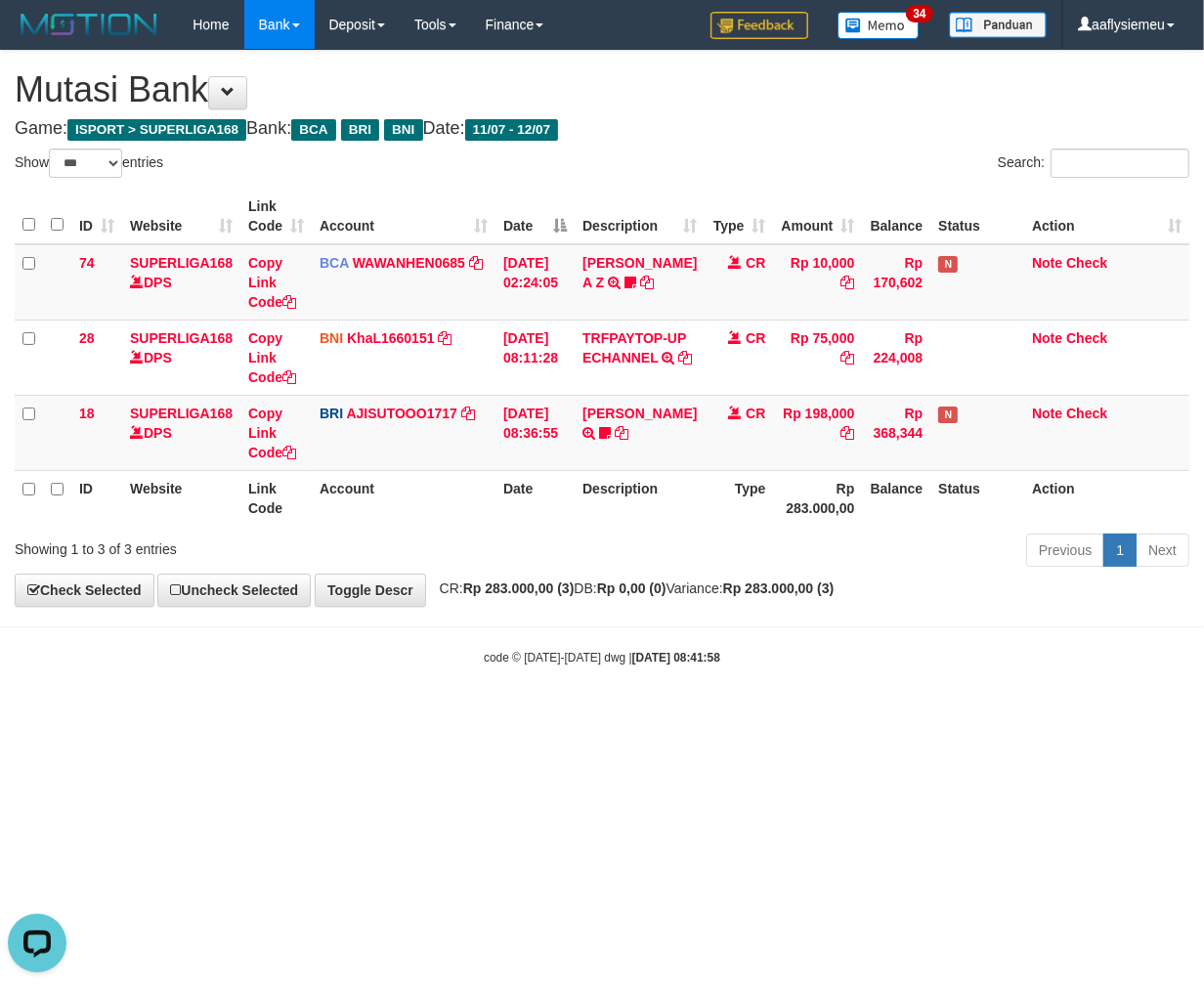 scroll, scrollTop: 0, scrollLeft: 0, axis: both 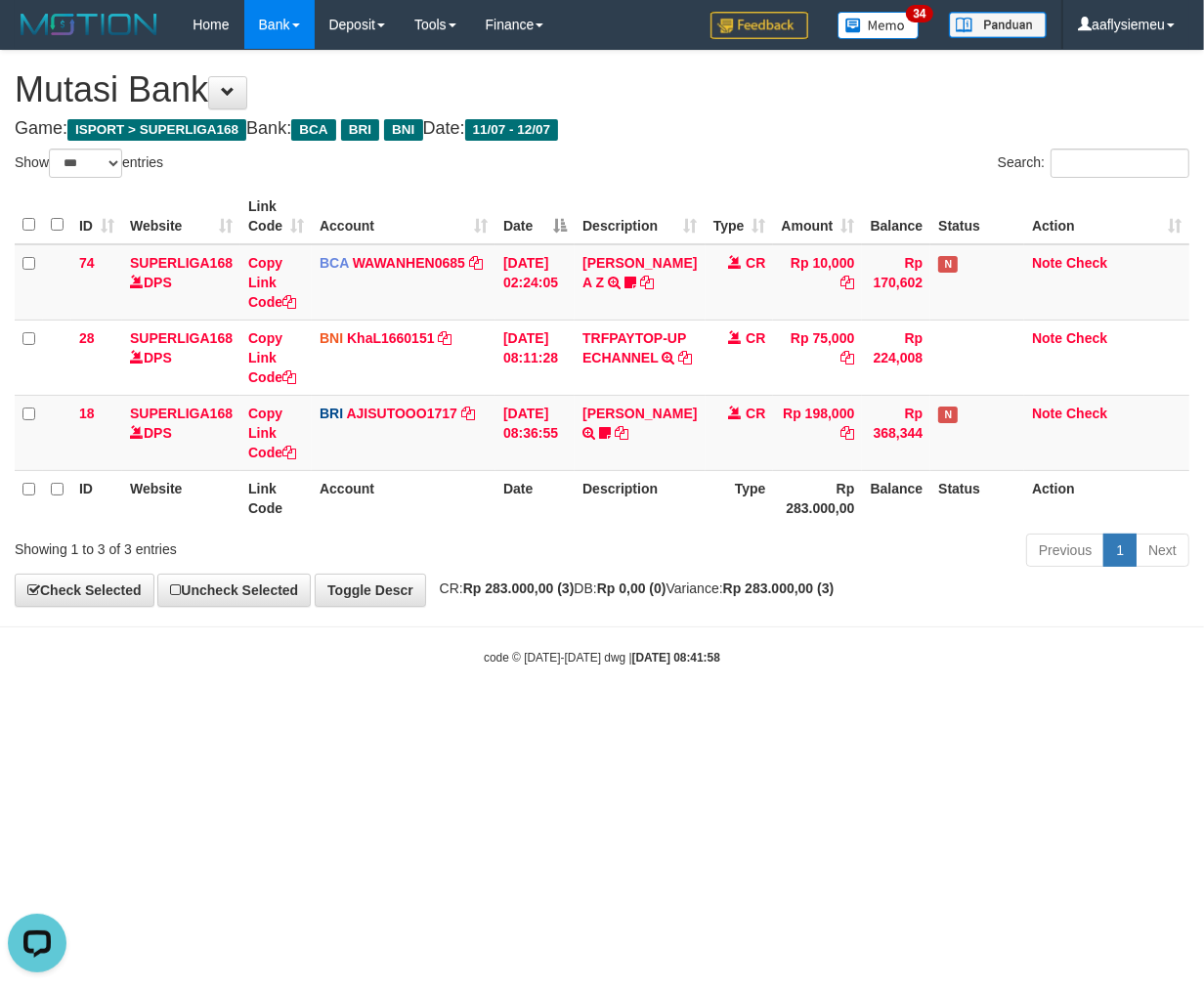 drag, startPoint x: 721, startPoint y: 623, endPoint x: 1199, endPoint y: 581, distance: 479.84164 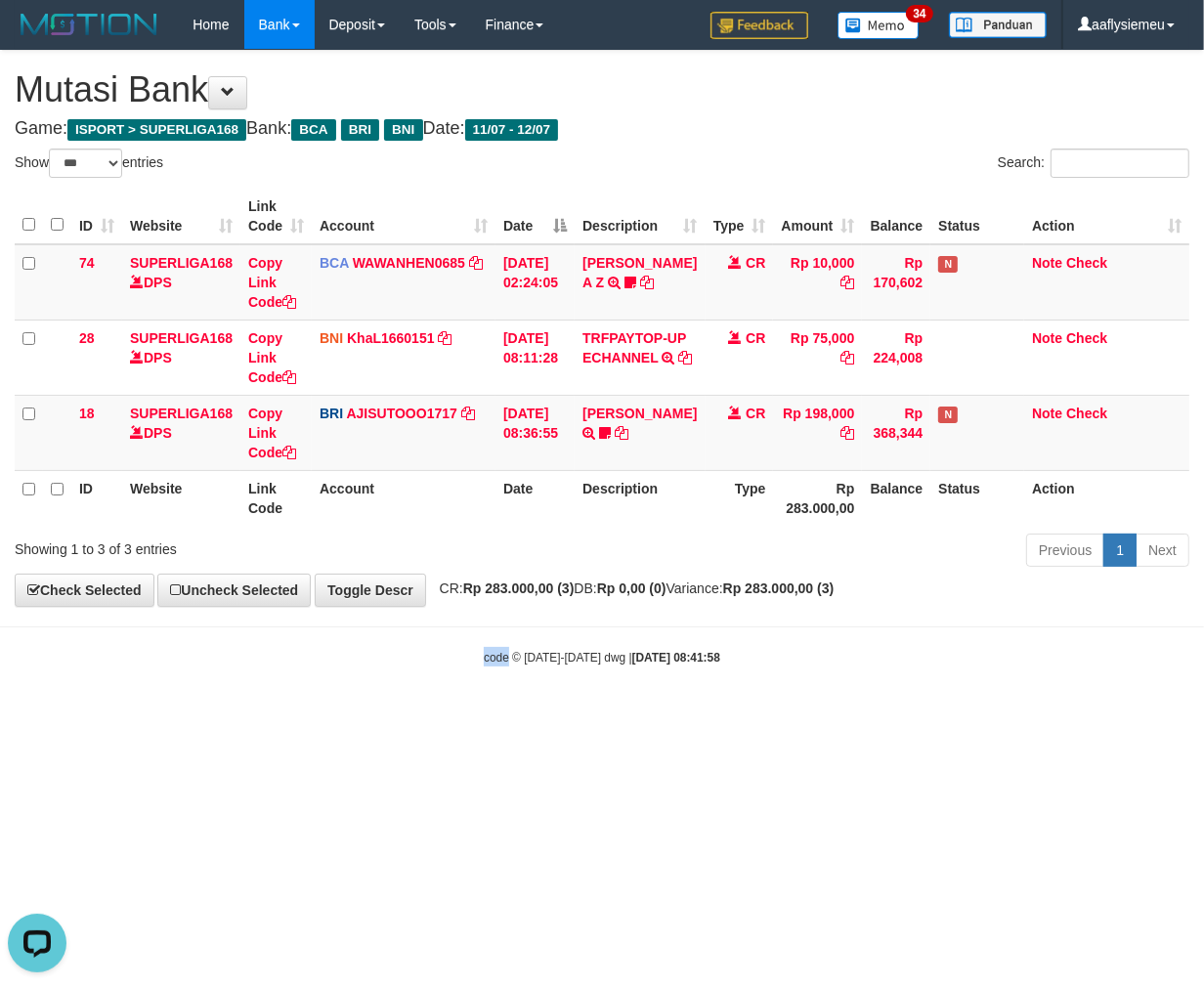 drag, startPoint x: 490, startPoint y: 678, endPoint x: 502, endPoint y: 677, distance: 12.041595 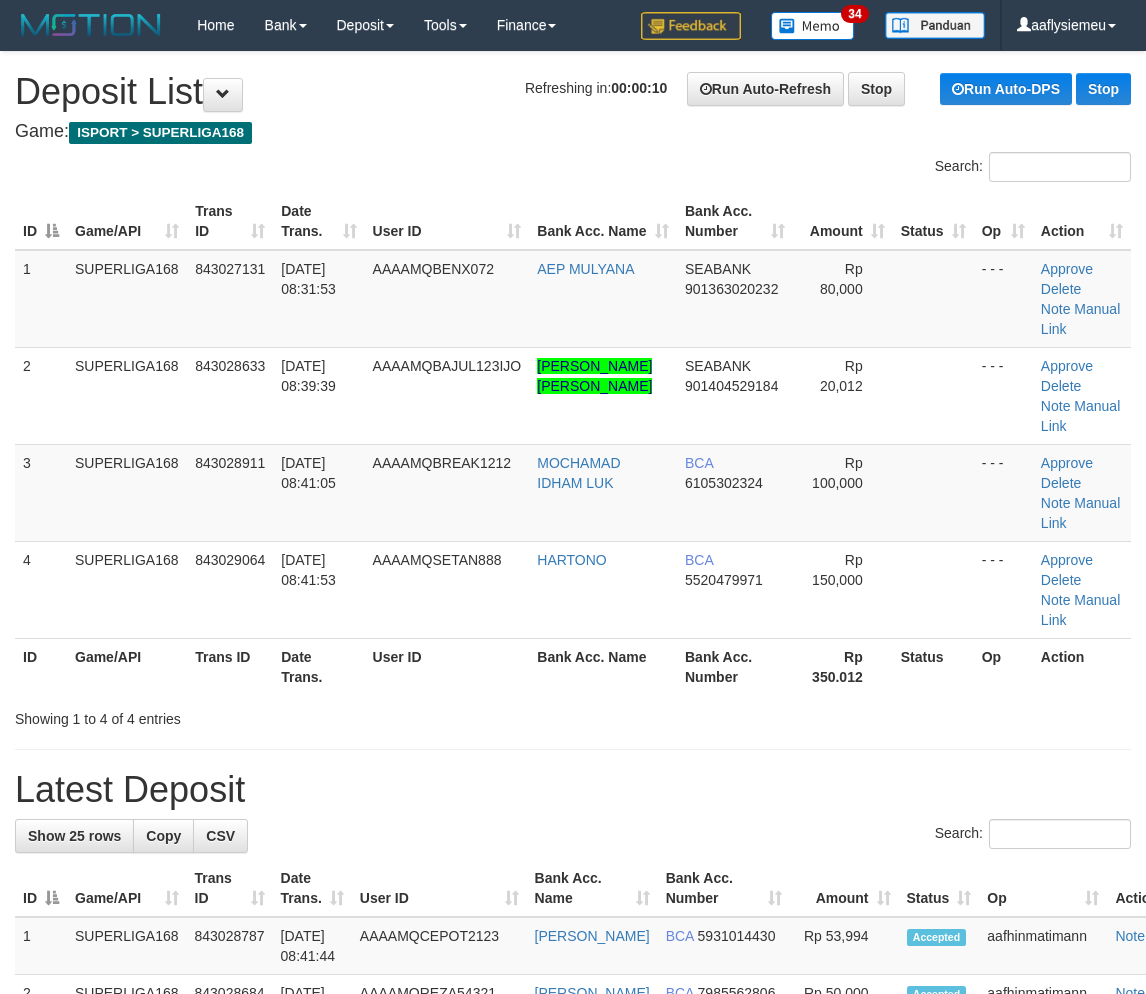 scroll, scrollTop: 0, scrollLeft: 0, axis: both 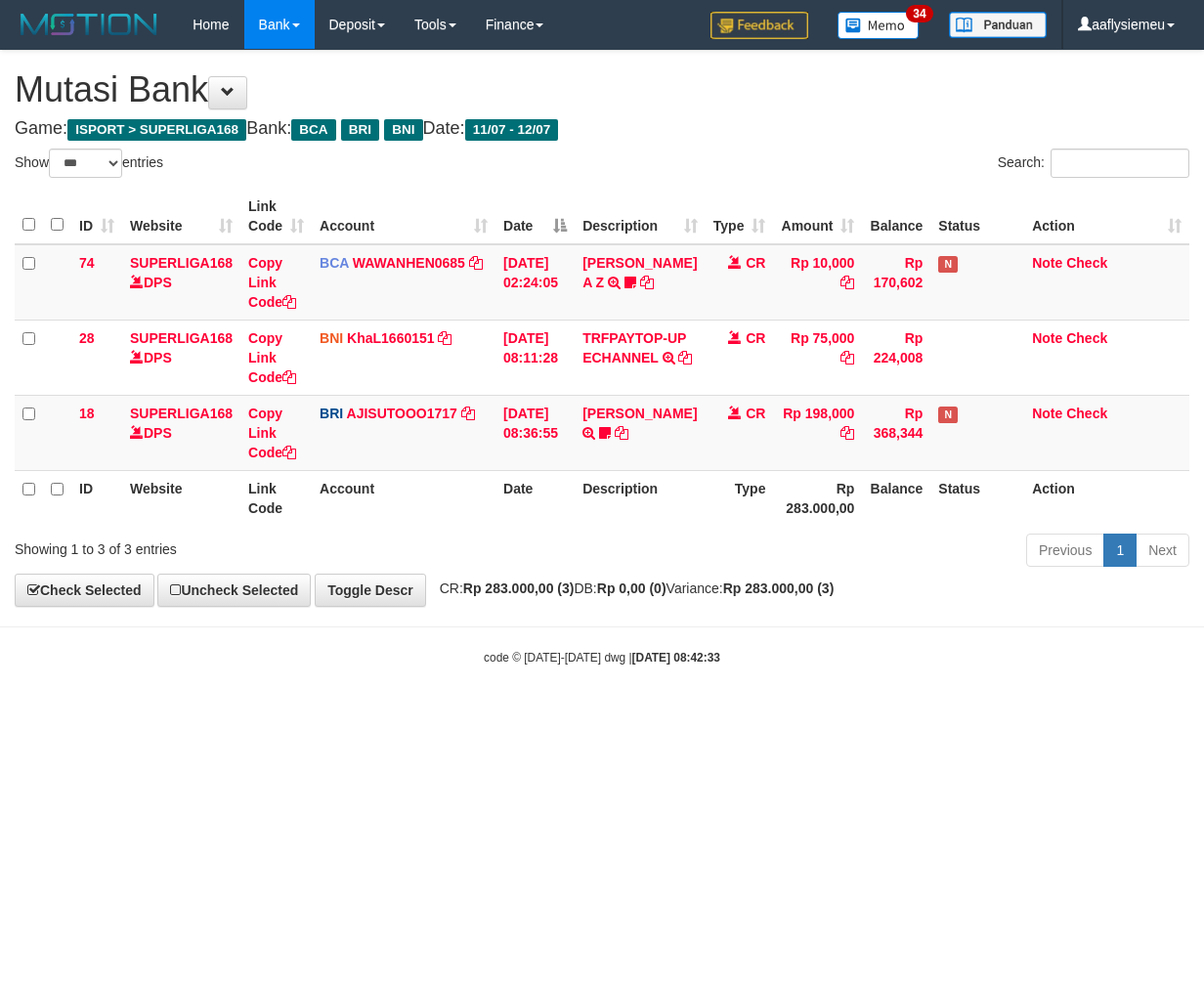 select on "***" 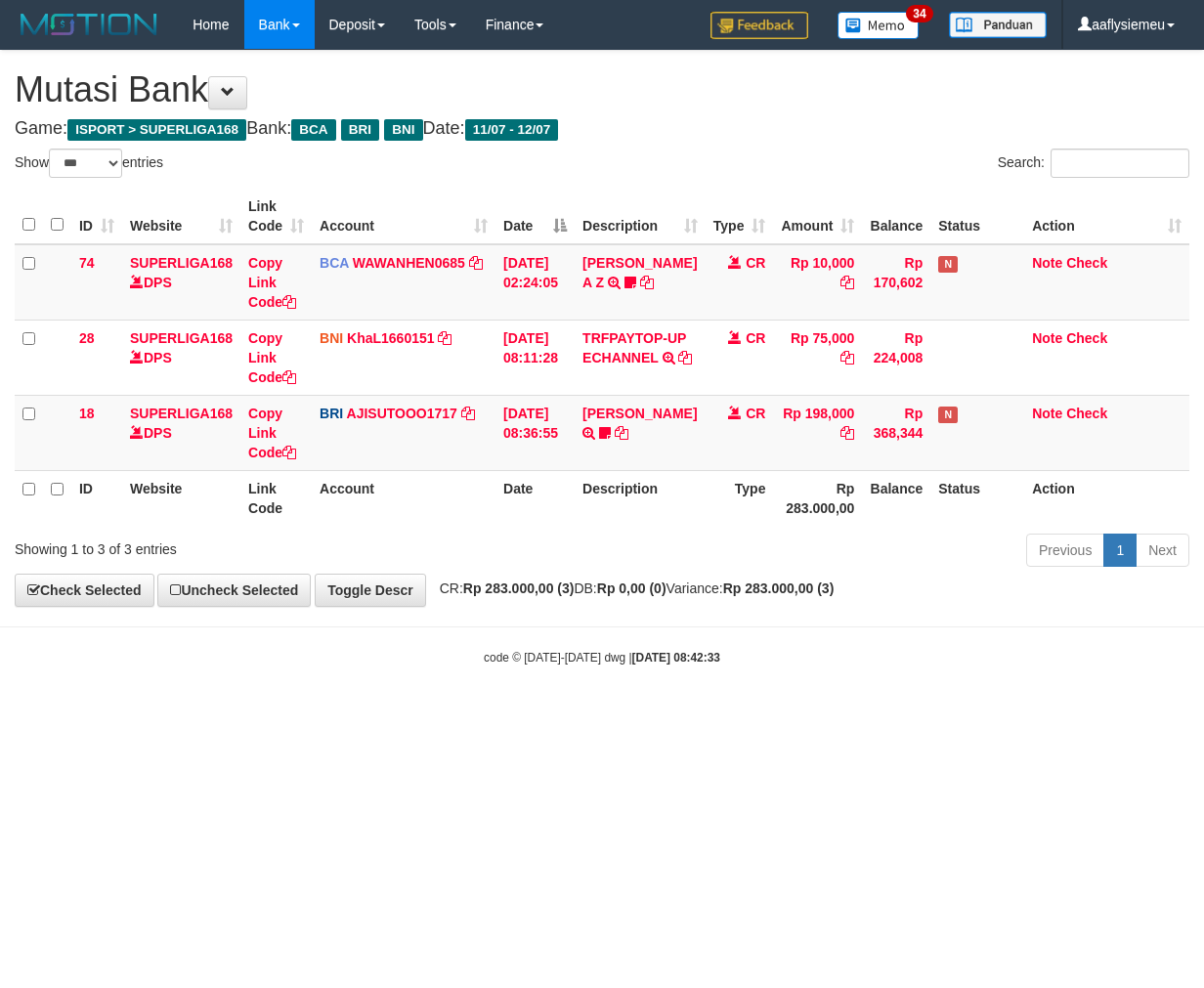 scroll, scrollTop: 0, scrollLeft: 0, axis: both 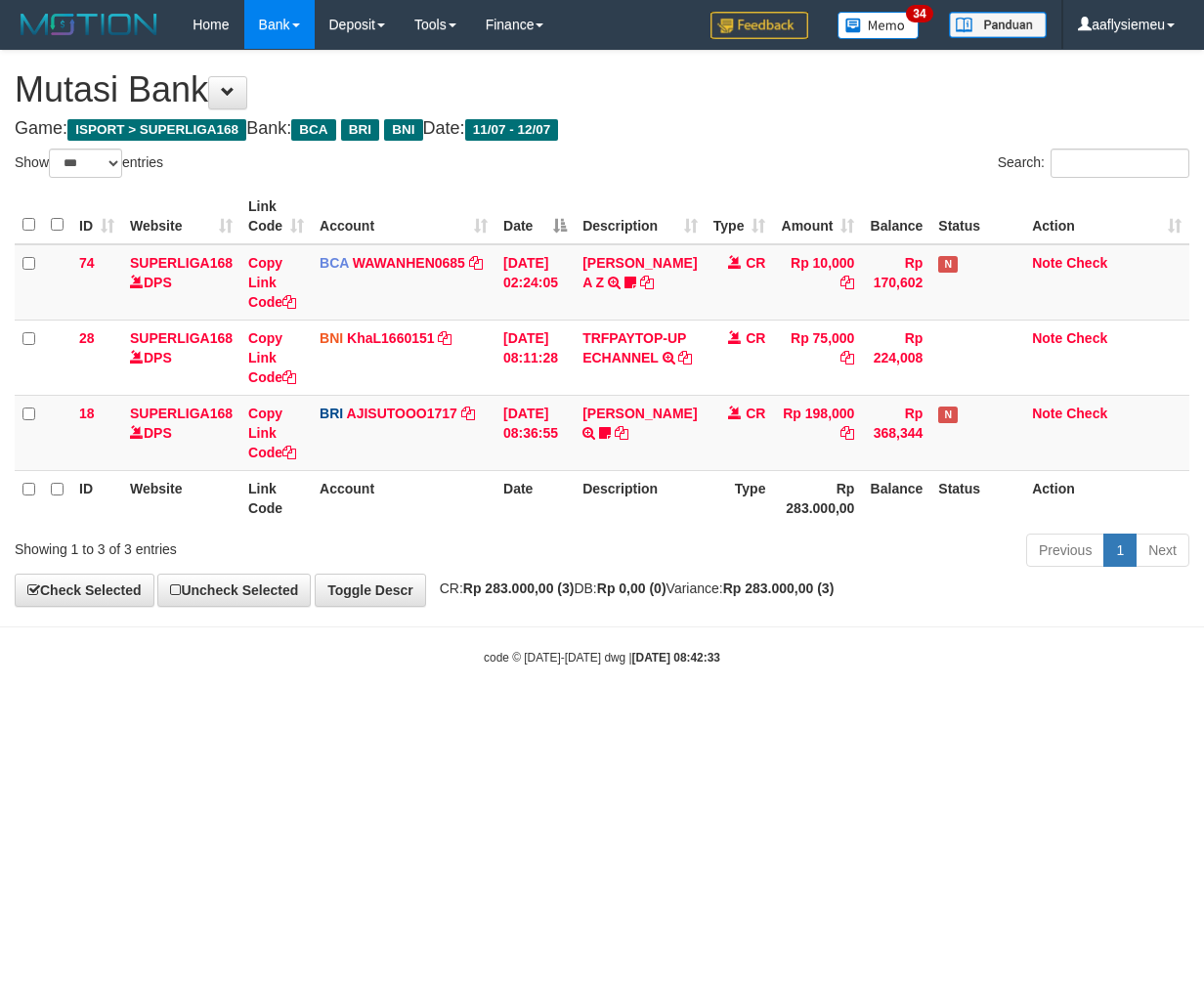 select on "***" 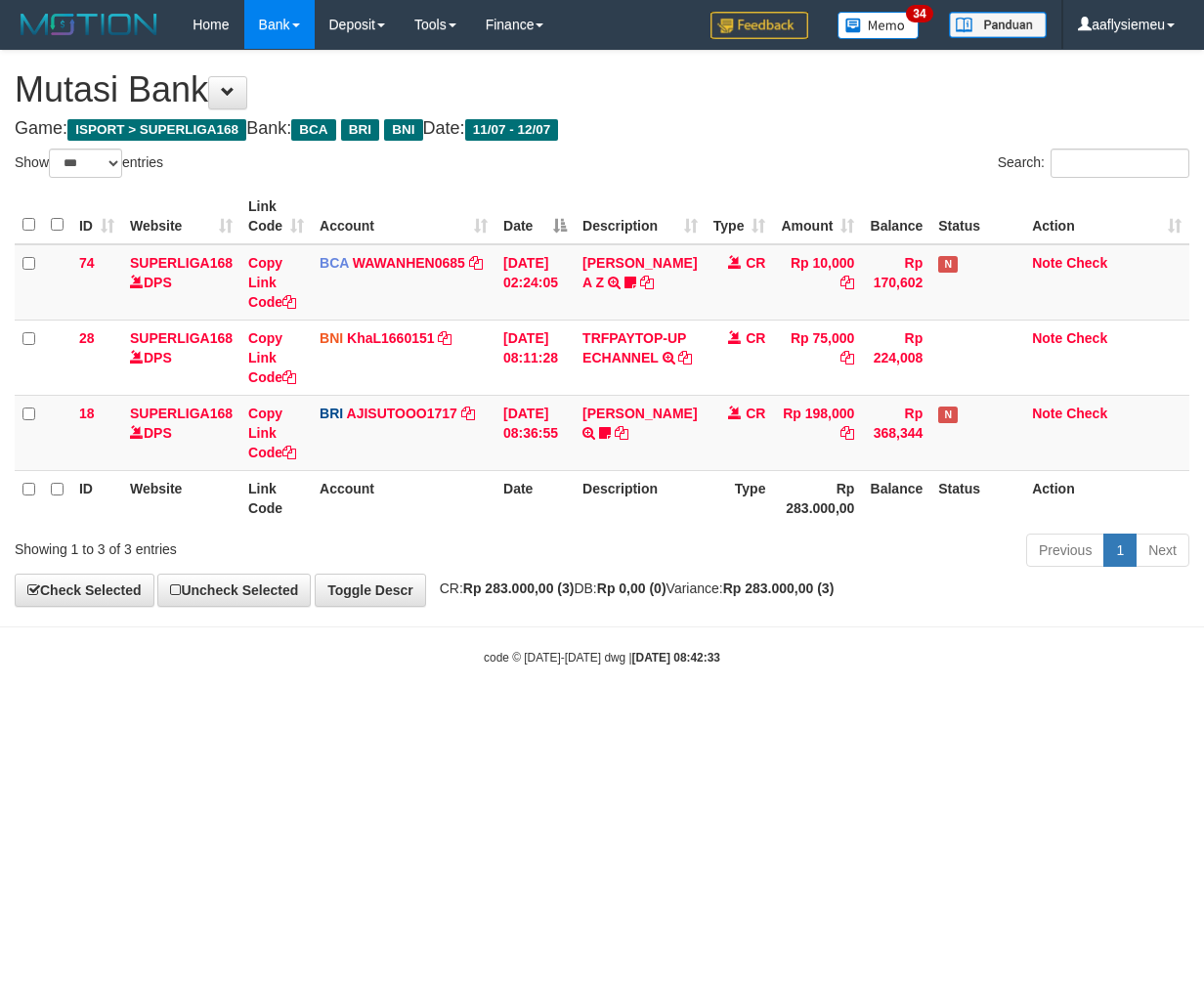 scroll, scrollTop: 0, scrollLeft: 0, axis: both 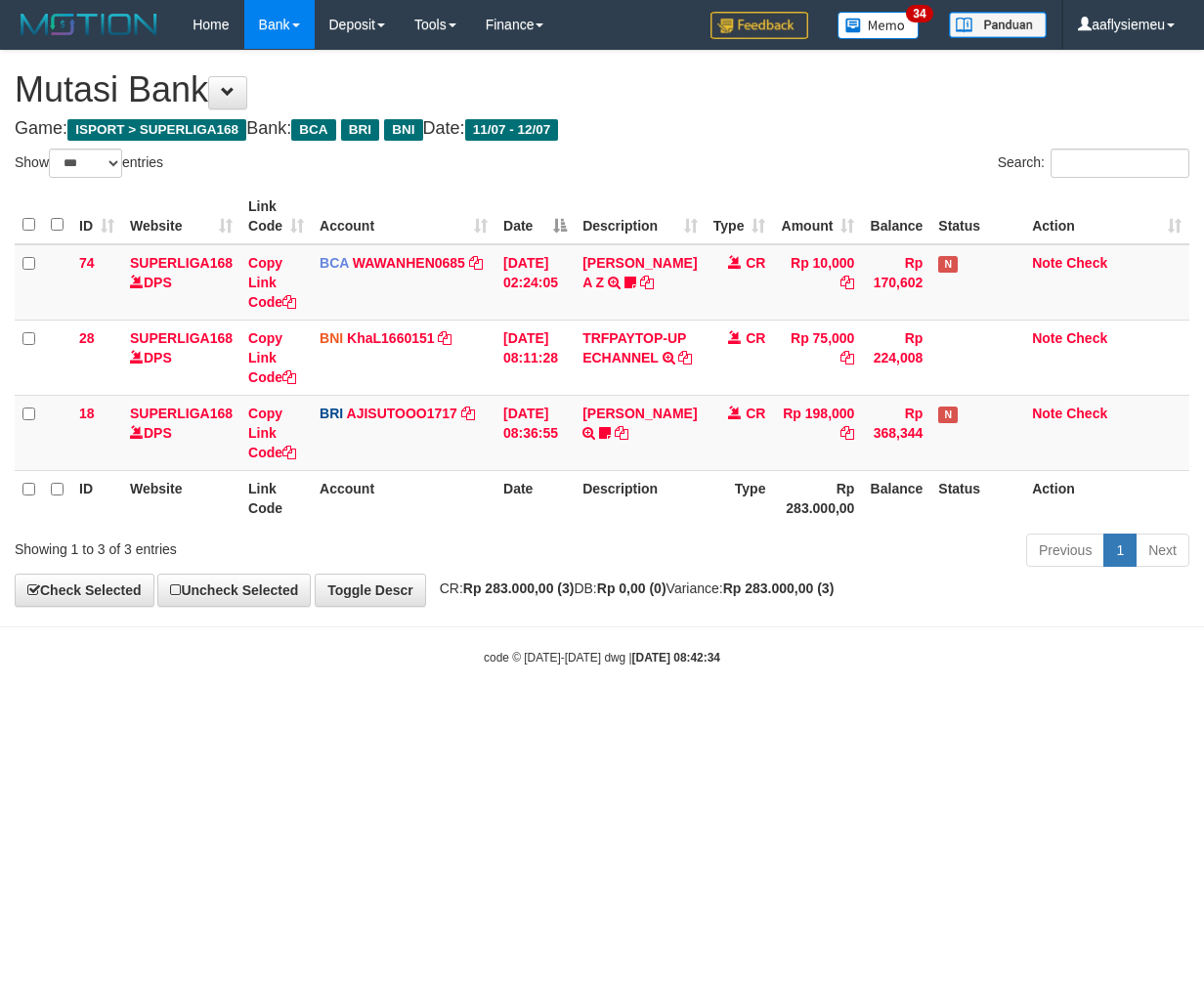 select on "***" 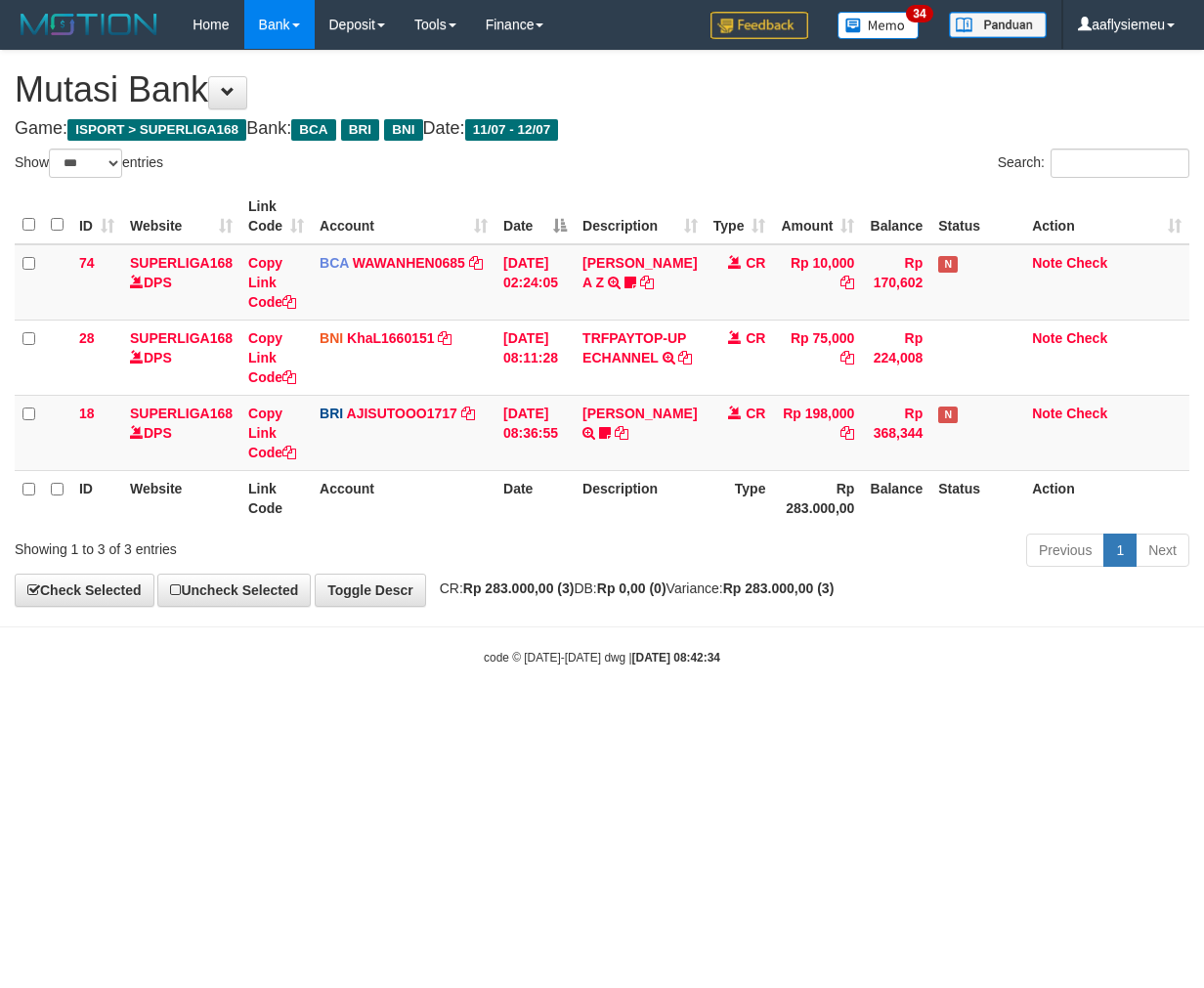 scroll, scrollTop: 0, scrollLeft: 0, axis: both 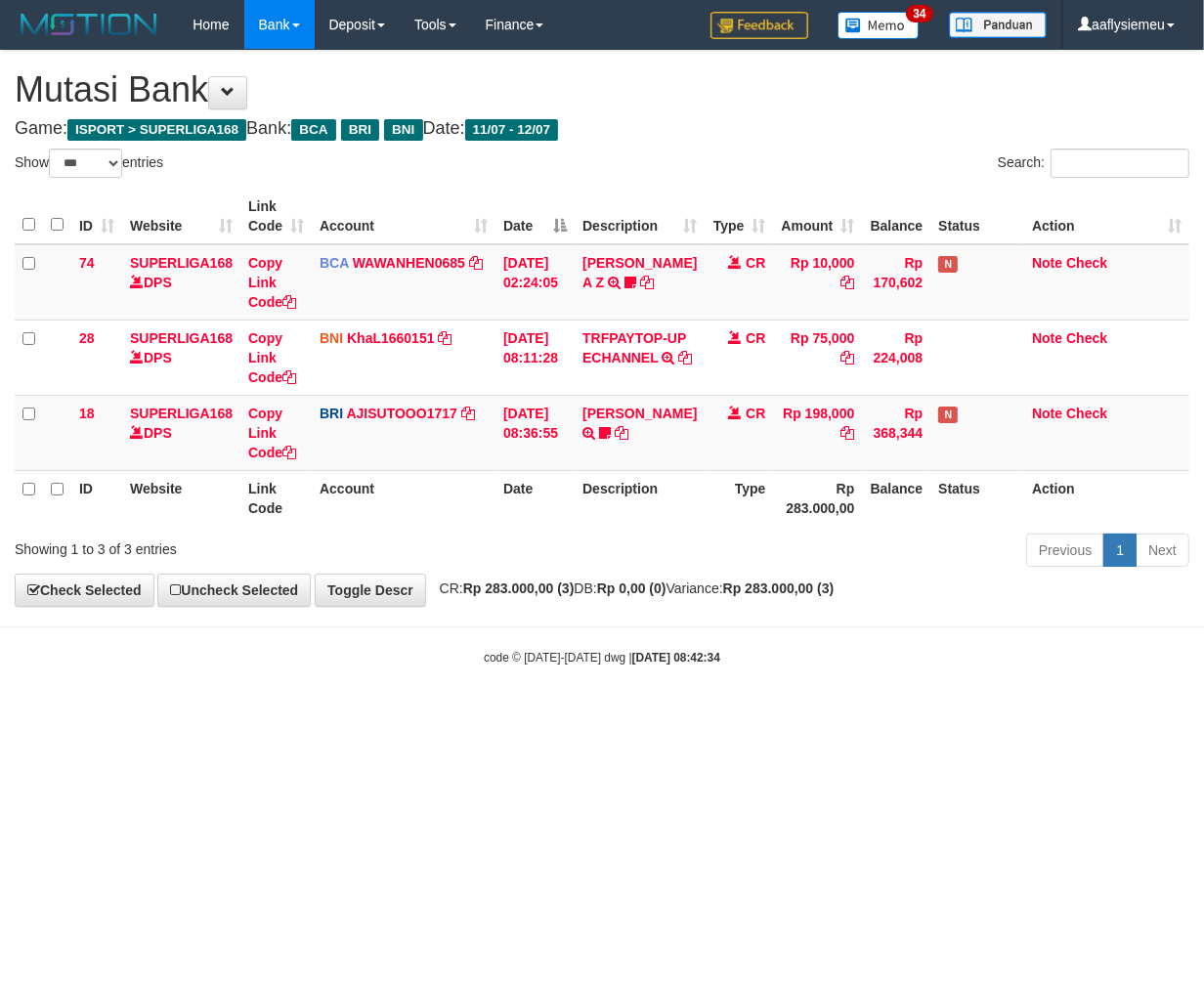 click on "Toggle navigation
Home
Bank
Account List
Load
By Website
Group
[ISPORT]													SUPERLIGA168
By Load Group (DPS)" at bounding box center [602, 358] 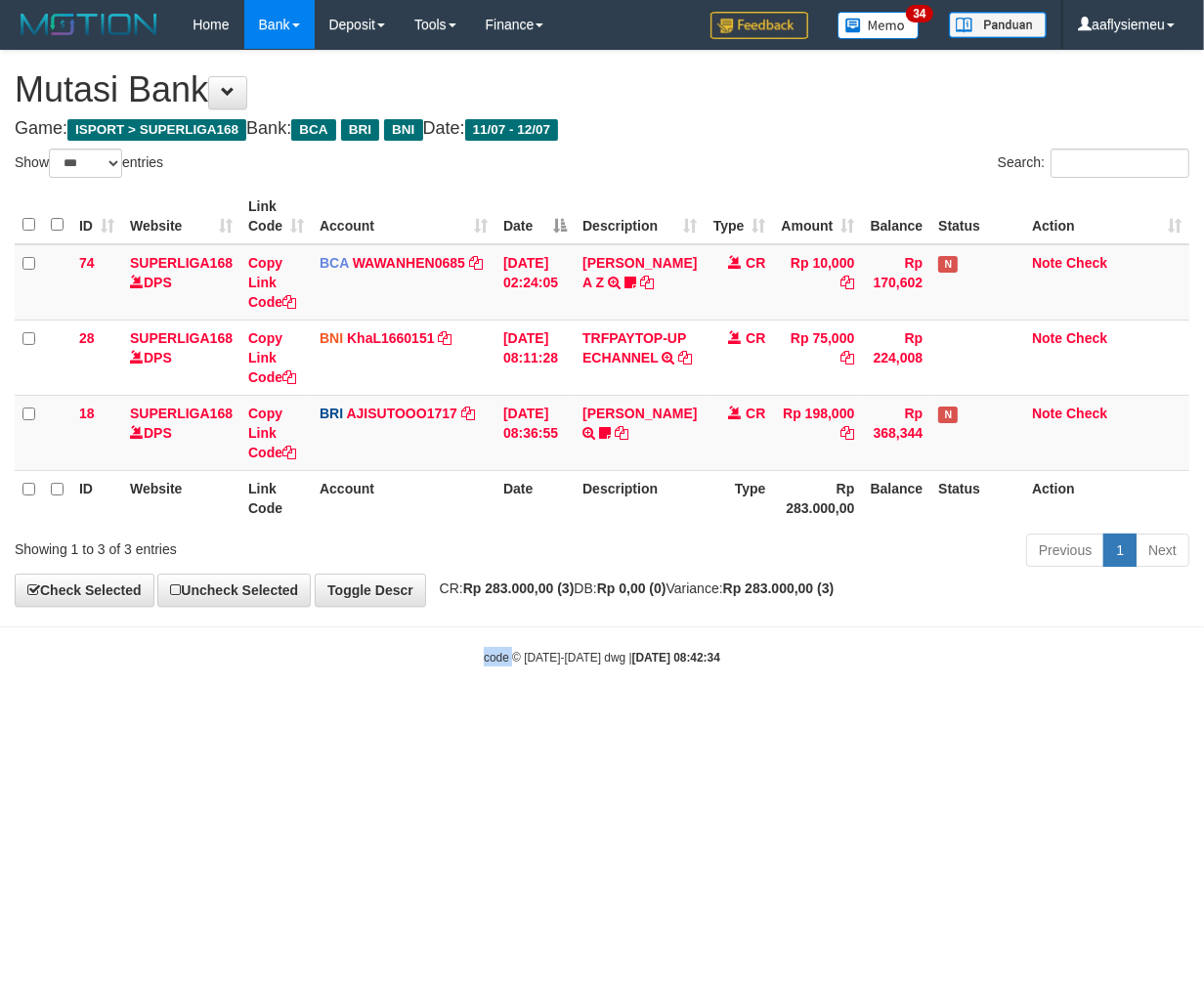 click on "Toggle navigation
Home
Bank
Account List
Load
By Website
Group
[ISPORT]													SUPERLIGA168
By Load Group (DPS)" at bounding box center [602, 358] 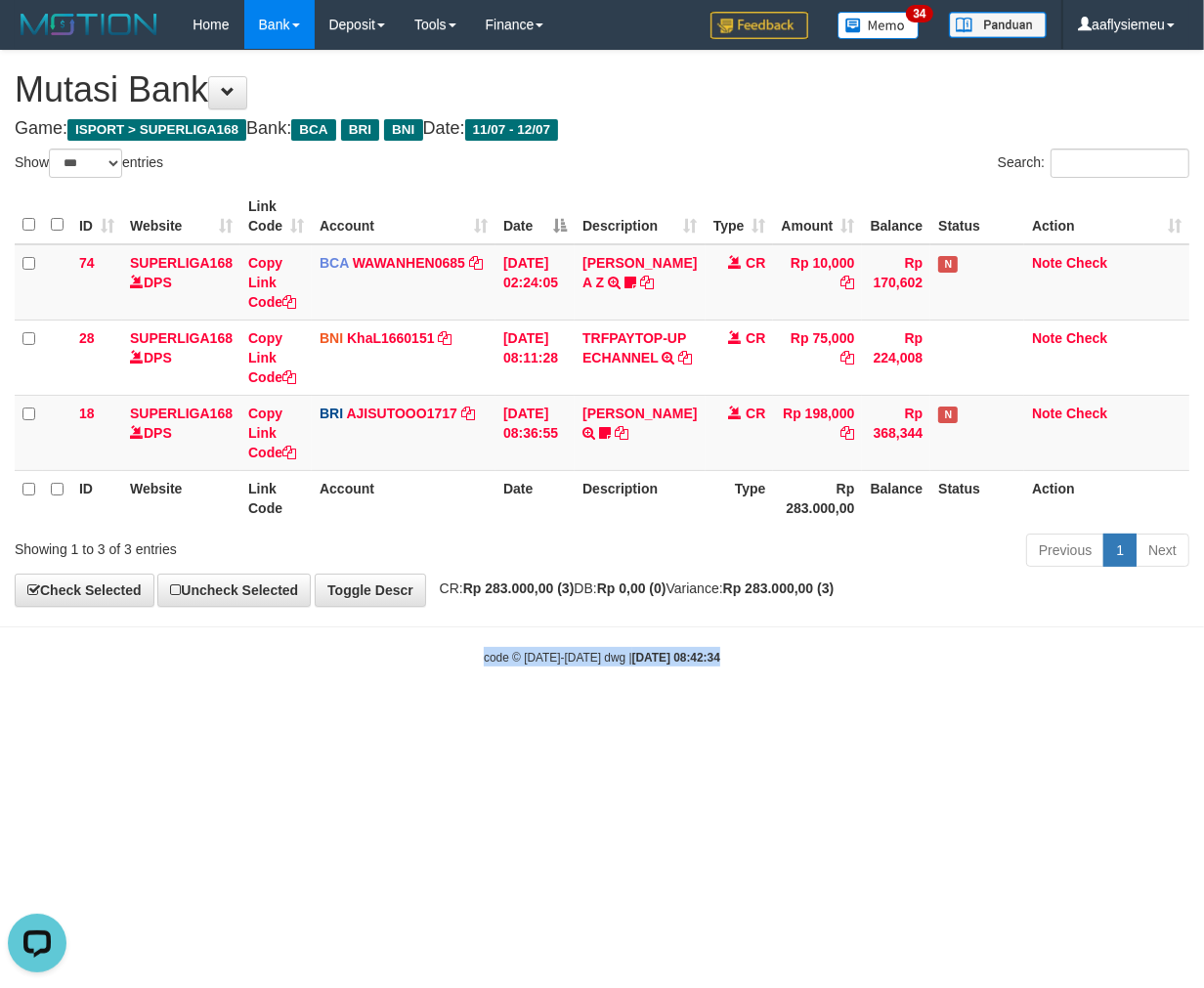 scroll, scrollTop: 0, scrollLeft: 0, axis: both 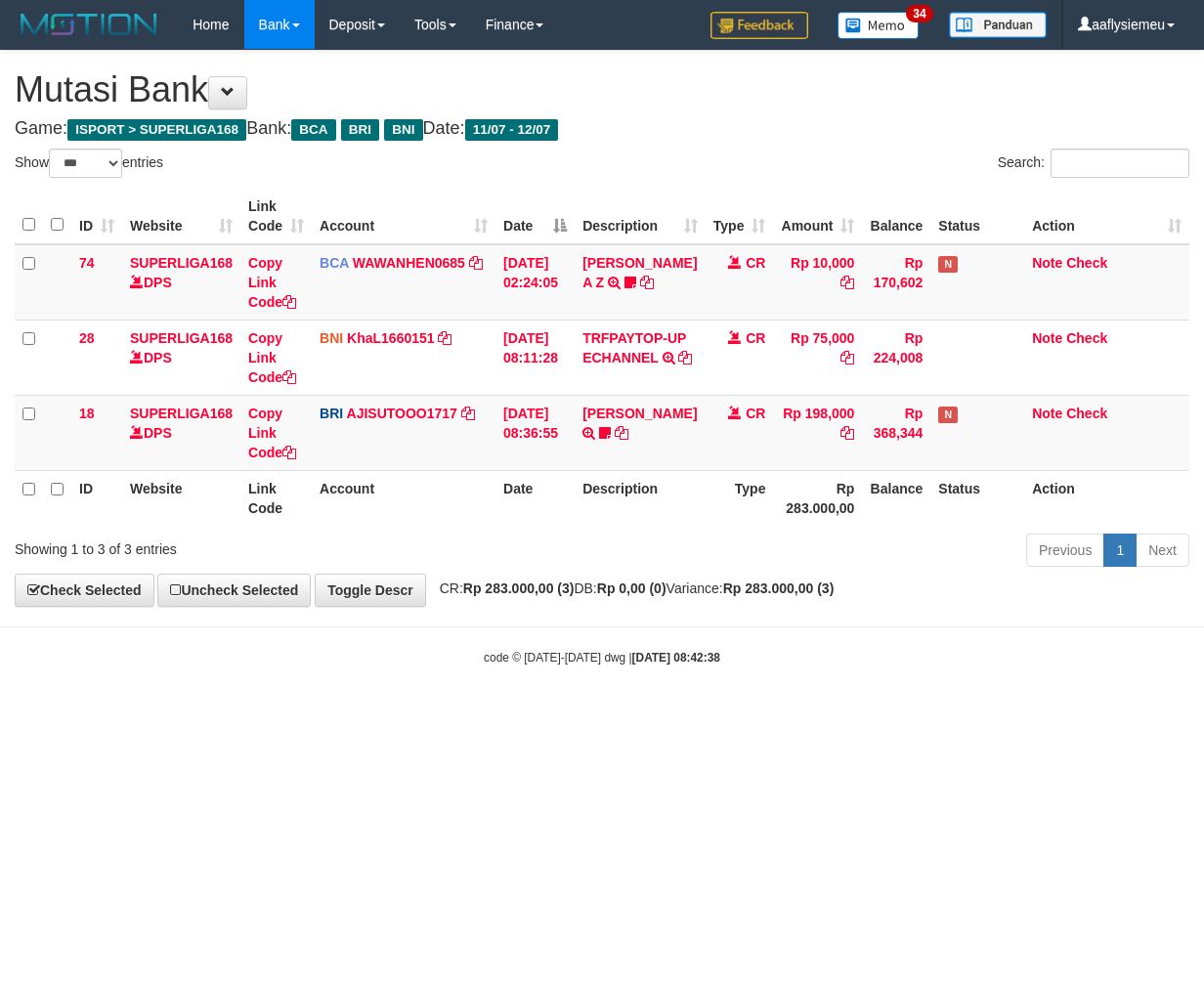 select on "***" 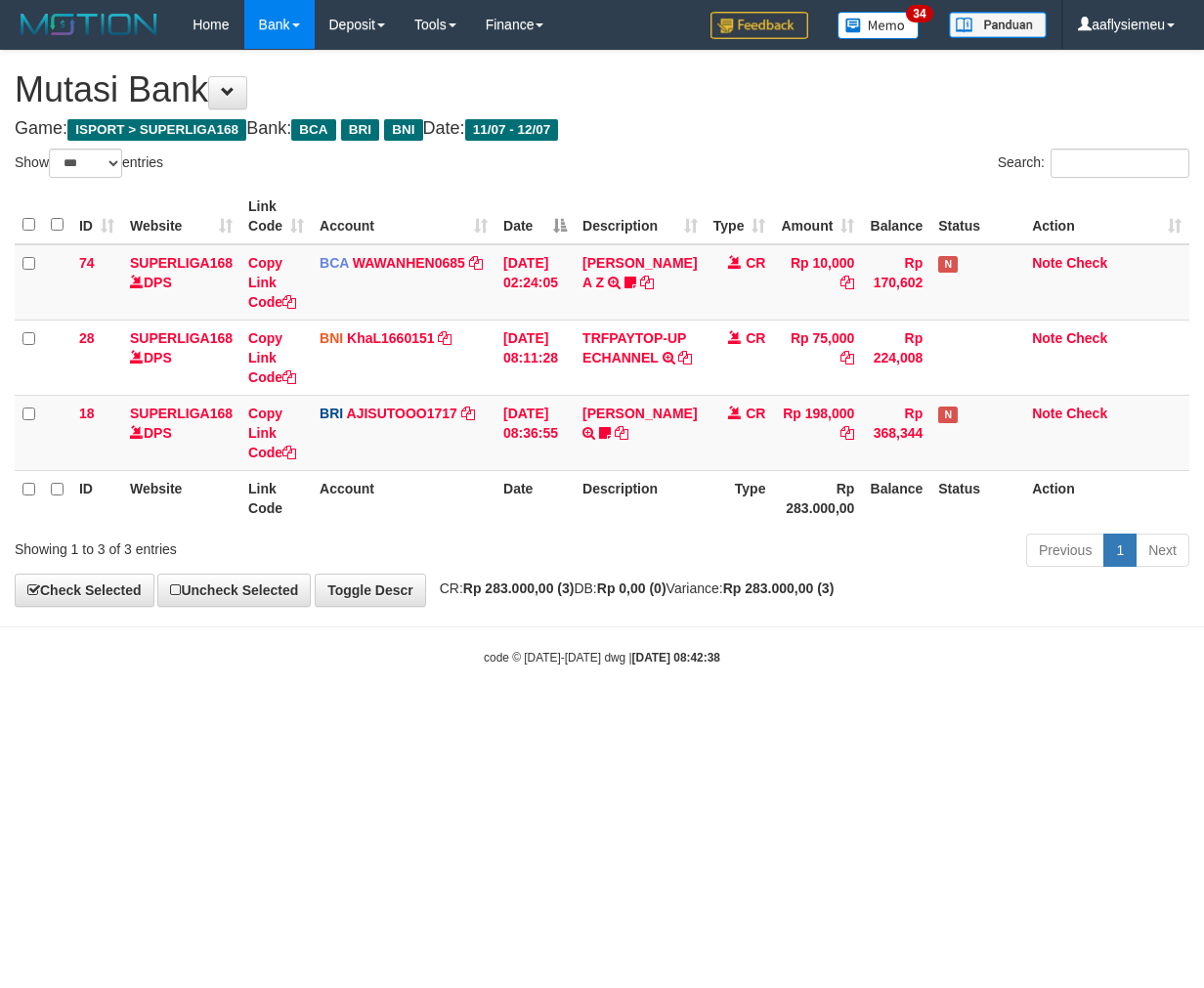 scroll, scrollTop: 0, scrollLeft: 0, axis: both 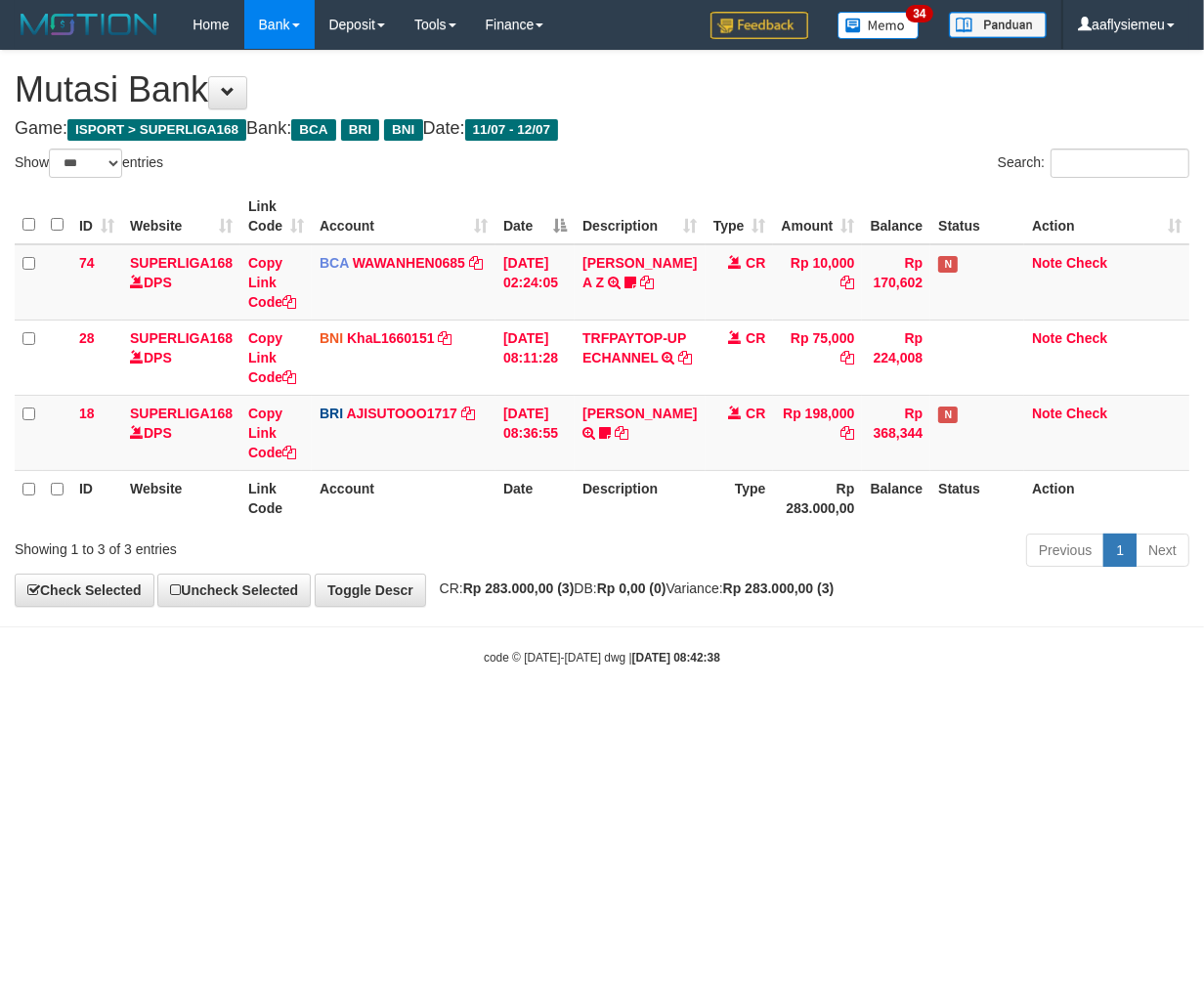 click on "Toggle navigation
Home
Bank
Account List
Load
By Website
Group
[ISPORT]													SUPERLIGA168
By Load Group (DPS)
34" at bounding box center [602, 358] 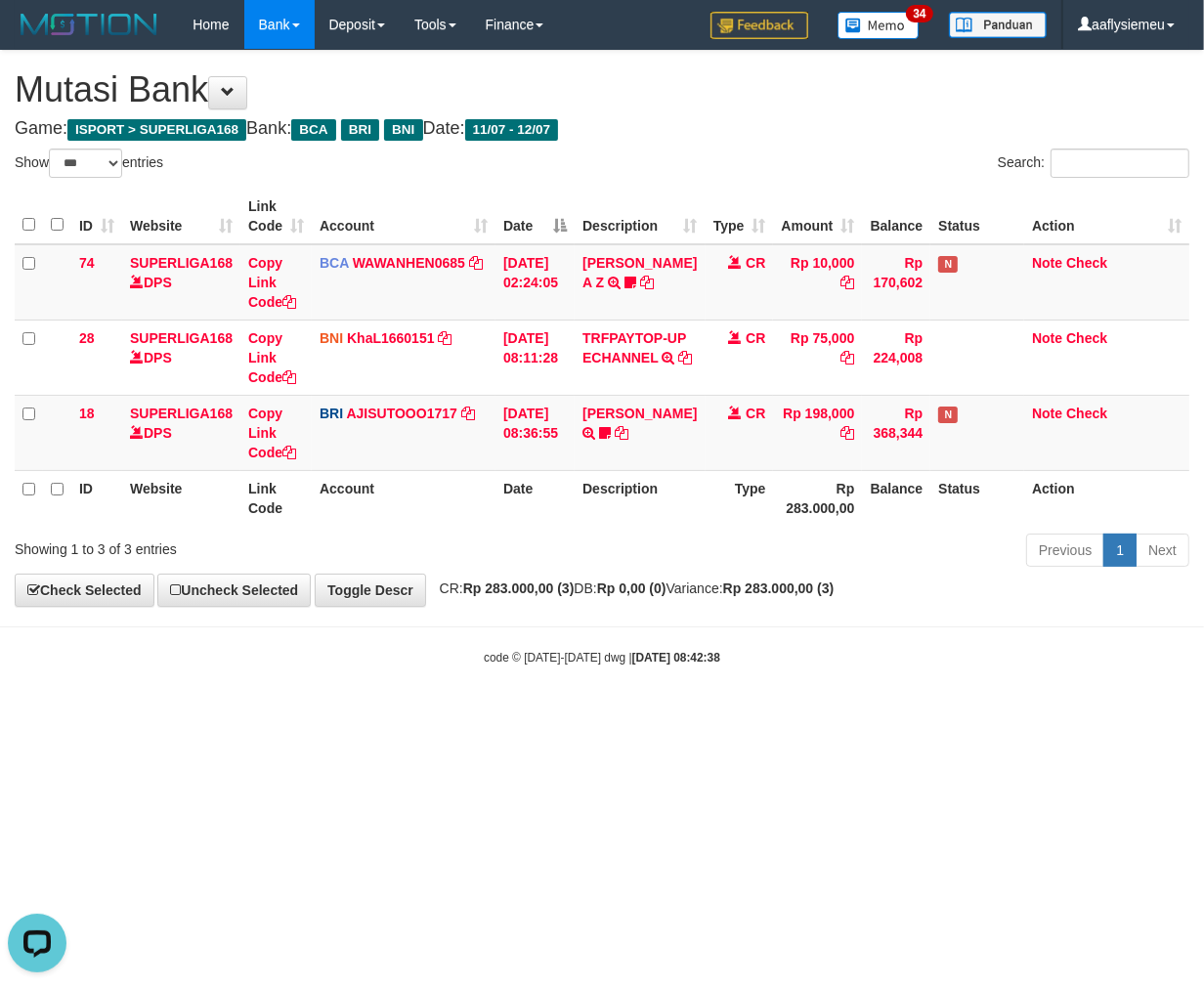 scroll, scrollTop: 0, scrollLeft: 0, axis: both 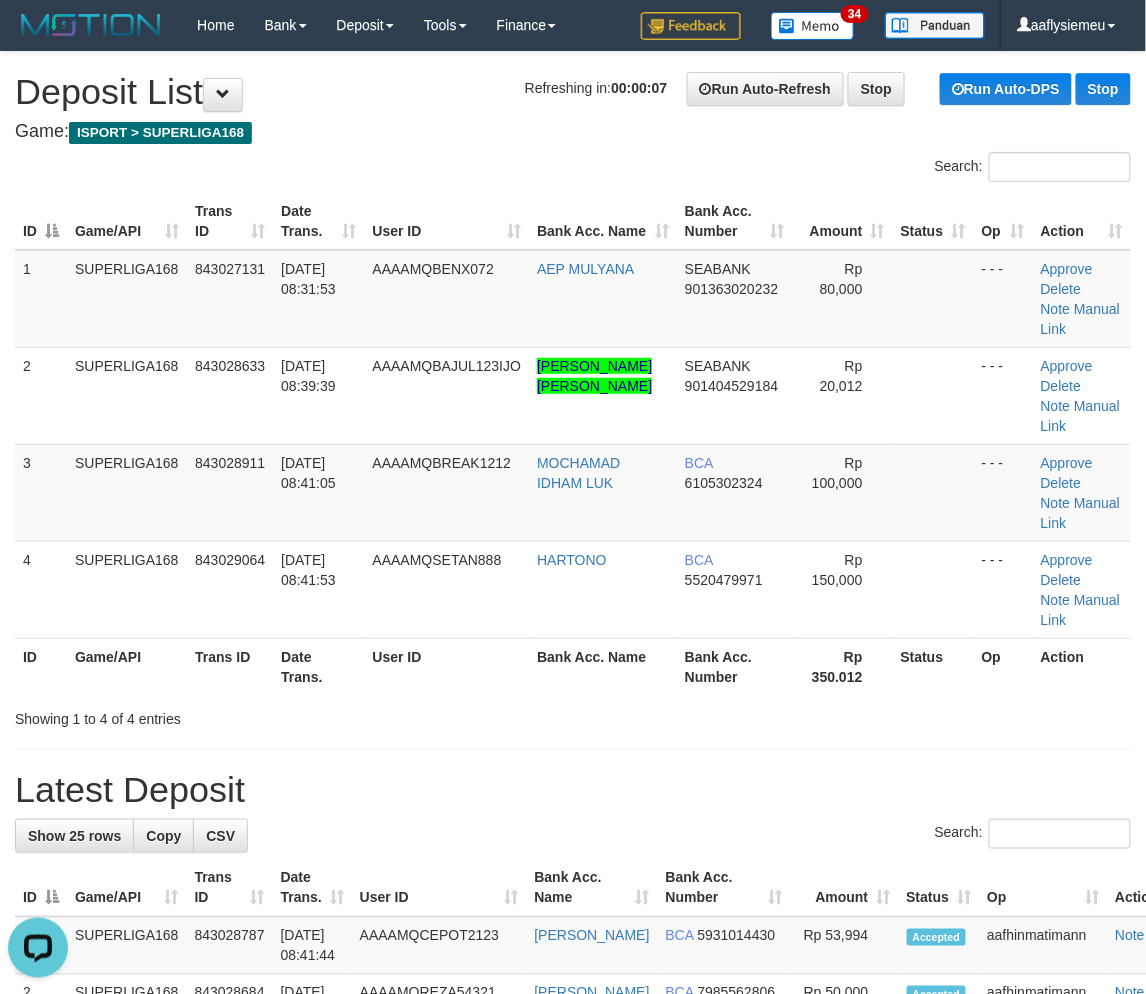 drag, startPoint x: 163, startPoint y: 541, endPoint x: 0, endPoint y: 592, distance: 170.79227 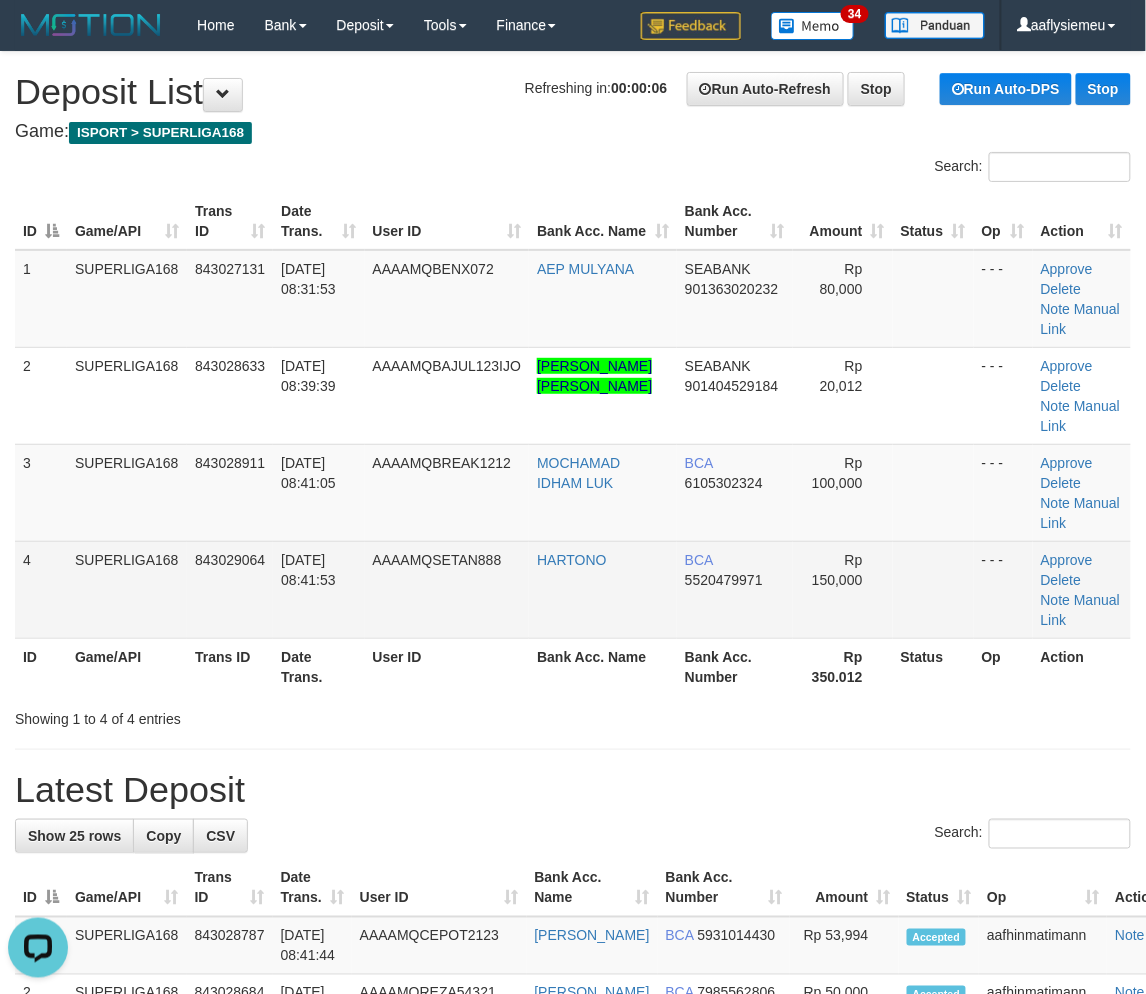 drag, startPoint x: 210, startPoint y: 493, endPoint x: 27, endPoint y: 551, distance: 191.97136 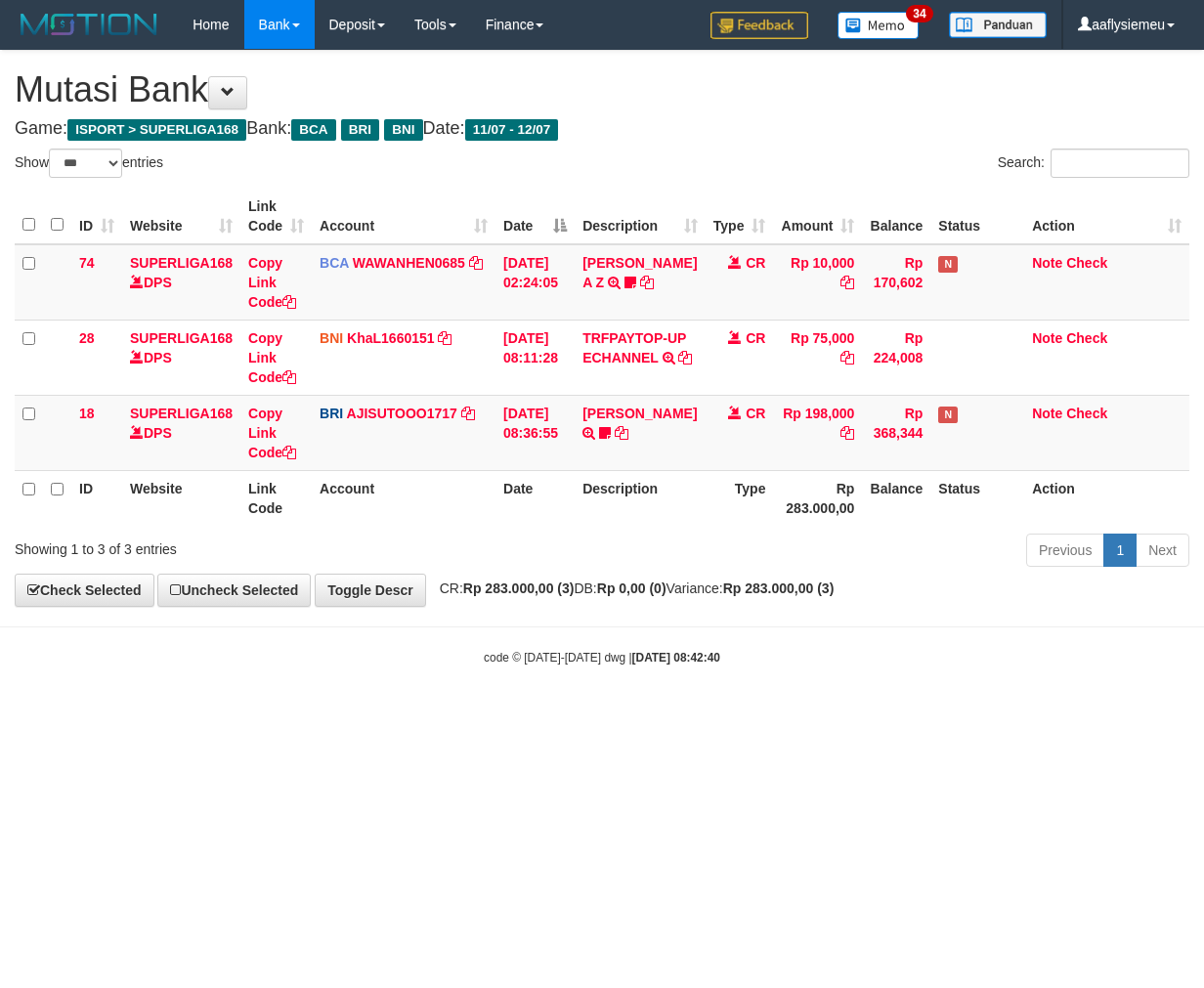 select on "***" 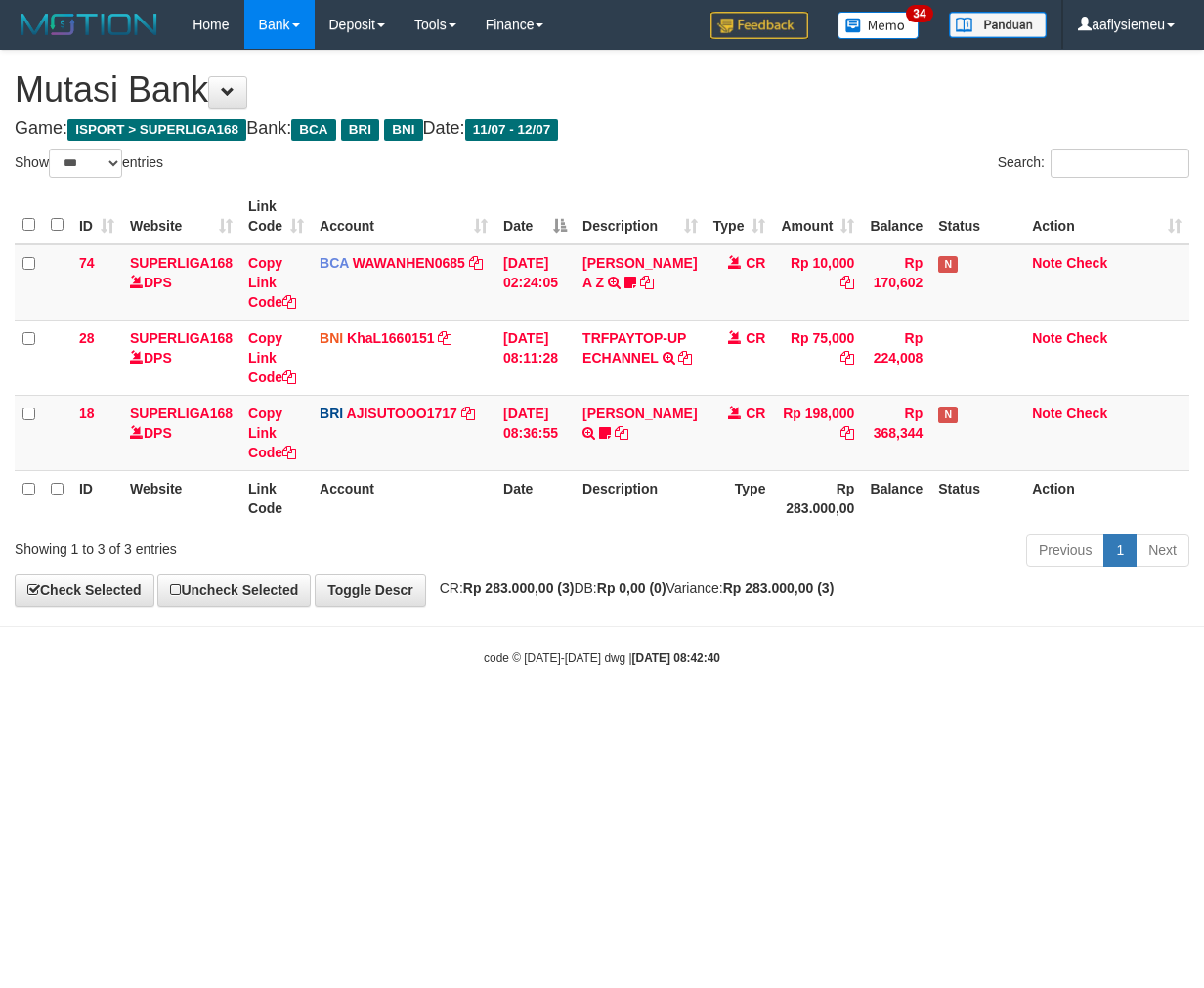 scroll, scrollTop: 0, scrollLeft: 0, axis: both 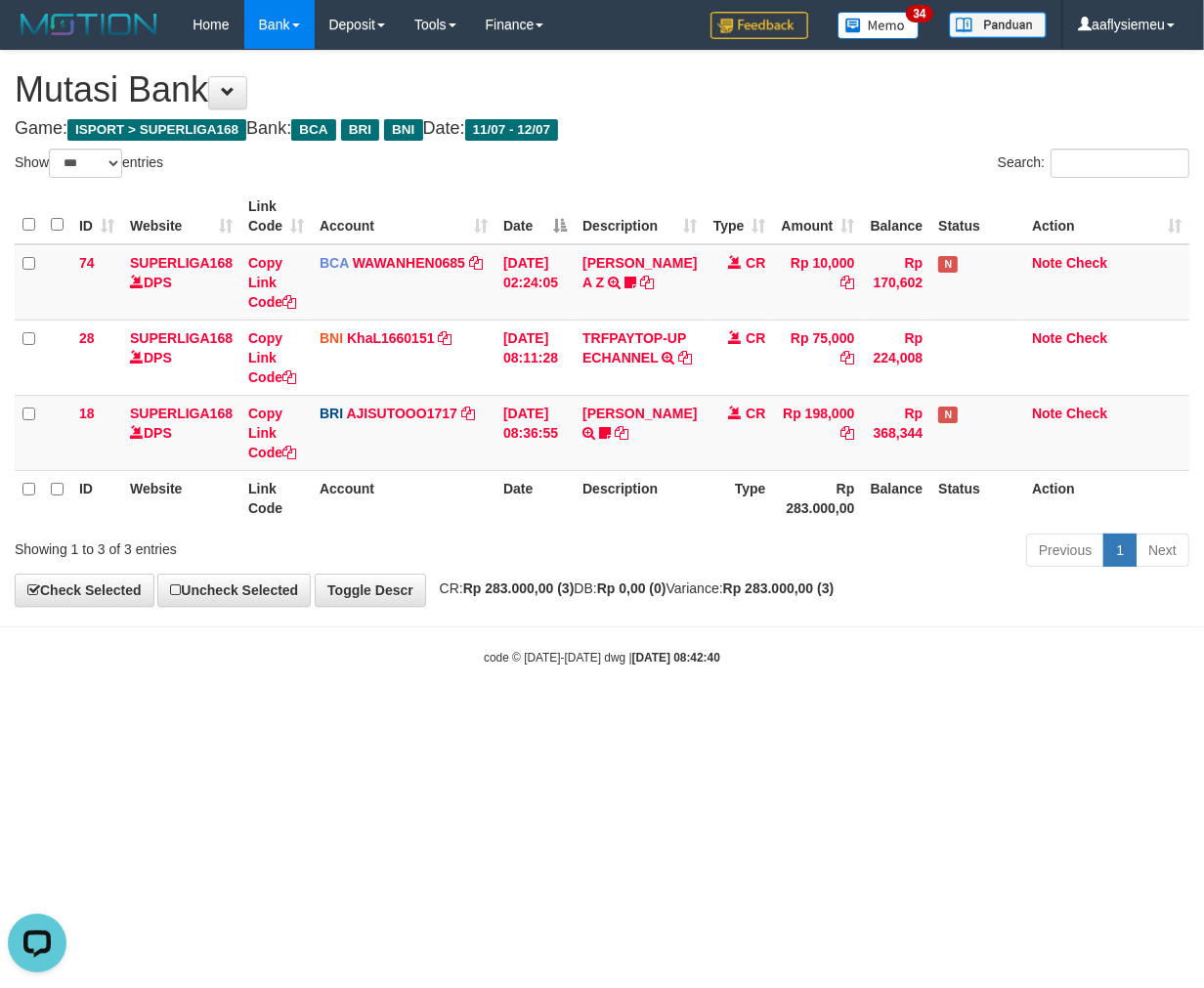 drag, startPoint x: 582, startPoint y: 684, endPoint x: 995, endPoint y: 619, distance: 418.0837 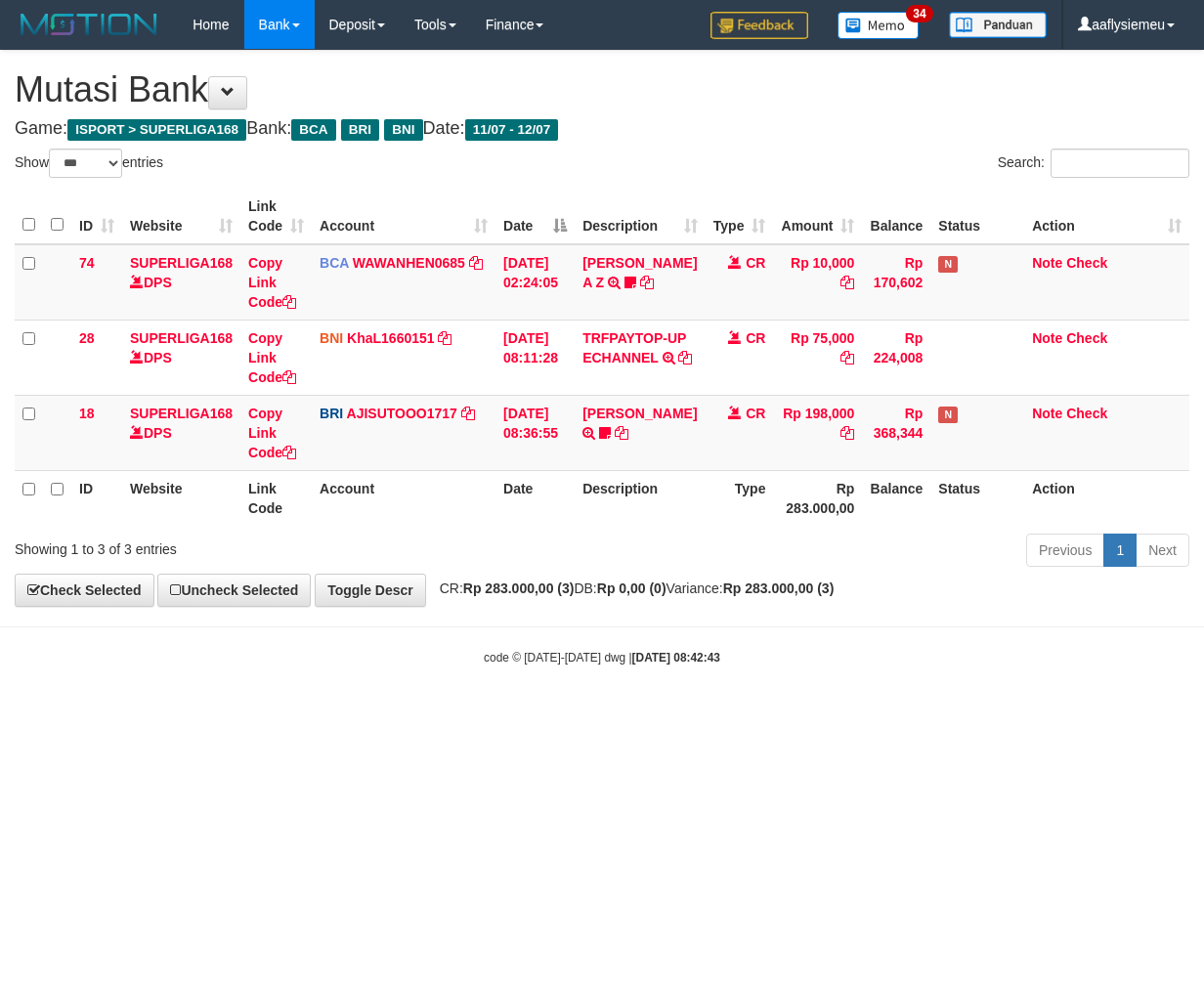 select on "***" 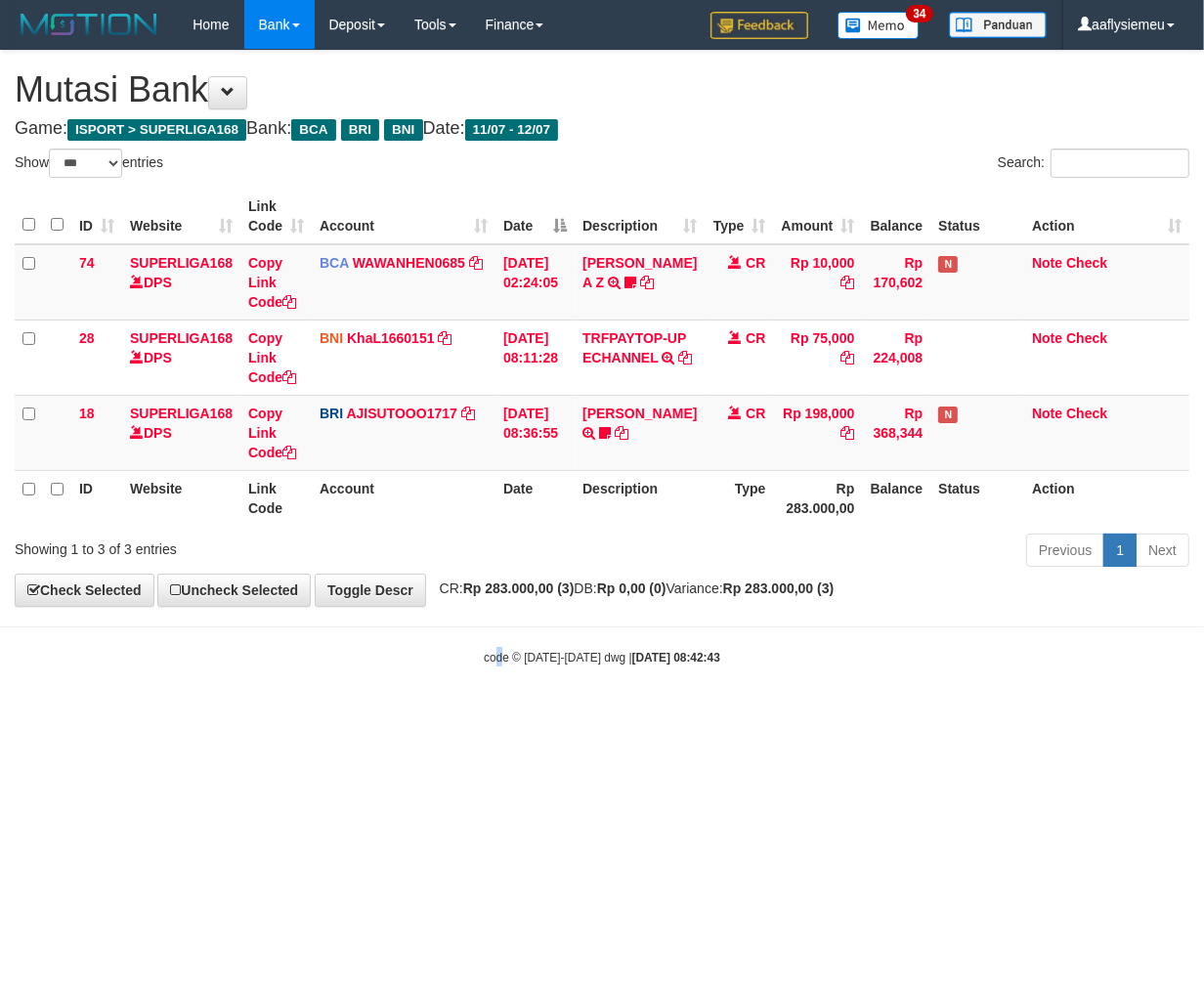 drag, startPoint x: 504, startPoint y: 774, endPoint x: 763, endPoint y: 717, distance: 265.19804 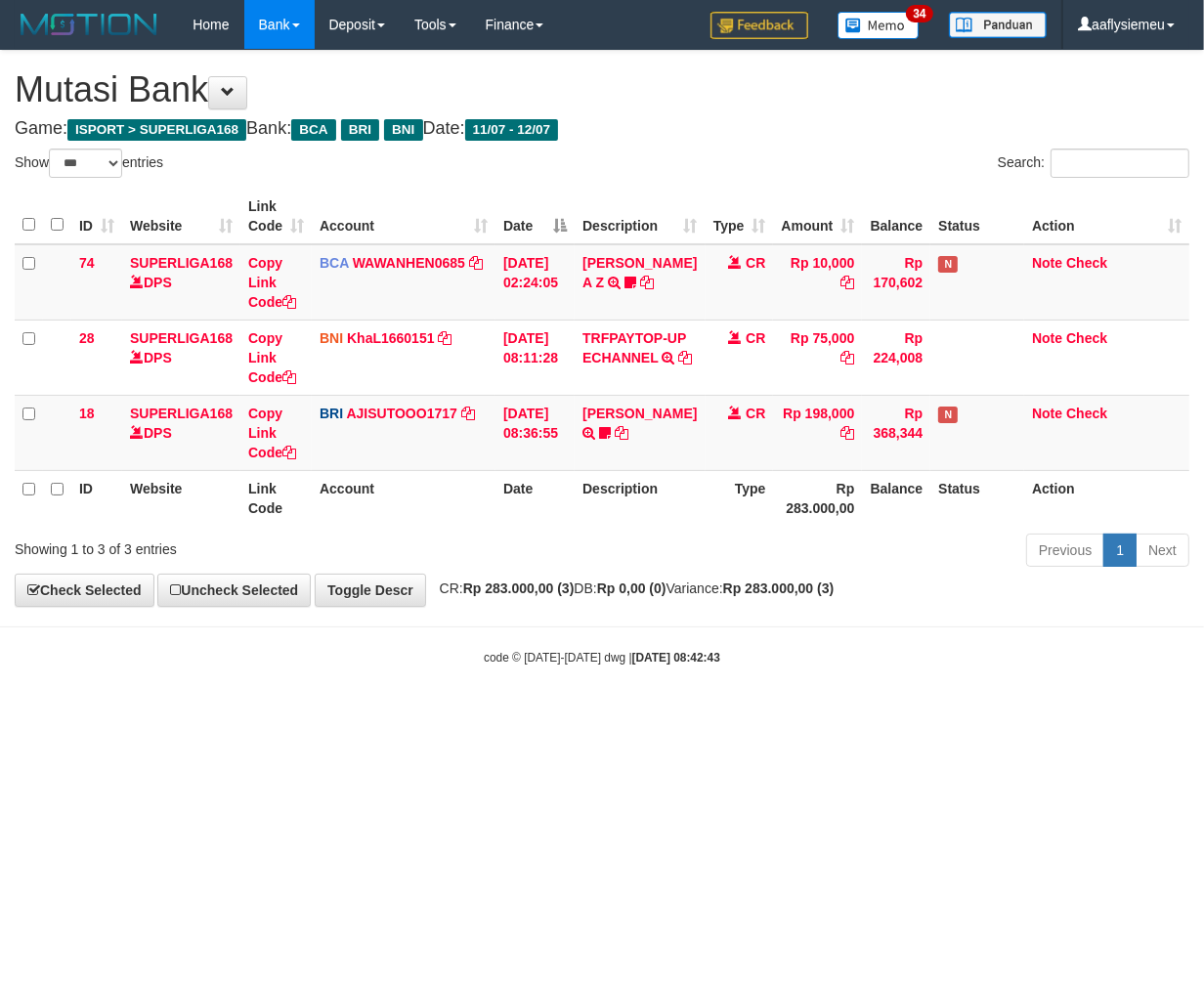 drag, startPoint x: 906, startPoint y: 716, endPoint x: 920, endPoint y: 709, distance: 15.652476 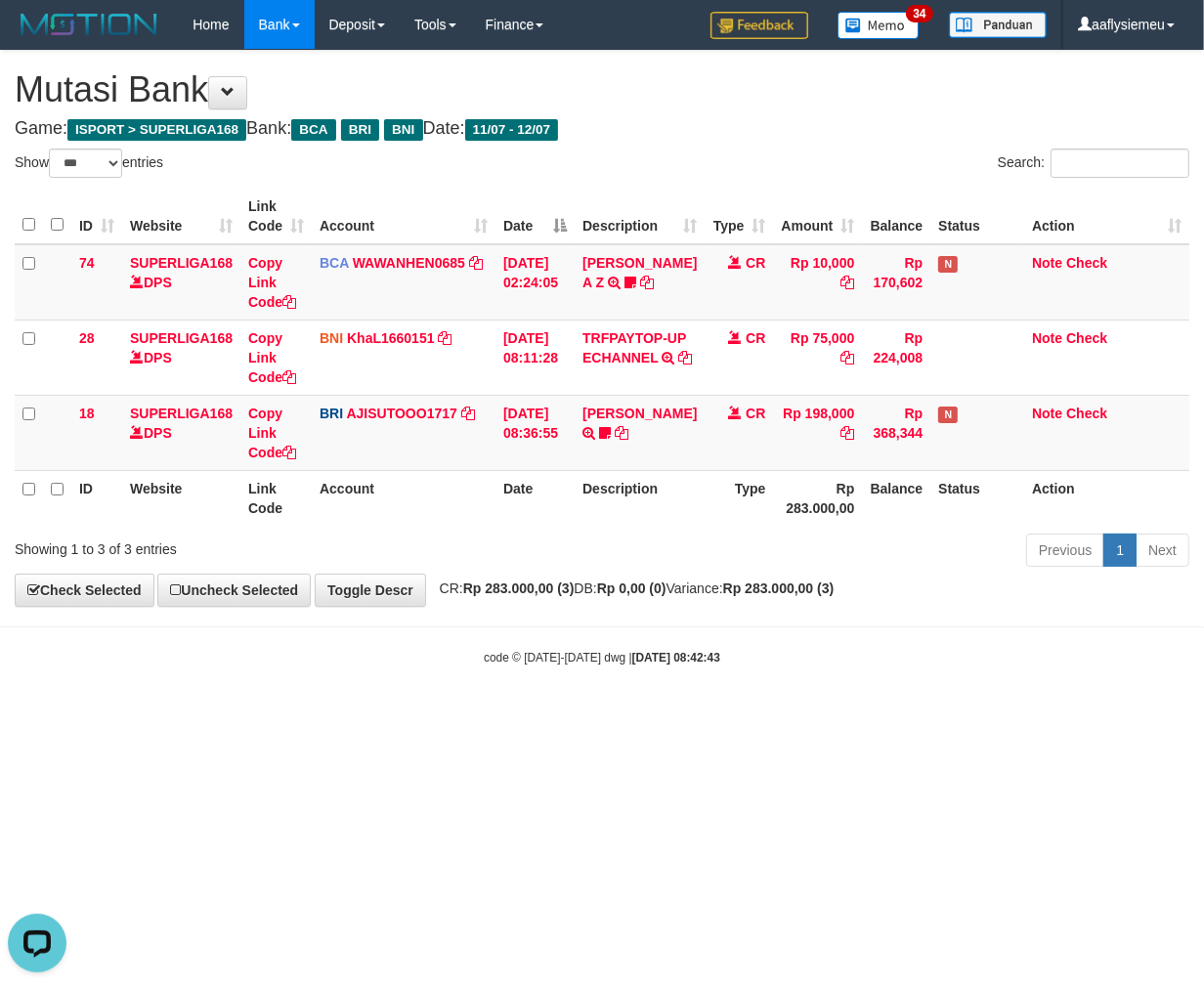 scroll, scrollTop: 0, scrollLeft: 0, axis: both 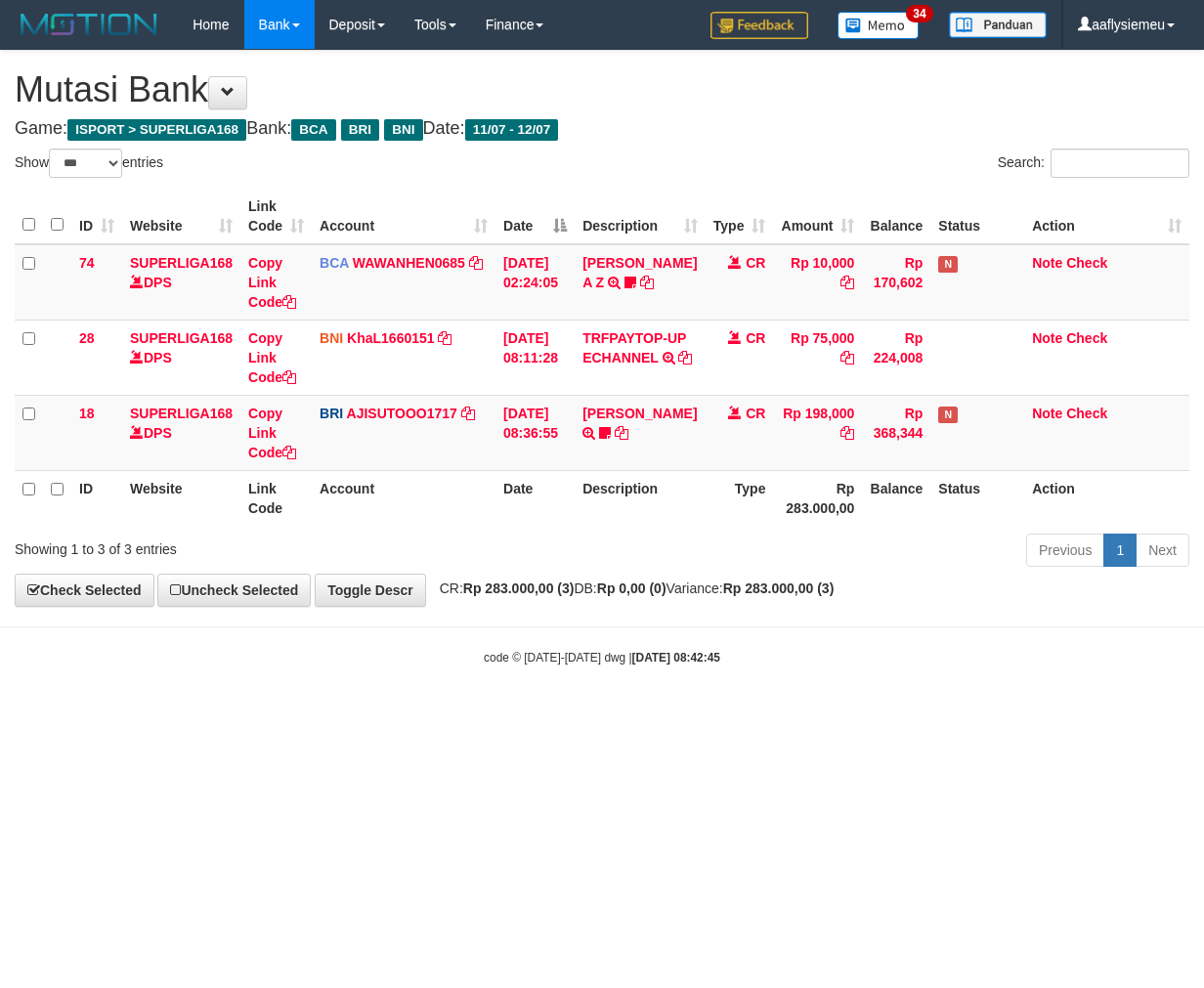 select on "***" 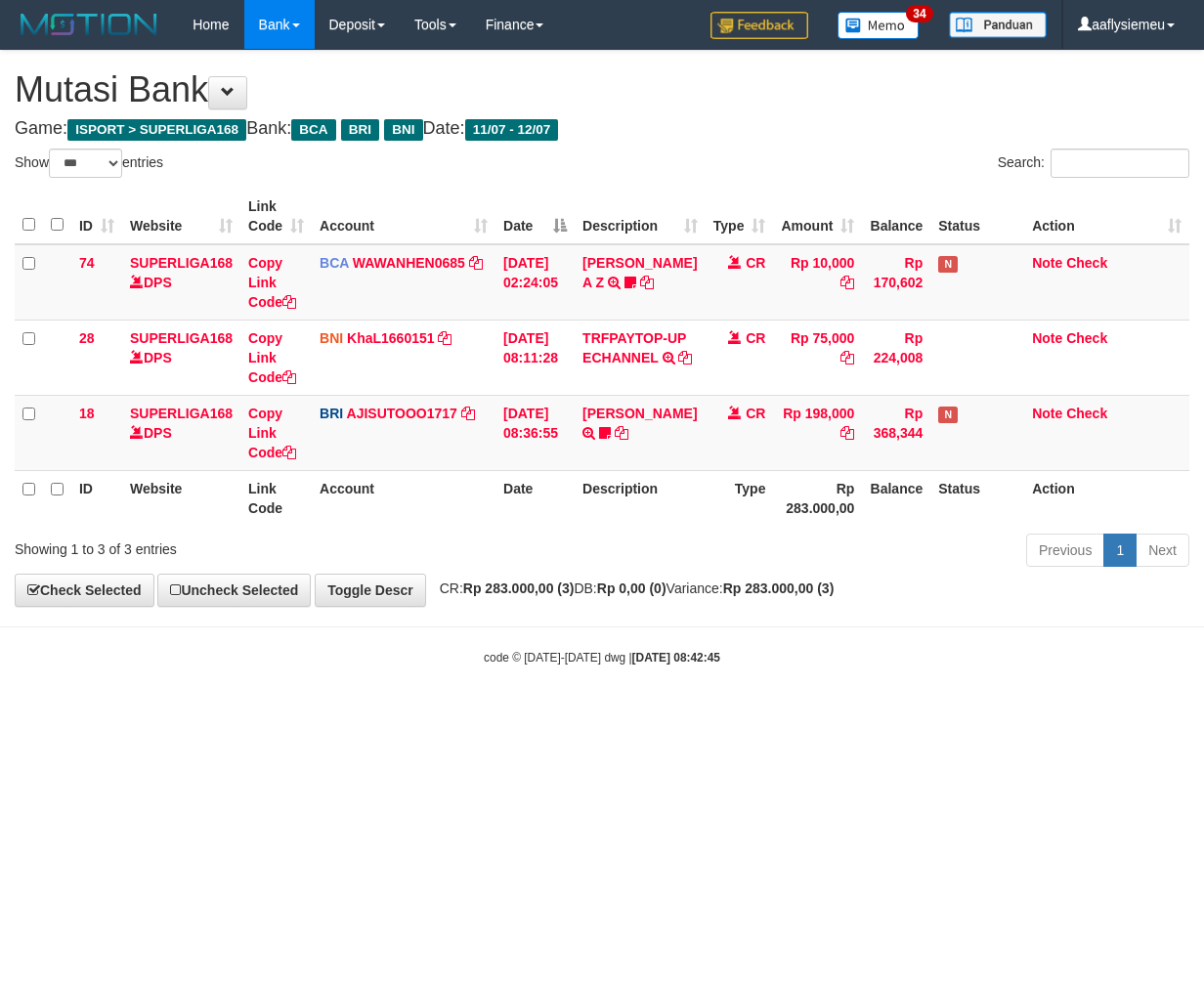 scroll, scrollTop: 0, scrollLeft: 0, axis: both 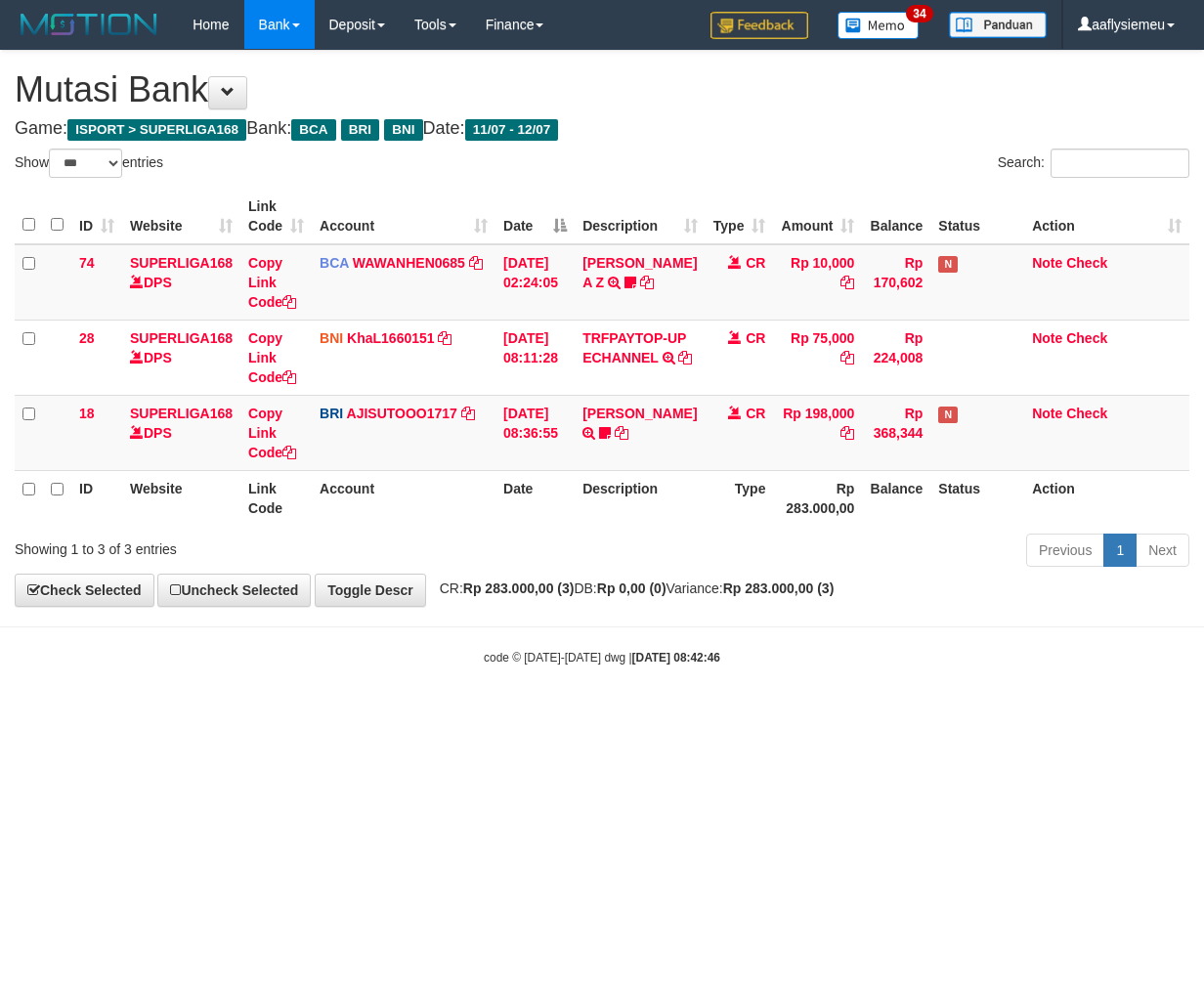 select on "***" 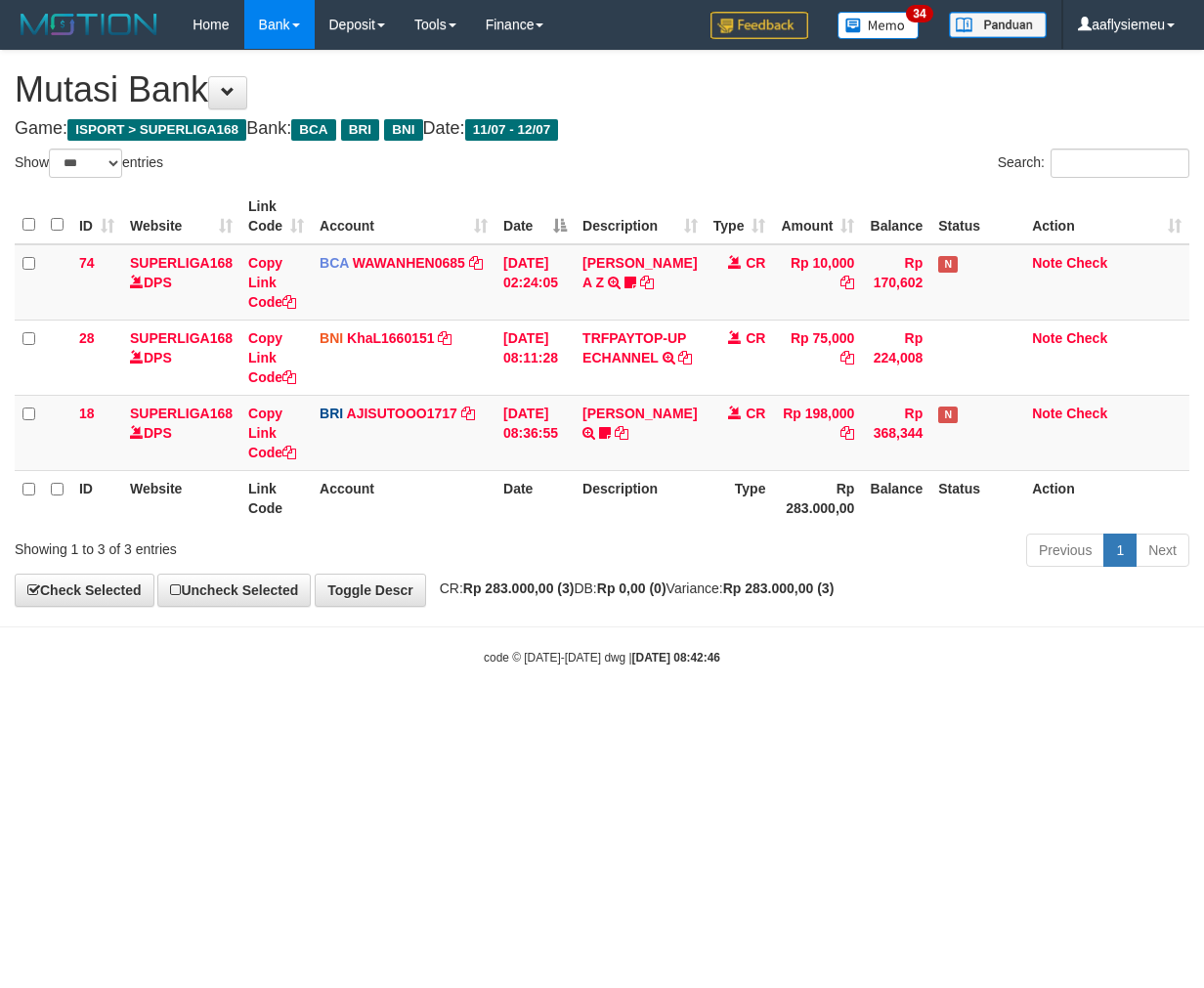 scroll, scrollTop: 0, scrollLeft: 0, axis: both 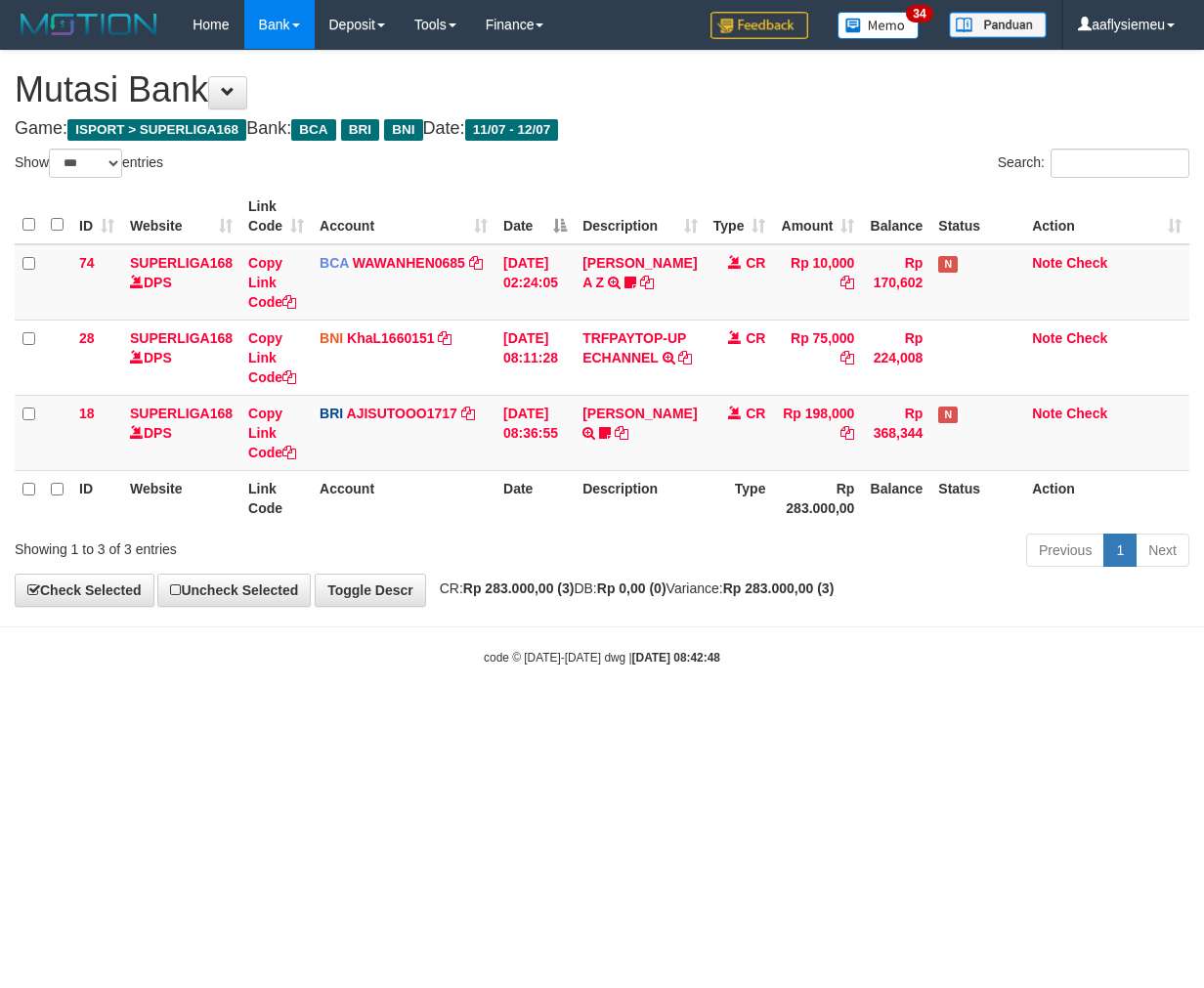 select on "***" 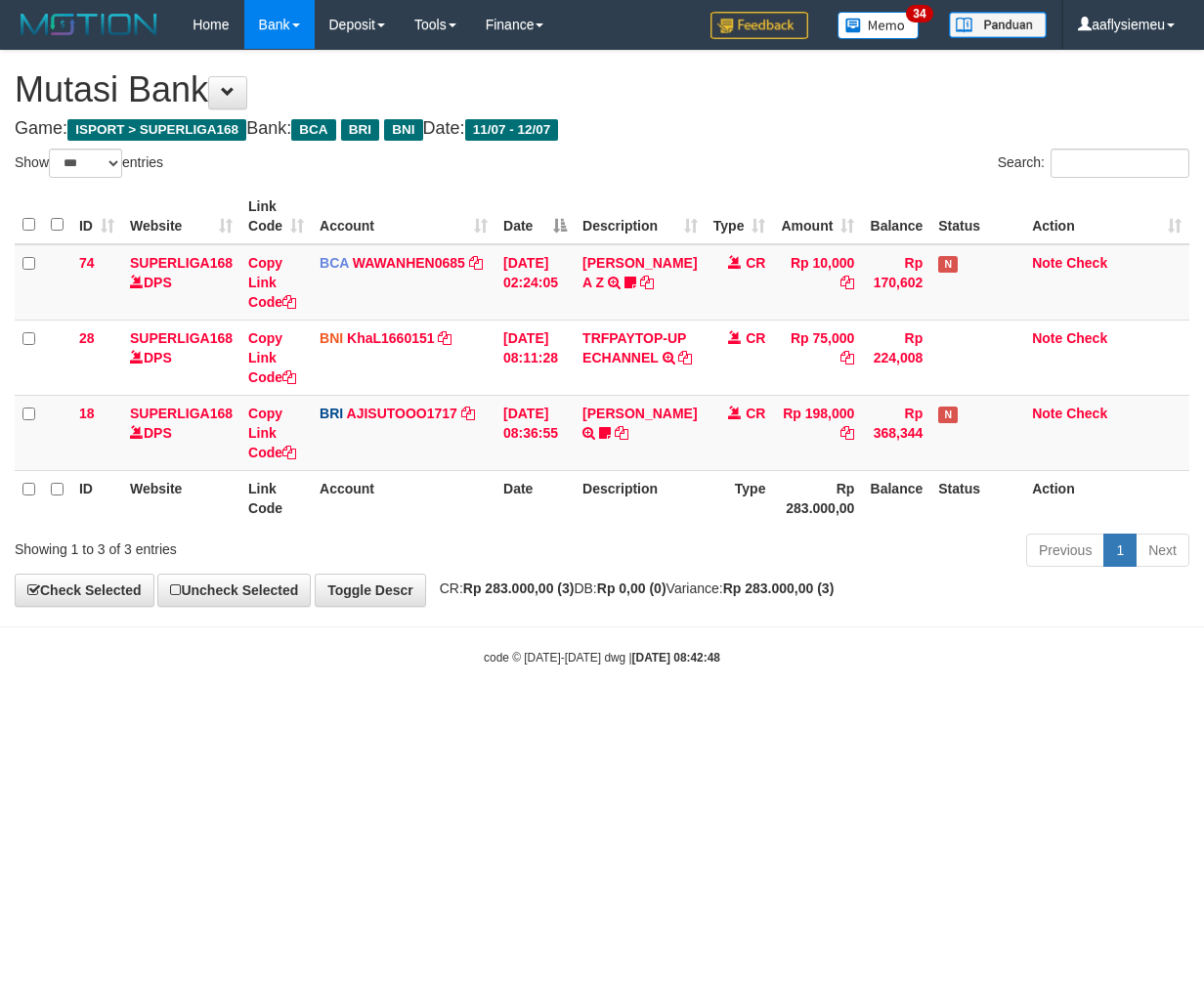 scroll, scrollTop: 0, scrollLeft: 0, axis: both 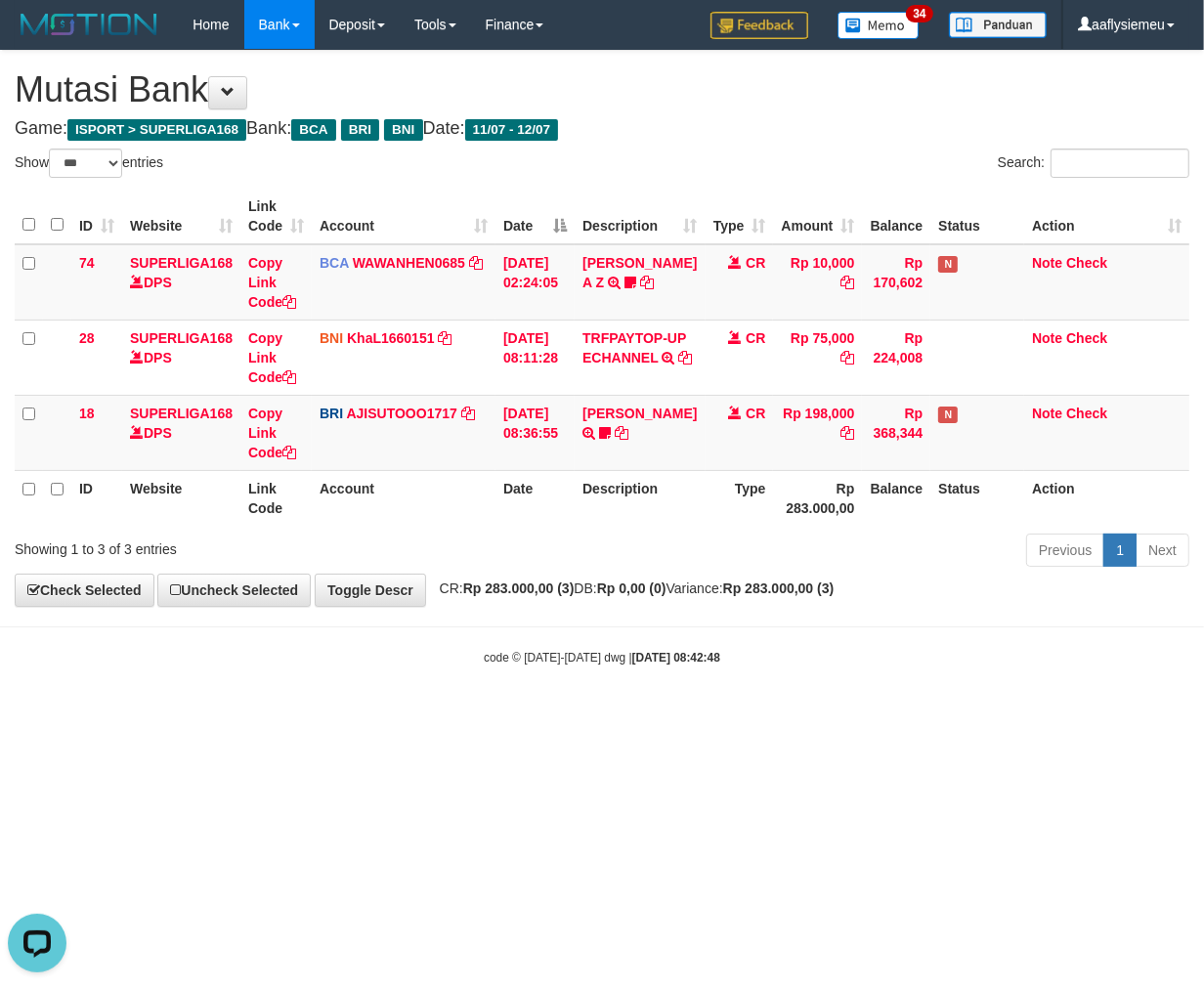 click on "Previous 1 Next" at bounding box center (852, 552) 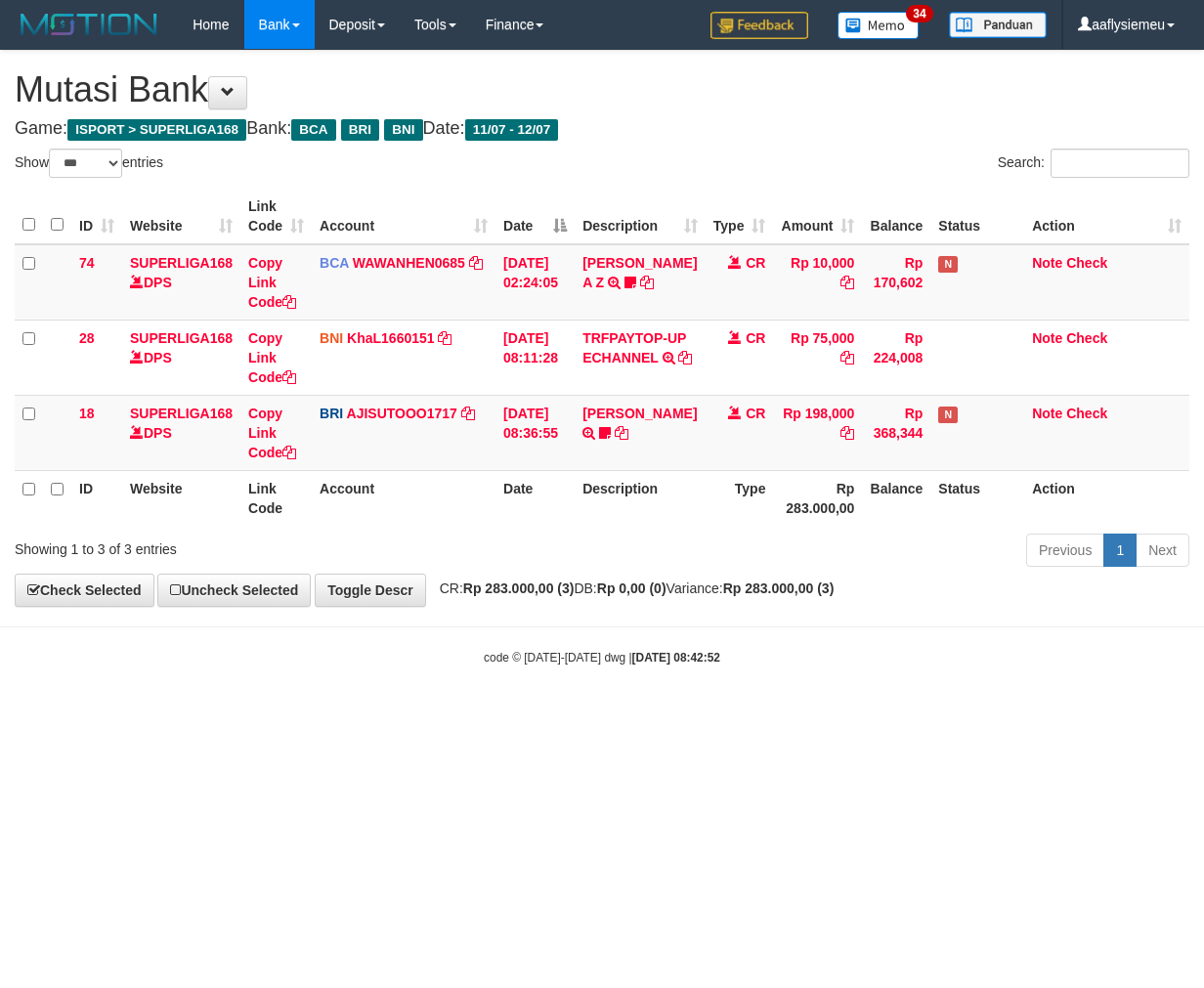 select on "***" 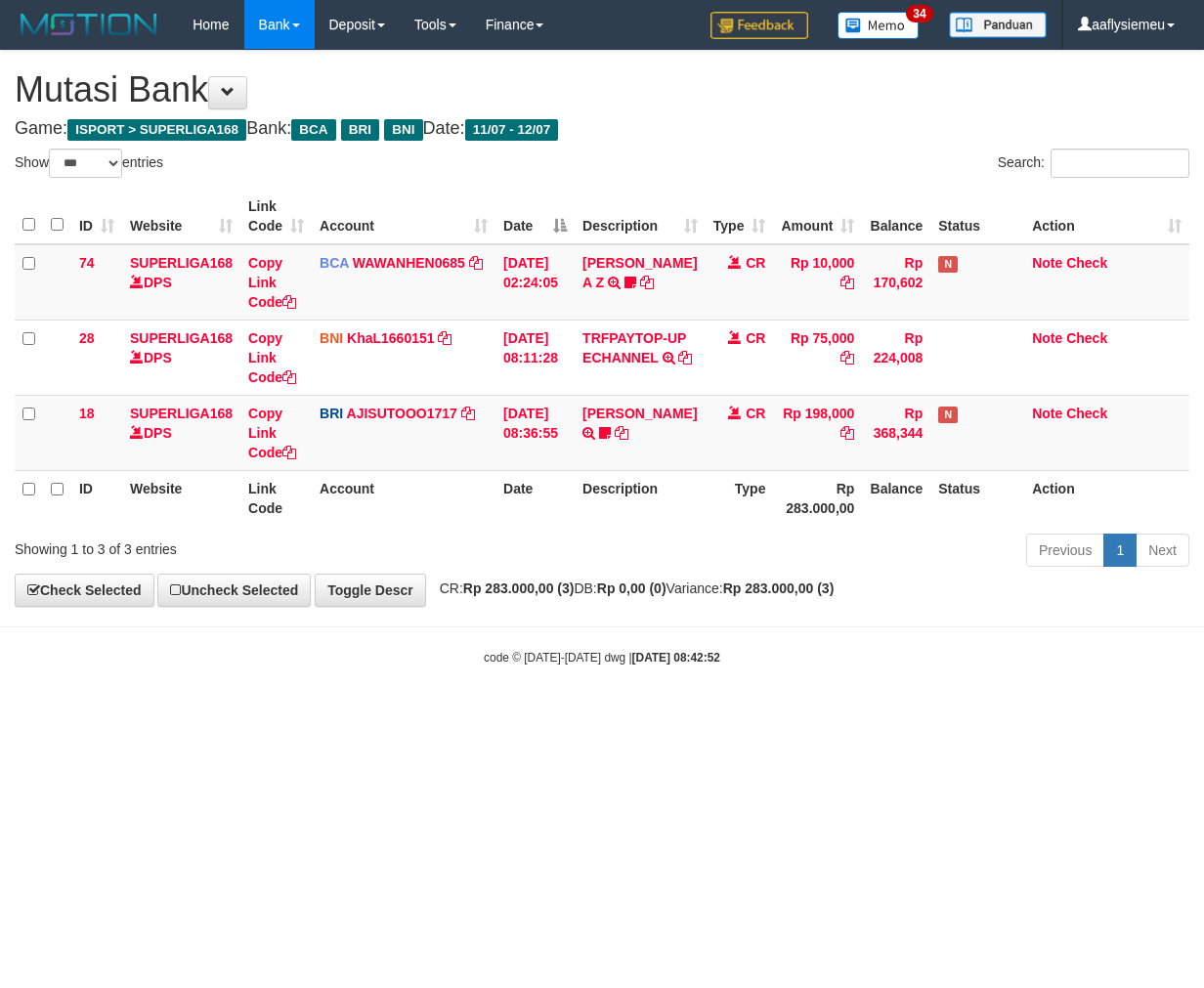 scroll, scrollTop: 0, scrollLeft: 0, axis: both 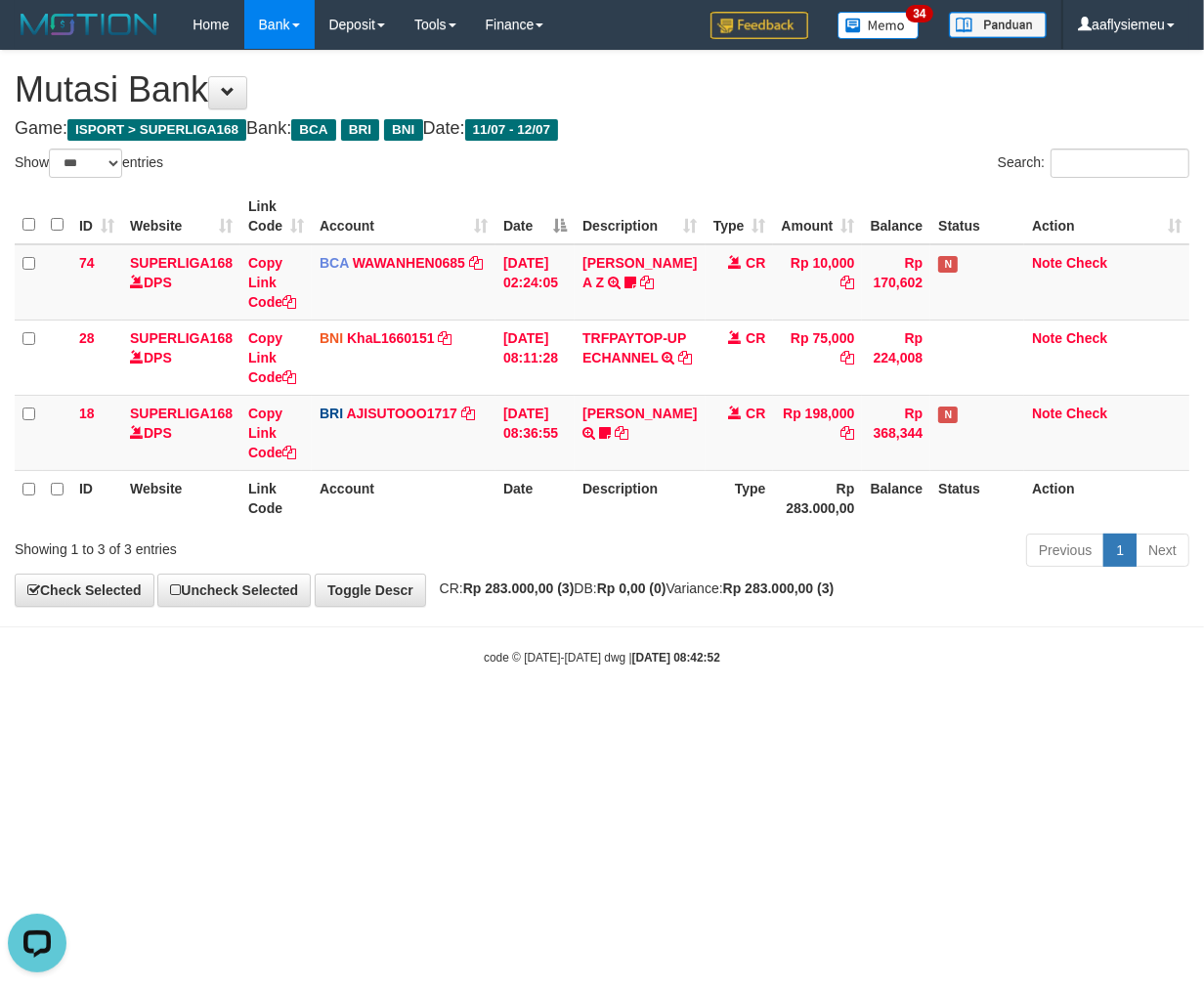 click on "**********" at bounding box center (602, 328) 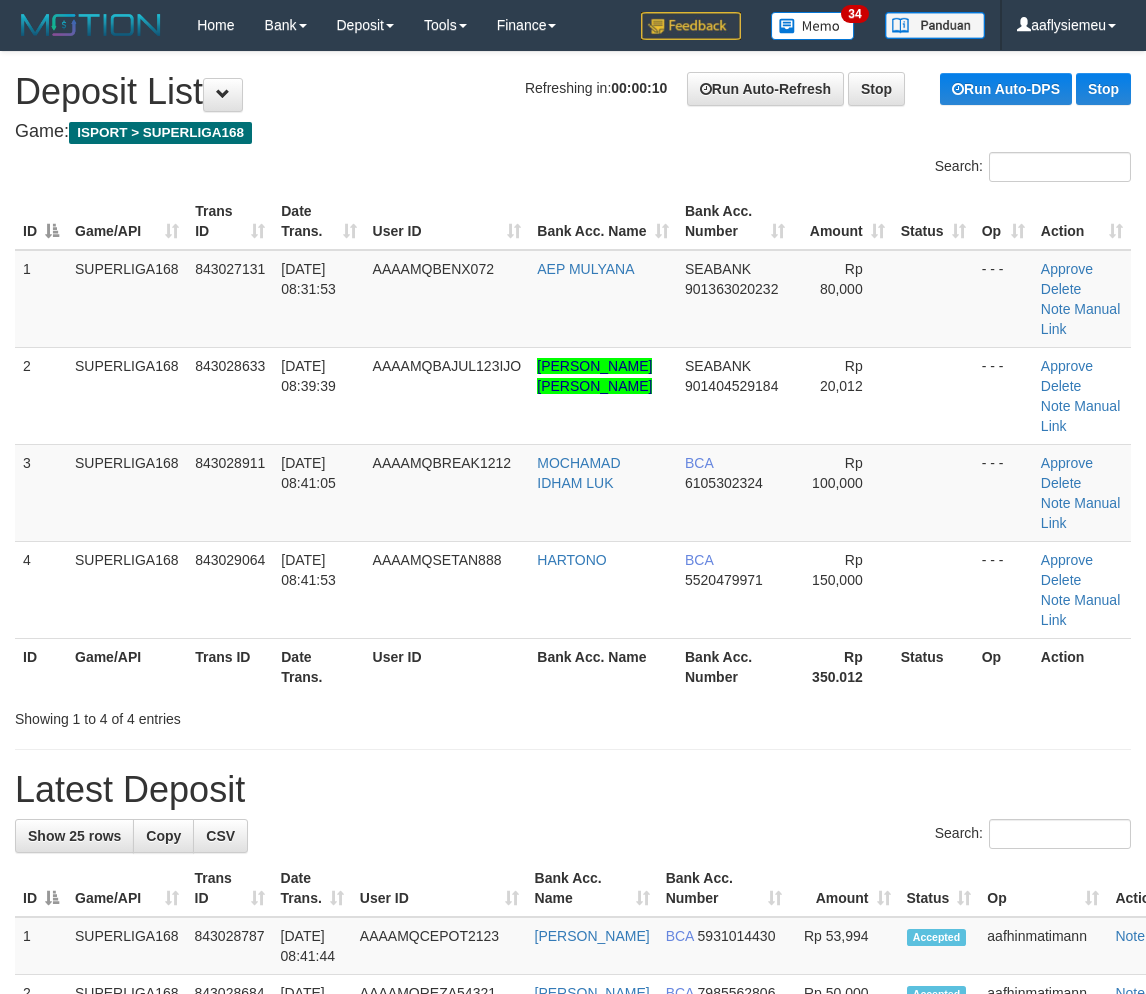 scroll, scrollTop: 0, scrollLeft: 0, axis: both 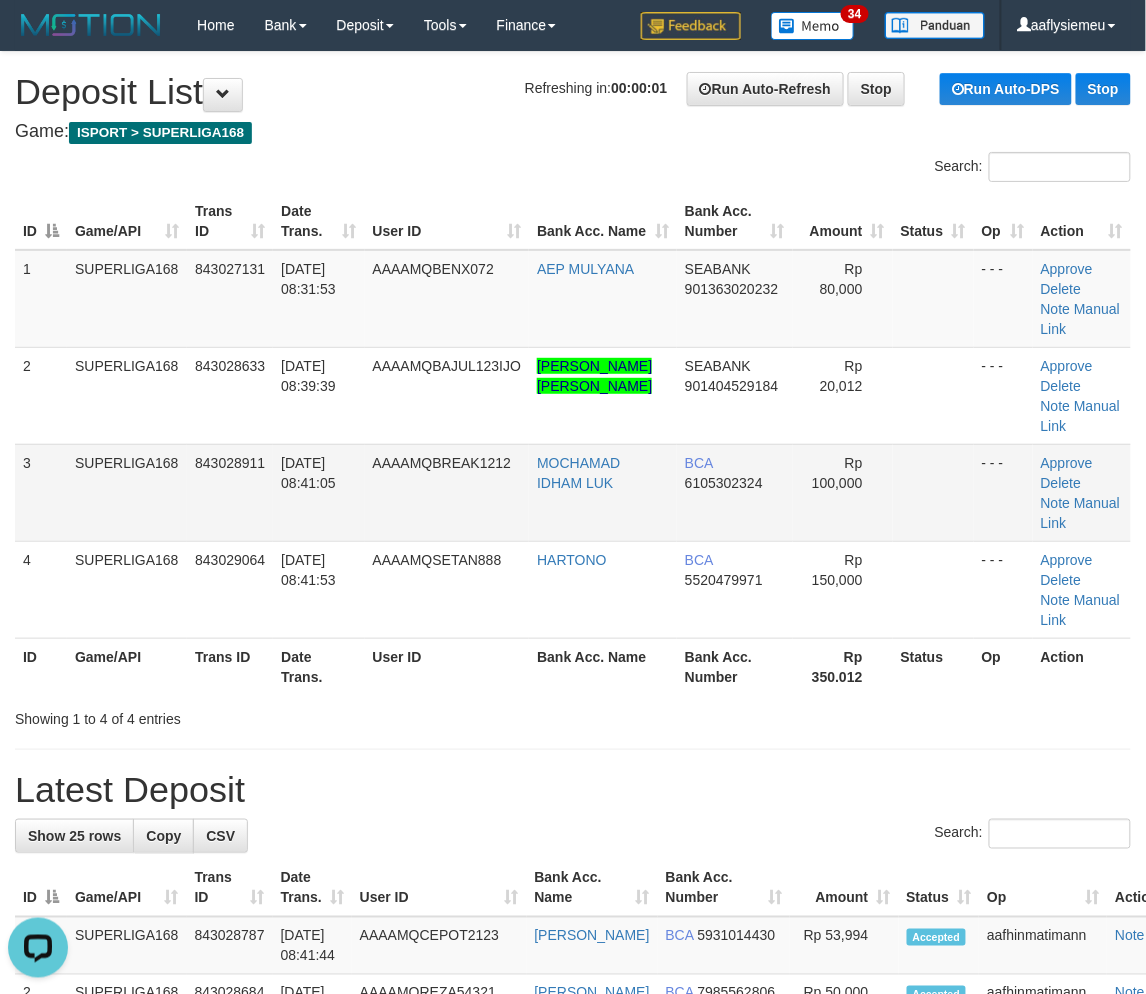 click on "SUPERLIGA168" at bounding box center [127, 492] 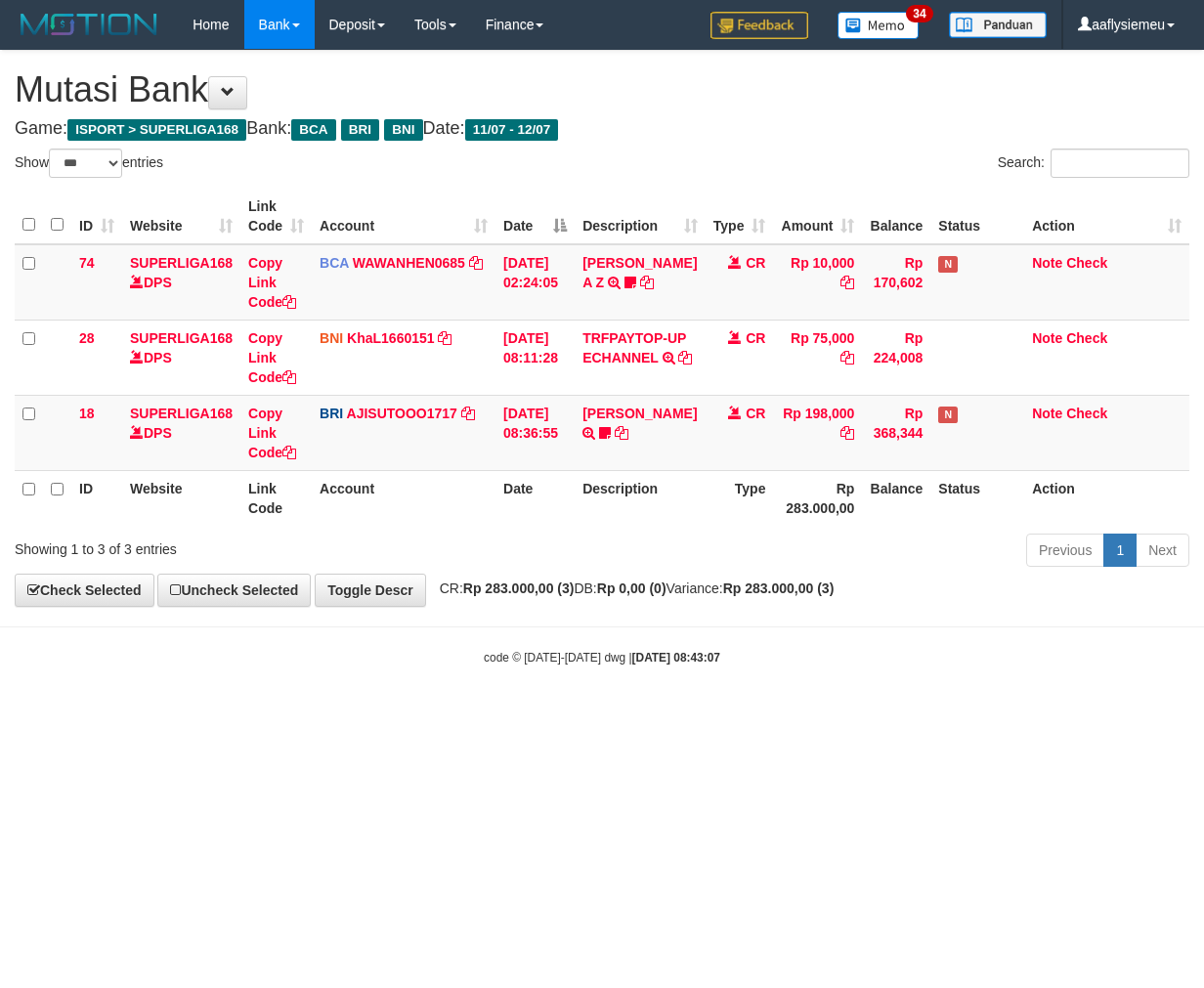 select on "***" 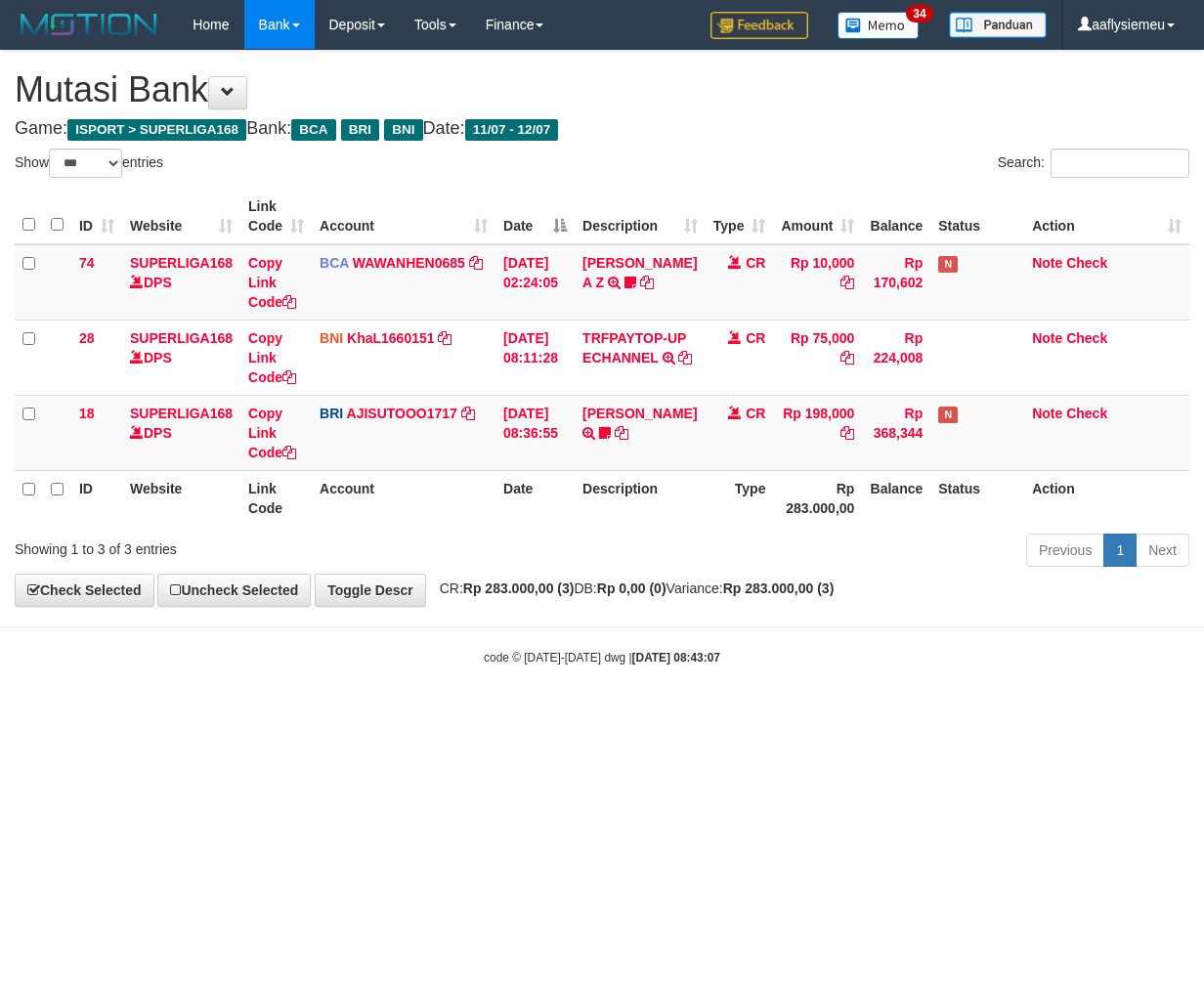 scroll, scrollTop: 0, scrollLeft: 0, axis: both 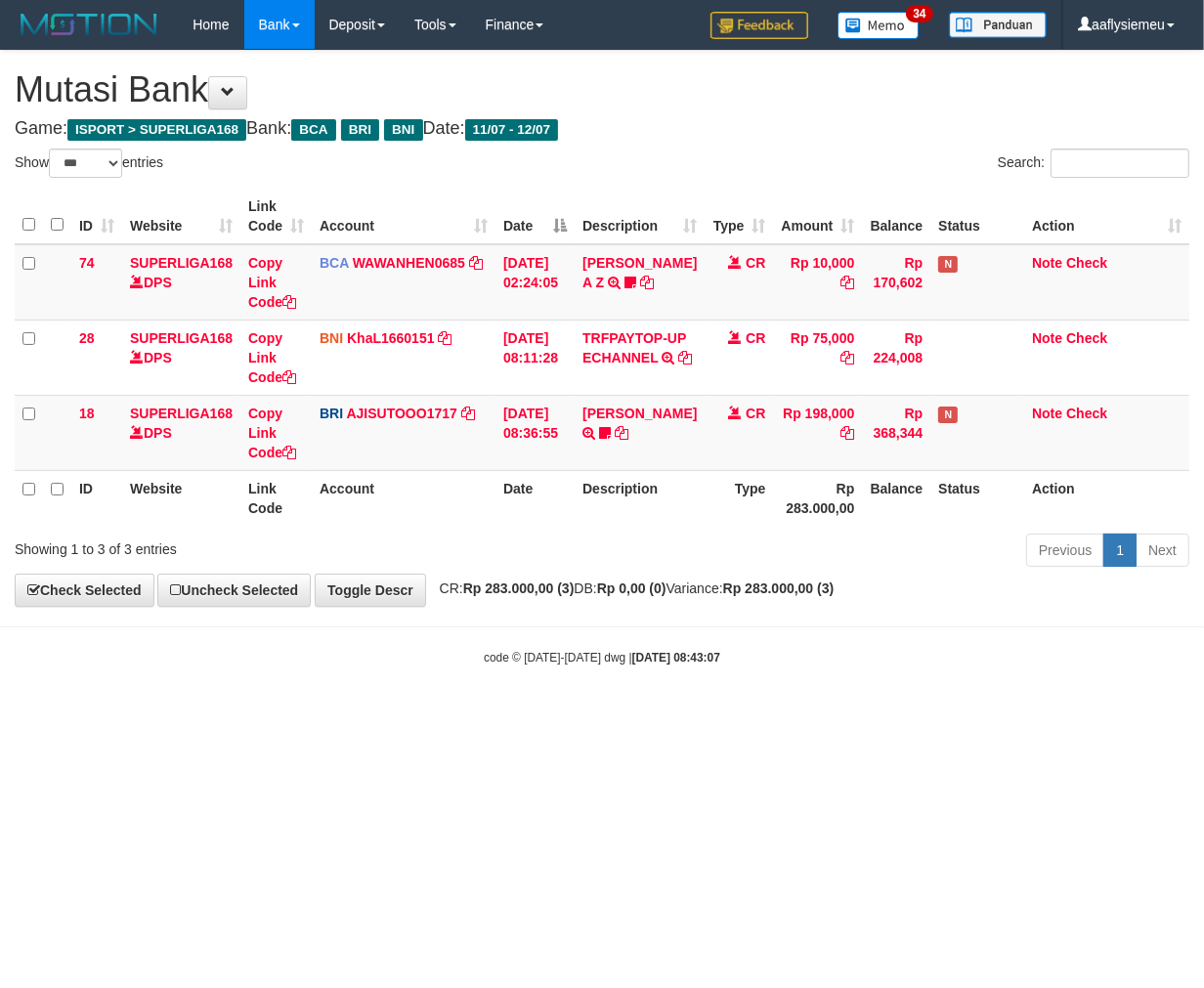 click on "code © [DATE]-[DATE] dwg |  [DATE] 08:43:07" at bounding box center [602, 657] 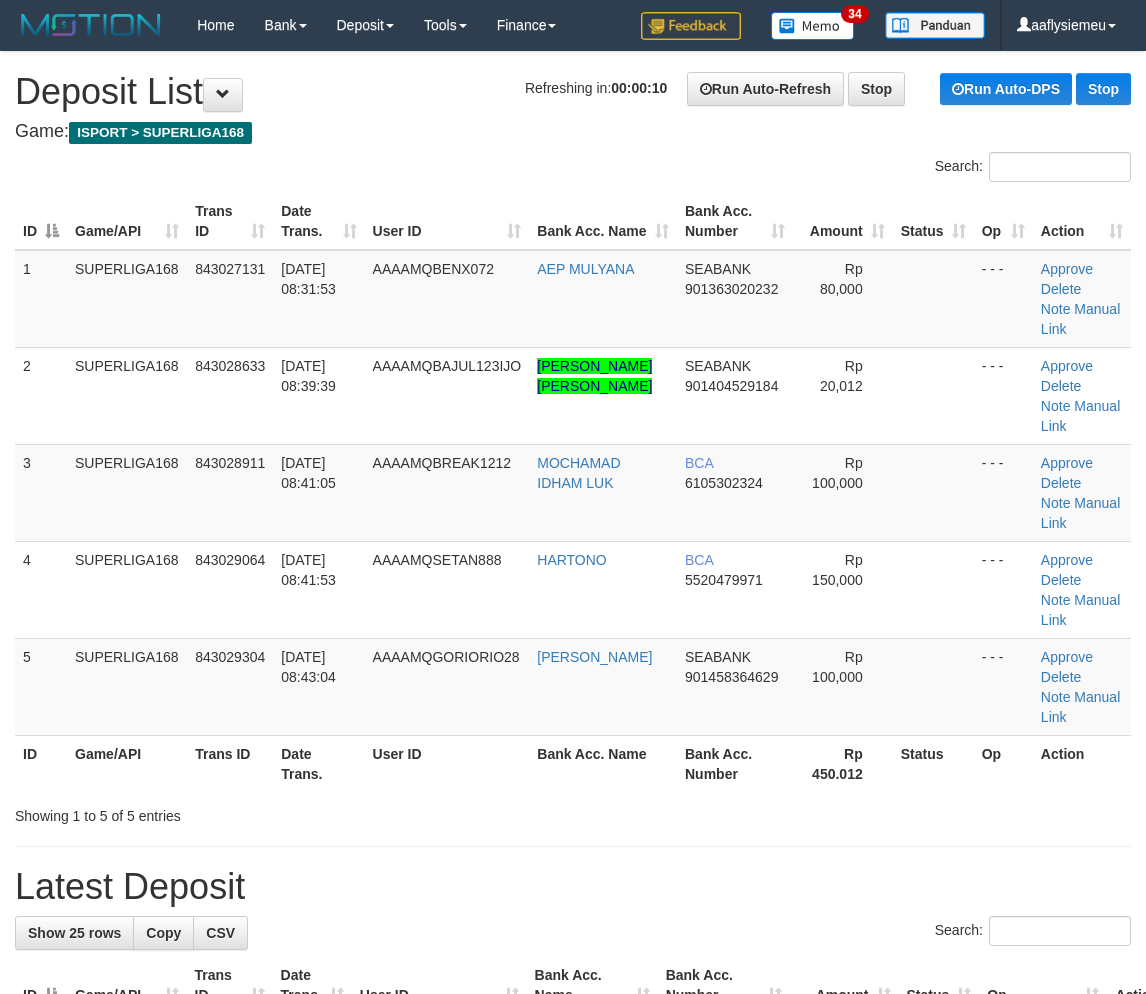 scroll, scrollTop: 0, scrollLeft: 0, axis: both 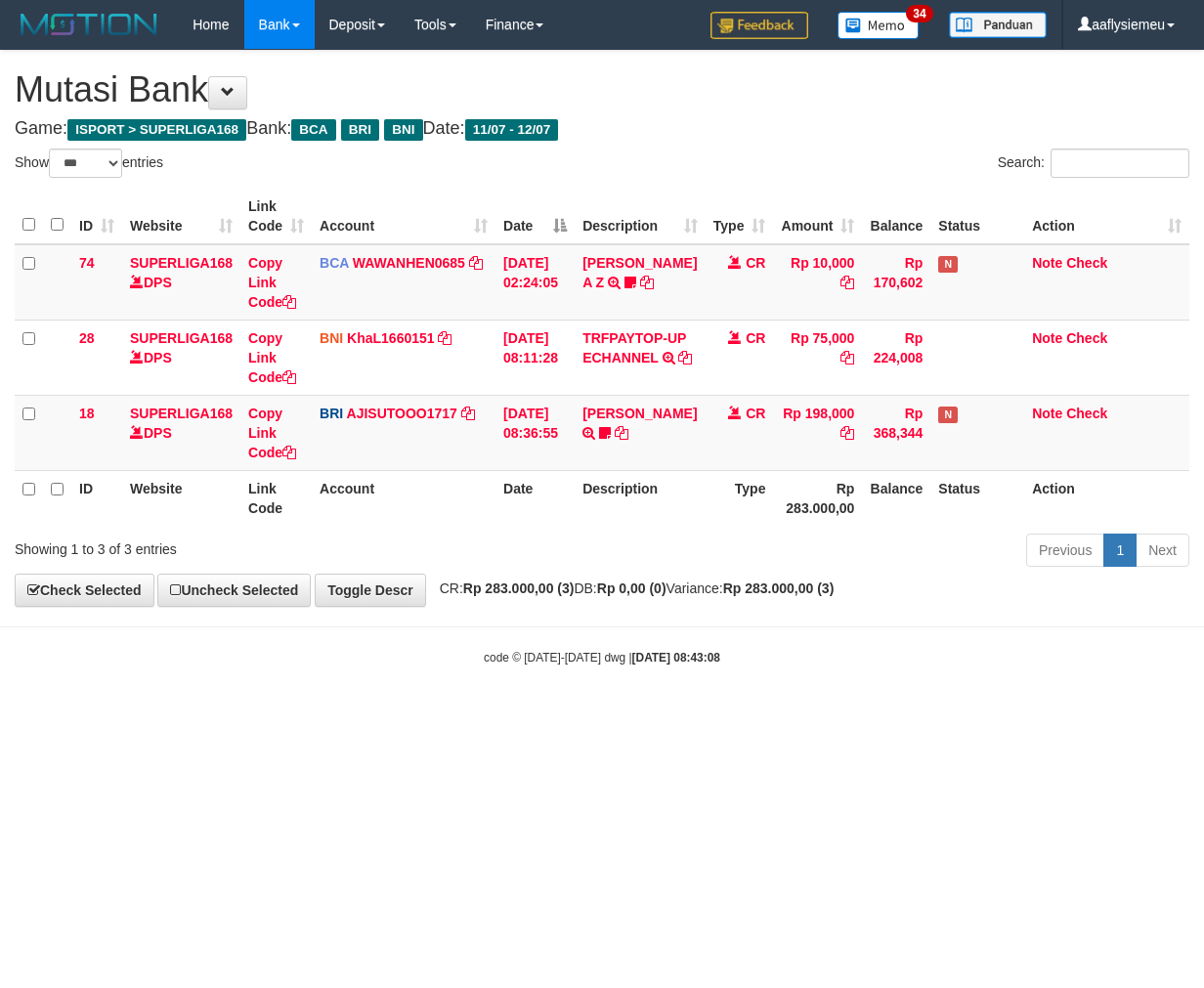select on "***" 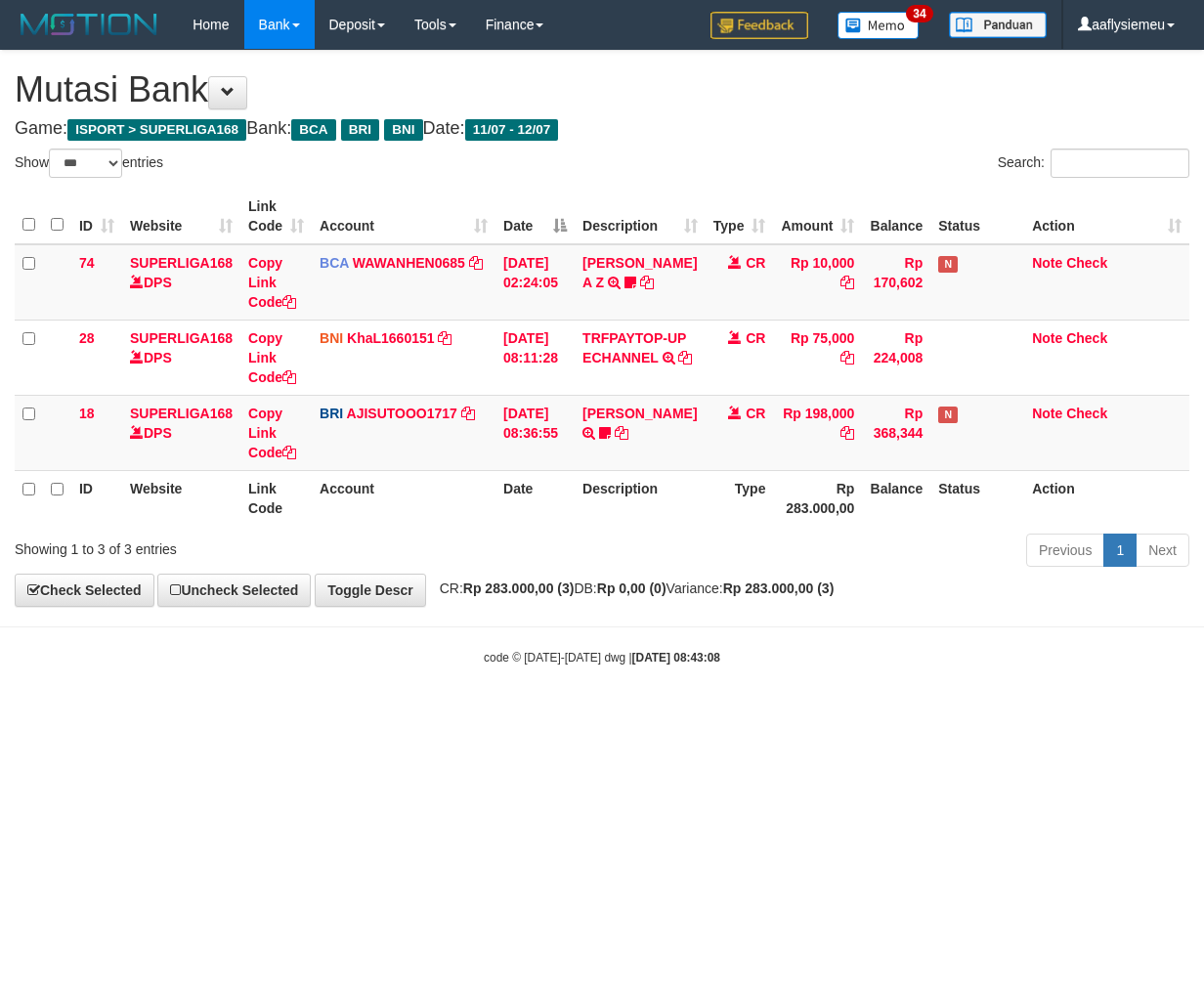 scroll, scrollTop: 0, scrollLeft: 0, axis: both 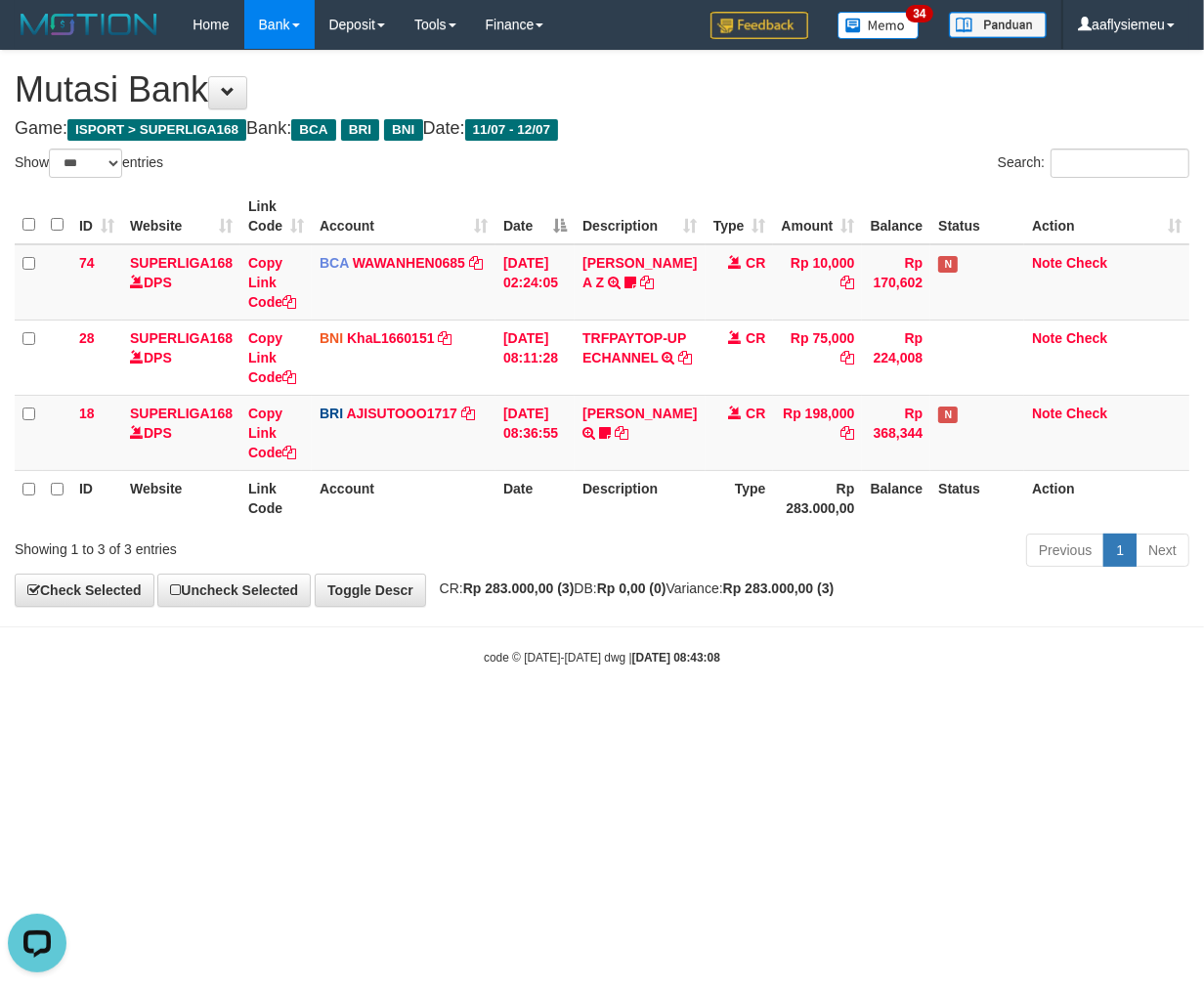 drag, startPoint x: 629, startPoint y: 141, endPoint x: 624, endPoint y: 167, distance: 26.476405 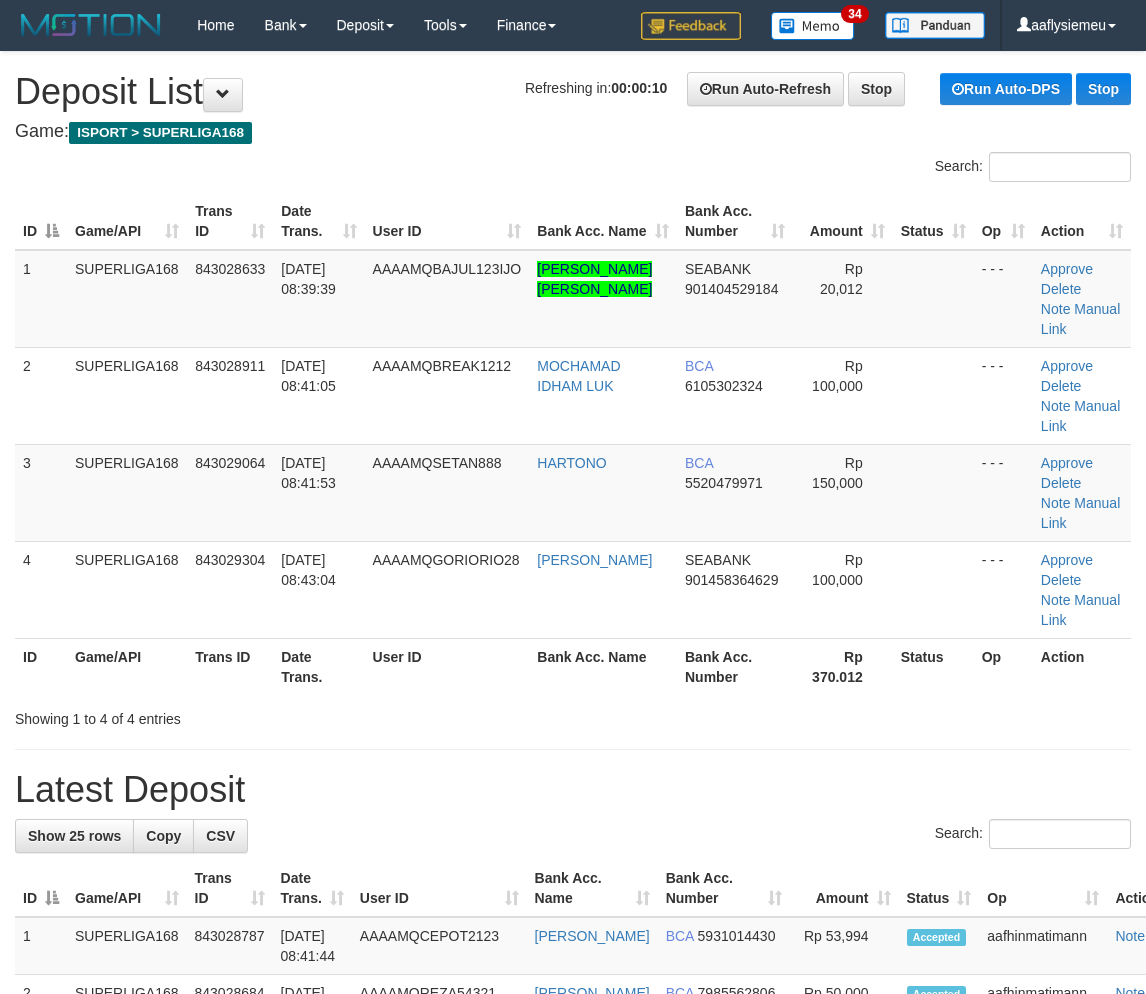scroll, scrollTop: 0, scrollLeft: 0, axis: both 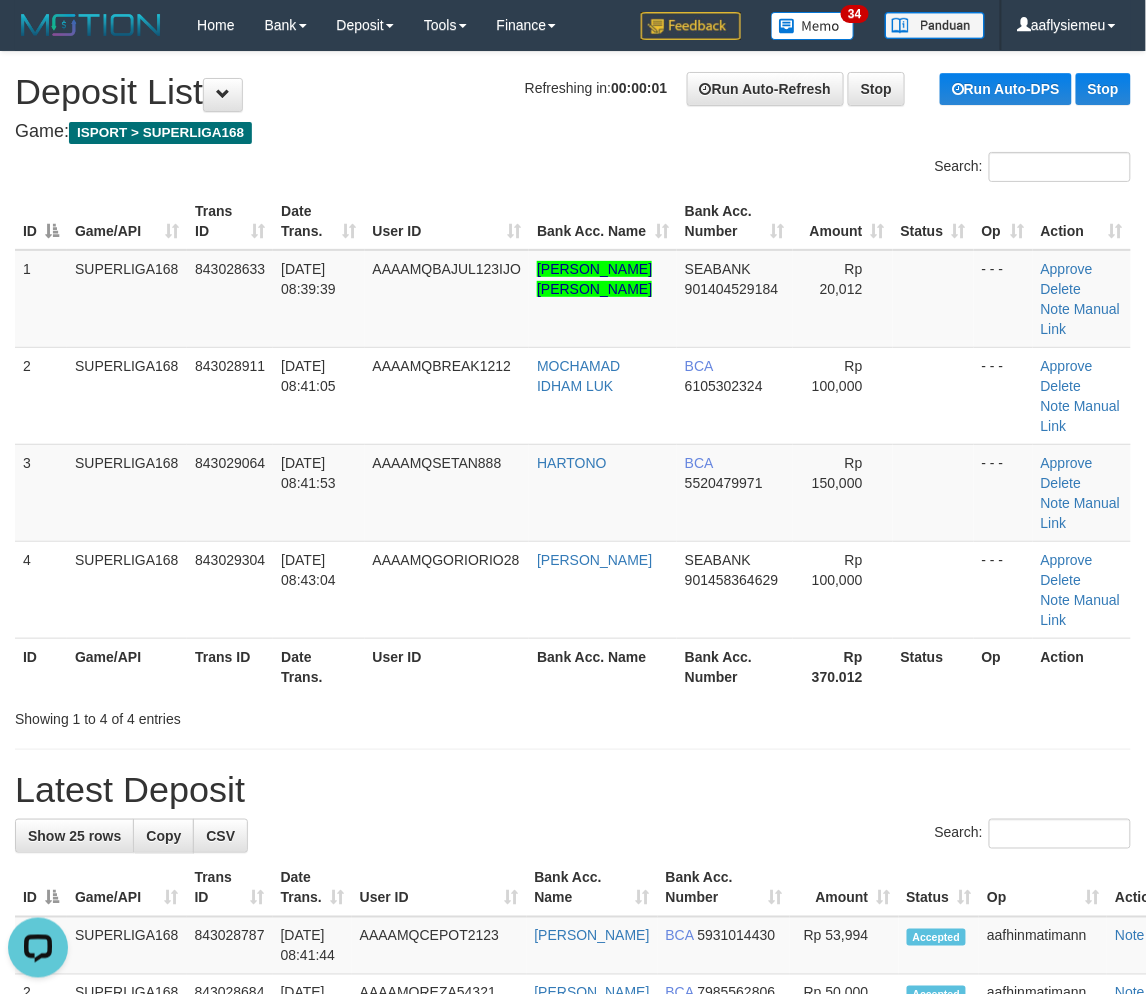 drag, startPoint x: 45, startPoint y: 476, endPoint x: 1, endPoint y: 504, distance: 52.153618 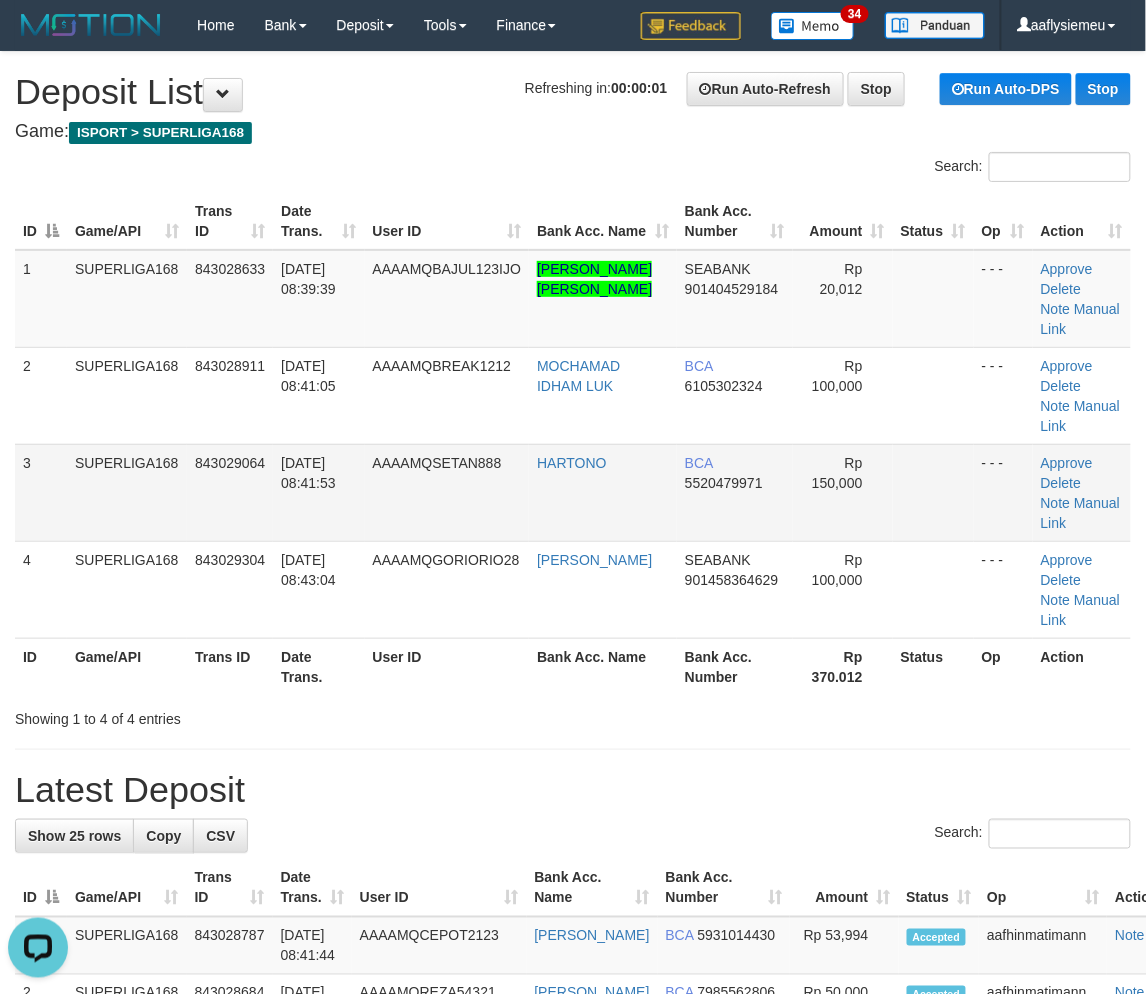 click on "2" at bounding box center (41, 395) 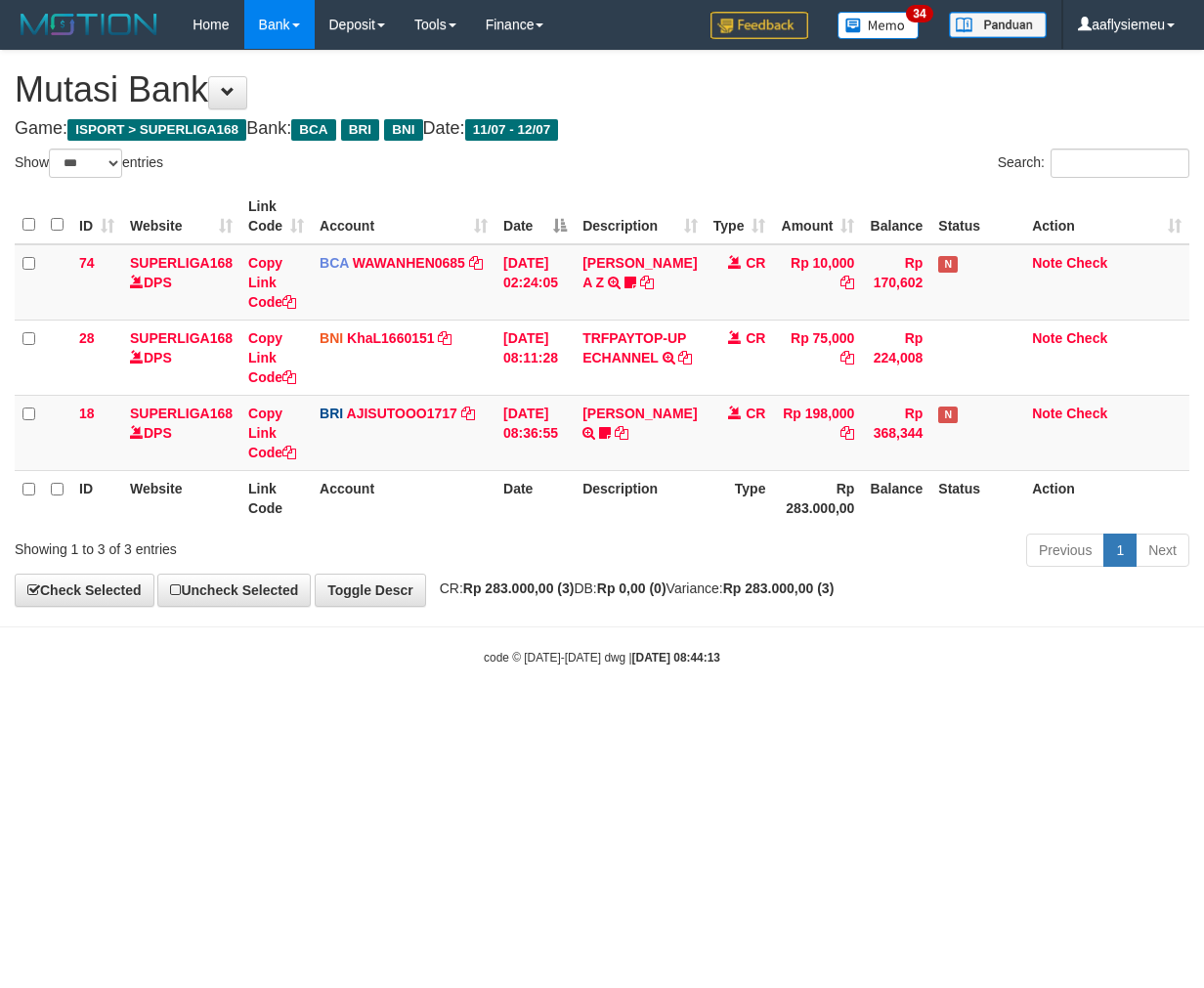 select on "***" 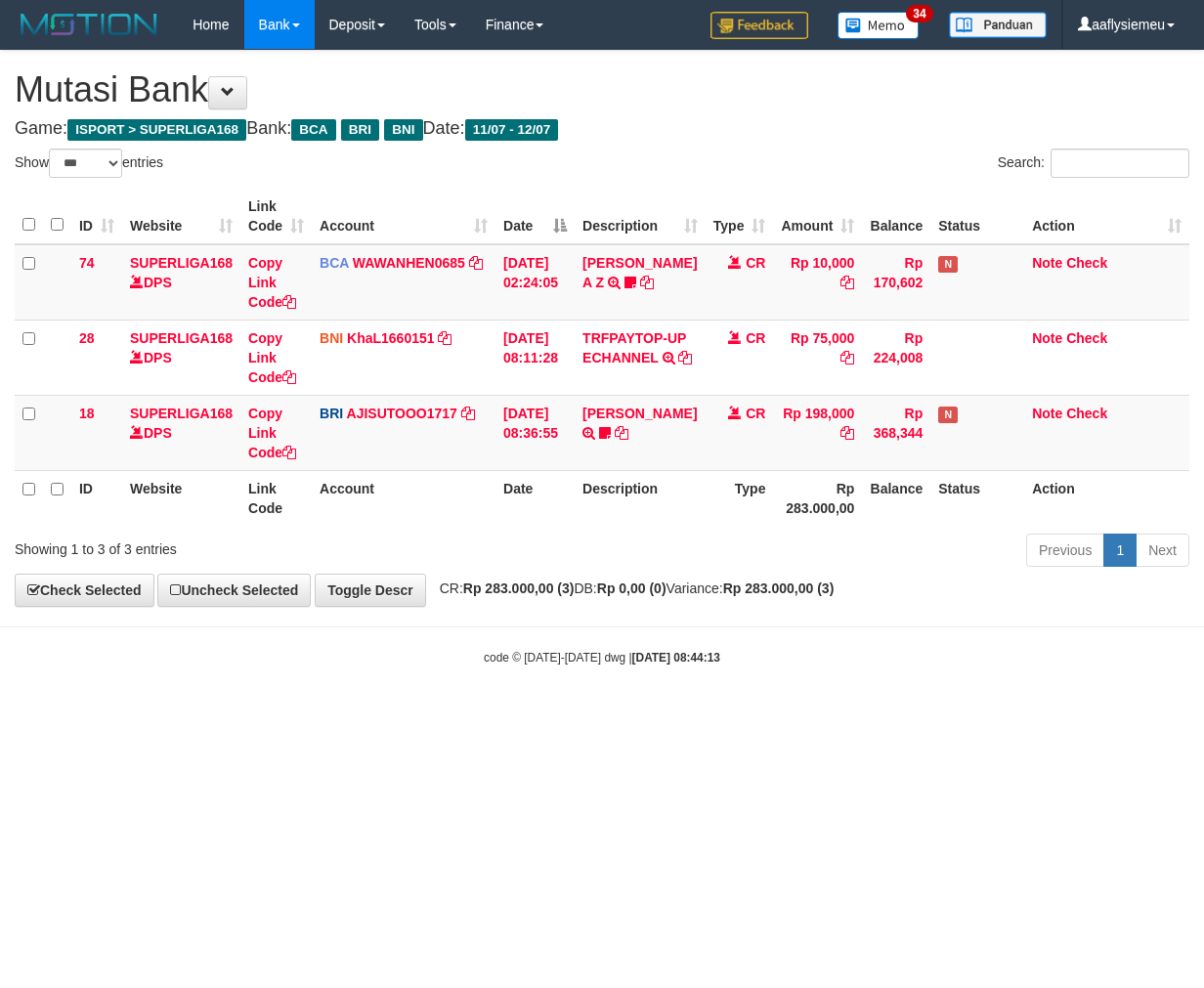 scroll, scrollTop: 0, scrollLeft: 0, axis: both 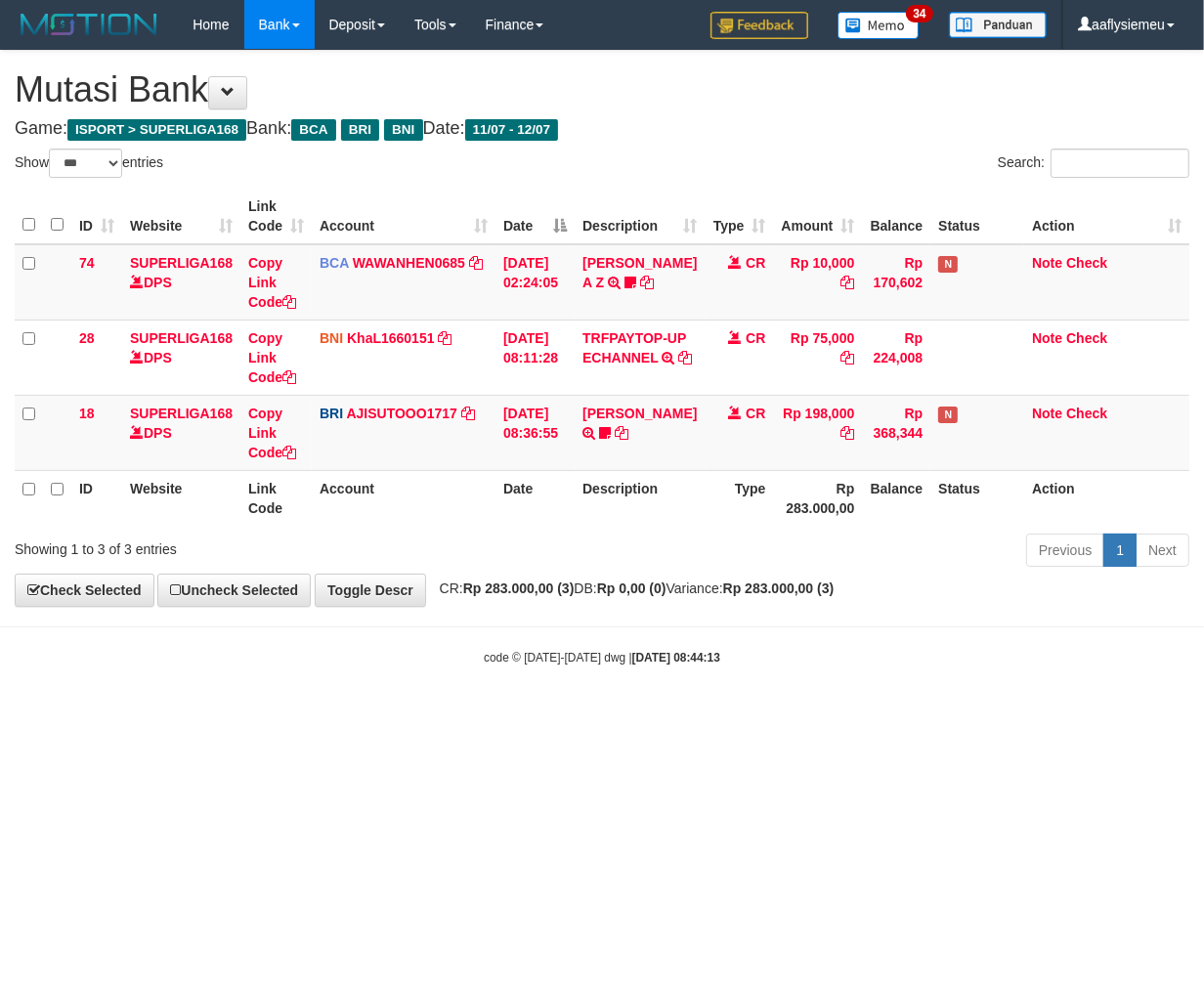 click on "**********" at bounding box center [602, 328] 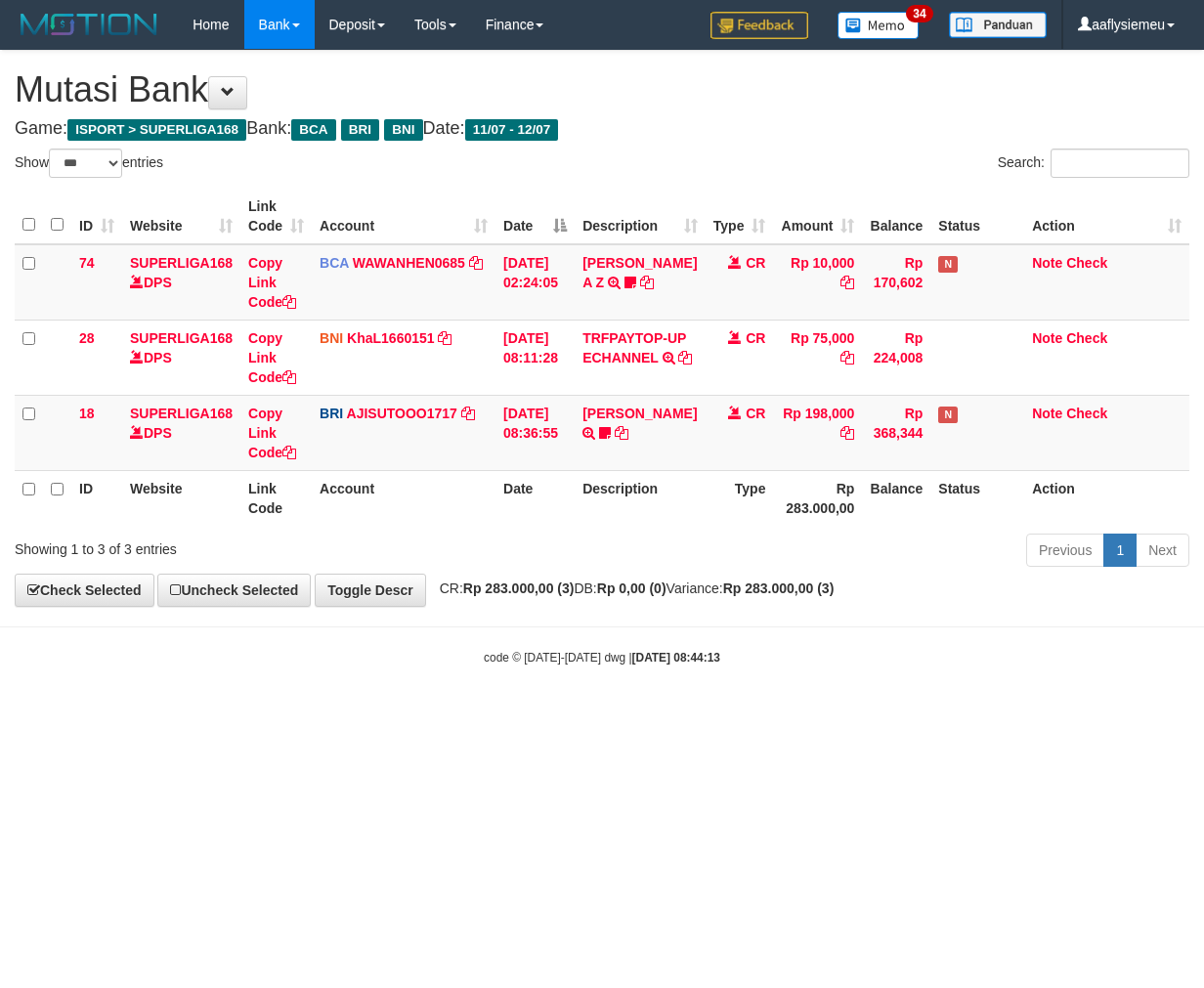 select on "***" 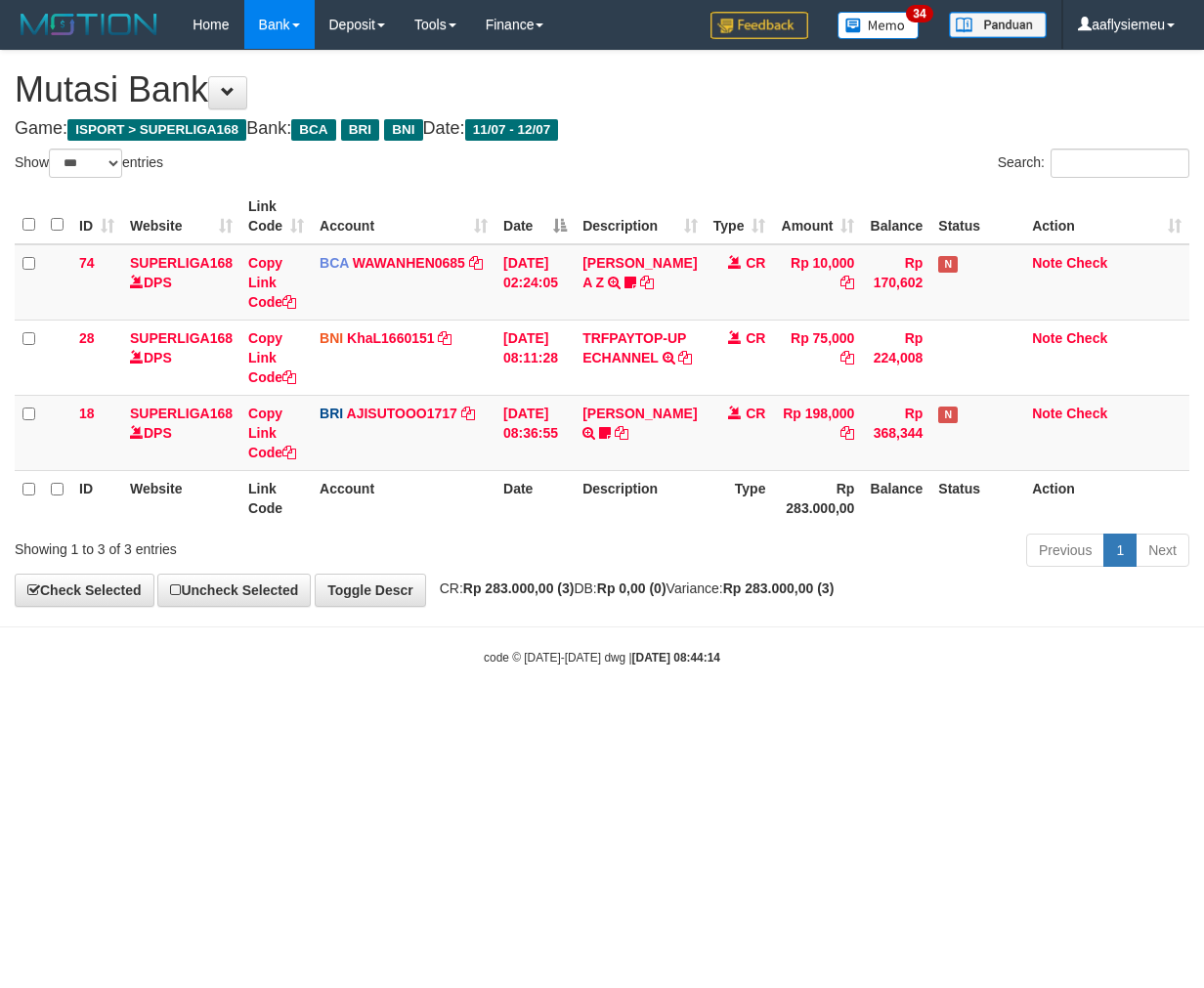 select on "***" 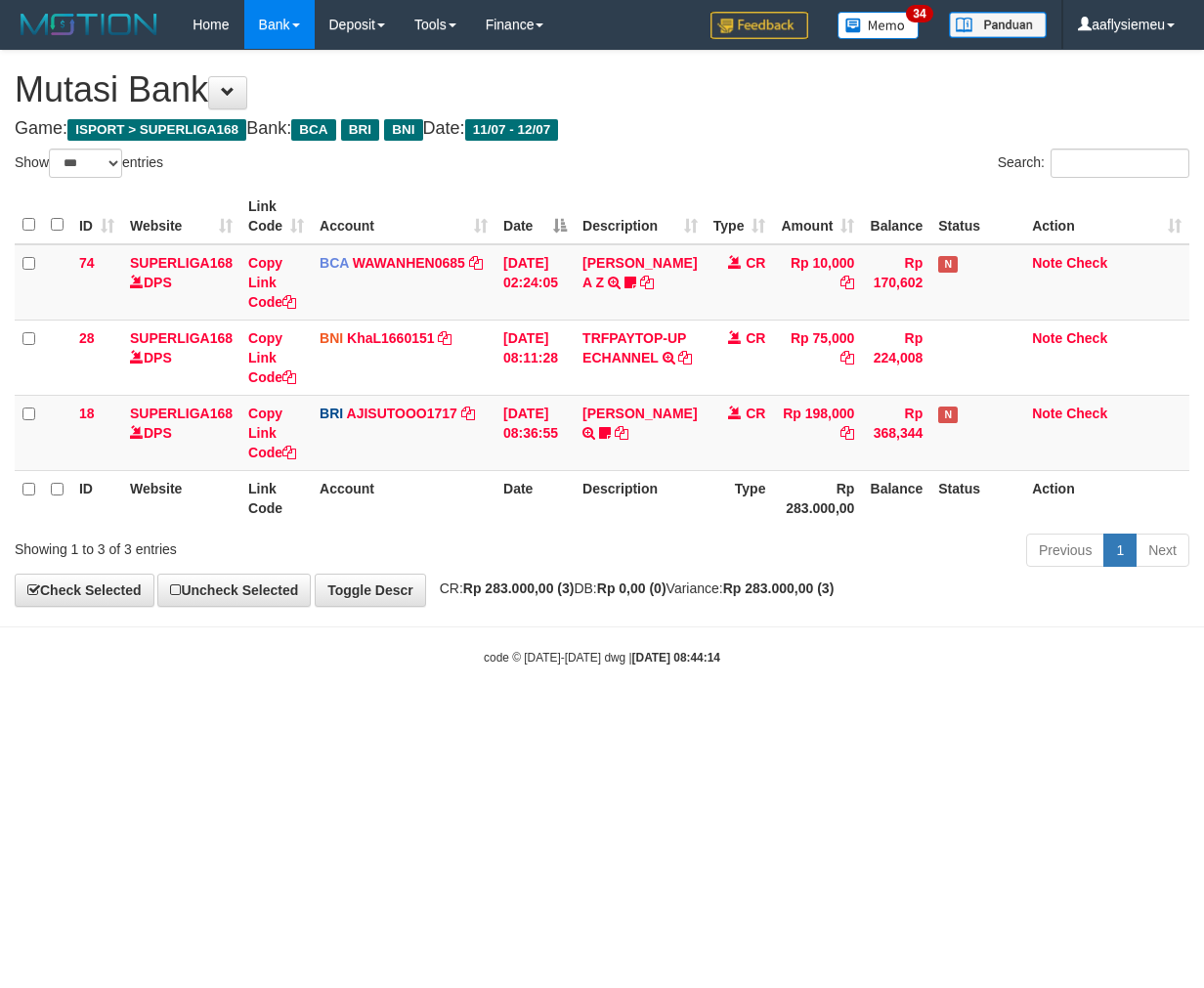 scroll, scrollTop: 0, scrollLeft: 0, axis: both 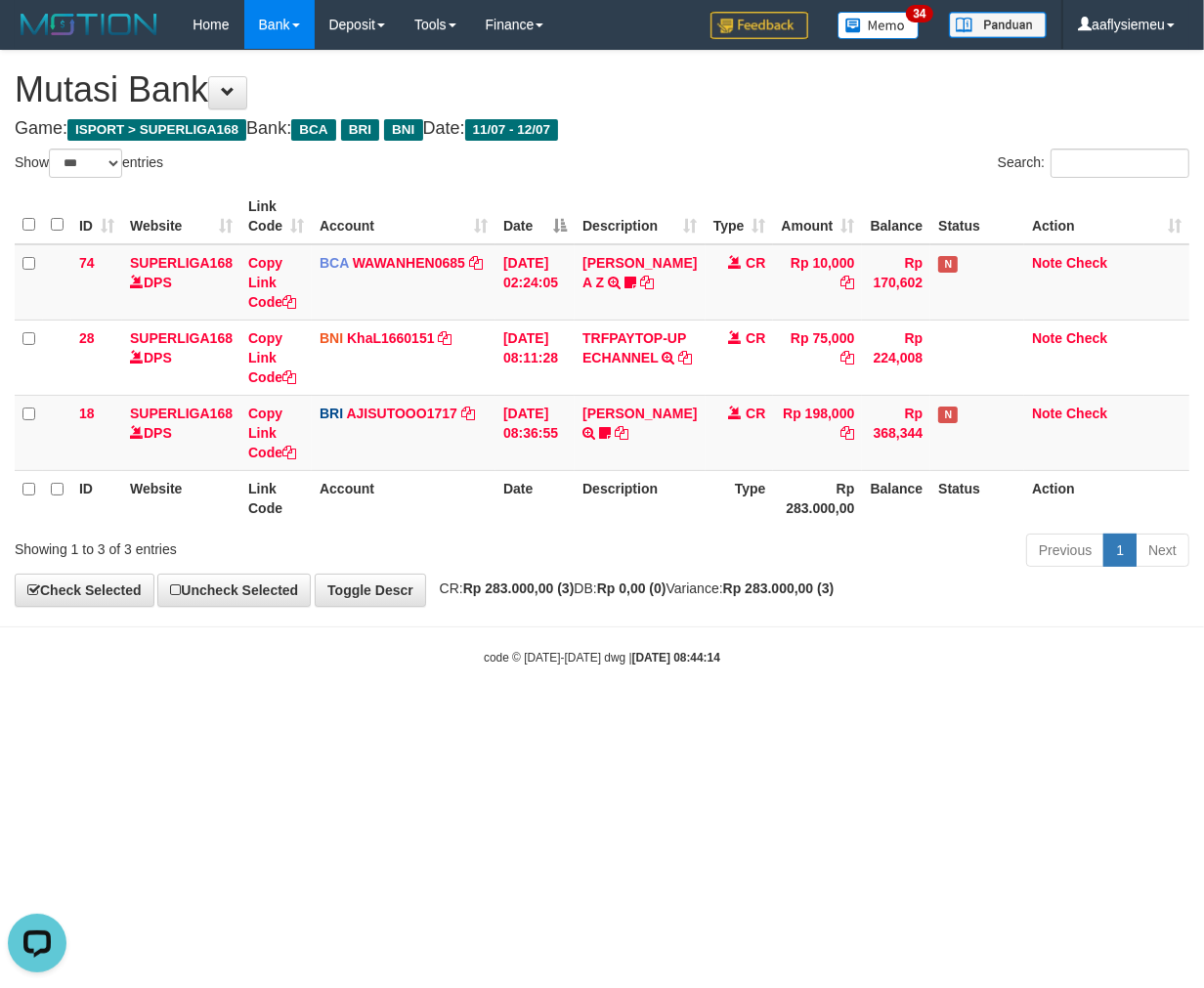 drag, startPoint x: 473, startPoint y: 632, endPoint x: 2, endPoint y: 721, distance: 479.33496 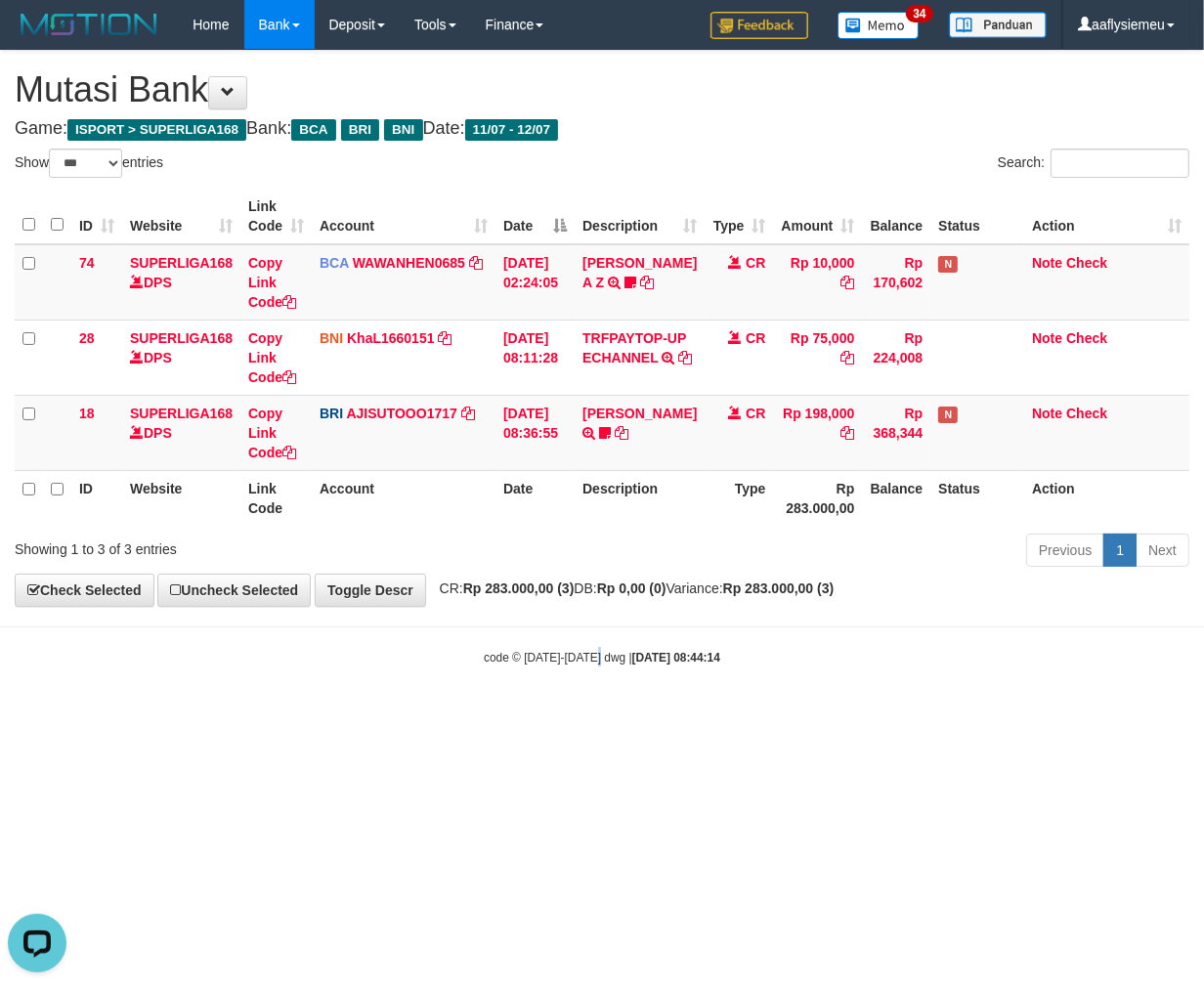 click on "Toggle navigation
Home
Bank
Account List
Load
By Website
Group
[ISPORT]													SUPERLIGA168
By Load Group (DPS)
34" at bounding box center [602, 358] 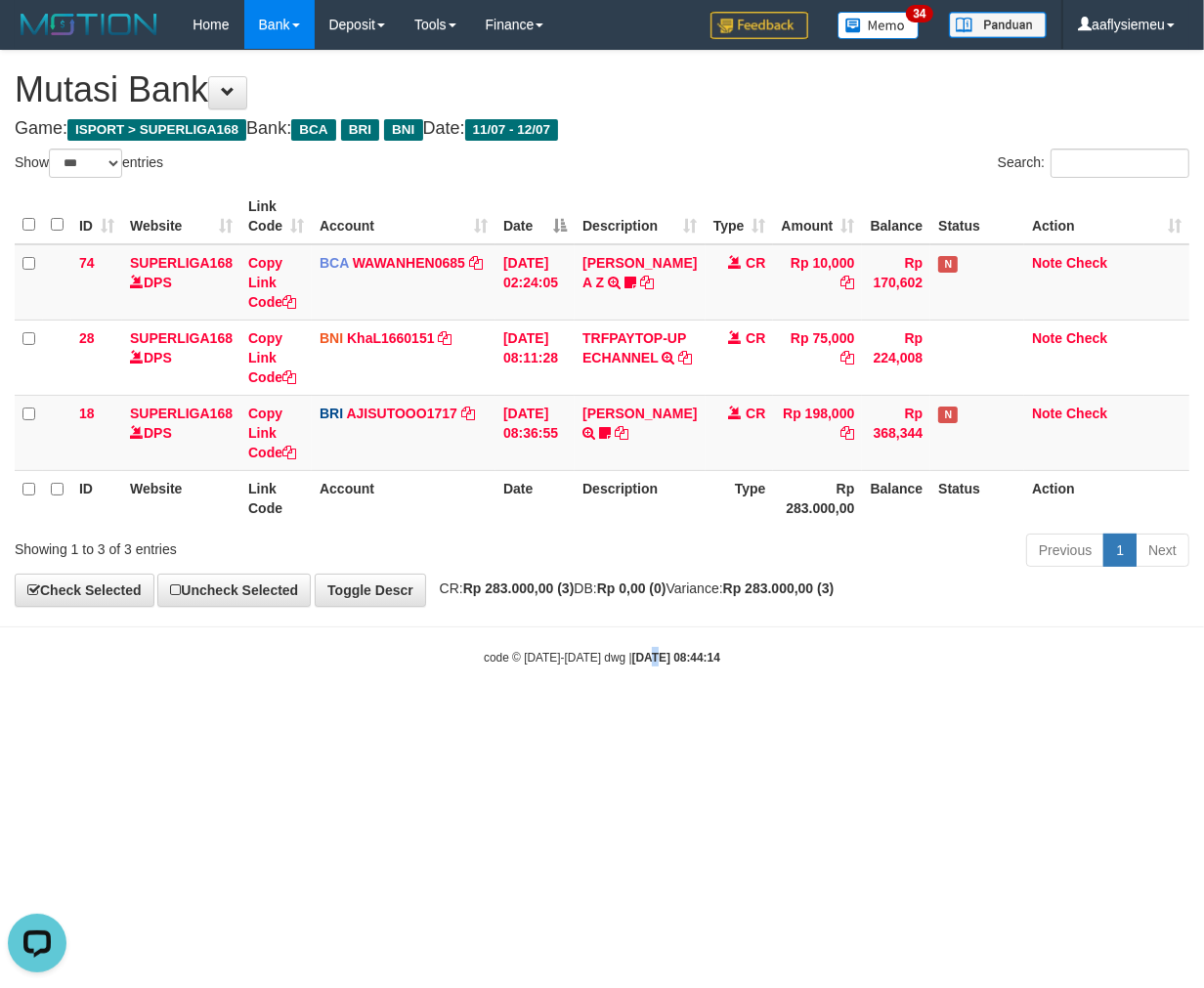 click on "Toggle navigation
Home
Bank
Account List
Load
By Website
Group
[ISPORT]													SUPERLIGA168
By Load Group (DPS)" at bounding box center (602, 358) 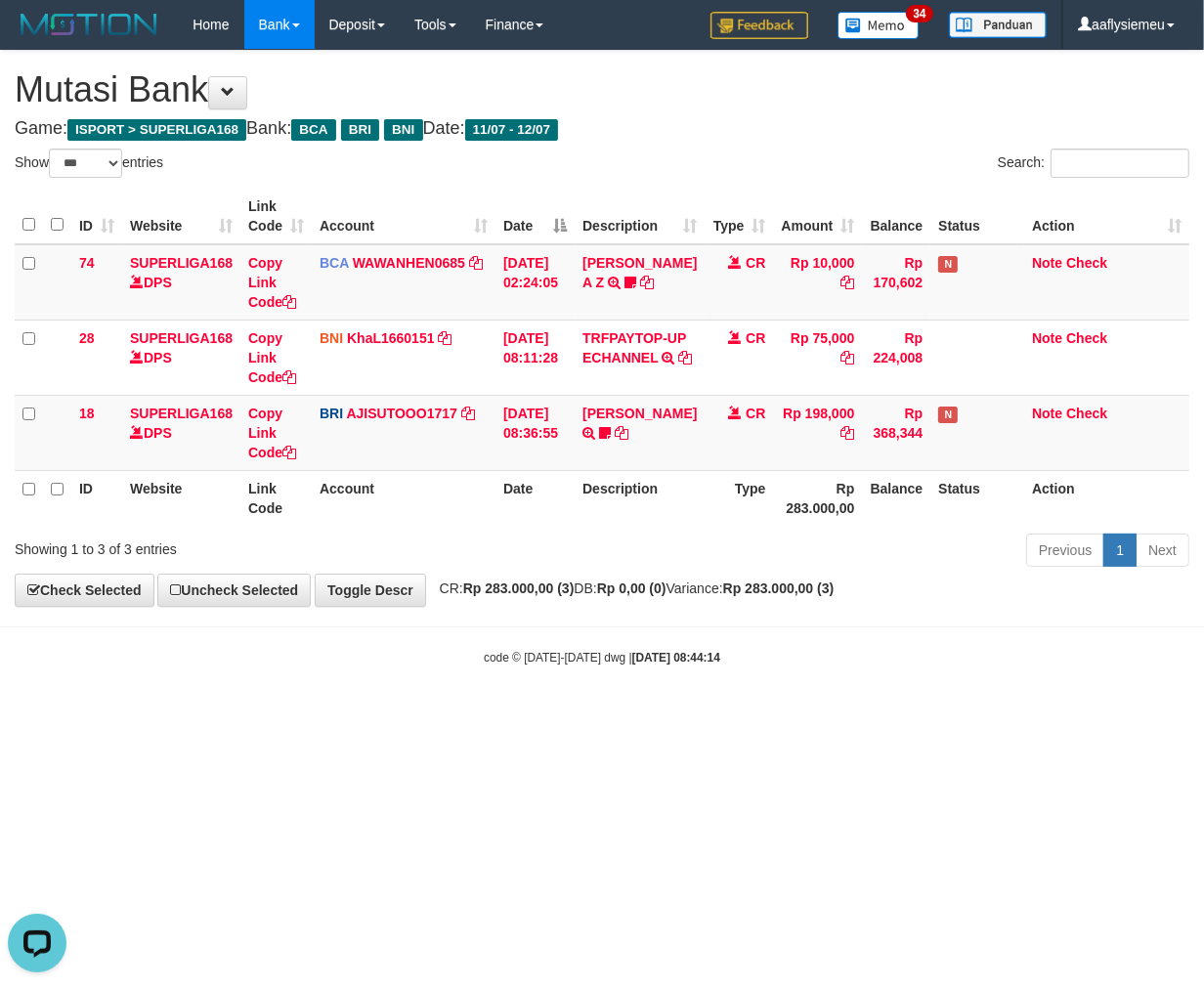 click on "Toggle navigation
Home
Bank
Account List
Load
By Website
Group
[ISPORT]													SUPERLIGA168
By Load Group (DPS)" at bounding box center (602, 358) 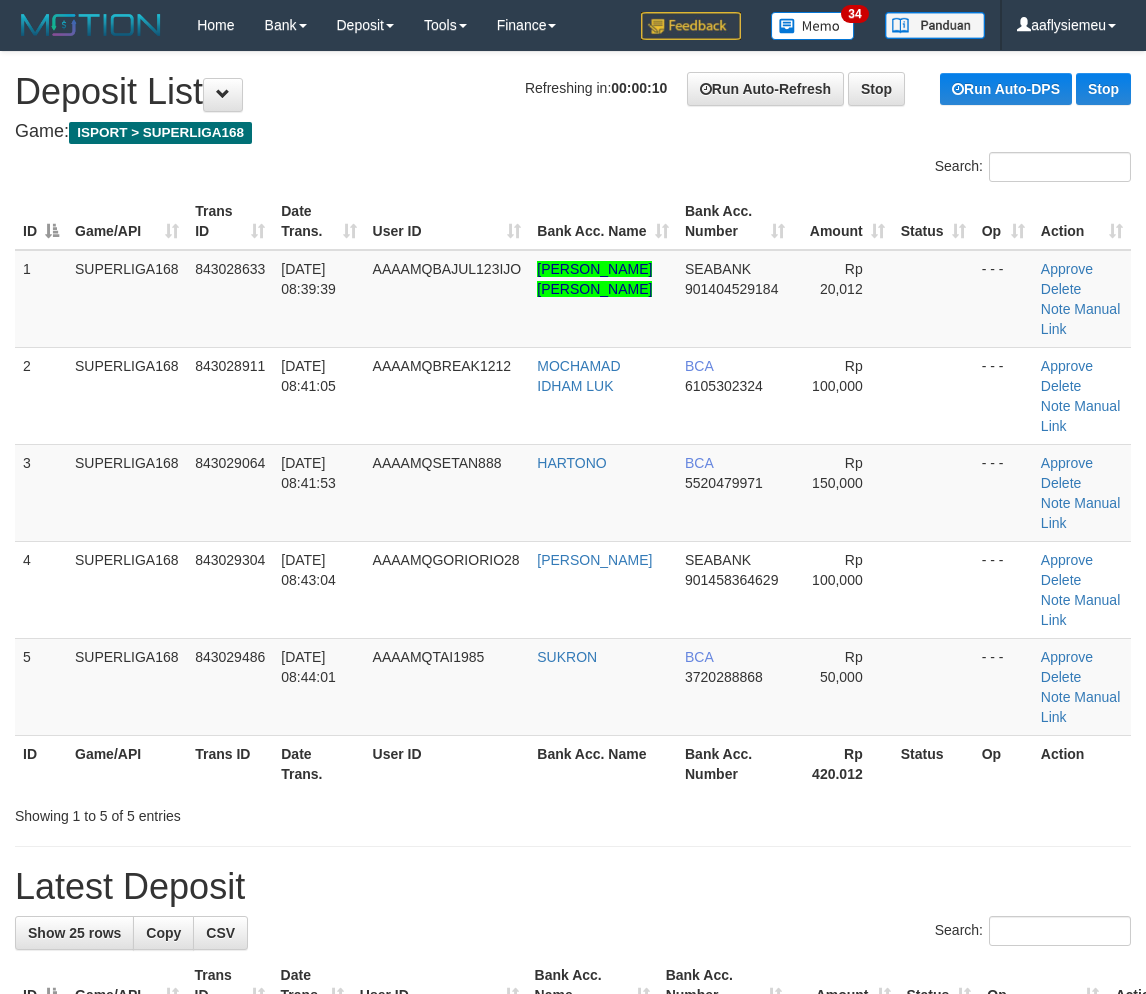 scroll, scrollTop: 0, scrollLeft: 0, axis: both 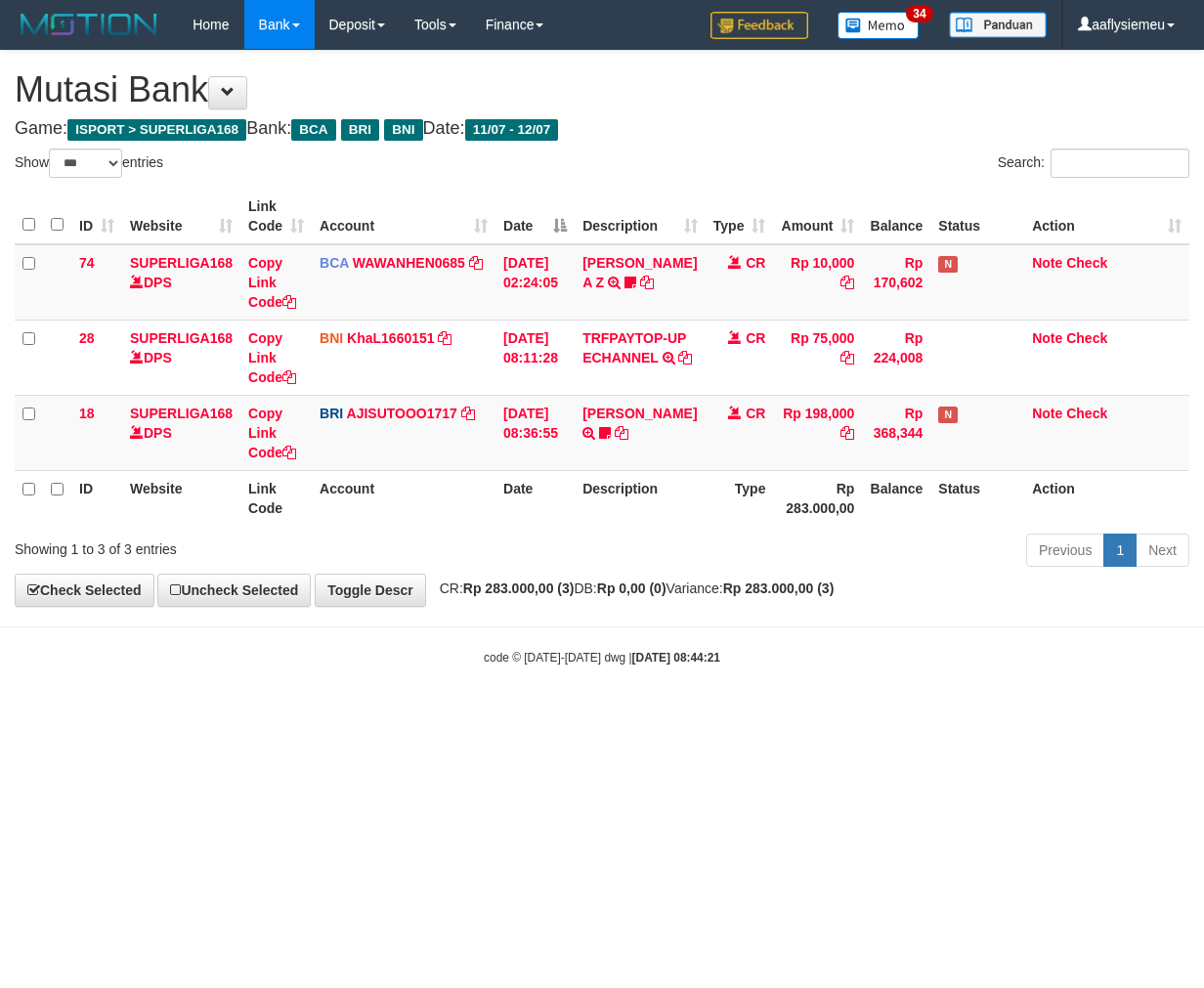 select on "***" 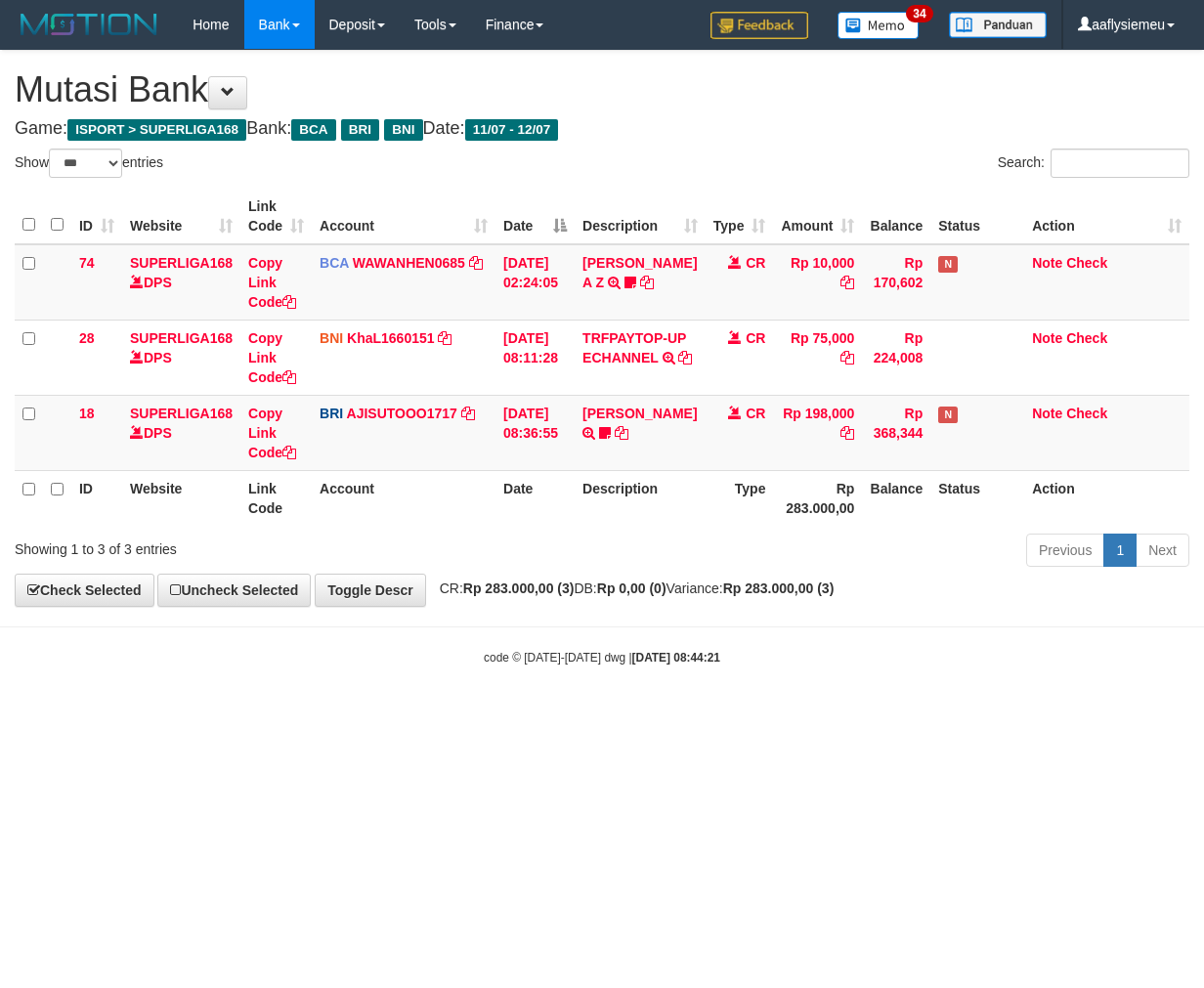 scroll, scrollTop: 0, scrollLeft: 0, axis: both 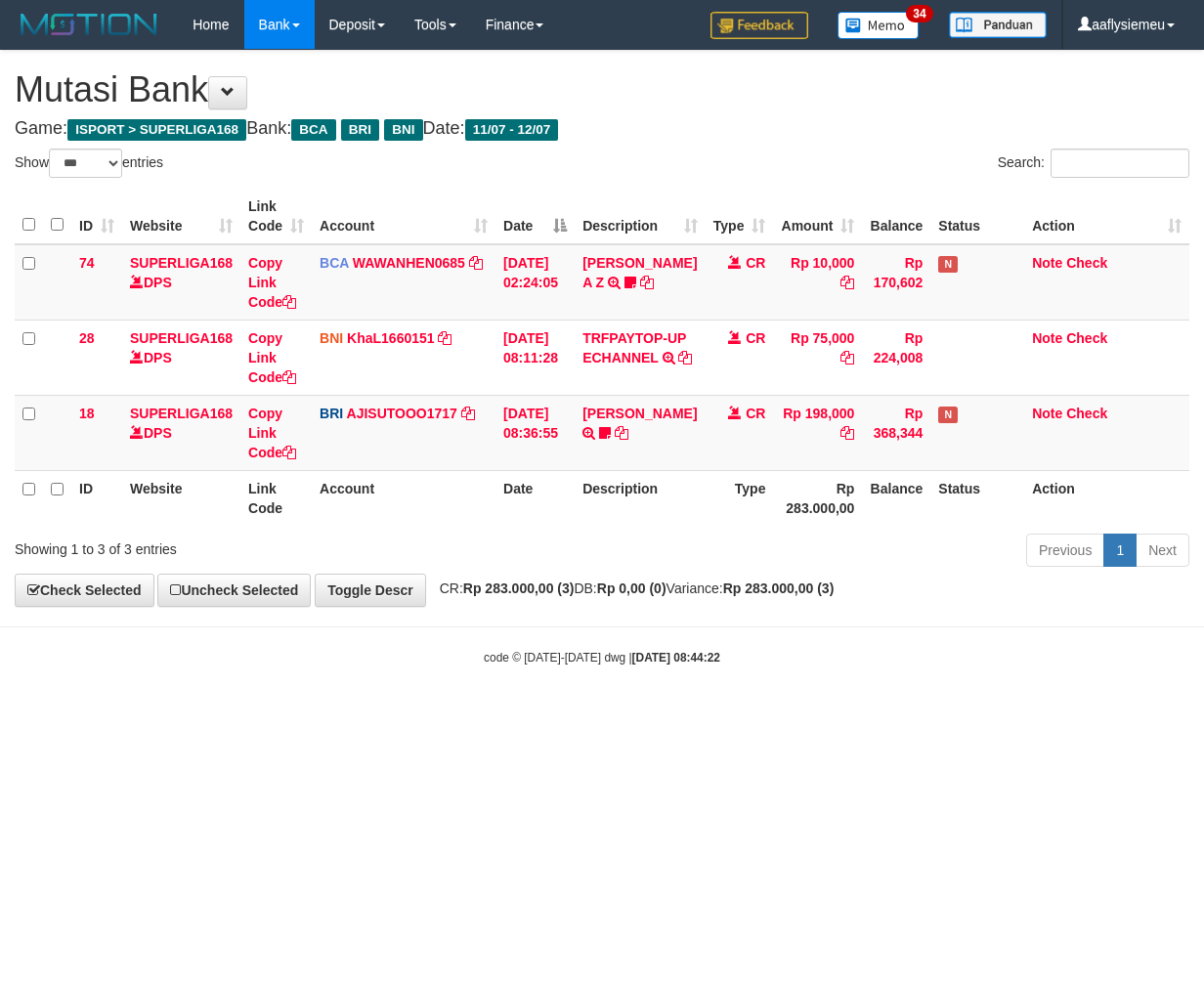 select on "***" 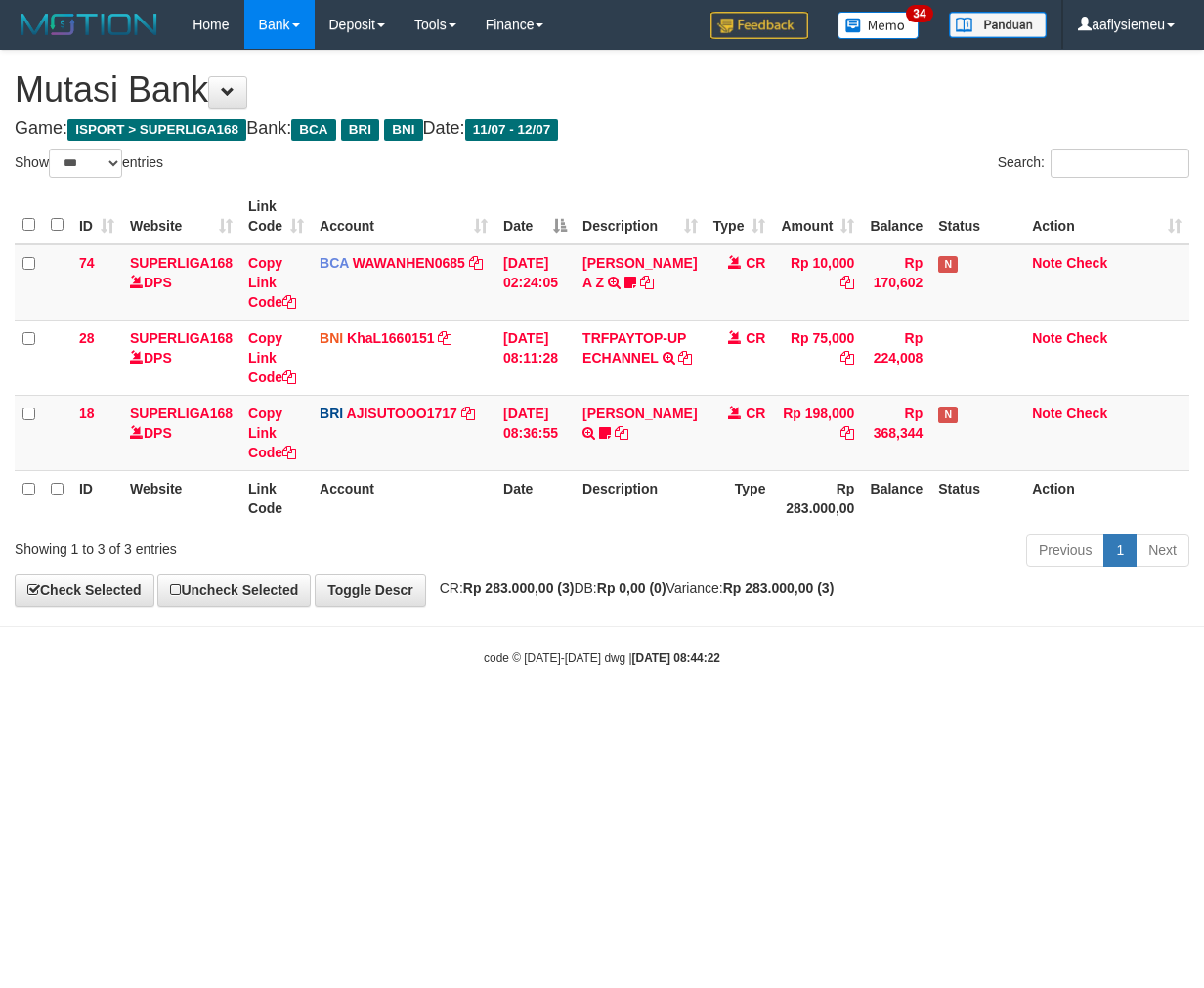 scroll, scrollTop: 0, scrollLeft: 0, axis: both 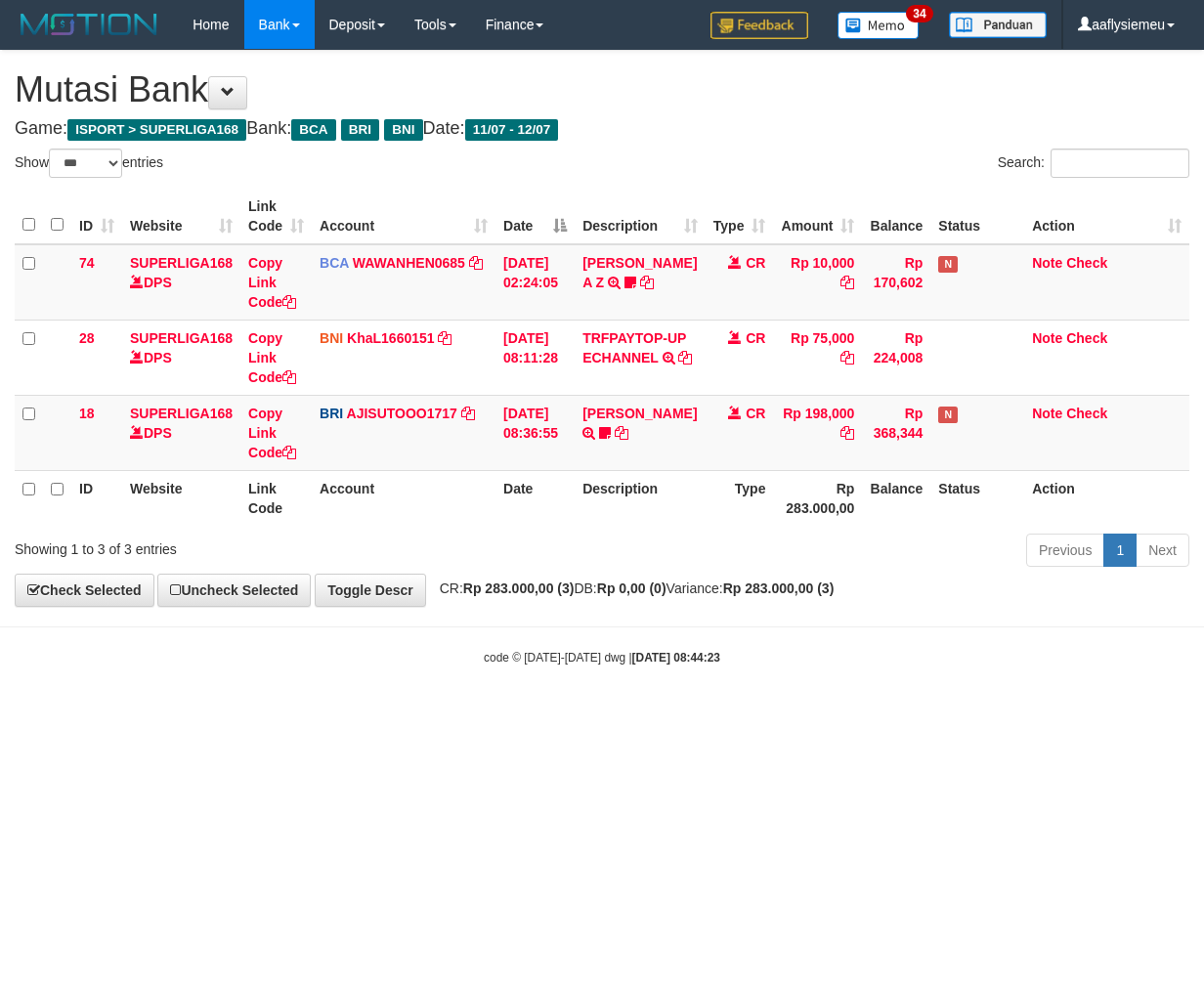 select on "***" 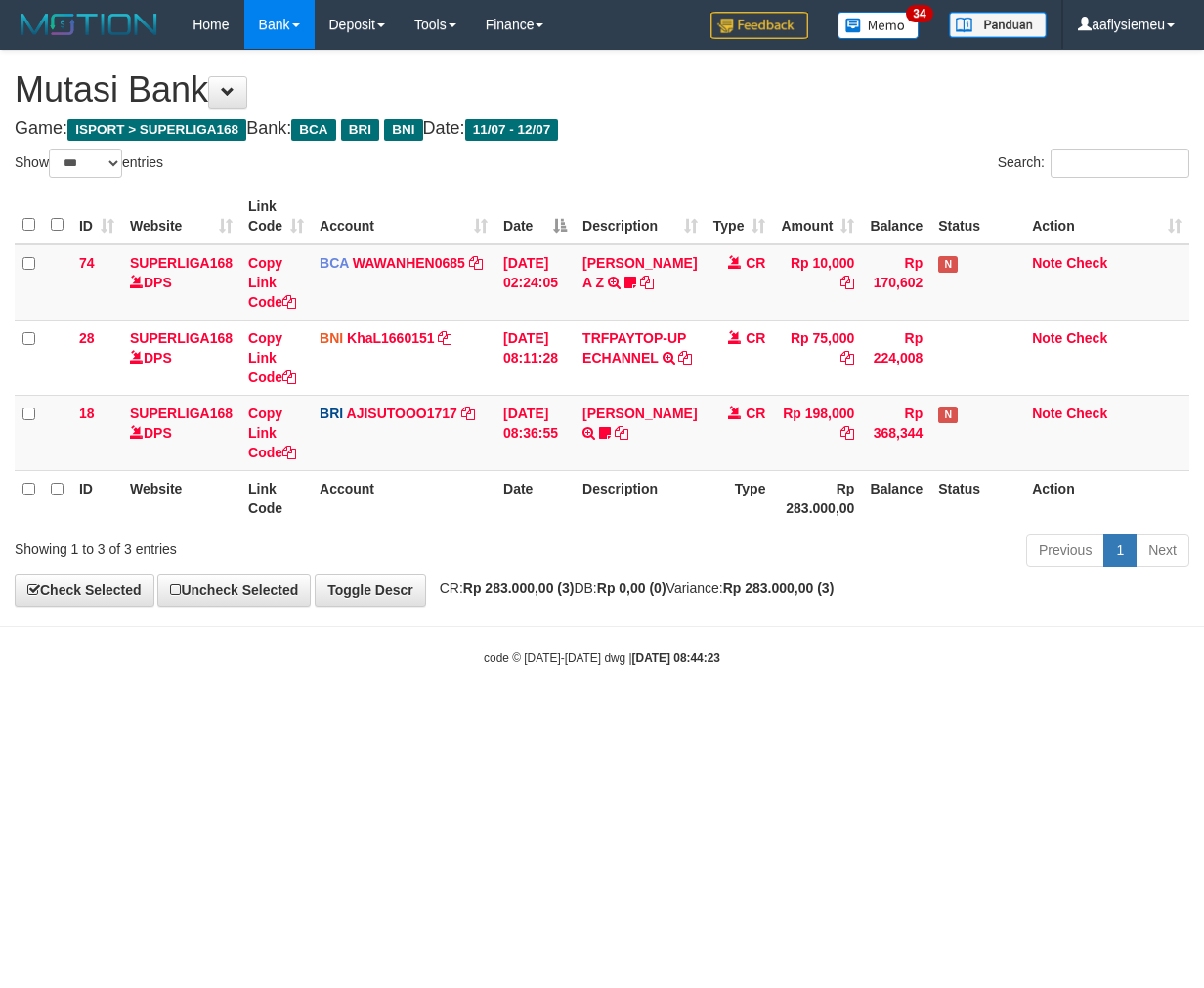 scroll, scrollTop: 0, scrollLeft: 0, axis: both 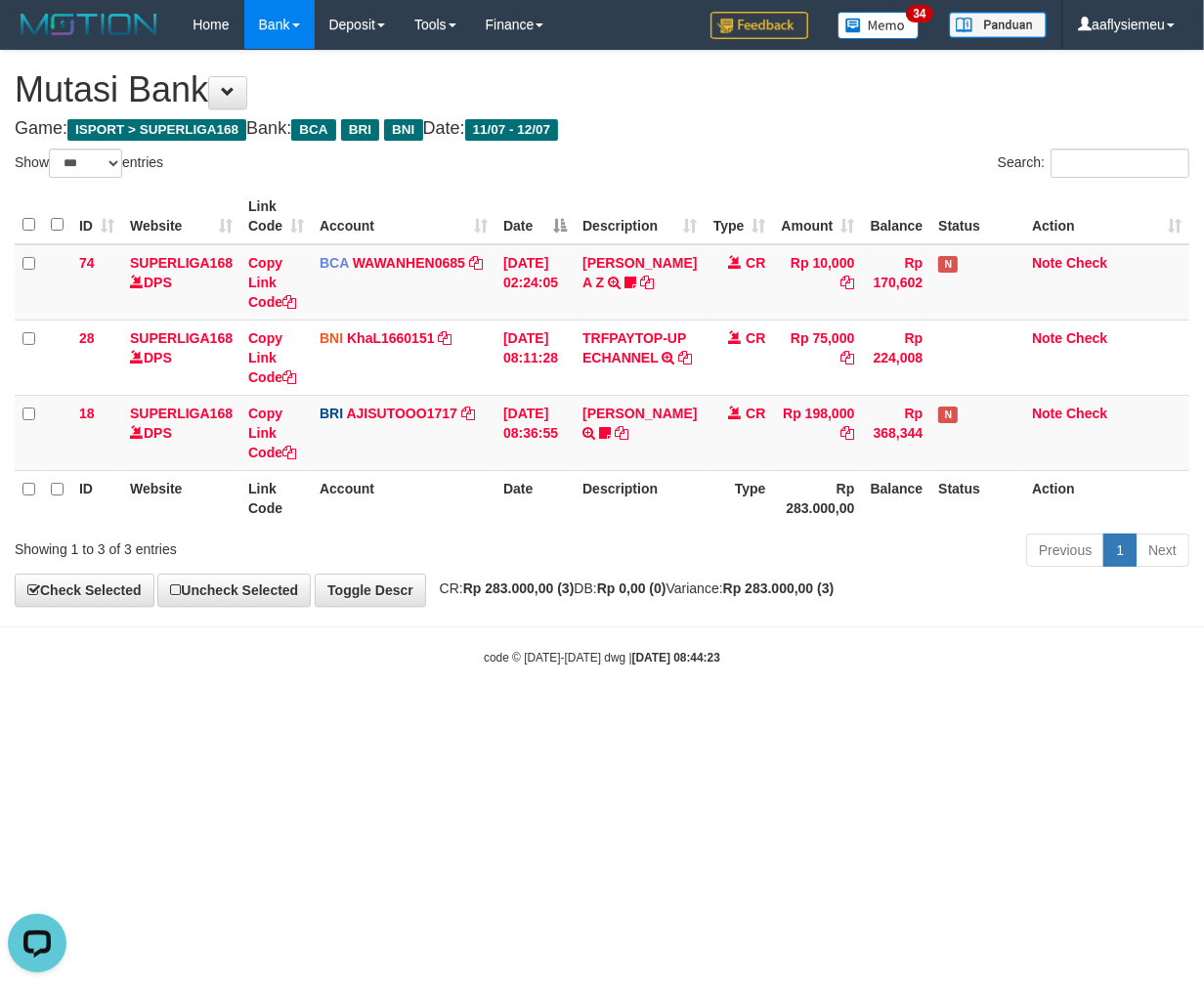 click on "Showing 1 to 3 of 3 entries" at bounding box center (250, 545) 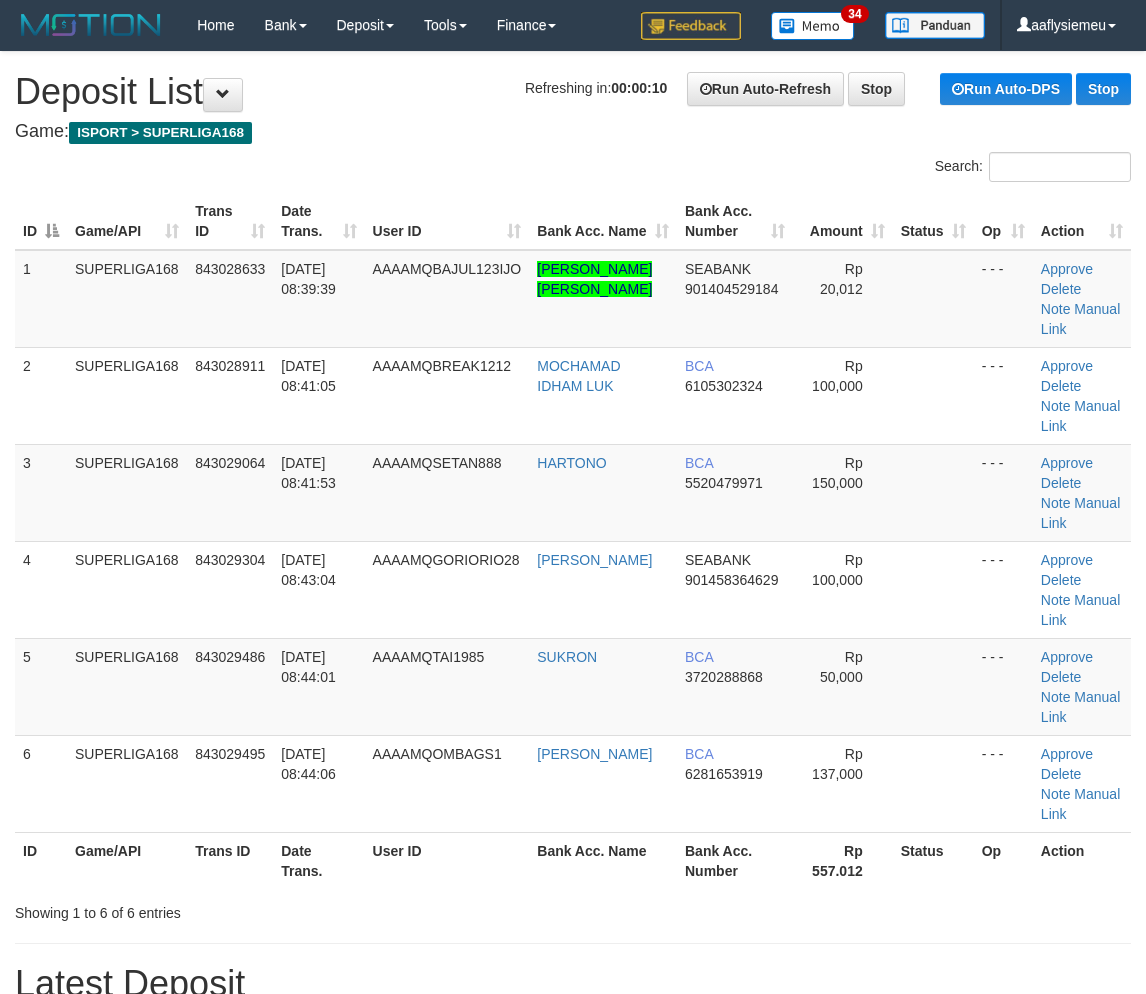 scroll, scrollTop: 0, scrollLeft: 0, axis: both 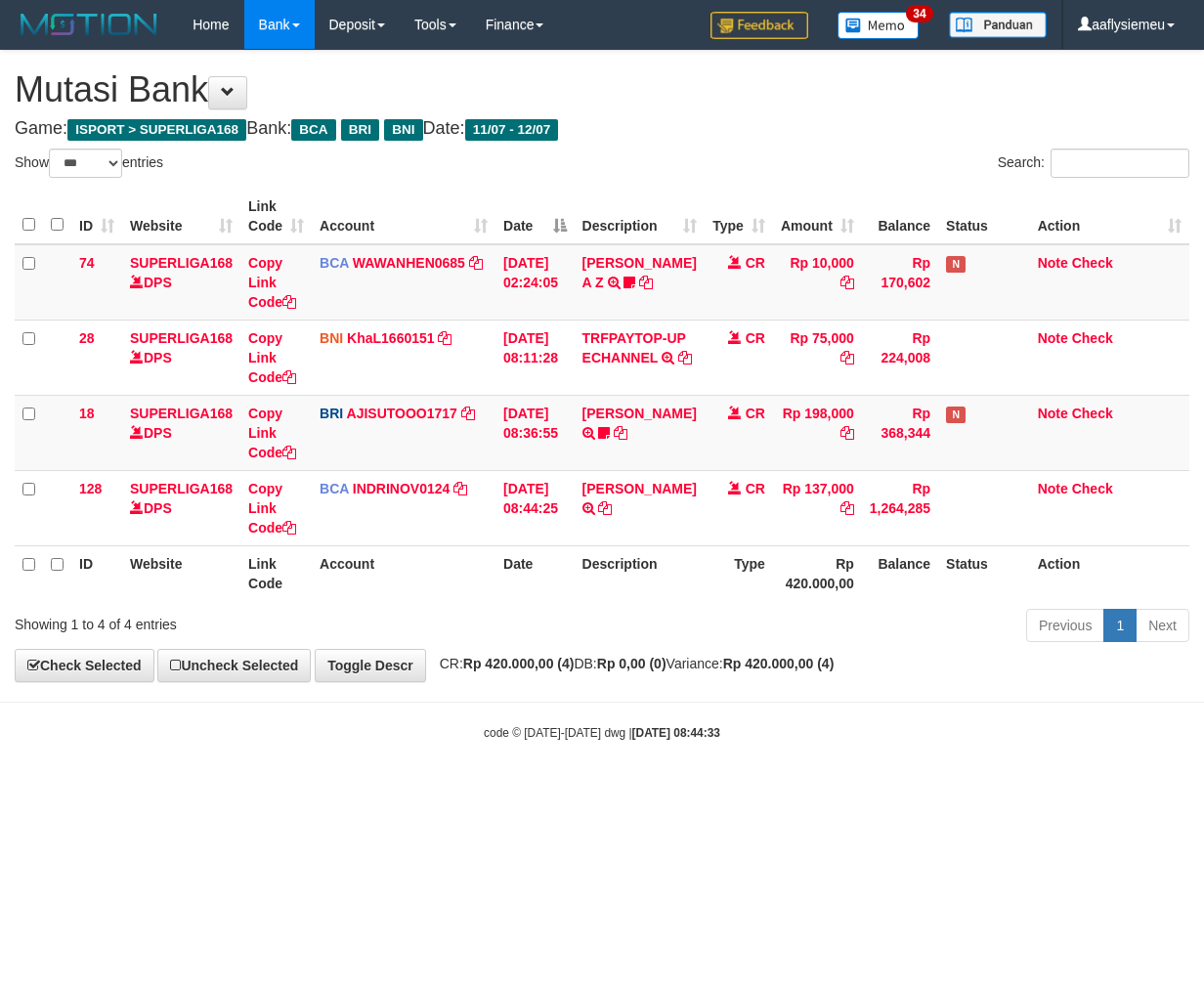 select on "***" 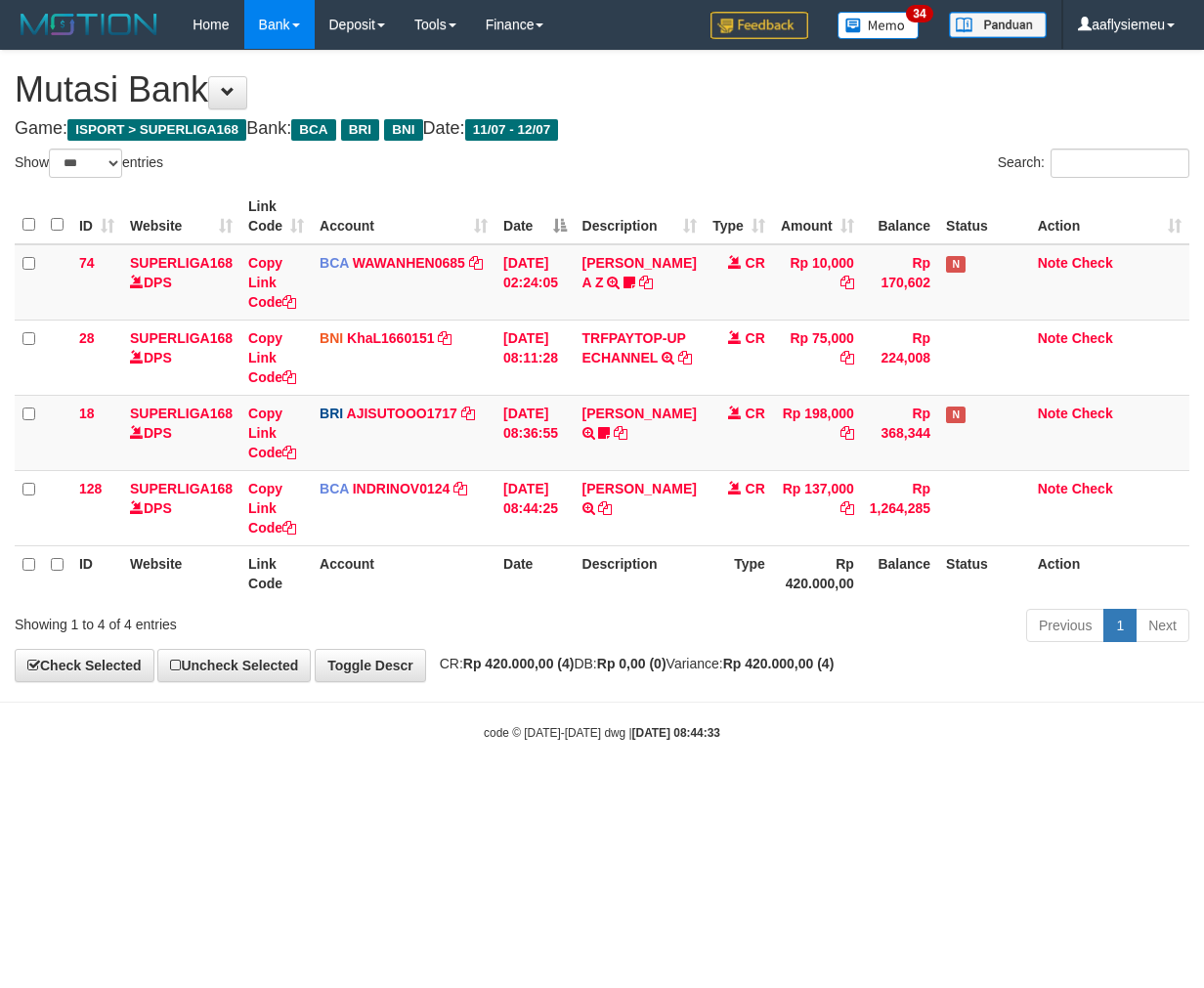 scroll, scrollTop: 0, scrollLeft: 0, axis: both 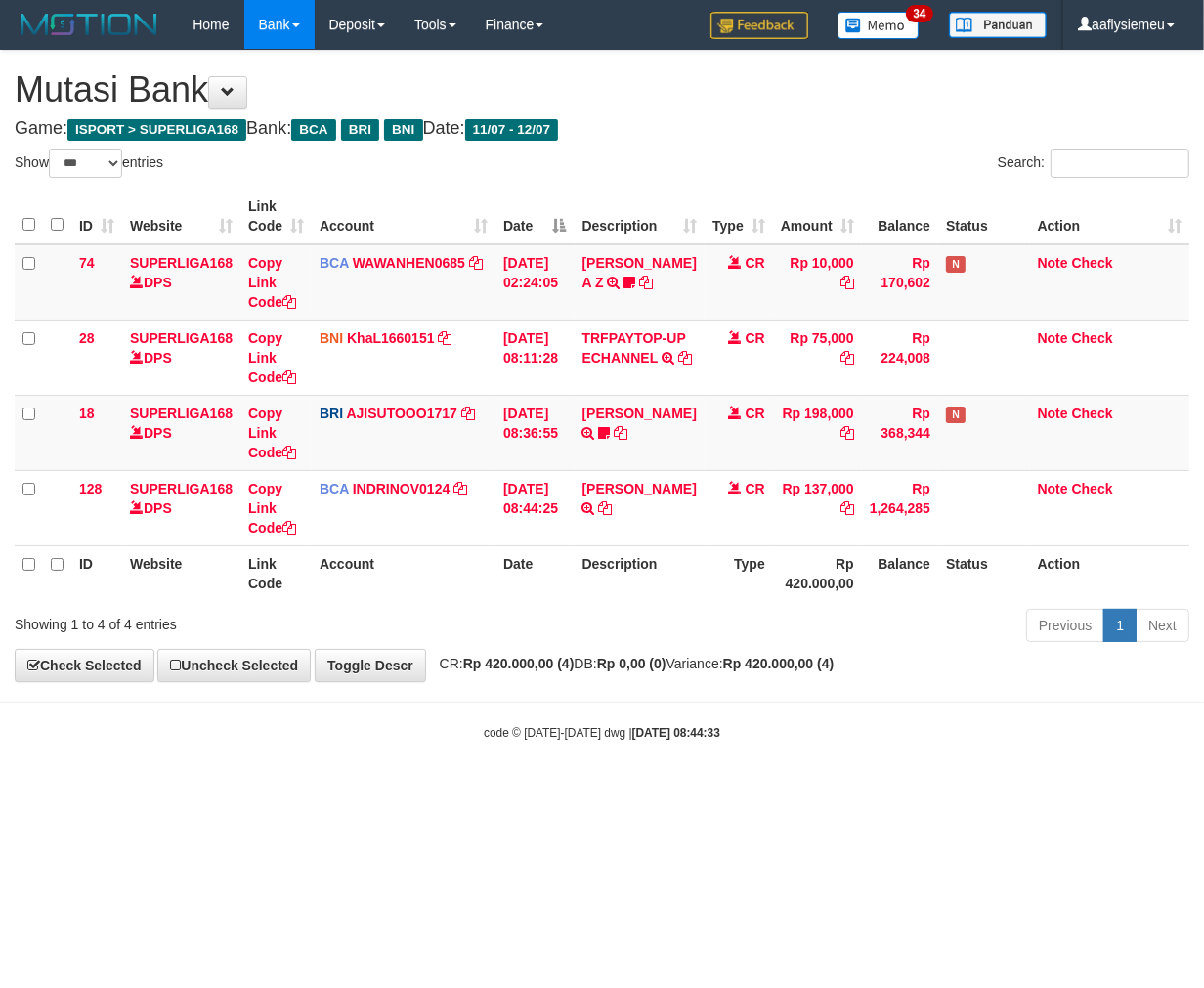 click on "Previous 1 Next" at bounding box center (852, 627) 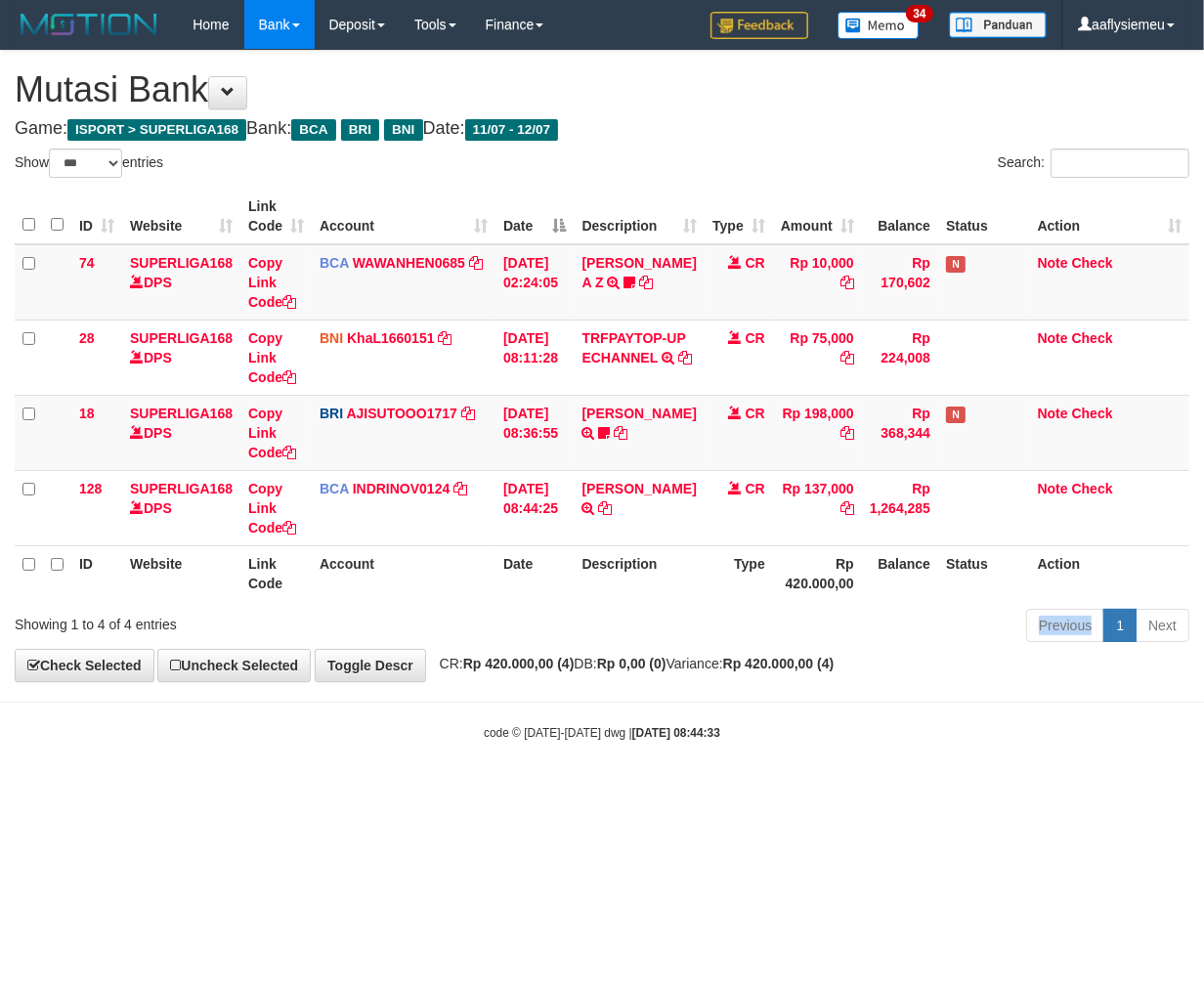 click on "Previous 1 Next" at bounding box center (852, 627) 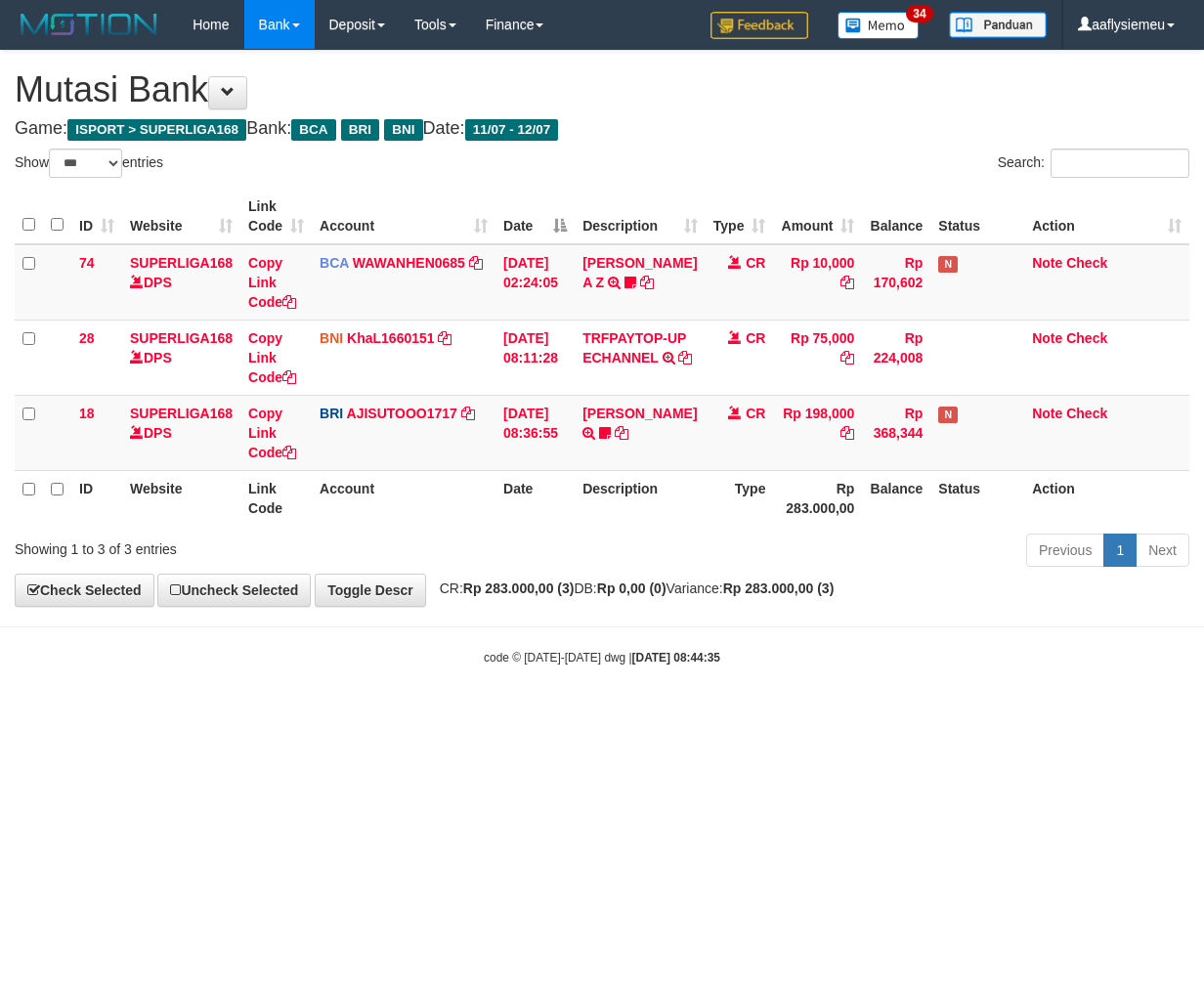 select on "***" 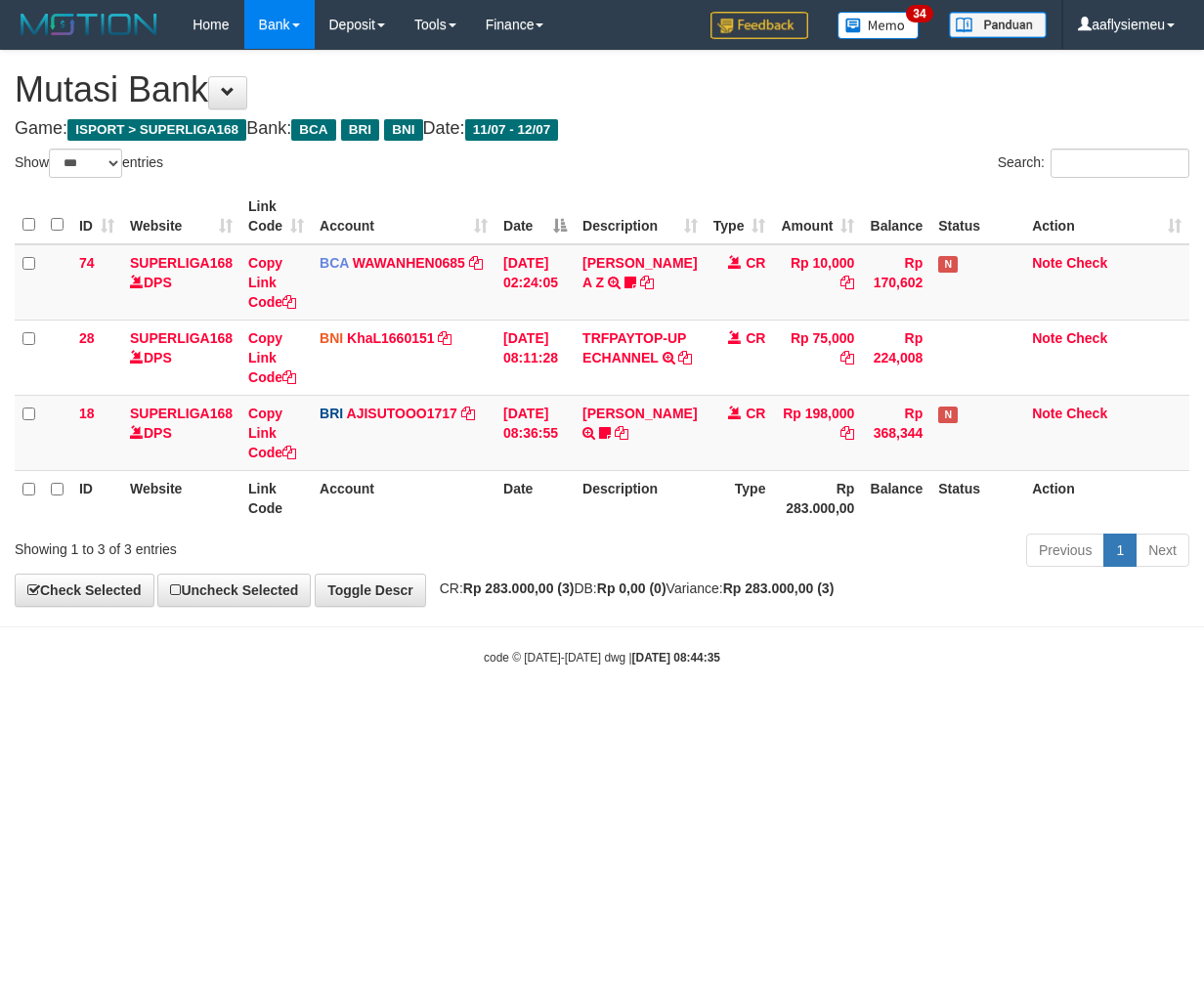 scroll, scrollTop: 0, scrollLeft: 0, axis: both 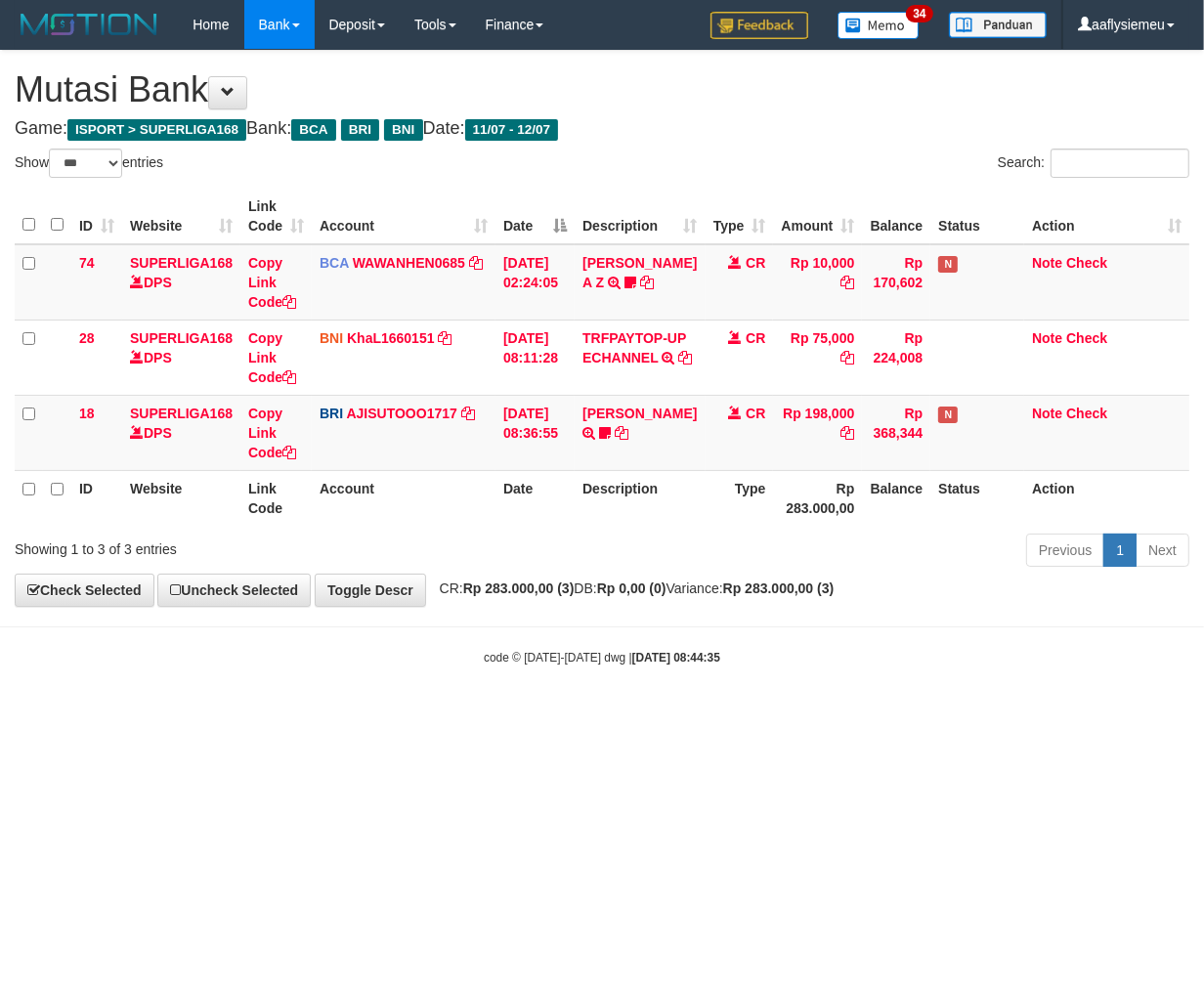 click on "Toggle navigation
Home
Bank
Account List
Load
By Website
Group
[ISPORT]													SUPERLIGA168
By Load Group (DPS)
34" at bounding box center (602, 358) 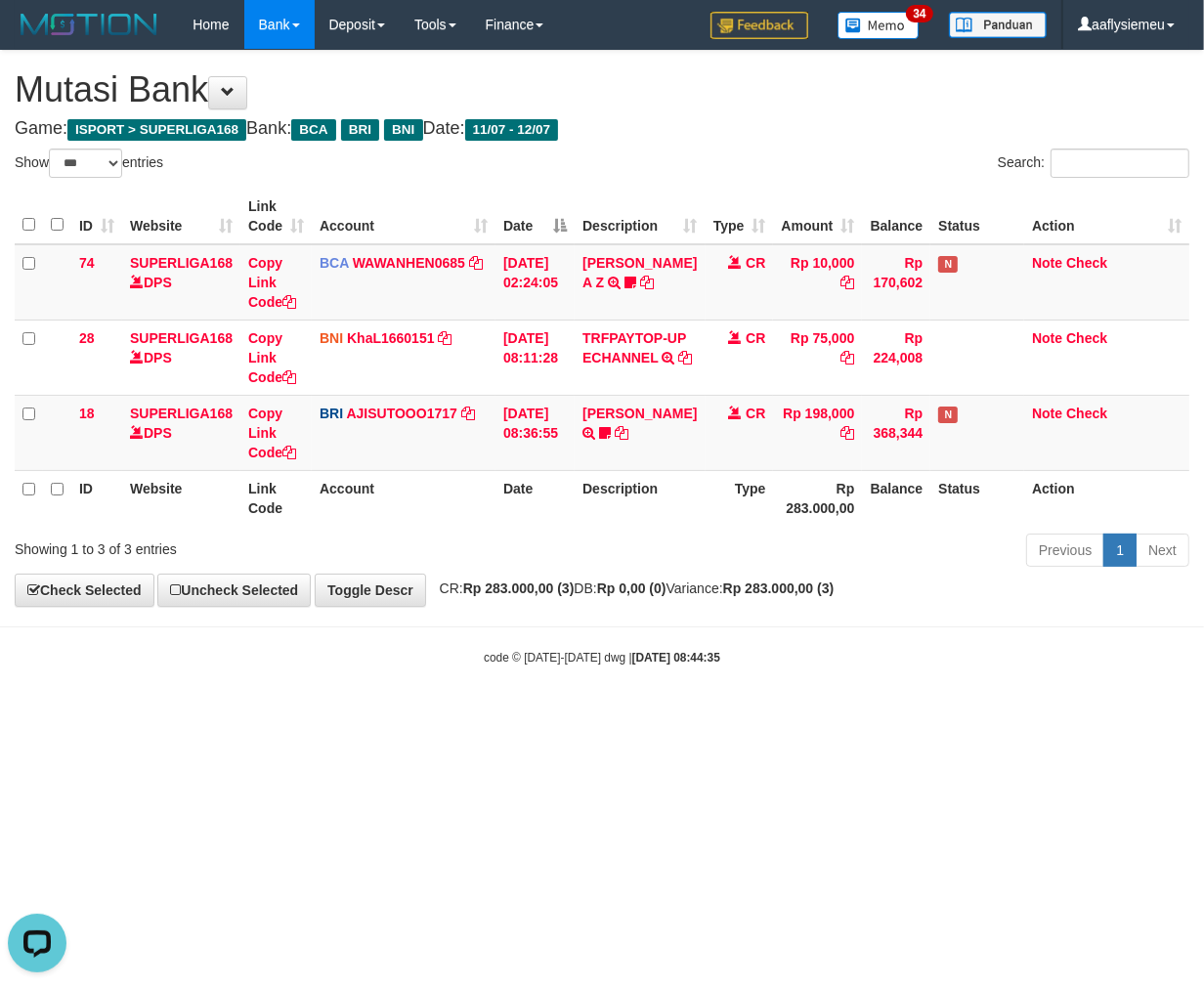 scroll, scrollTop: 0, scrollLeft: 0, axis: both 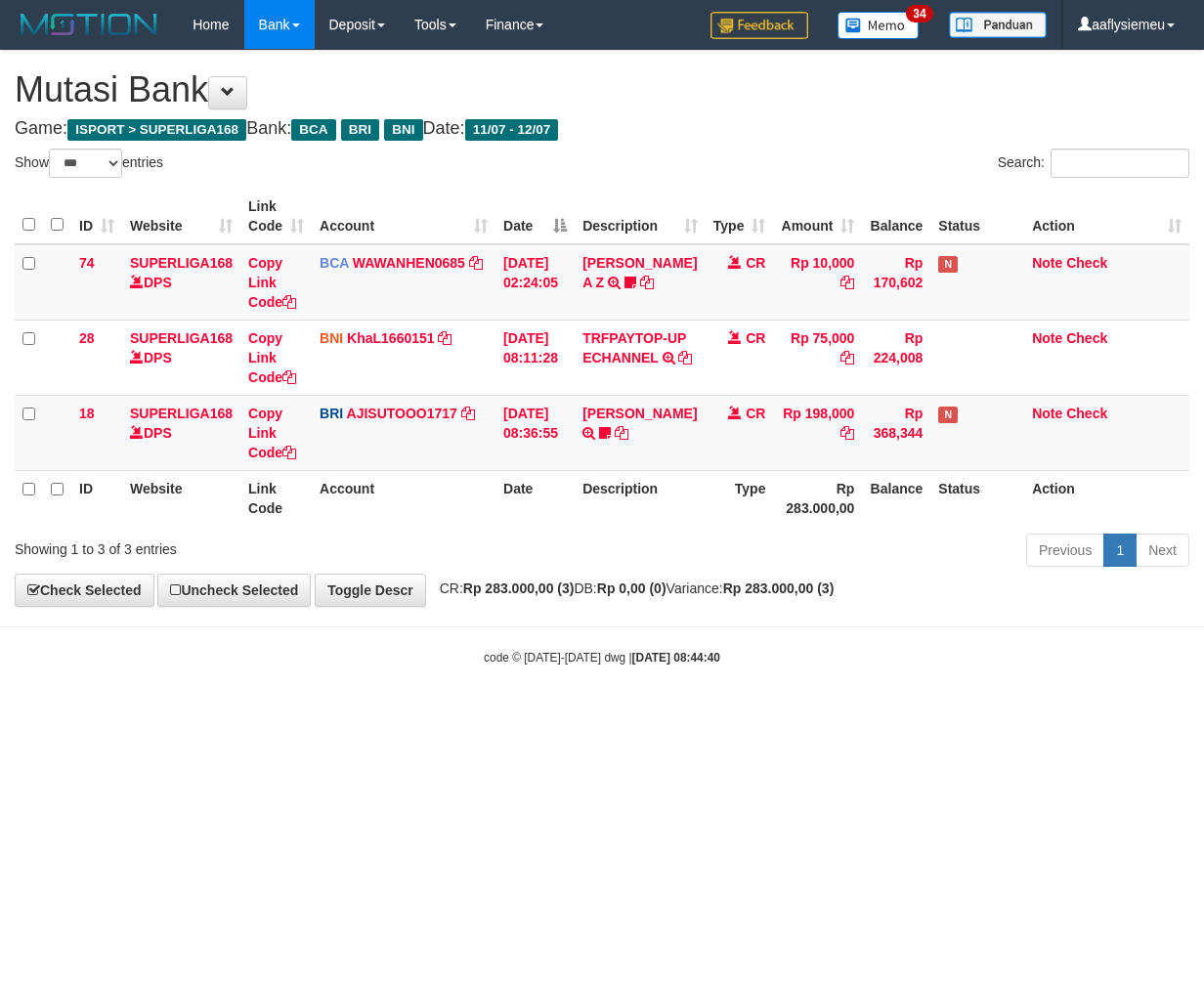 select on "***" 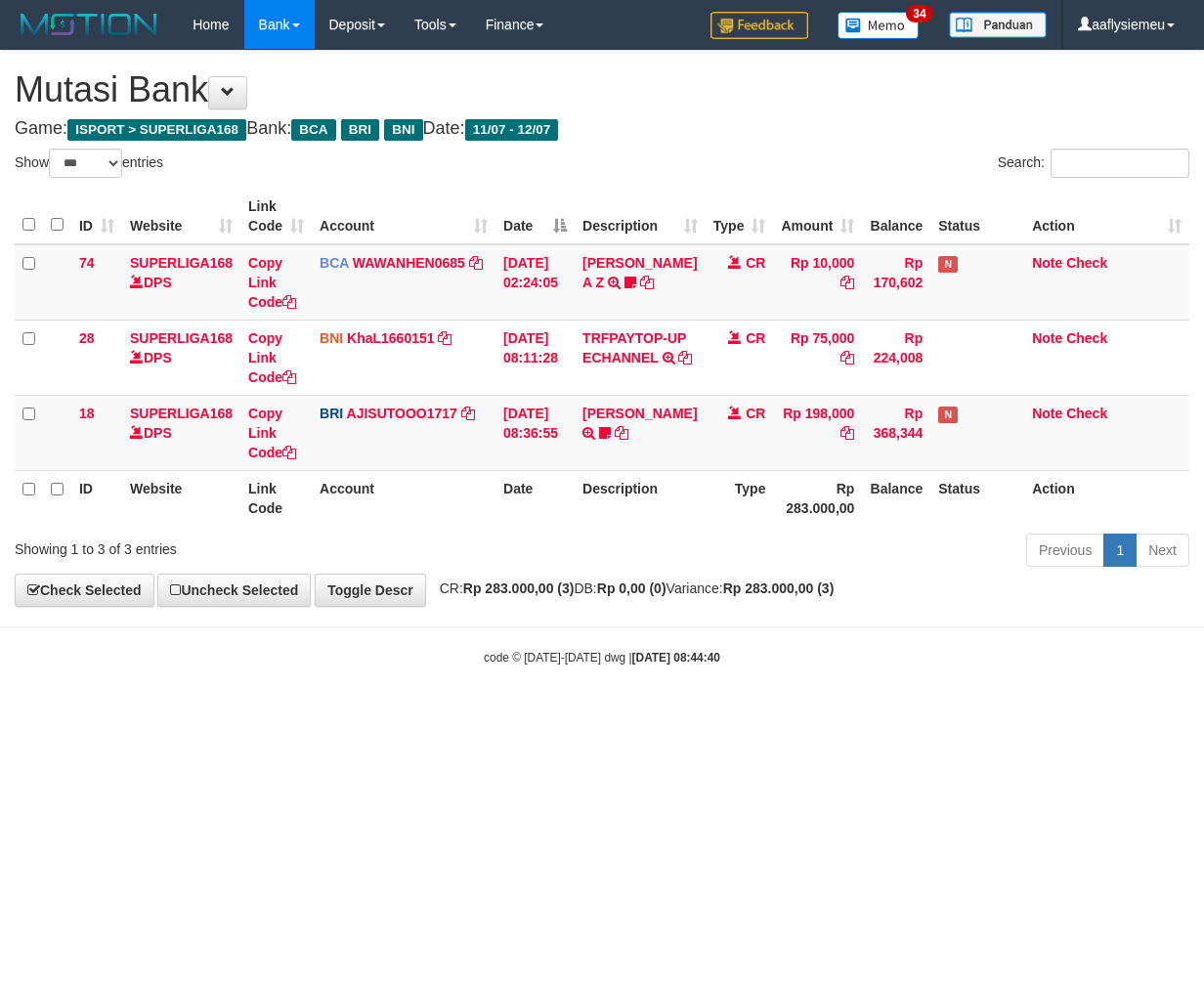 scroll, scrollTop: 0, scrollLeft: 0, axis: both 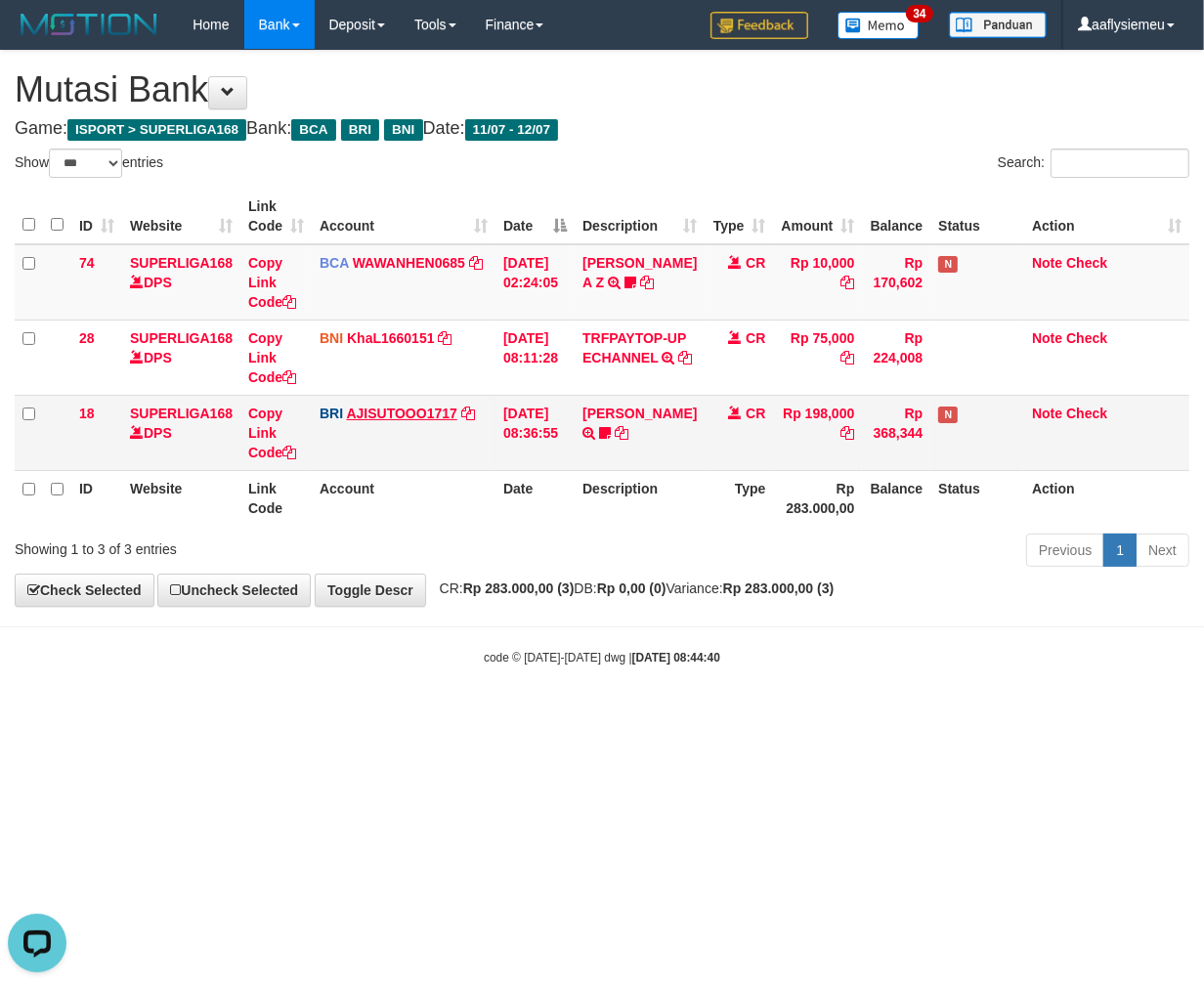 drag, startPoint x: 526, startPoint y: 473, endPoint x: 366, endPoint y: 423, distance: 167.63055 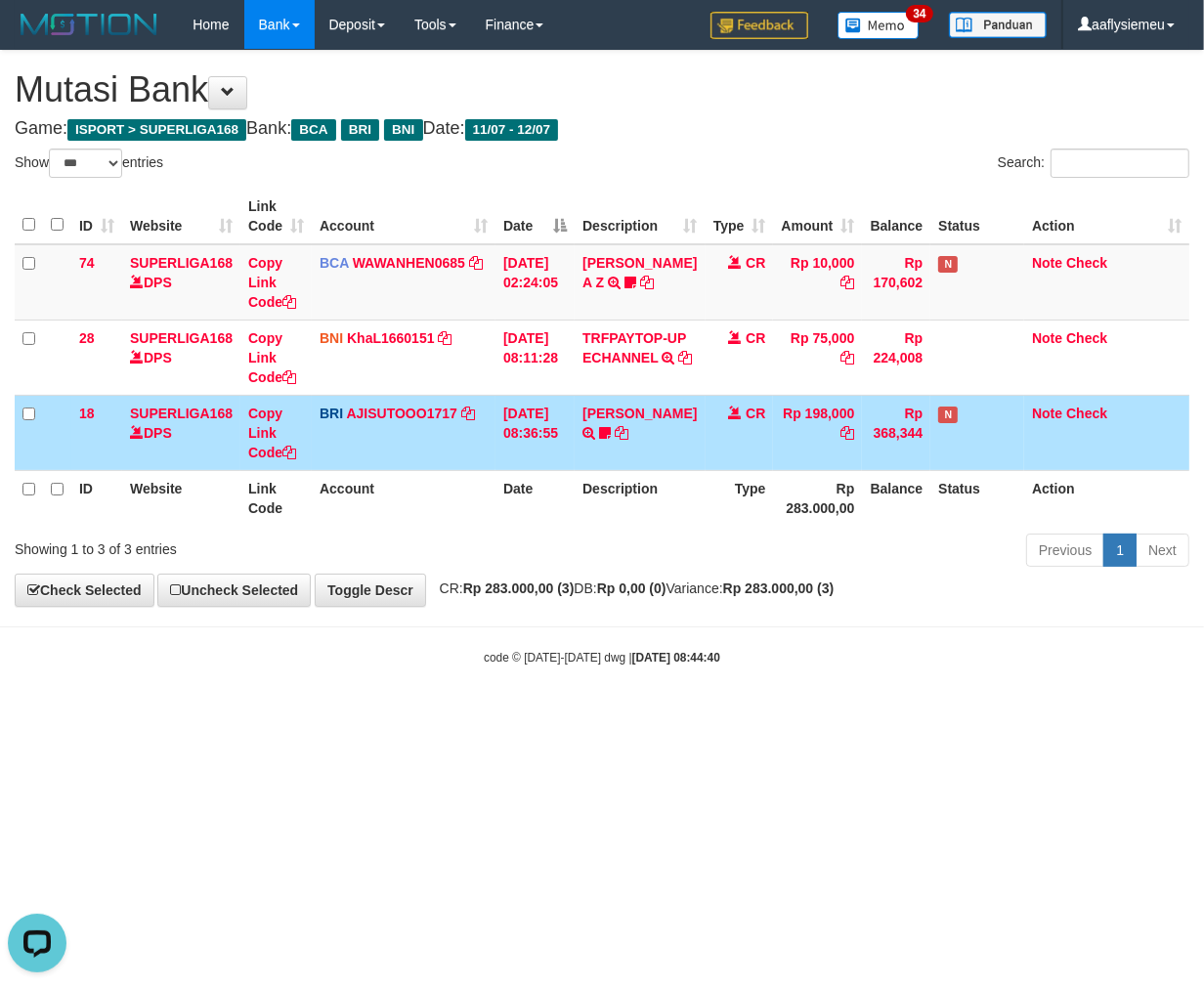 click on "Toggle navigation
Home
Bank
Account List
Load
By Website
Group
[ISPORT]													SUPERLIGA168
By Load Group (DPS)
34" at bounding box center [602, 358] 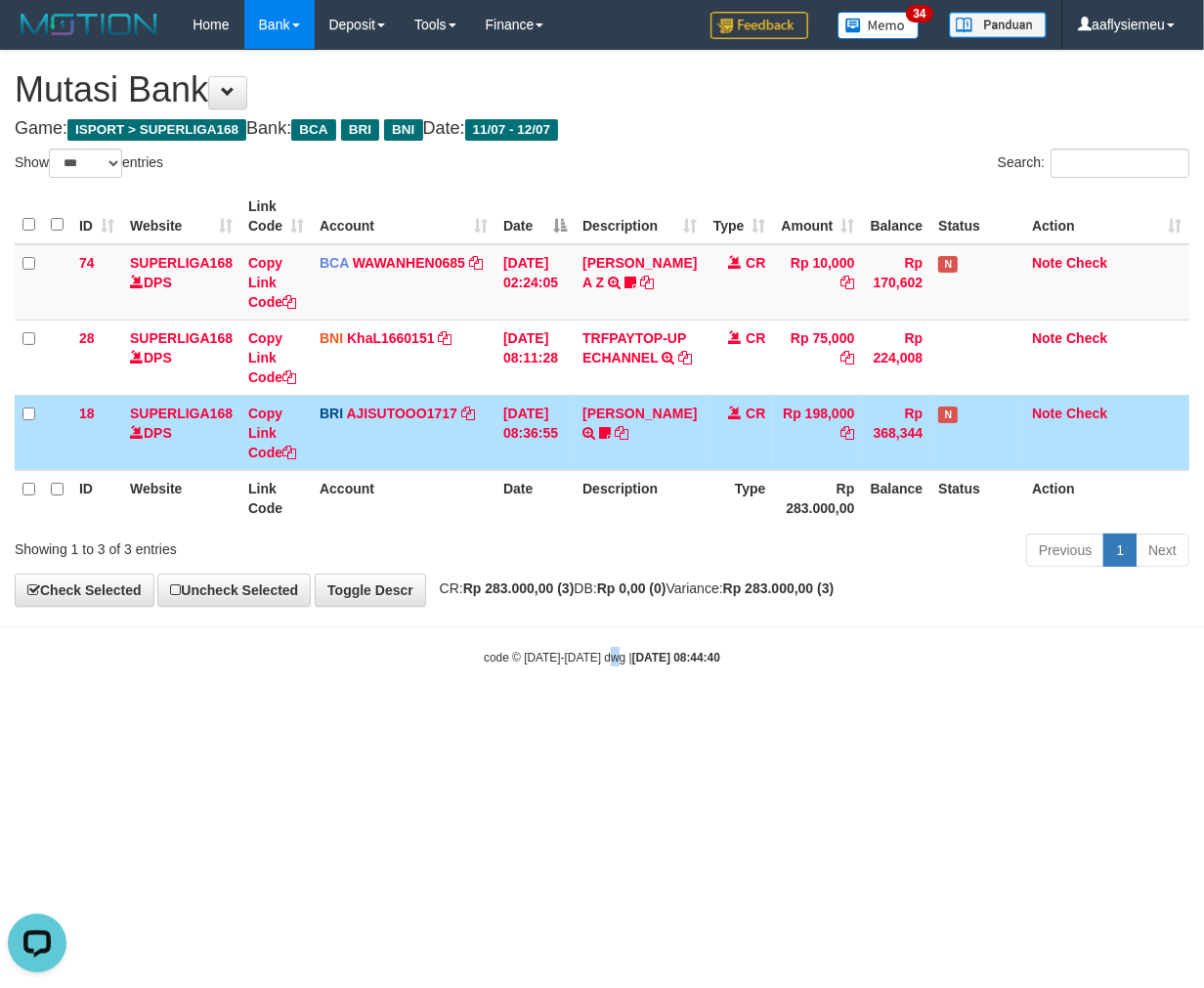 click on "Toggle navigation
Home
Bank
Account List
Load
By Website
Group
[ISPORT]													SUPERLIGA168
By Load Group (DPS)
34" at bounding box center [602, 358] 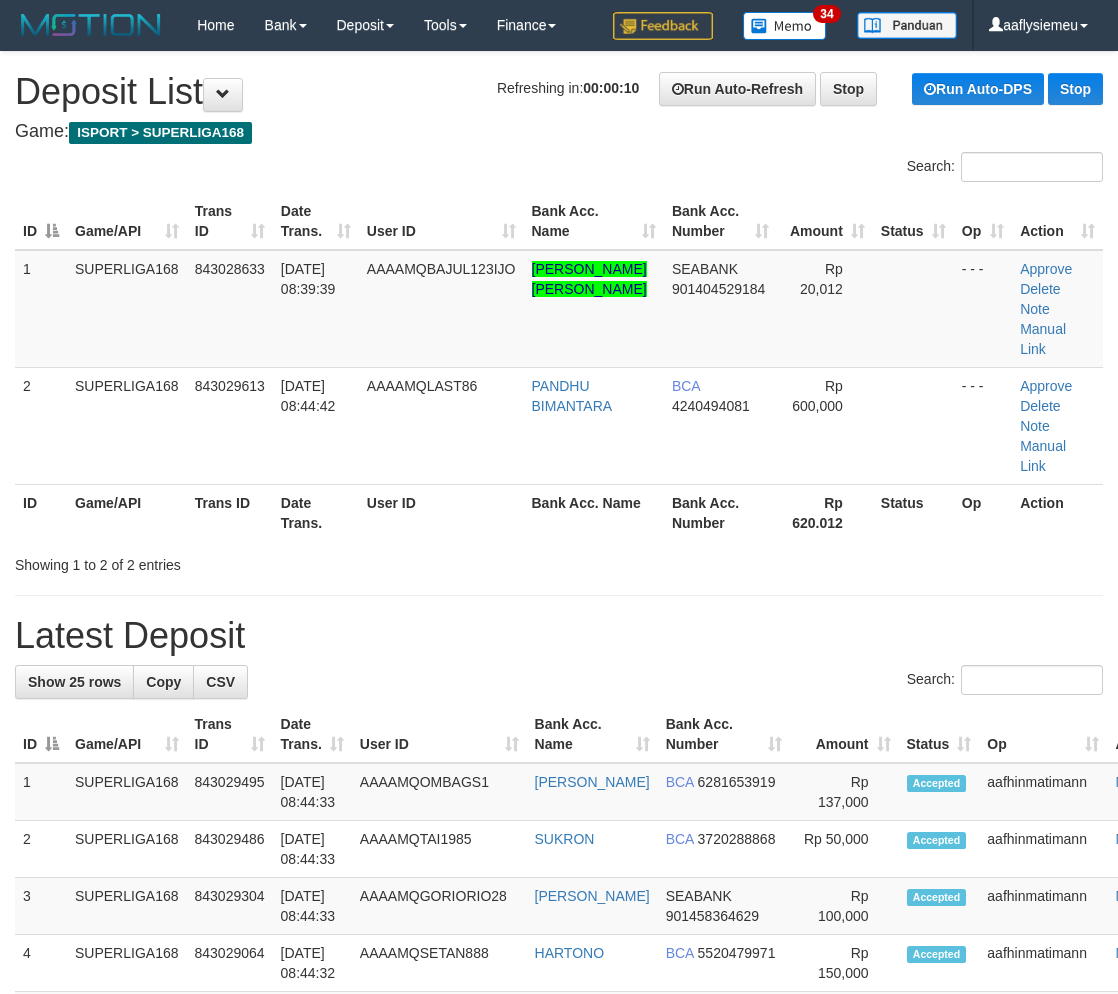 scroll, scrollTop: 0, scrollLeft: 0, axis: both 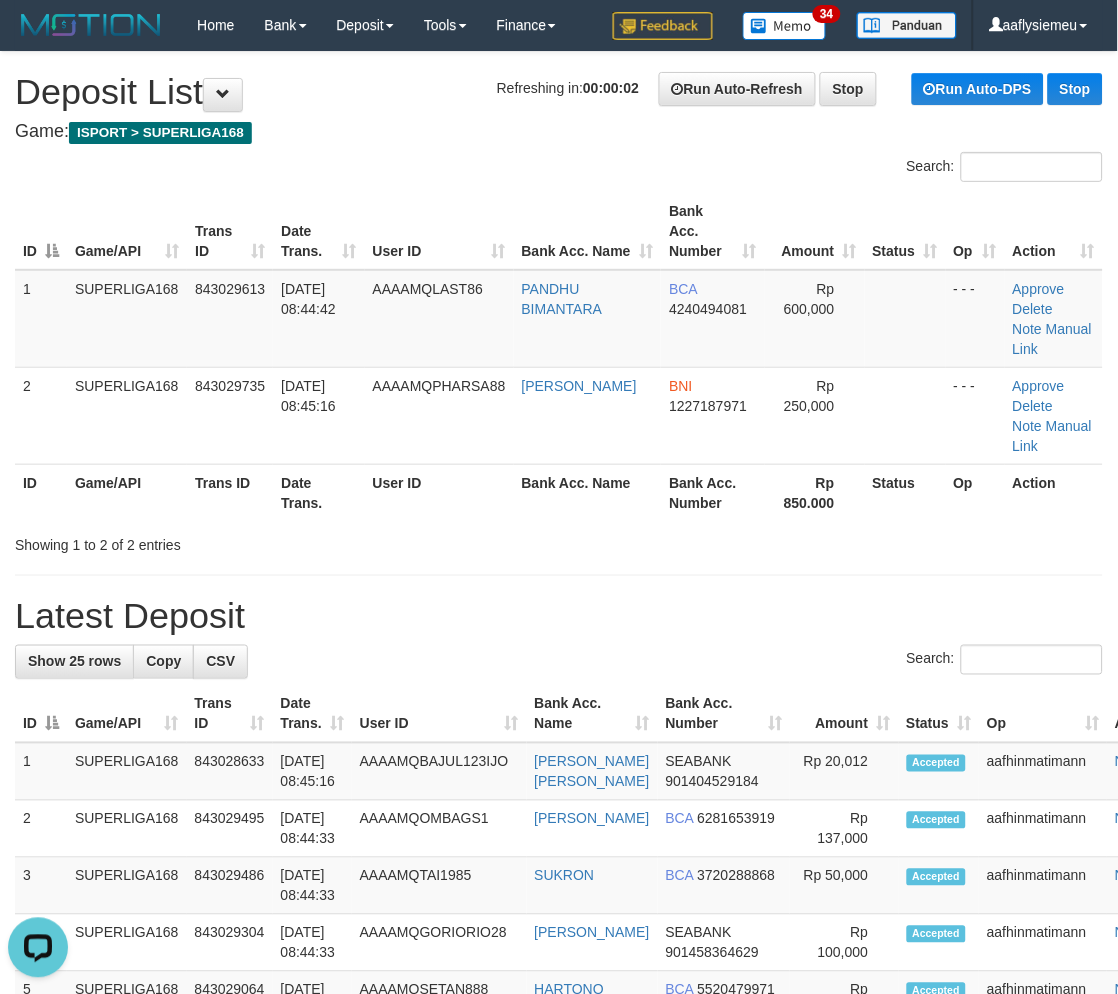 click on "SUPERLIGA168" at bounding box center [127, 415] 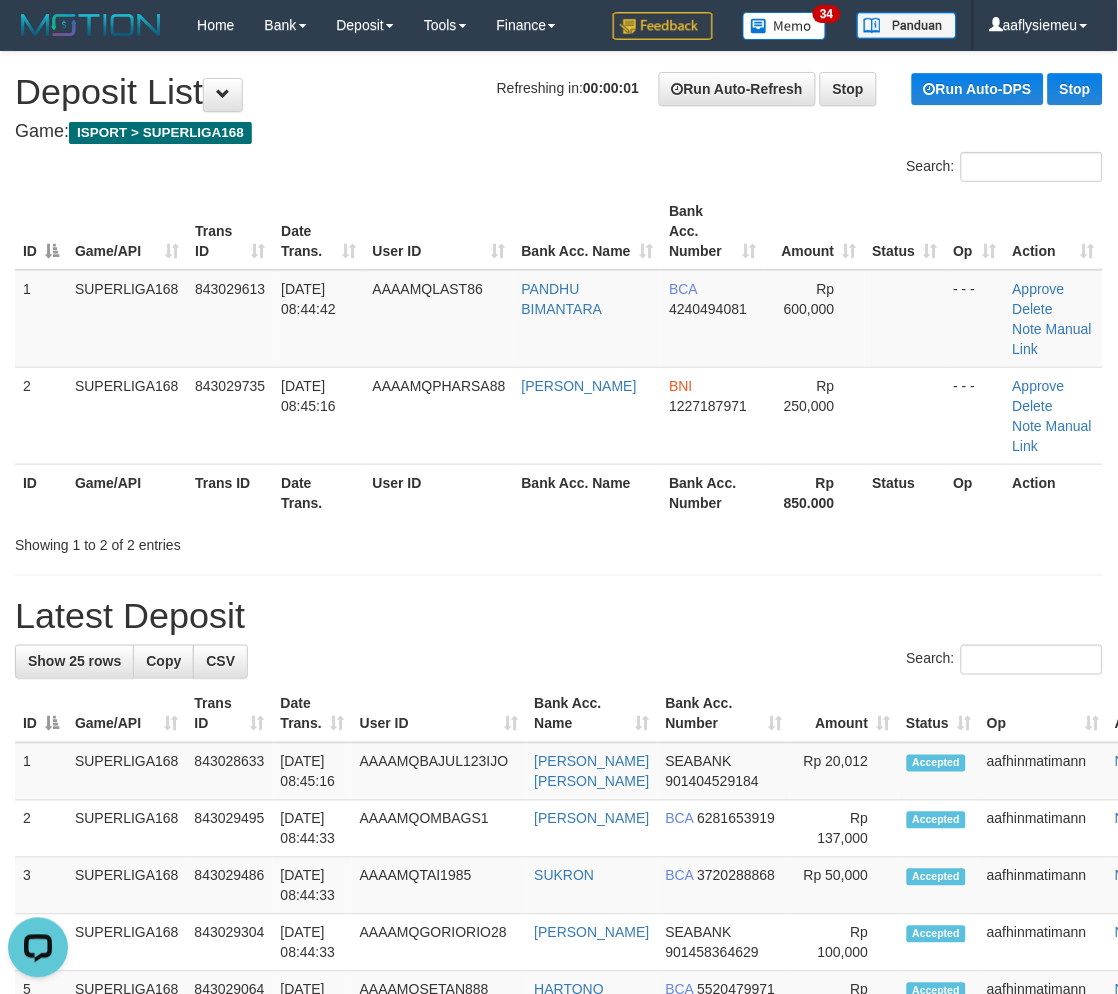 click on "SUPERLIGA168" at bounding box center [127, 415] 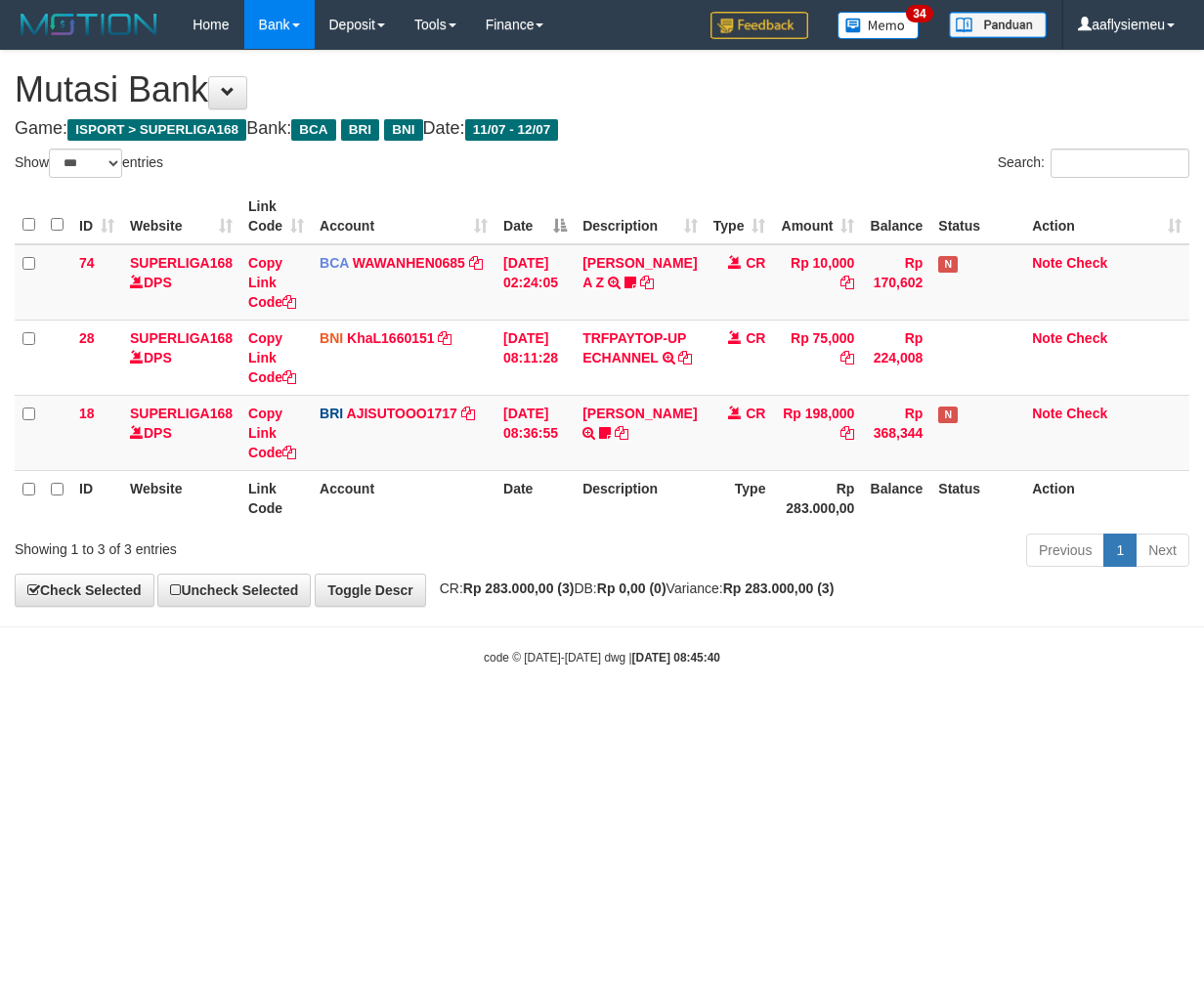 select on "***" 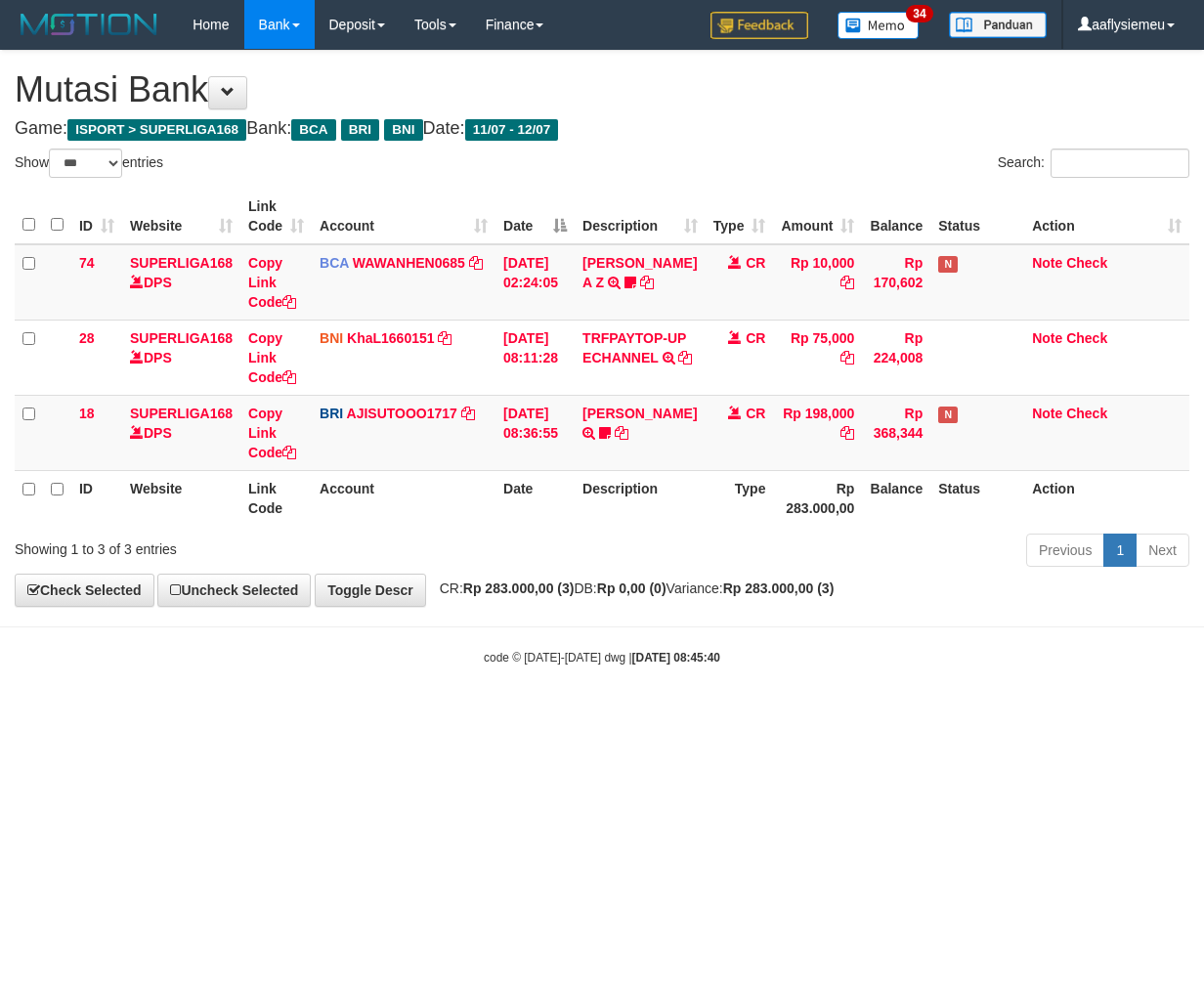scroll, scrollTop: 0, scrollLeft: 0, axis: both 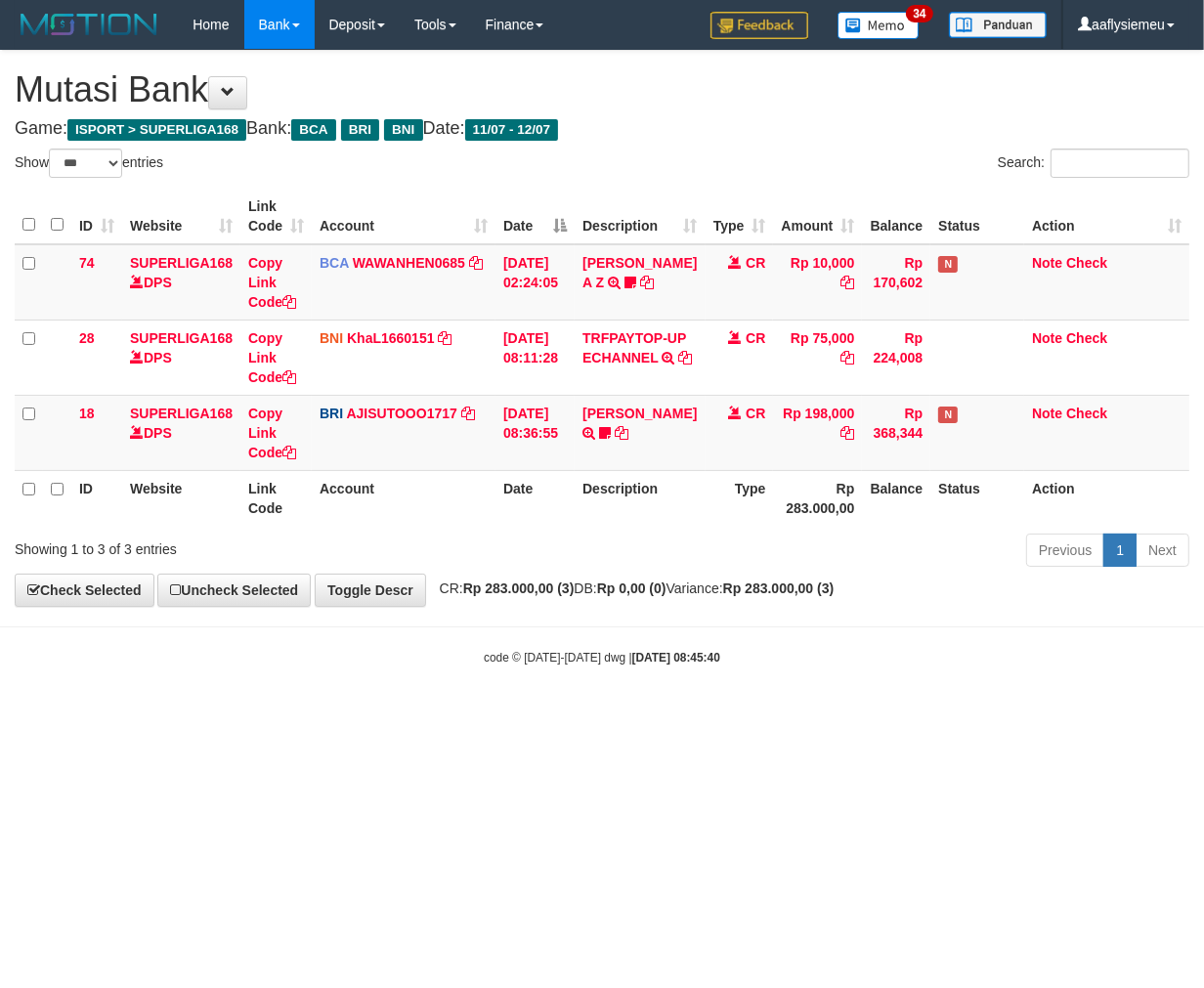 click on "Toggle navigation
Home
Bank
Account List
Load
By Website
Group
[ISPORT]													SUPERLIGA168
By Load Group (DPS)
34" at bounding box center (602, 358) 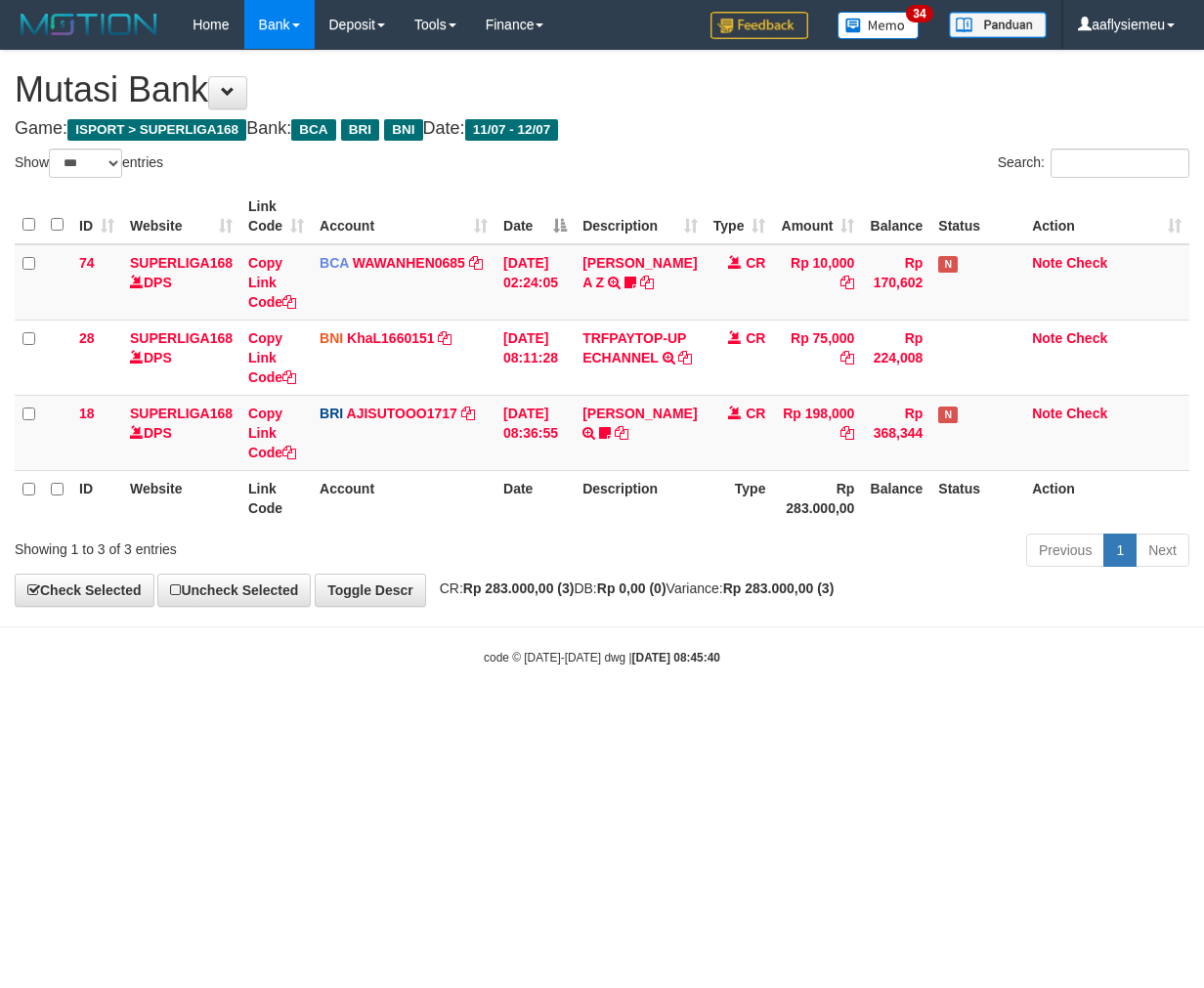 select on "***" 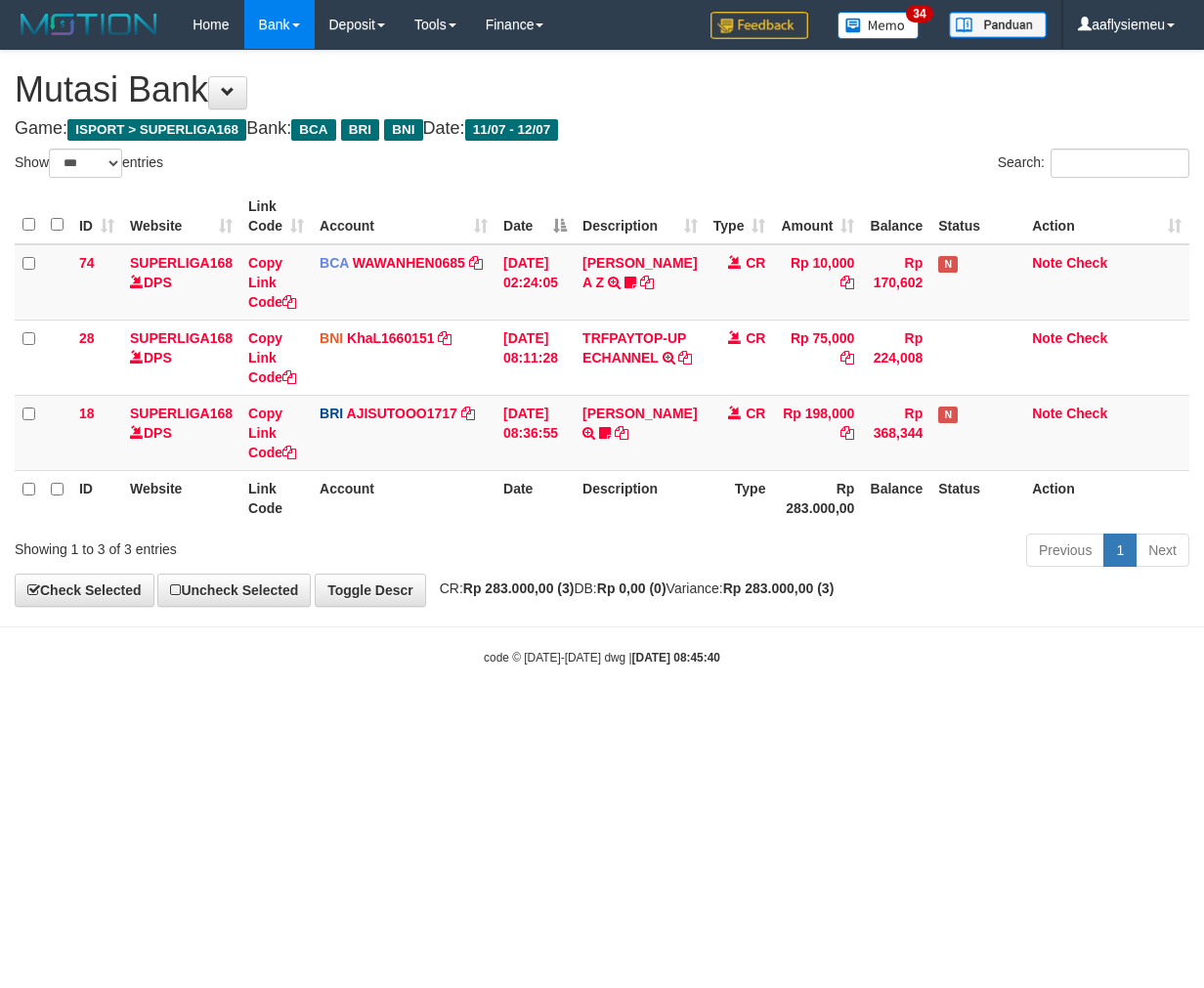 scroll, scrollTop: 0, scrollLeft: 0, axis: both 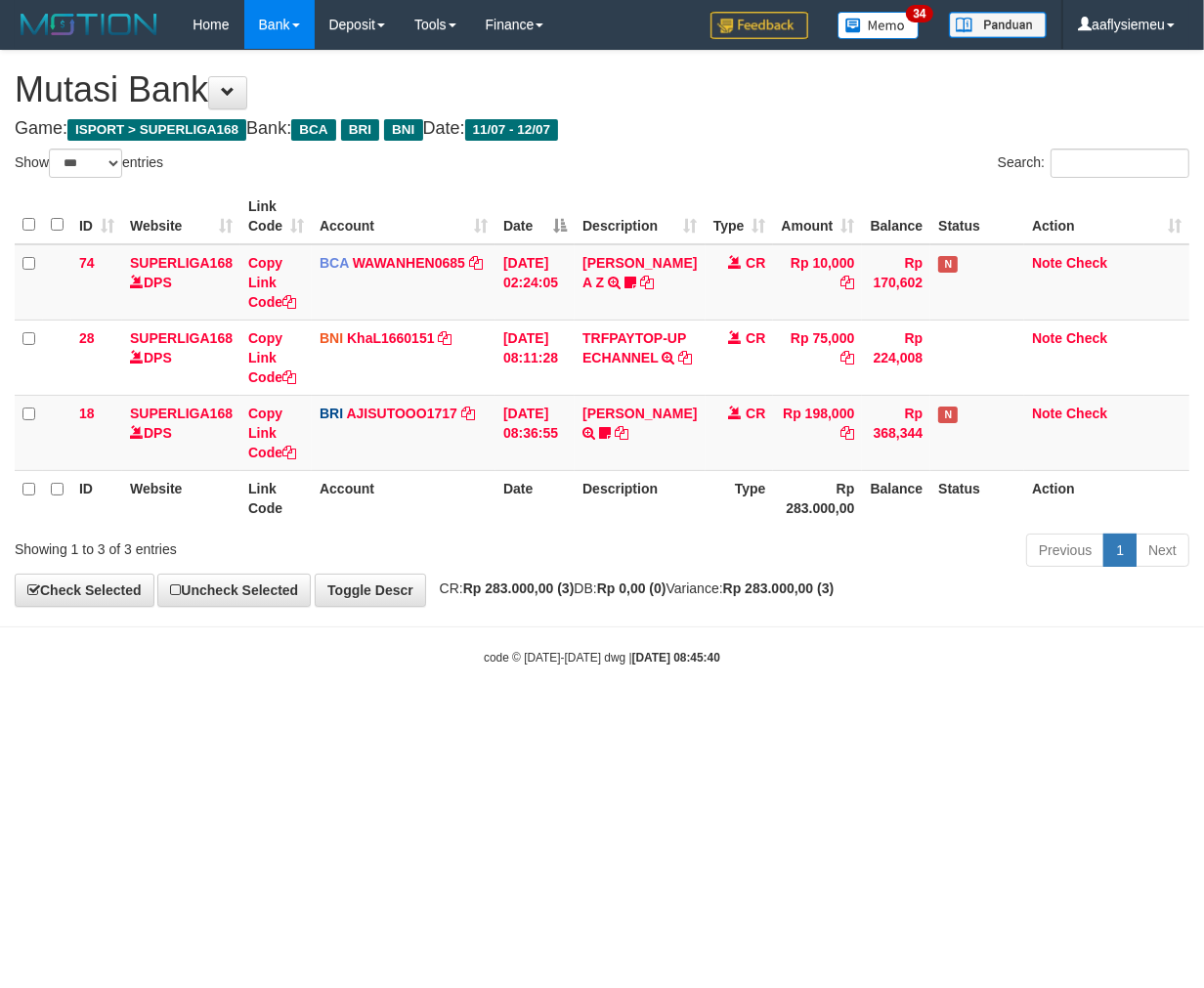 click at bounding box center [602, 626] 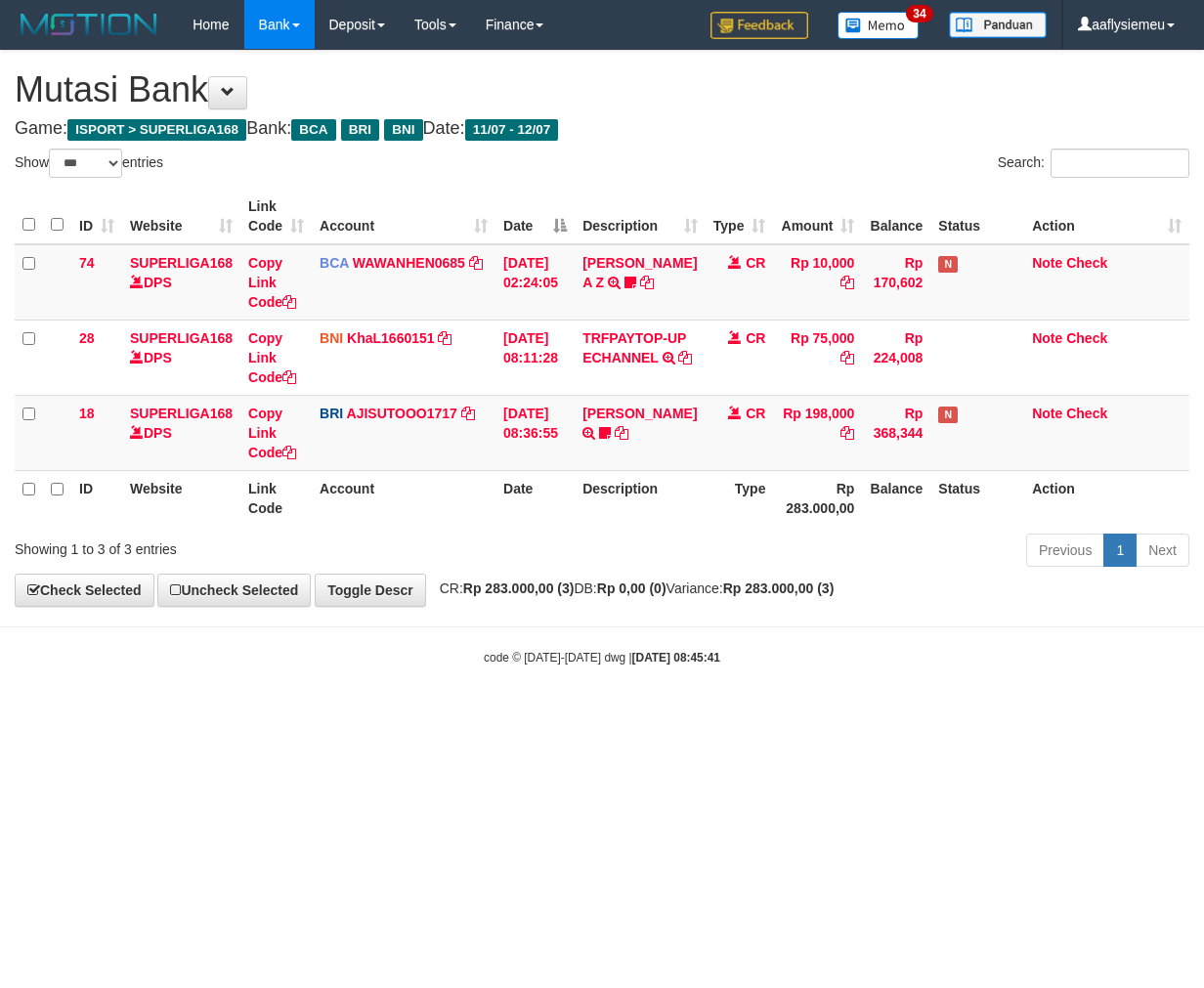 select on "***" 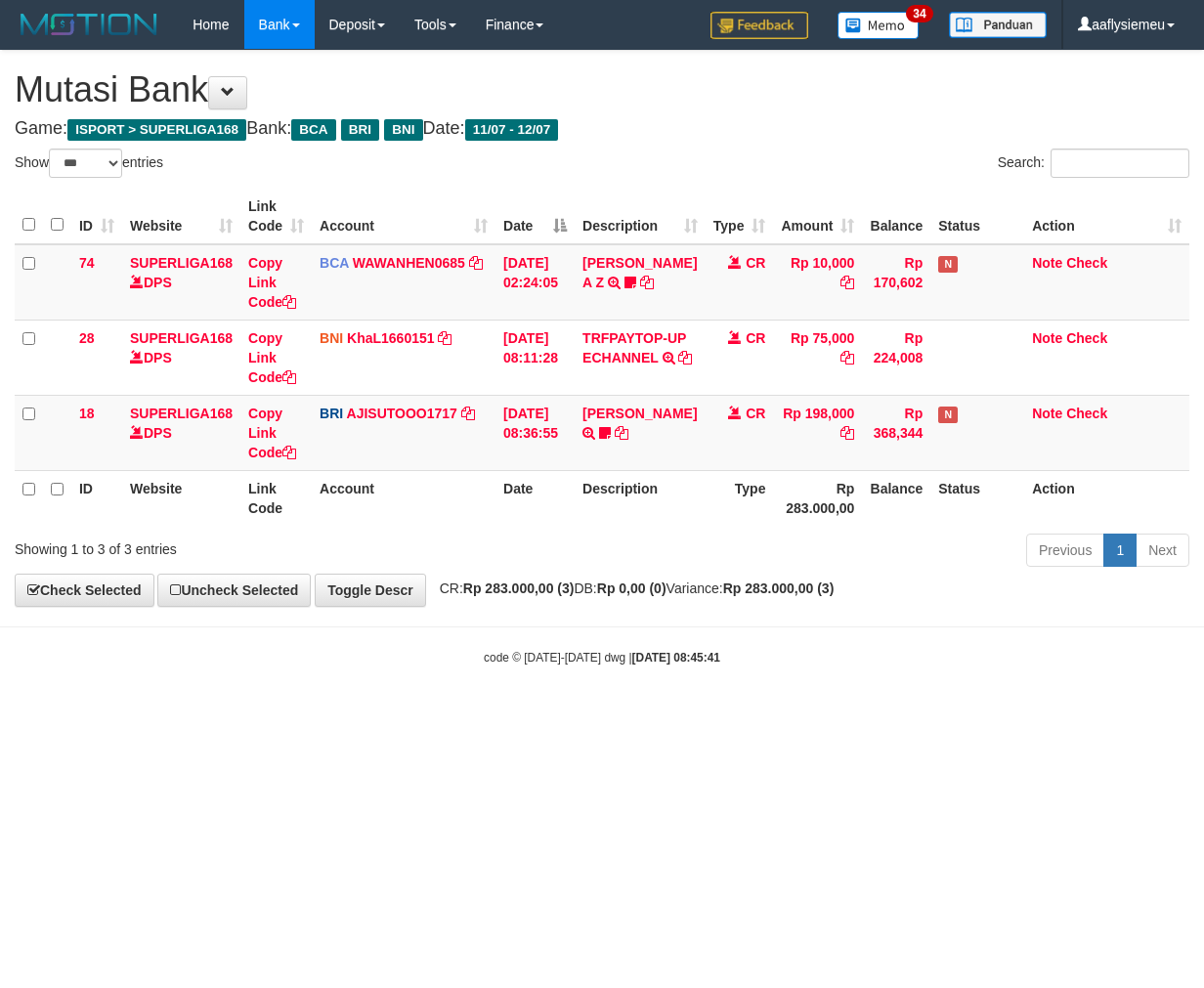 scroll, scrollTop: 0, scrollLeft: 0, axis: both 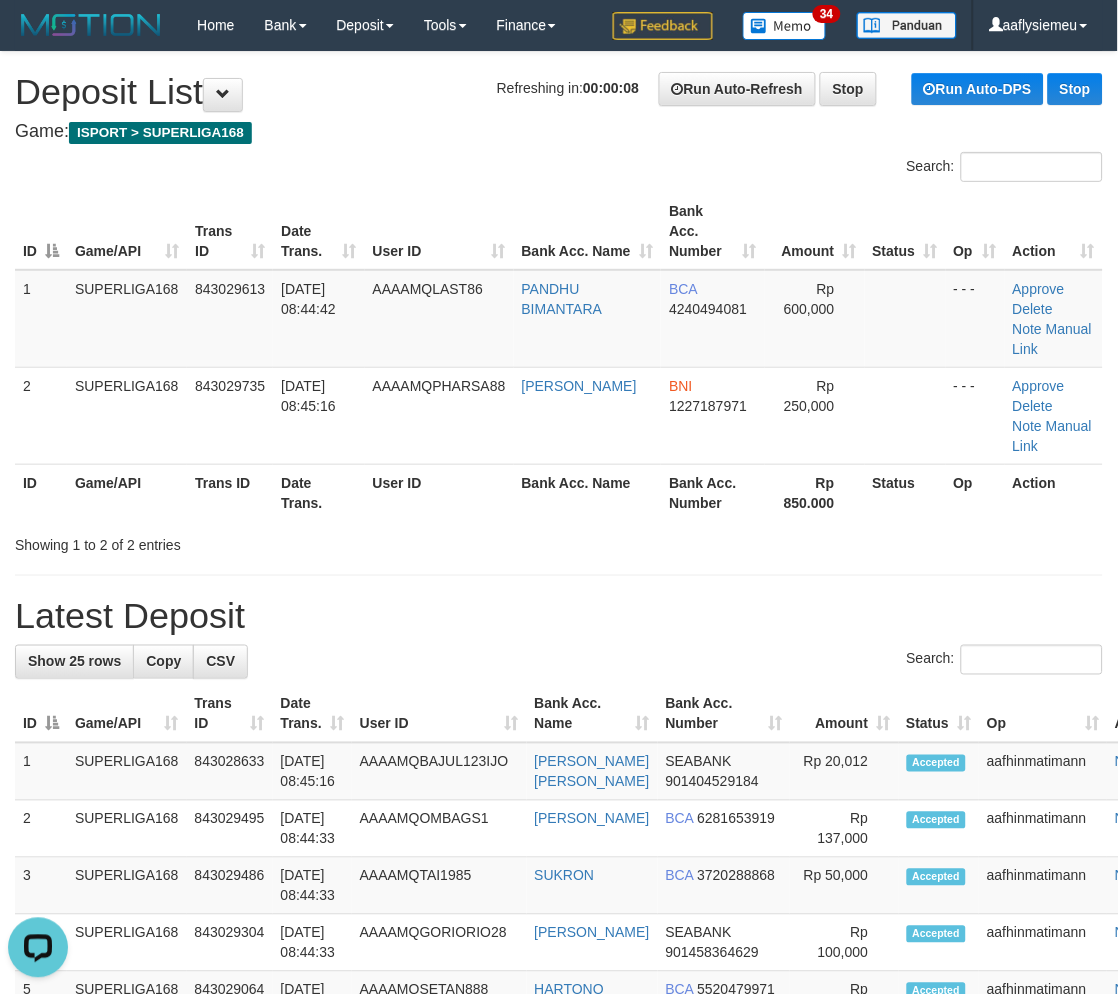 click on "ID" at bounding box center (41, 492) 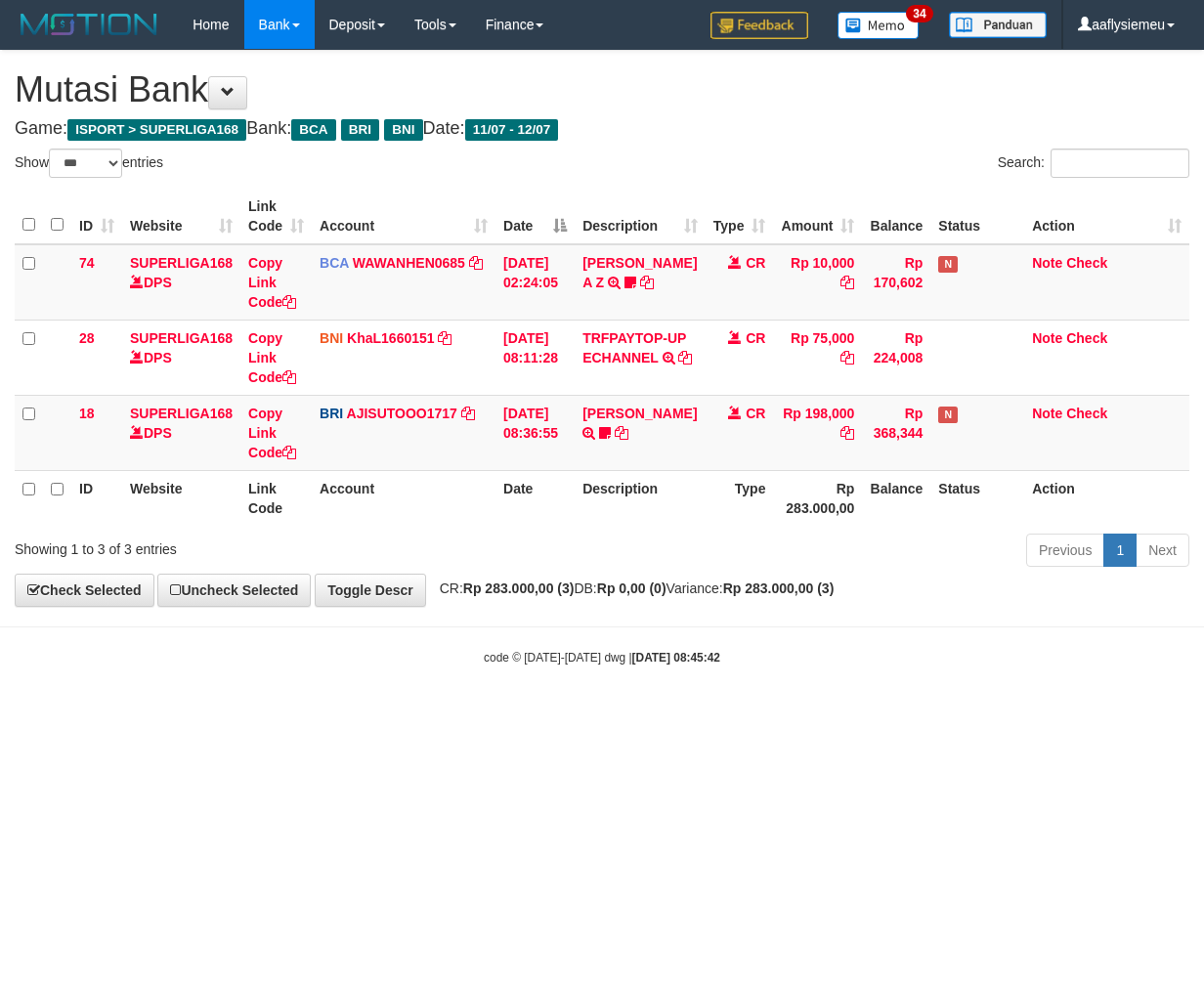 select on "***" 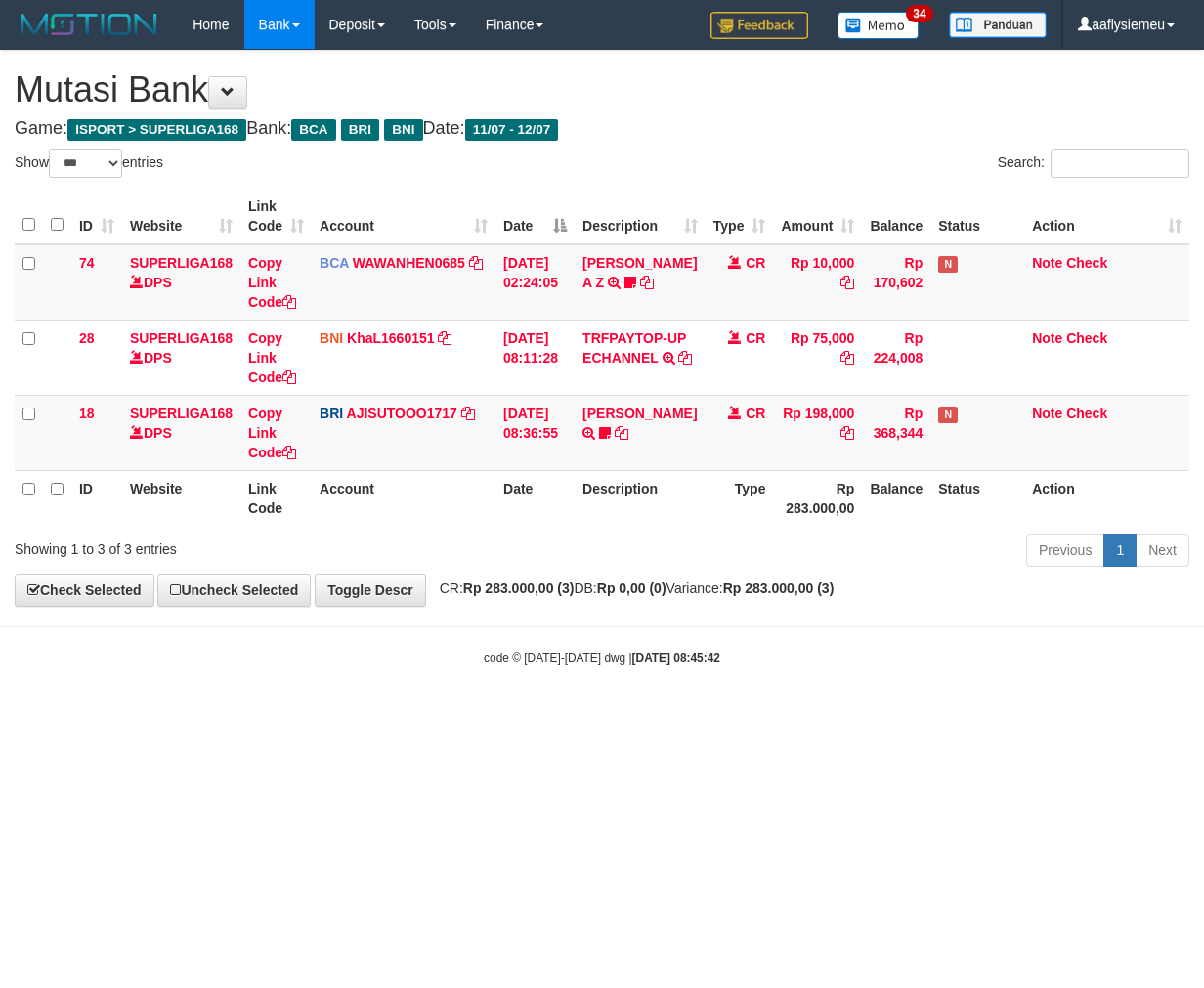 scroll, scrollTop: 0, scrollLeft: 0, axis: both 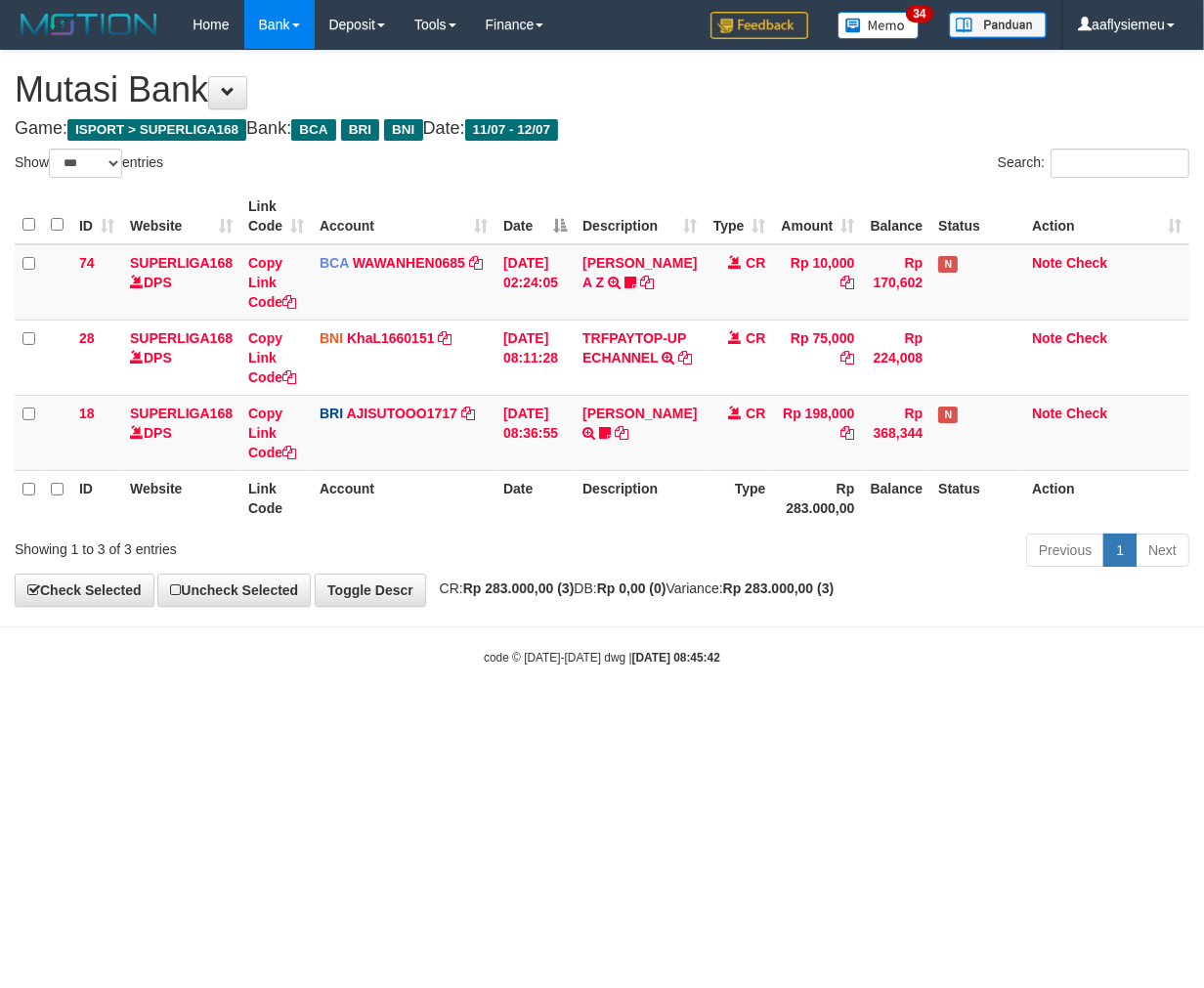 drag, startPoint x: 397, startPoint y: 653, endPoint x: 528, endPoint y: 633, distance: 132.51792 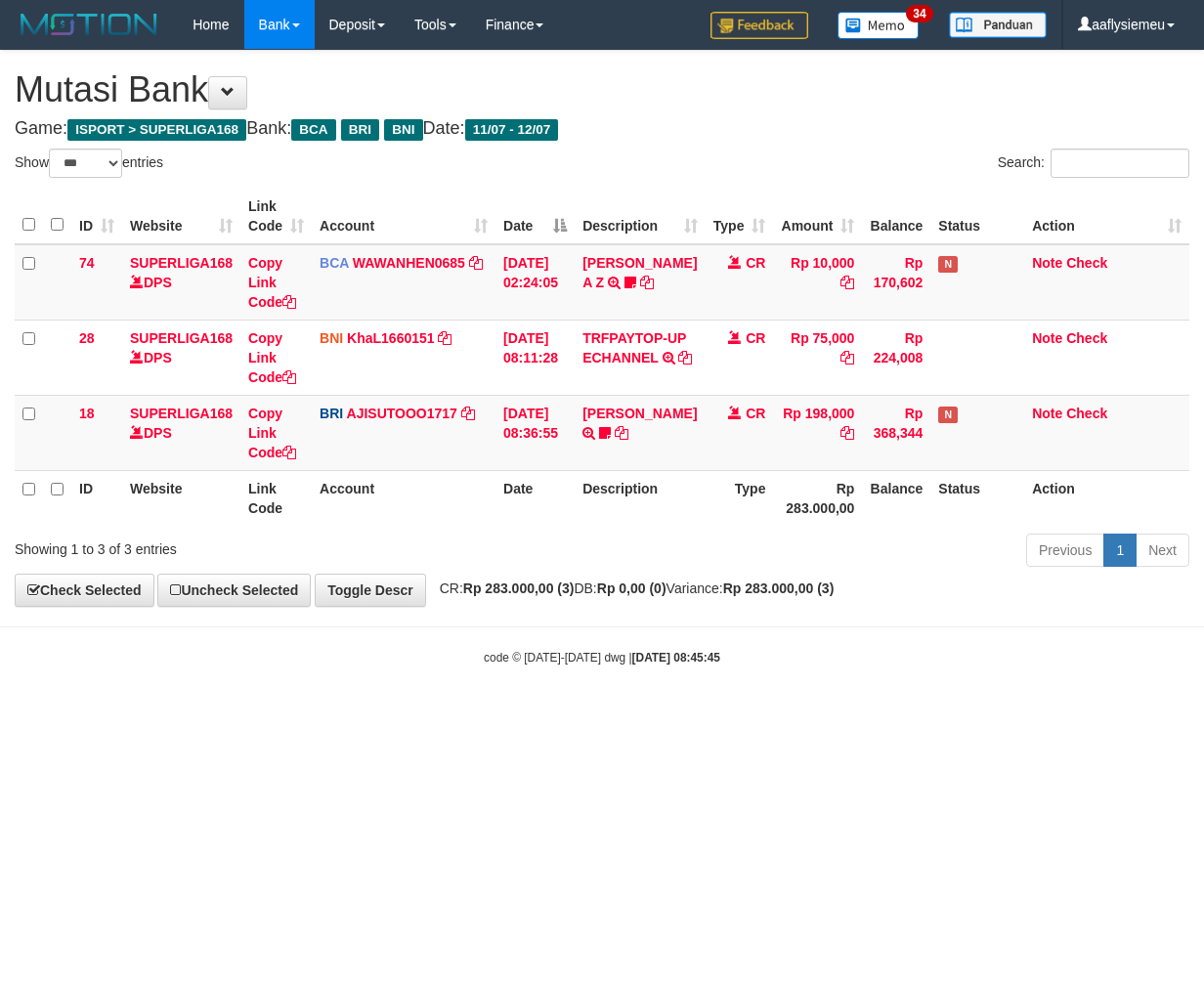 select on "***" 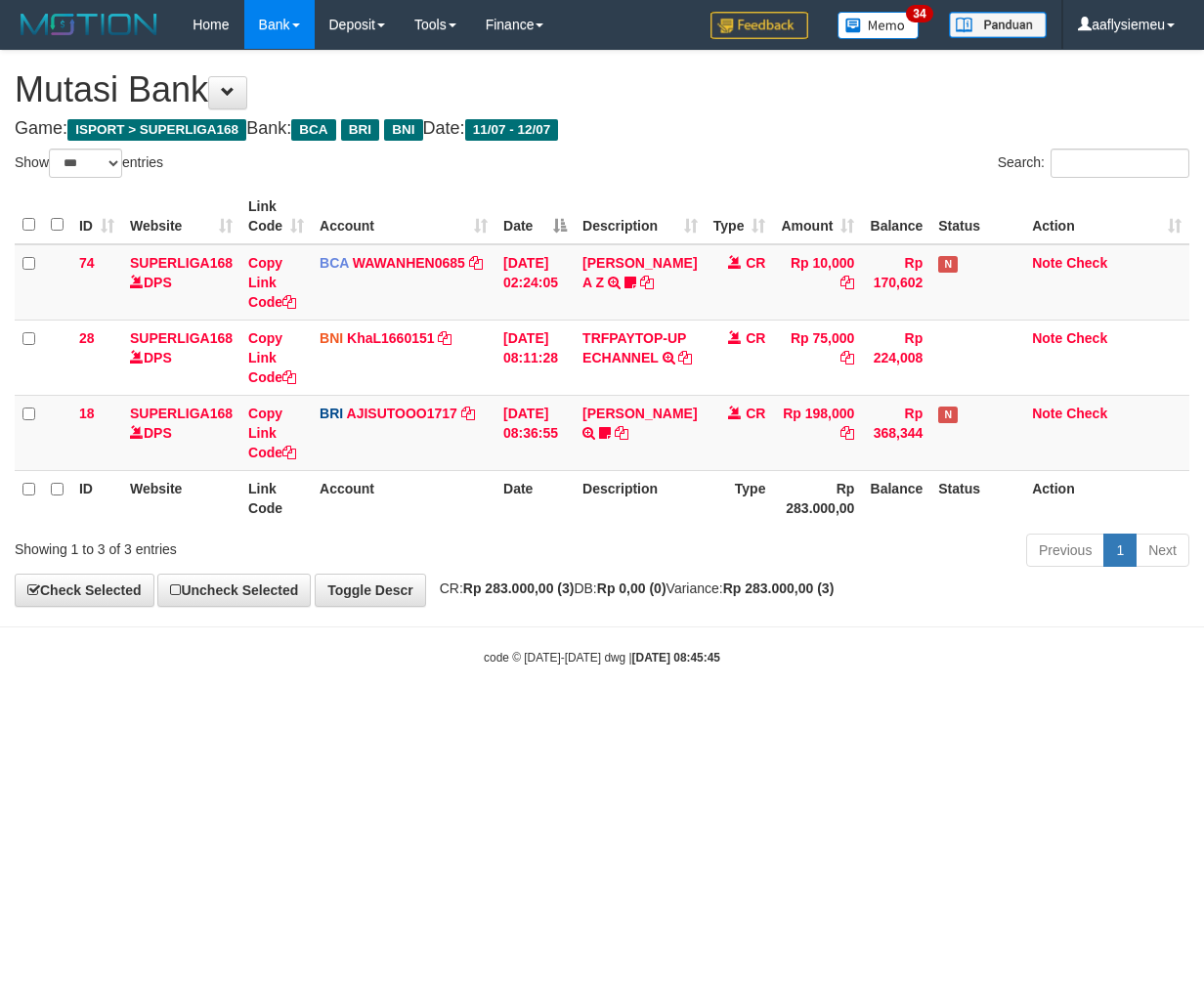 scroll, scrollTop: 0, scrollLeft: 0, axis: both 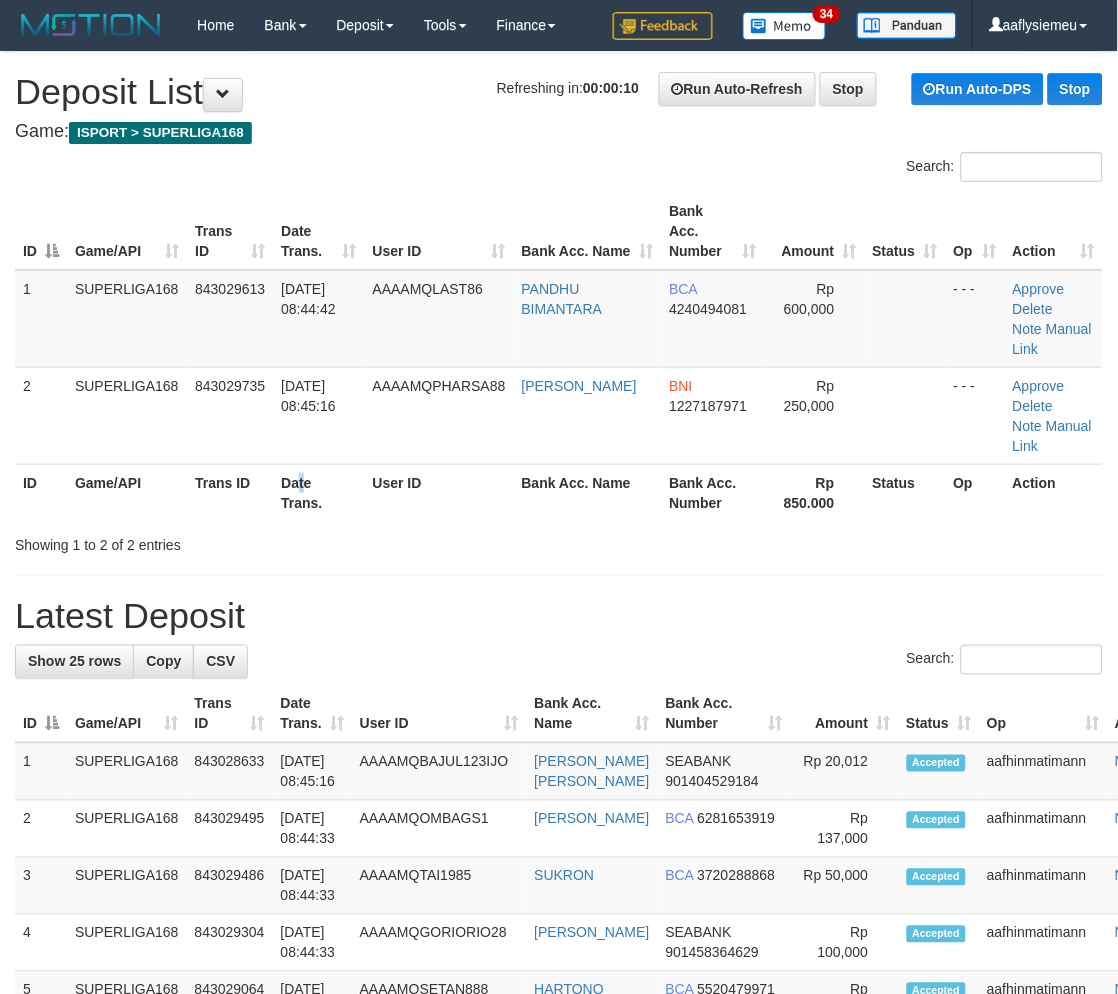 click on "Date Trans." at bounding box center [318, 492] 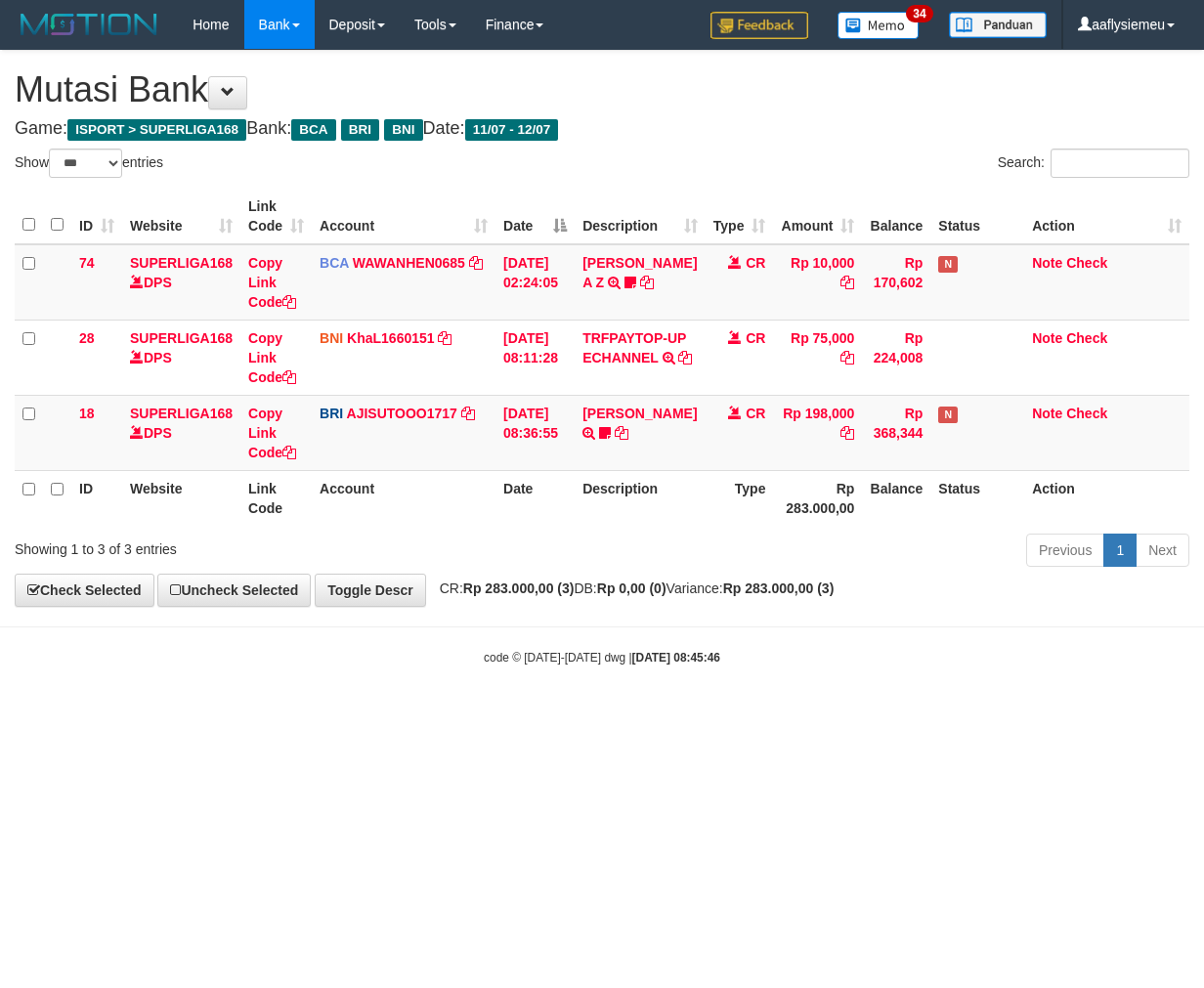 select on "***" 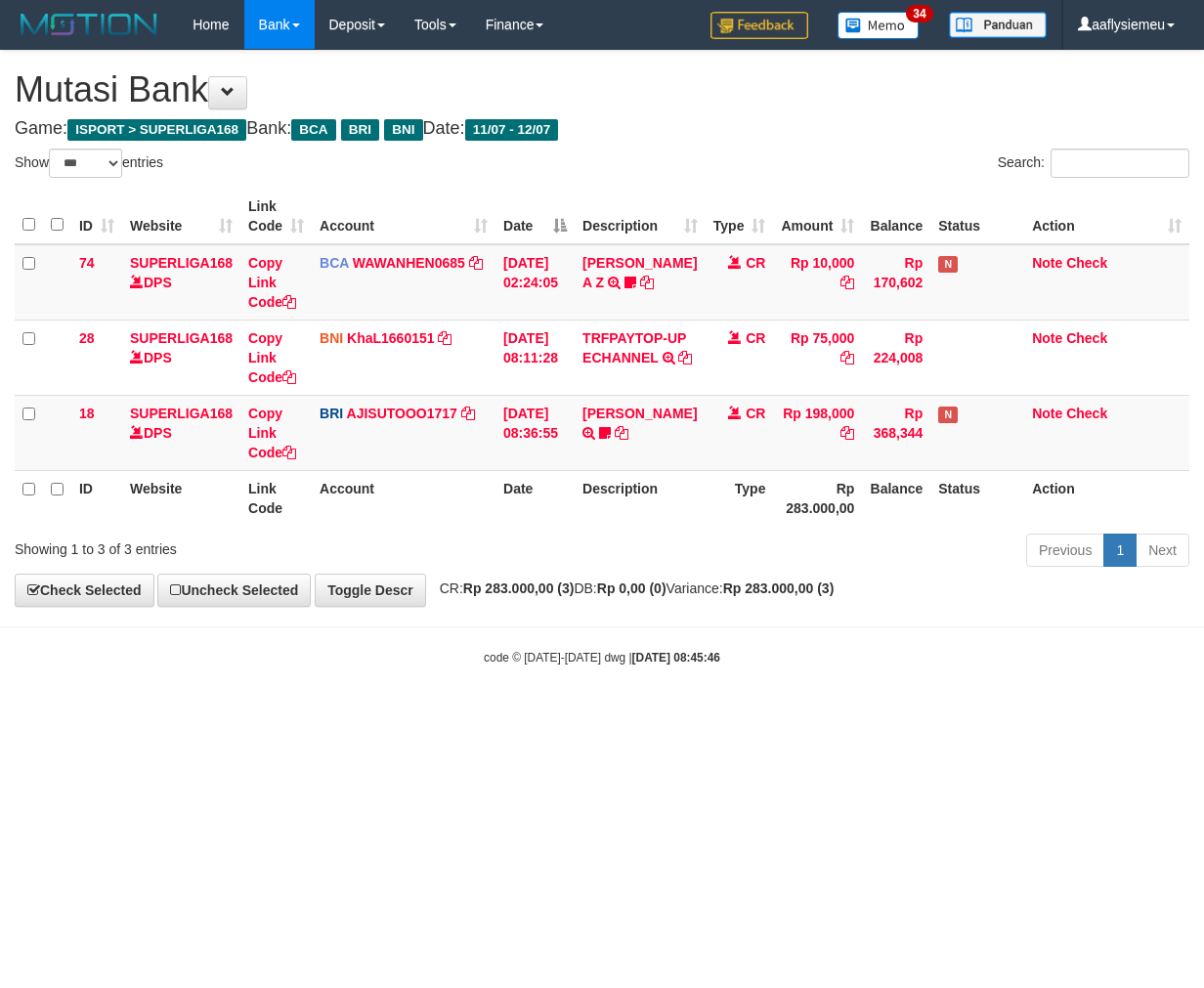 scroll, scrollTop: 0, scrollLeft: 0, axis: both 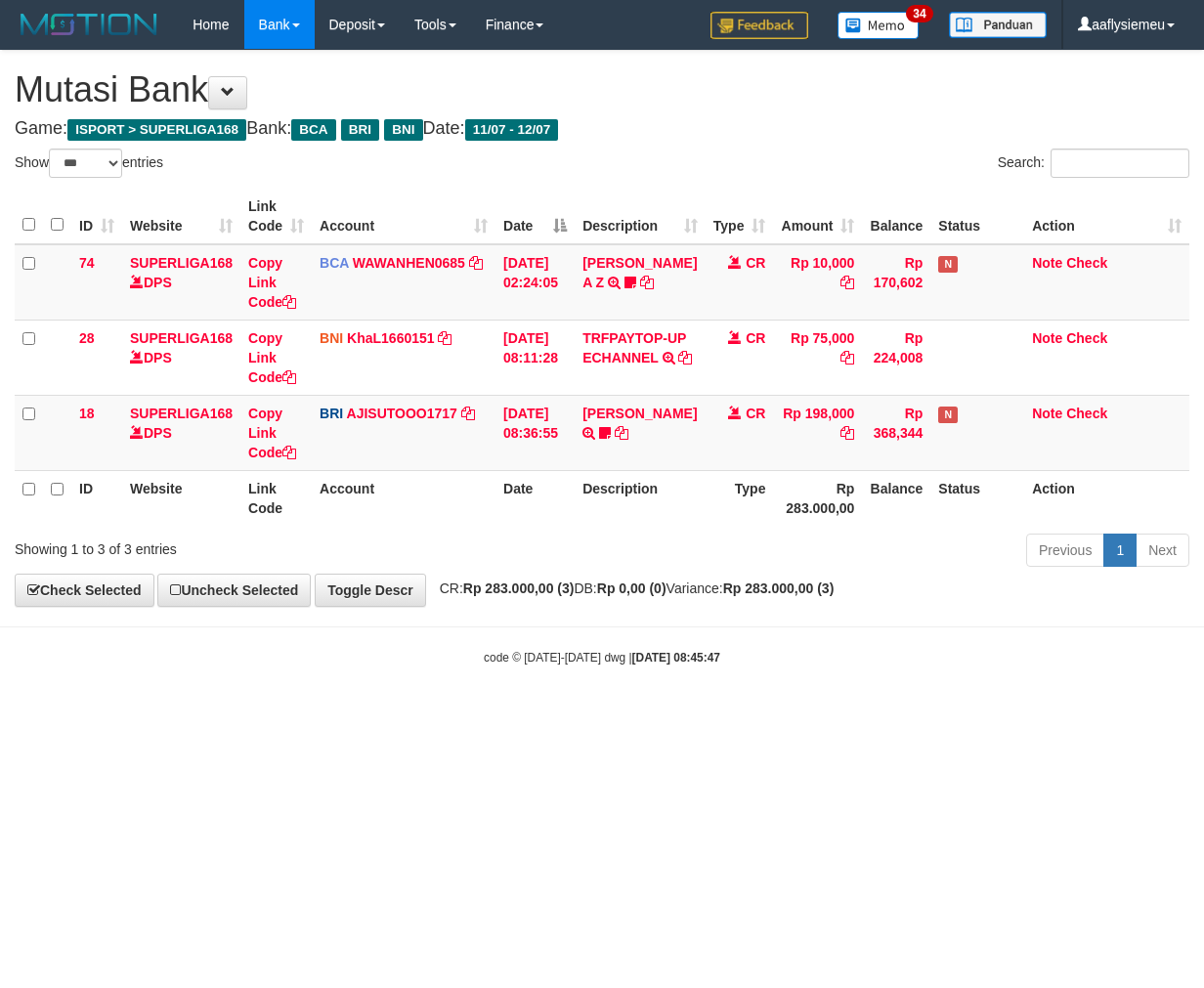 select on "***" 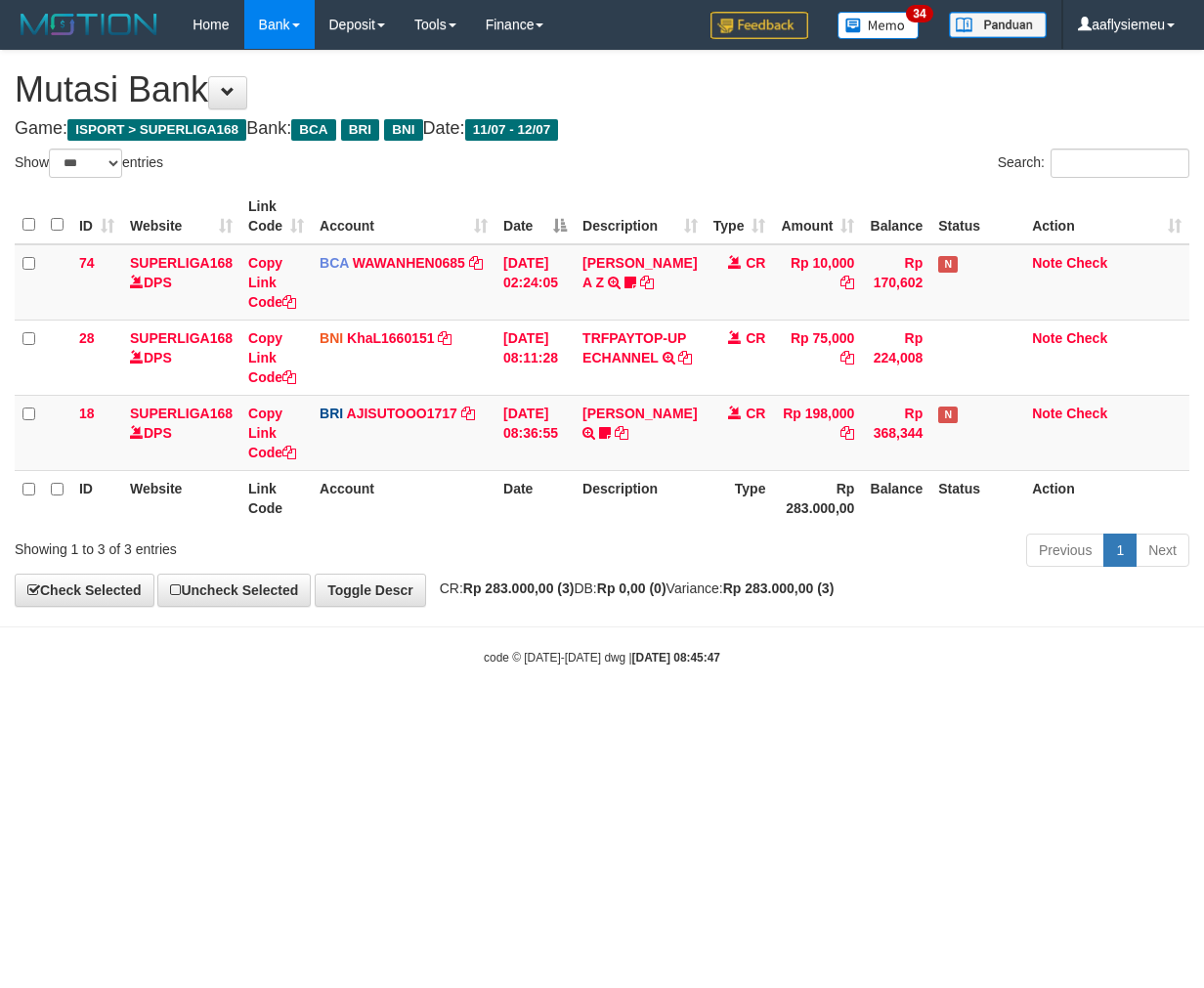 scroll, scrollTop: 0, scrollLeft: 0, axis: both 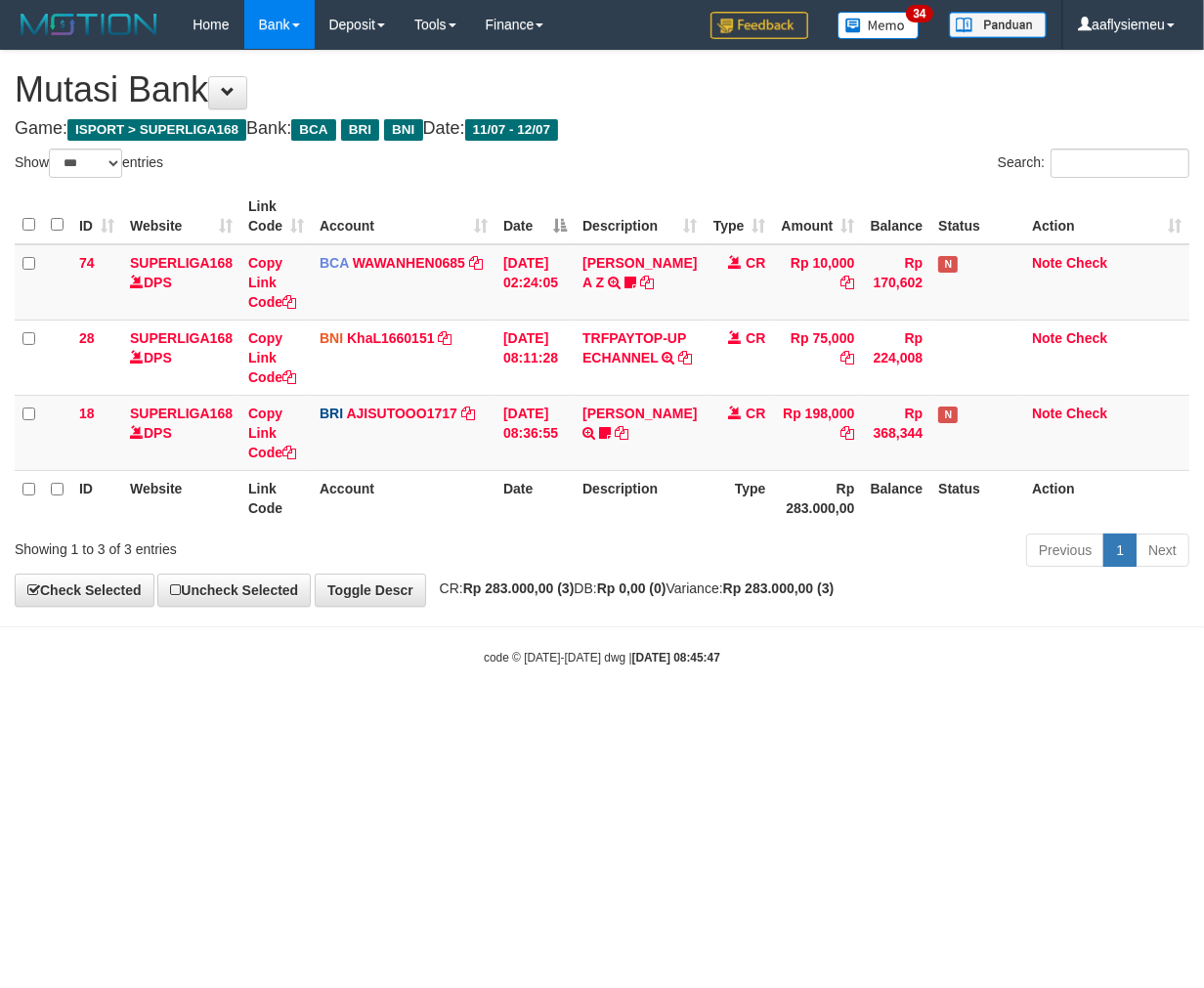 drag, startPoint x: 404, startPoint y: 723, endPoint x: 724, endPoint y: 657, distance: 326.73537 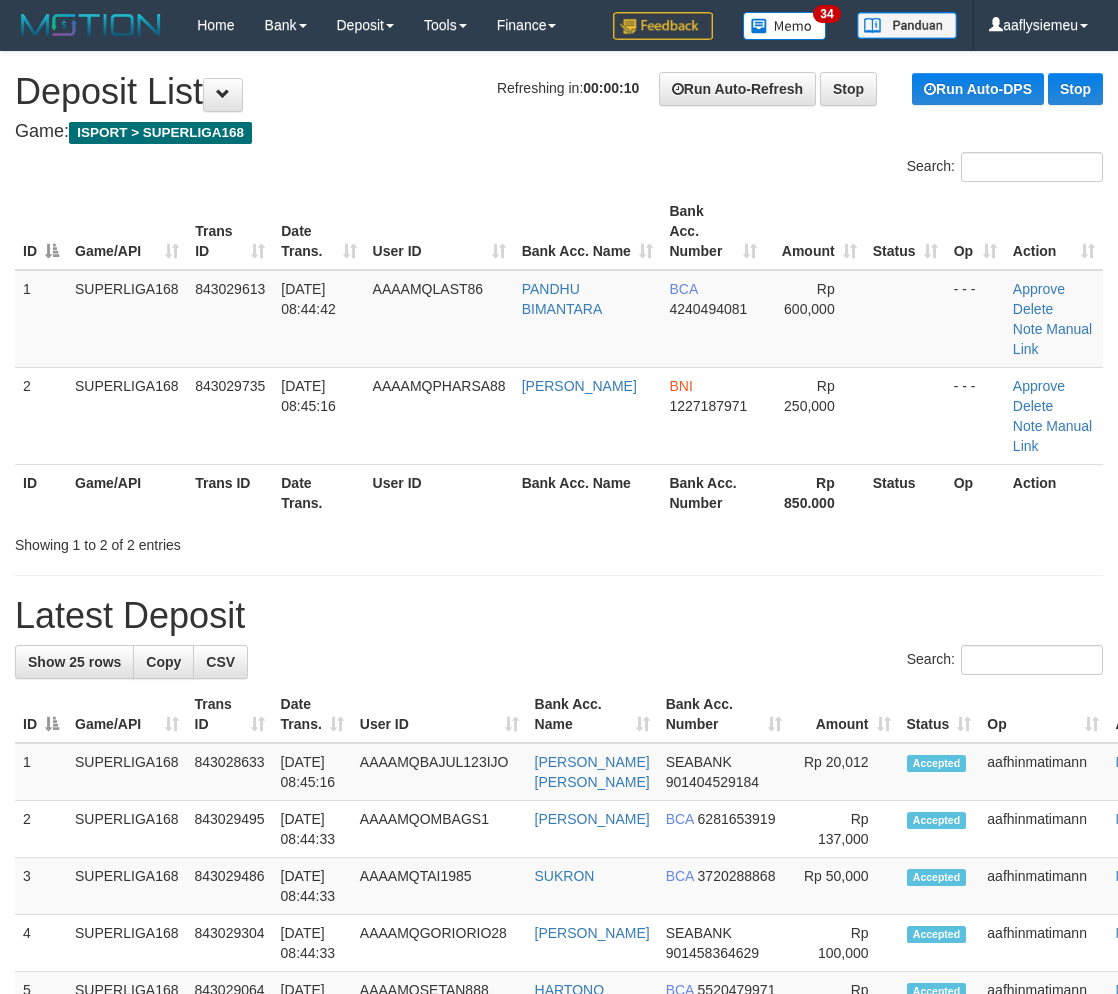 scroll, scrollTop: 0, scrollLeft: 0, axis: both 